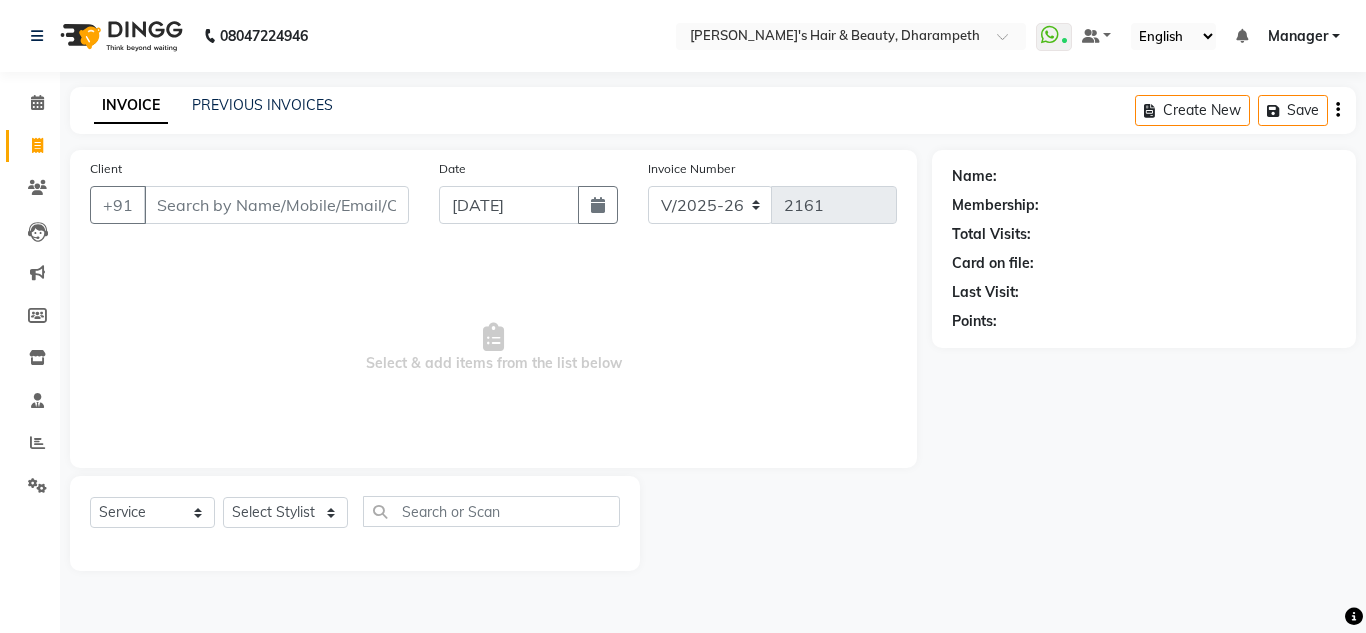 select on "4860" 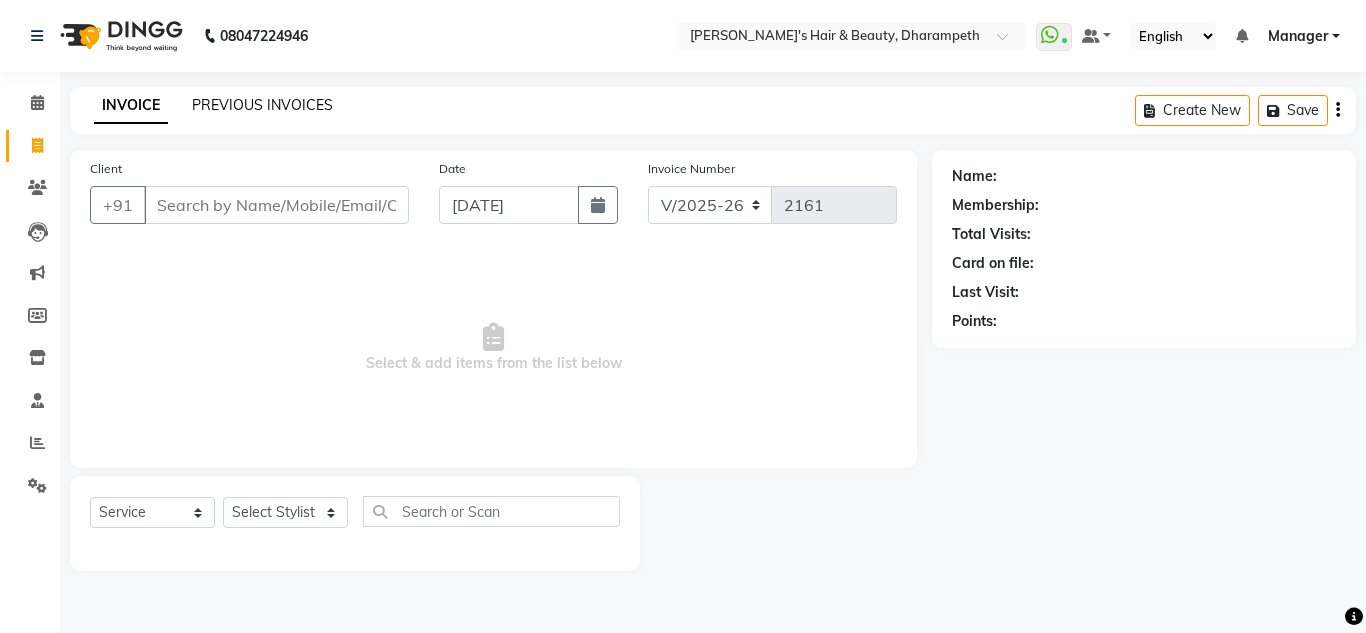 scroll, scrollTop: 0, scrollLeft: 0, axis: both 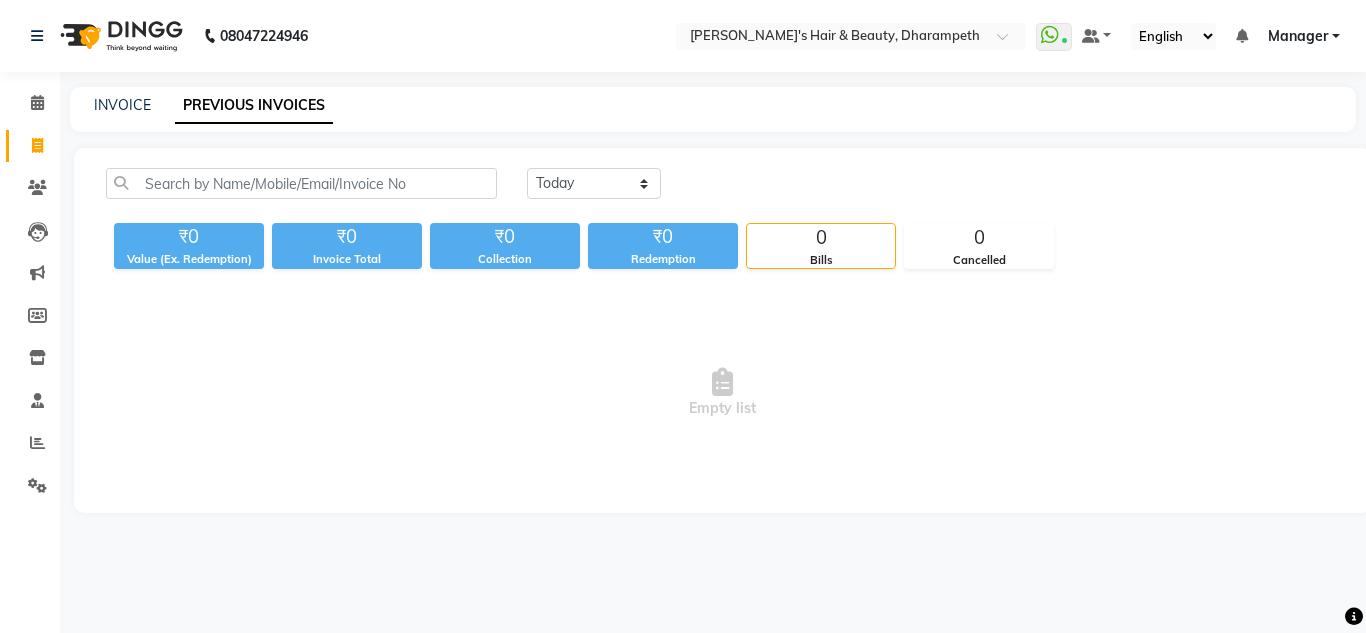 click on "PREVIOUS INVOICES" 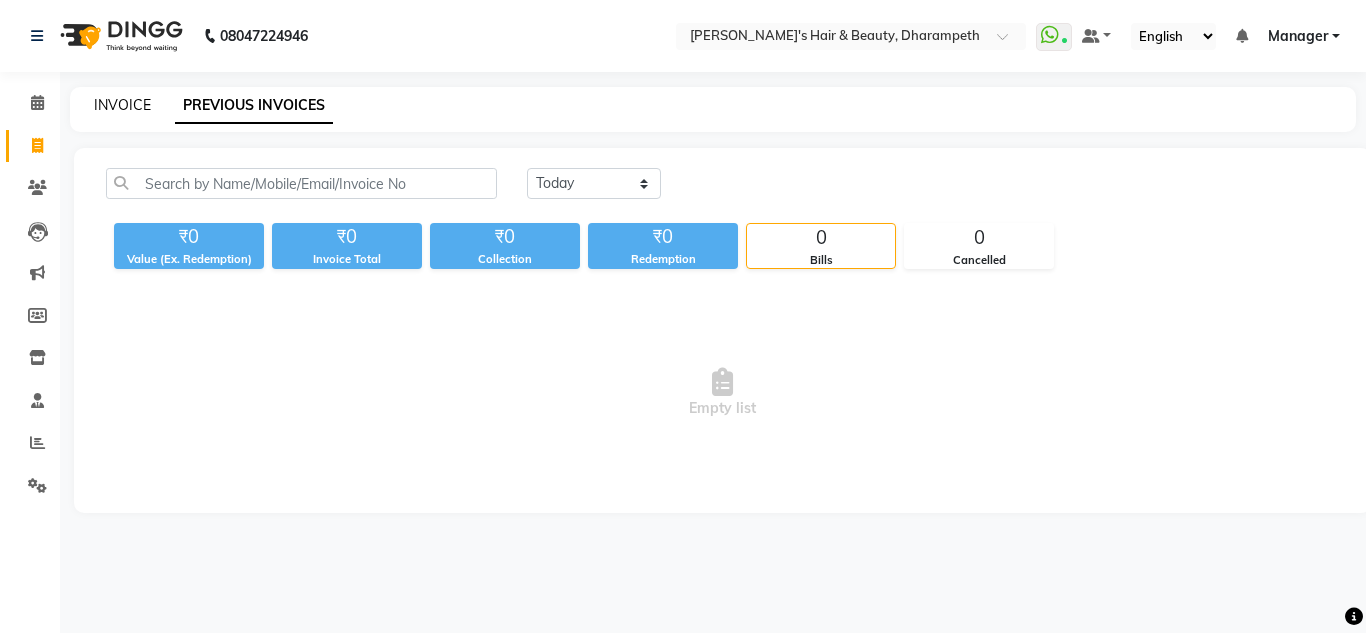 click on "INVOICE" 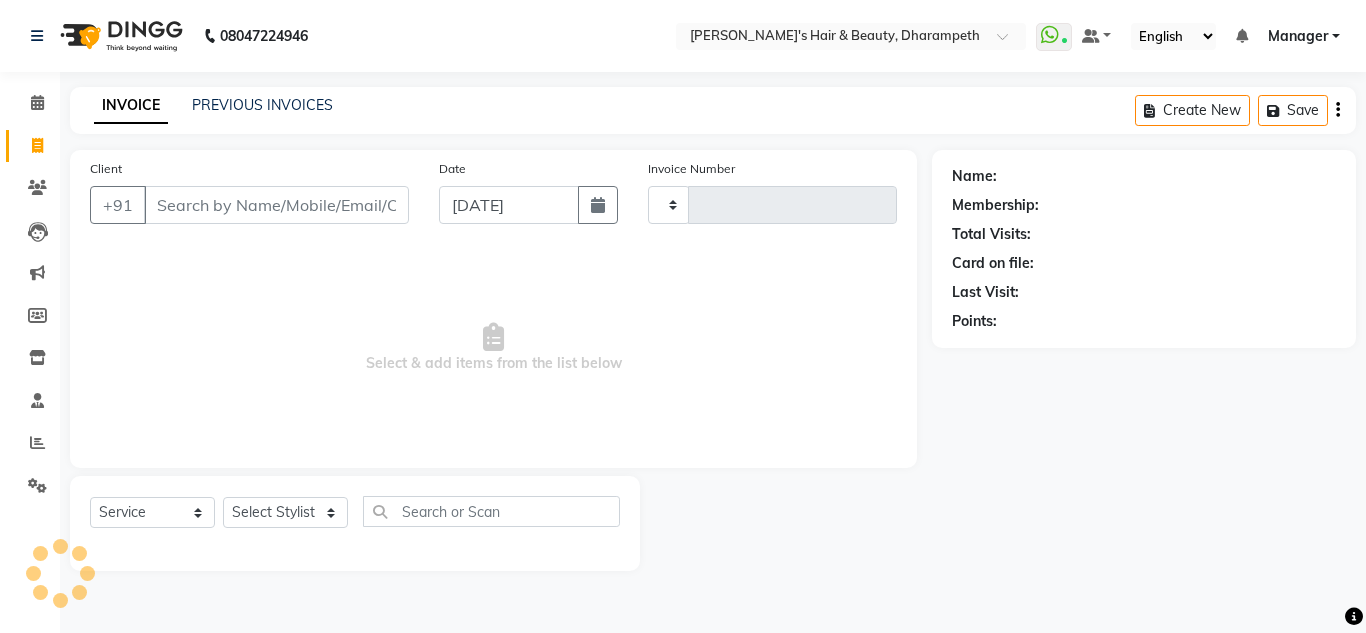 type on "2161" 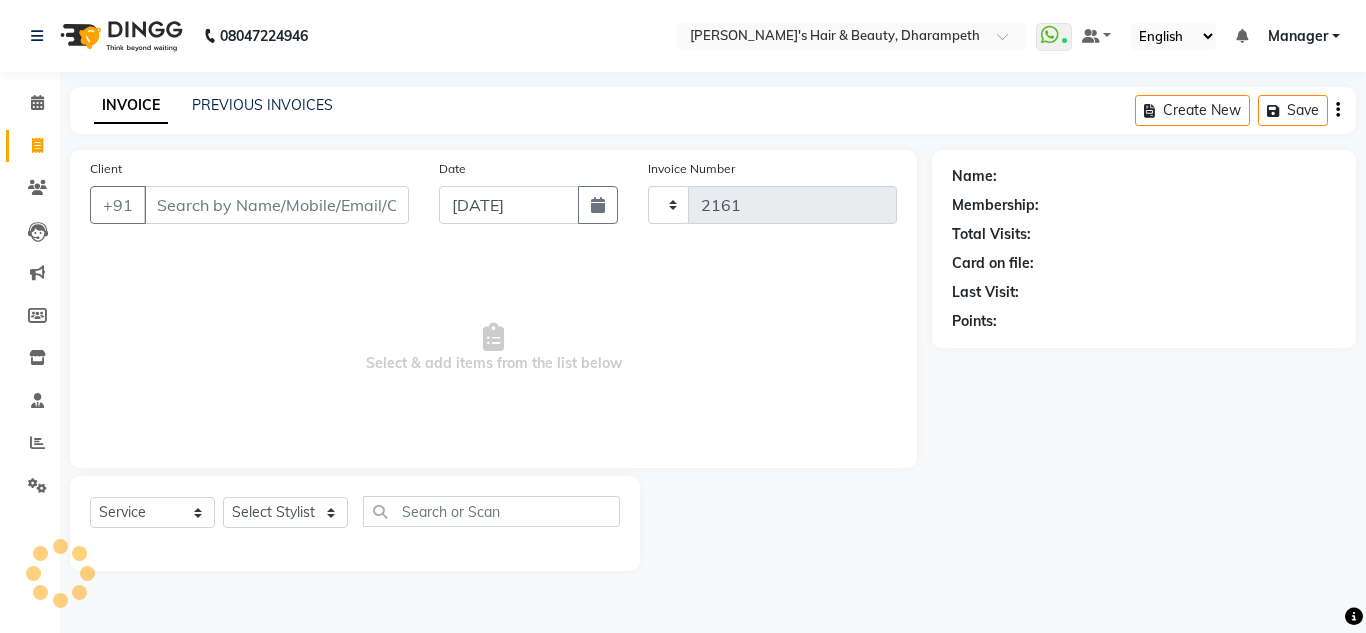 select on "4860" 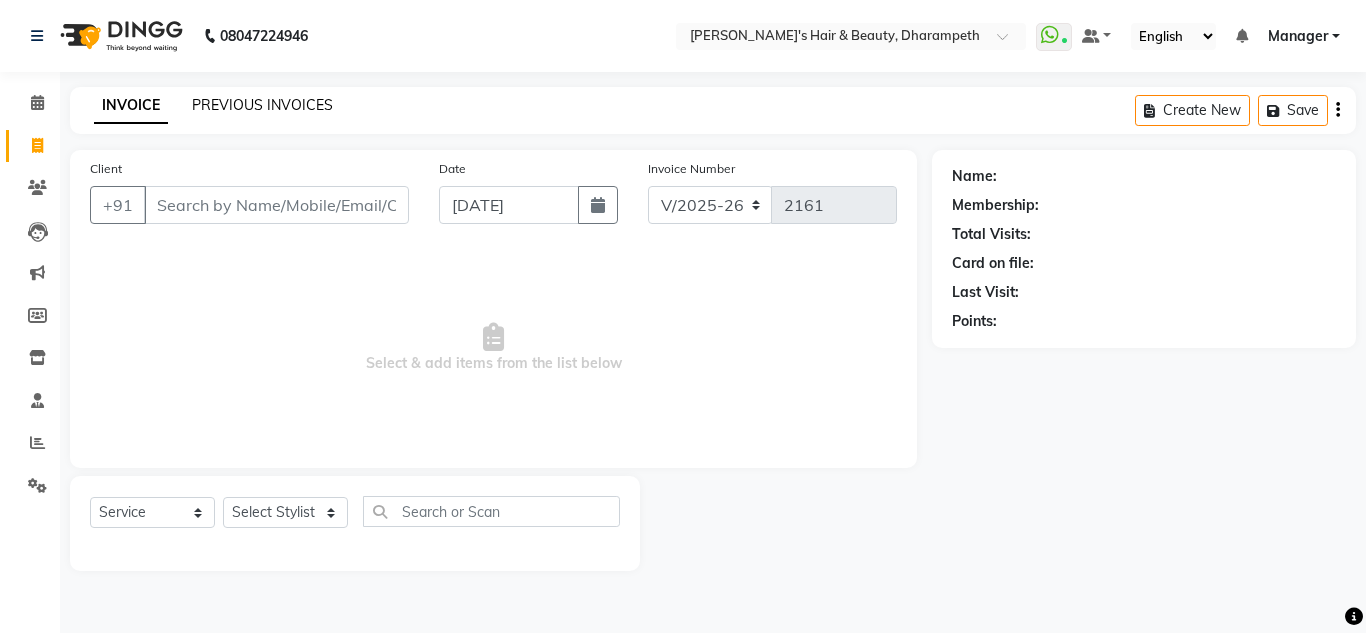 click on "PREVIOUS INVOICES" 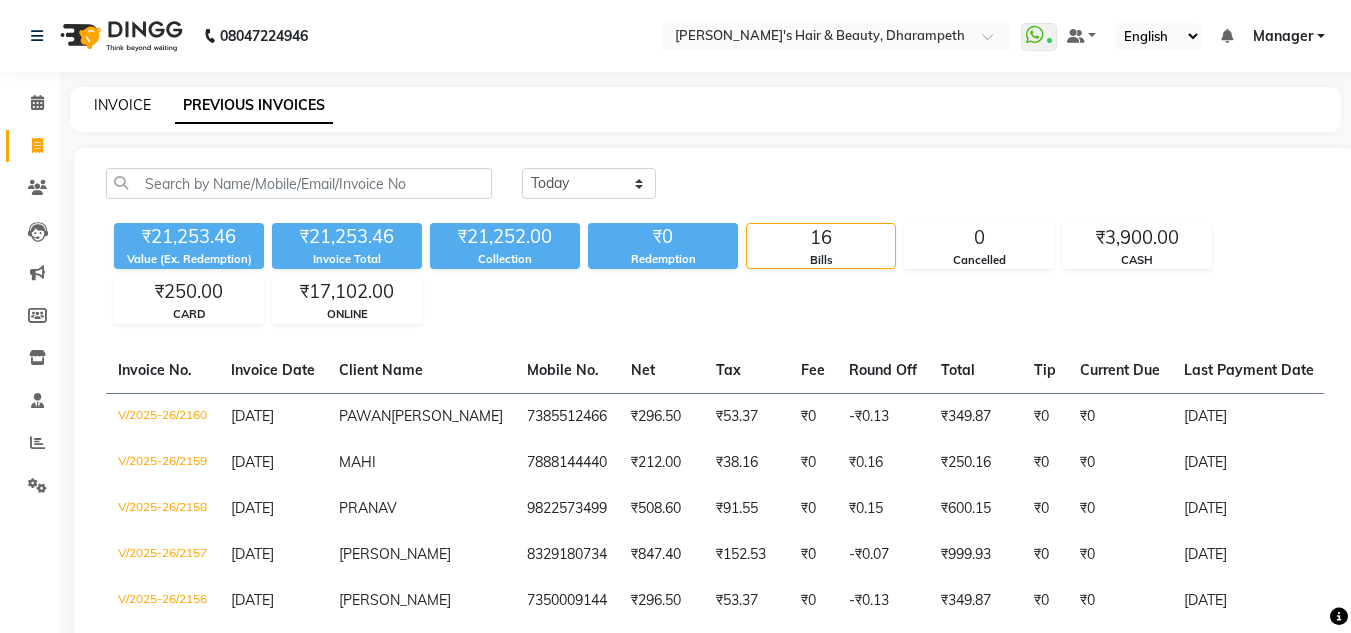 click on "INVOICE" 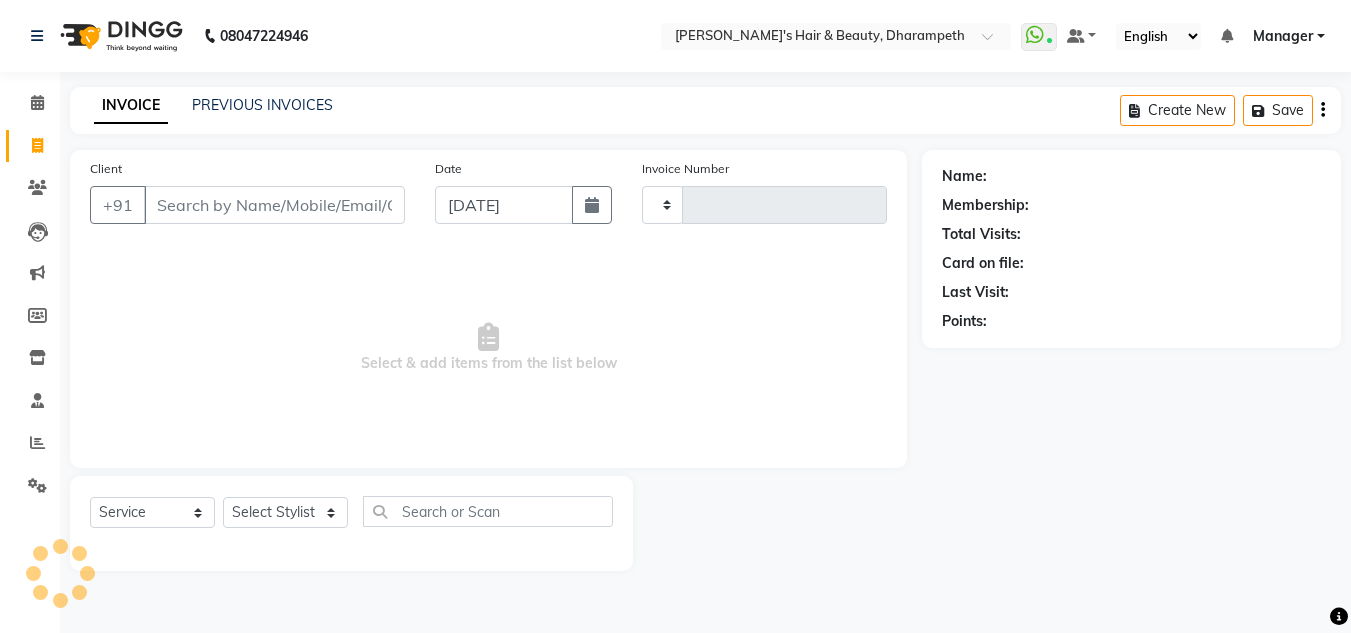 type on "2161" 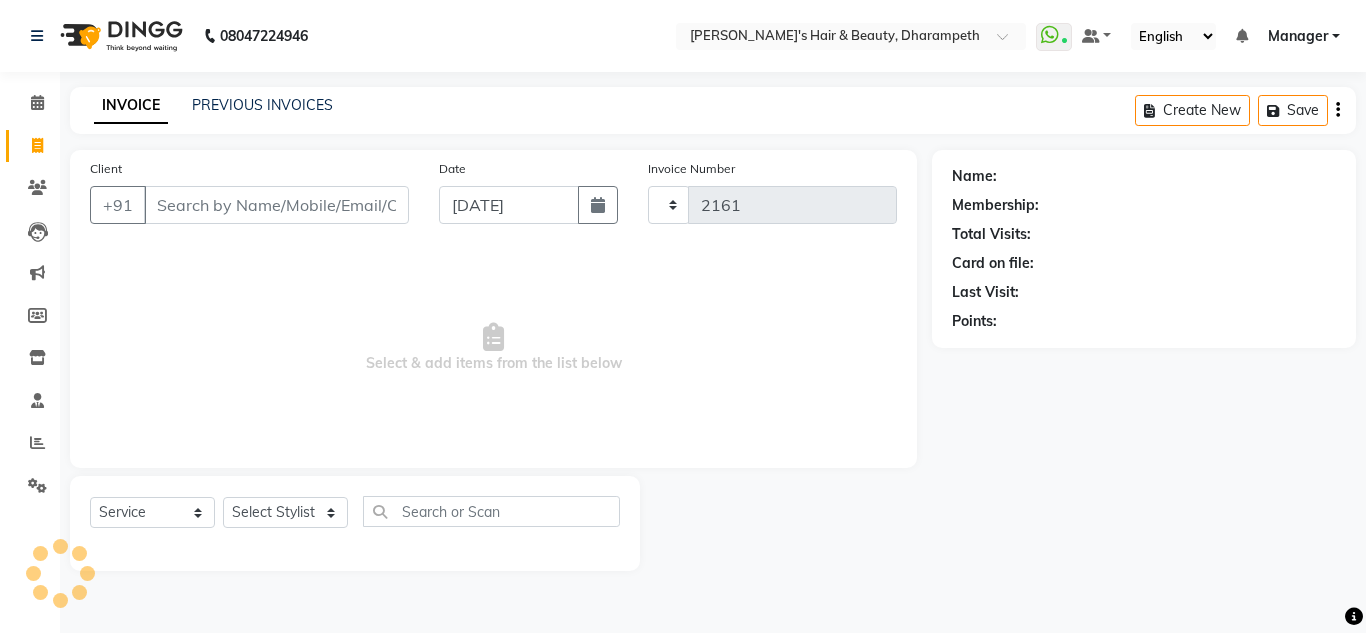select on "4860" 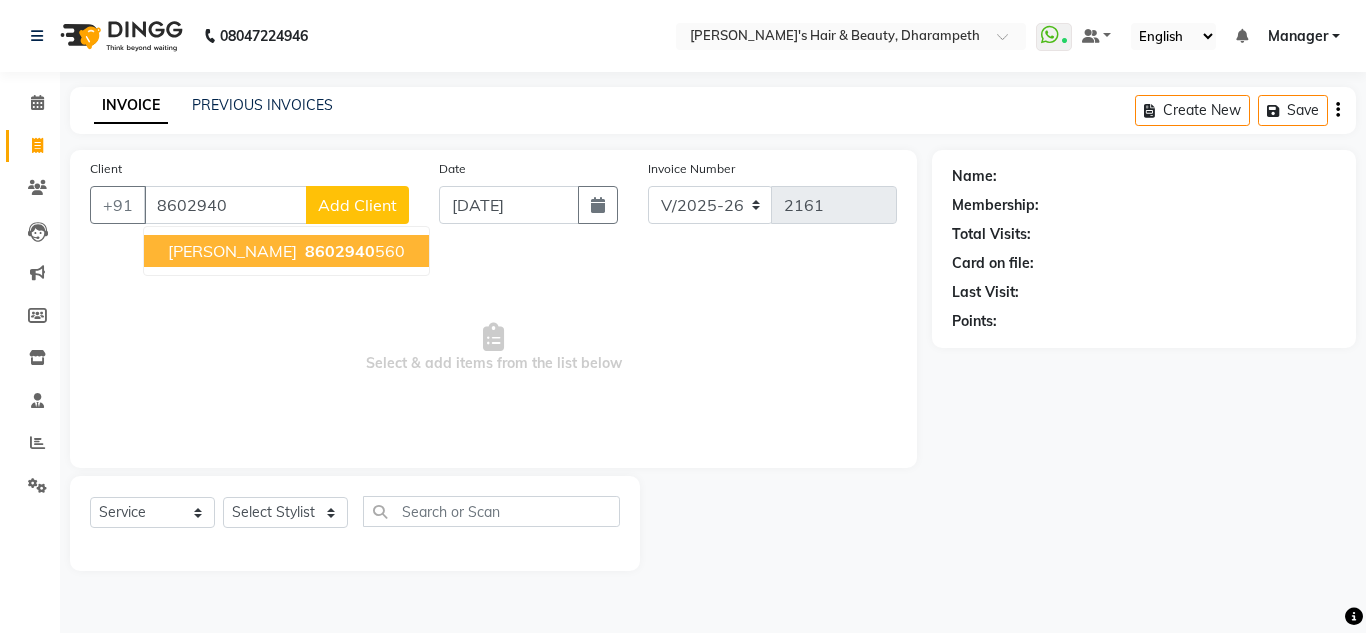 click on "[PERSON_NAME]" at bounding box center [232, 251] 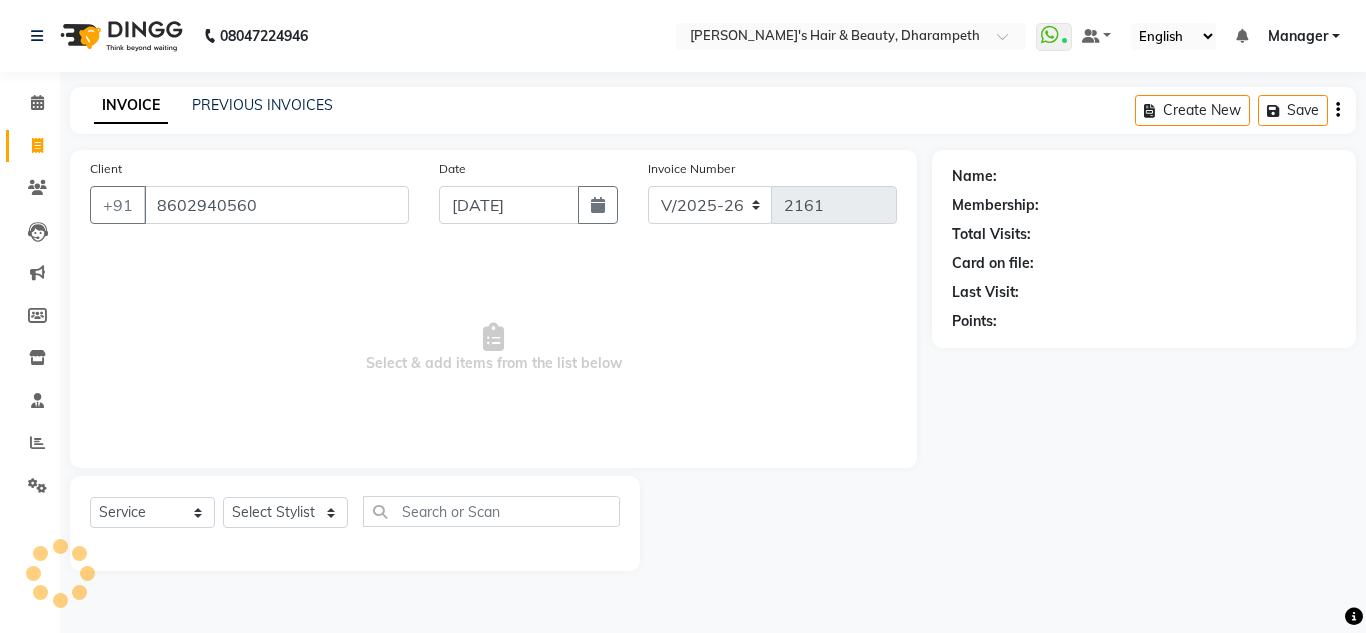 type on "8602940560" 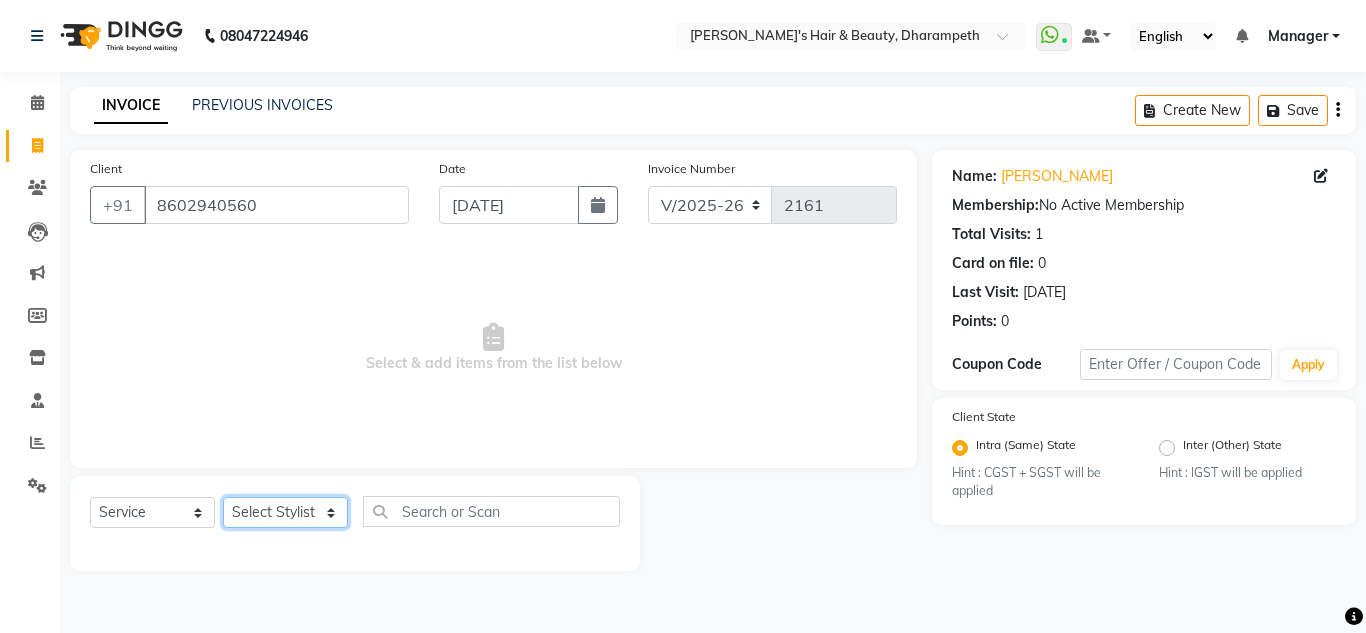 click on "Select Stylist Anuj W [PERSON_NAME] [PERSON_NAME]  Manager [PERSON_NAME] C [PERSON_NAME] S [PERSON_NAME] S Shilpa P Vedant N" 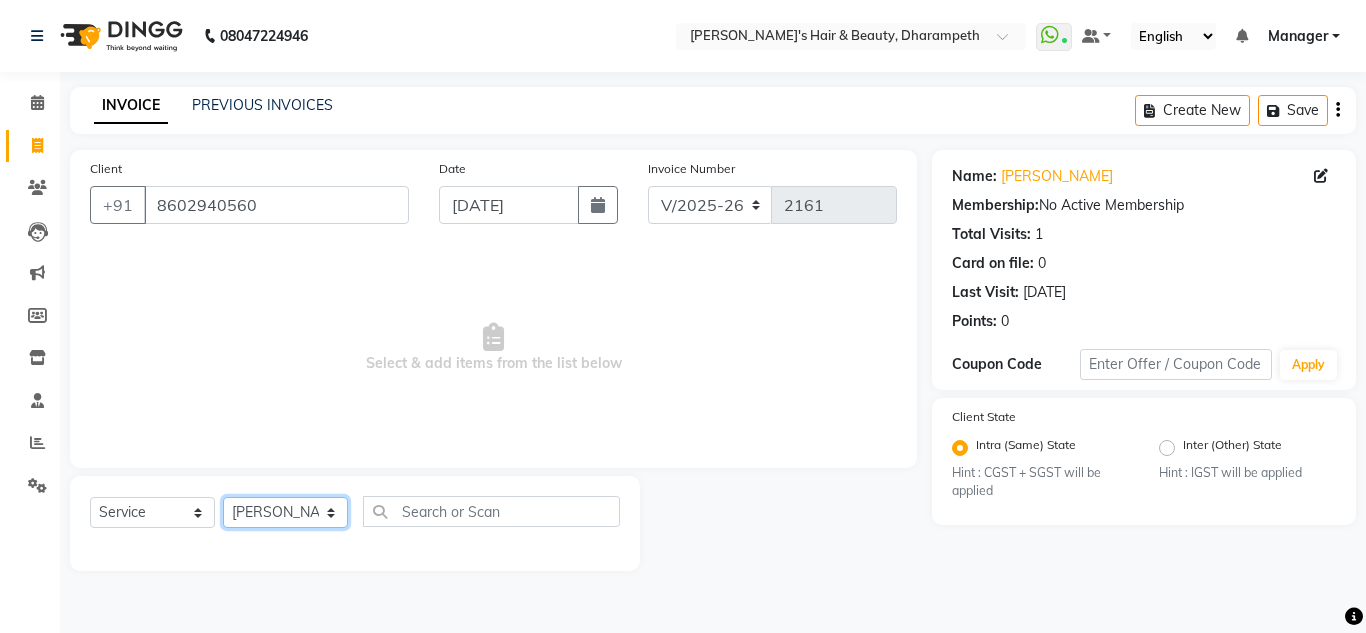 click on "Select Stylist Anuj W [PERSON_NAME] [PERSON_NAME]  Manager [PERSON_NAME] C [PERSON_NAME] S [PERSON_NAME] S Shilpa P Vedant N" 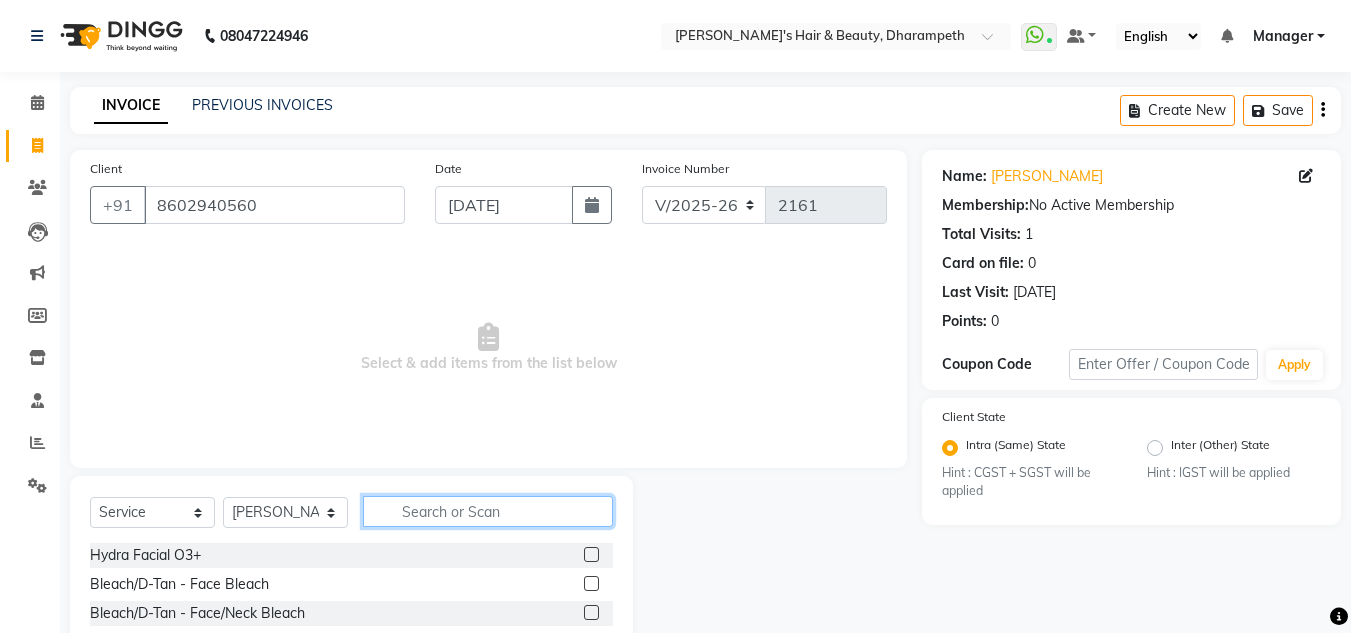 click 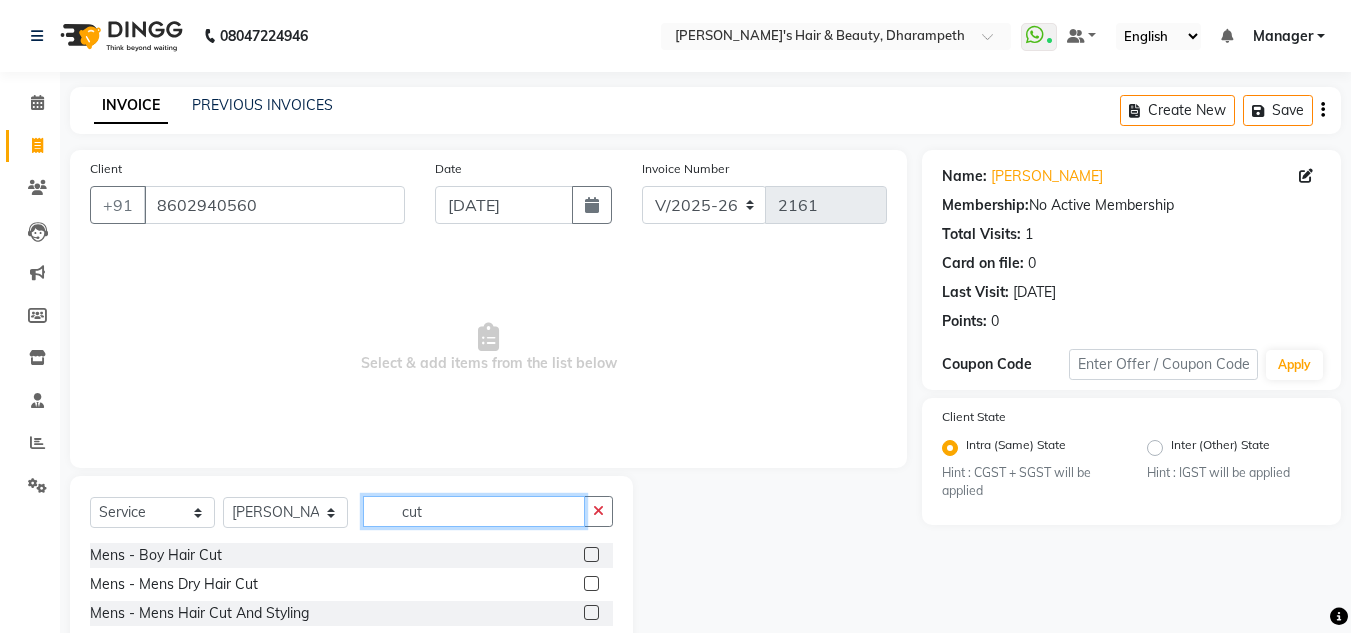 type on "cut" 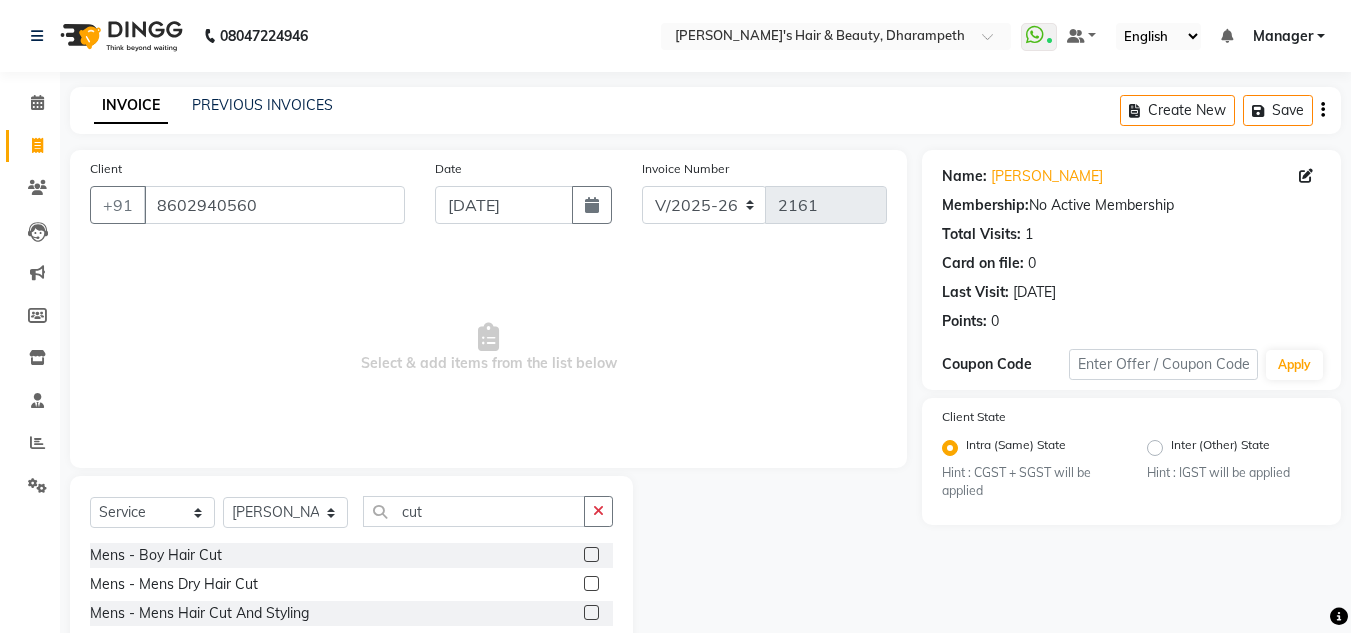 click 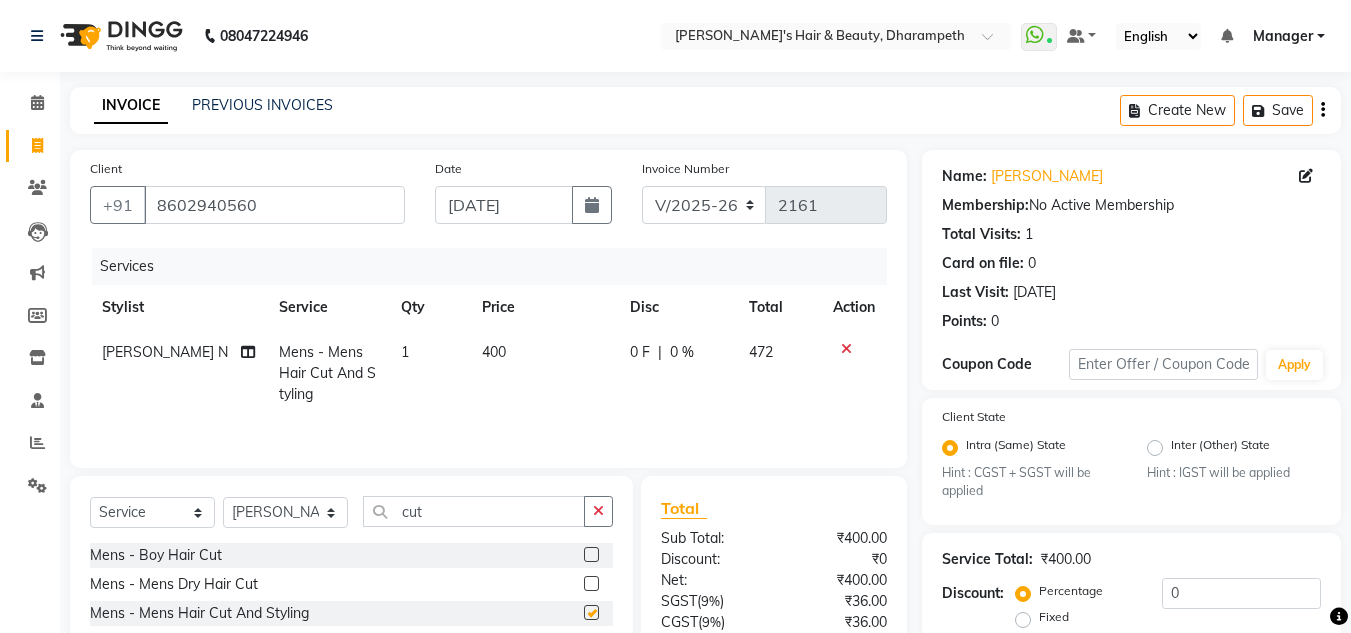 checkbox on "false" 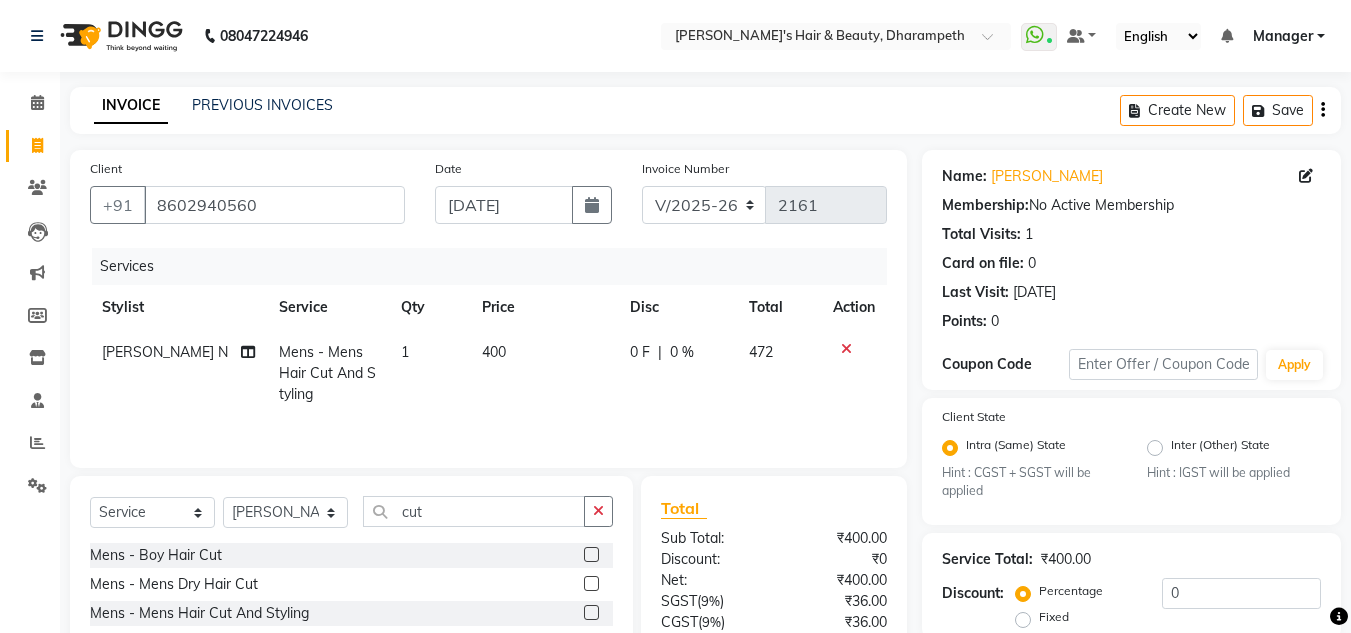 click on "400" 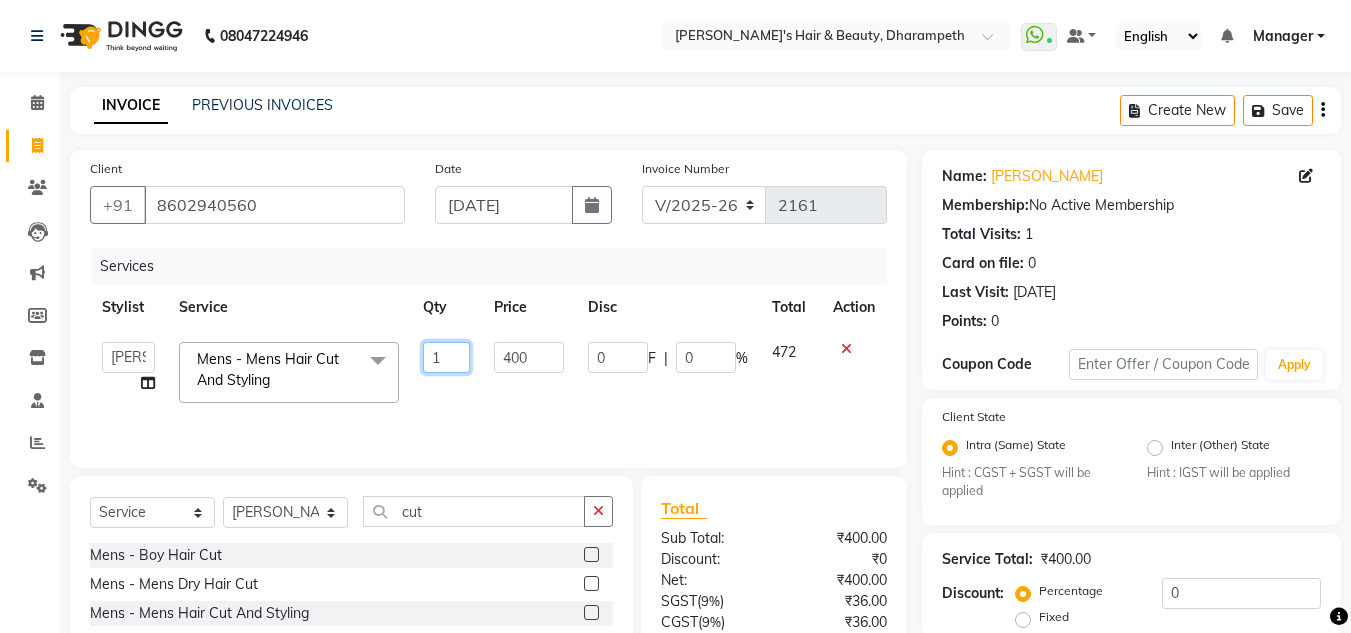 drag, startPoint x: 479, startPoint y: 347, endPoint x: 517, endPoint y: 354, distance: 38.63936 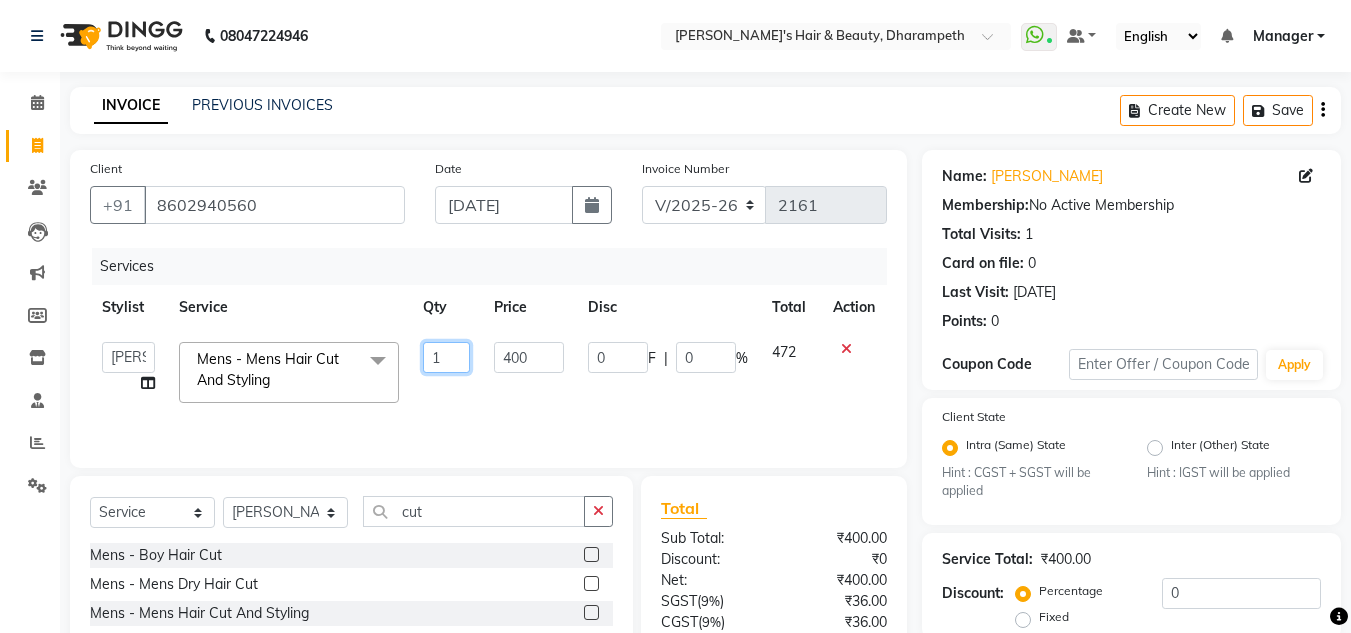 click on "Anuj W   [PERSON_NAME]   [PERSON_NAME]    Manager   [PERSON_NAME] C   [PERSON_NAME] S   [PERSON_NAME] S   Shilpa P   Vedant N  Mens - Mens Hair Cut And Styling  x Hydra Facial O3+ Bleach/D-Tan - Face  Bleach Bleach/D-Tan - Face/Neck Bleach Bleach/D-Tan - Full Body Bleach Bleach/D-Tan - Hand Bleach Bleach/D-Tan - Legs Bleach Bleach/D-Tan - O3 D-Tan Bleach/D-Tan - Raga D- Tan NANO PLASTIA SHOULDER LENGTH Mintree Tan- Go Manicure Mintree Tan-Go Pedicure TIP Deep Conditioning  Whitening Facial O3+ Facial Mediceuticals dand treatment BOOKING AMT OF SERVICE Fibre Complex Treatment [DEMOGRAPHIC_DATA] Lower Lips -Threading Knot Free Service Blow Dry - Blow Dry Below Shoulder Length Blow Dry - Blow Dry Shoulder Length Blow Dry - Blow Dry Waist Length Clean Up - Aroma Clean Up Clean Up - Herbal Cleanup Clean Up - Instglow Claenup Clean Up - O3 Pore Clean Up Clean Up - Vlcc Gold Clean Up Clean Up - D Tan Clean UP Face Pack - Black Mask Charcoal Face Pack - Black Mask O3 Face Pack - O3 Peel Off Face Pack - Thermal Sheet Mask [MEDICAL_DATA] - Treatment 1" 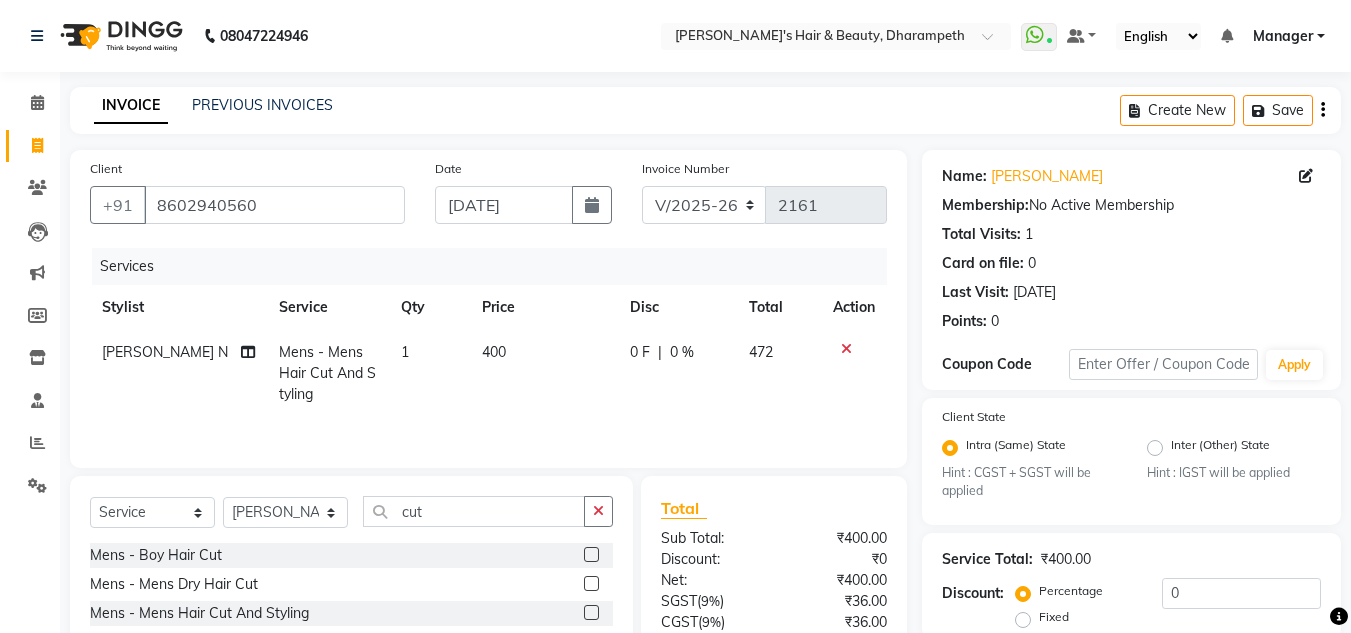 click on "400" 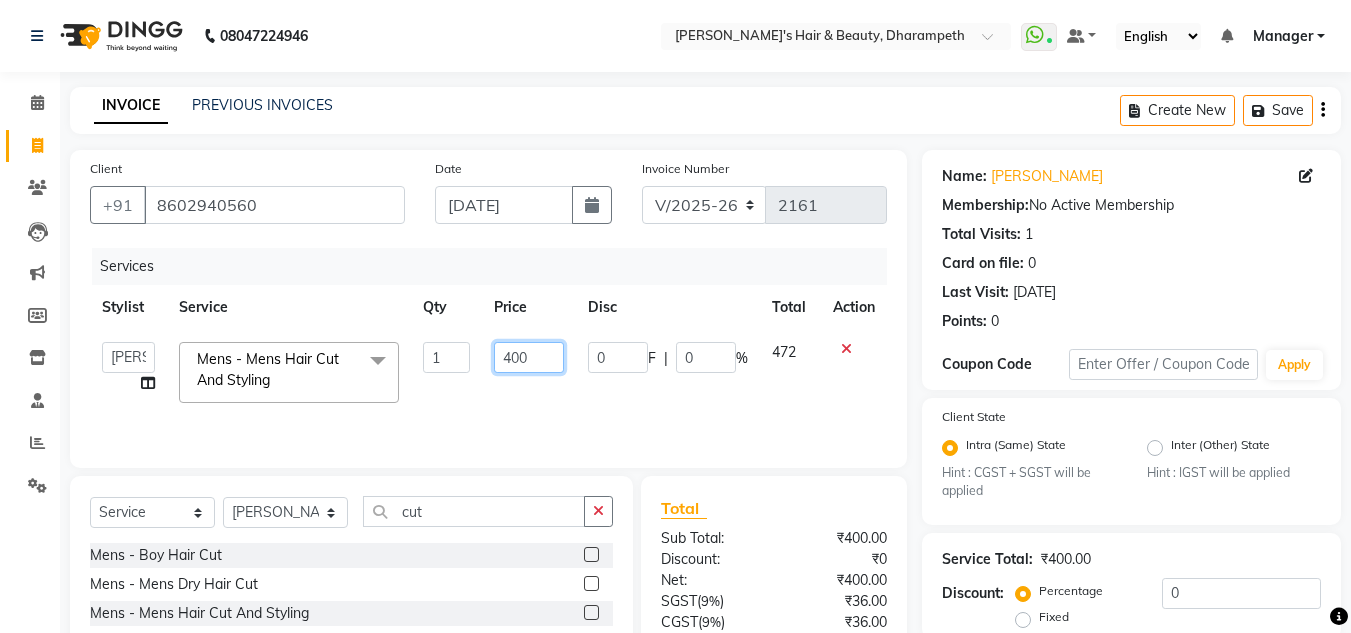 click on "400" 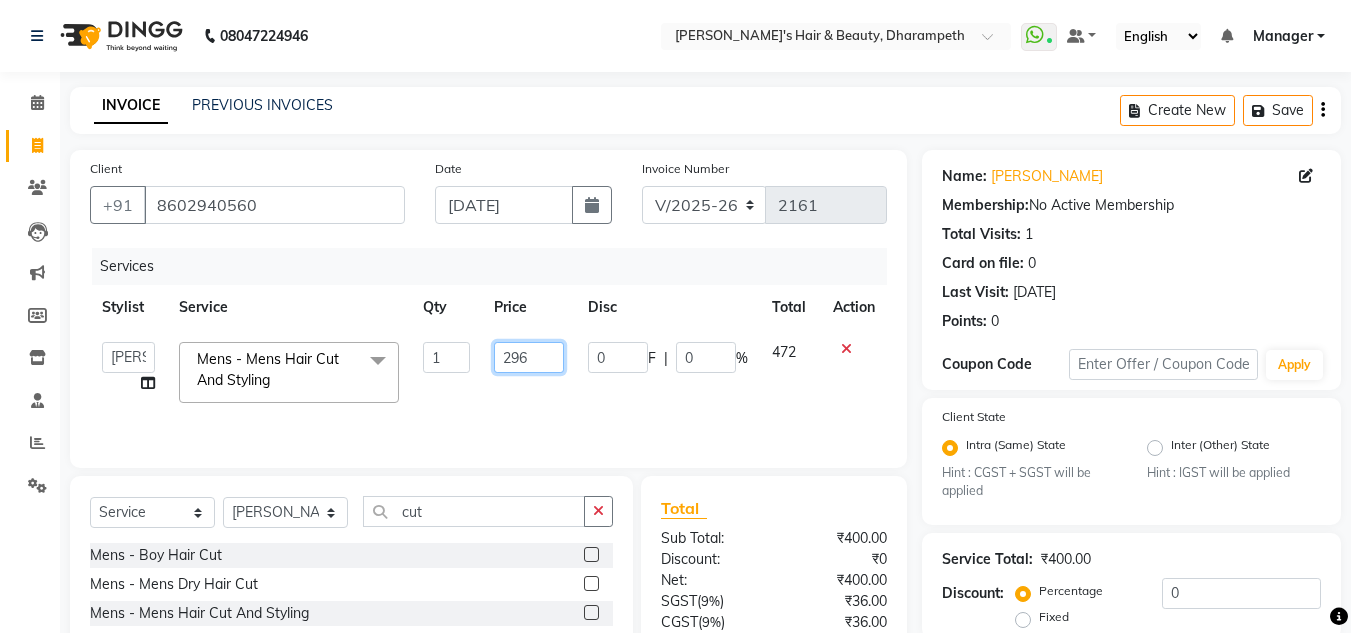 type on "296.6" 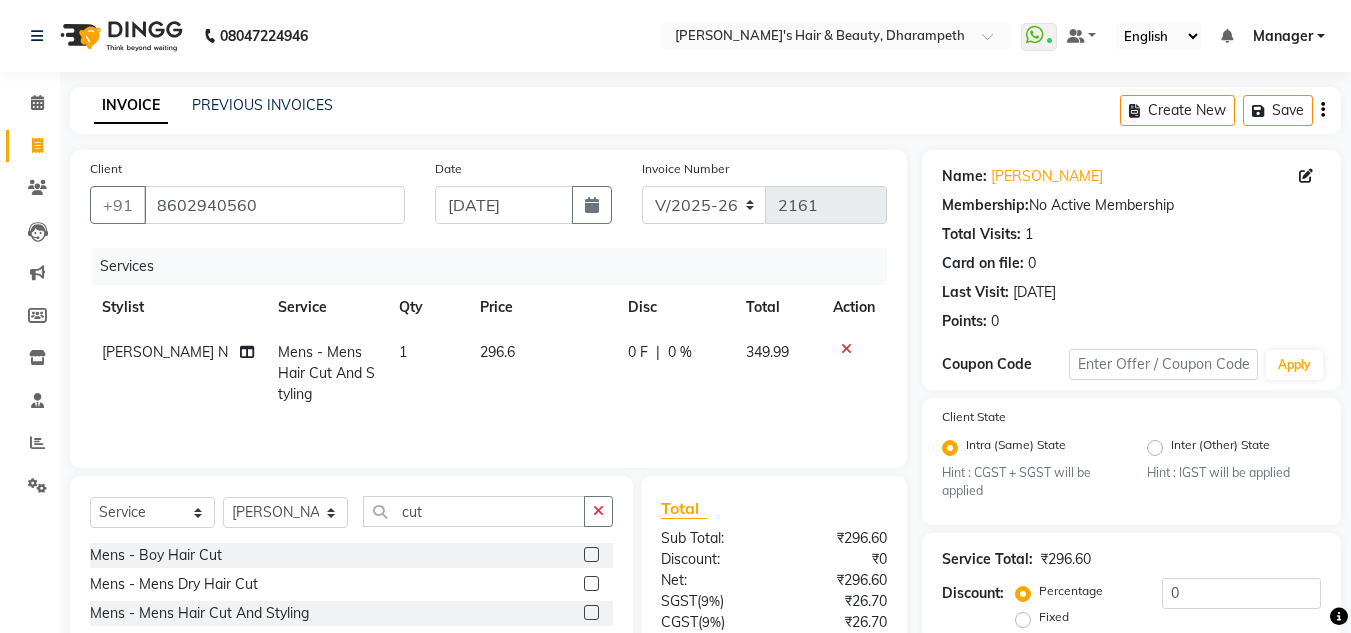 click on "349.99" 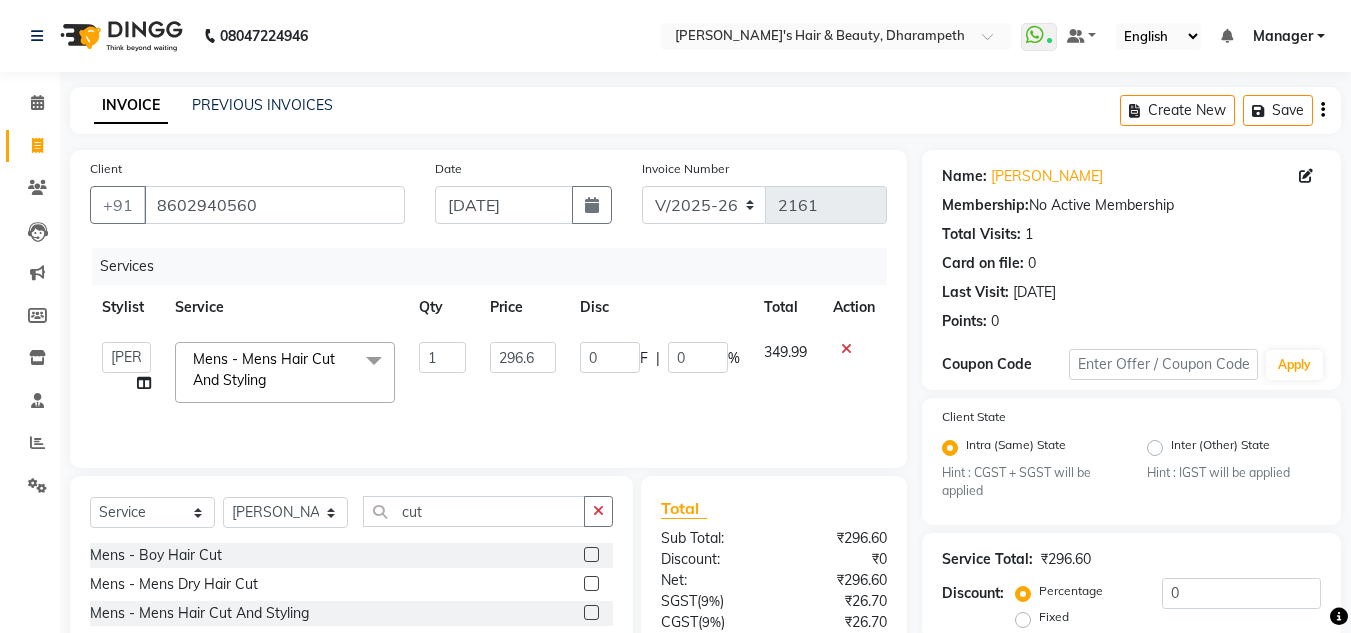 scroll, scrollTop: 188, scrollLeft: 0, axis: vertical 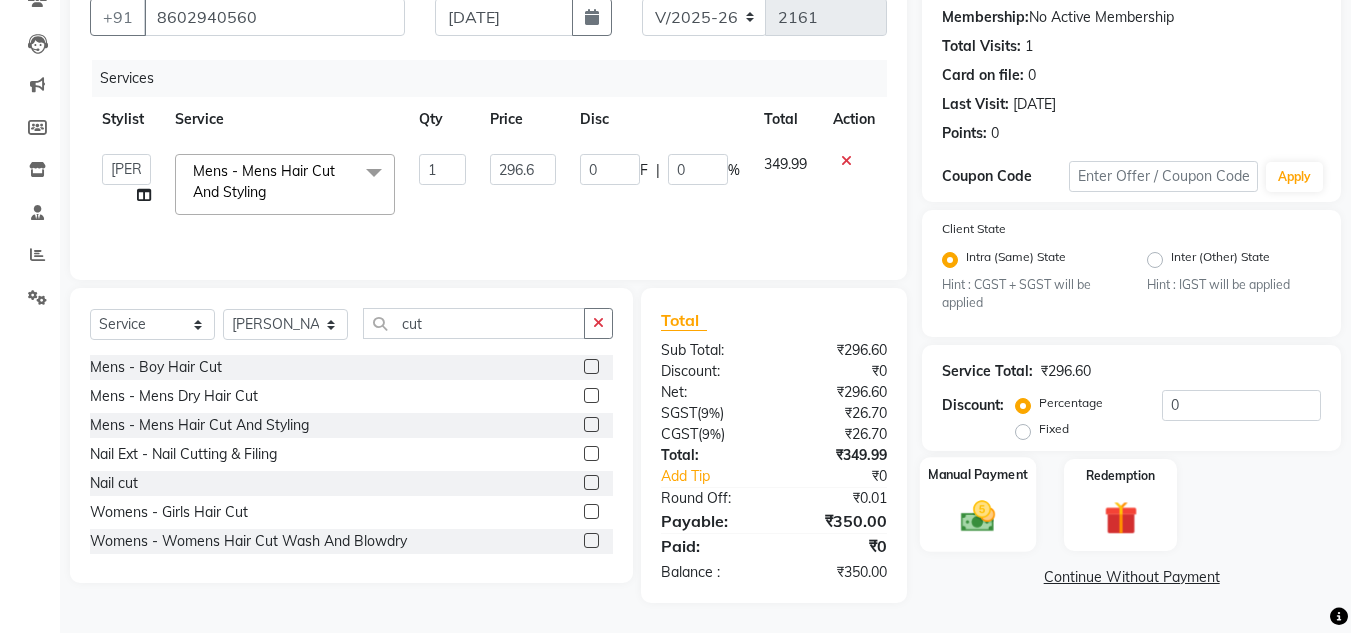 click 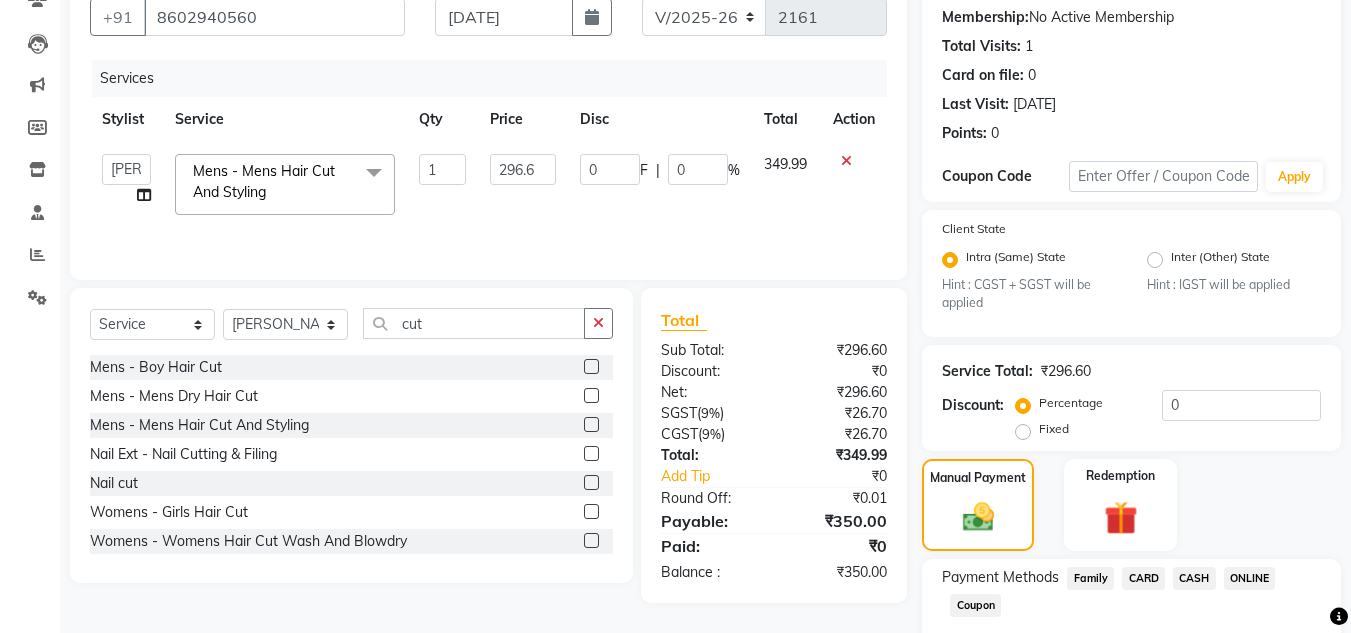 scroll, scrollTop: 305, scrollLeft: 0, axis: vertical 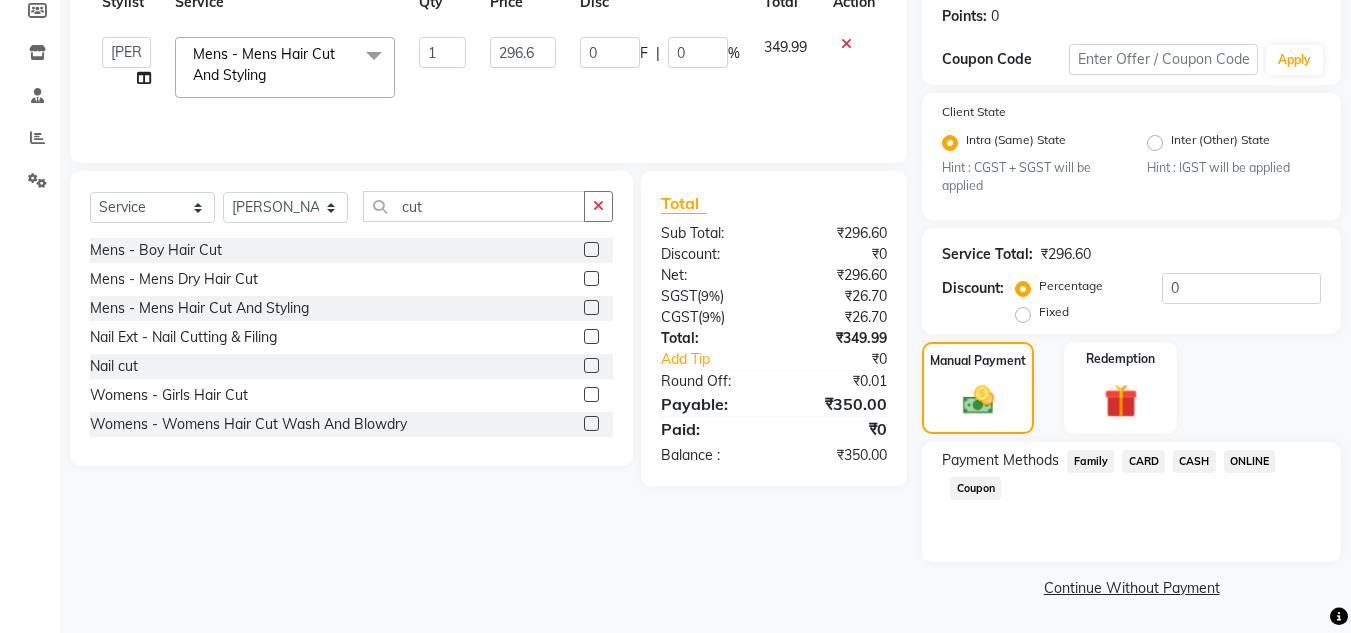 click on "CASH" 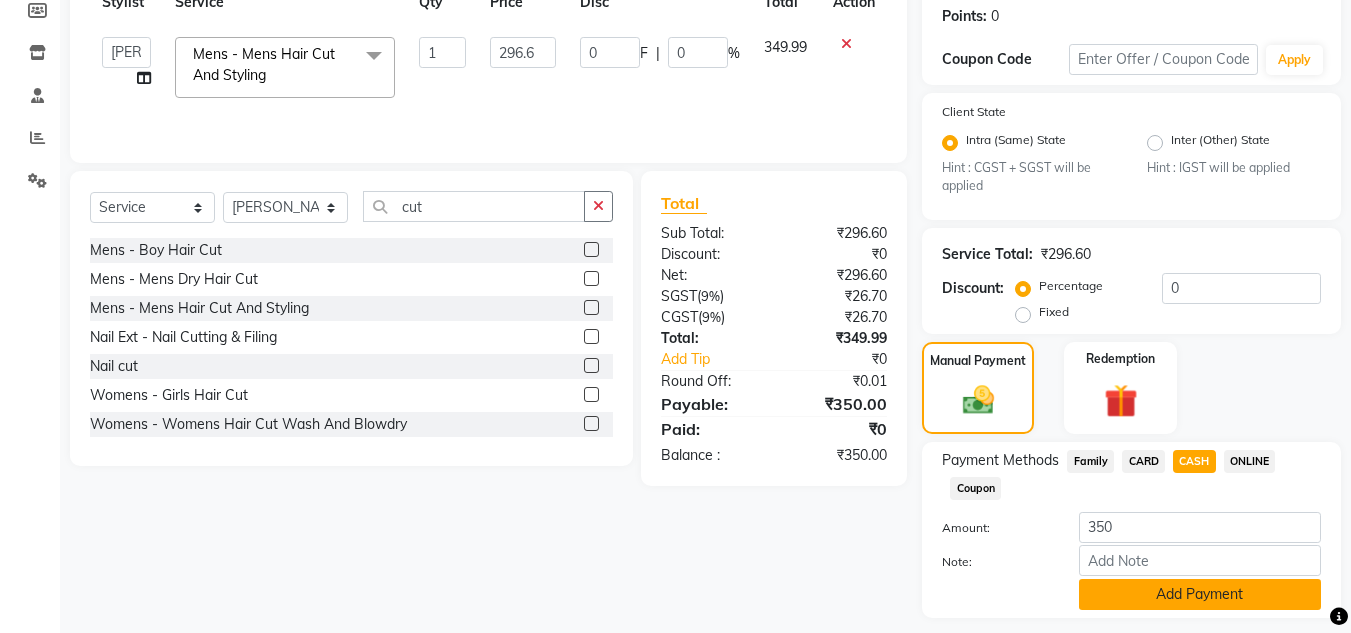 click on "Add Payment" 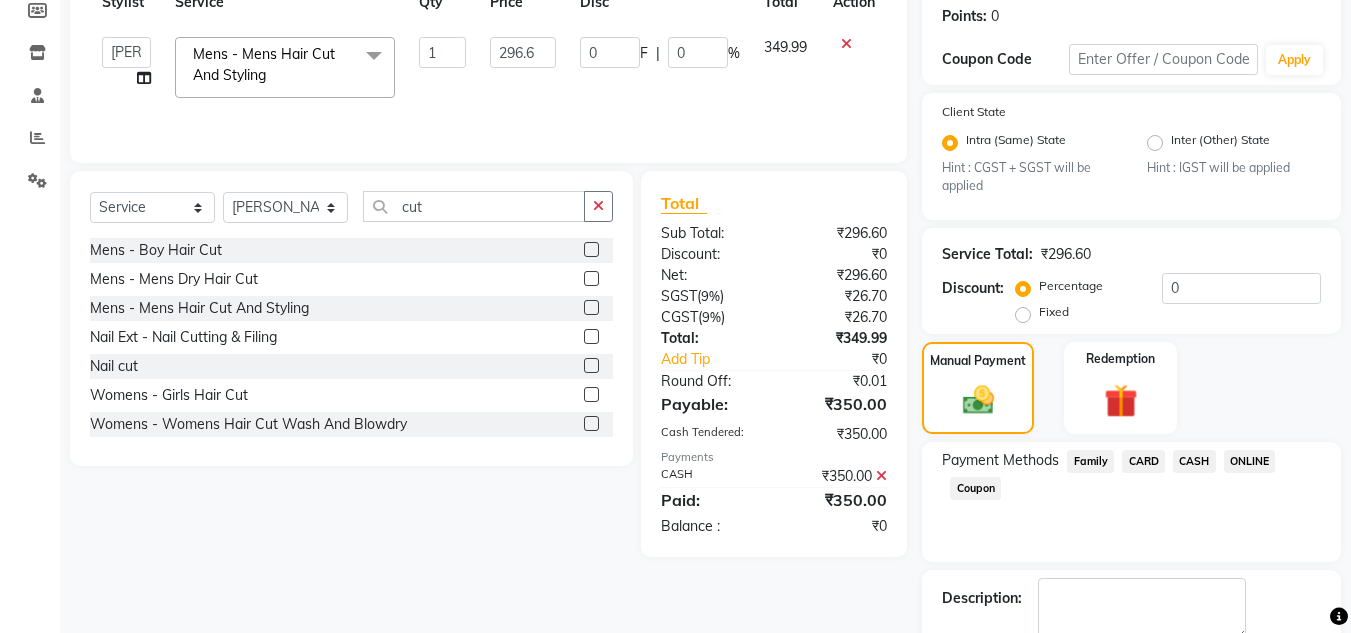 scroll, scrollTop: 418, scrollLeft: 0, axis: vertical 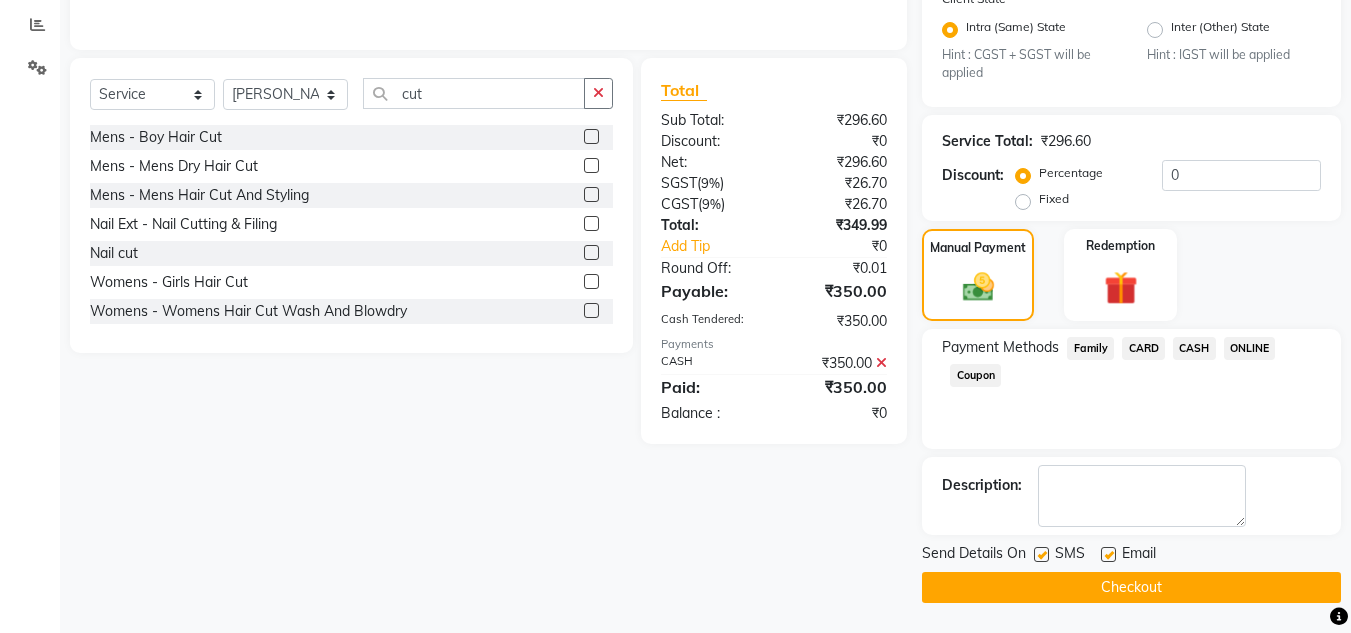 click on "Checkout" 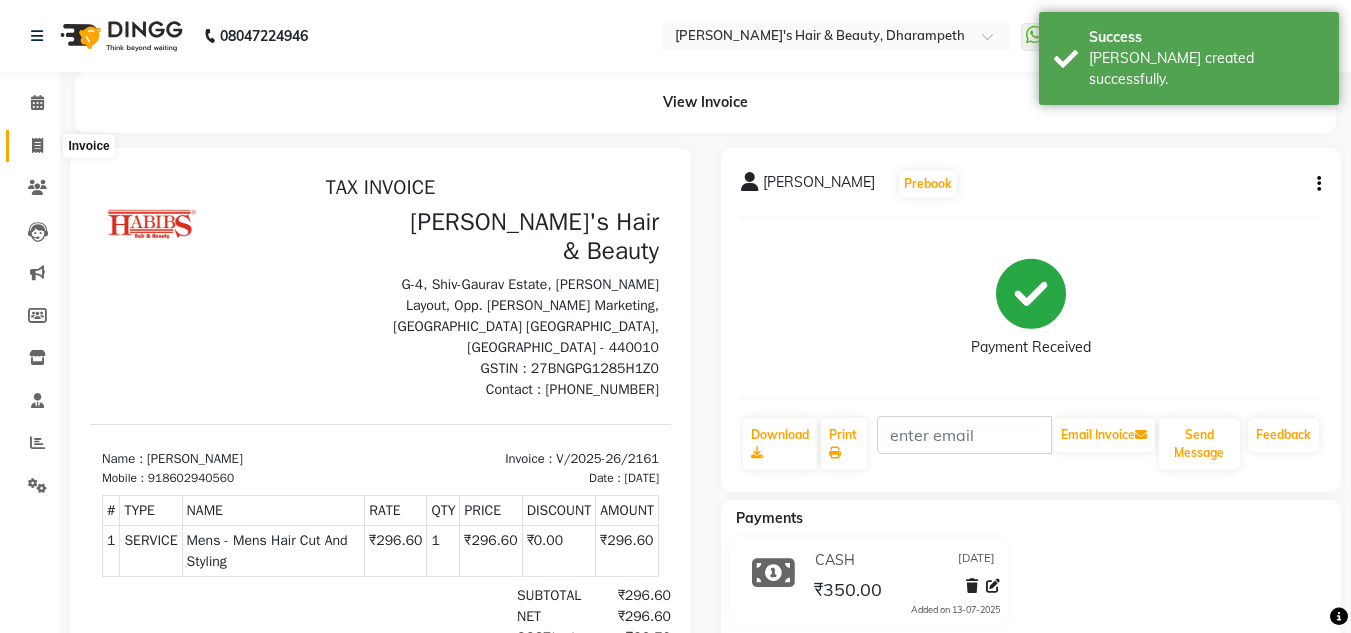 scroll, scrollTop: 0, scrollLeft: 0, axis: both 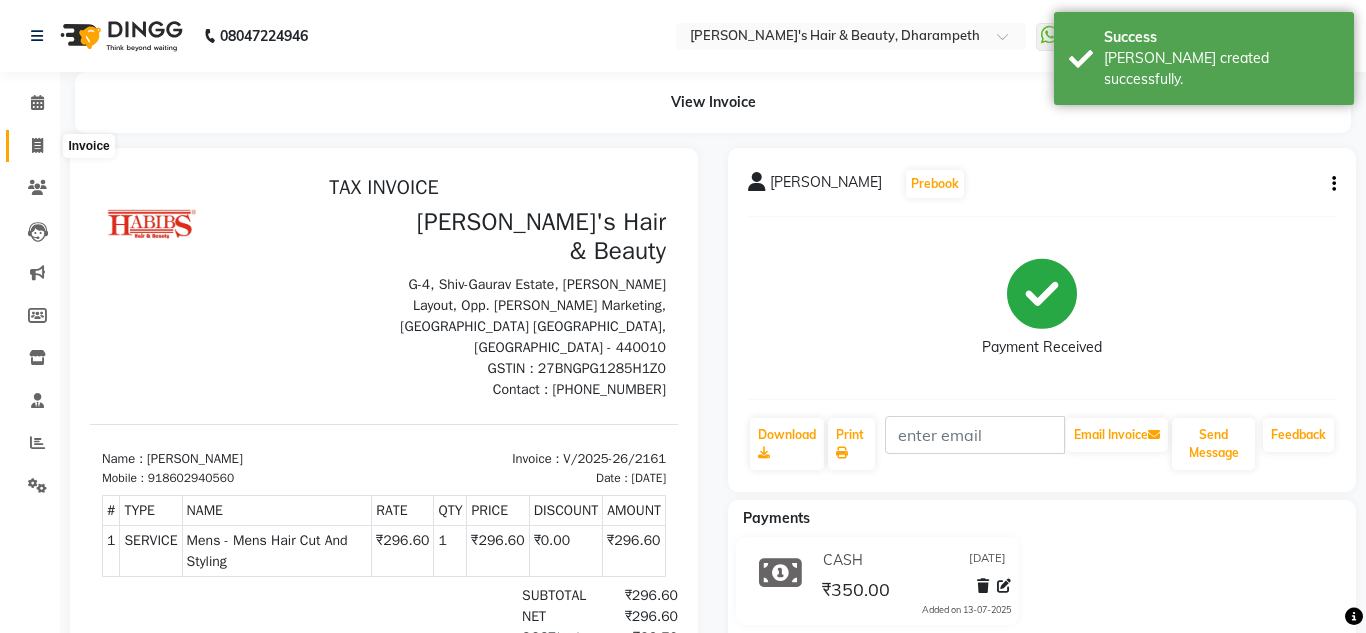 select on "4860" 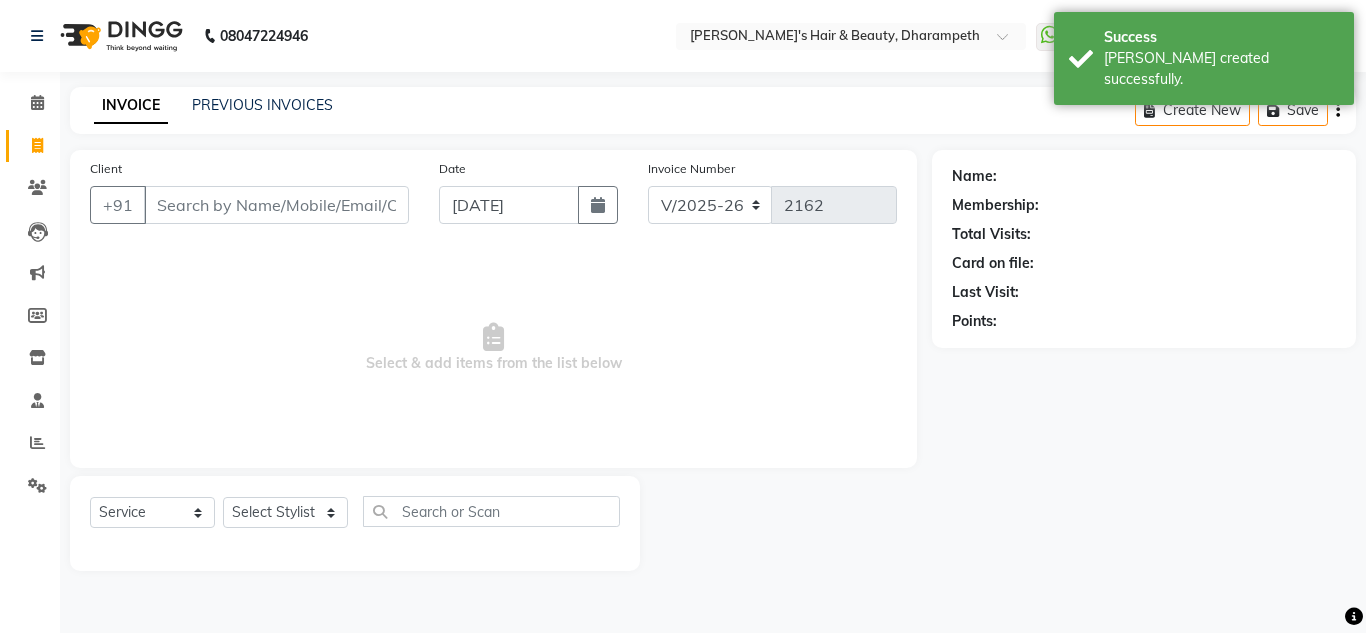 click on "Client" at bounding box center (276, 205) 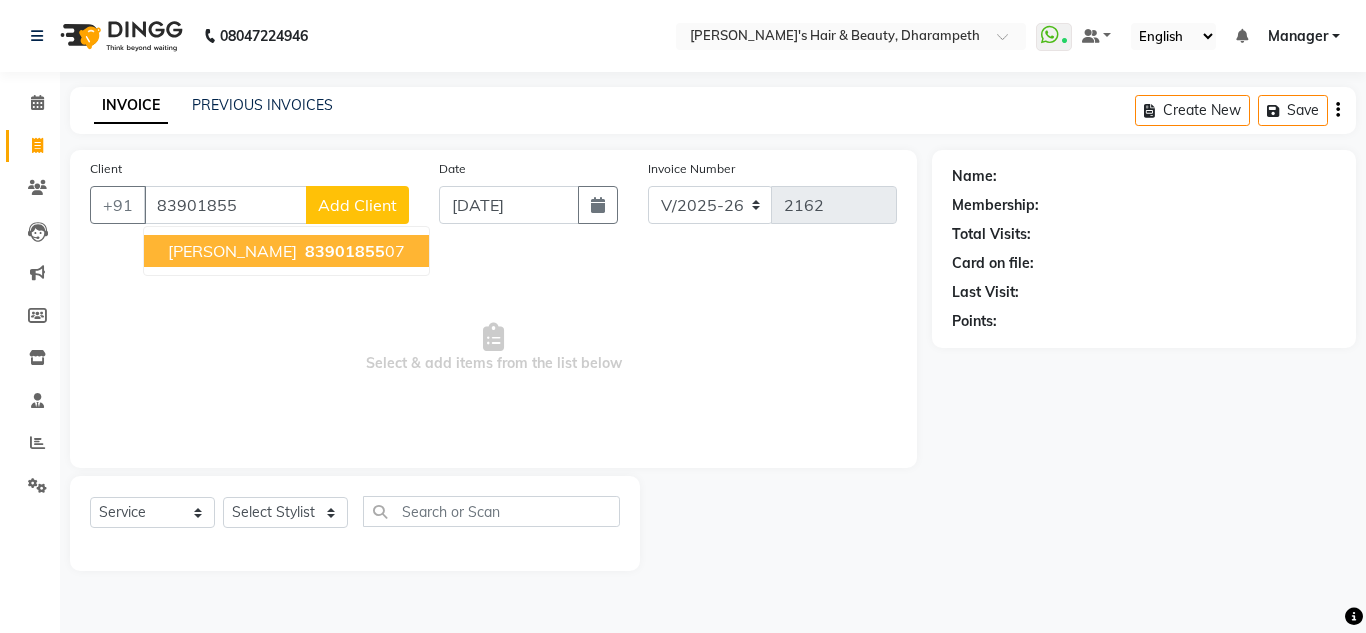 click on "83901855" at bounding box center [345, 251] 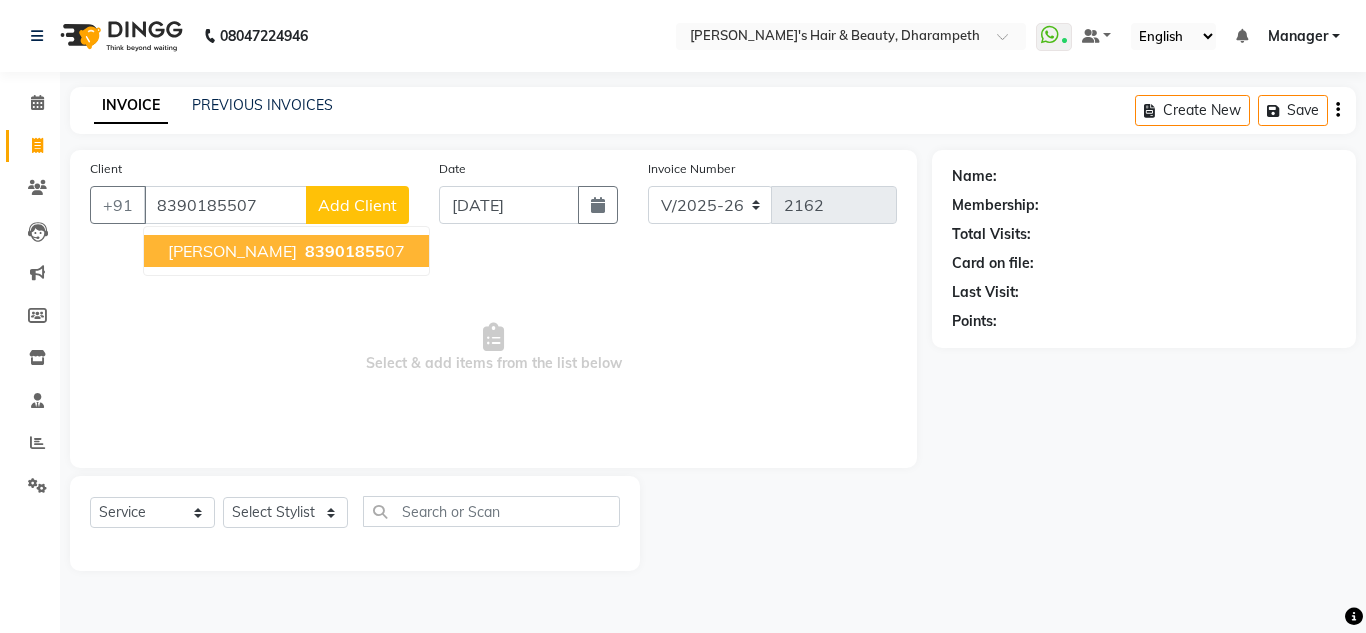 type on "8390185507" 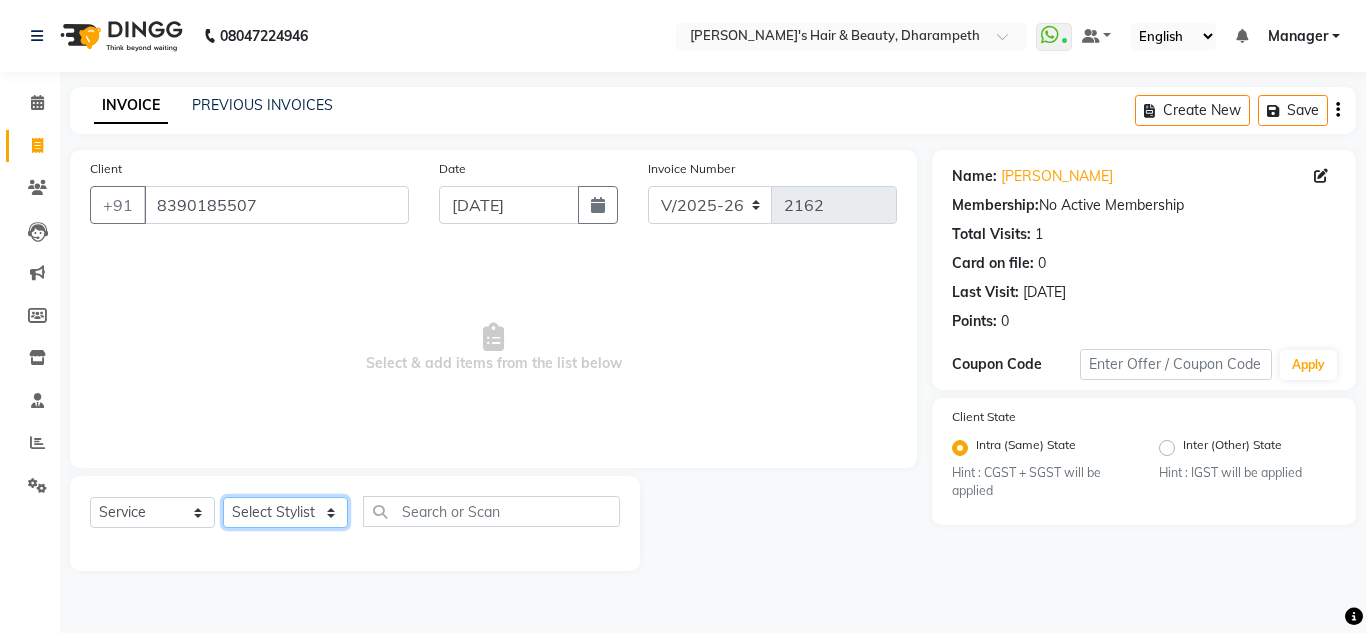 click on "Select Stylist Anuj W [PERSON_NAME] [PERSON_NAME]  Manager [PERSON_NAME] C [PERSON_NAME] S [PERSON_NAME] S Shilpa P Vedant N" 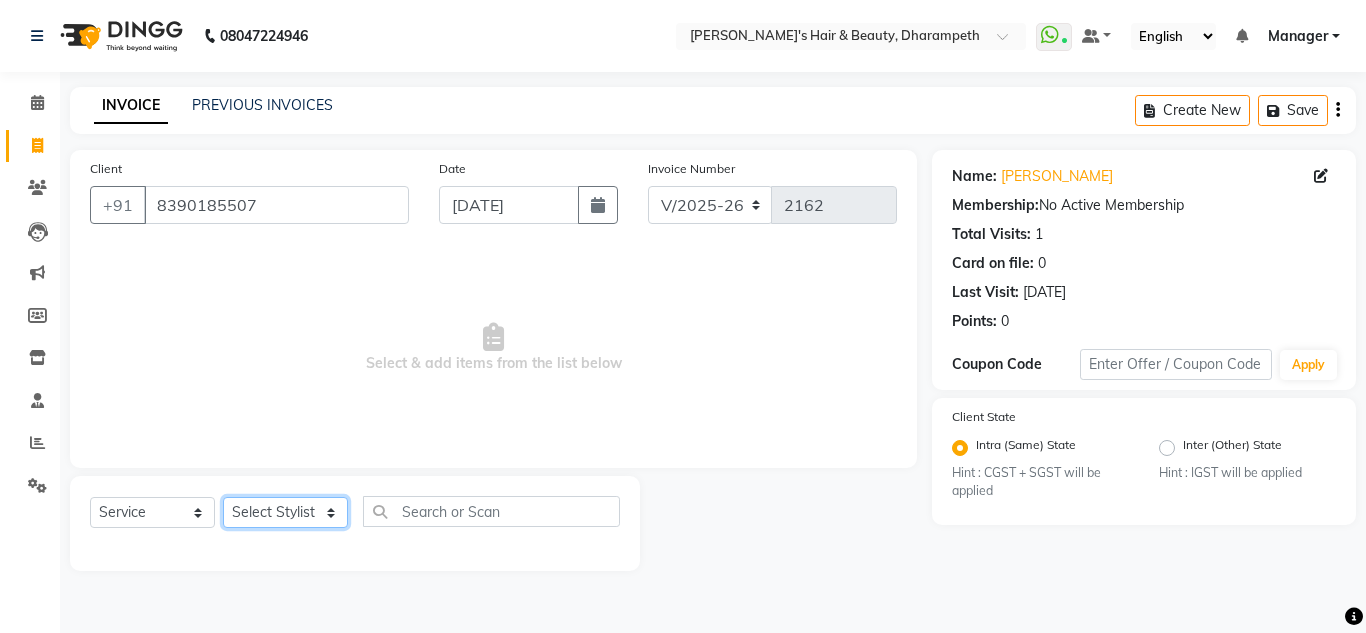 select on "49108" 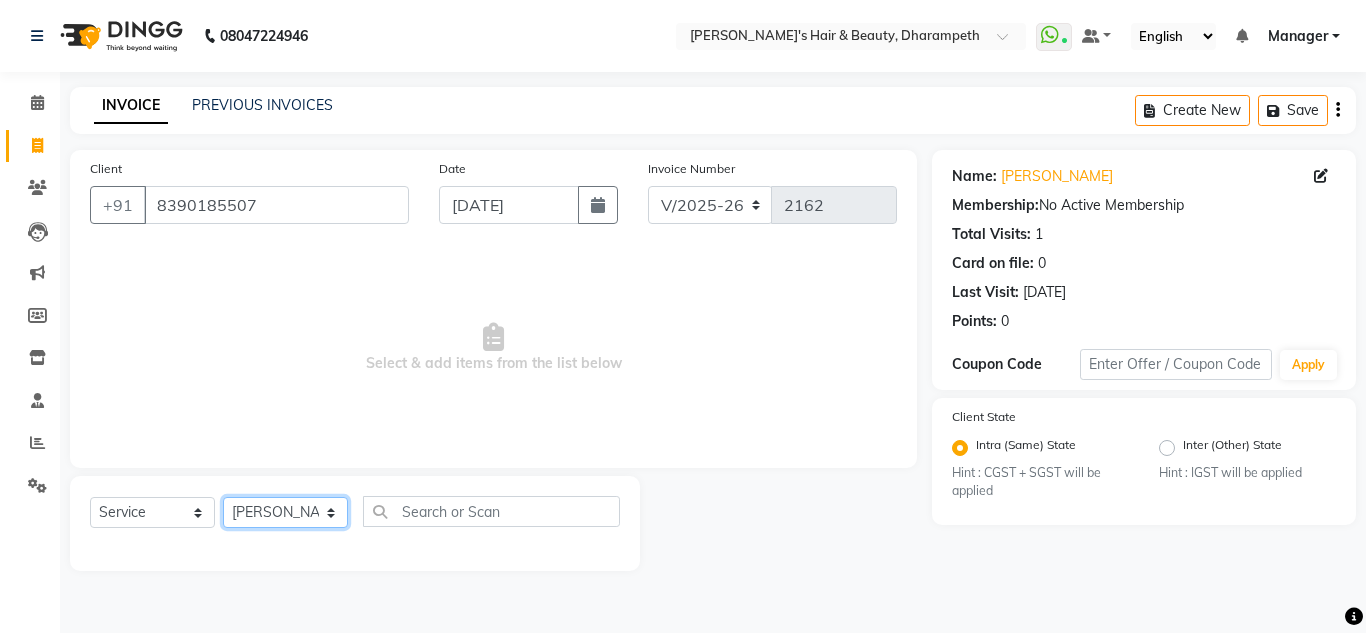 click on "Select Stylist Anuj W [PERSON_NAME] [PERSON_NAME]  Manager [PERSON_NAME] C [PERSON_NAME] S [PERSON_NAME] S Shilpa P Vedant N" 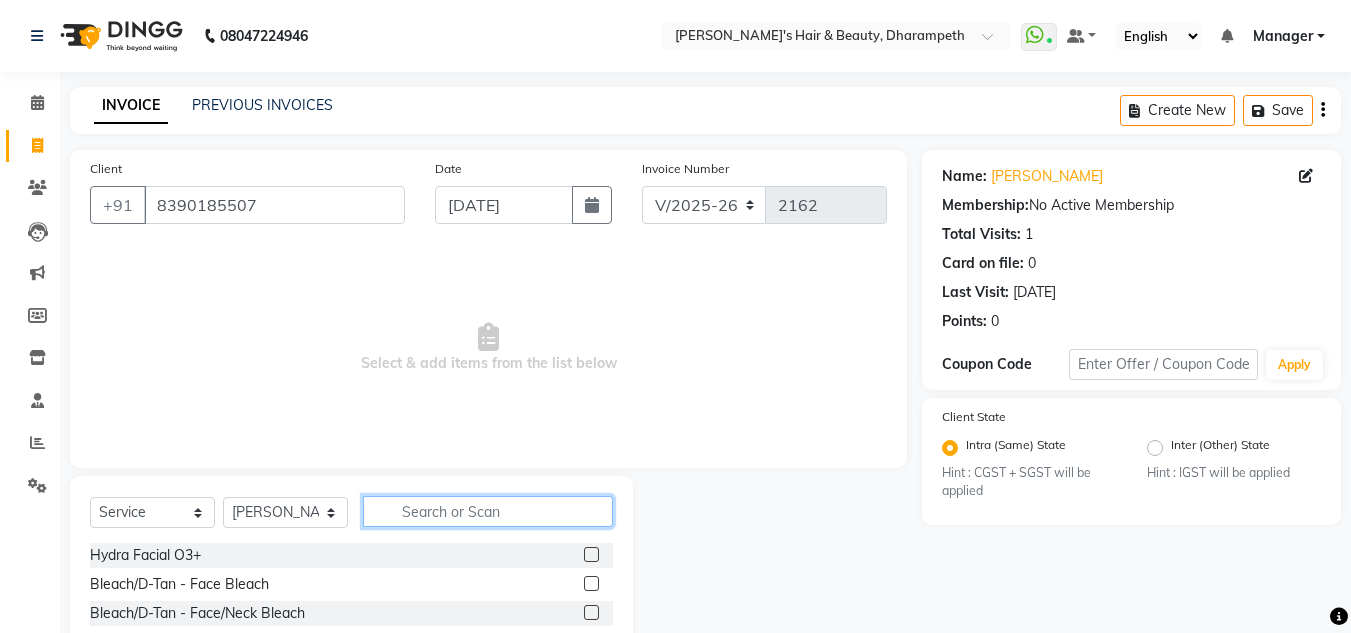 click 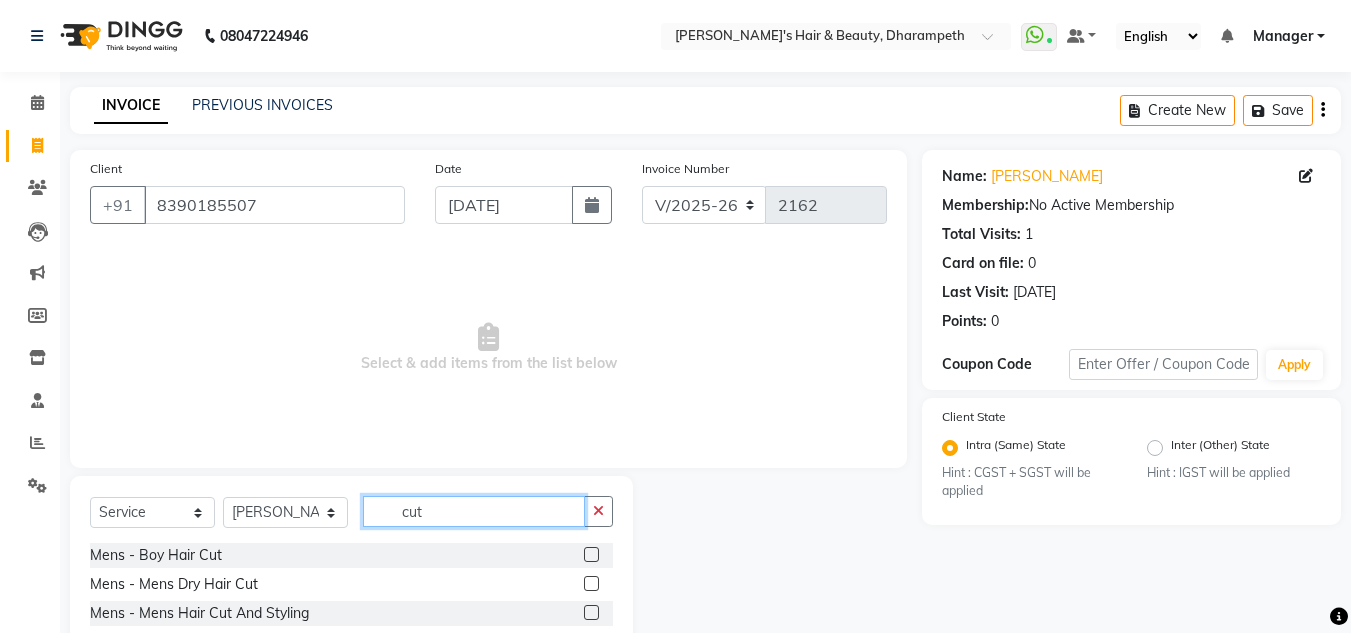 type on "cut" 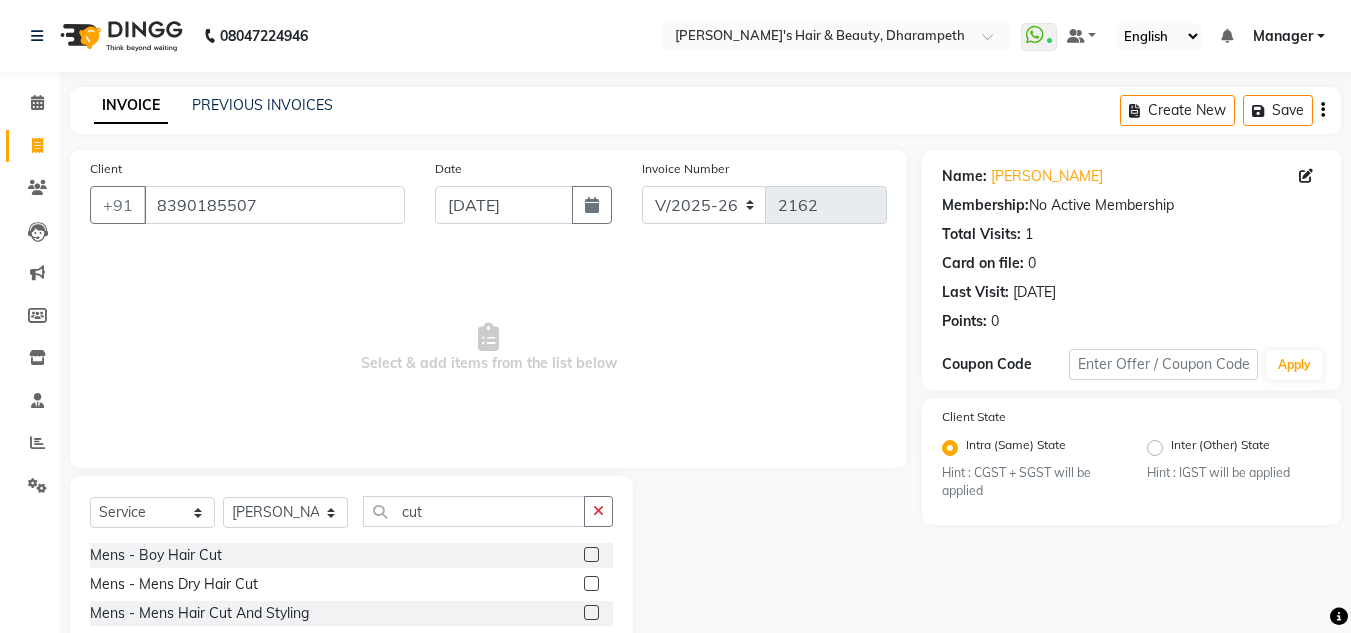 click 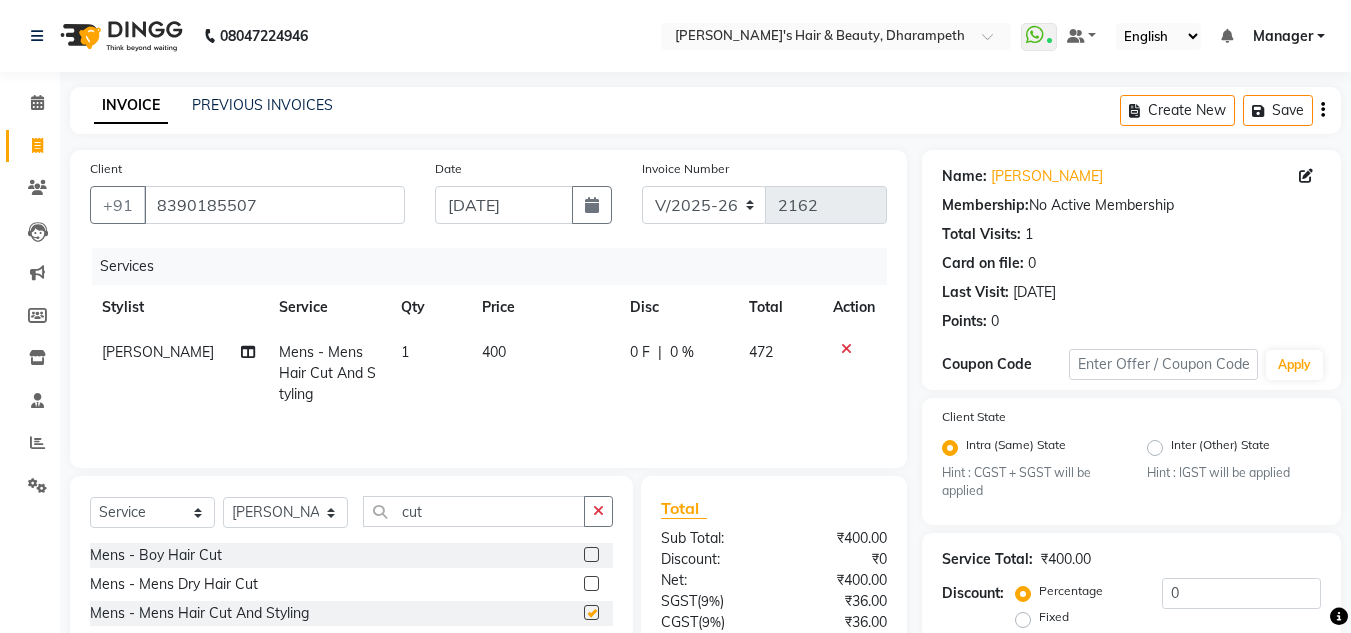 checkbox on "false" 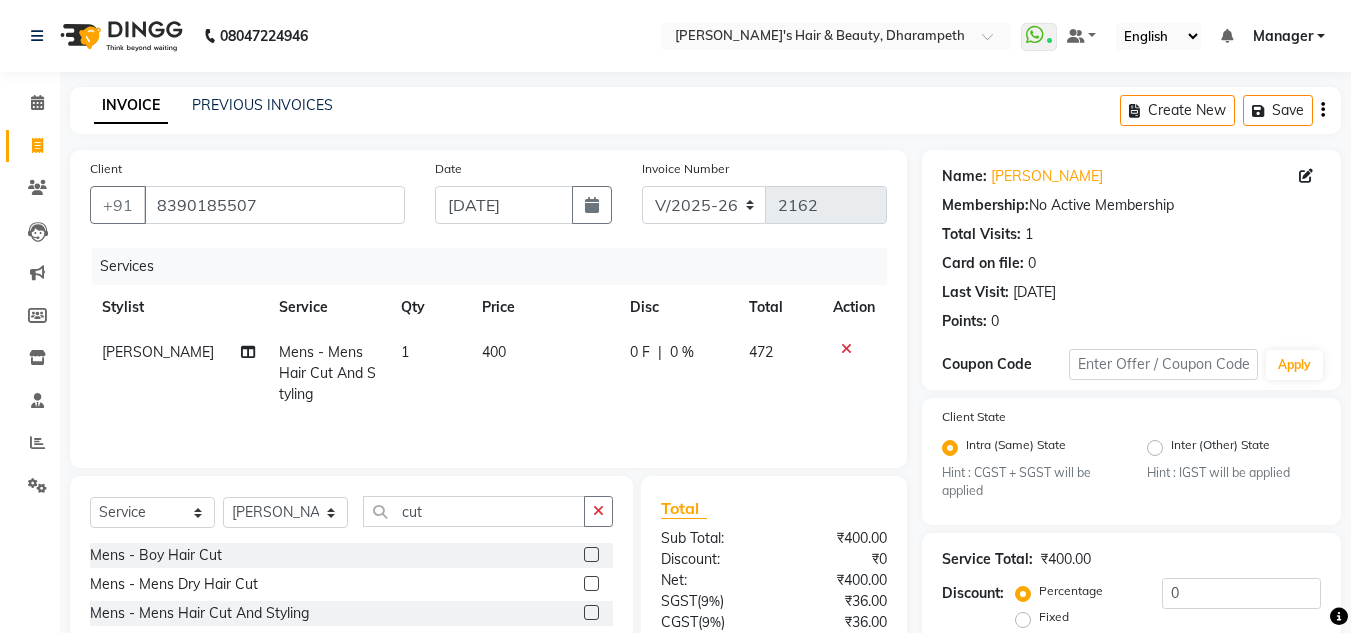 click on "400" 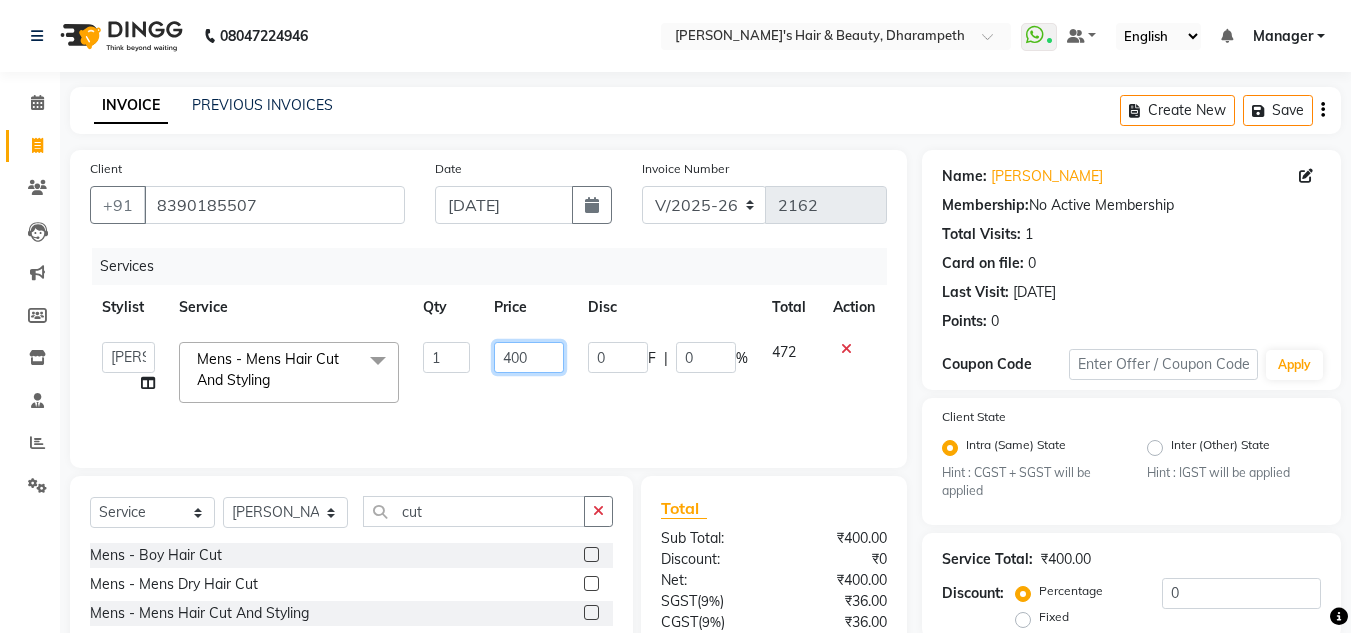 click on "400" 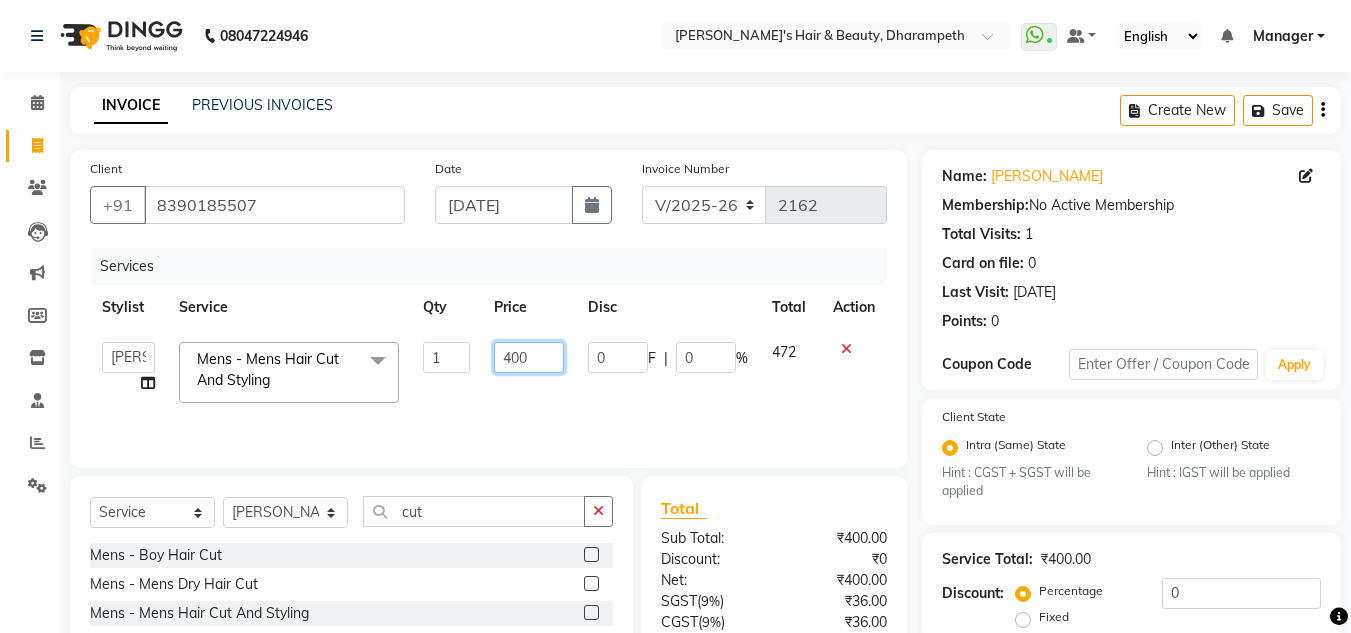 click on "400" 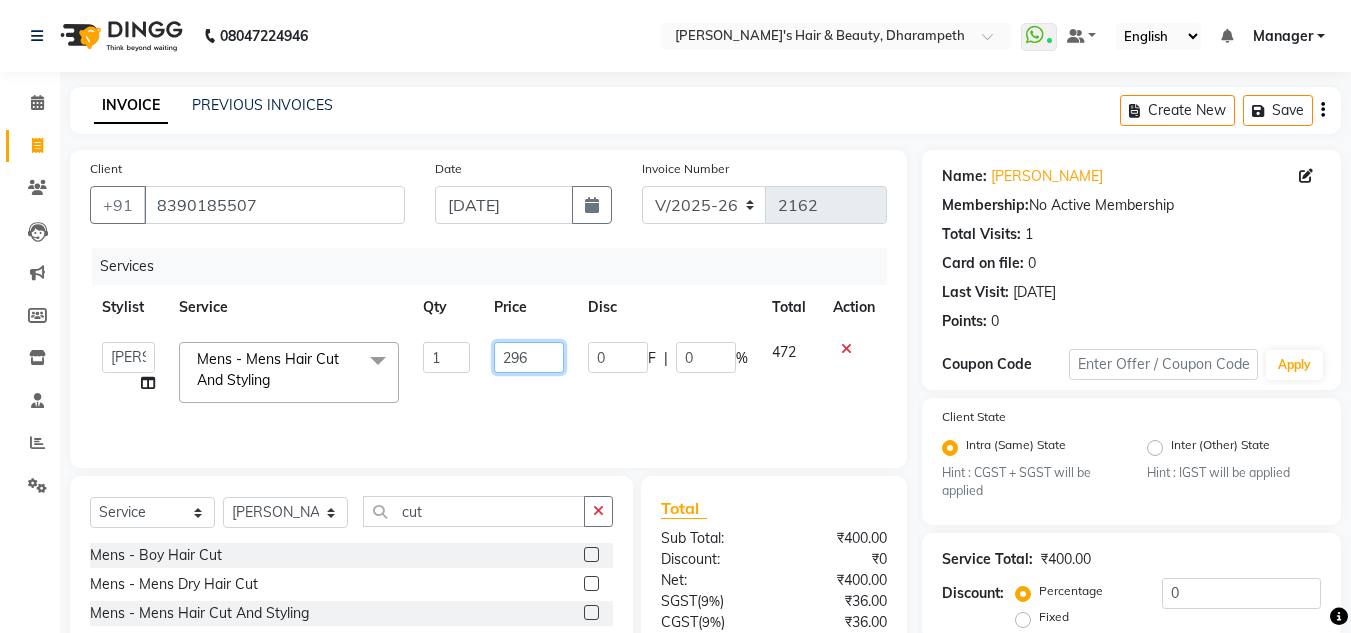 type on "296.5" 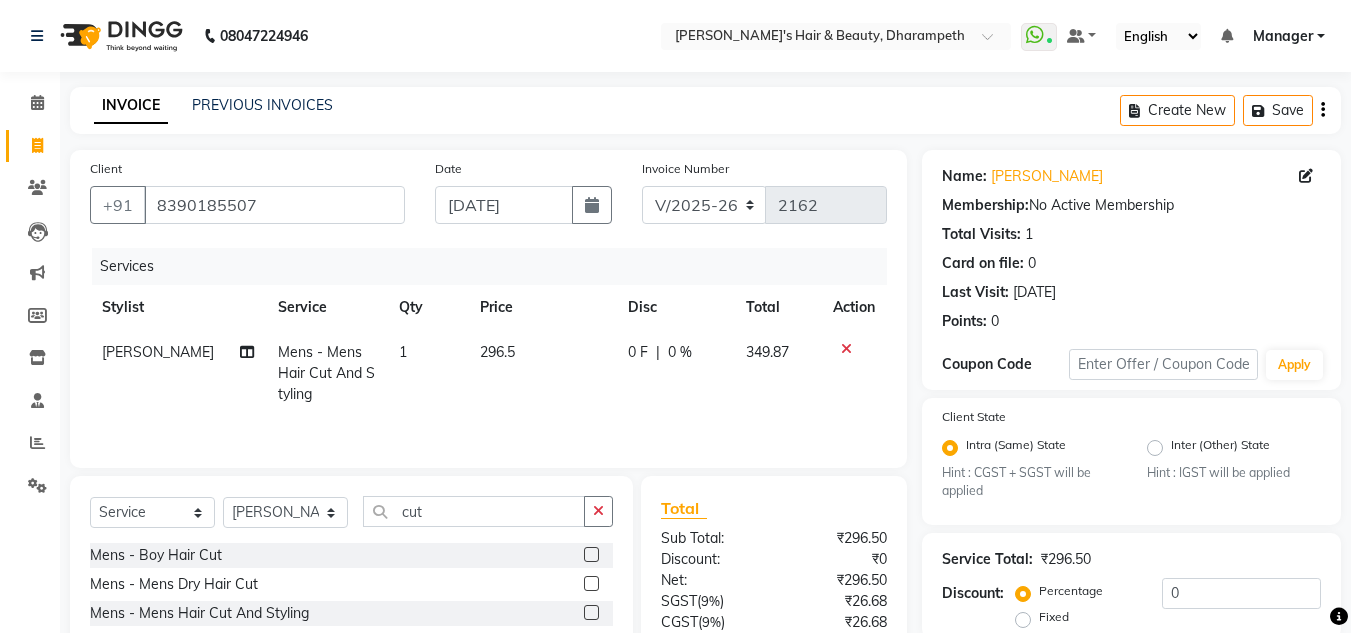 click on "349.87" 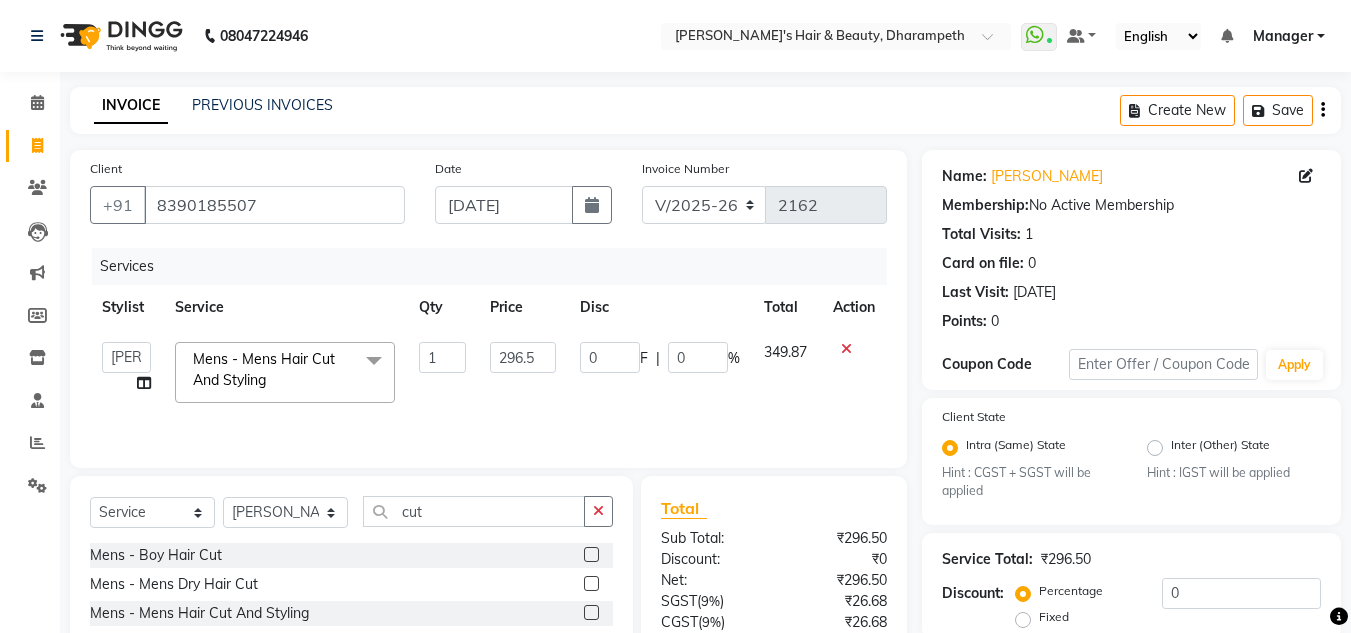 scroll, scrollTop: 188, scrollLeft: 0, axis: vertical 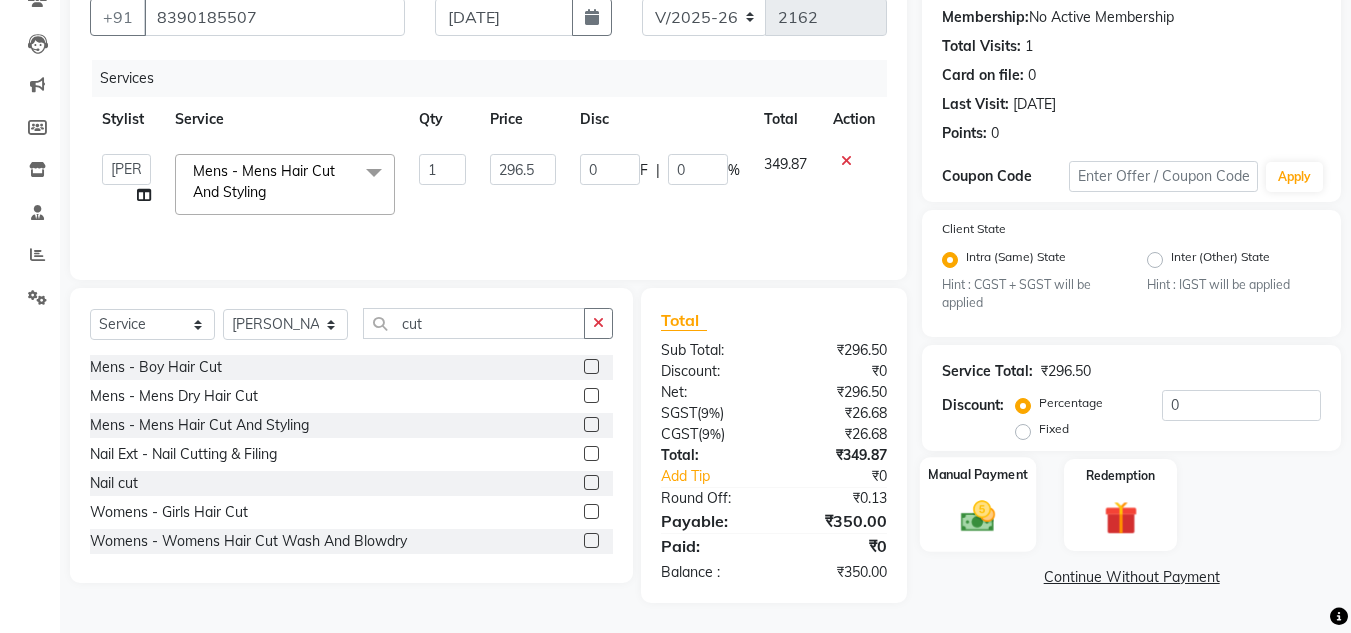 click 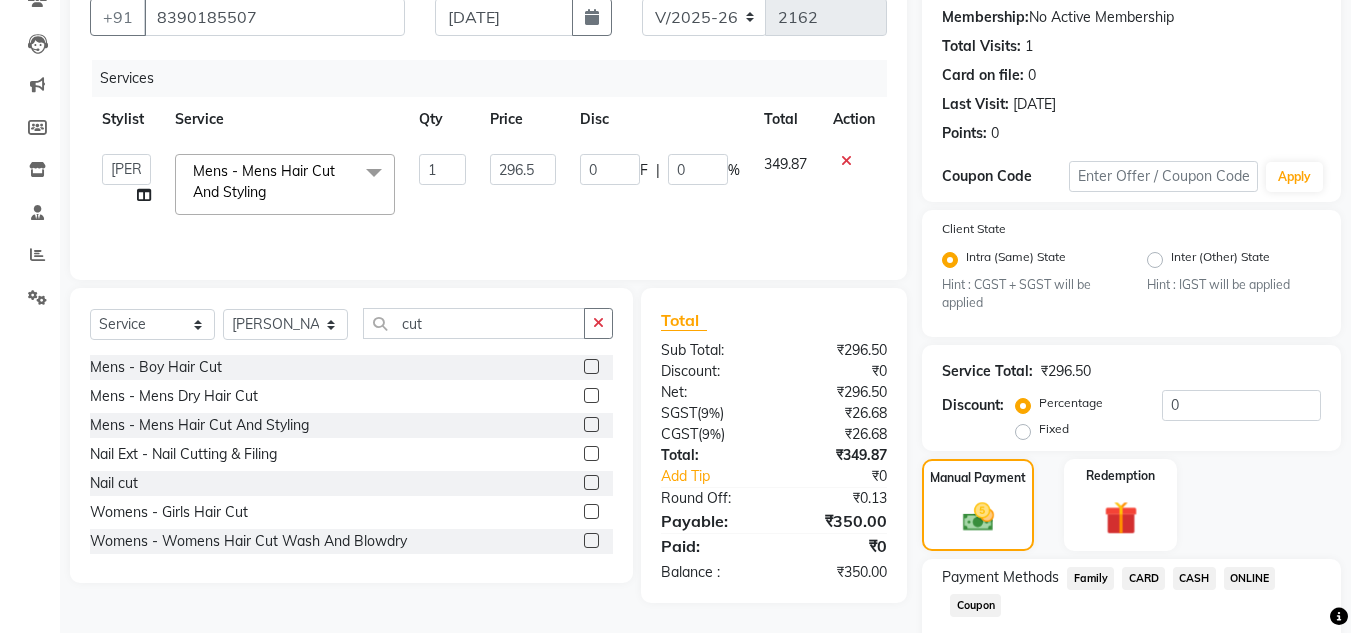 click on "ONLINE" 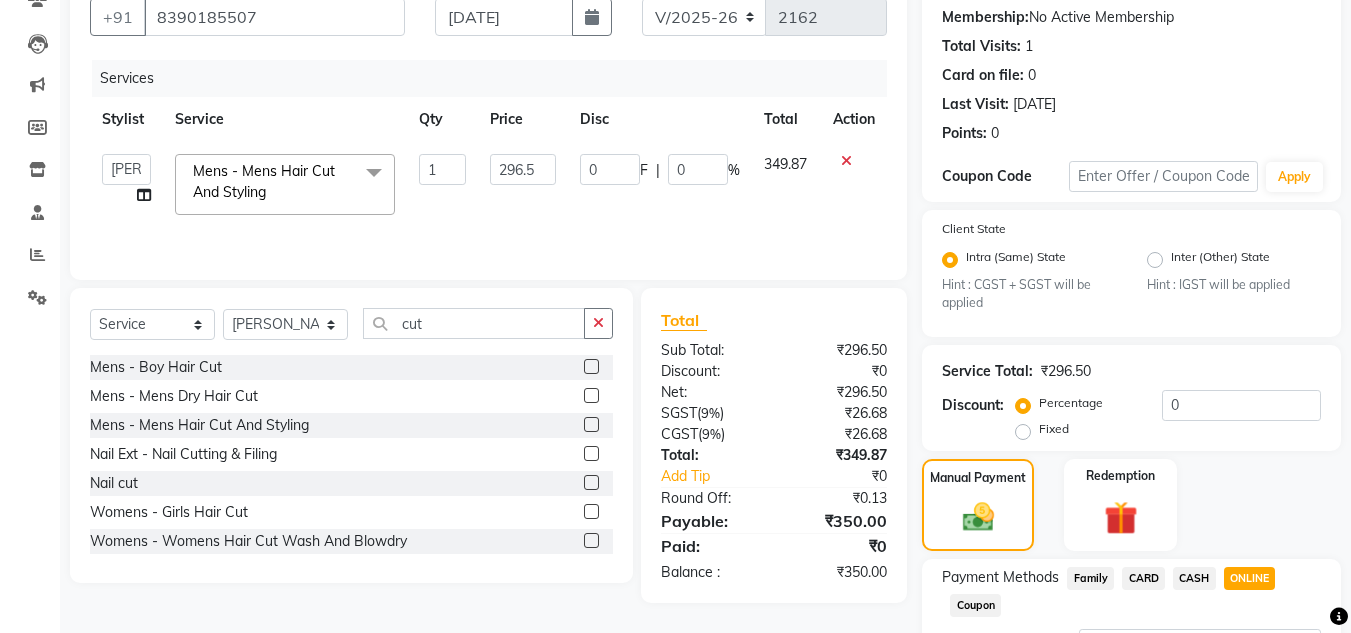scroll, scrollTop: 361, scrollLeft: 0, axis: vertical 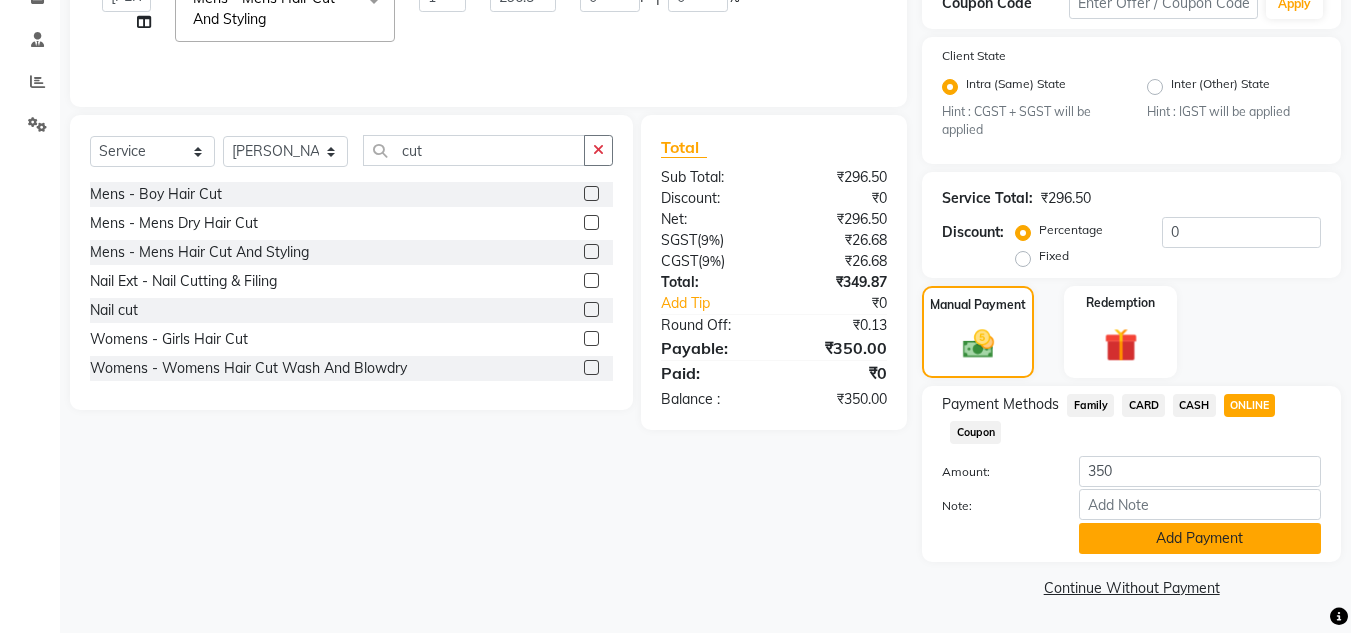 click on "Add Payment" 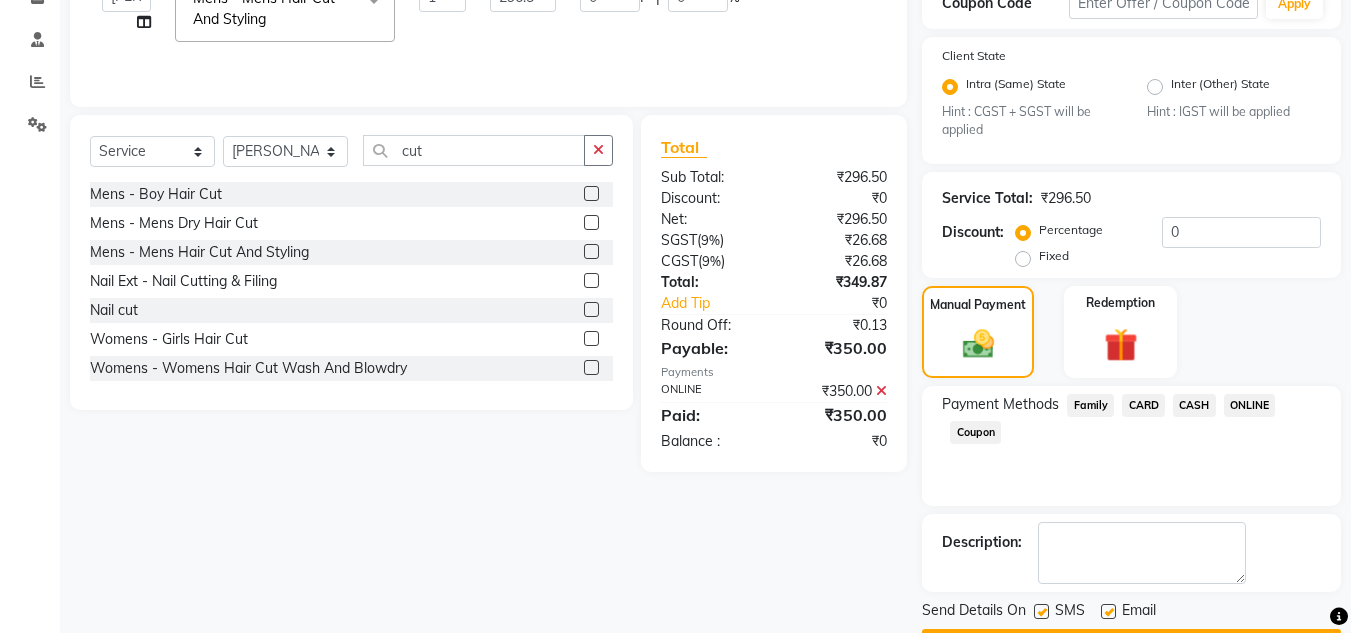 scroll, scrollTop: 418, scrollLeft: 0, axis: vertical 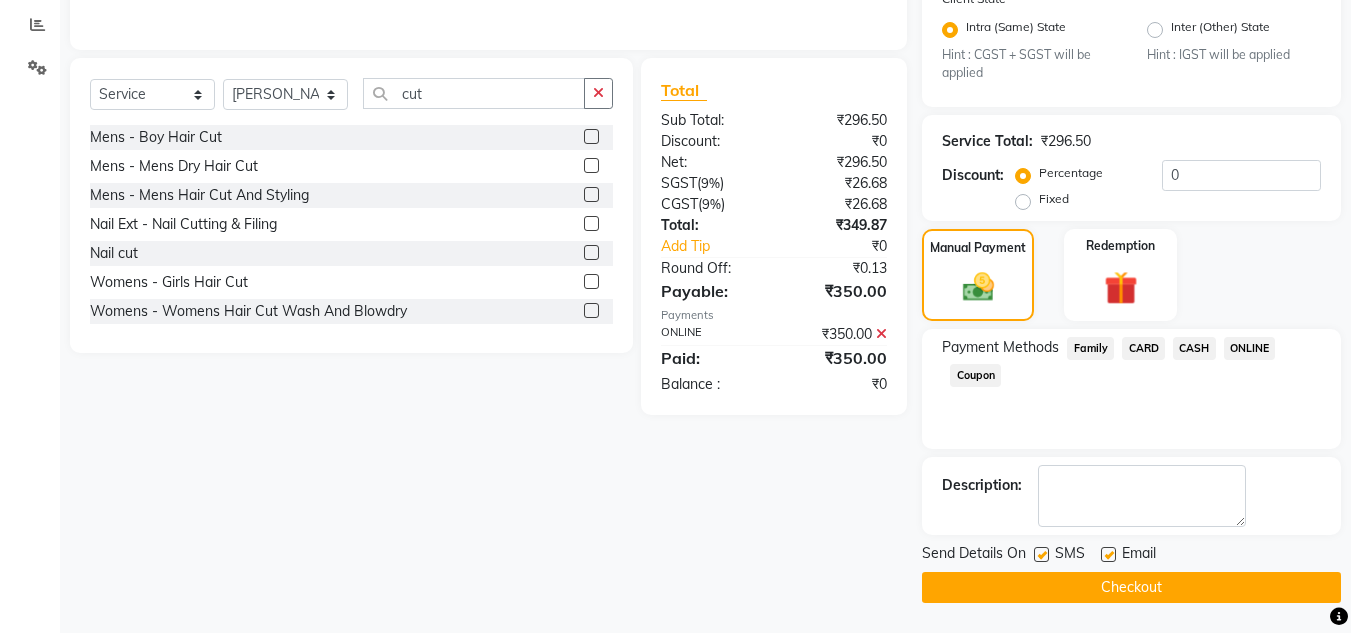 click on "Checkout" 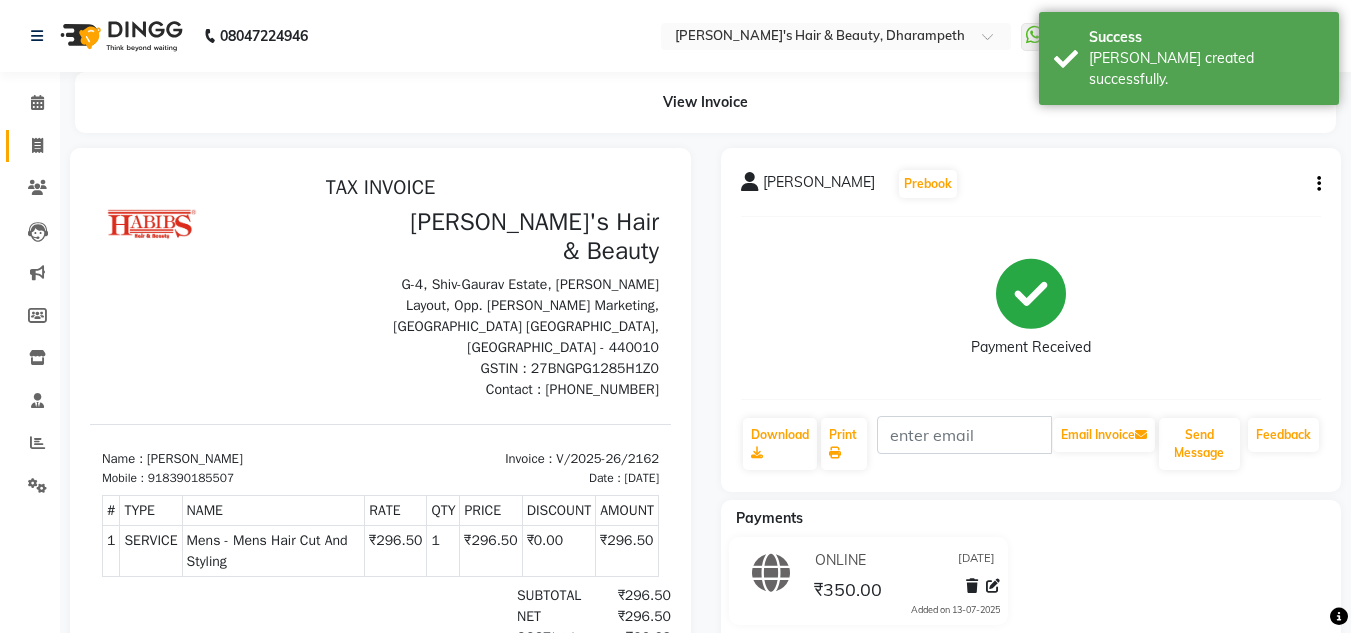 scroll, scrollTop: 0, scrollLeft: 0, axis: both 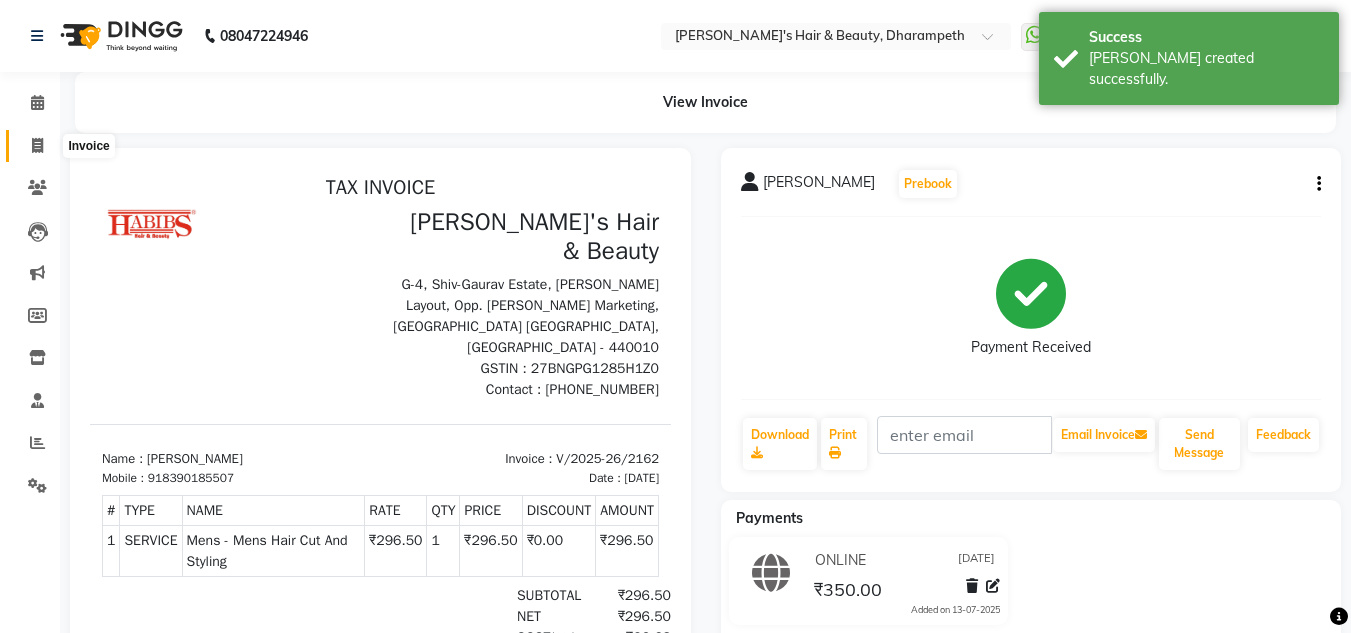 click 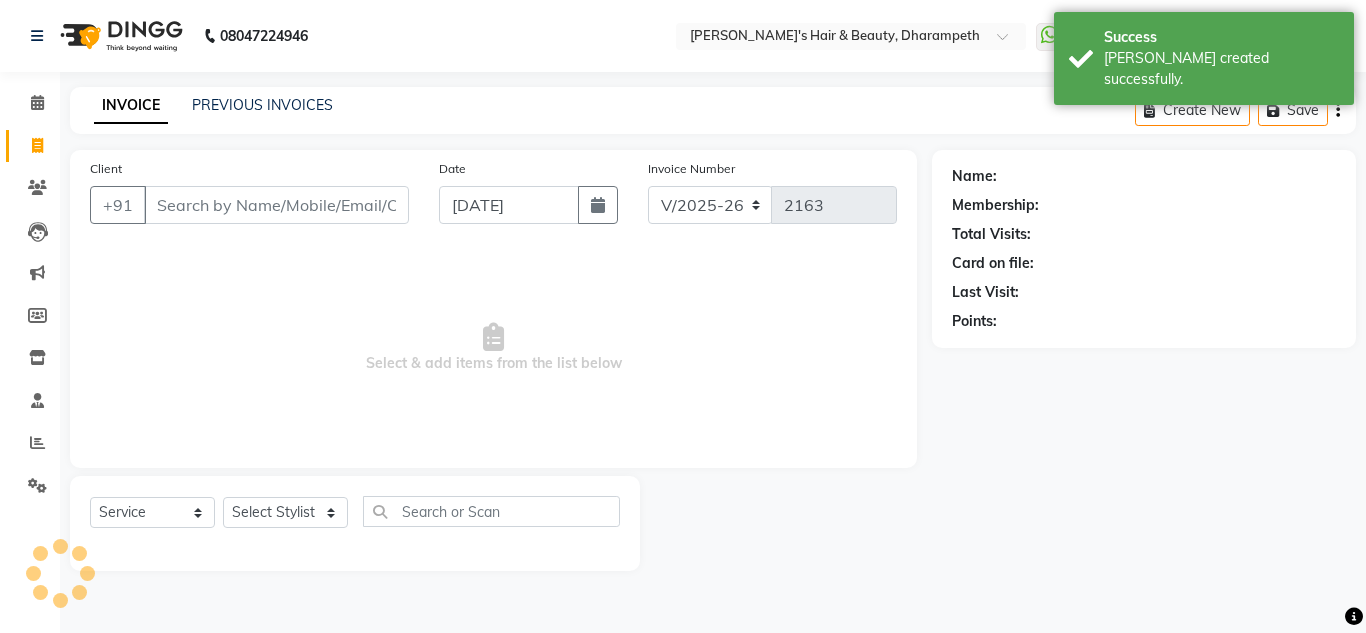 click on "Client" at bounding box center [276, 205] 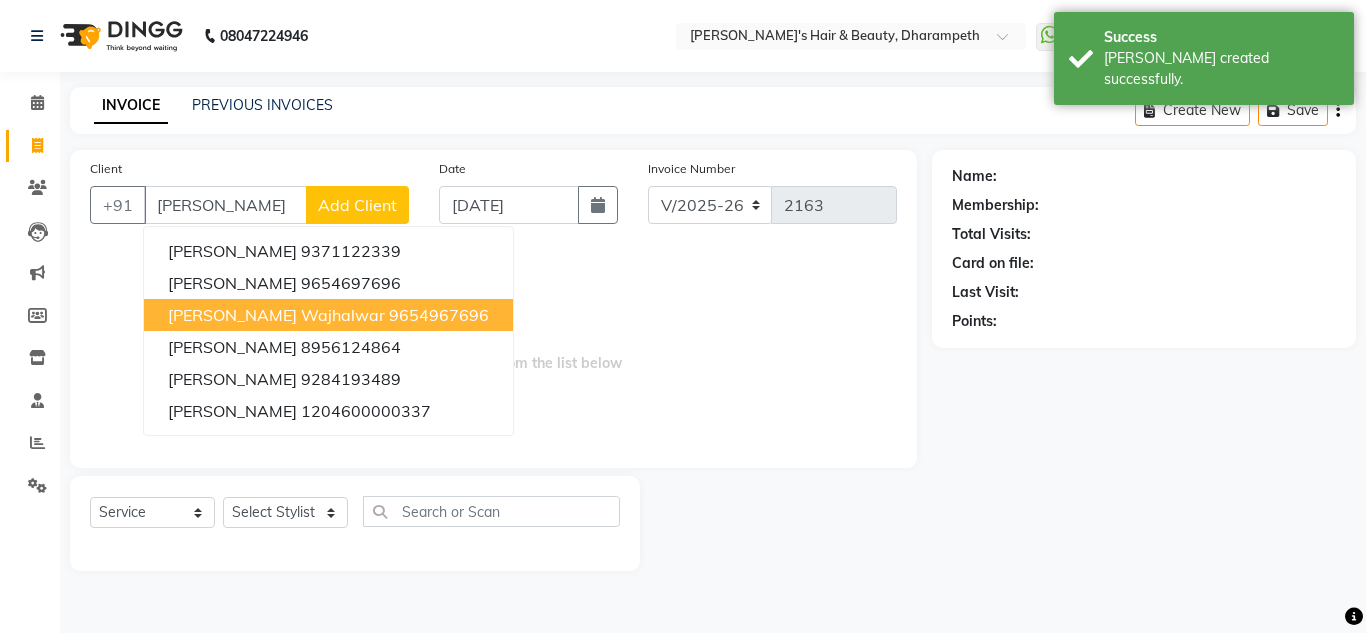 click on "[PERSON_NAME] wajhalwar" at bounding box center (276, 315) 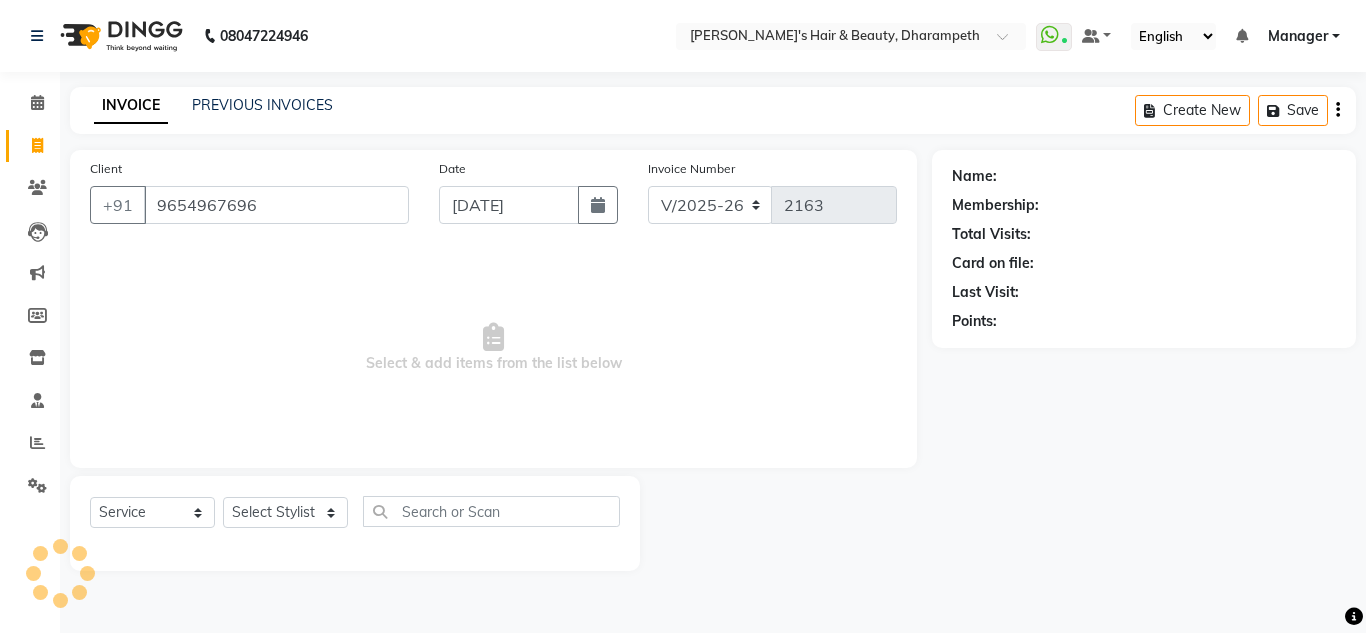 type on "9654967696" 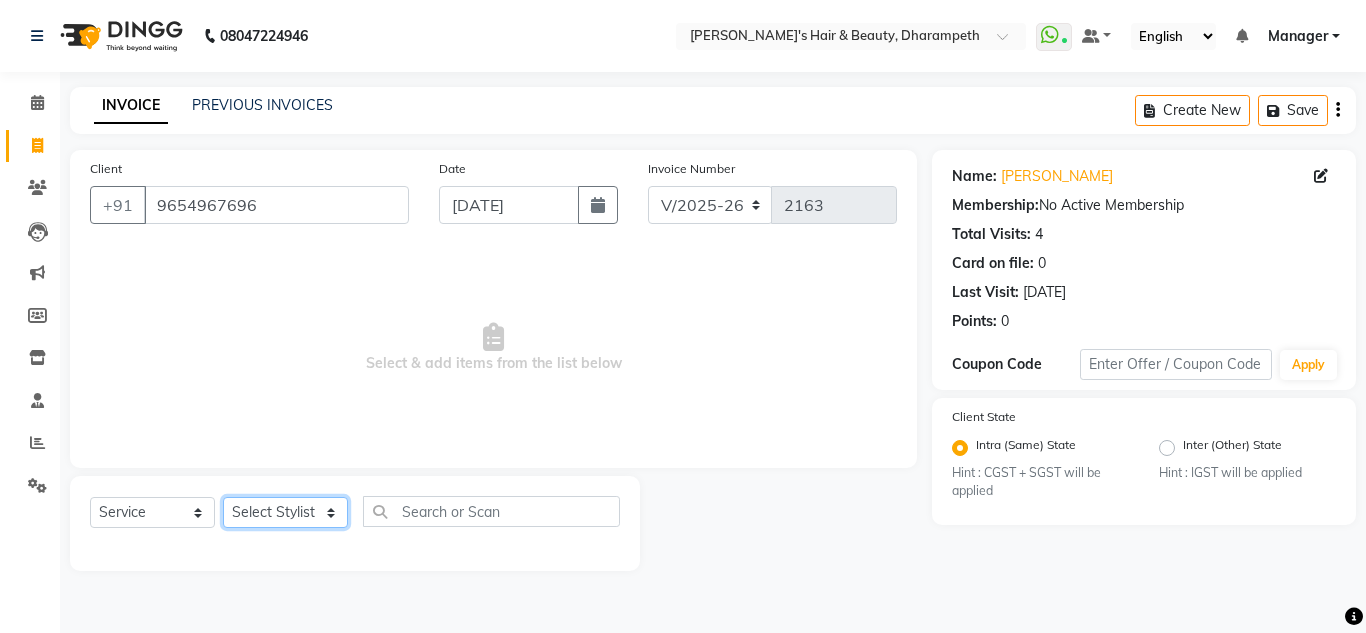 click on "Select Stylist Anuj W [PERSON_NAME] [PERSON_NAME]  Manager [PERSON_NAME] C [PERSON_NAME] S [PERSON_NAME] S Shilpa P Vedant N" 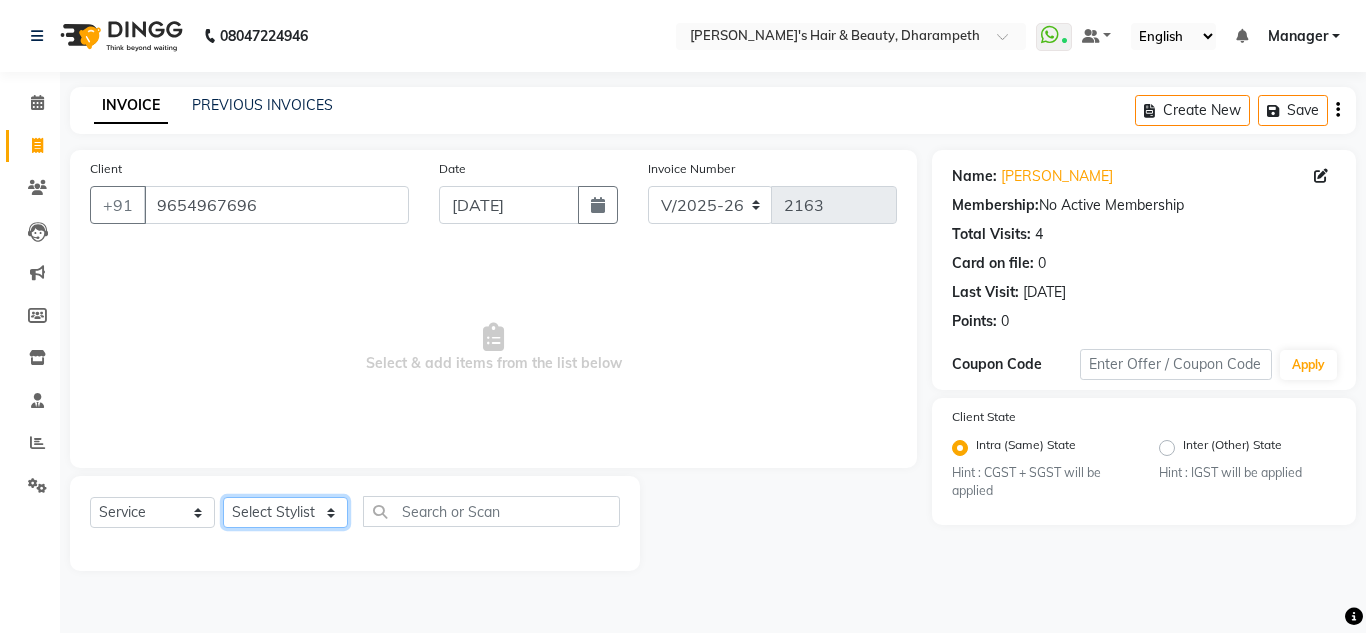 select on "37168" 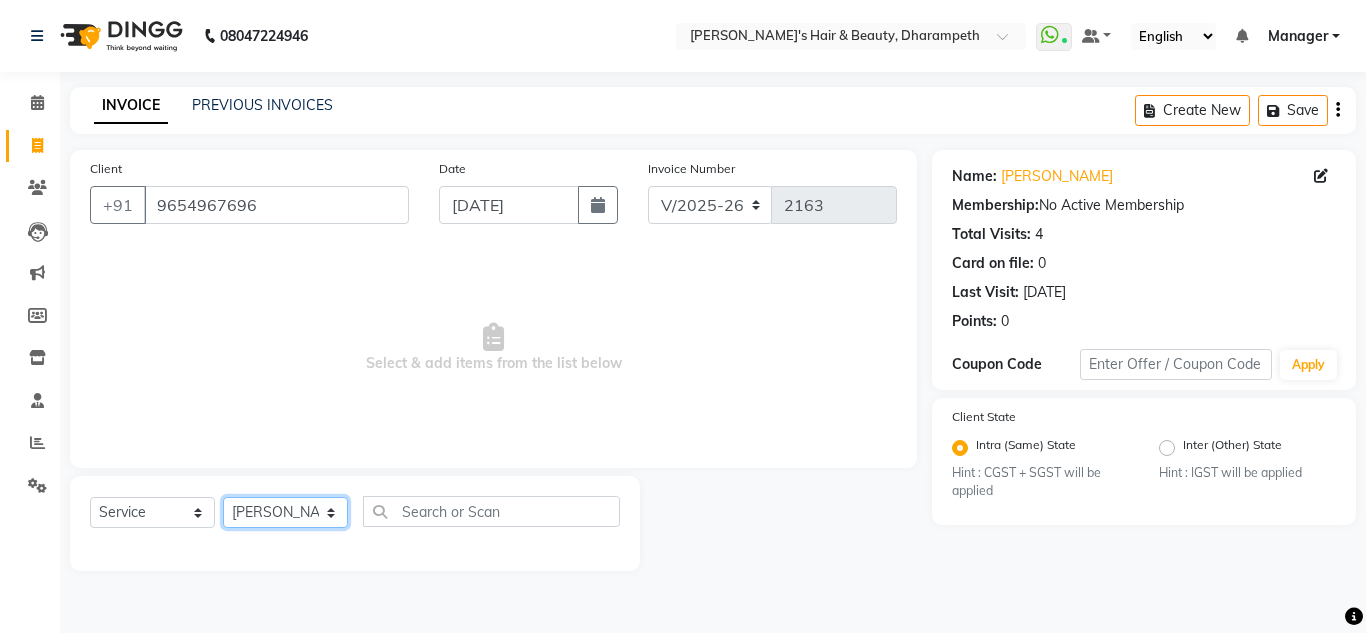 click on "Select Stylist Anuj W [PERSON_NAME] [PERSON_NAME]  Manager [PERSON_NAME] C [PERSON_NAME] S [PERSON_NAME] S Shilpa P Vedant N" 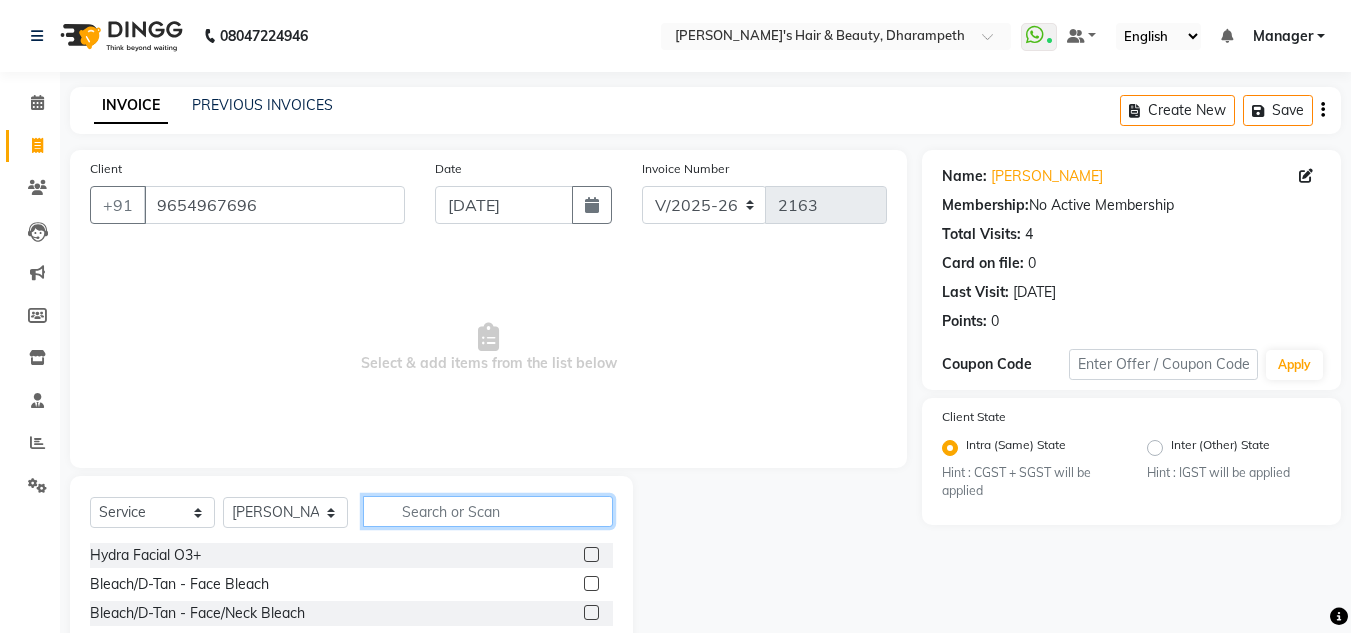 click 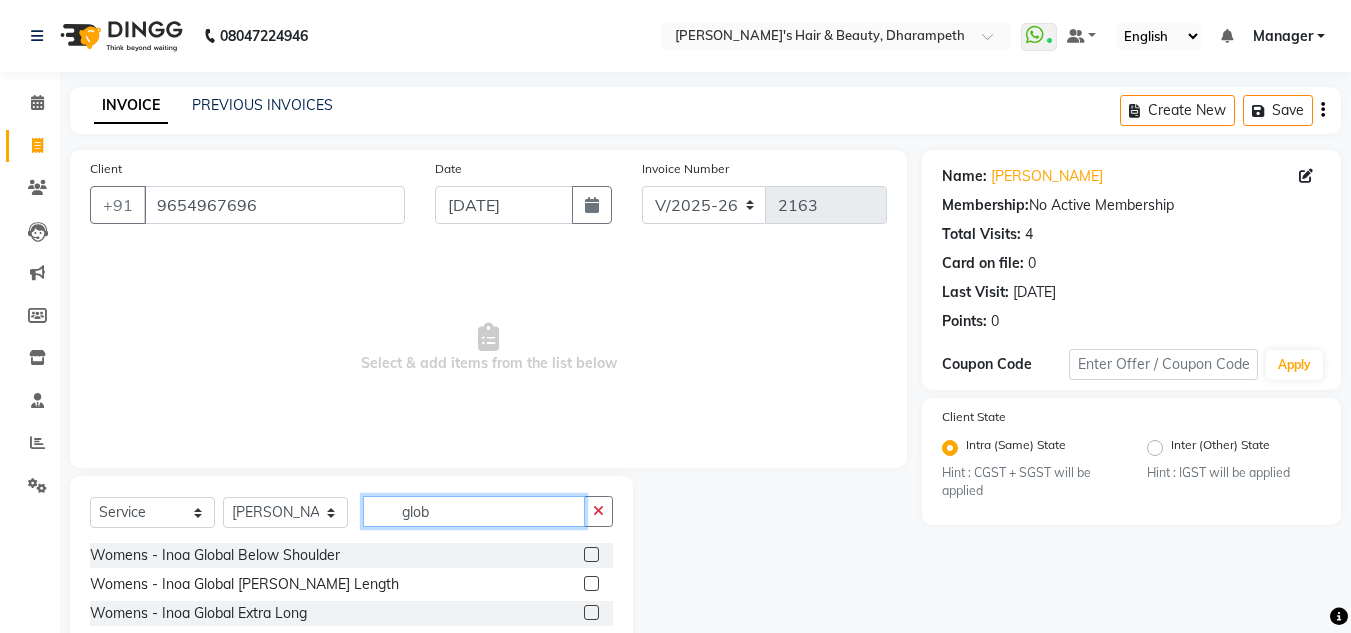 scroll, scrollTop: 168, scrollLeft: 0, axis: vertical 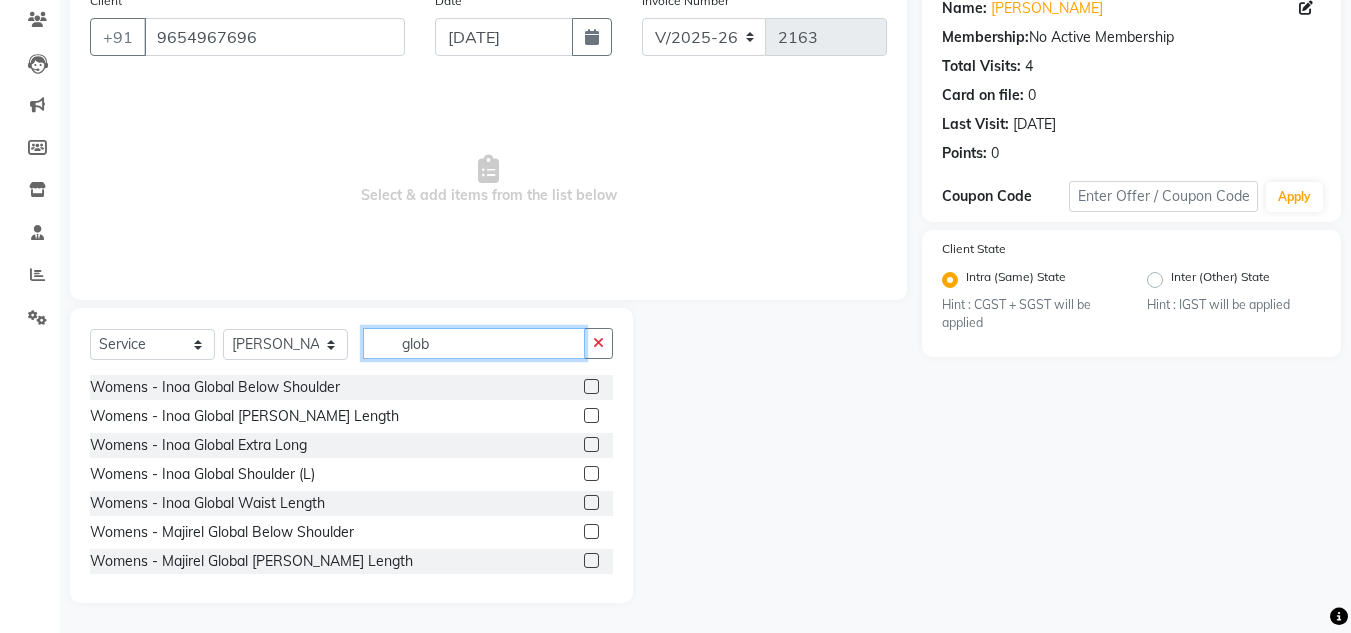 type on "glob" 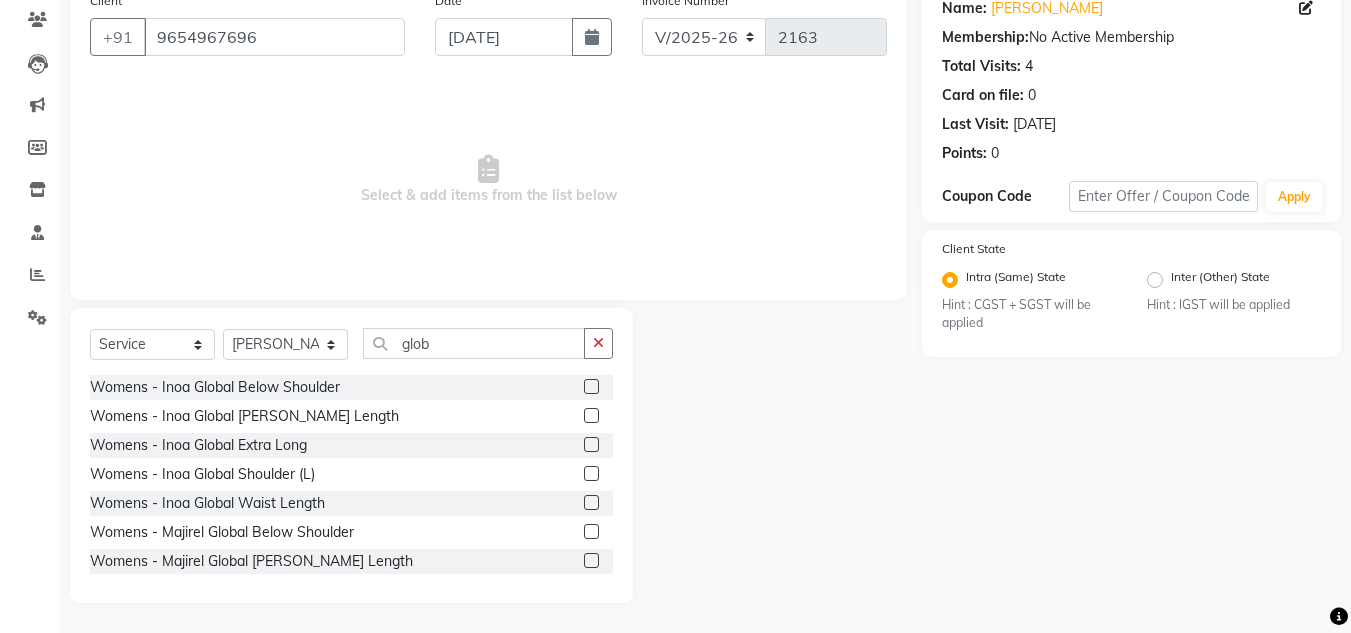 click 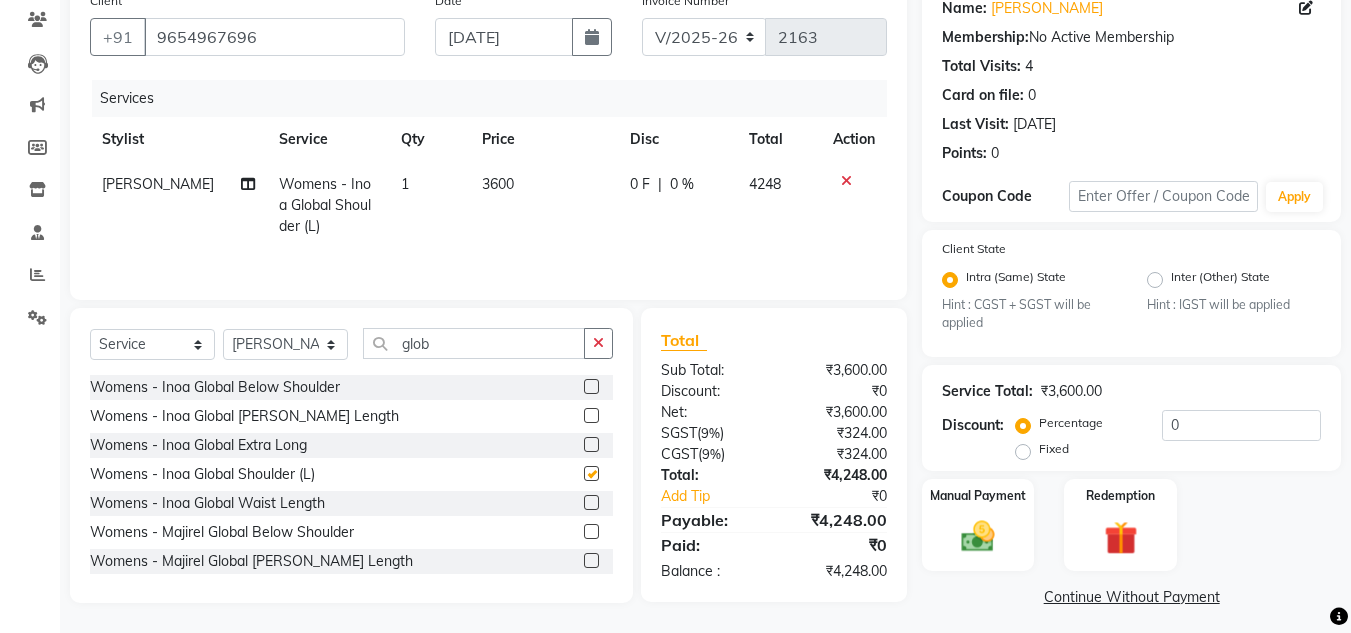 checkbox on "false" 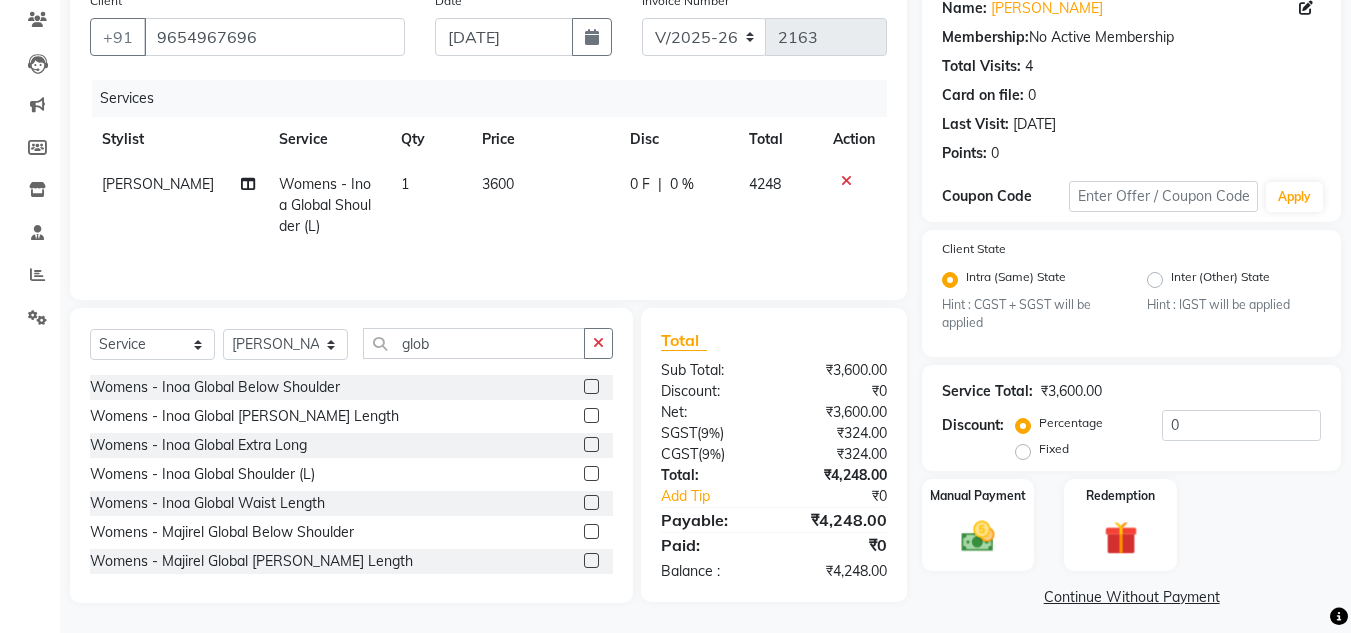click on "3600" 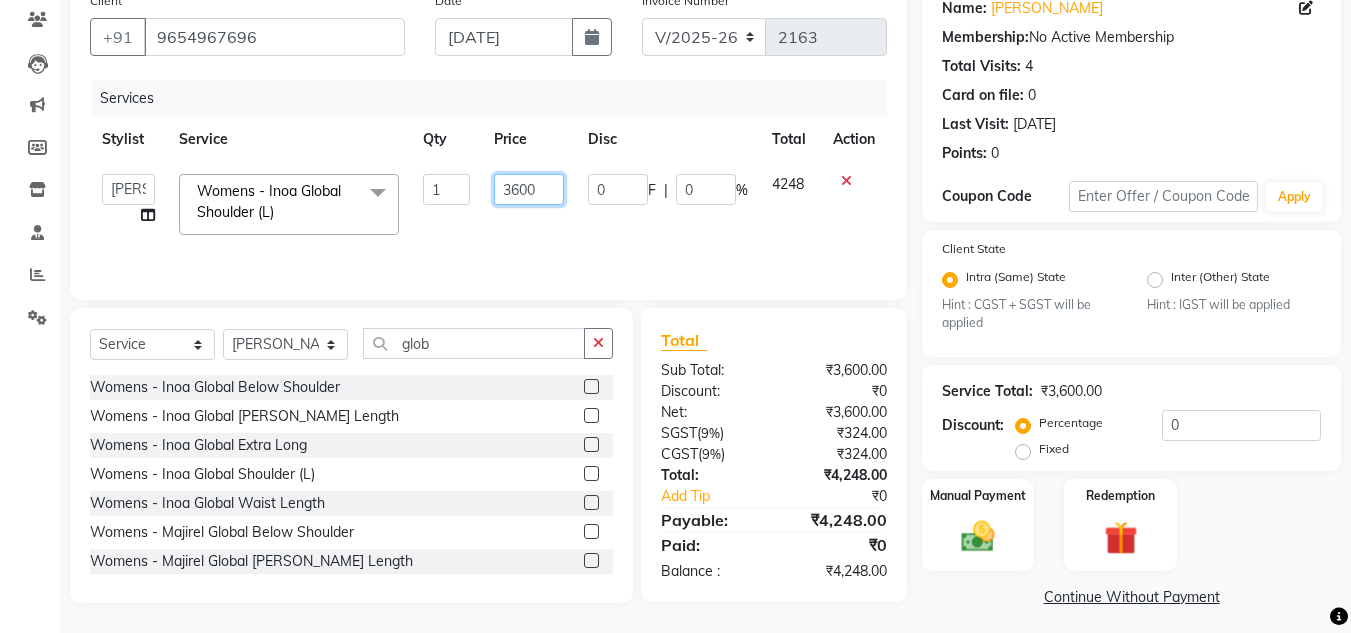 click on "3600" 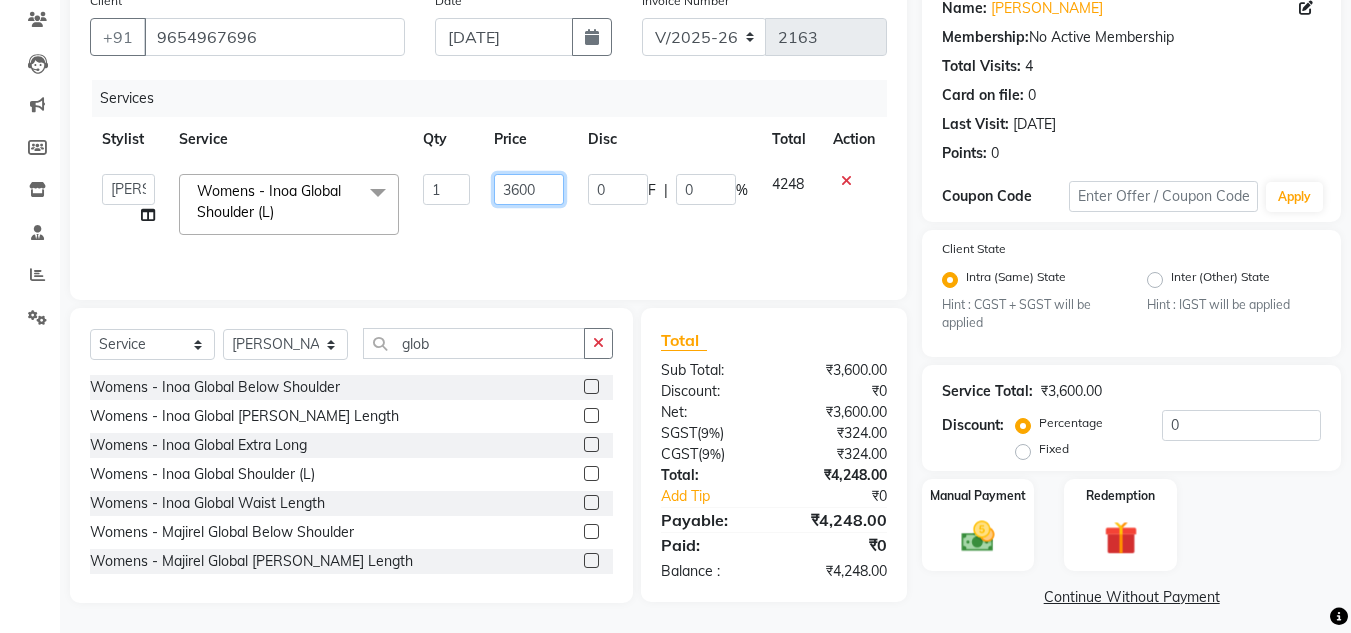click on "3600" 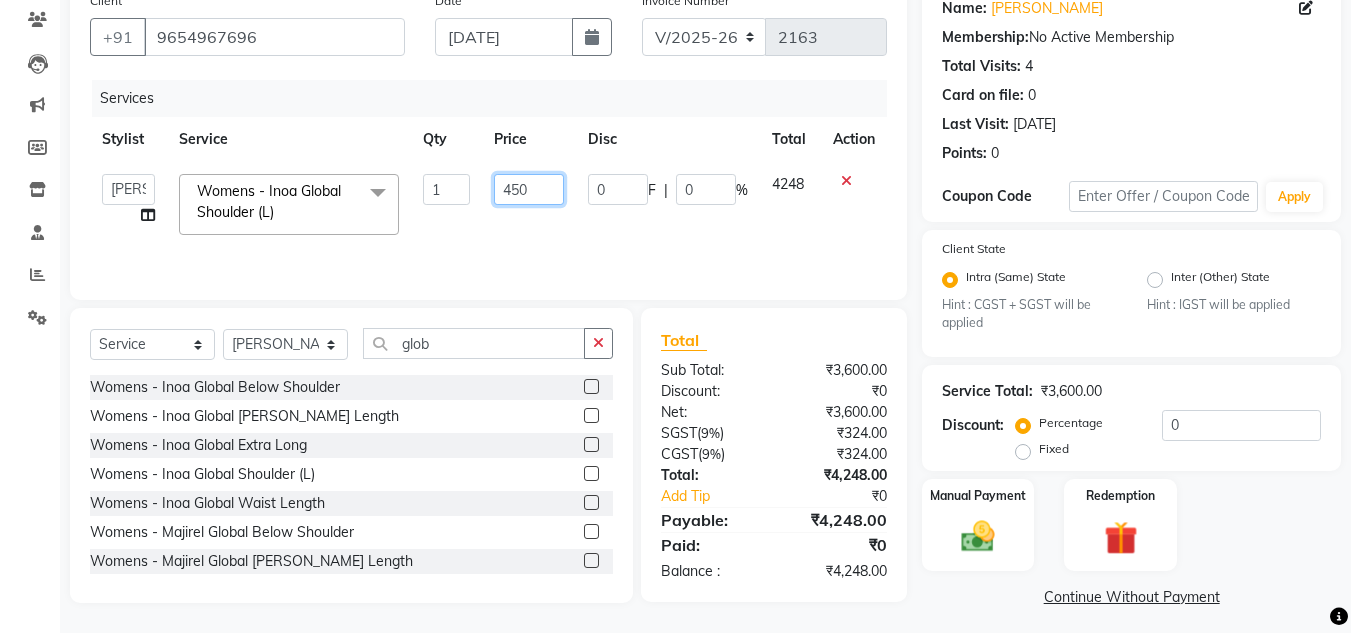 type on "4500" 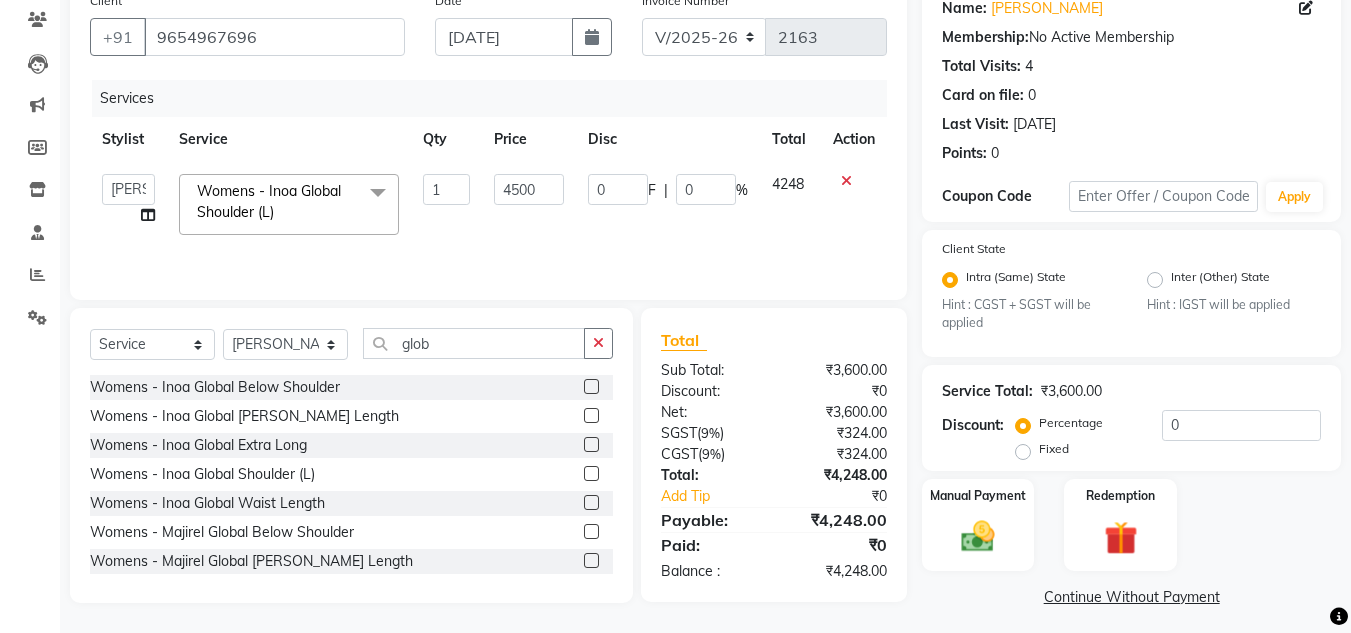 click on "4248" 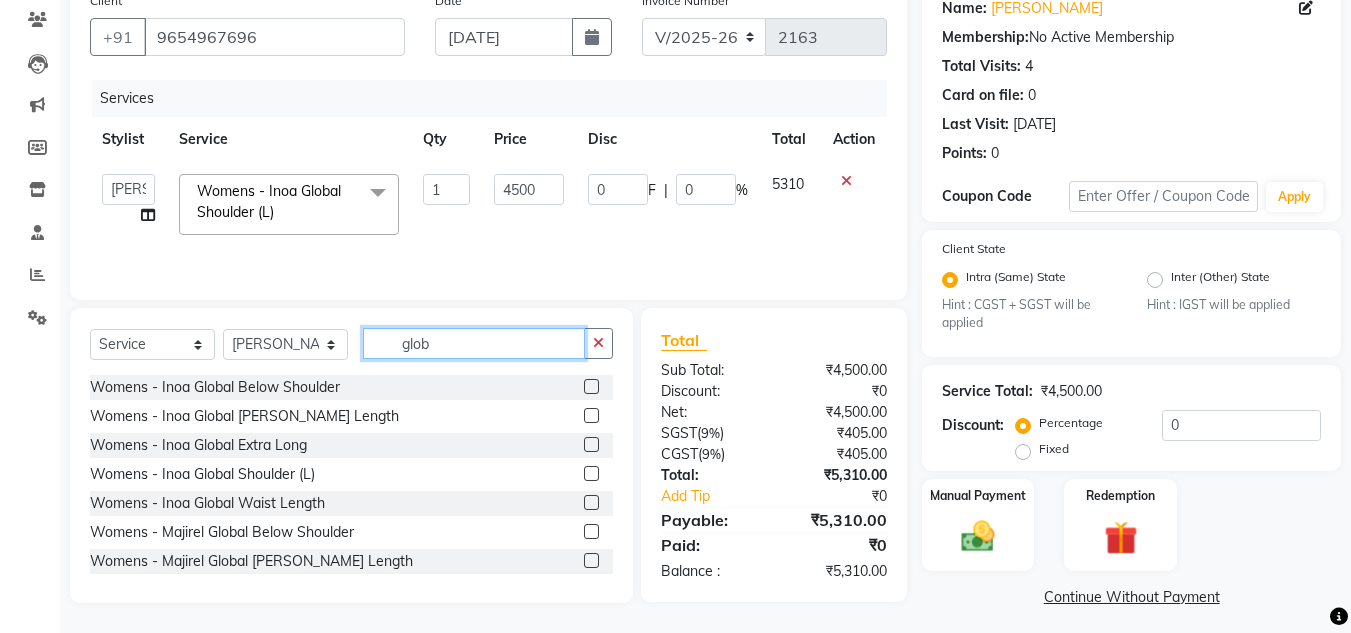 click on "glob" 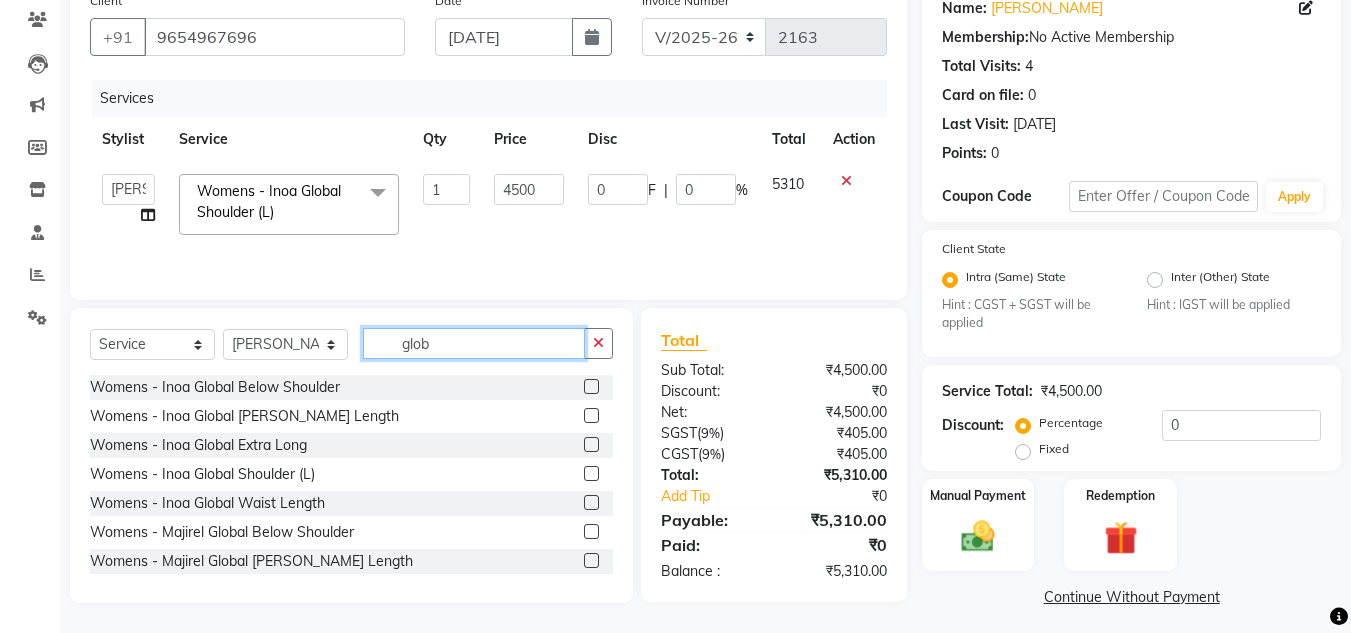 click on "glob" 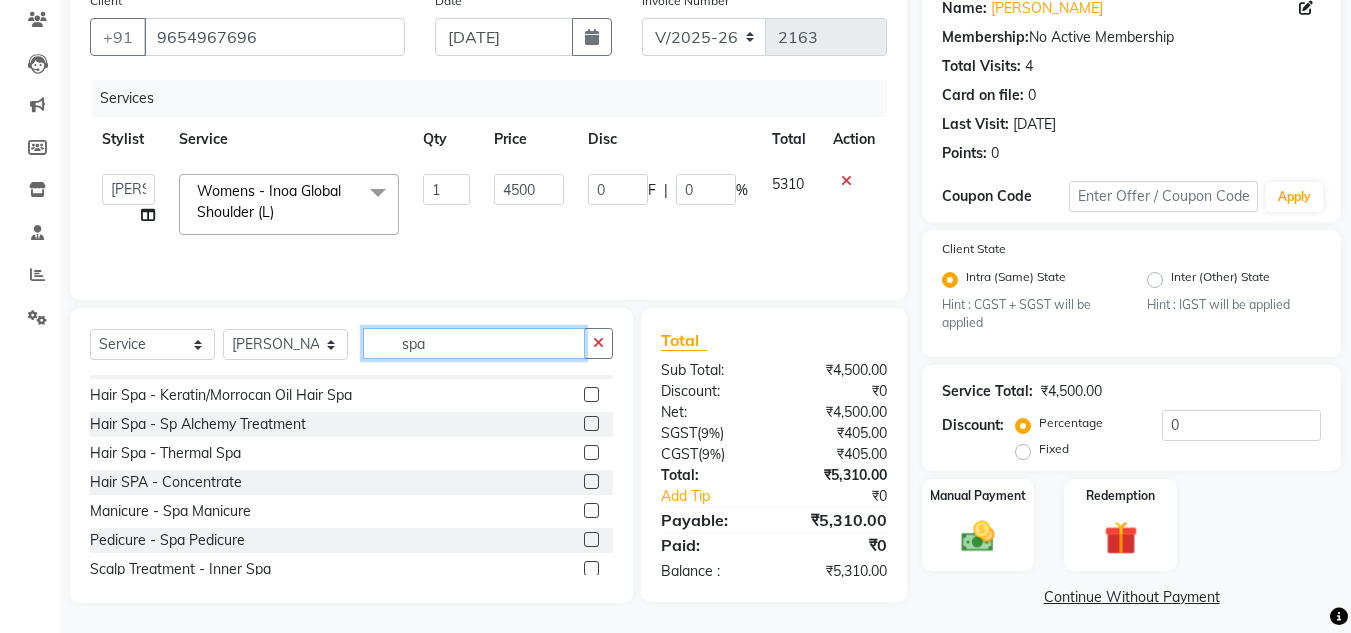 scroll, scrollTop: 148, scrollLeft: 0, axis: vertical 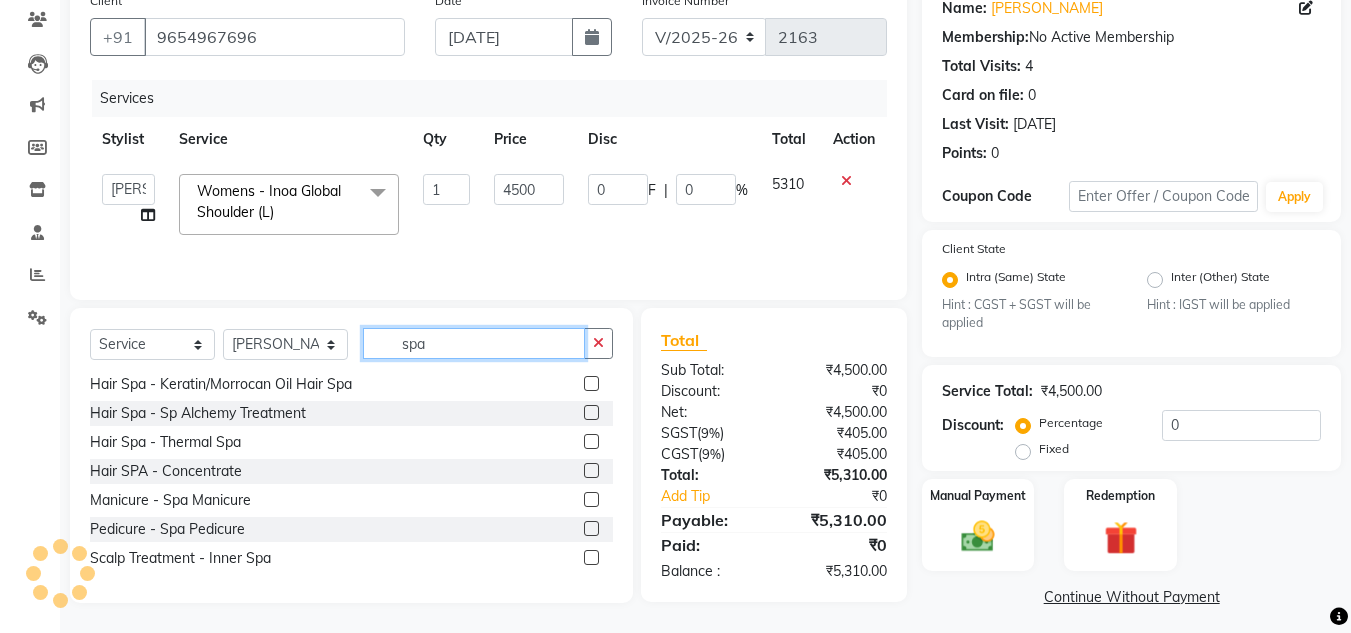 type on "spa" 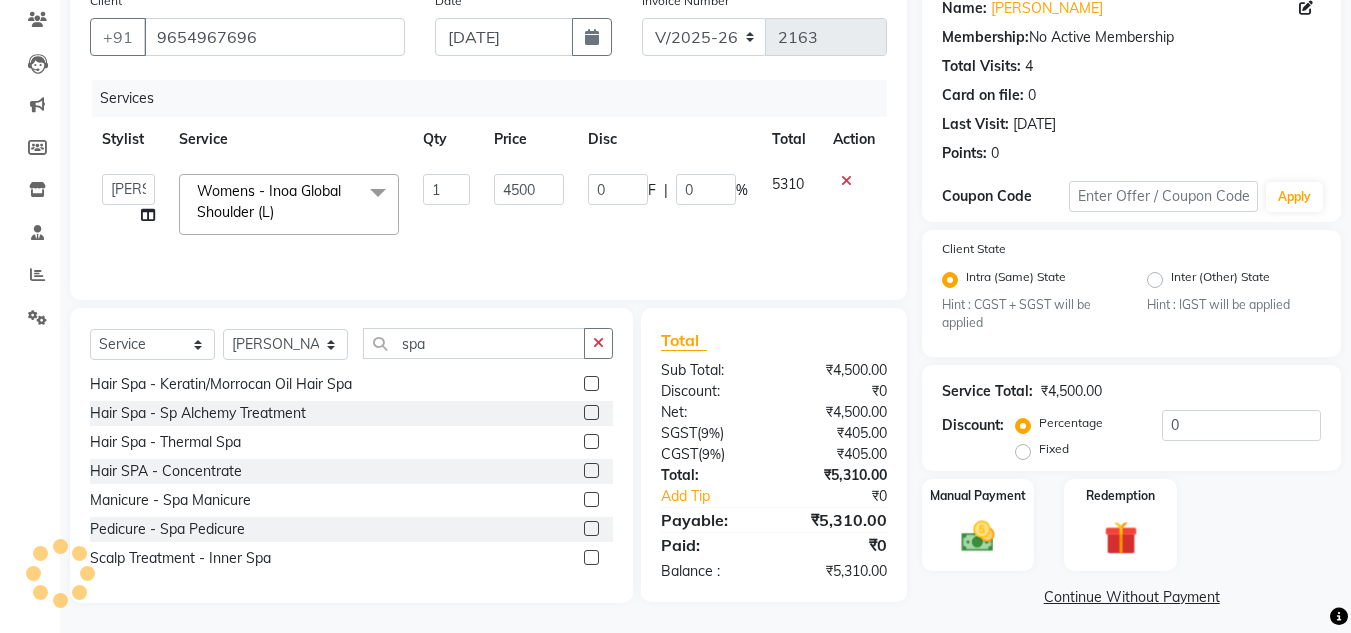 click 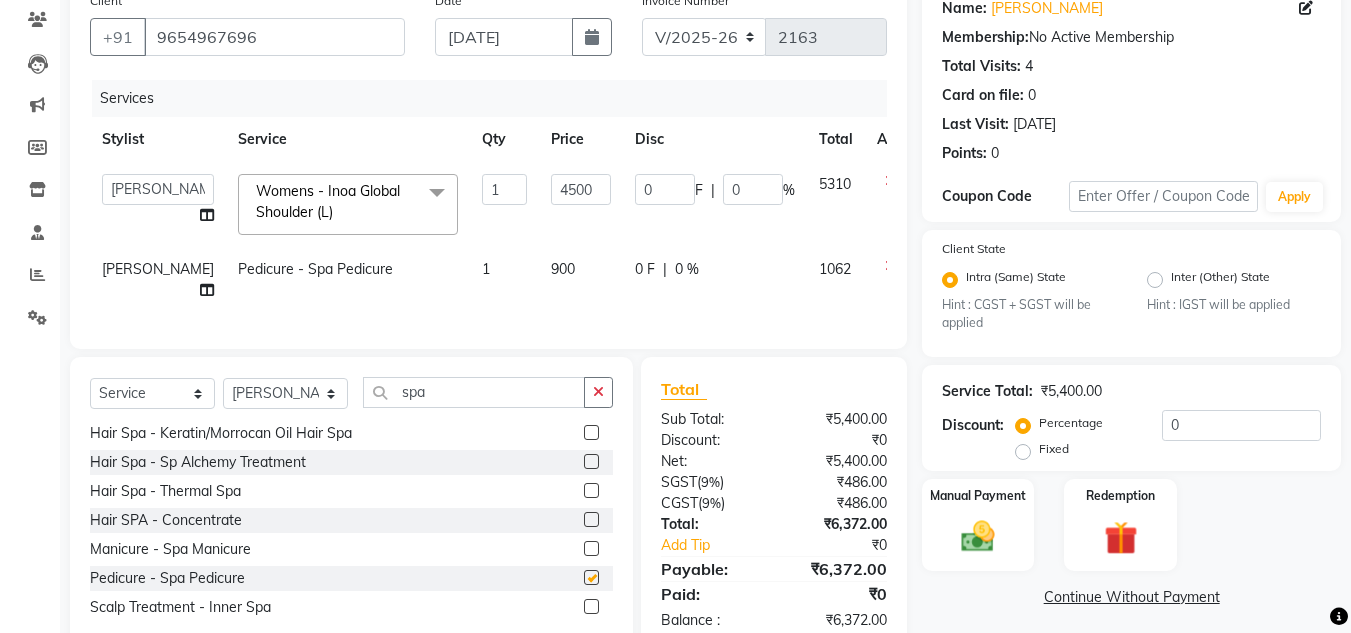 checkbox on "false" 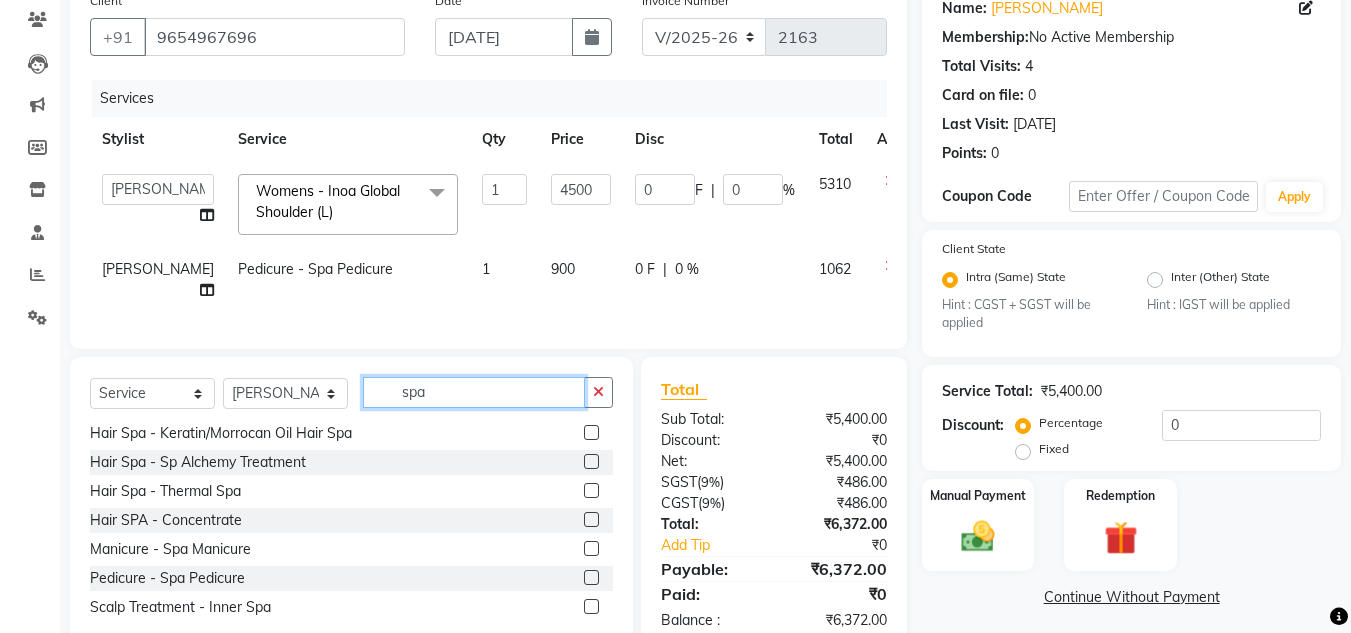 click on "spa" 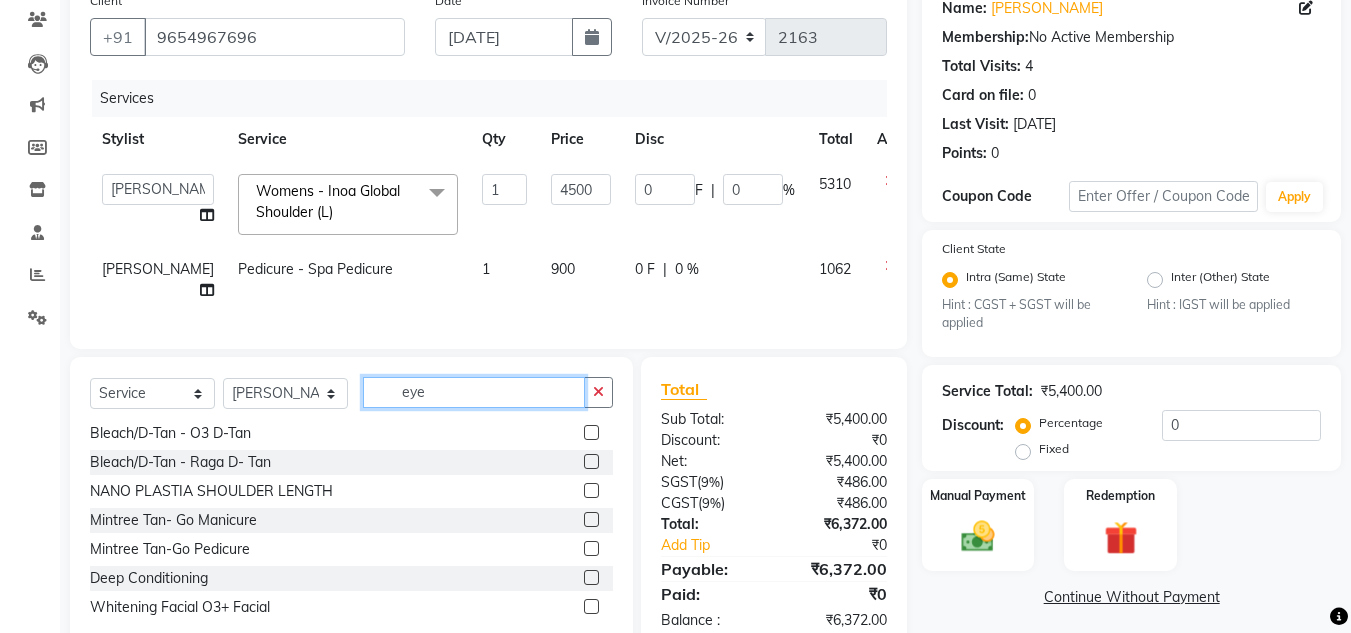 scroll, scrollTop: 0, scrollLeft: 0, axis: both 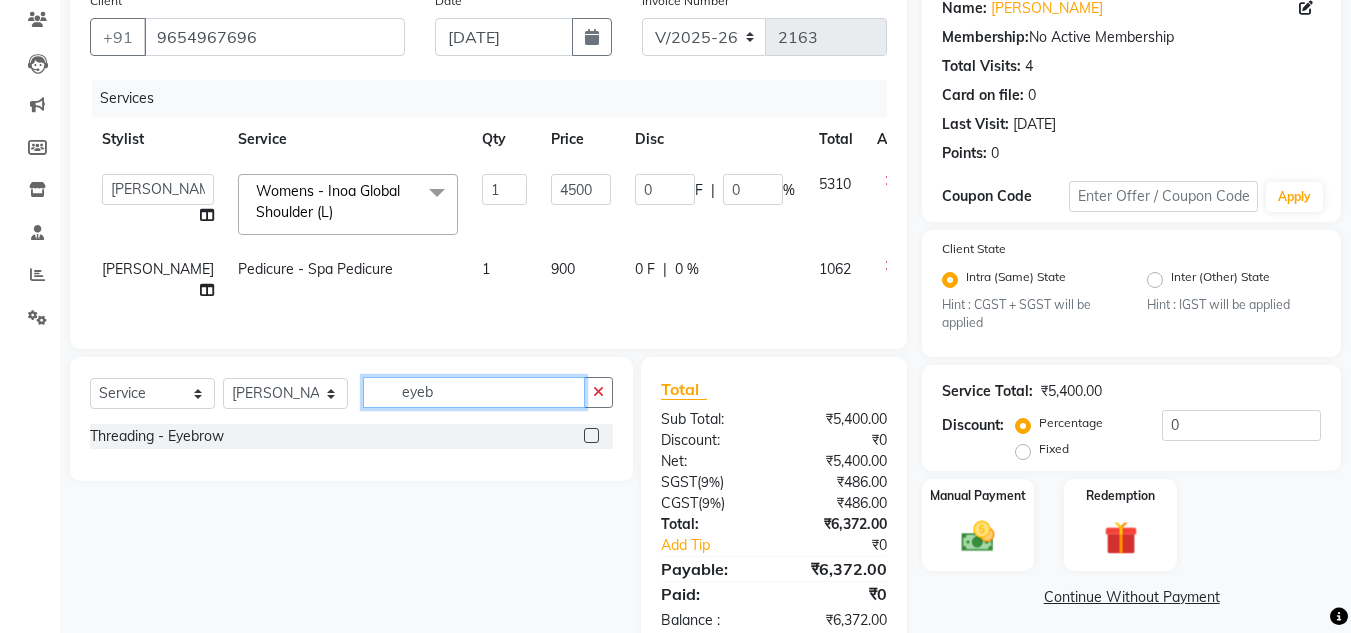 type on "eyeb" 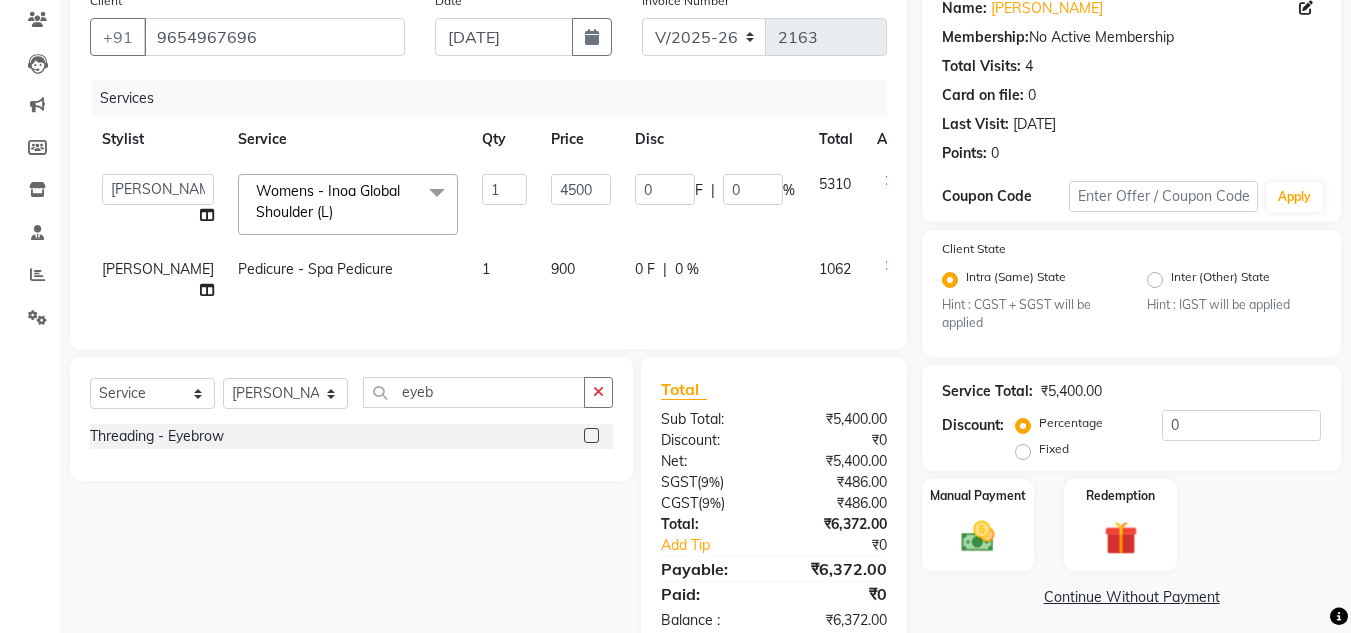 click 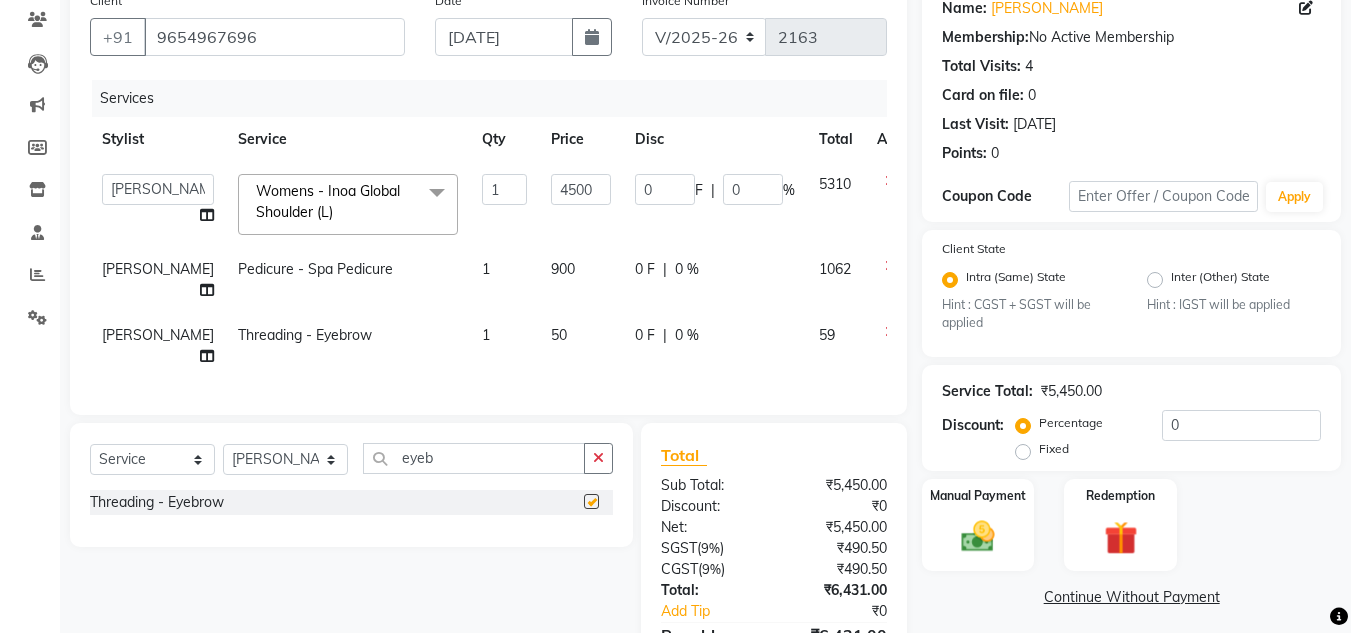 checkbox on "false" 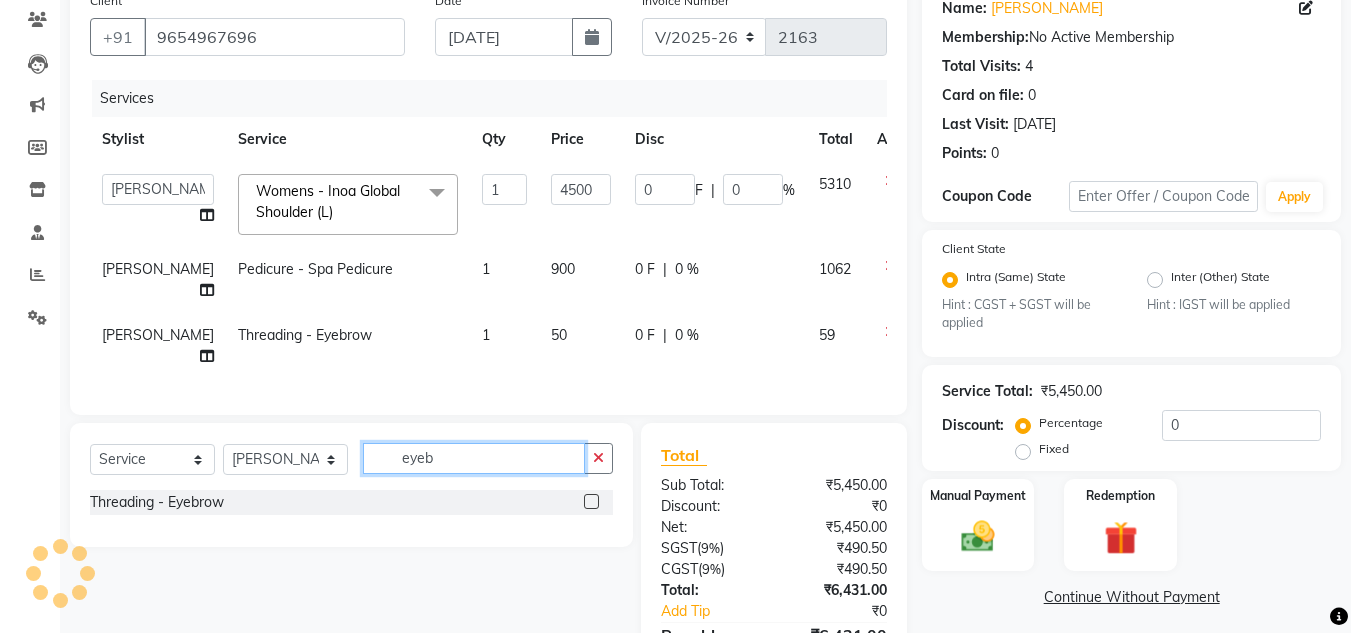 click on "eyeb" 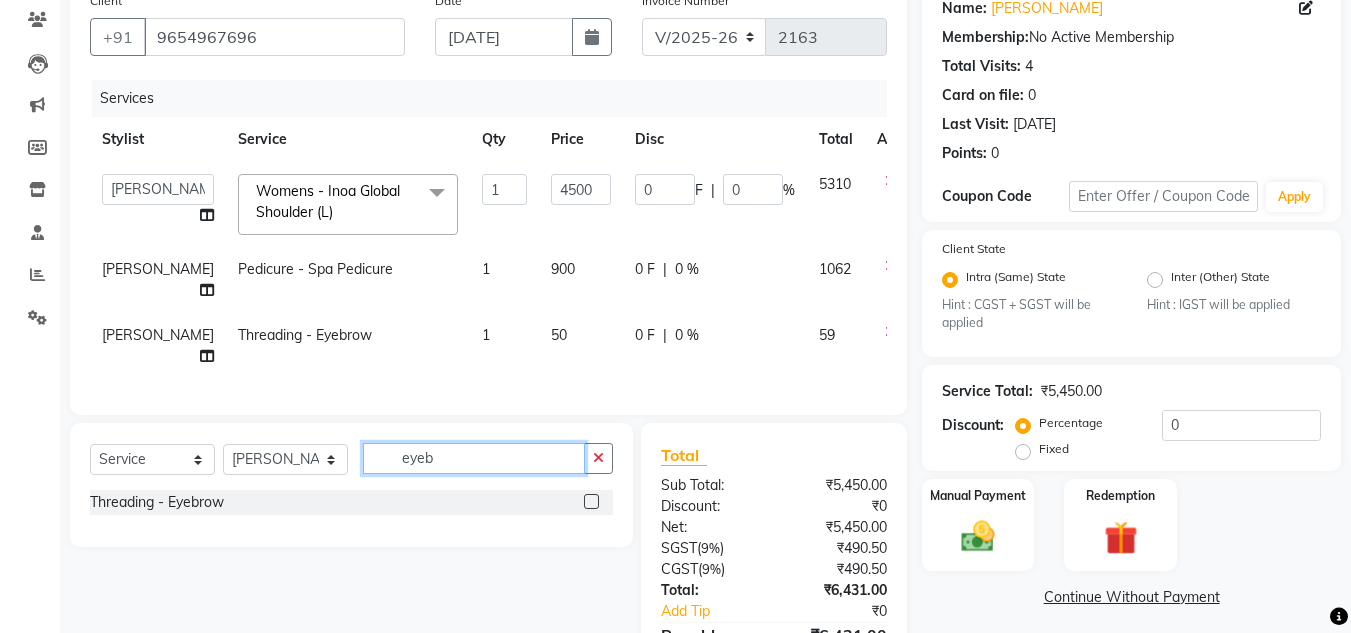 click on "eyeb" 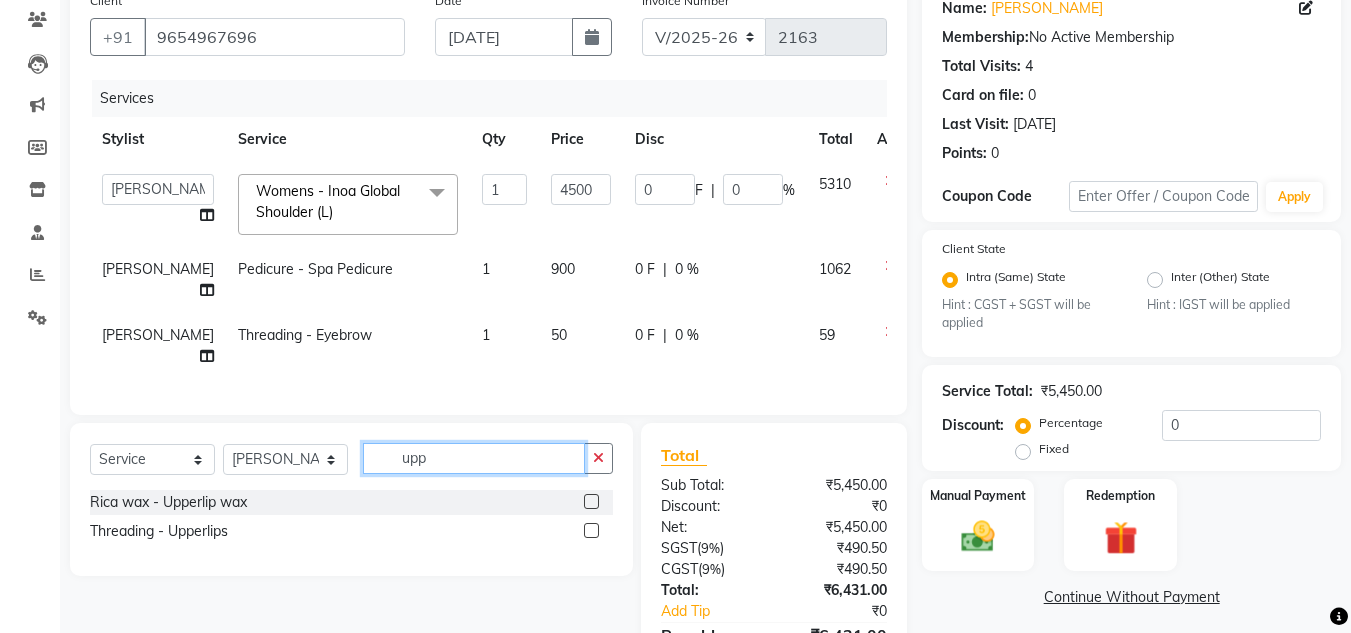 type on "upp" 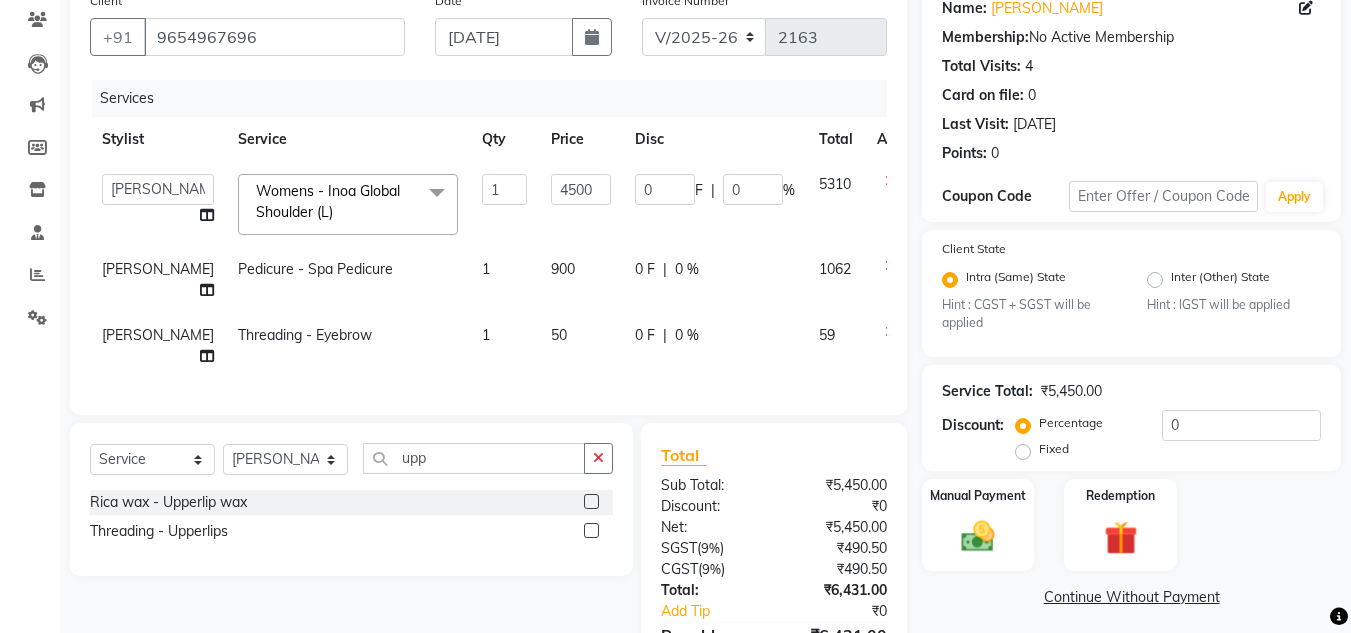 click 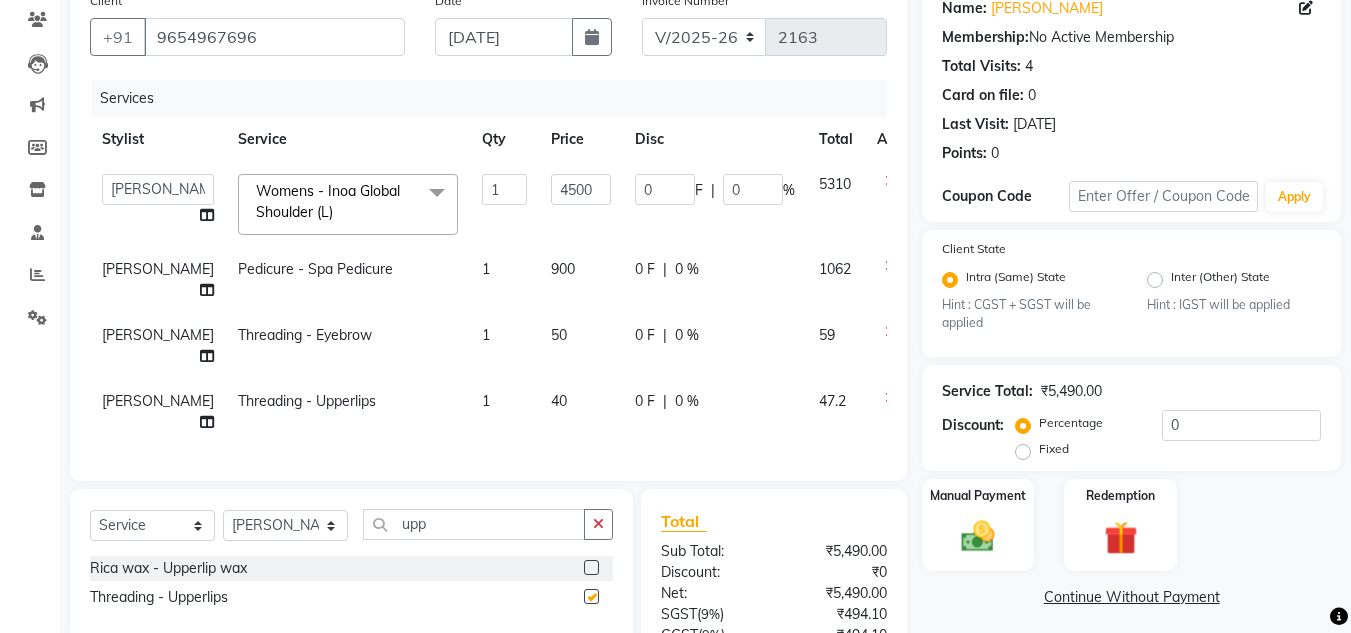 checkbox on "false" 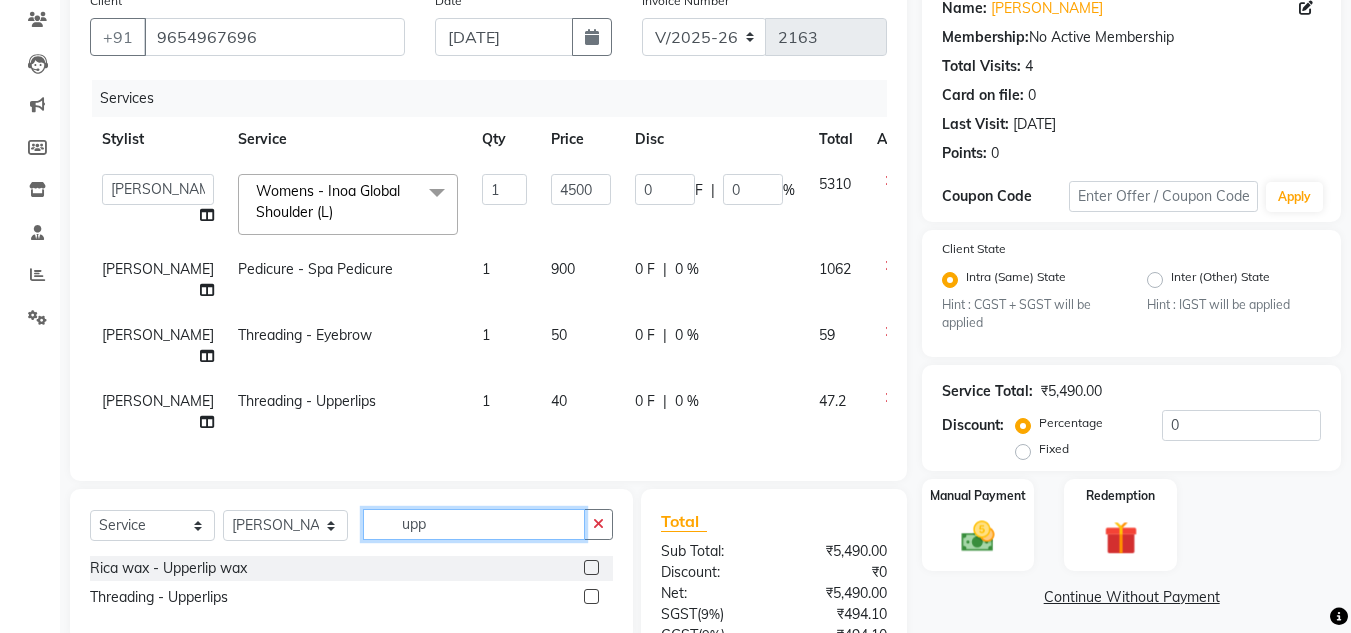 click on "upp" 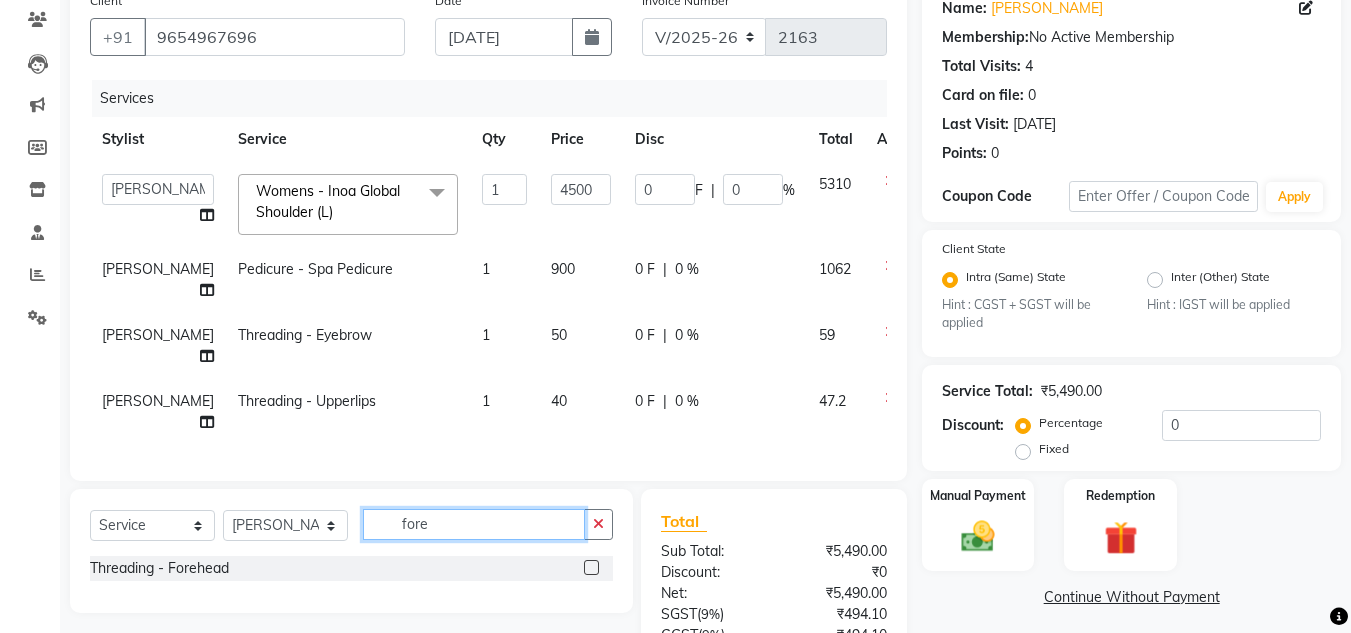 type on "fore" 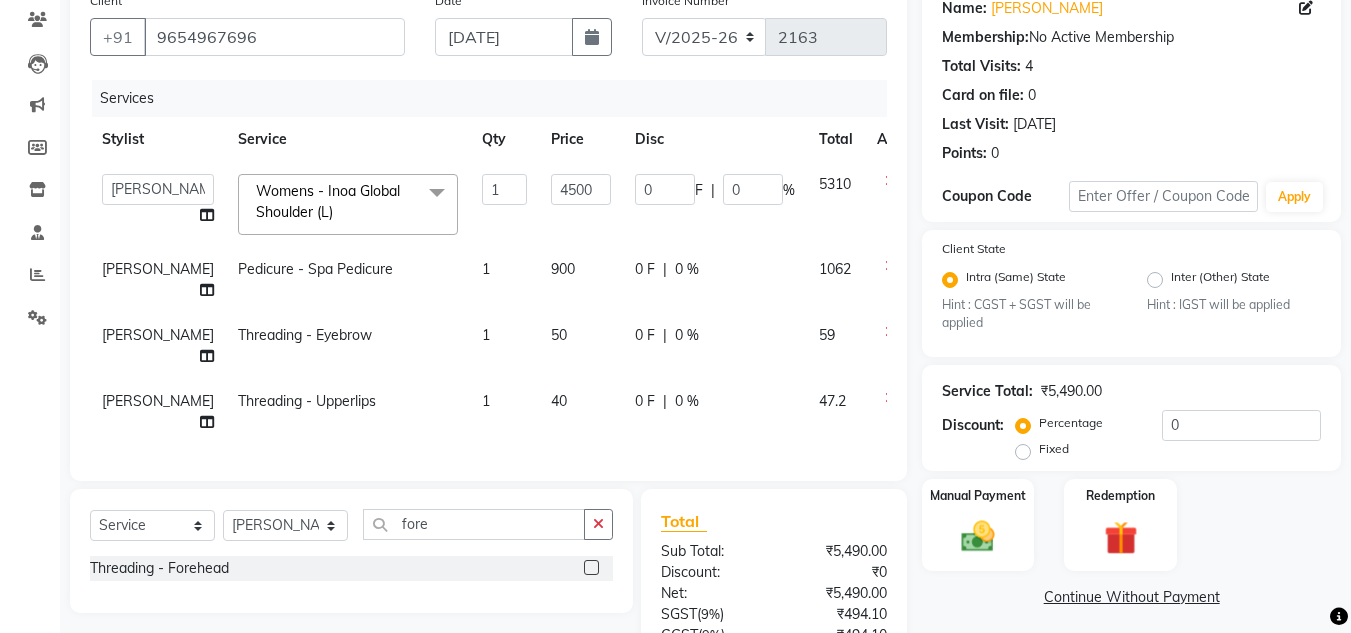 click 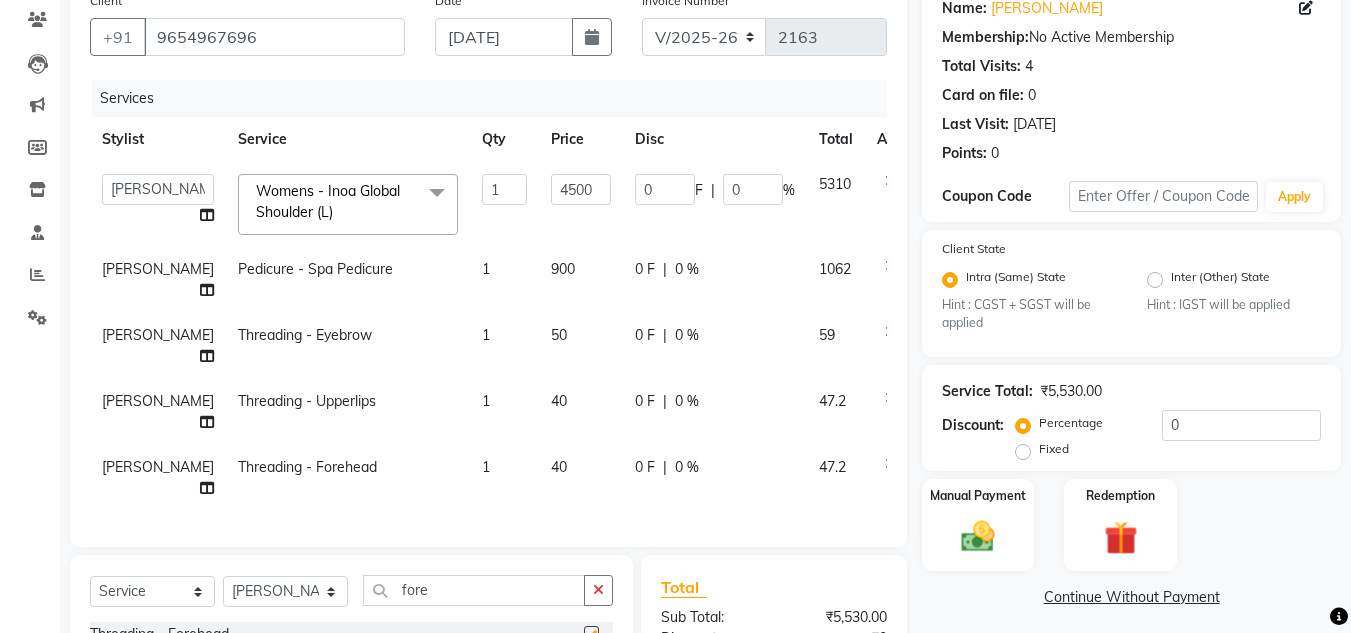 checkbox on "false" 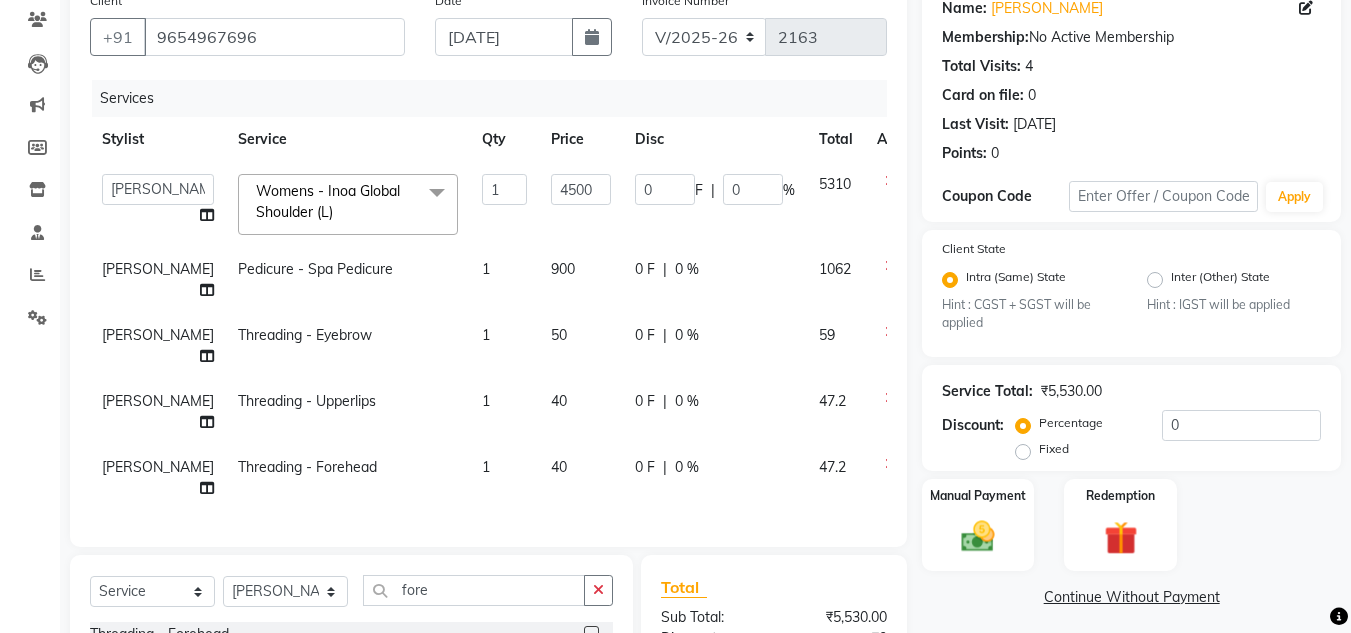 scroll, scrollTop: 450, scrollLeft: 0, axis: vertical 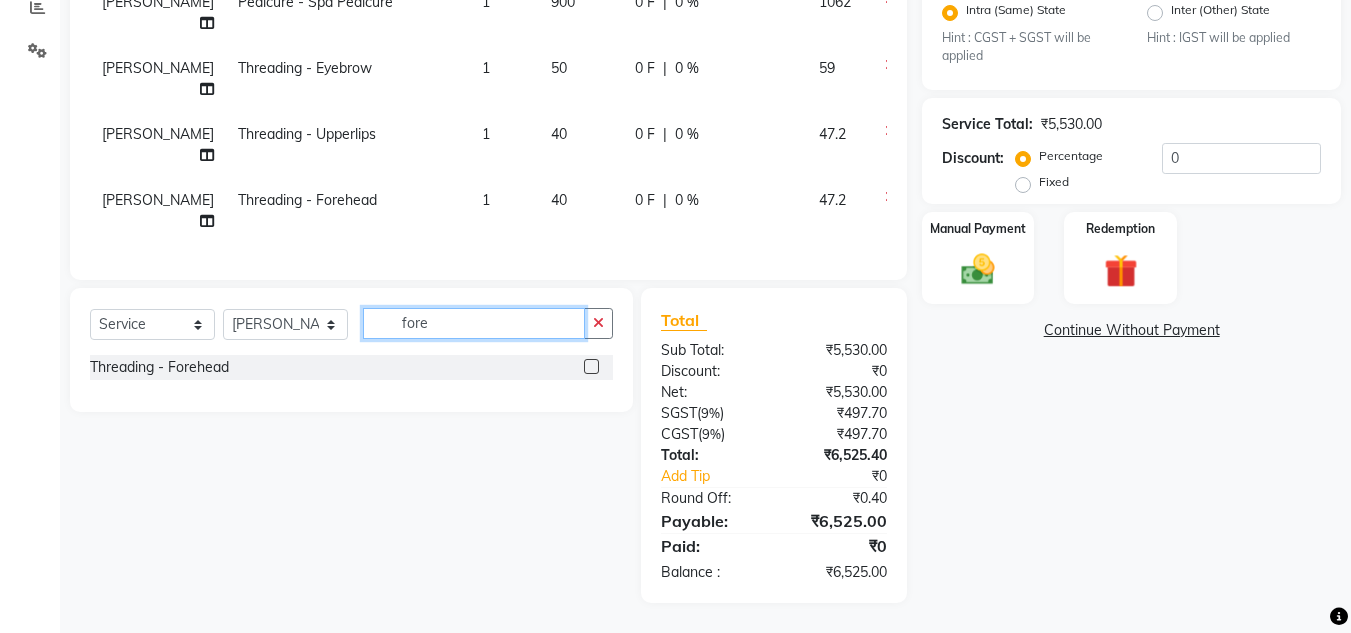 click on "fore" 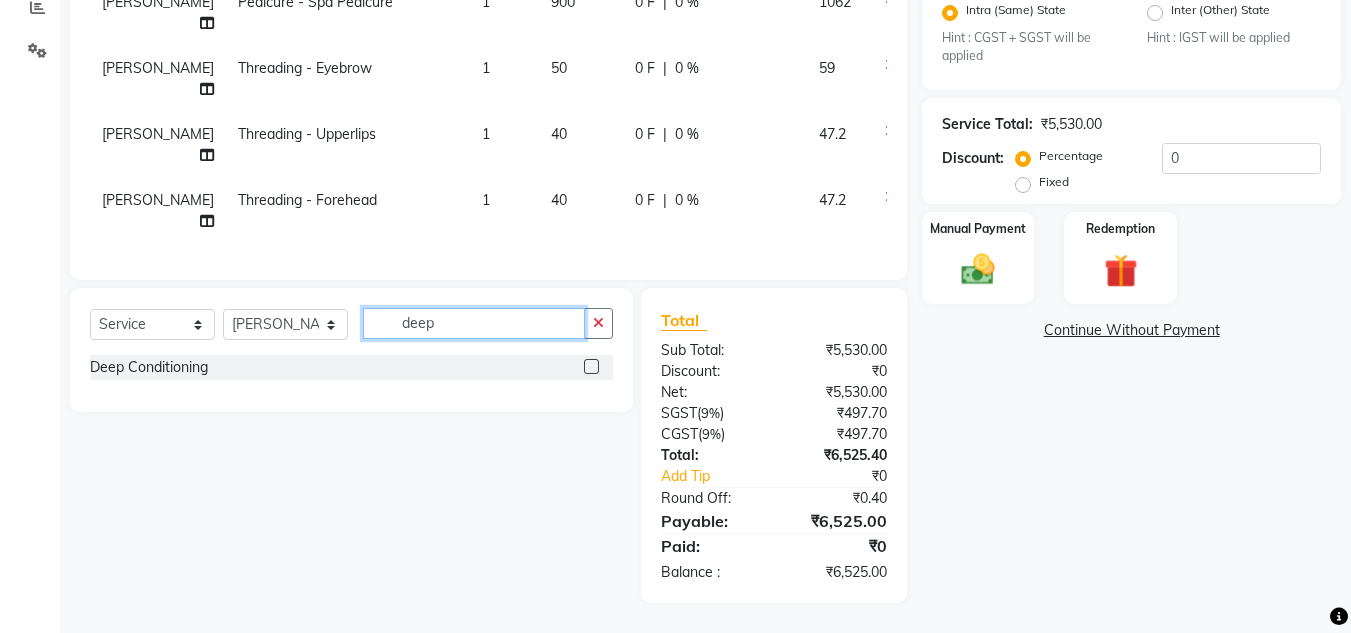 type on "deep" 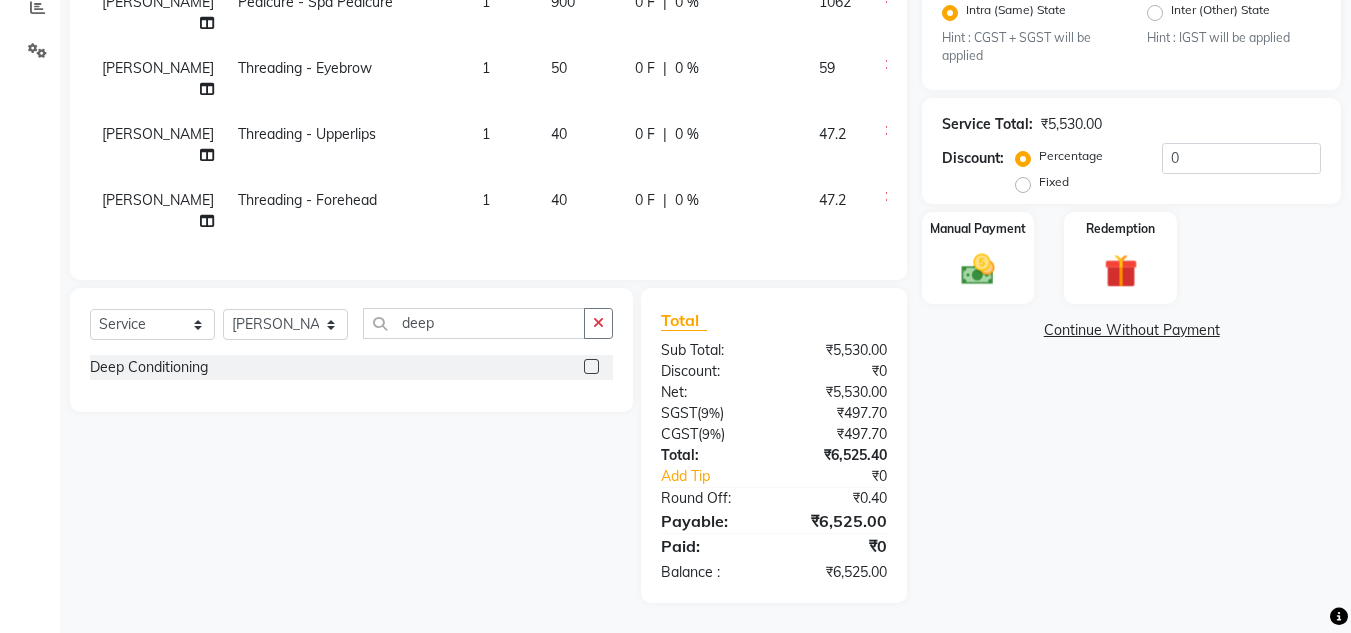 click 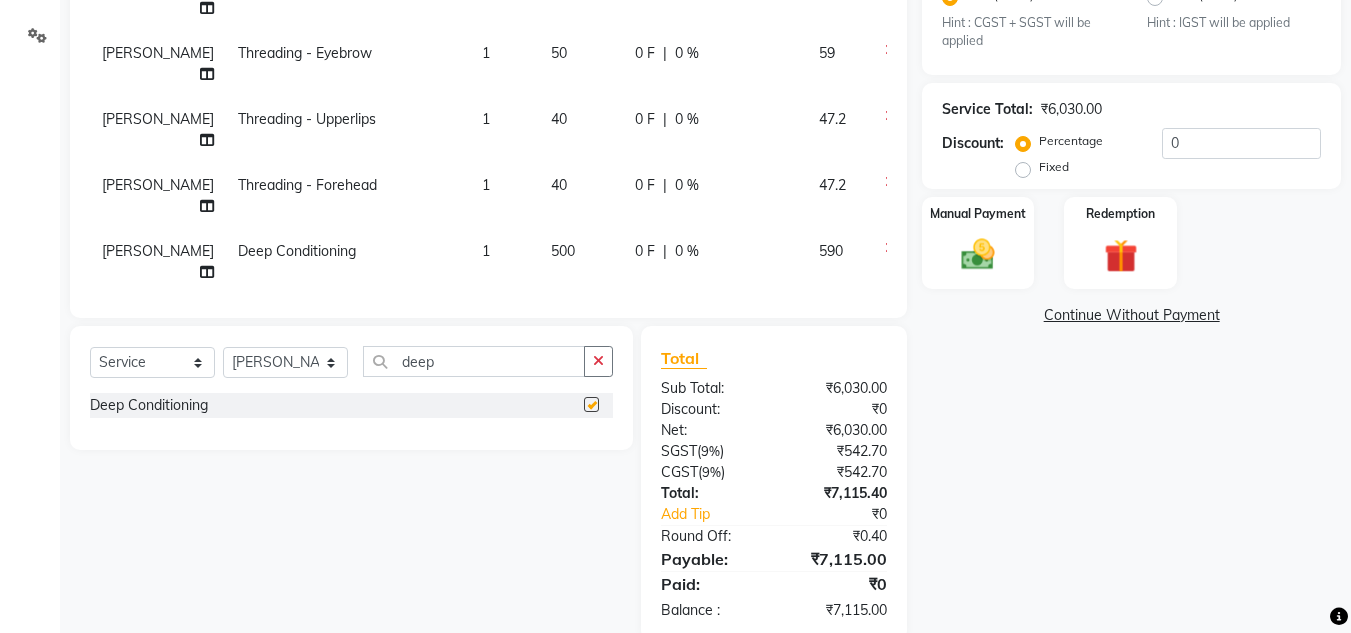 checkbox on "false" 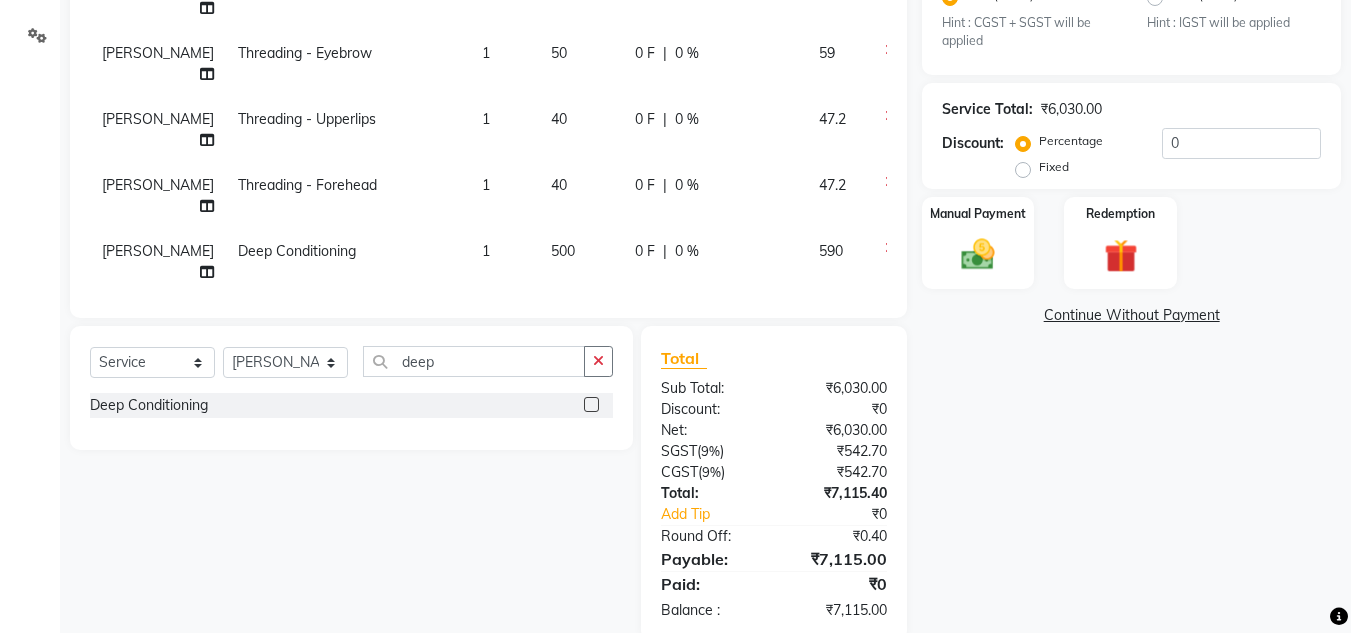 click on "500" 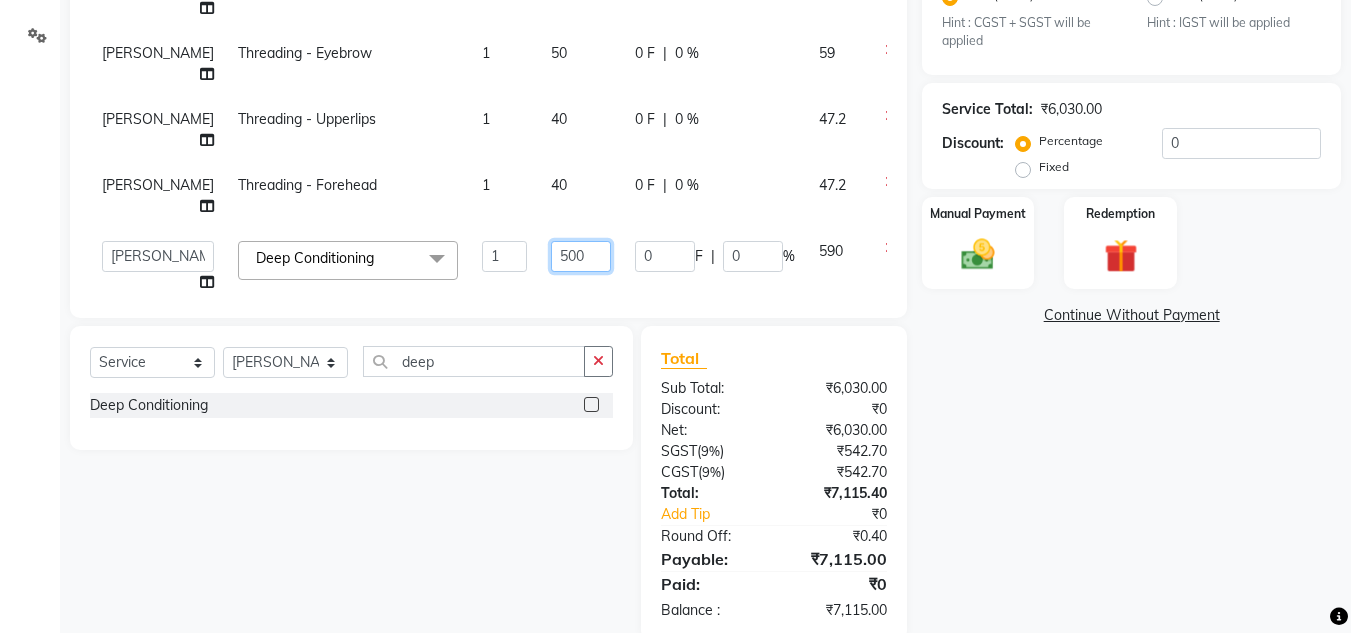click on "500" 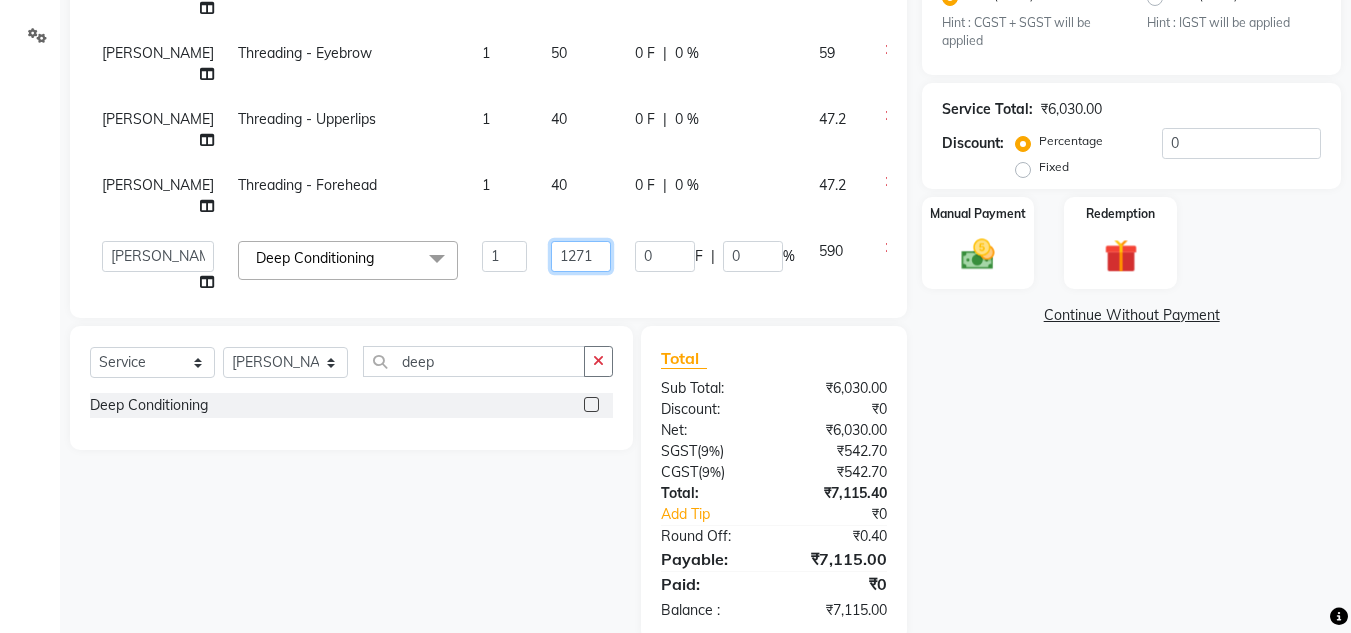 type on "1271.4" 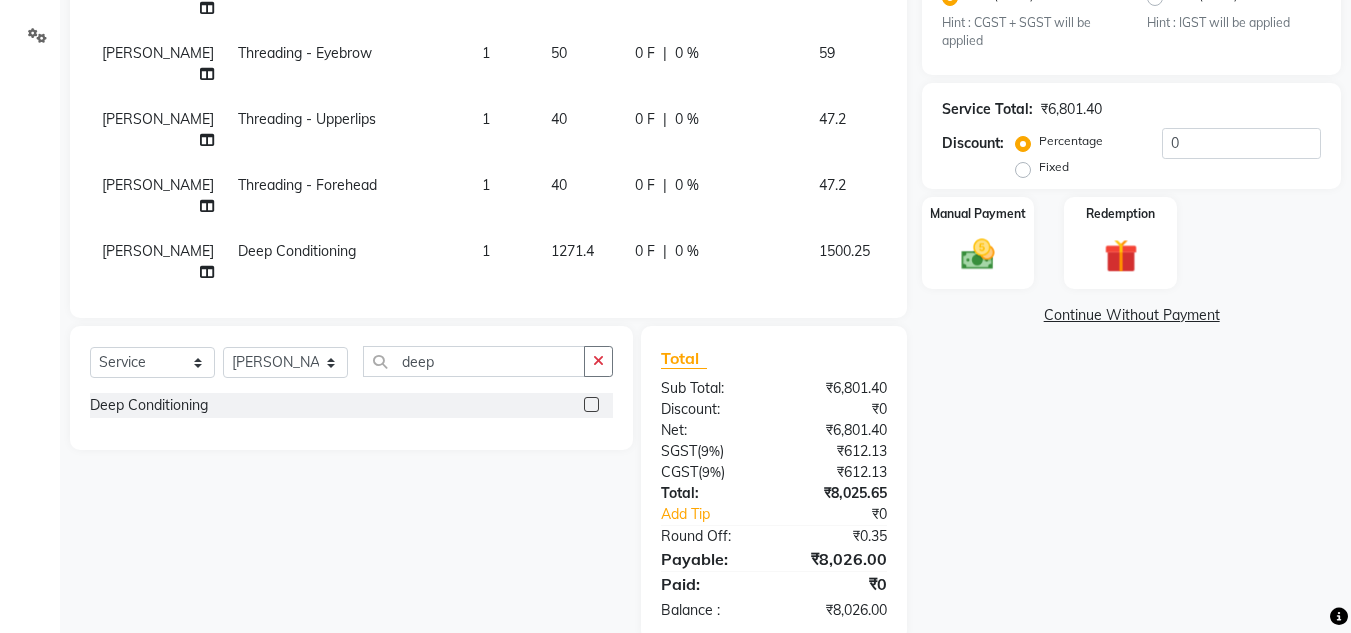 click on "1500.25" 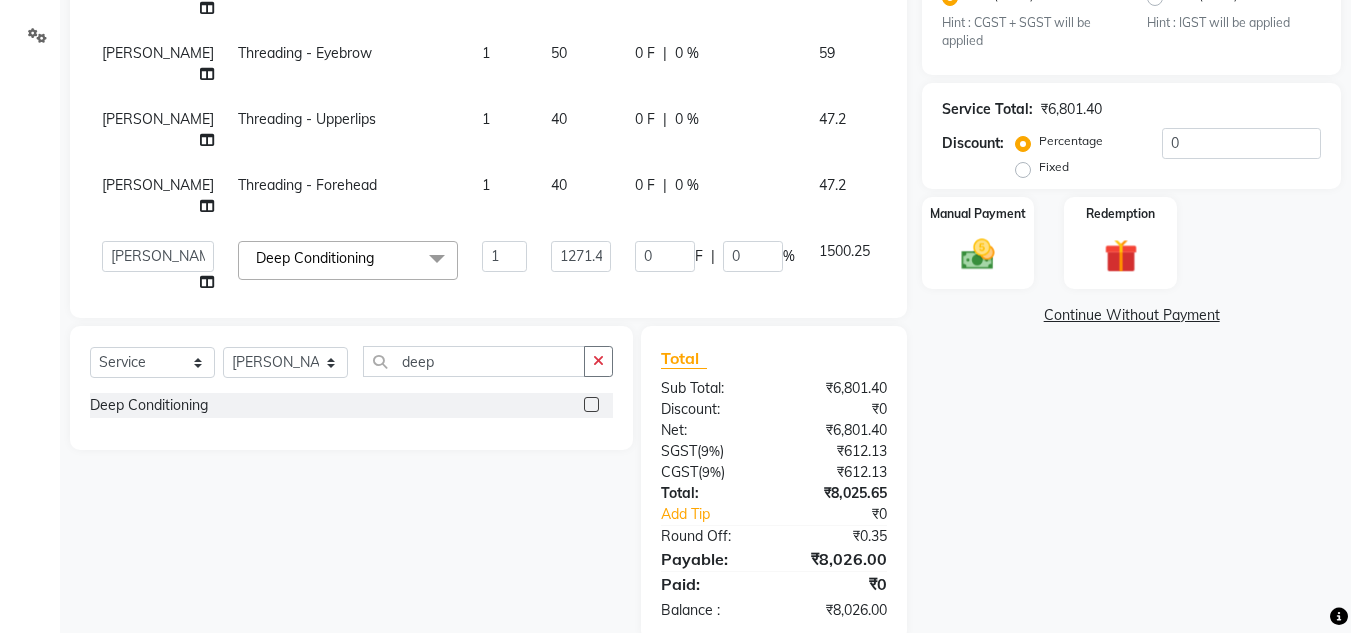 click on "40" 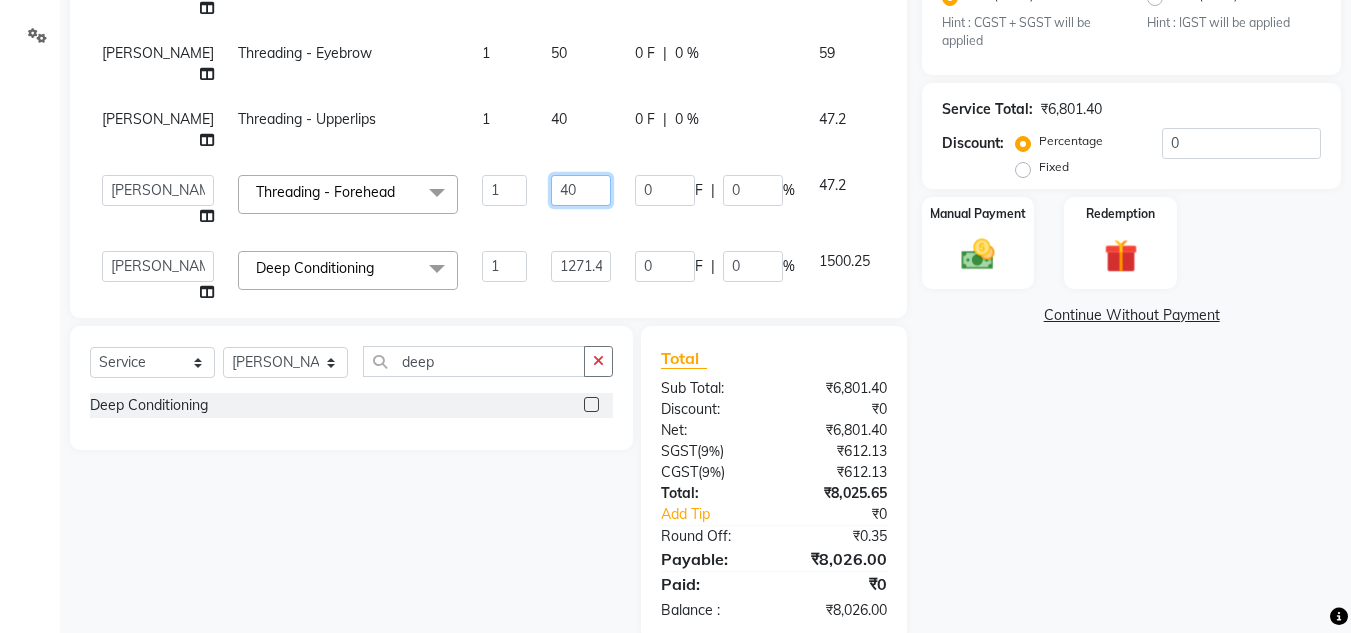 click on "40" 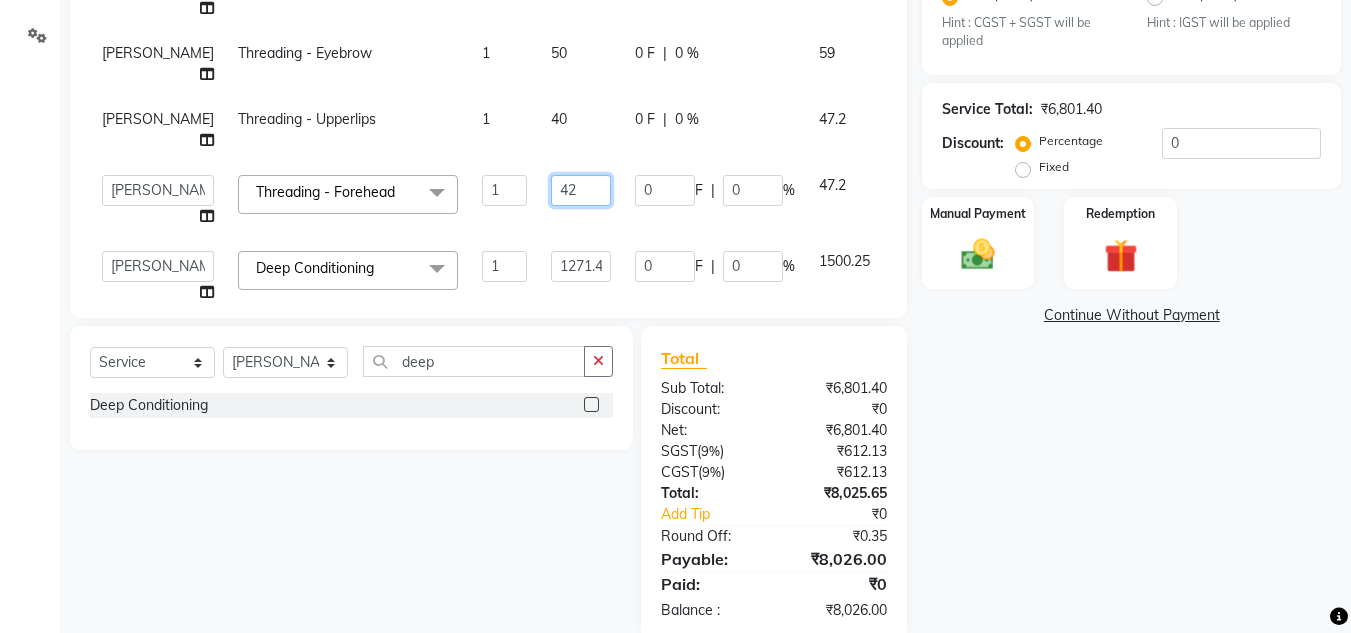 type on "42.5" 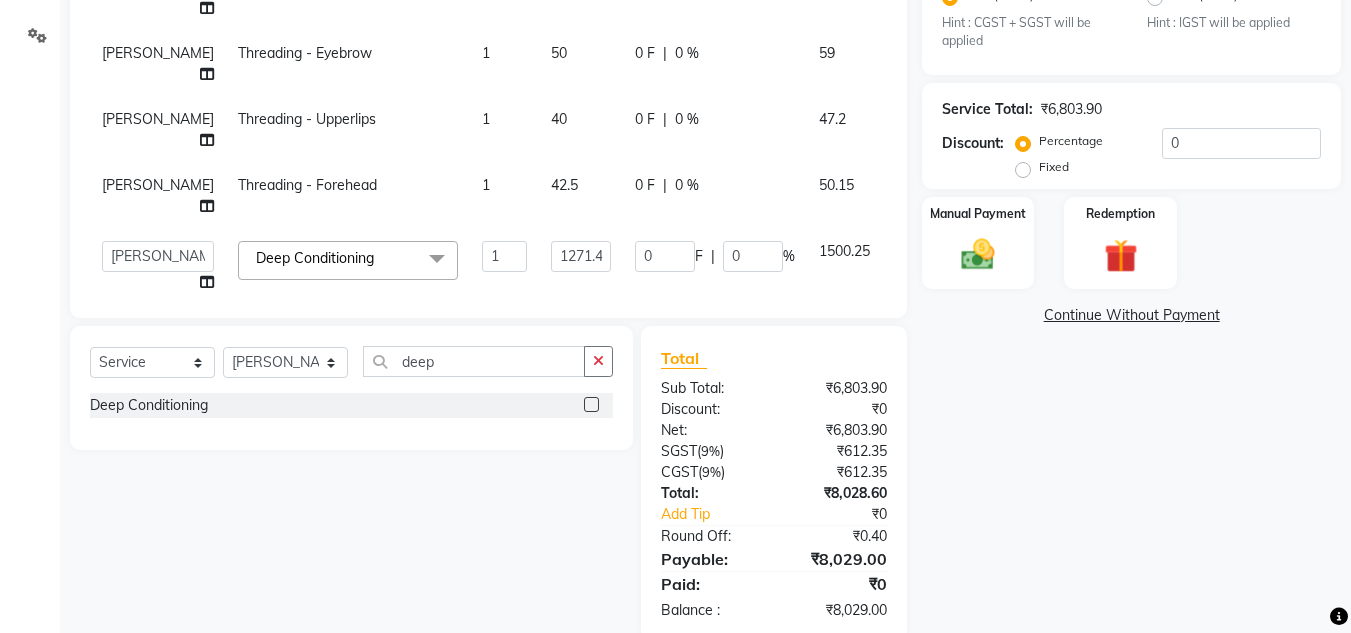 click on "50.15" 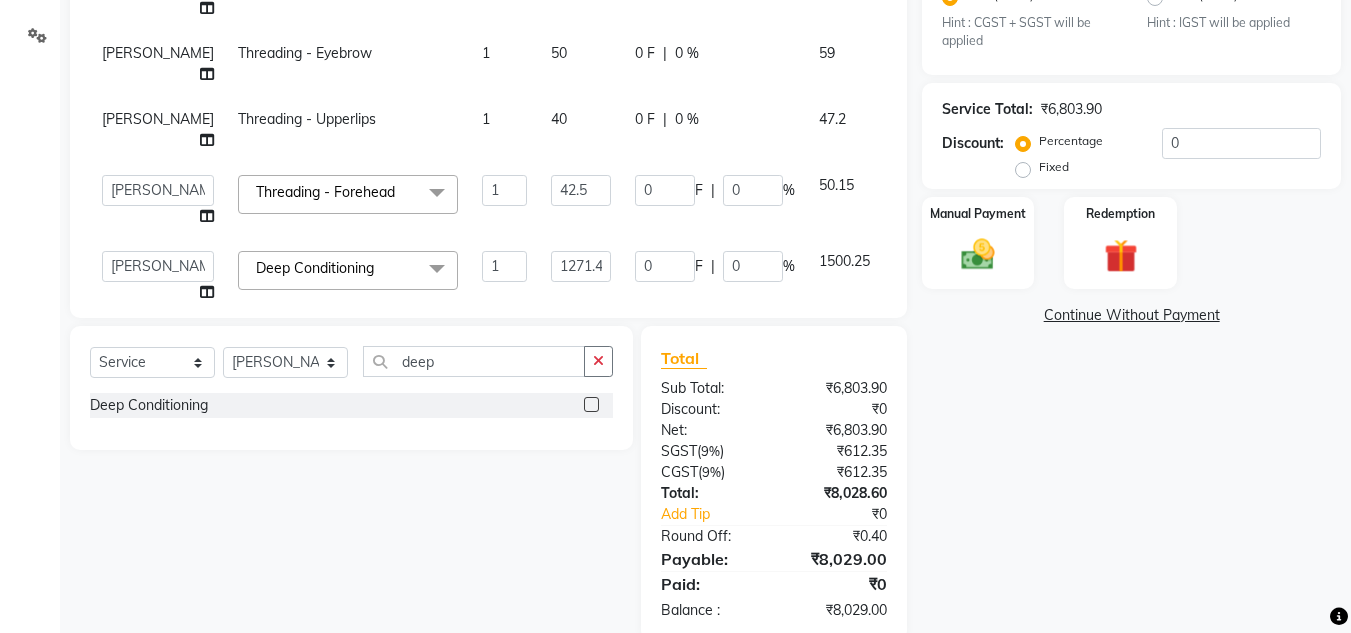 click on "40" 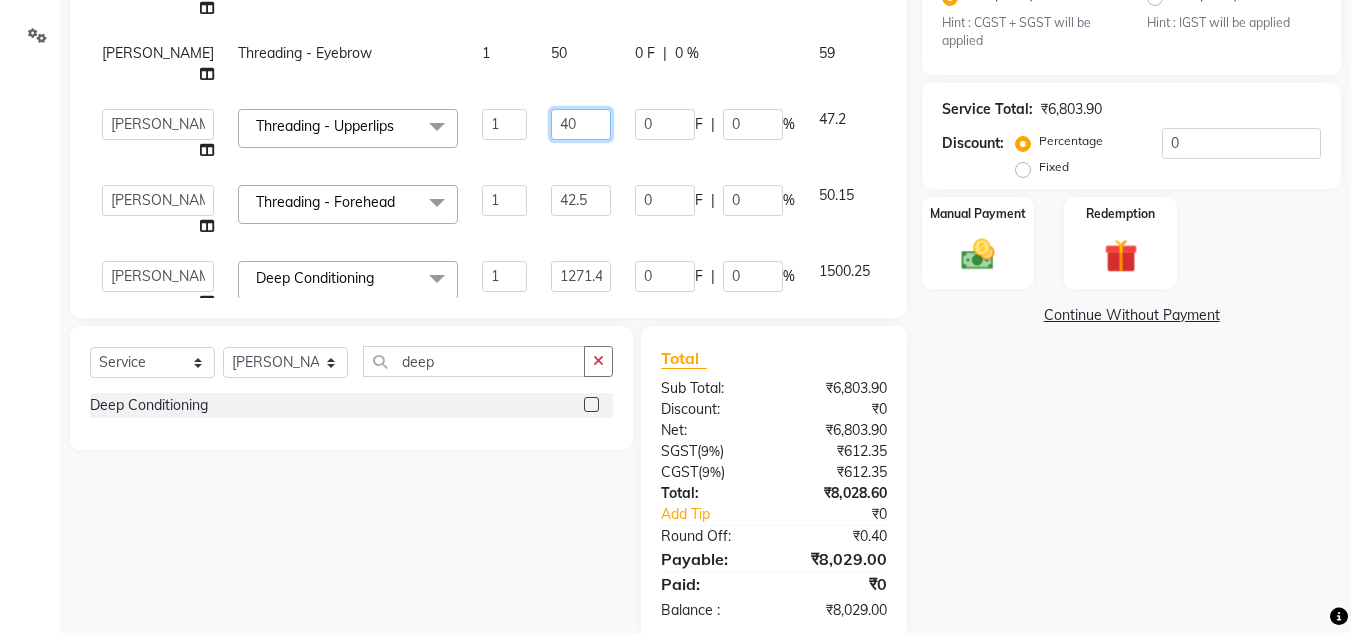 click on "40" 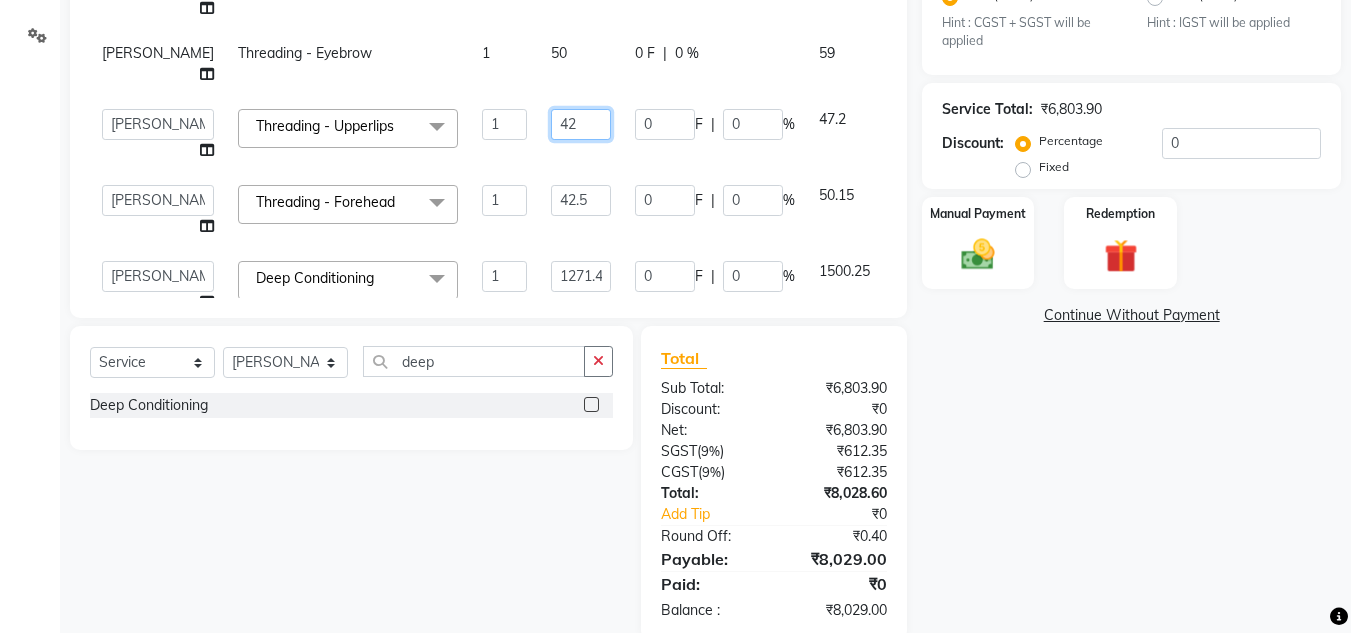 type on "42.5" 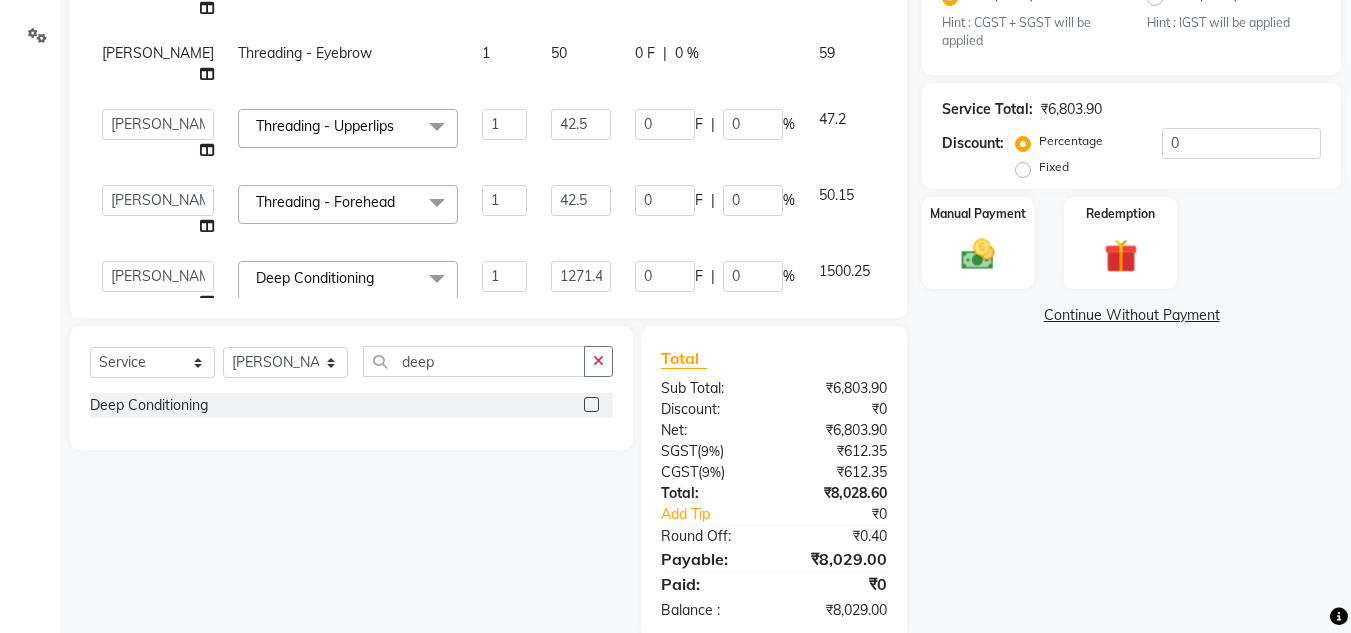 click on "47.2" 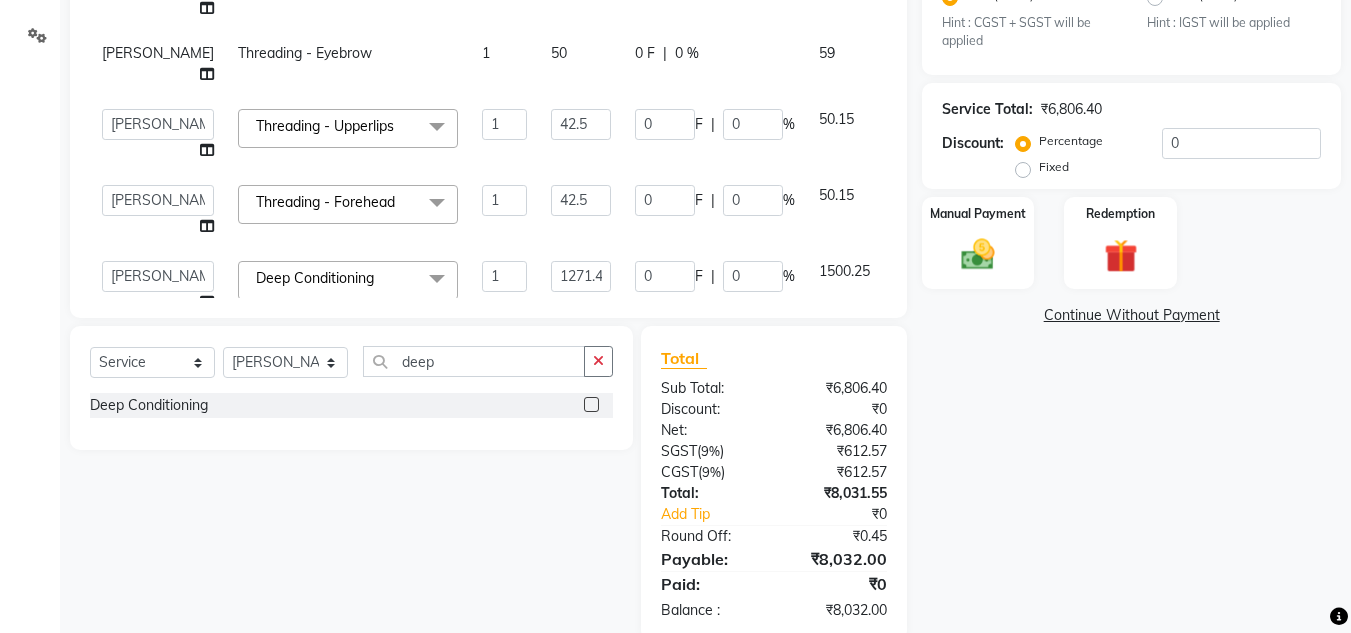 click on "50" 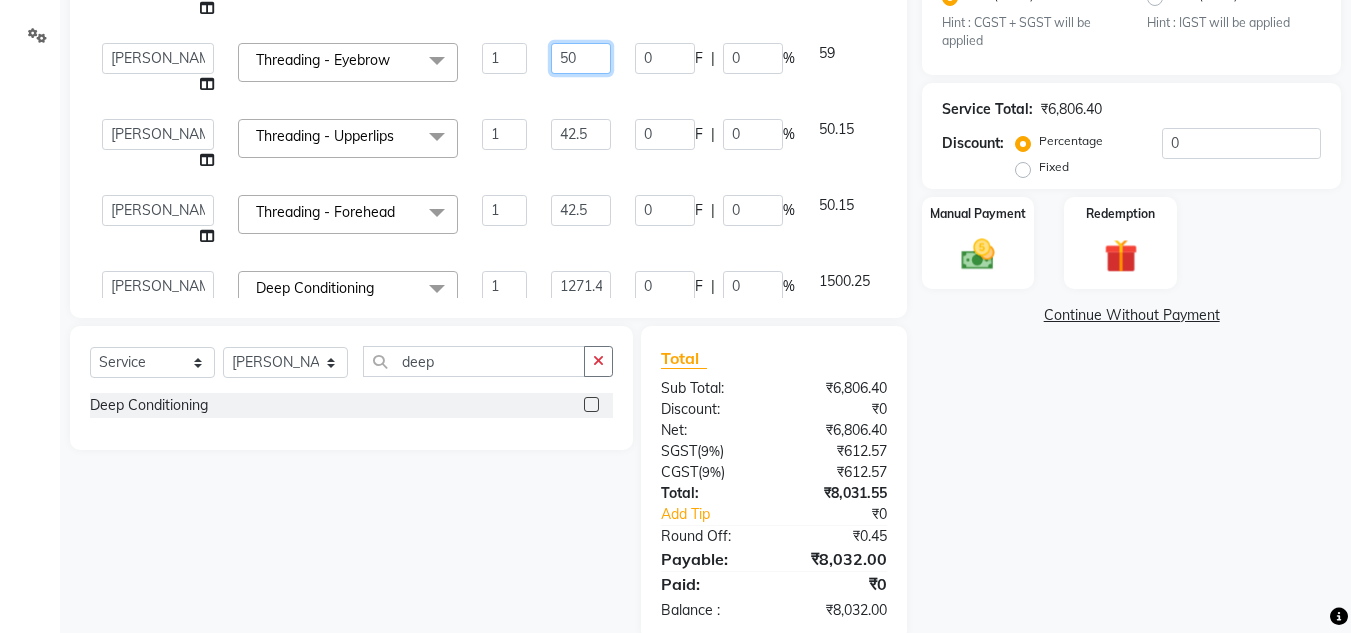 click on "50" 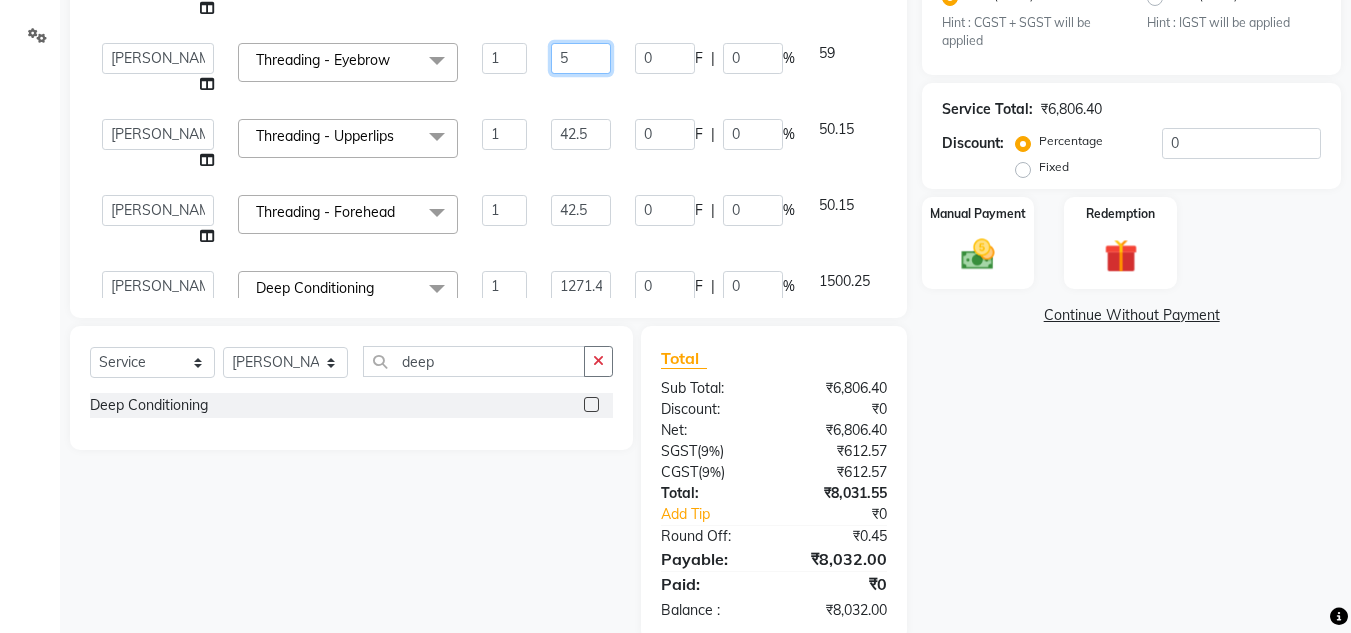type on "51" 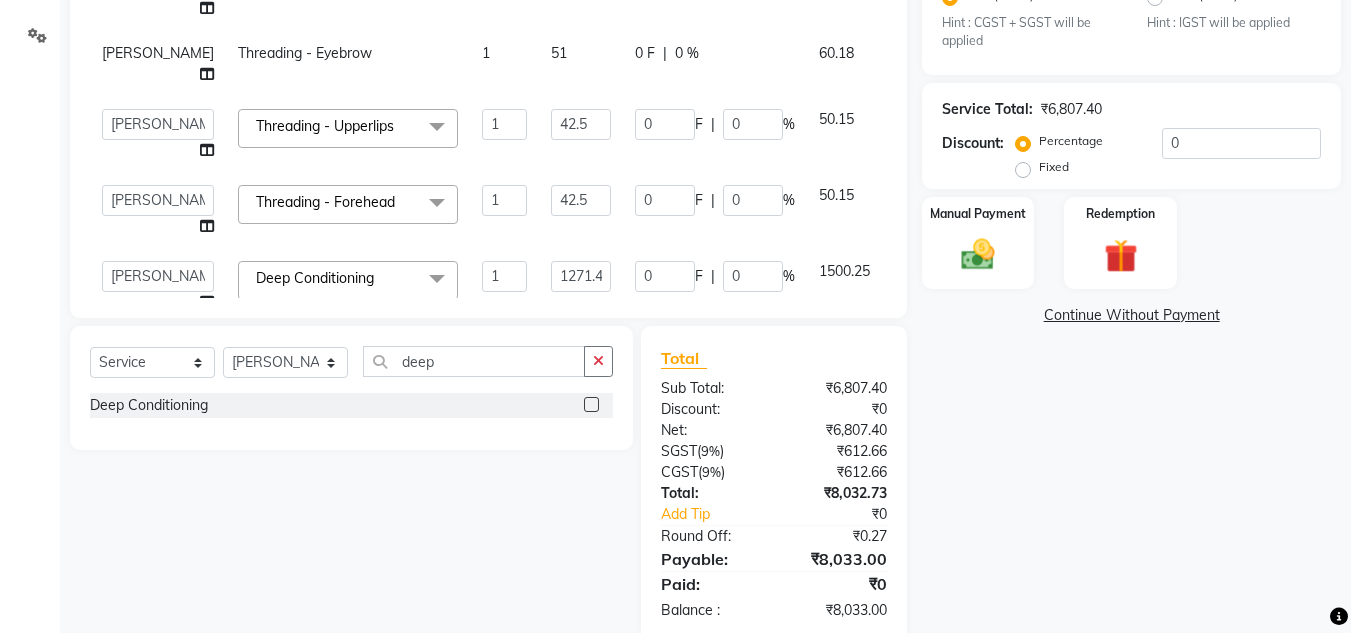 click on "60.18" 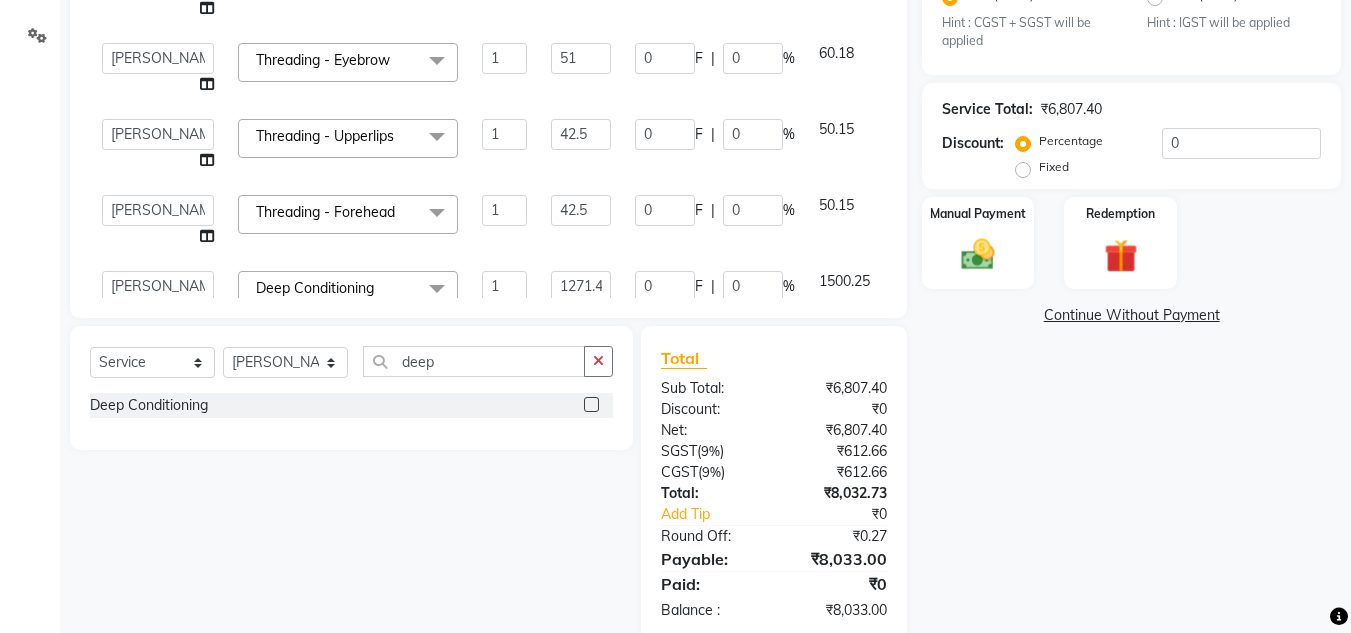 scroll, scrollTop: 142, scrollLeft: 0, axis: vertical 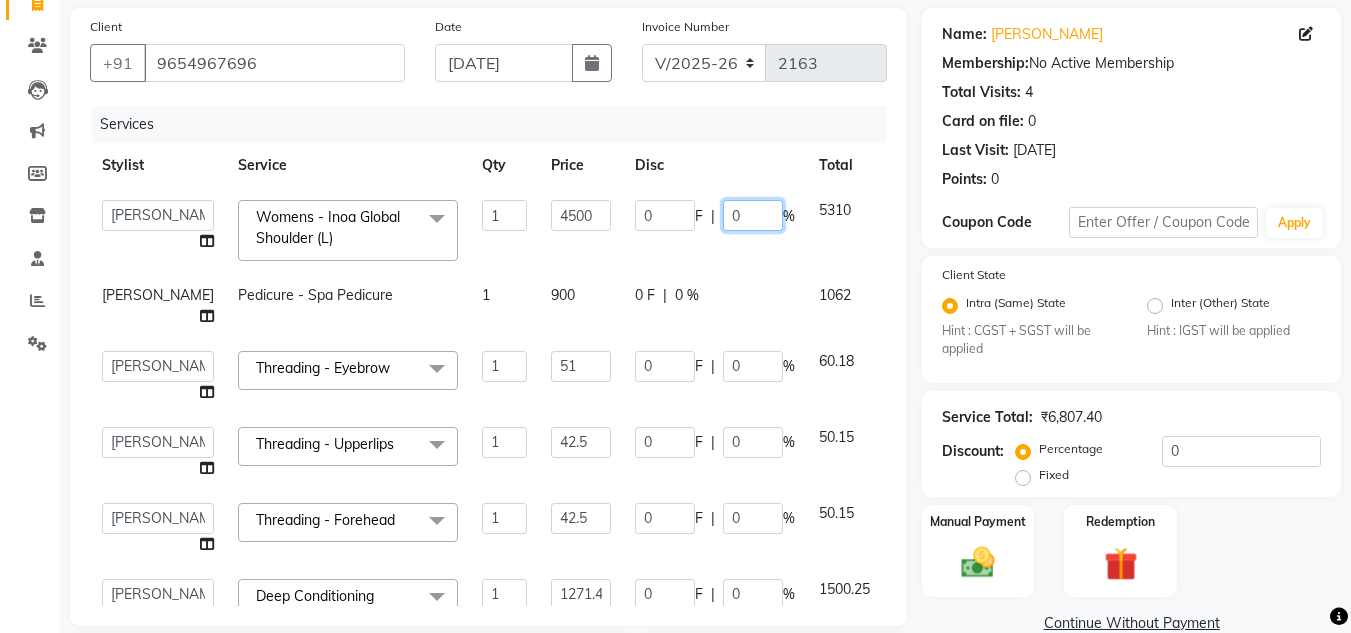 click on "0" 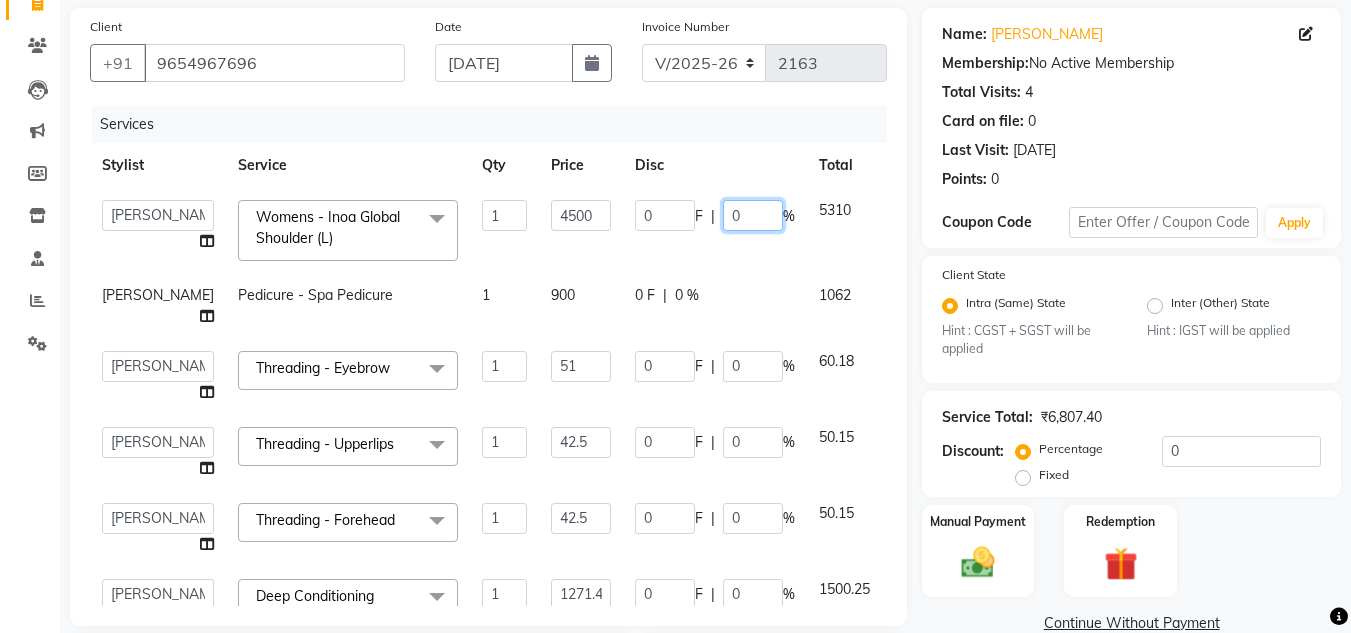 type on "20" 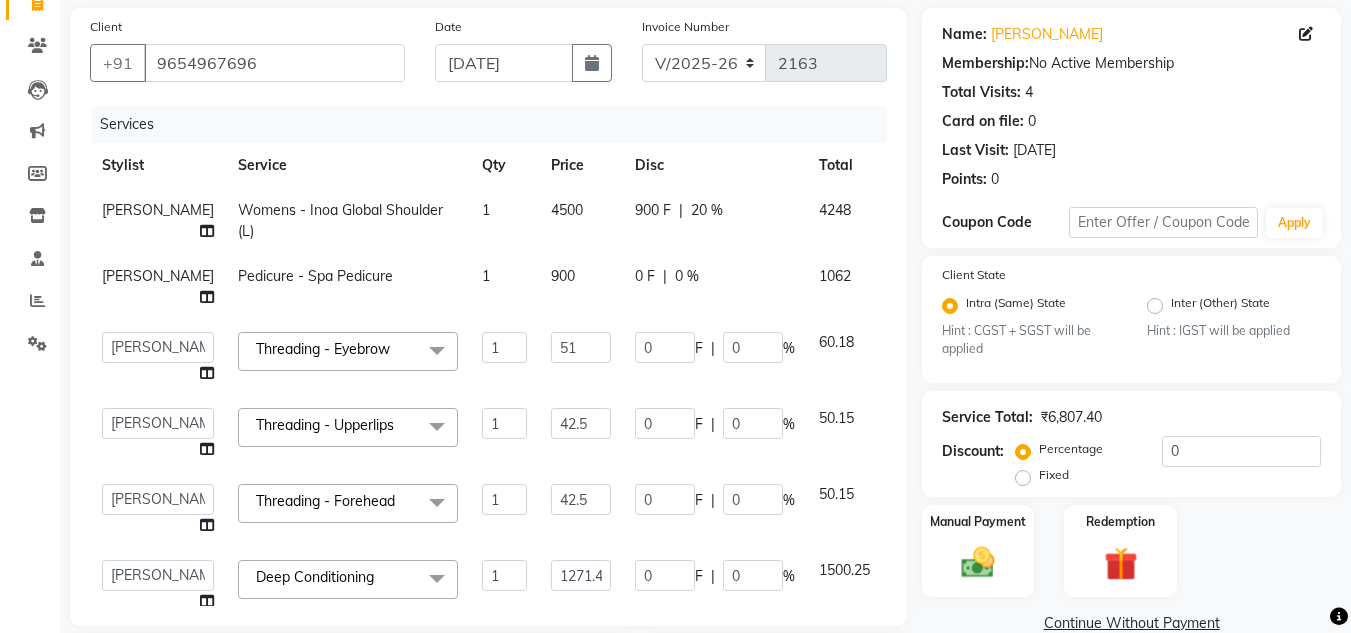 click on "4248" 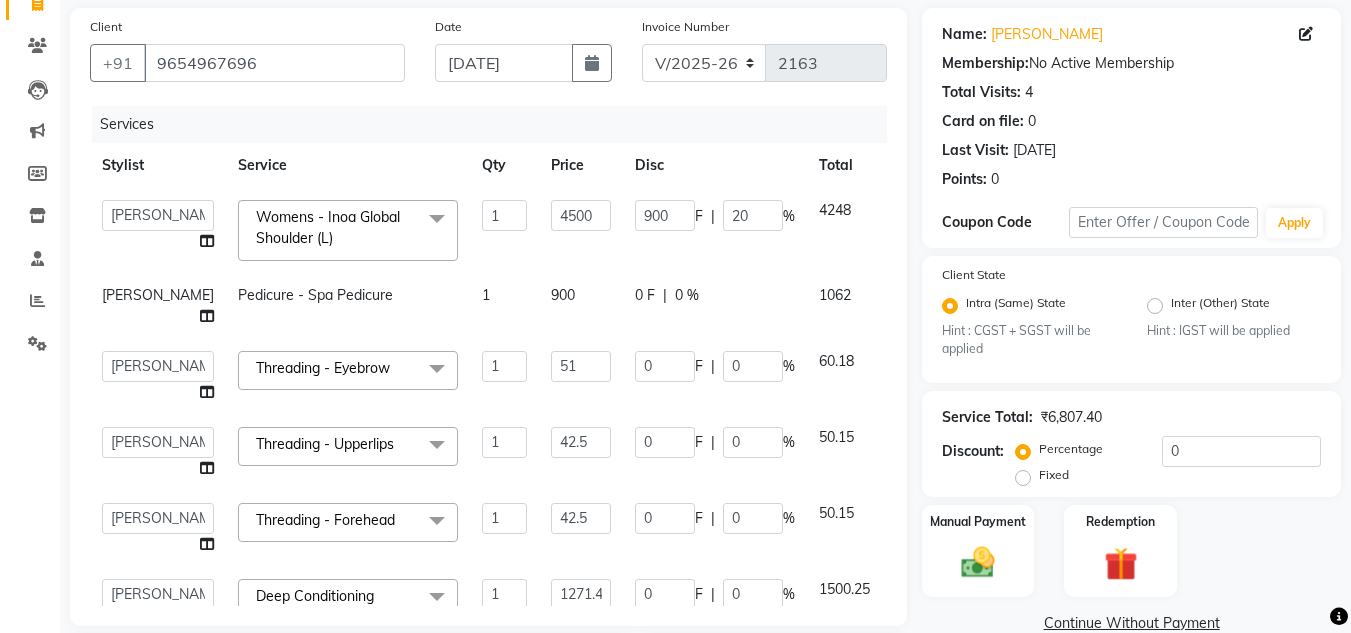 scroll, scrollTop: 259, scrollLeft: 0, axis: vertical 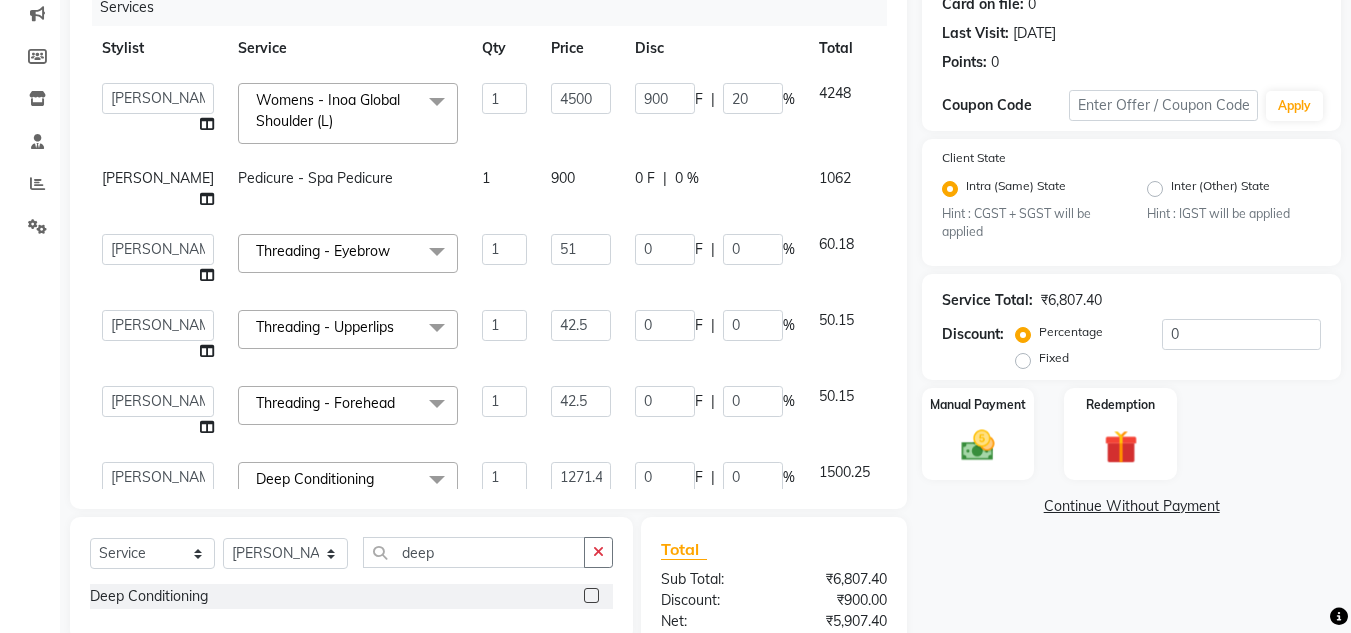 click on "900" 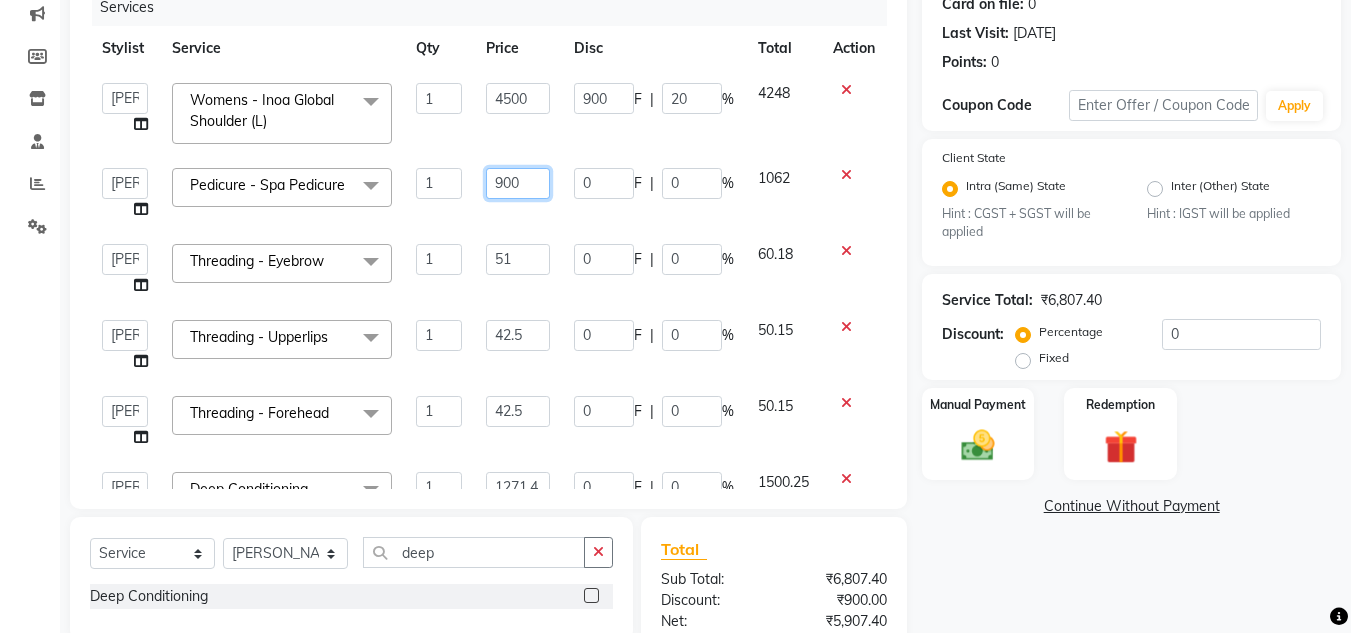 click on "900" 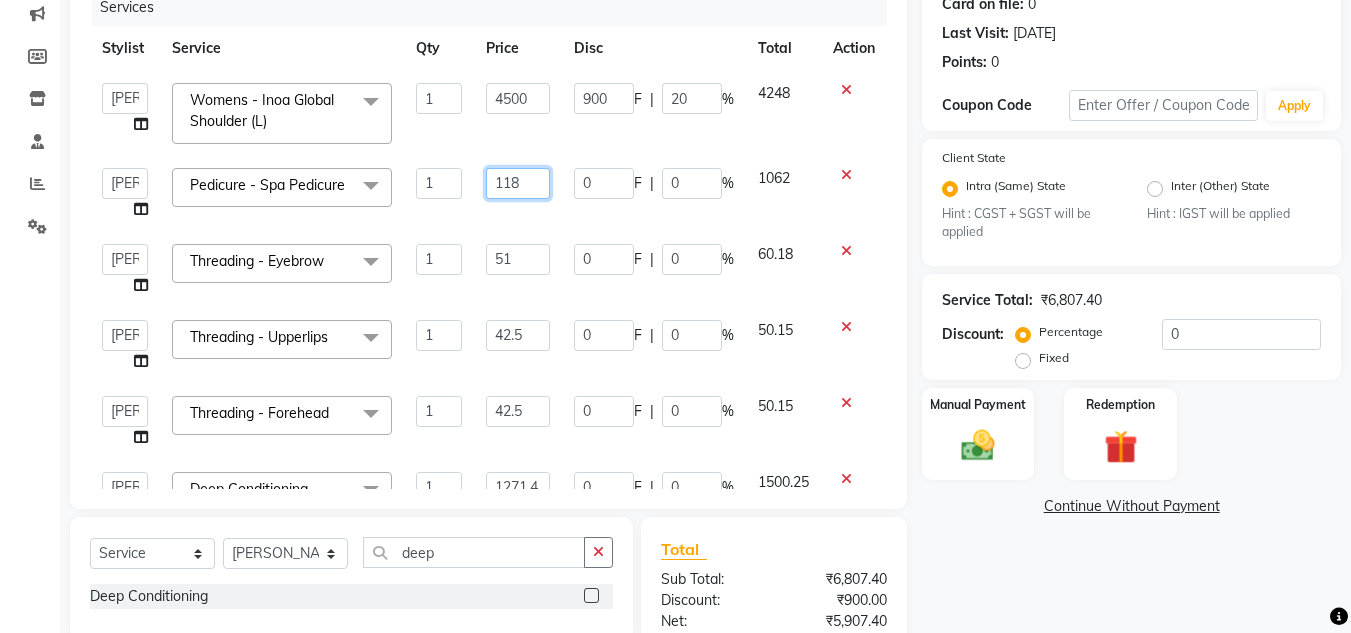 type on "1186" 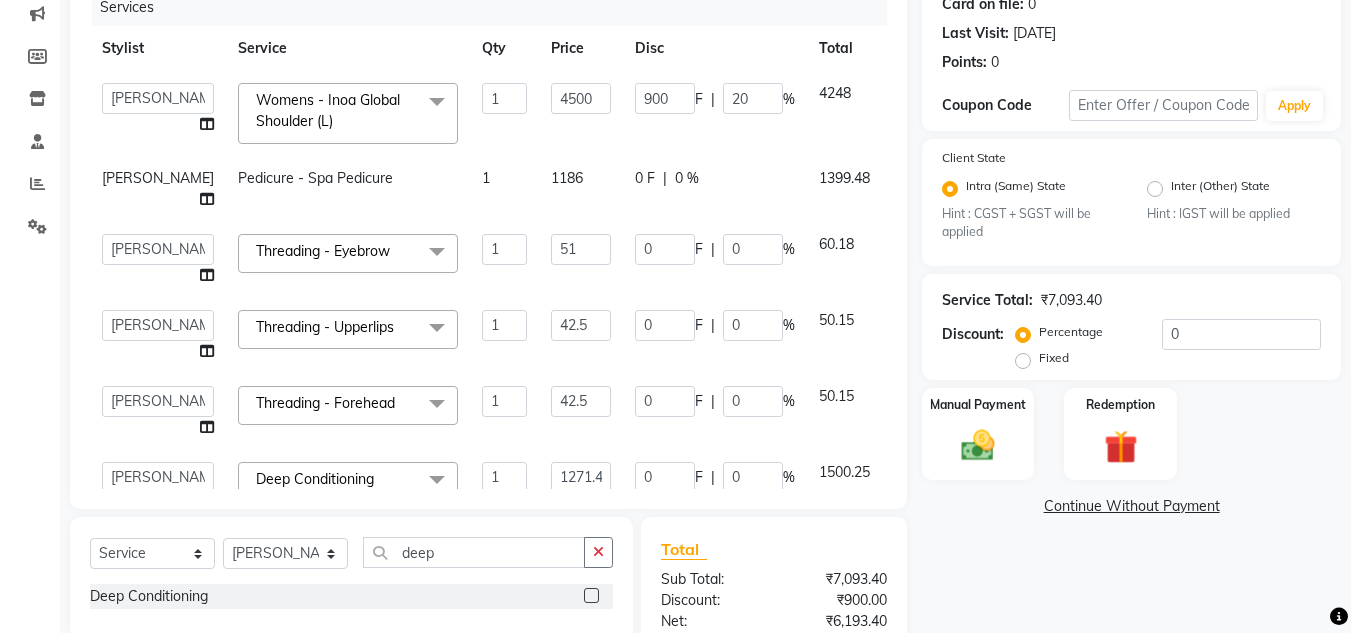 click on "1399.48" 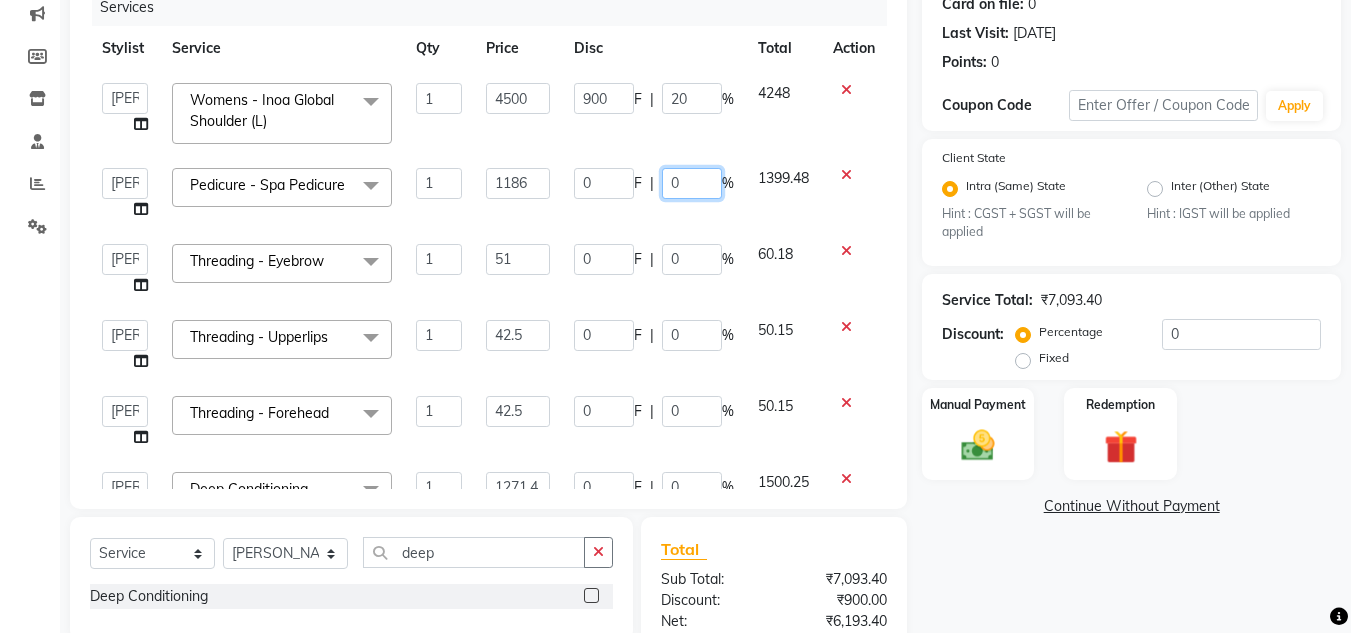 click on "0" 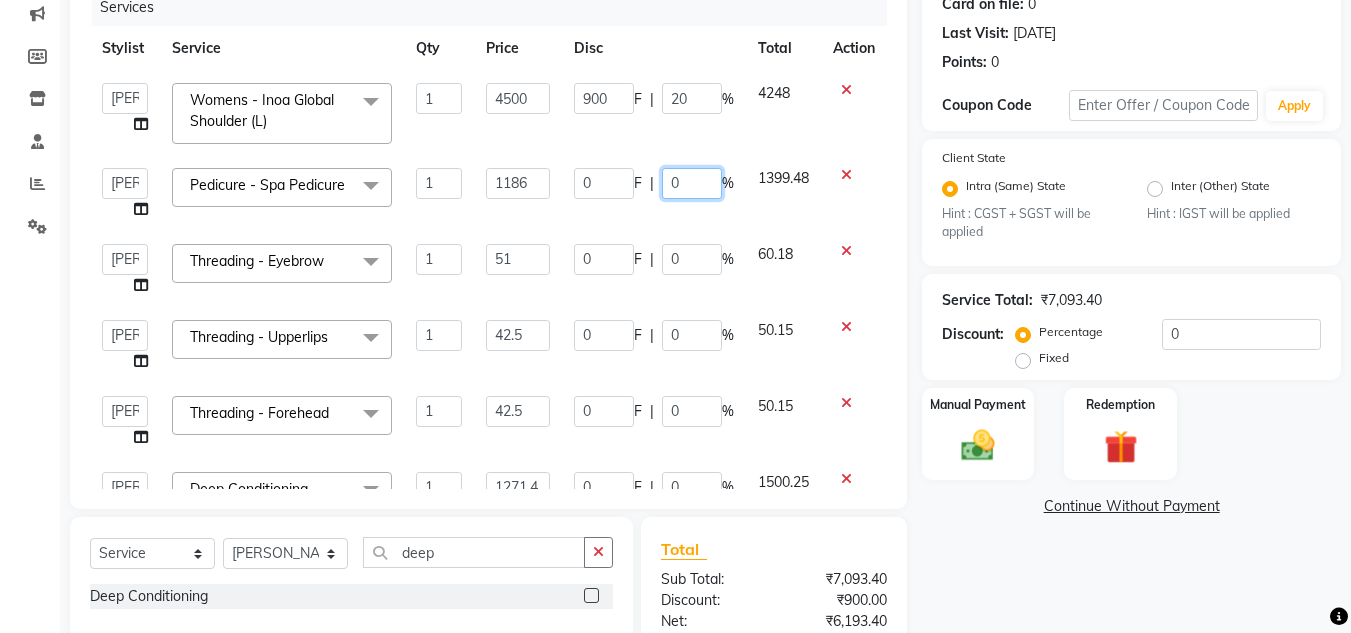 type on "20" 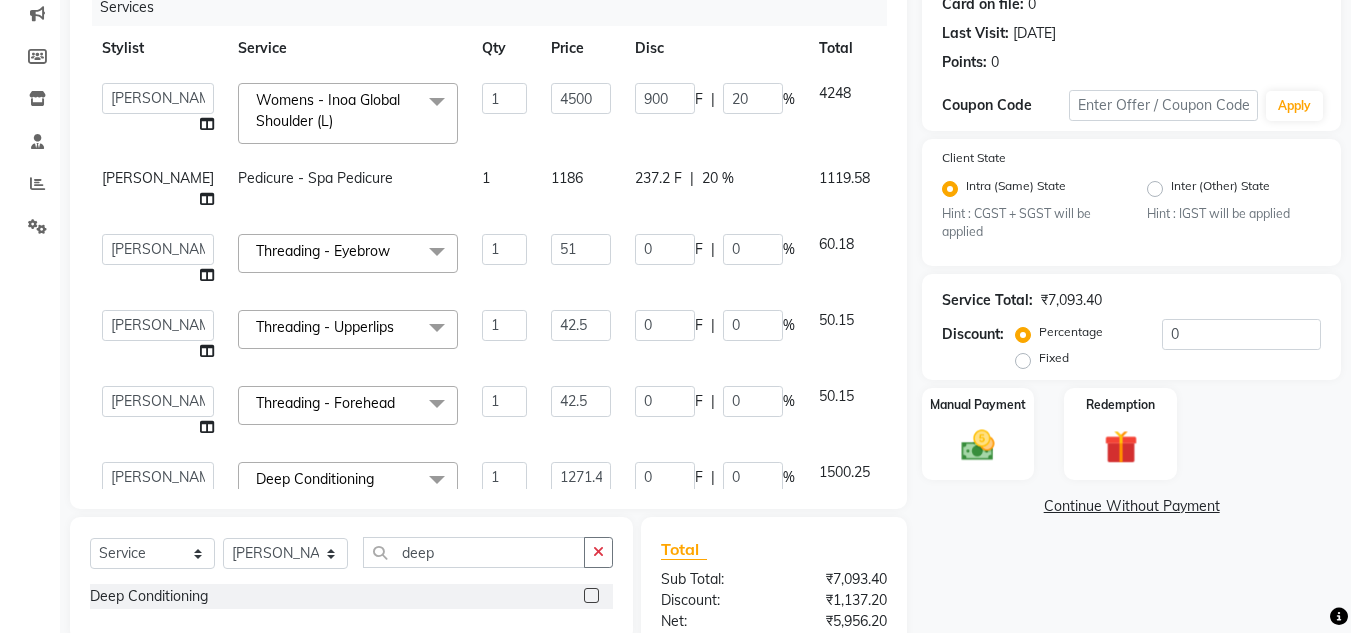 click on "1119.58" 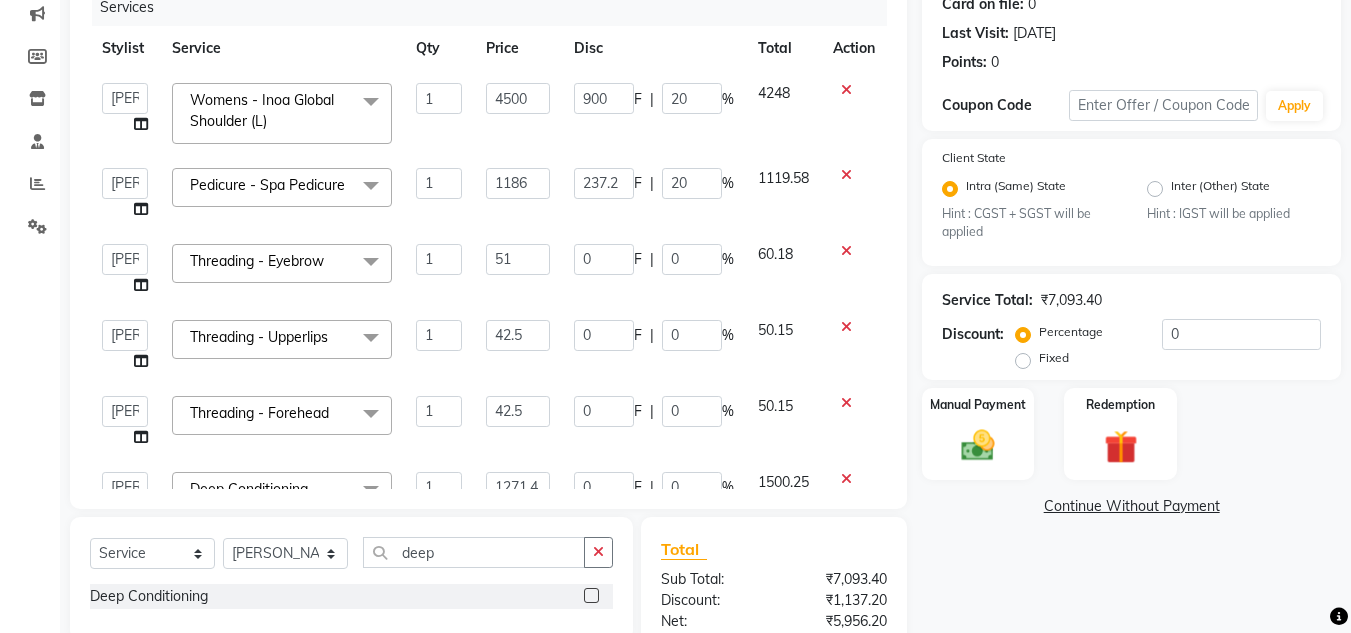 scroll, scrollTop: 488, scrollLeft: 0, axis: vertical 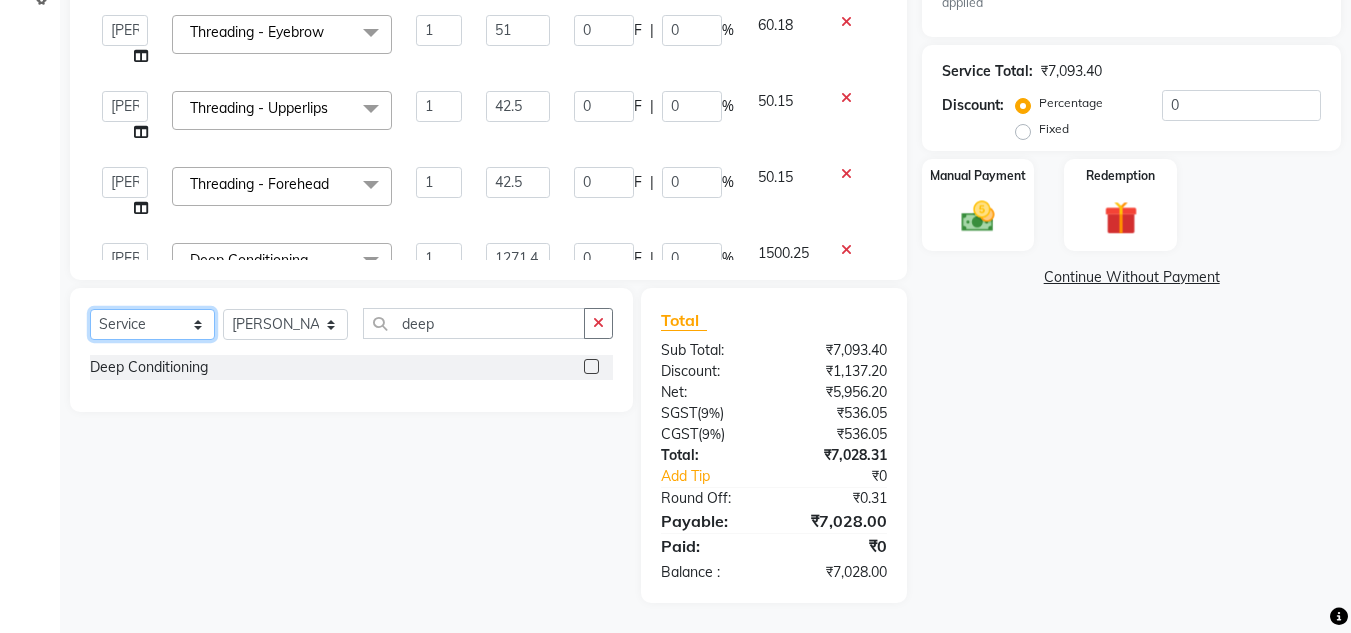 click on "Select  Service  Product  Membership  Package Voucher Prepaid Gift Card" 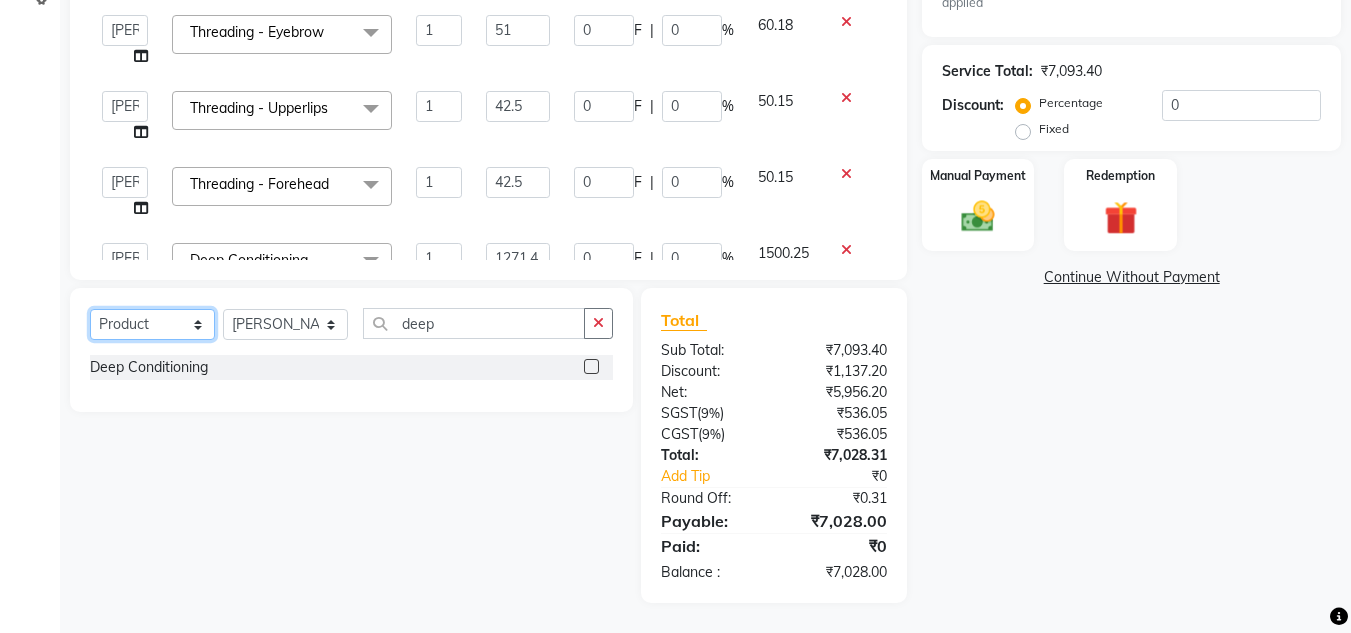 click on "Select  Service  Product  Membership  Package Voucher Prepaid Gift Card" 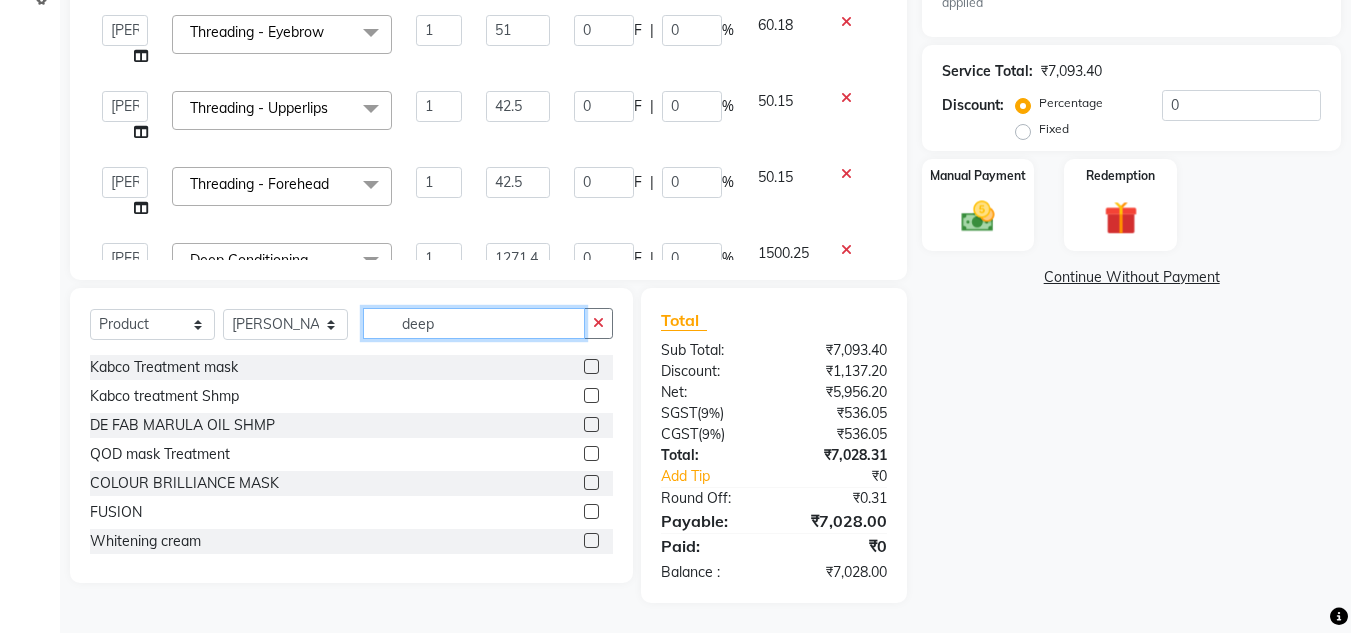 click on "deep" 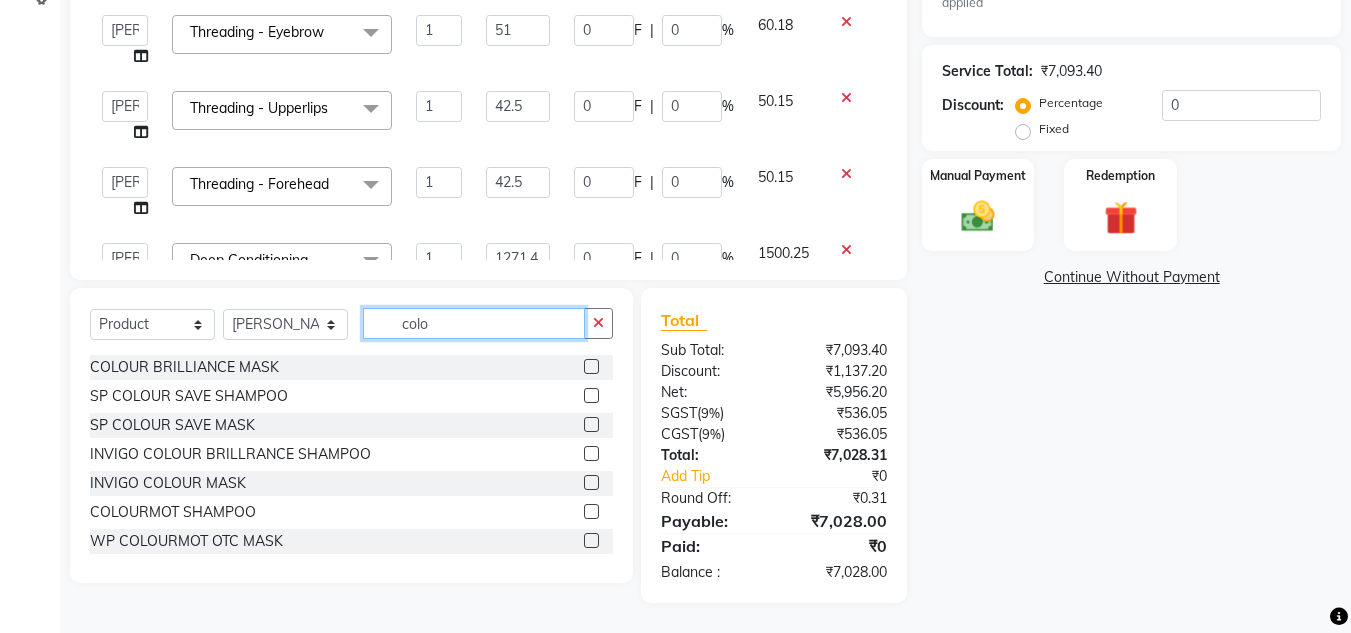 type on "colo" 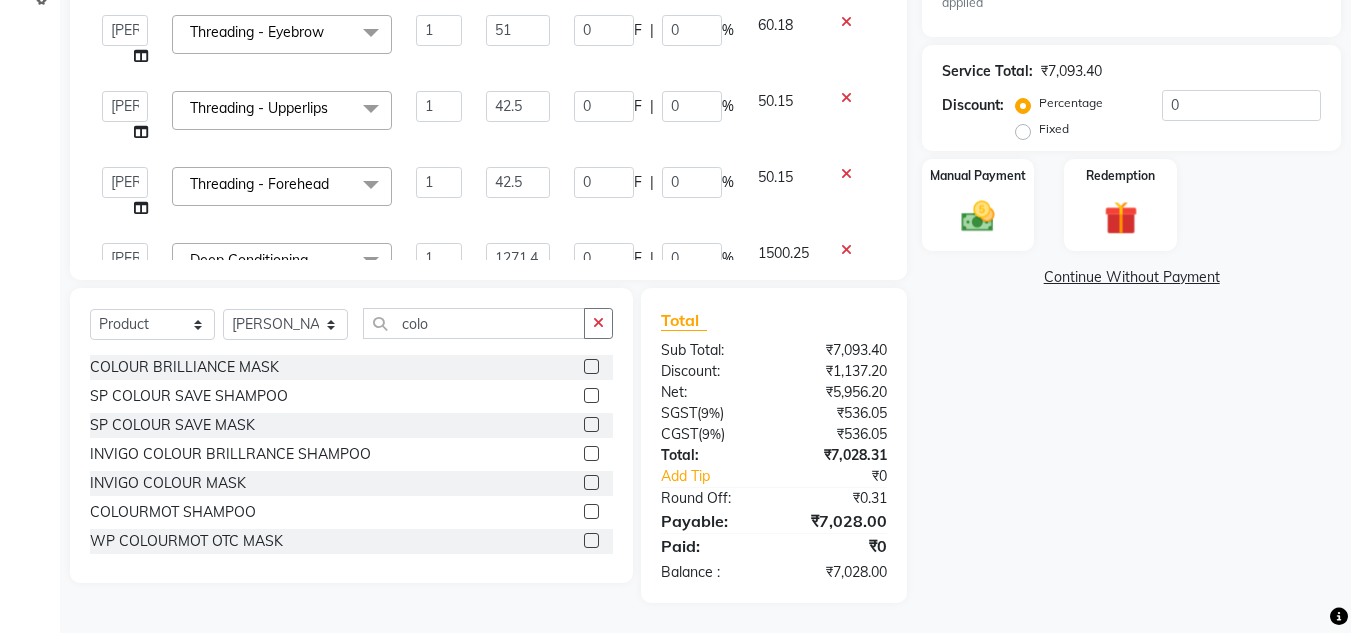 click 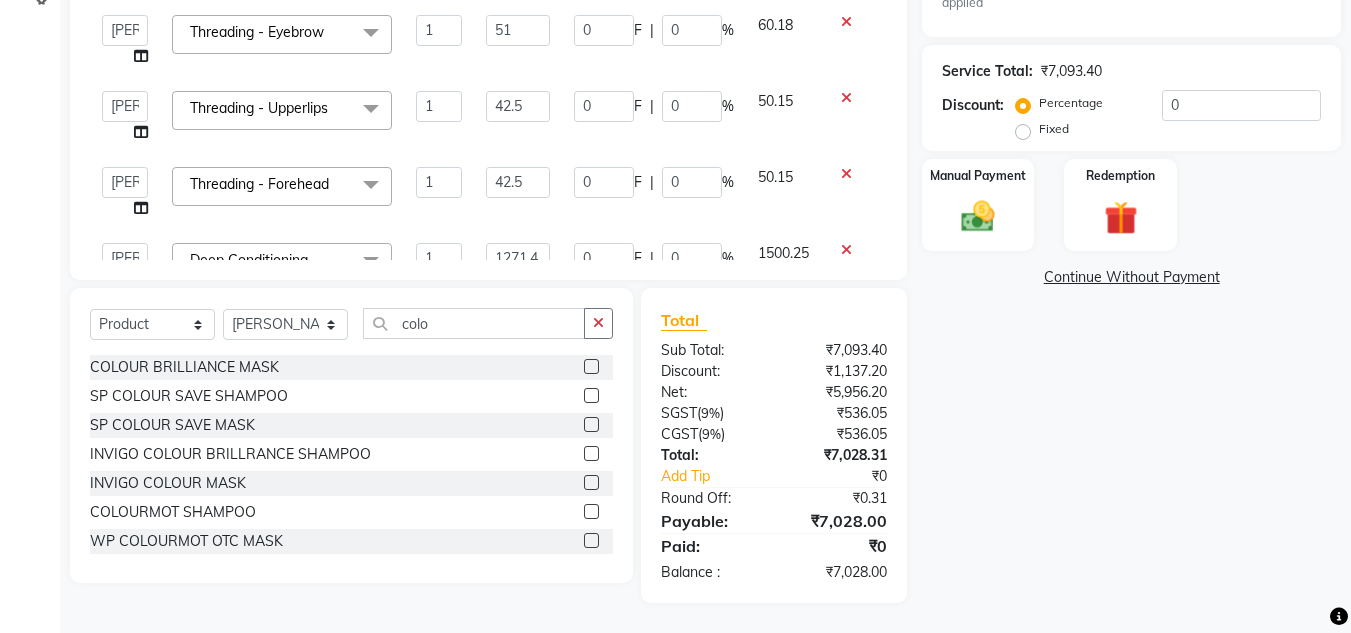 click at bounding box center (590, 541) 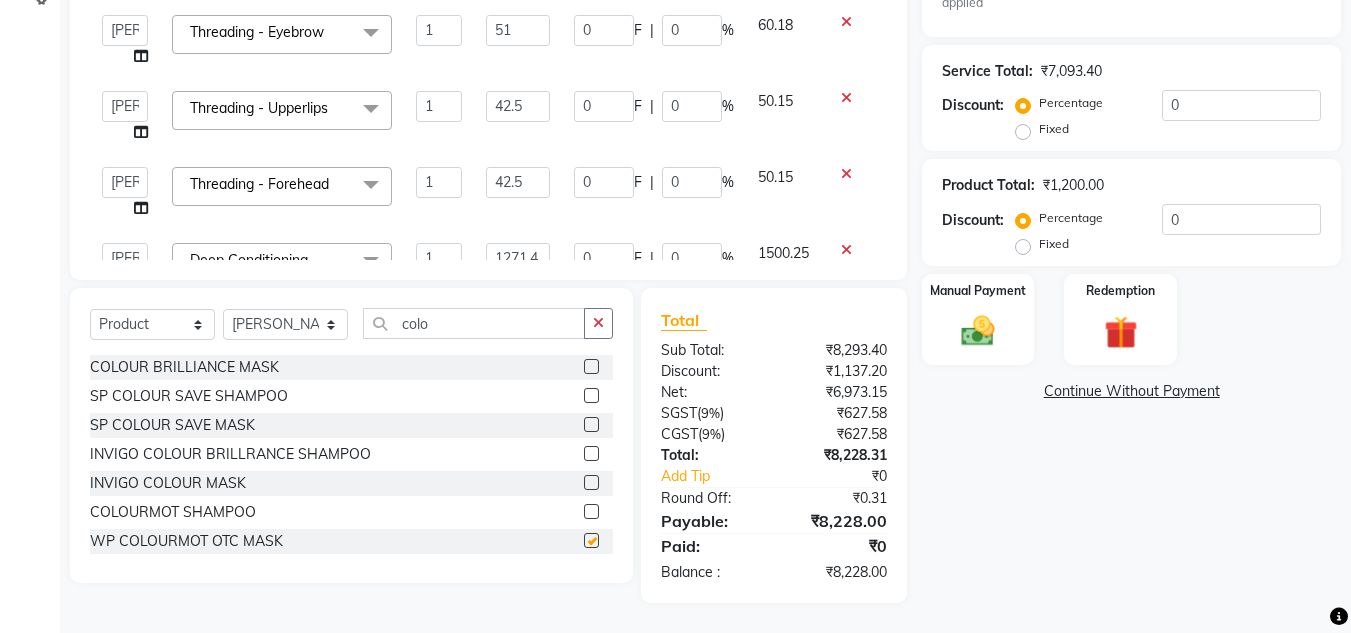 checkbox on "false" 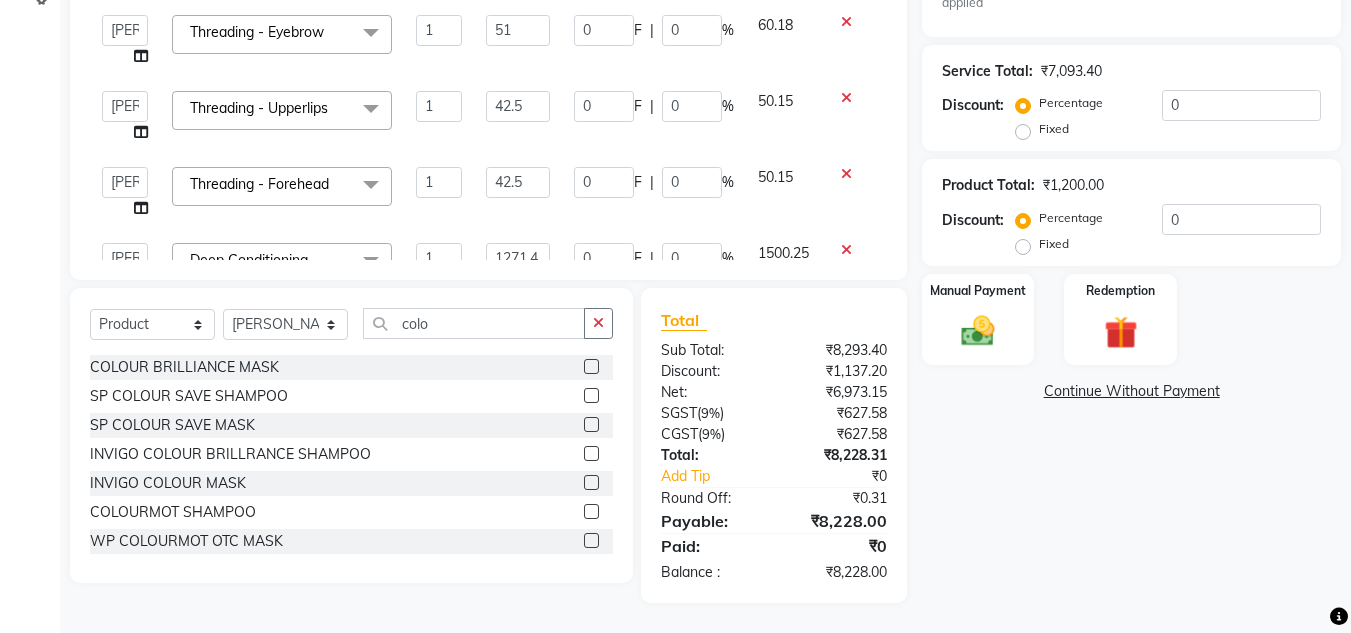 click 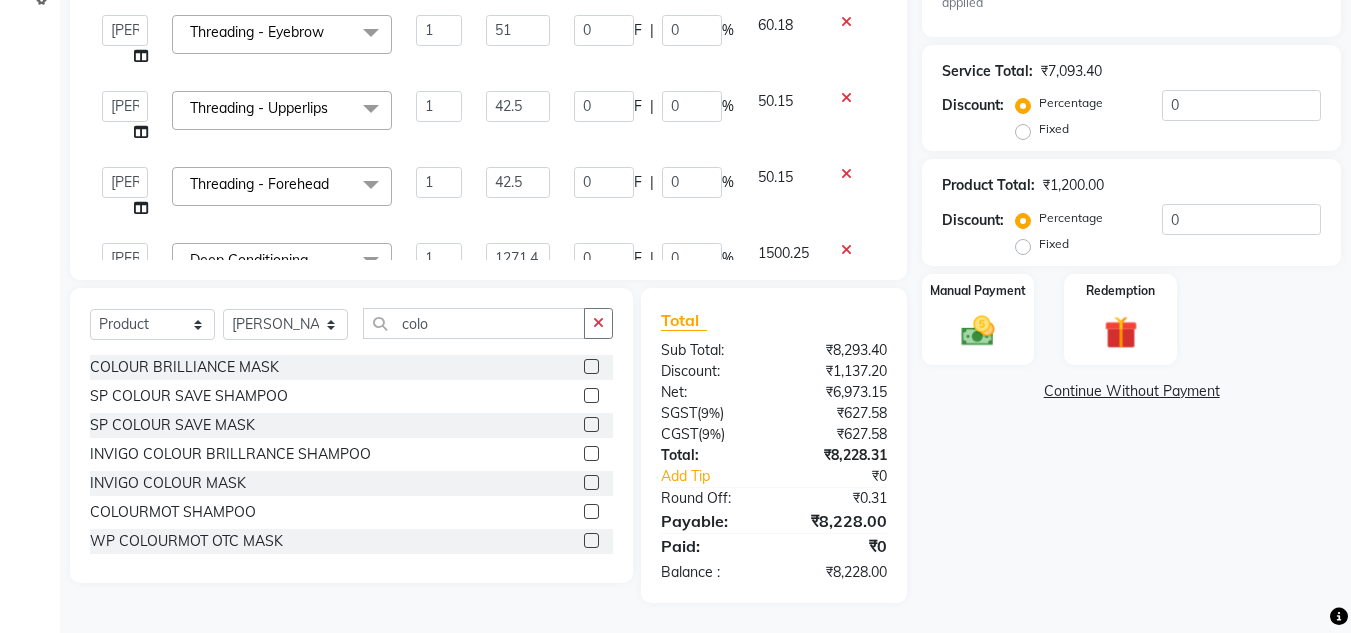 click at bounding box center [590, 454] 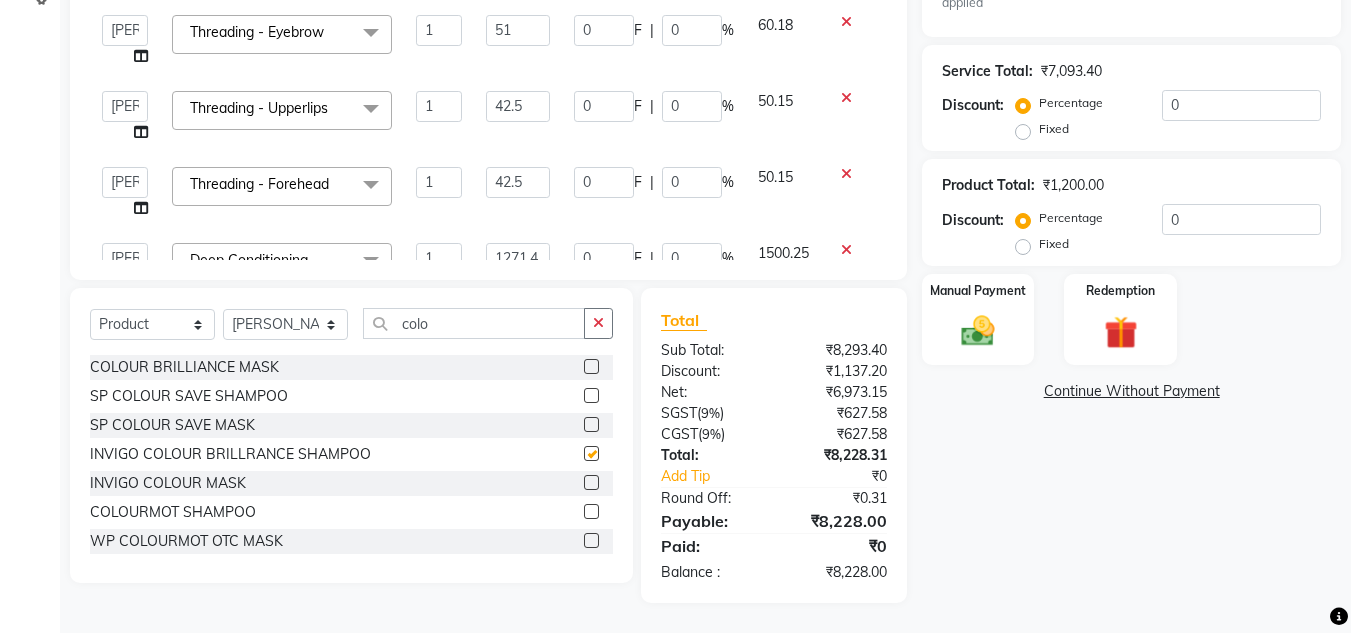 checkbox on "false" 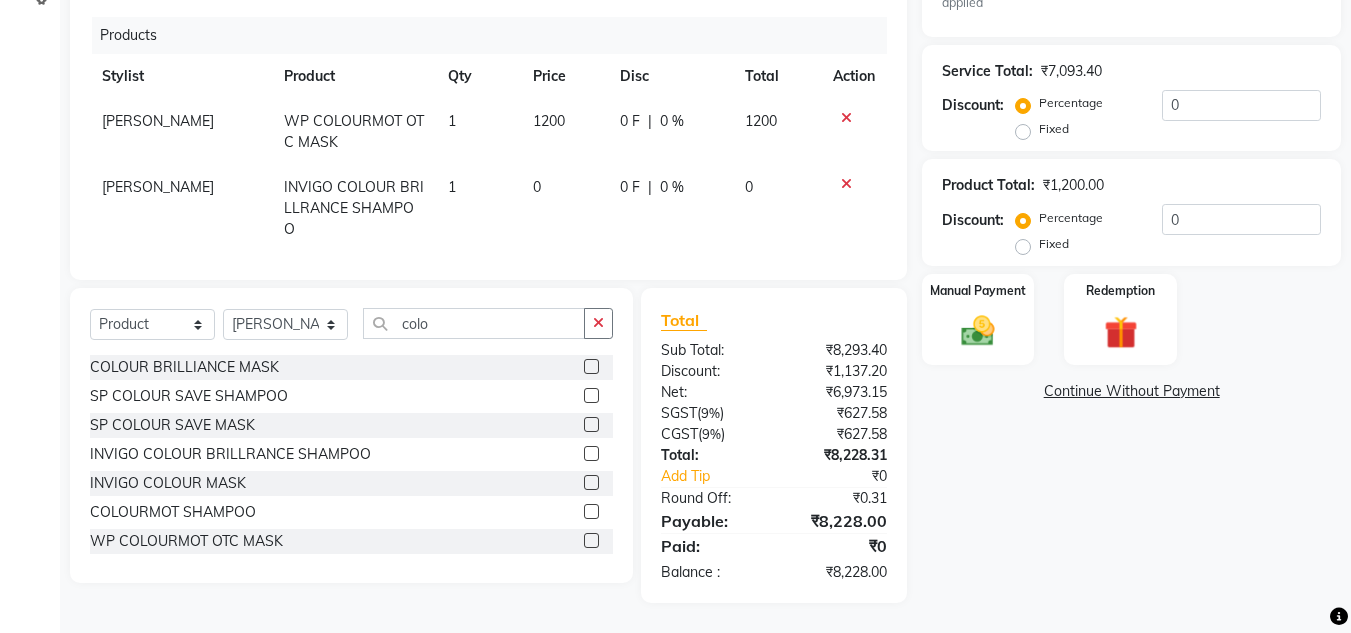 scroll, scrollTop: 304, scrollLeft: 0, axis: vertical 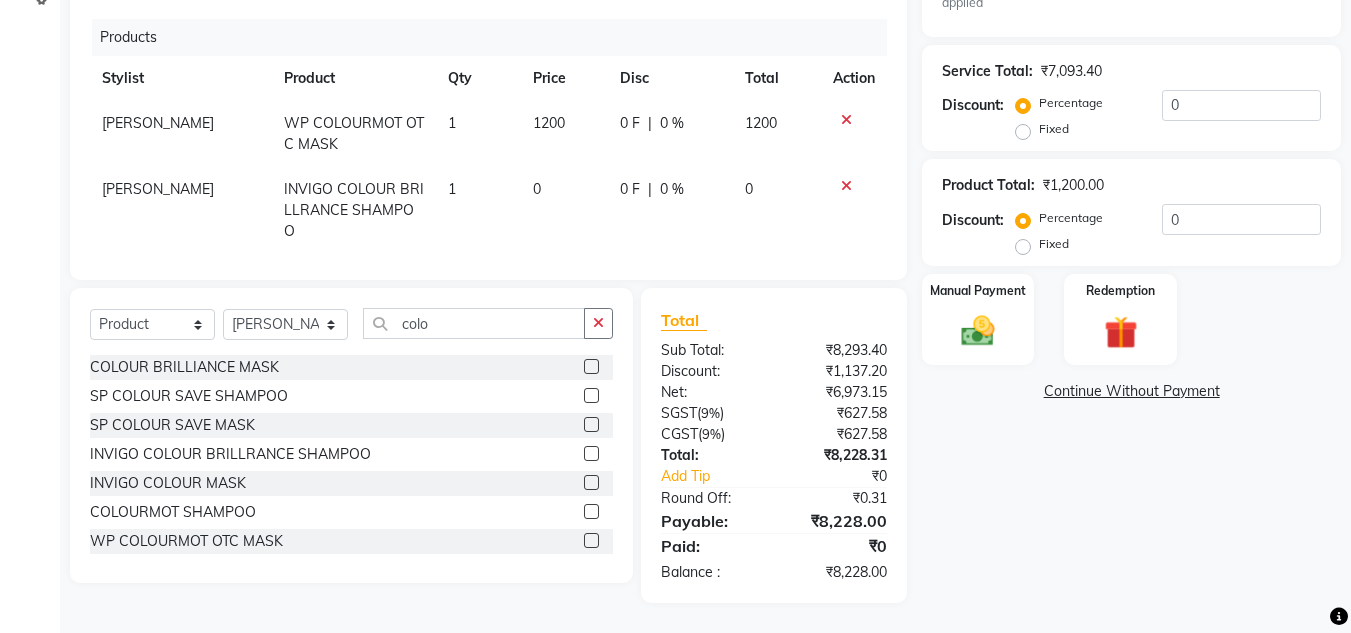 click on "1200" 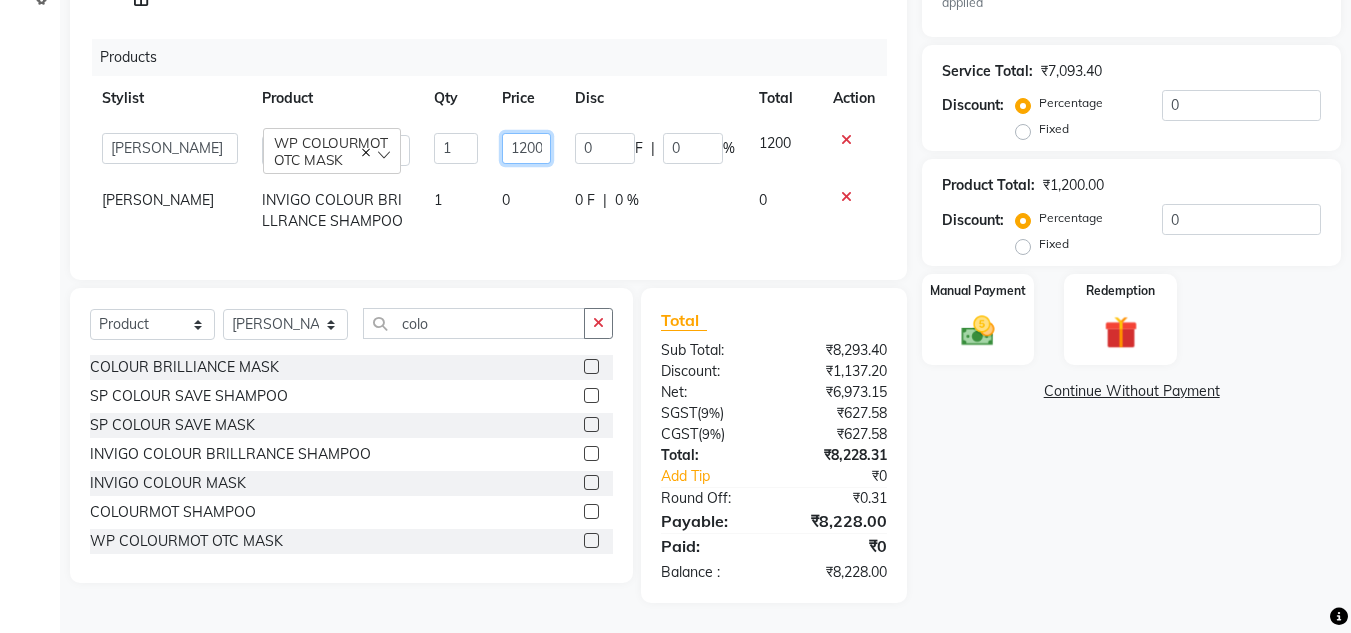click on "1200" 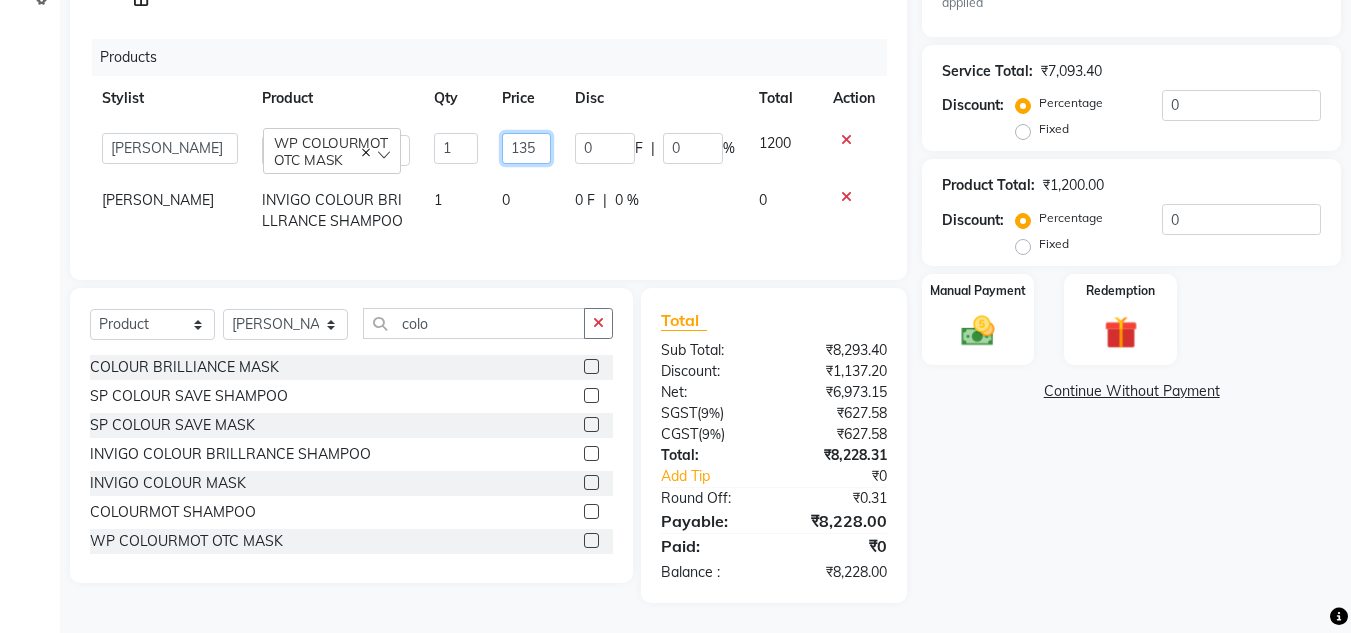 type on "1350" 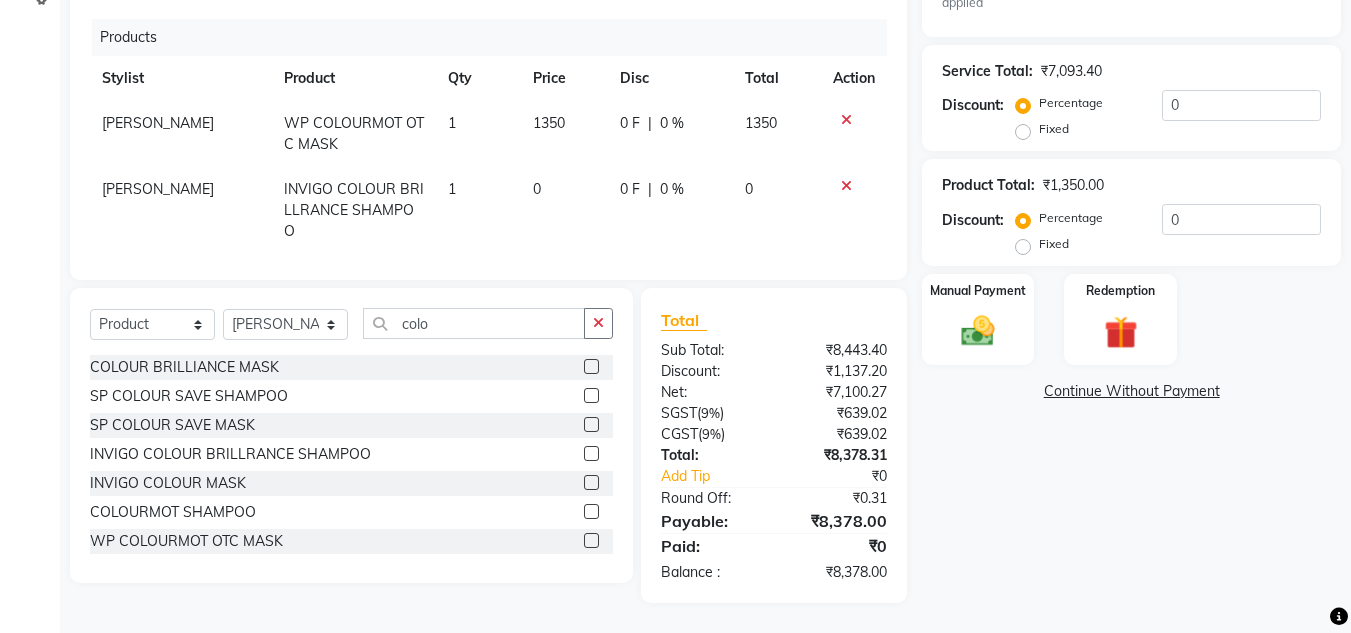 click on "1350" 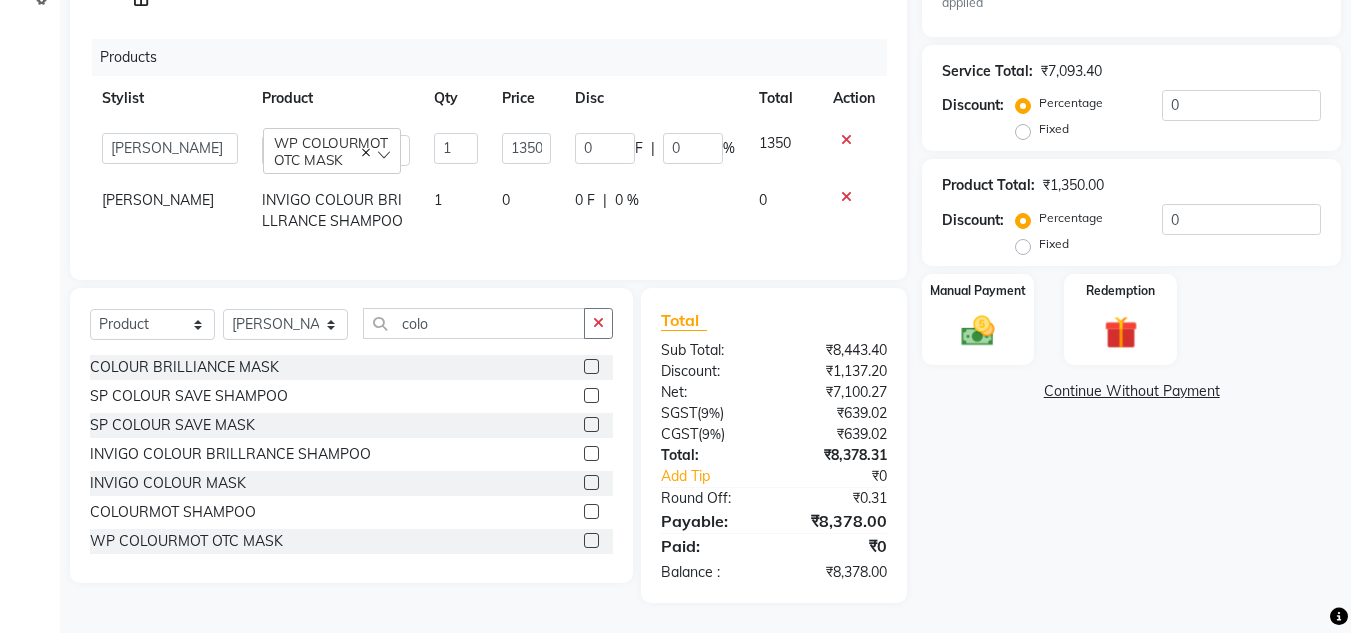 click on "0" 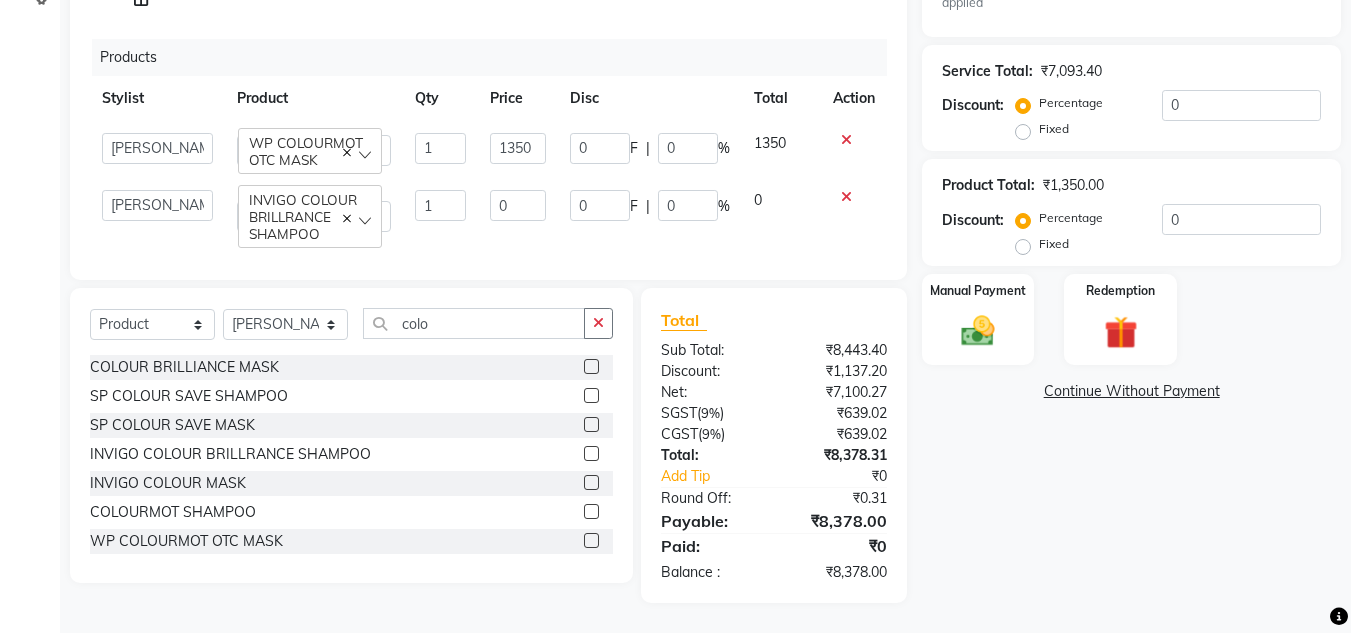 click on "0" 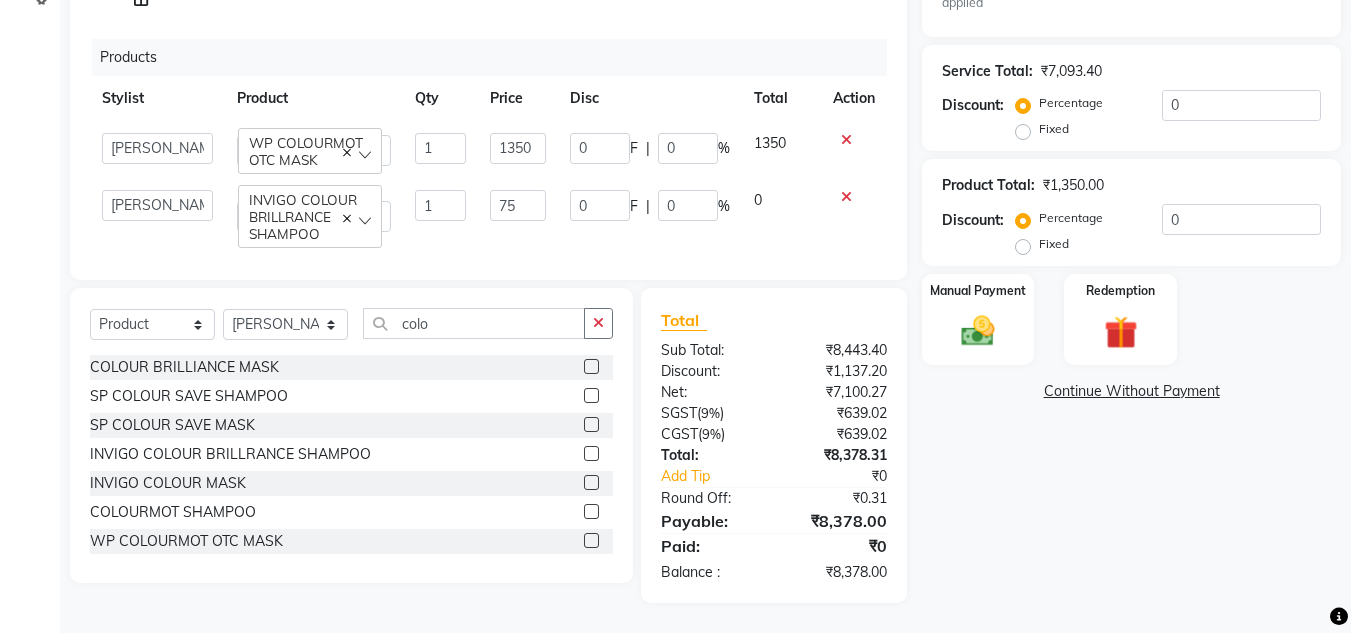 type on "750" 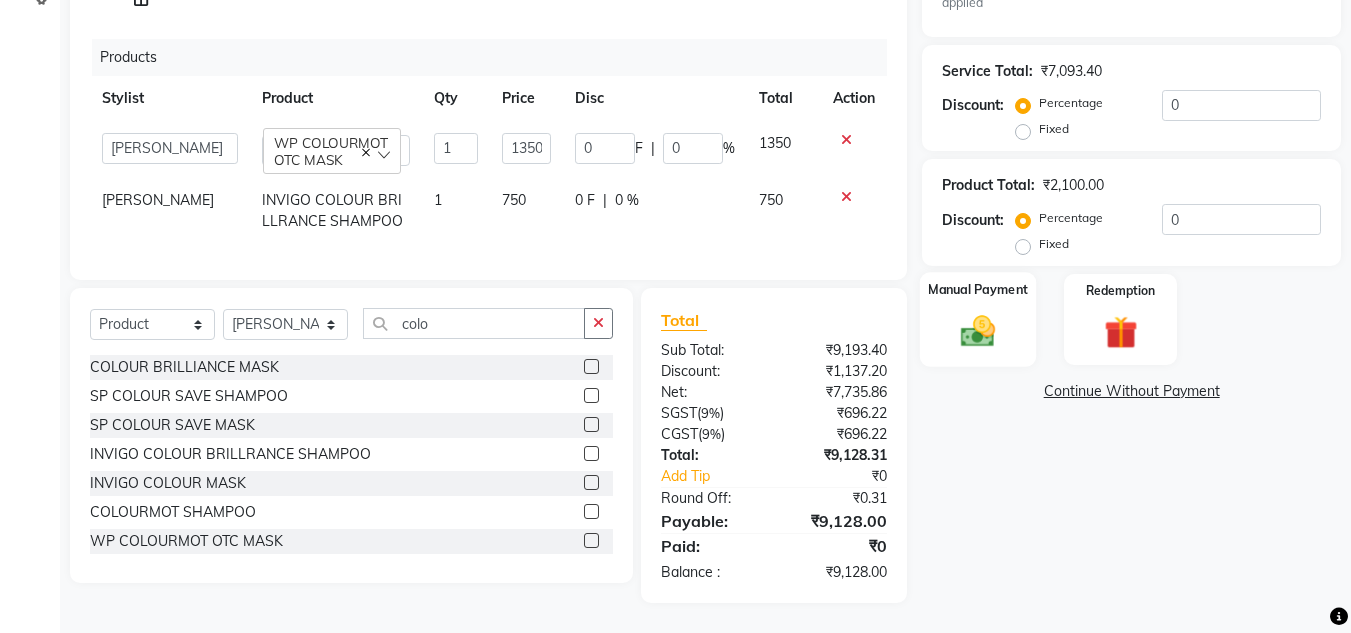 click 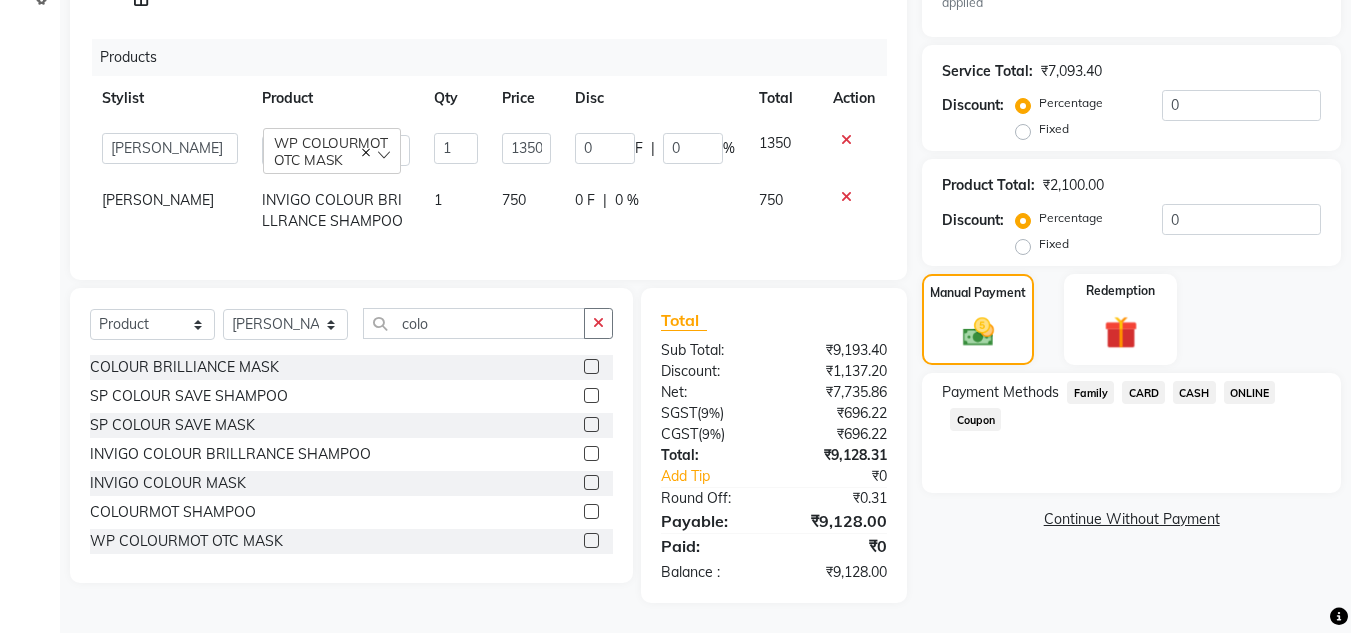 click on "ONLINE" 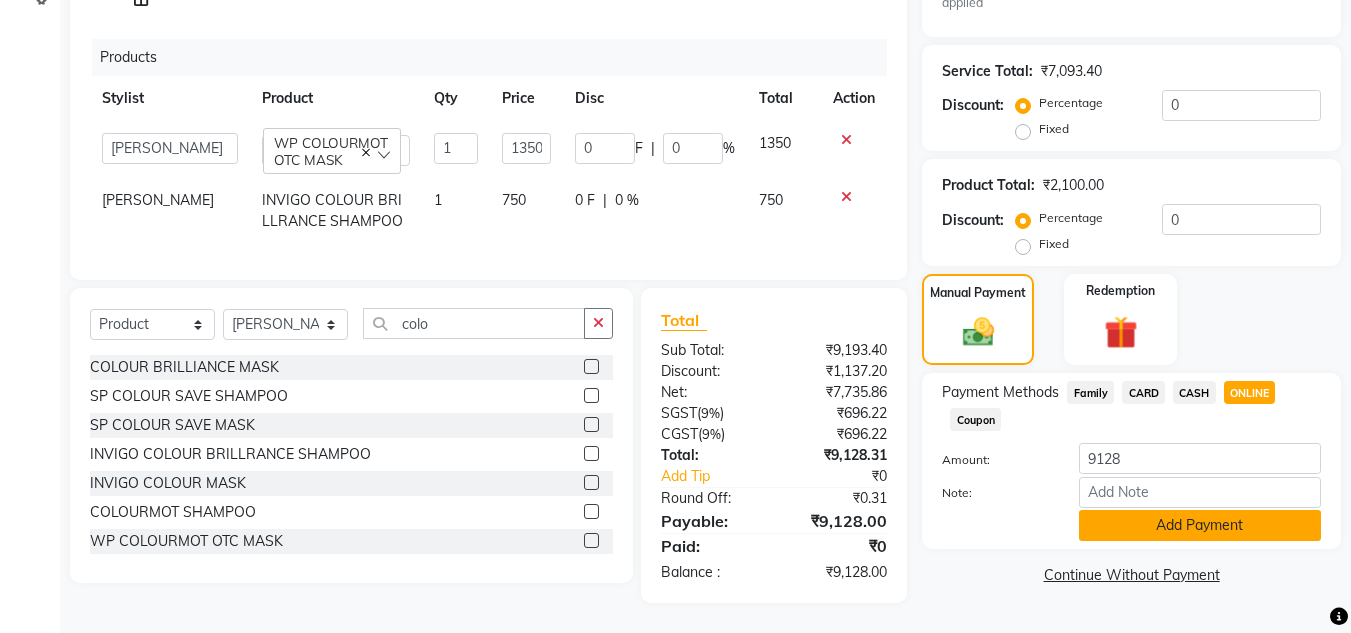 click on "Add Payment" 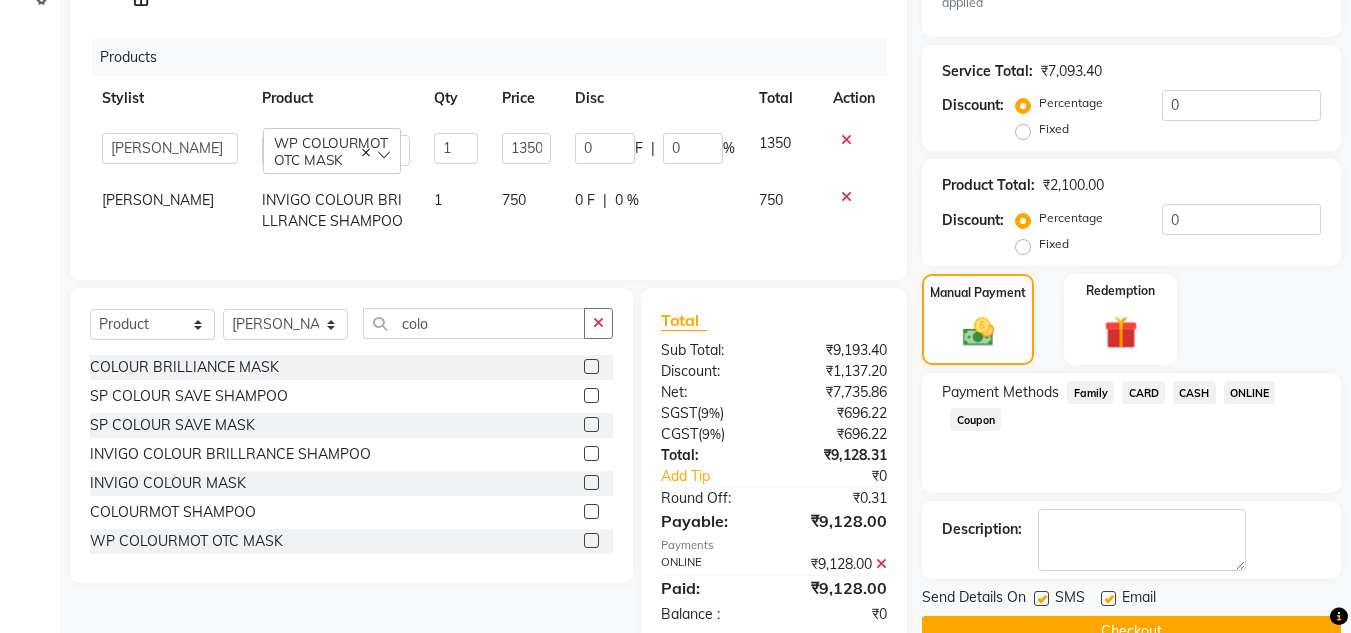 scroll, scrollTop: 532, scrollLeft: 0, axis: vertical 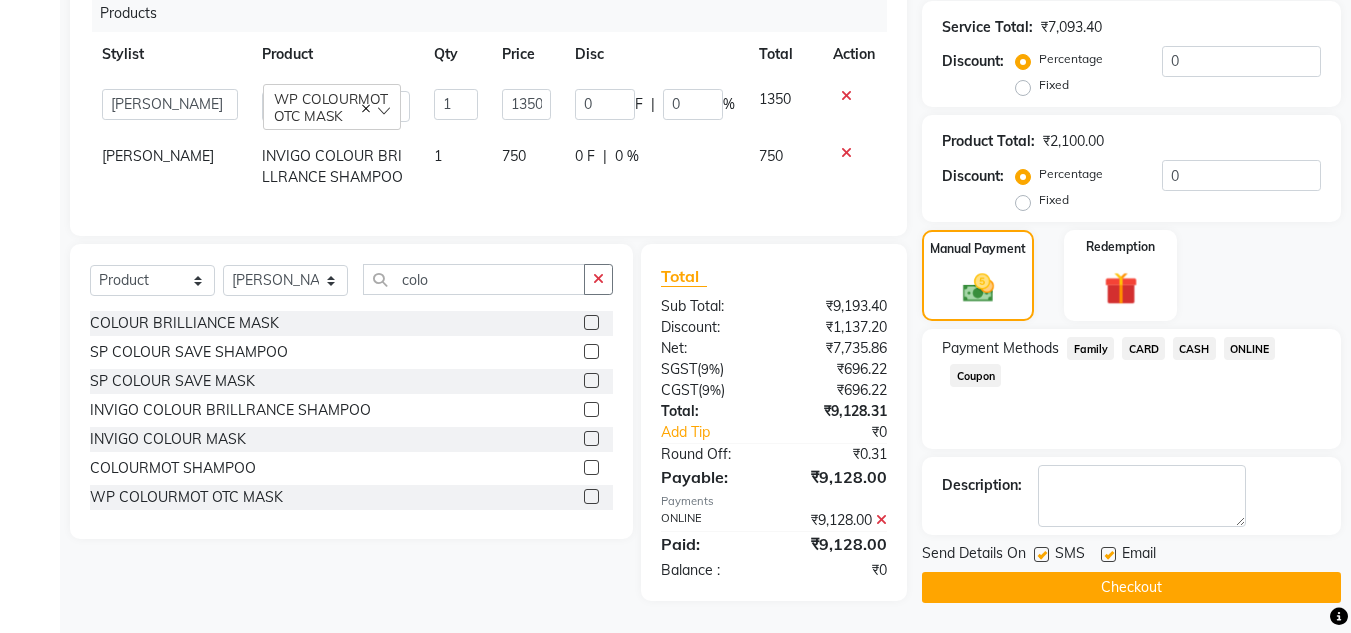 click on "Checkout" 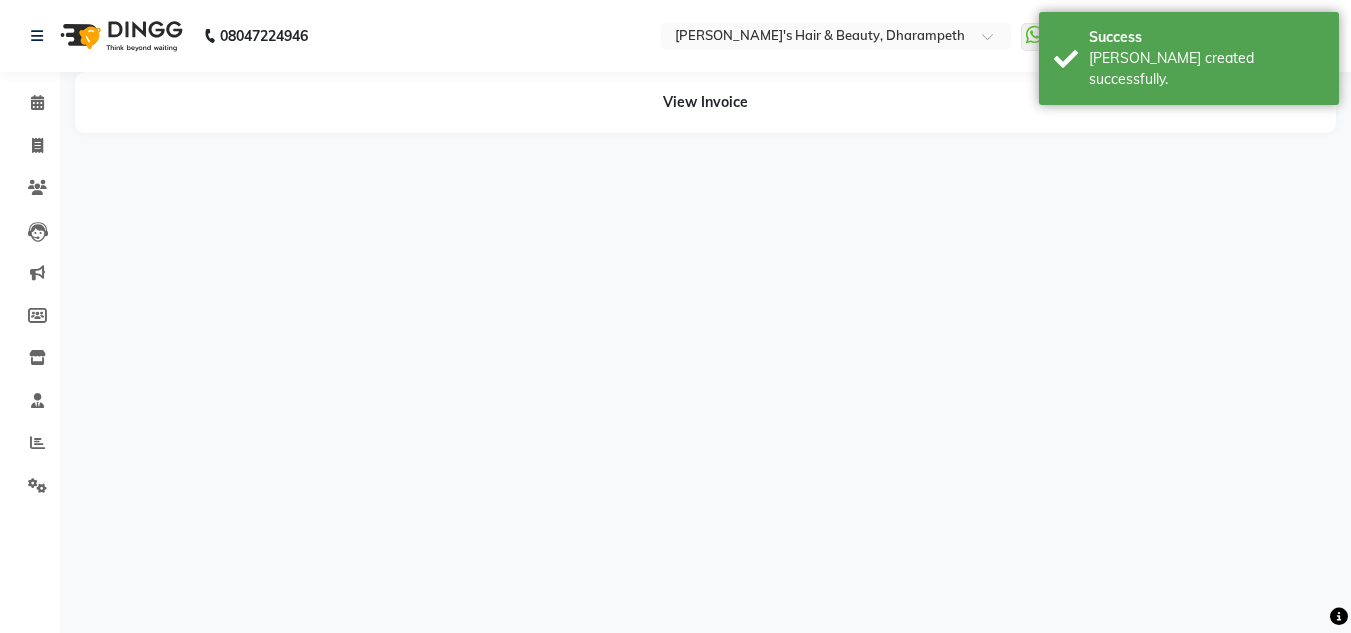 scroll, scrollTop: 0, scrollLeft: 0, axis: both 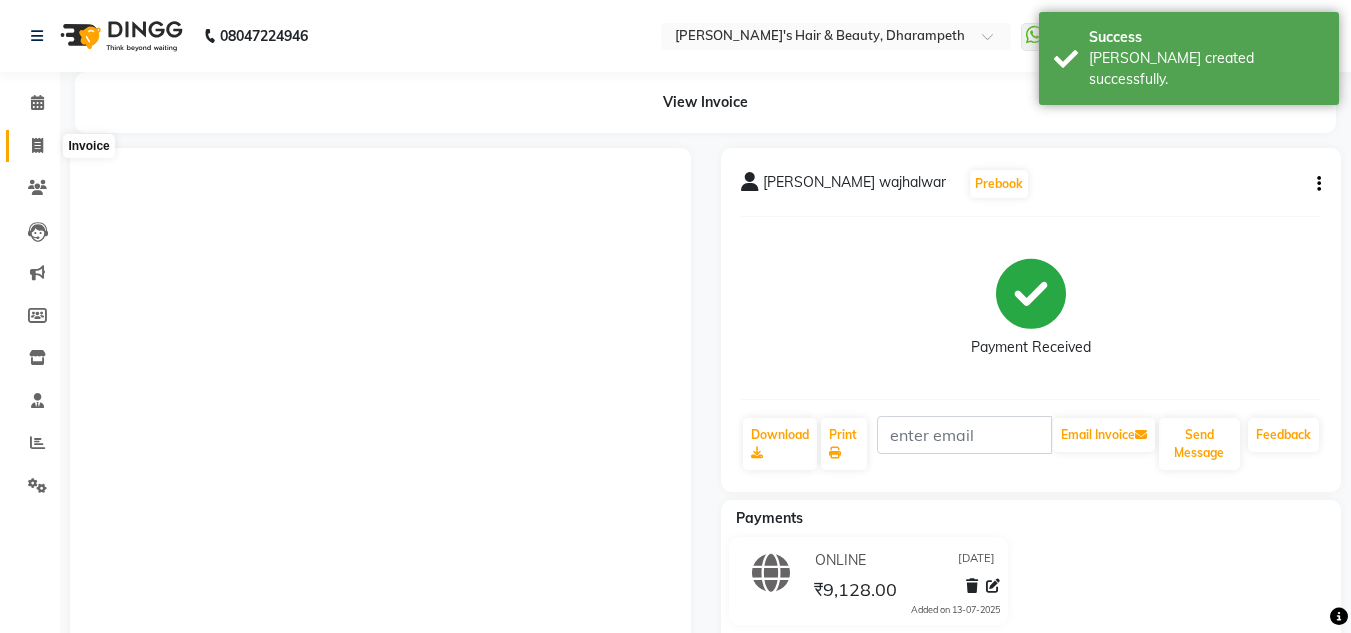 click 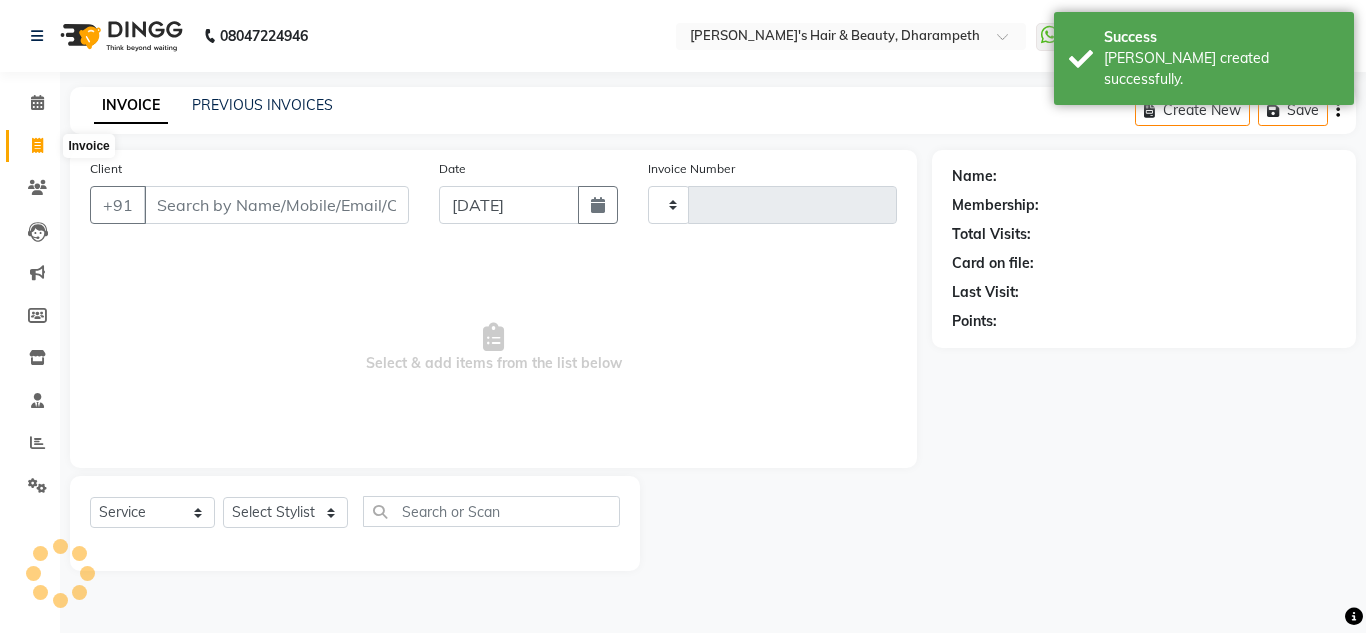 type on "2164" 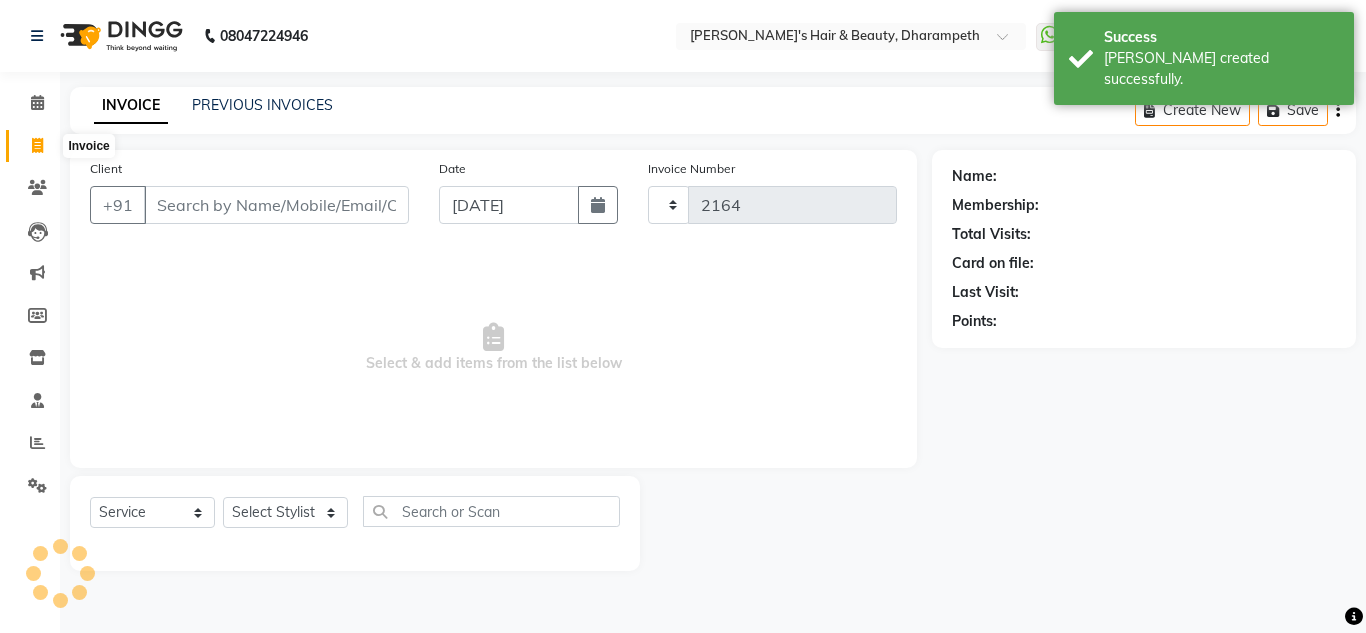 select on "4860" 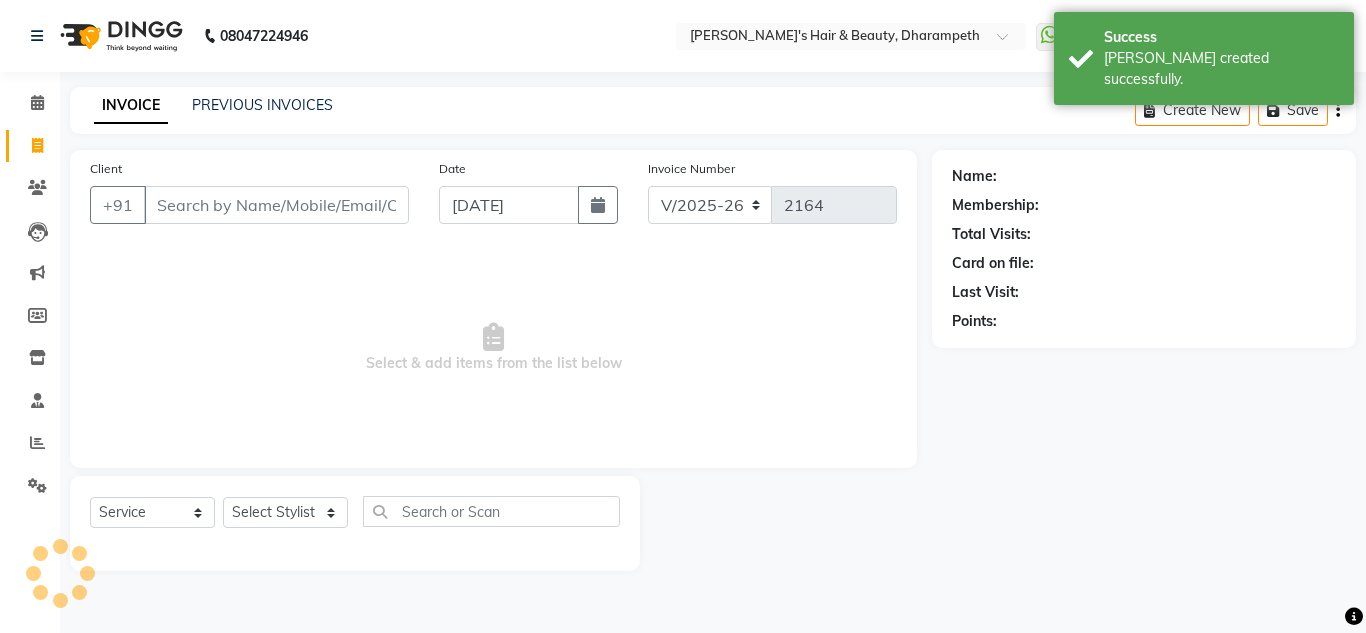 click on "Client" at bounding box center (276, 205) 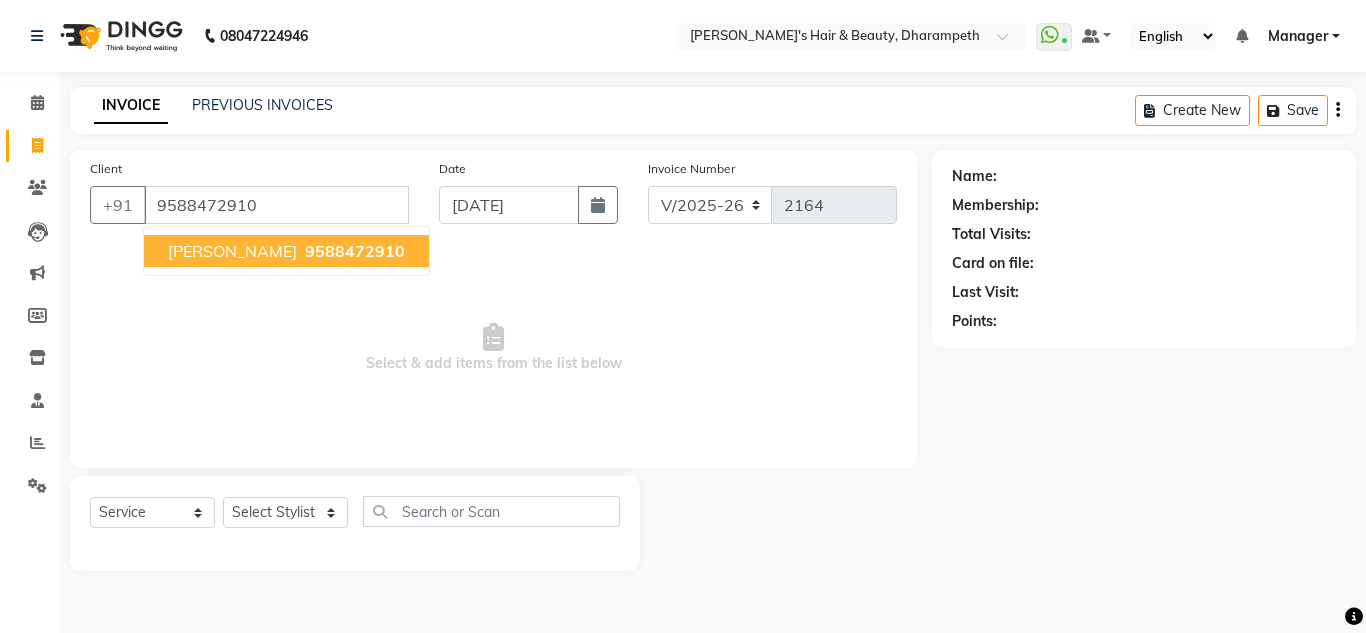 type on "9588472910" 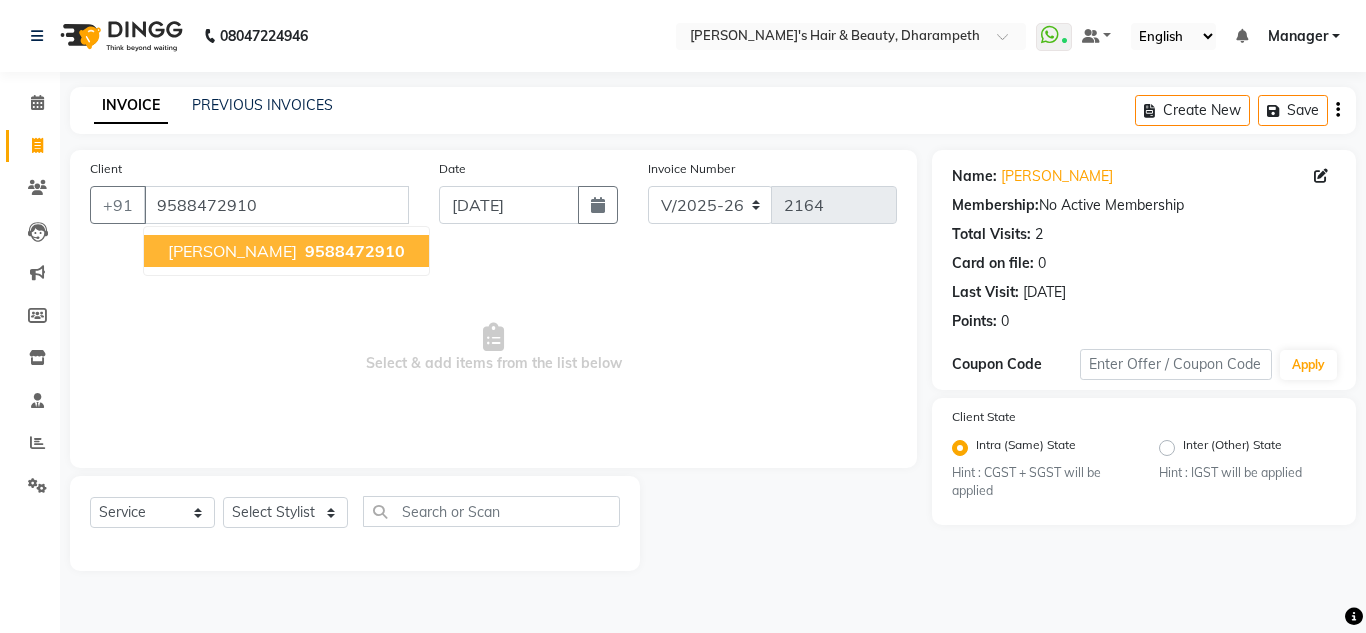 click on "[PERSON_NAME]" at bounding box center [232, 251] 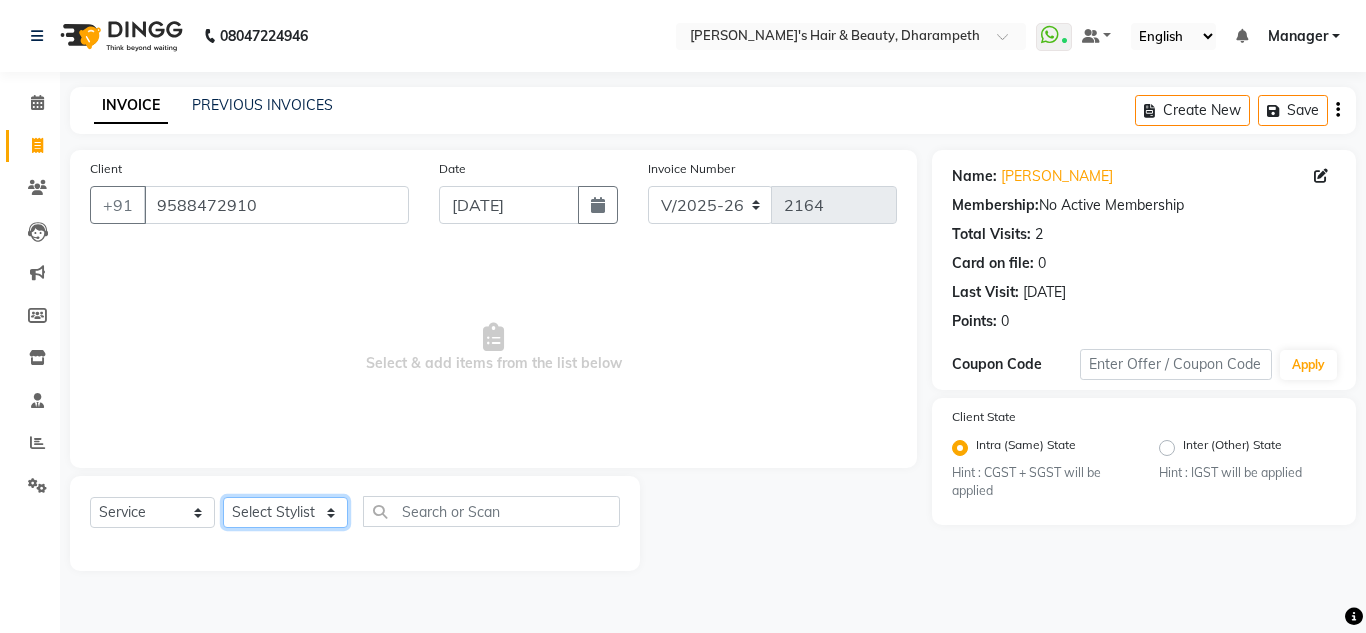 click on "Select Stylist Anuj W [PERSON_NAME] [PERSON_NAME]  Manager [PERSON_NAME] C [PERSON_NAME] S [PERSON_NAME] S Shilpa P Vedant N" 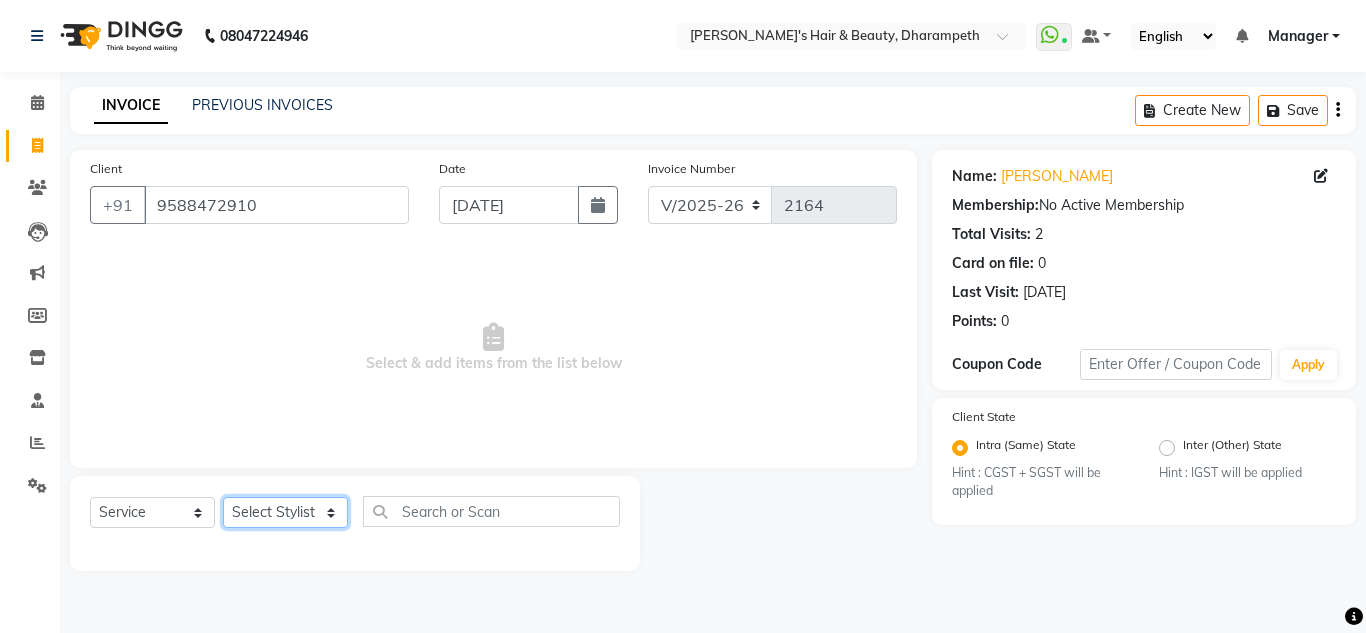 select on "47812" 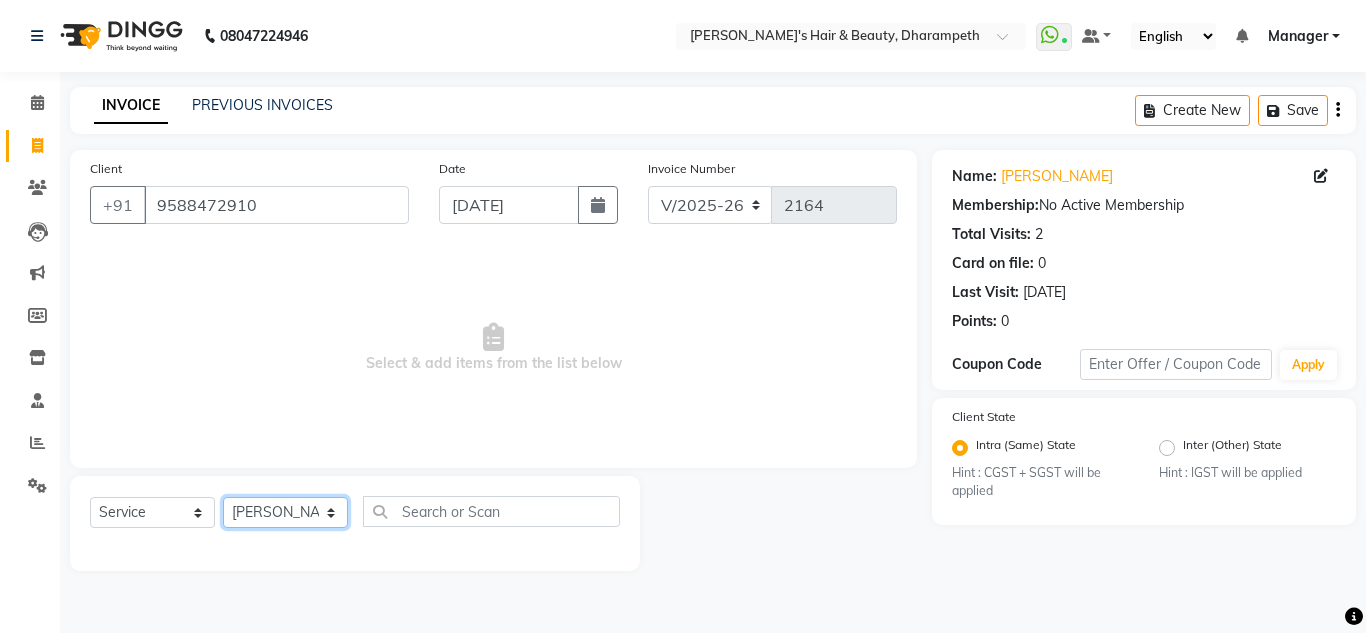 click on "Select Stylist Anuj W [PERSON_NAME] [PERSON_NAME]  Manager [PERSON_NAME] C [PERSON_NAME] S [PERSON_NAME] S Shilpa P Vedant N" 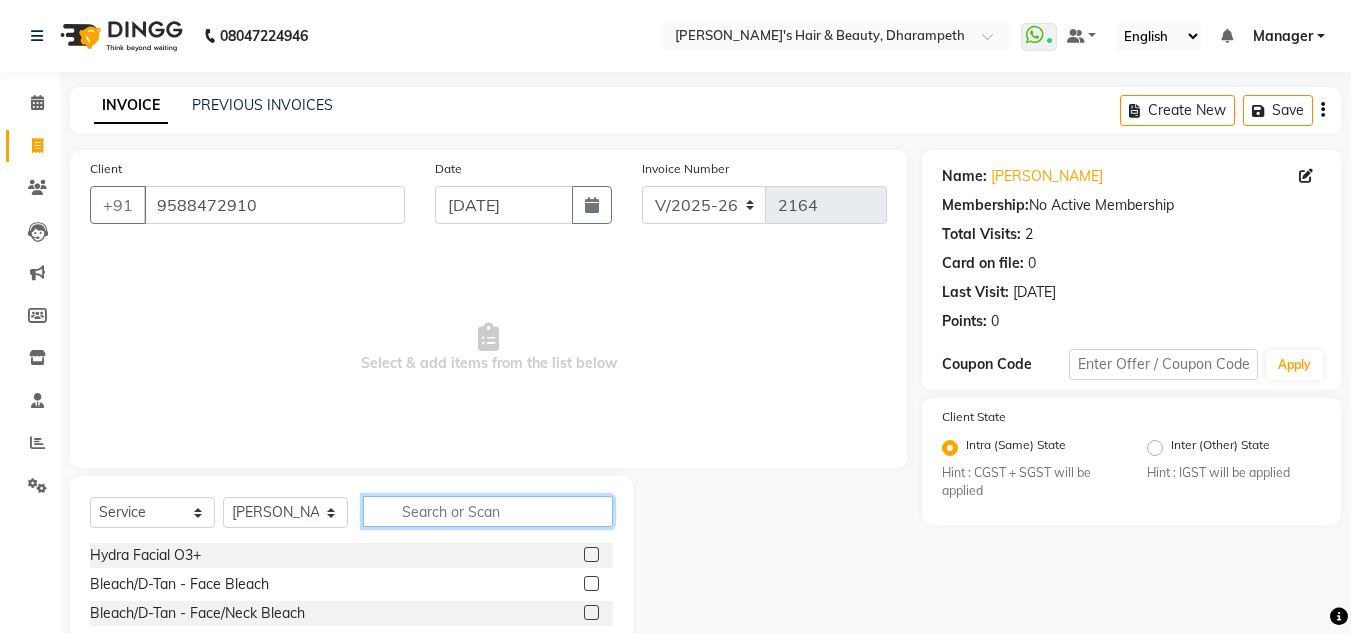 click 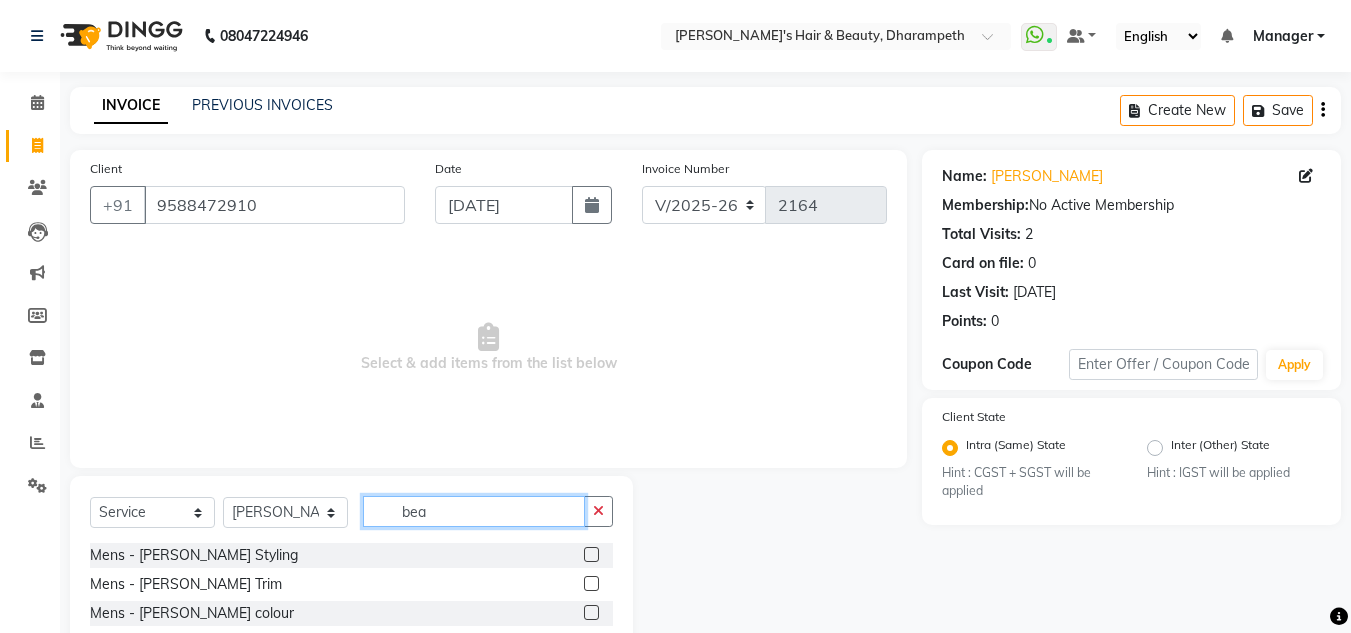 type on "bea" 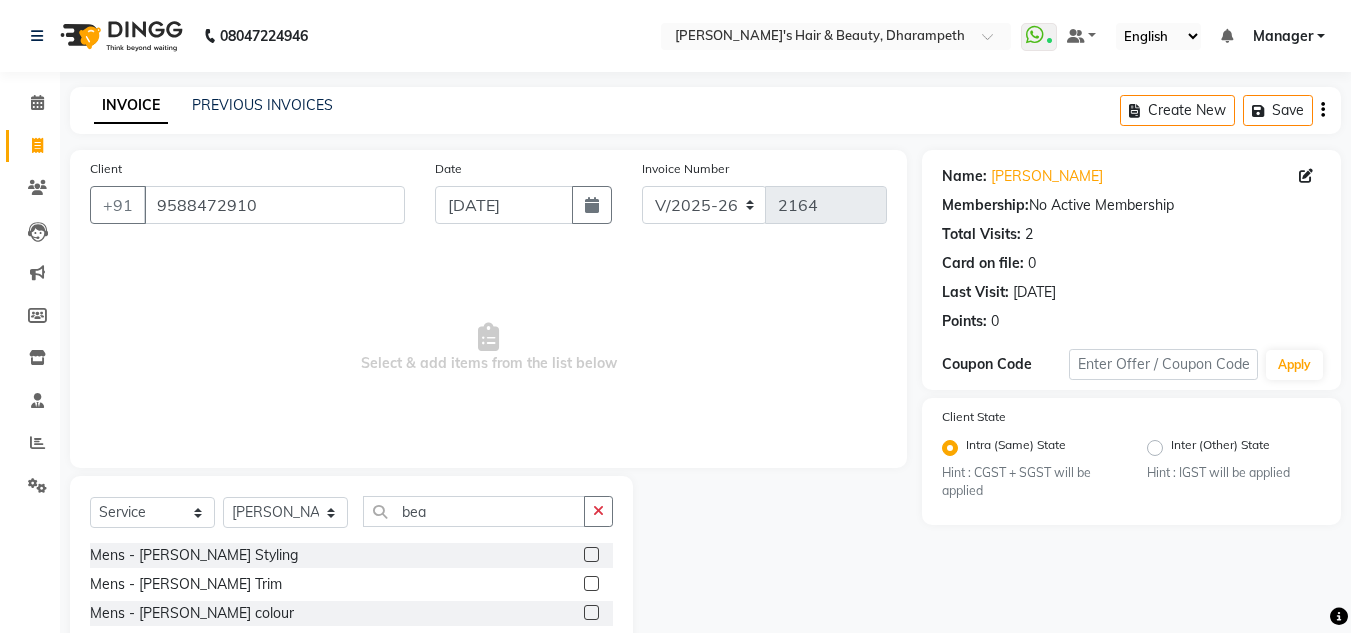 click 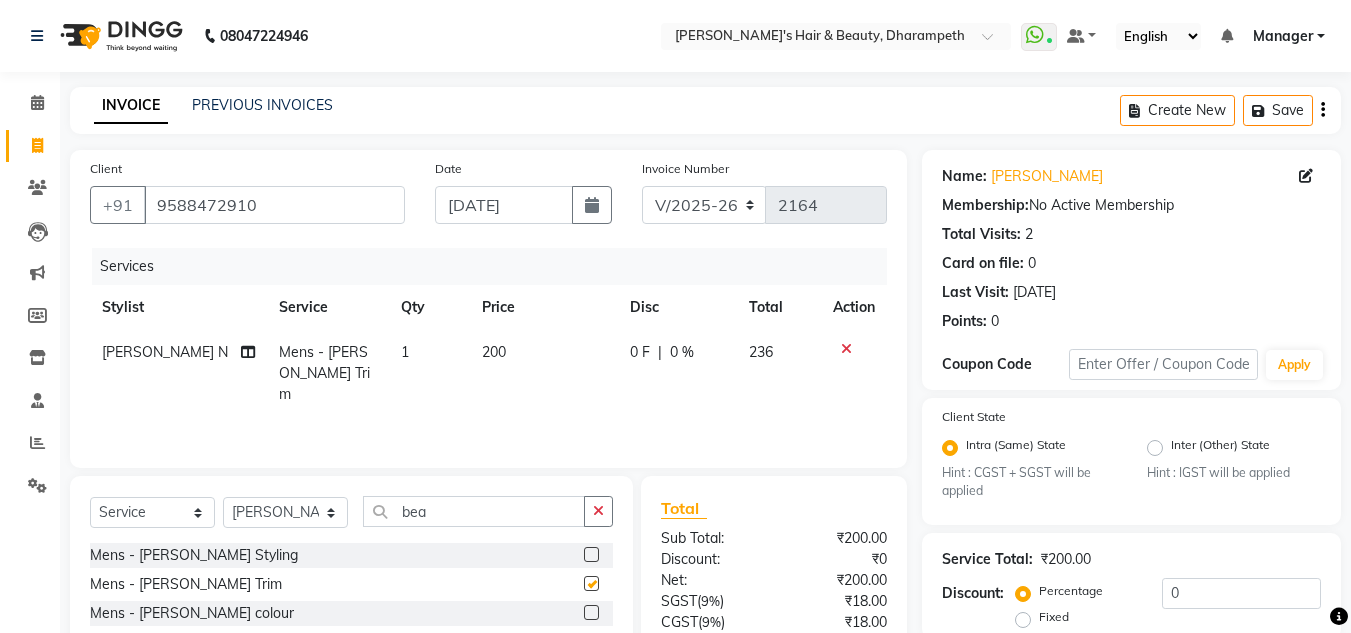 checkbox on "false" 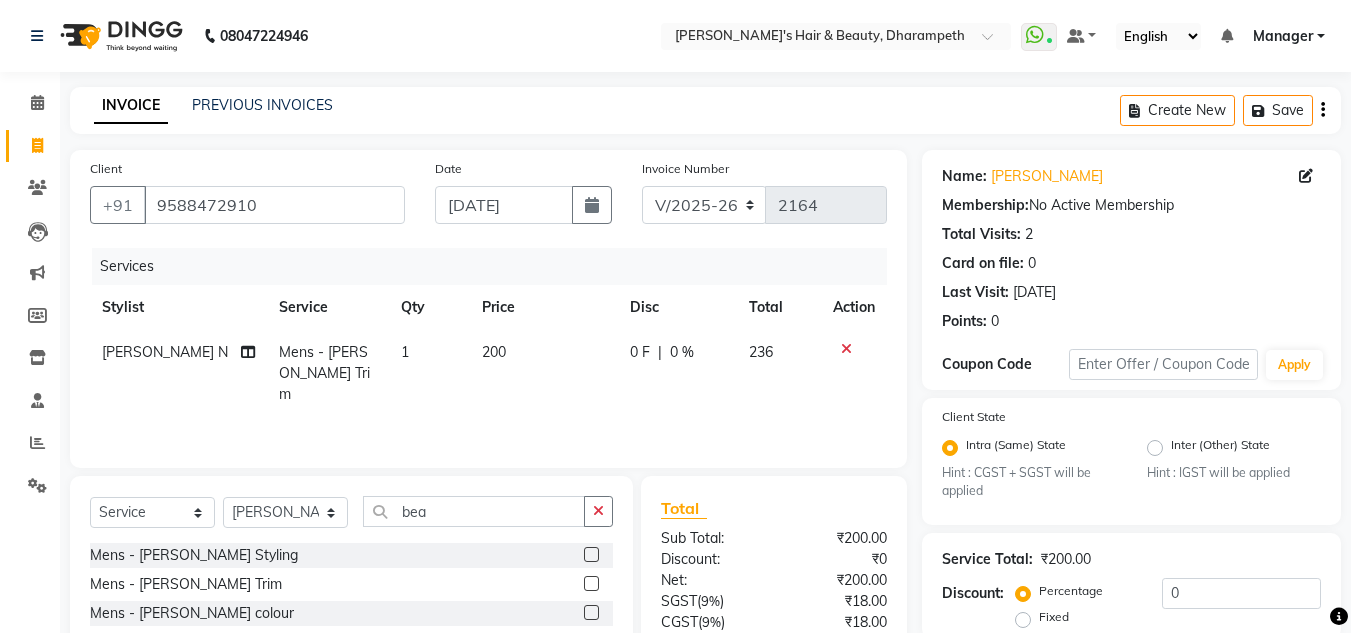 click on "200" 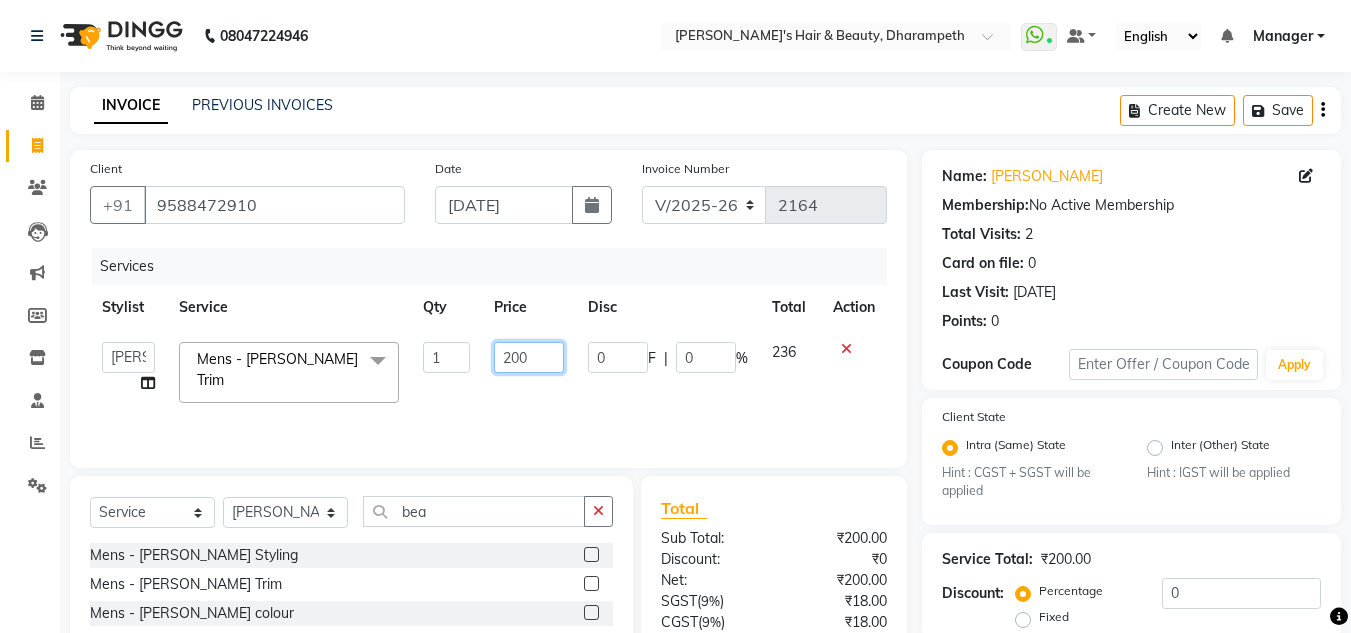 drag, startPoint x: 490, startPoint y: 344, endPoint x: 510, endPoint y: 357, distance: 23.853722 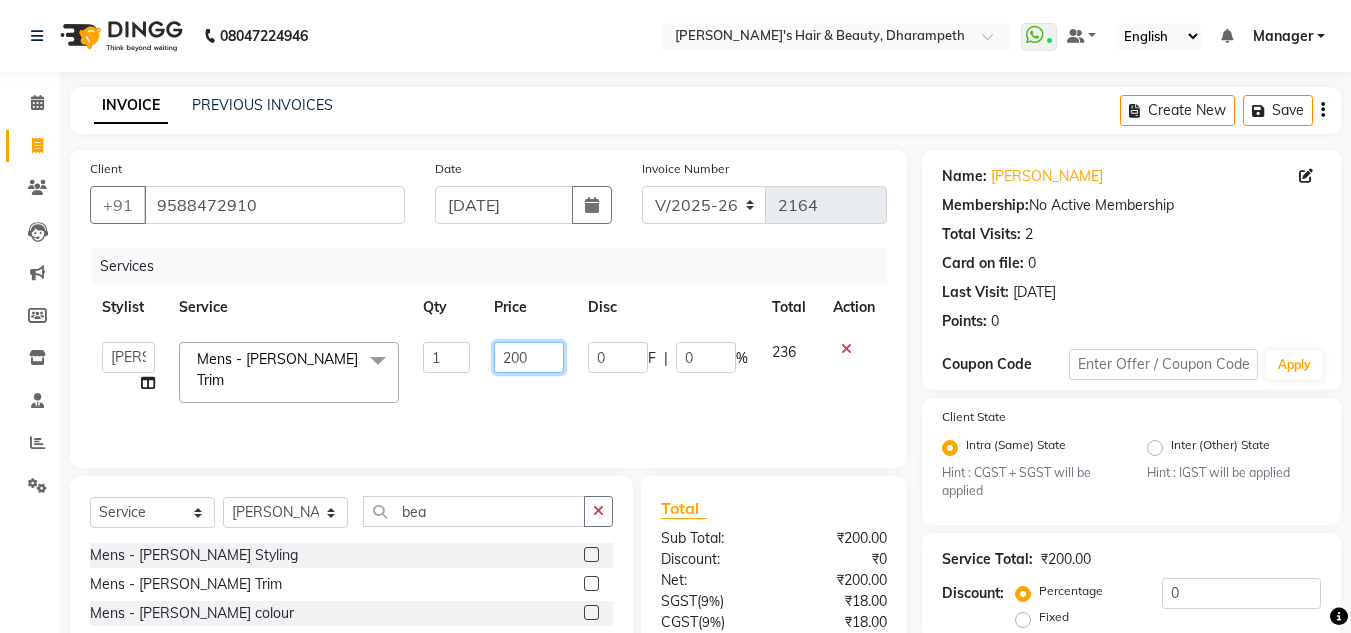 click on "200" 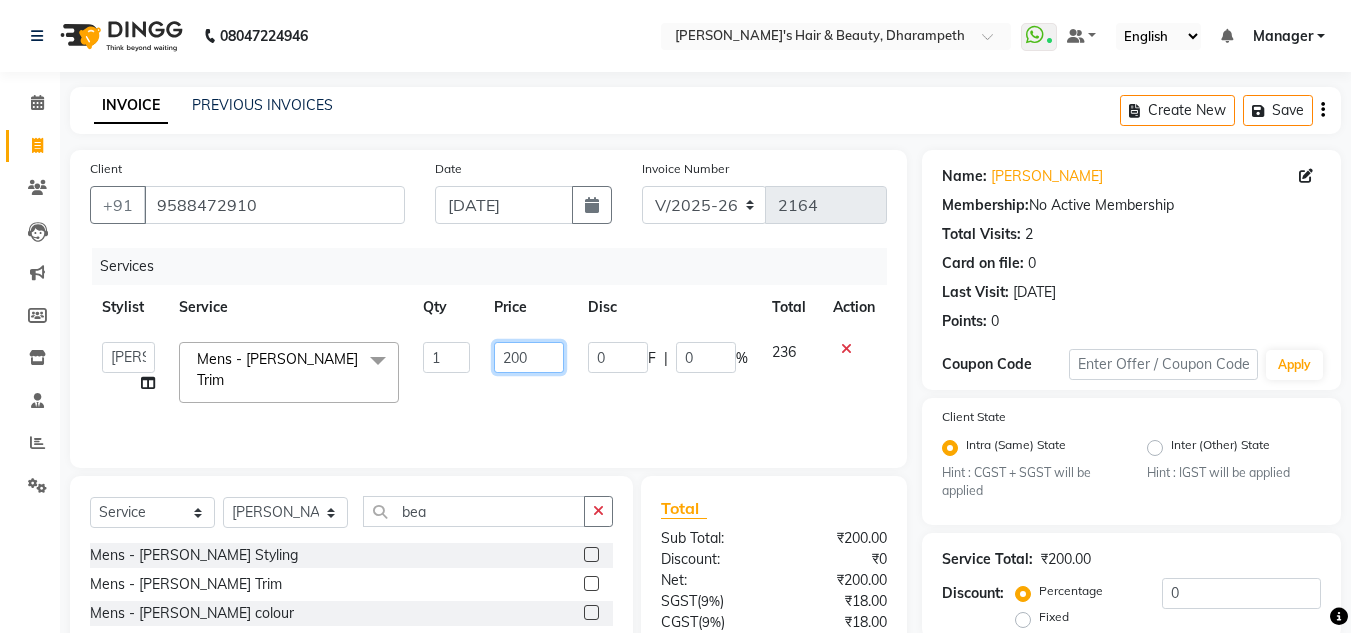 click on "200" 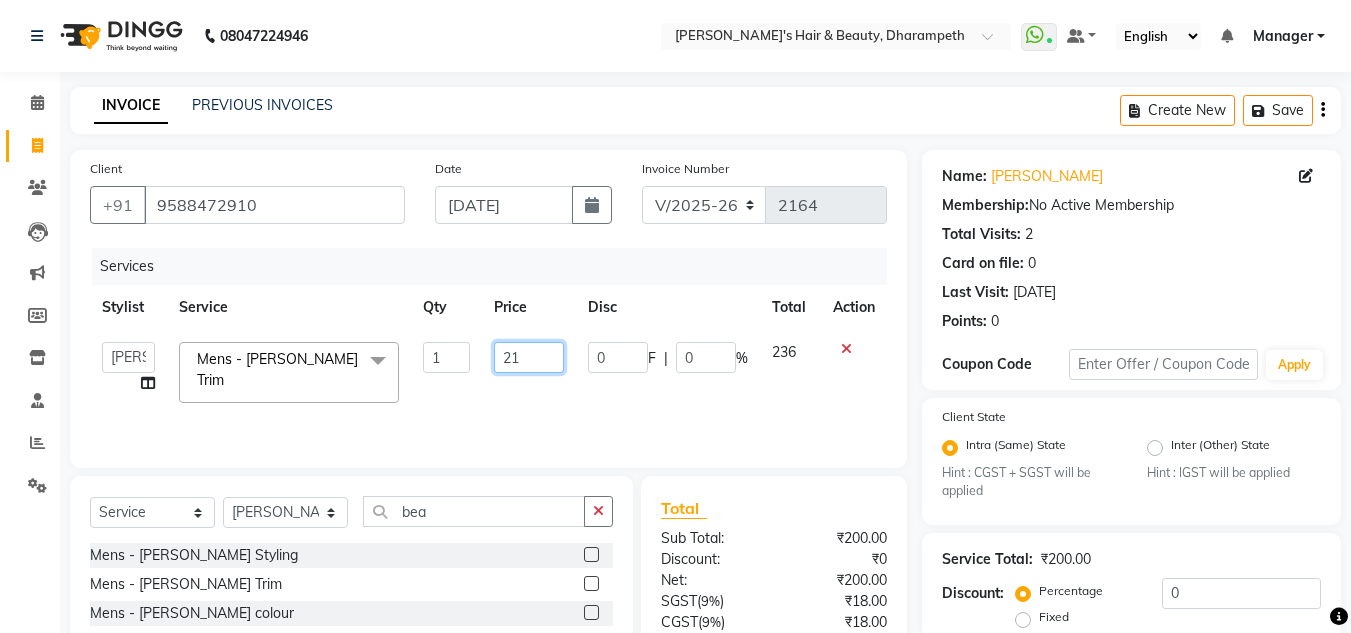 type on "212" 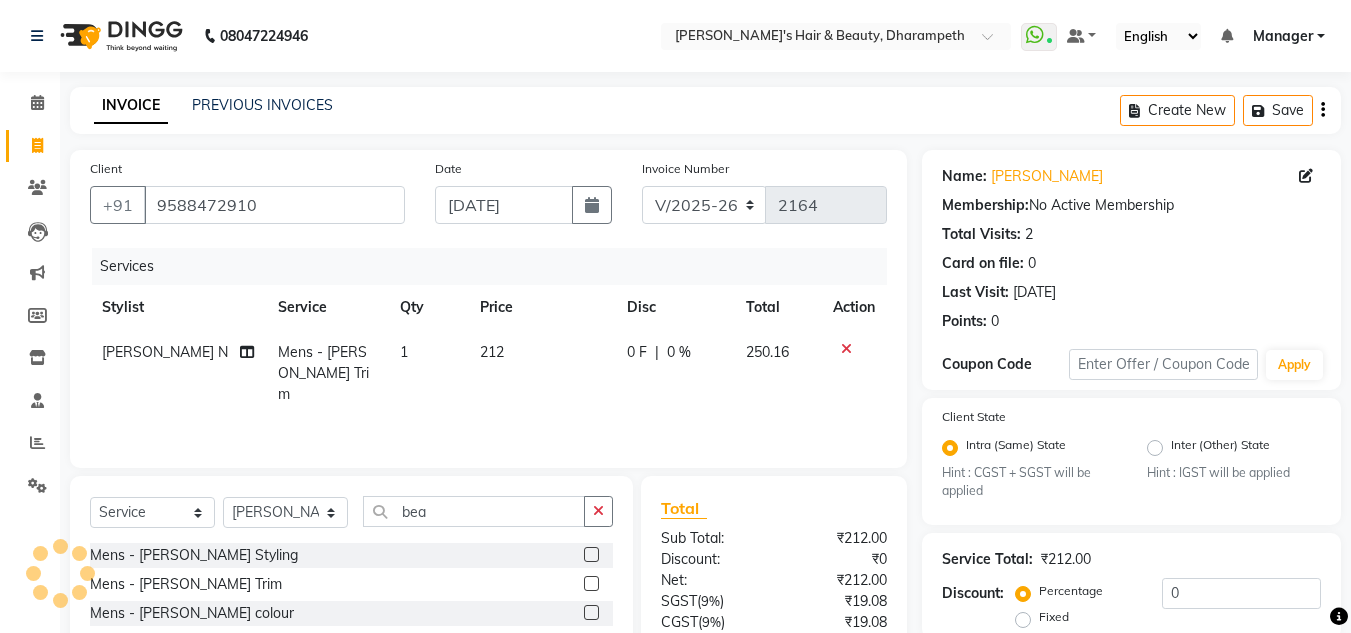 click on "250.16" 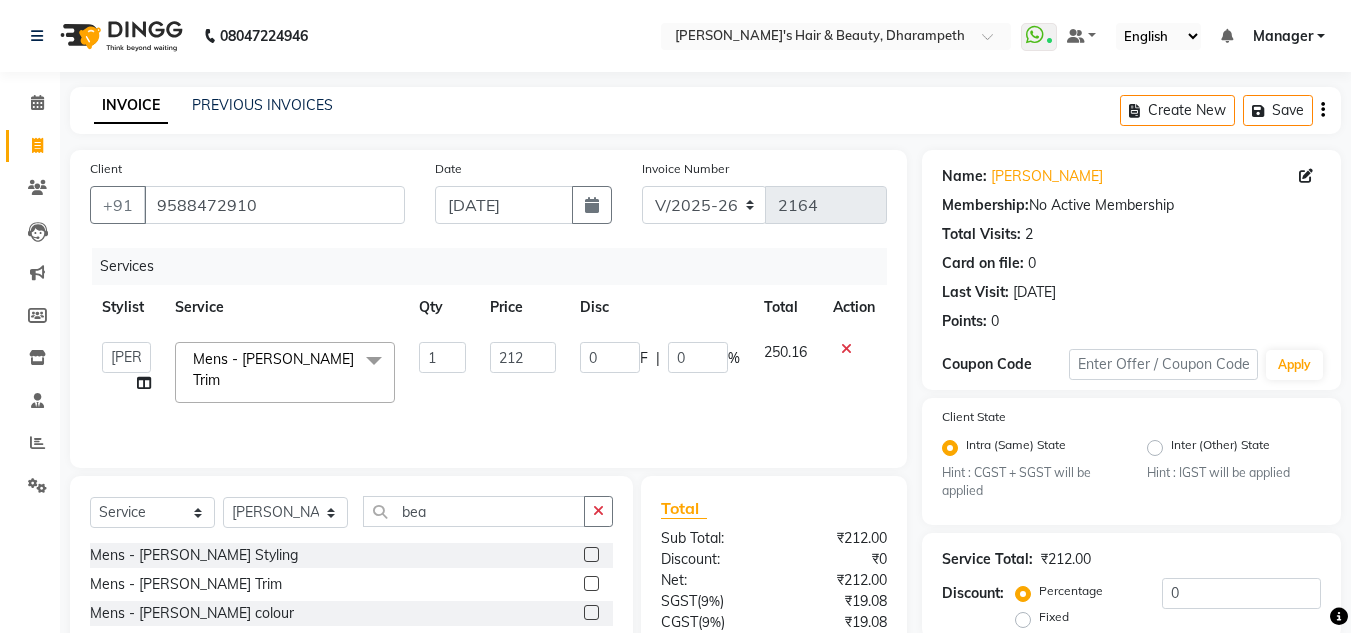 scroll, scrollTop: 188, scrollLeft: 0, axis: vertical 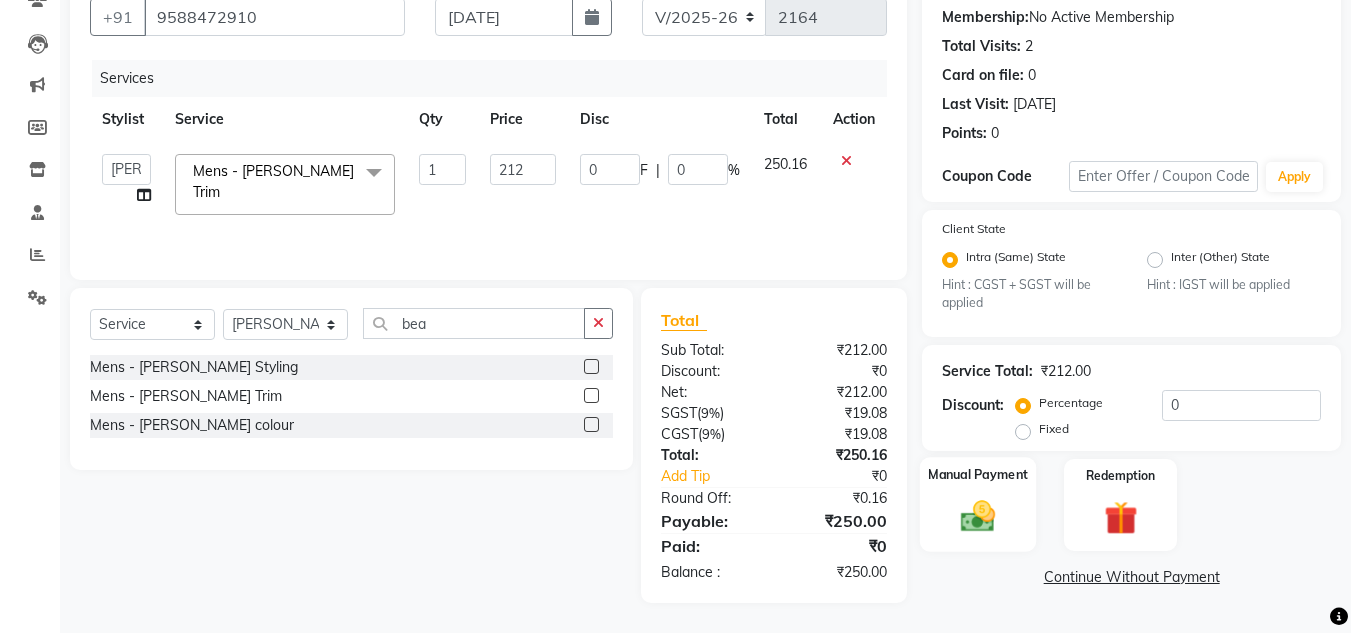click 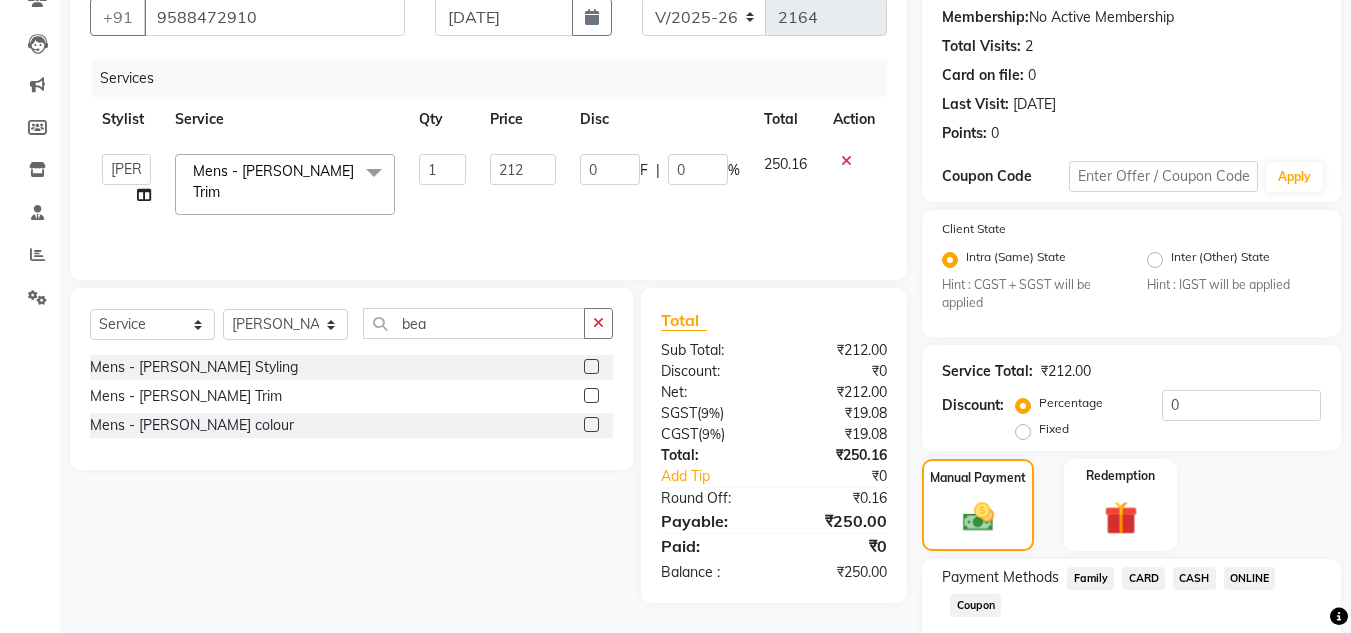 click on "CASH" 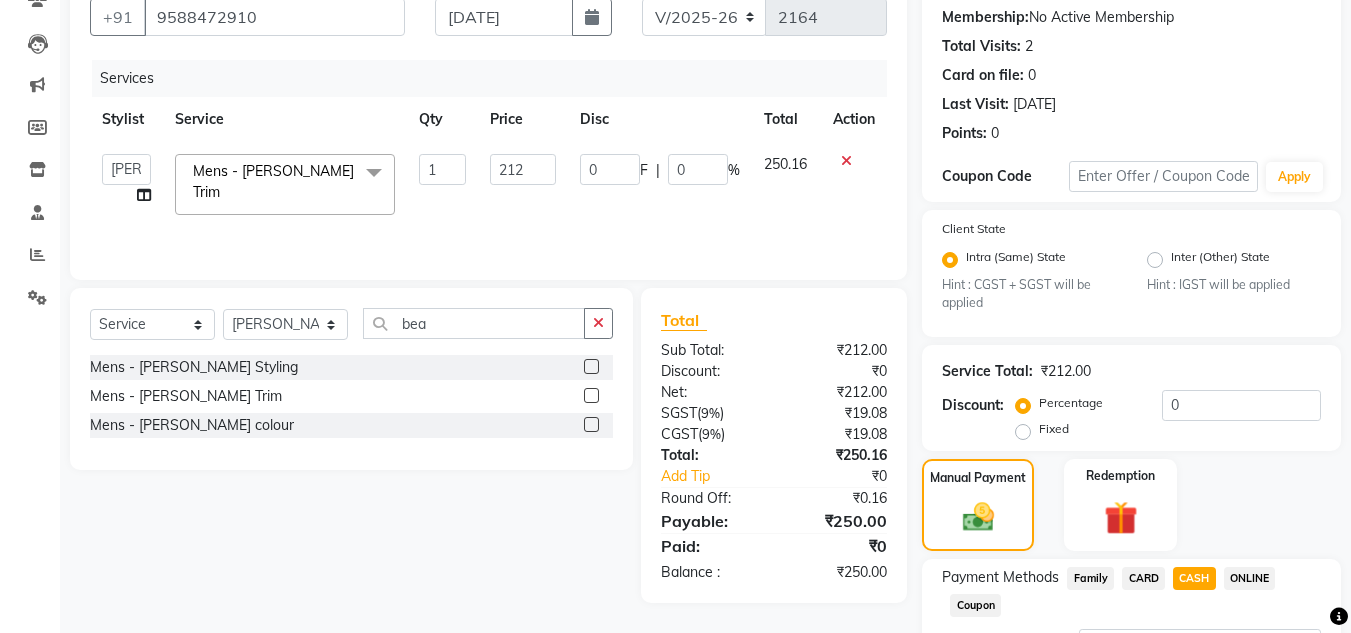 scroll, scrollTop: 361, scrollLeft: 0, axis: vertical 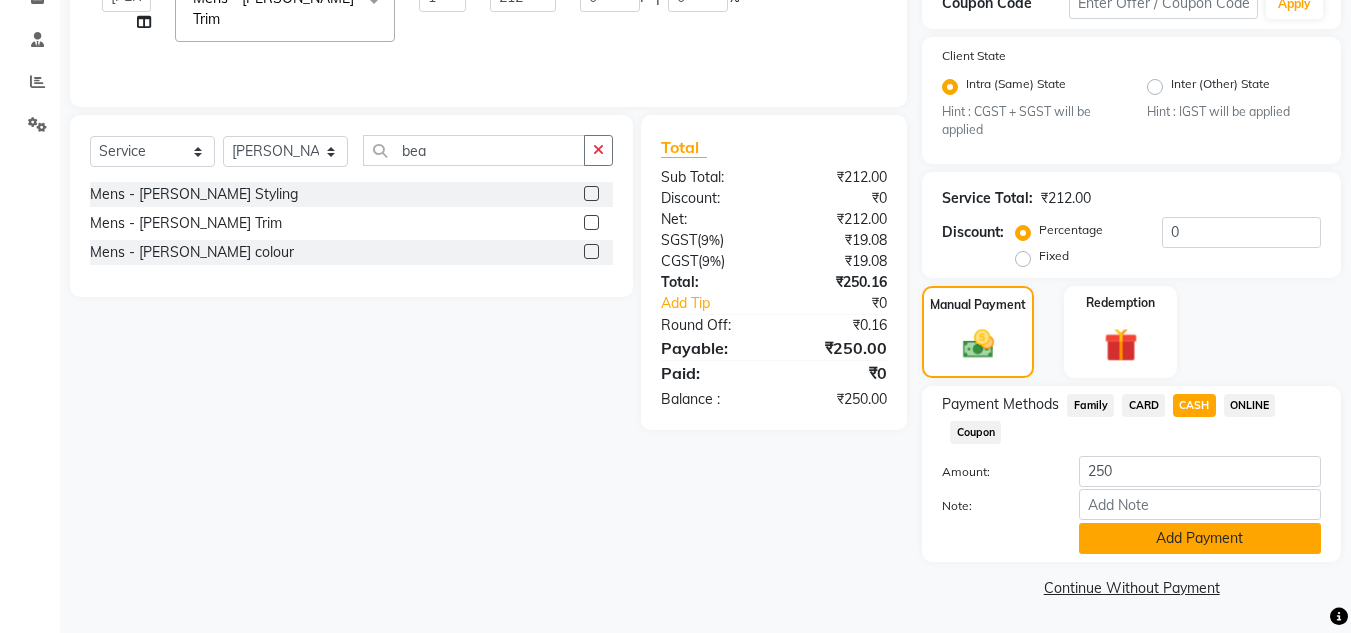 click on "Add Payment" 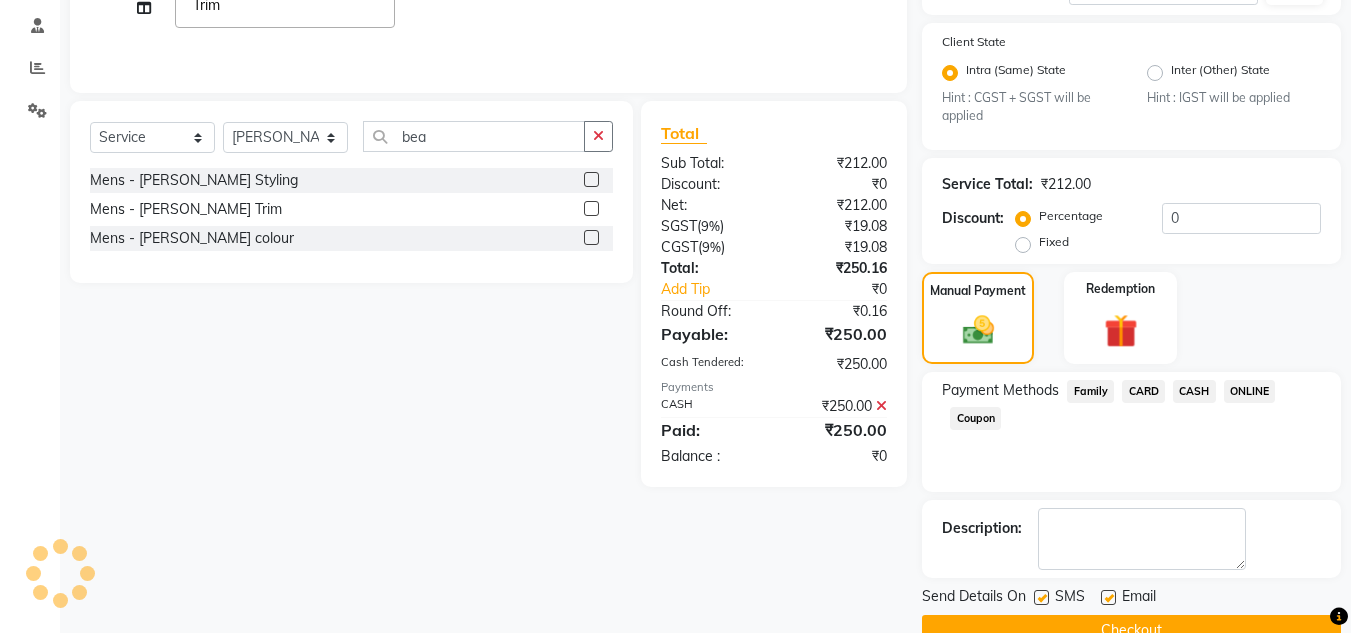scroll, scrollTop: 418, scrollLeft: 0, axis: vertical 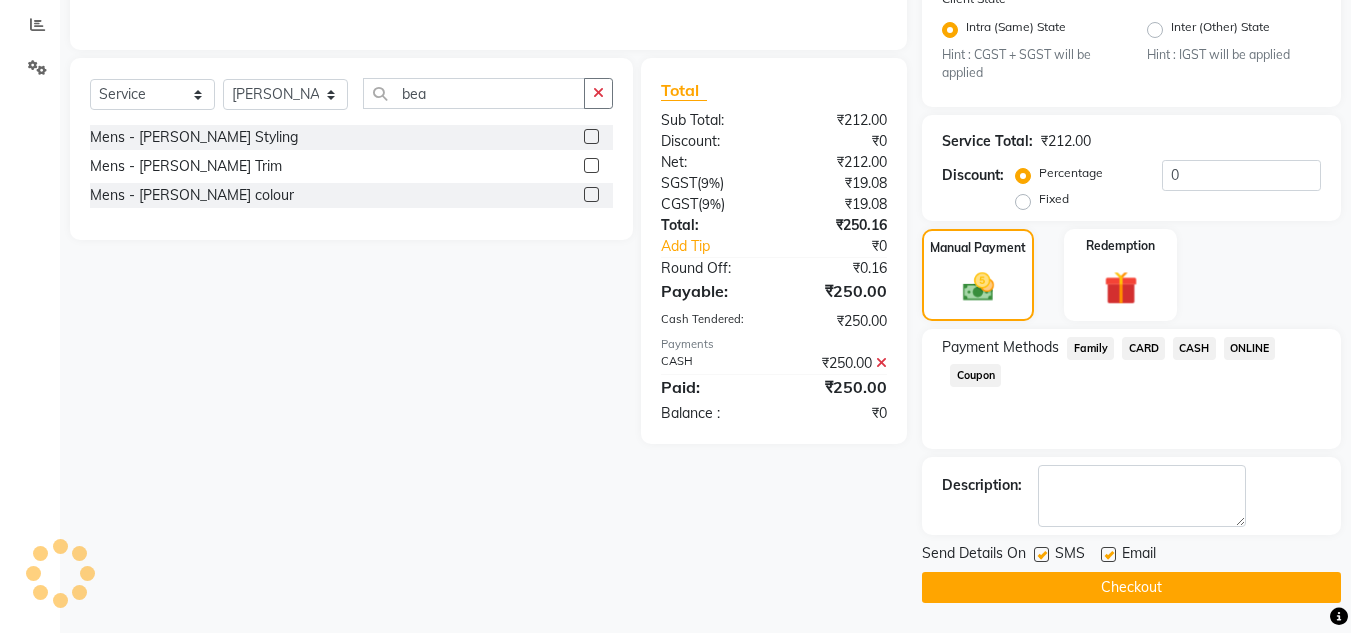 click on "Checkout" 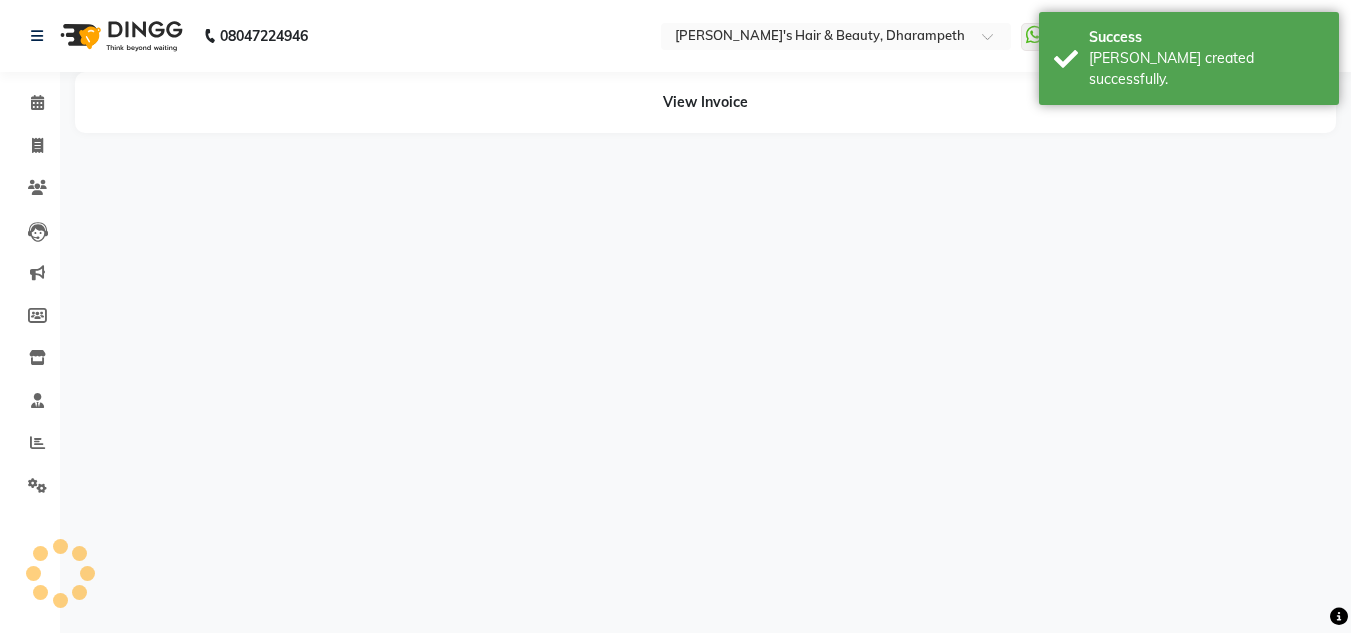 scroll, scrollTop: 0, scrollLeft: 0, axis: both 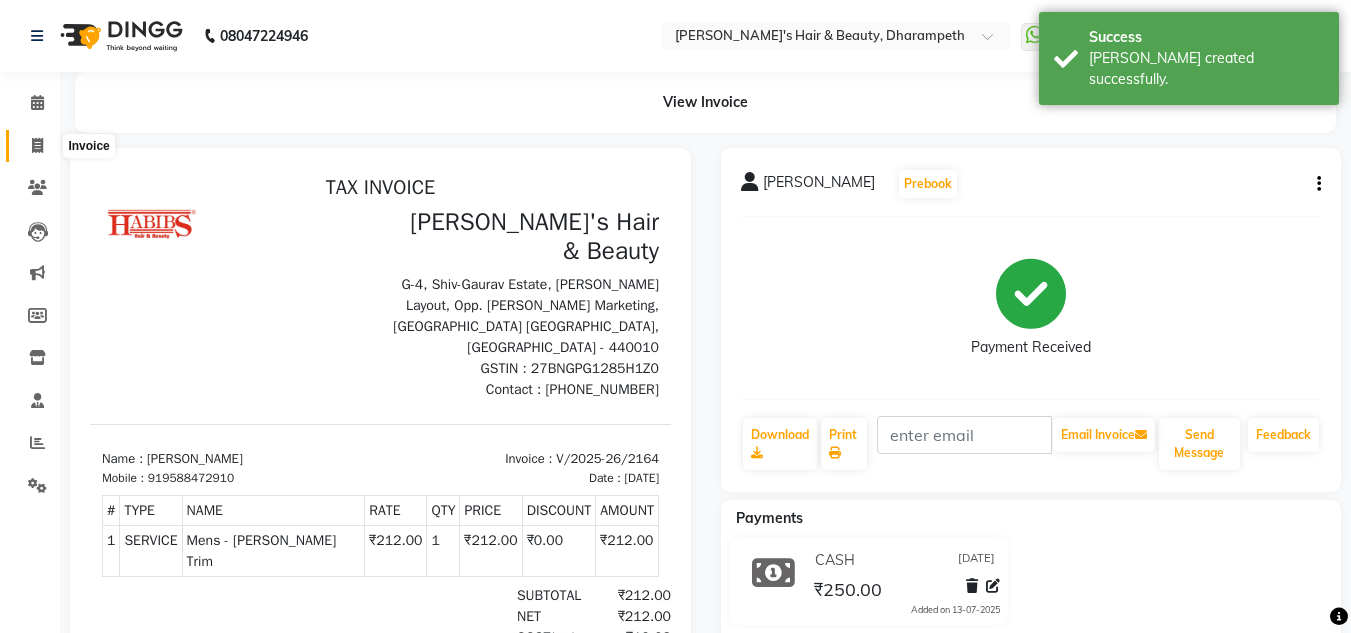 click 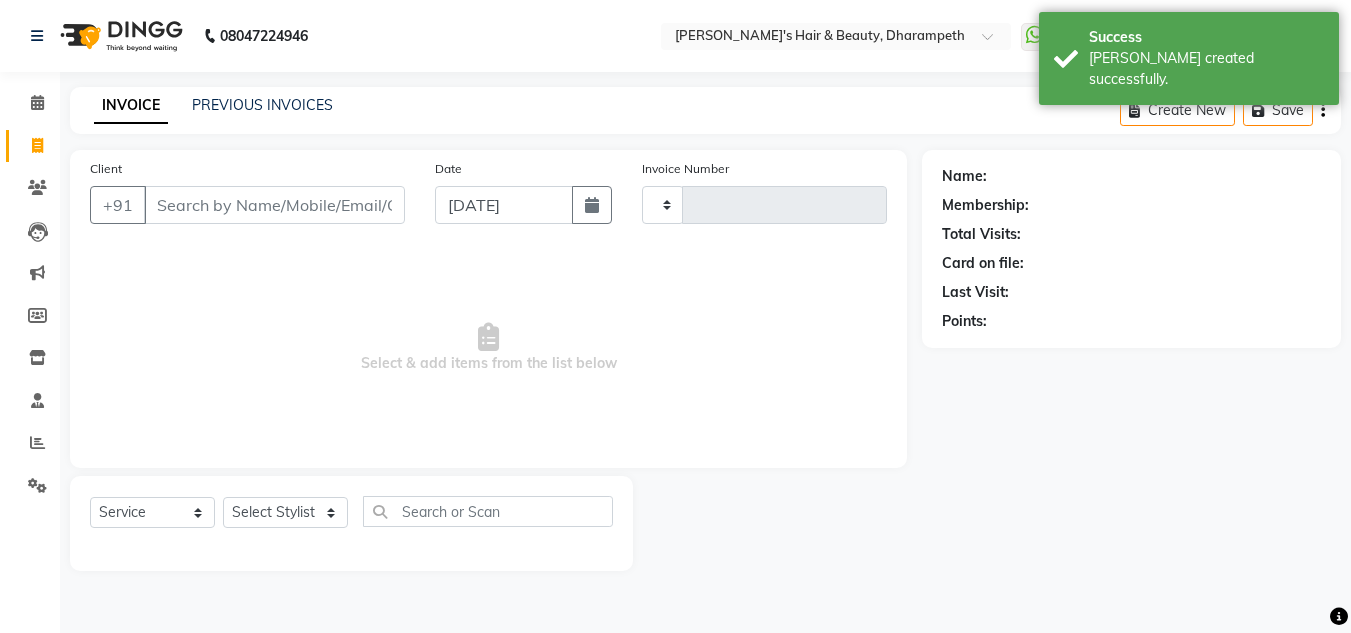 type on "2165" 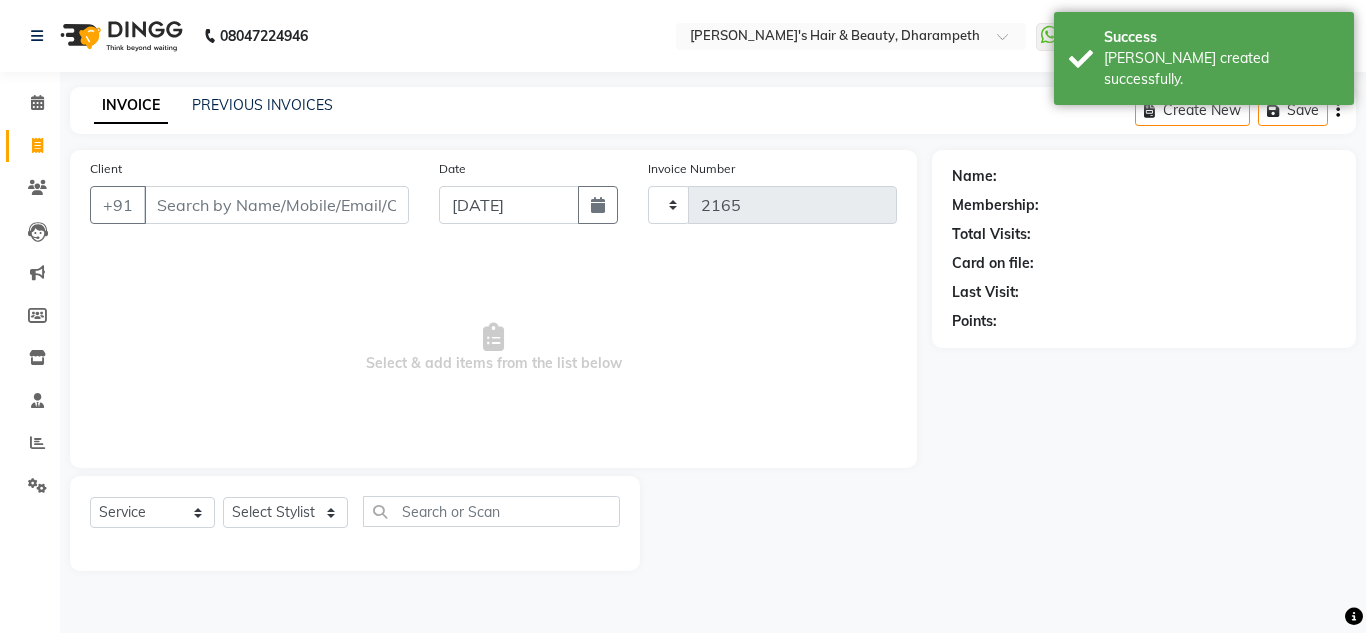 select on "4860" 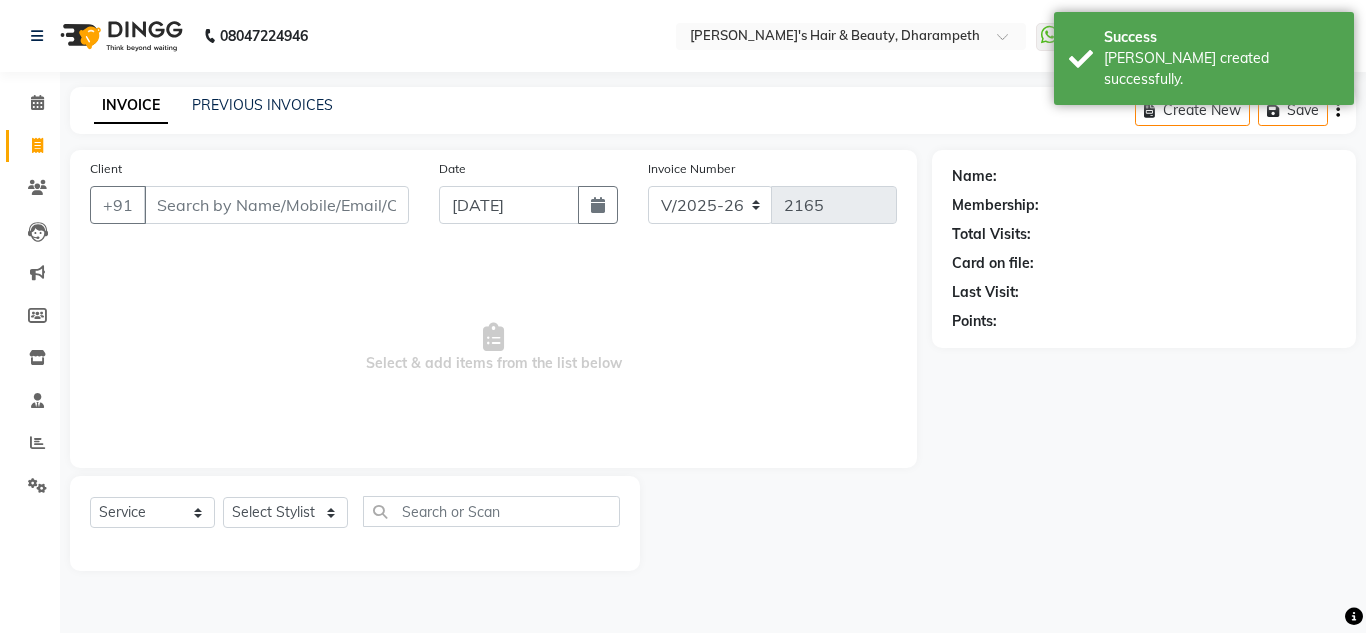 click on "Client" at bounding box center [276, 205] 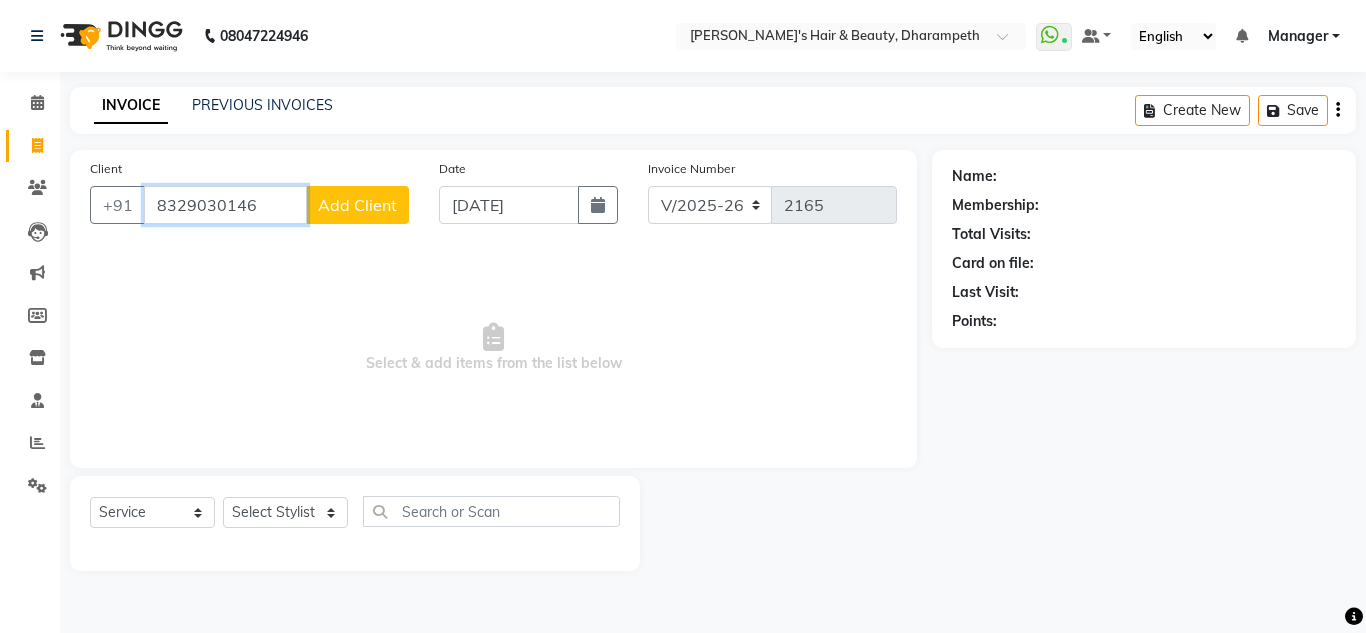 type on "8329030146" 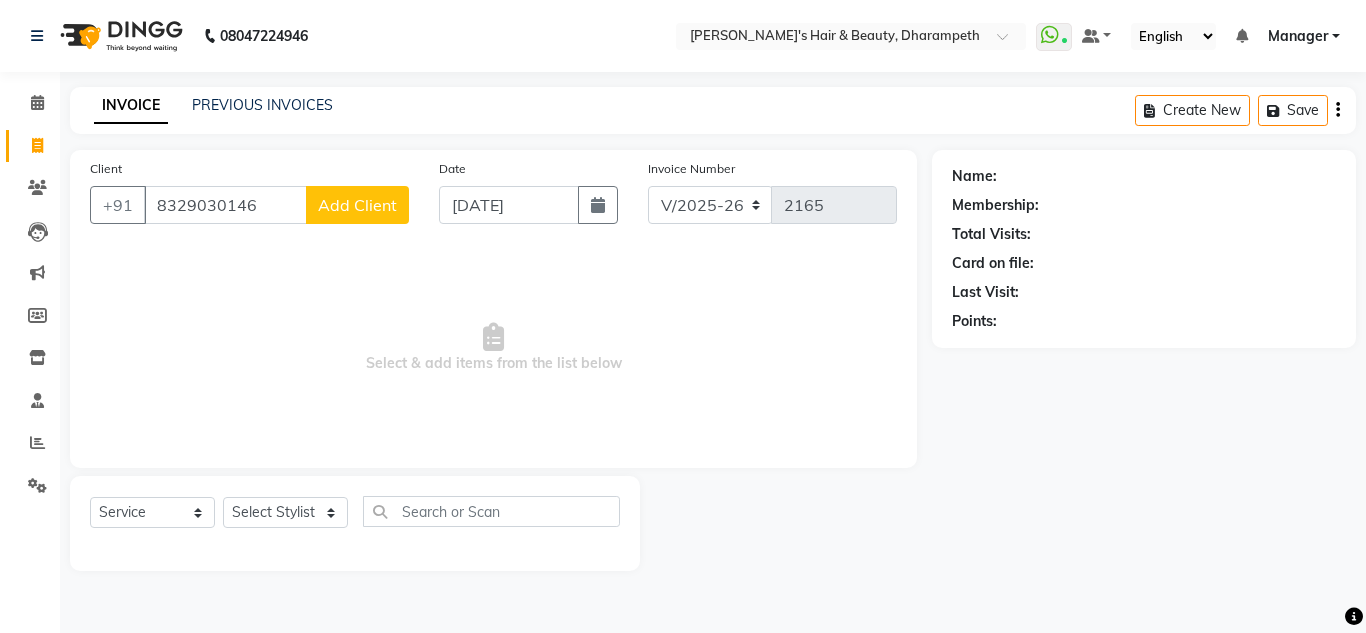 click on "Add Client" 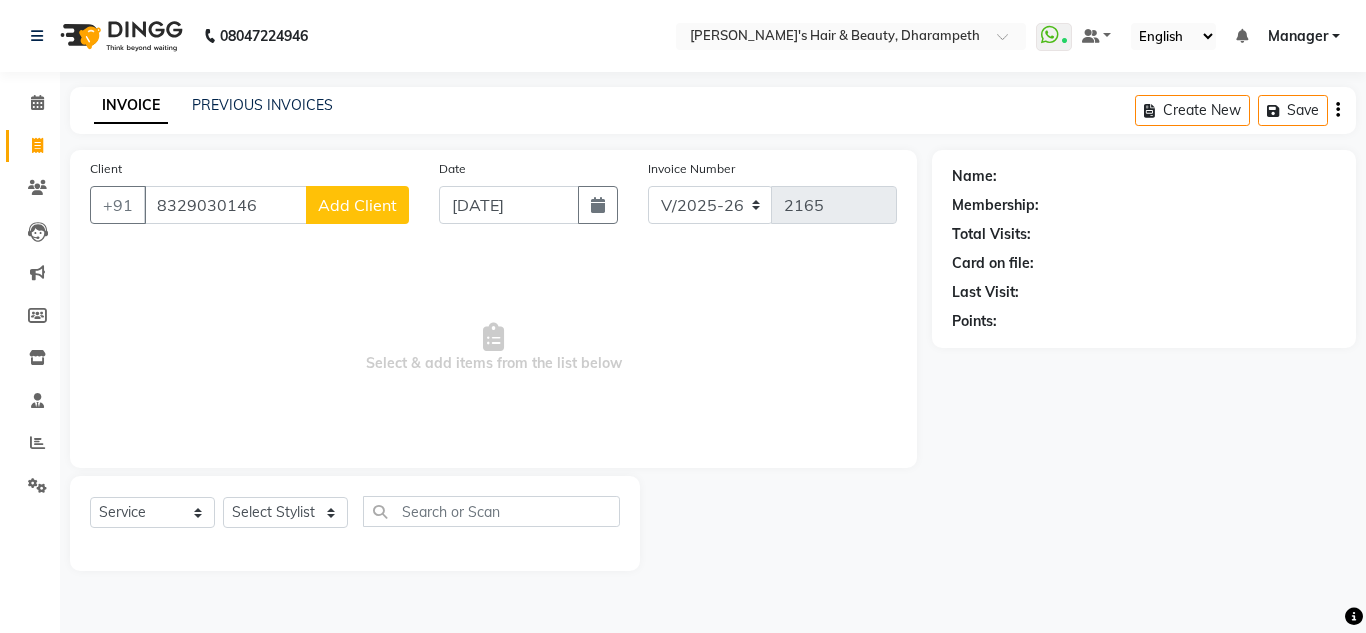 select on "22" 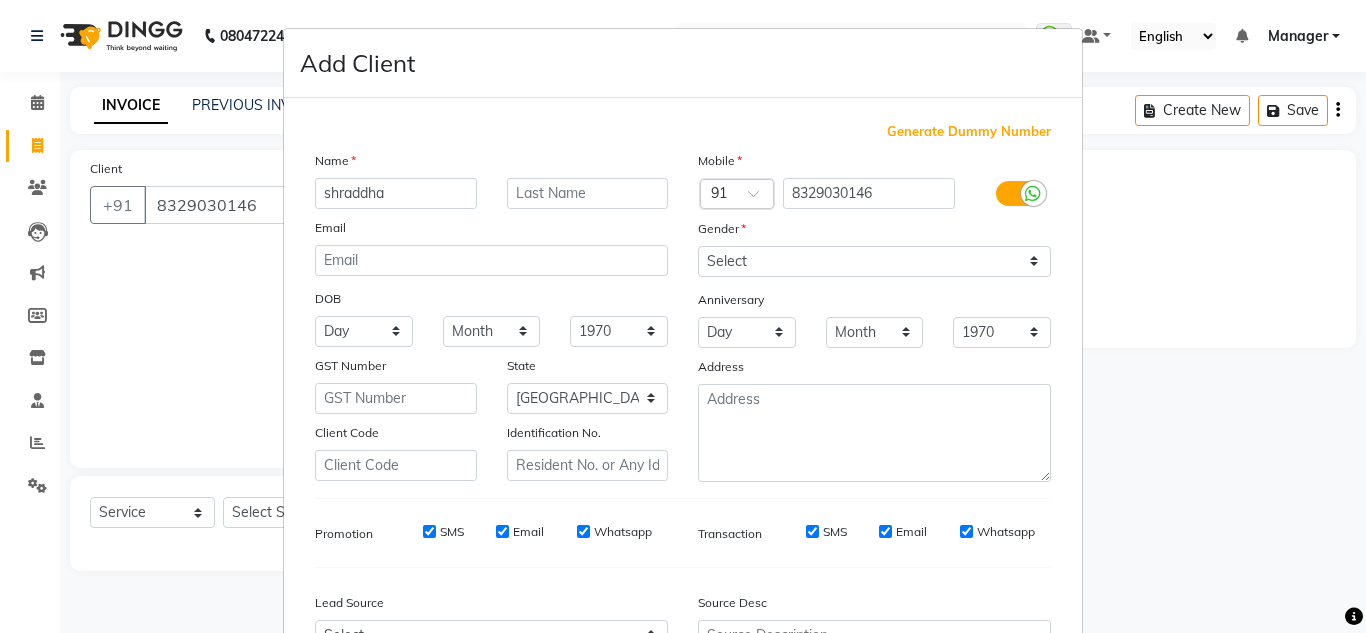 type on "shraddha" 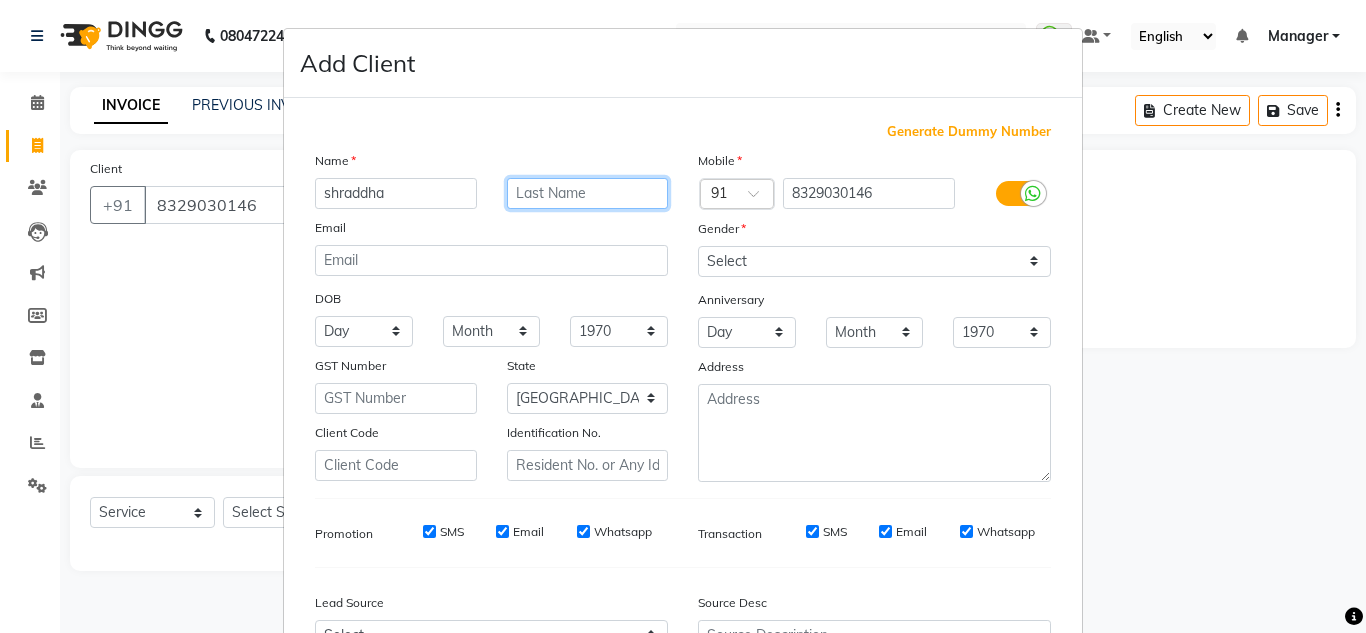 click at bounding box center (588, 193) 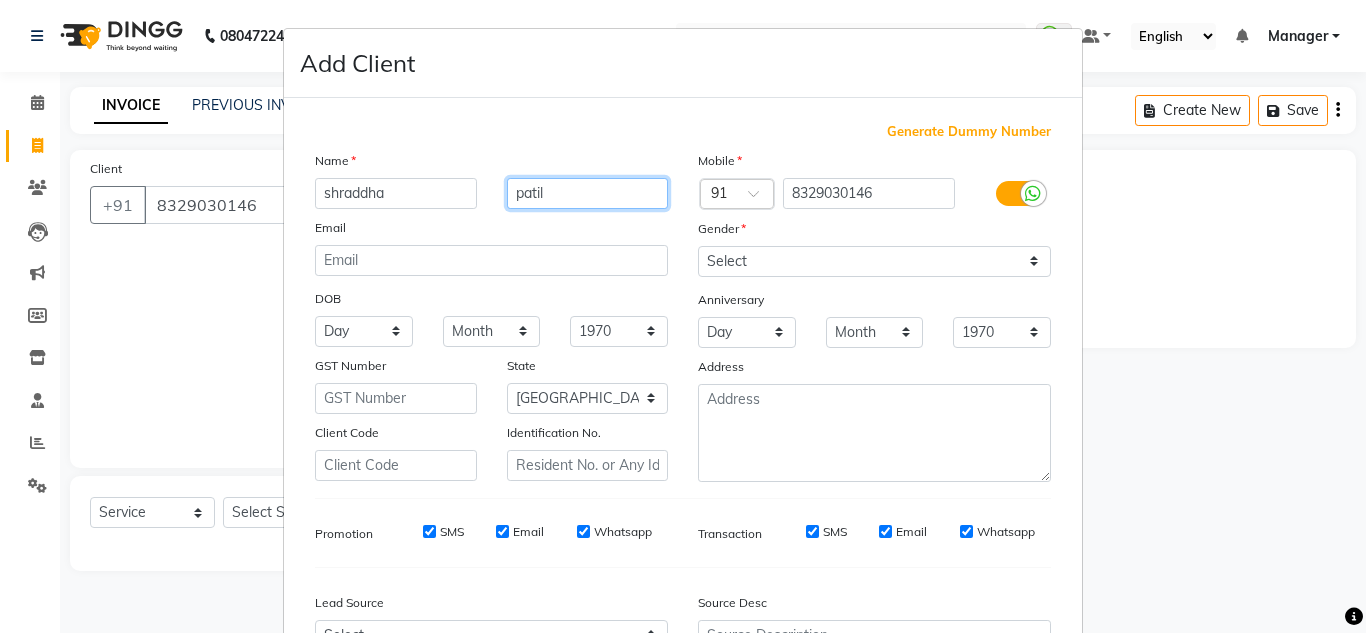 type on "patil" 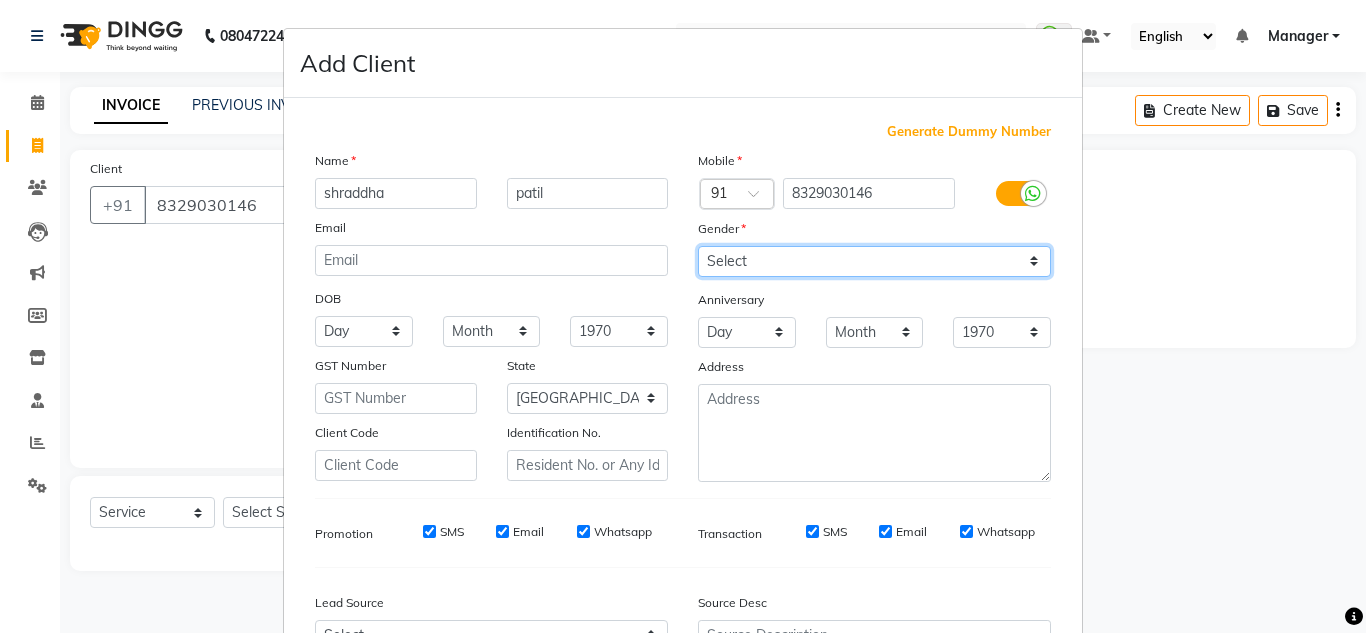 click on "Select [DEMOGRAPHIC_DATA] [DEMOGRAPHIC_DATA] Other Prefer Not To Say" at bounding box center [874, 261] 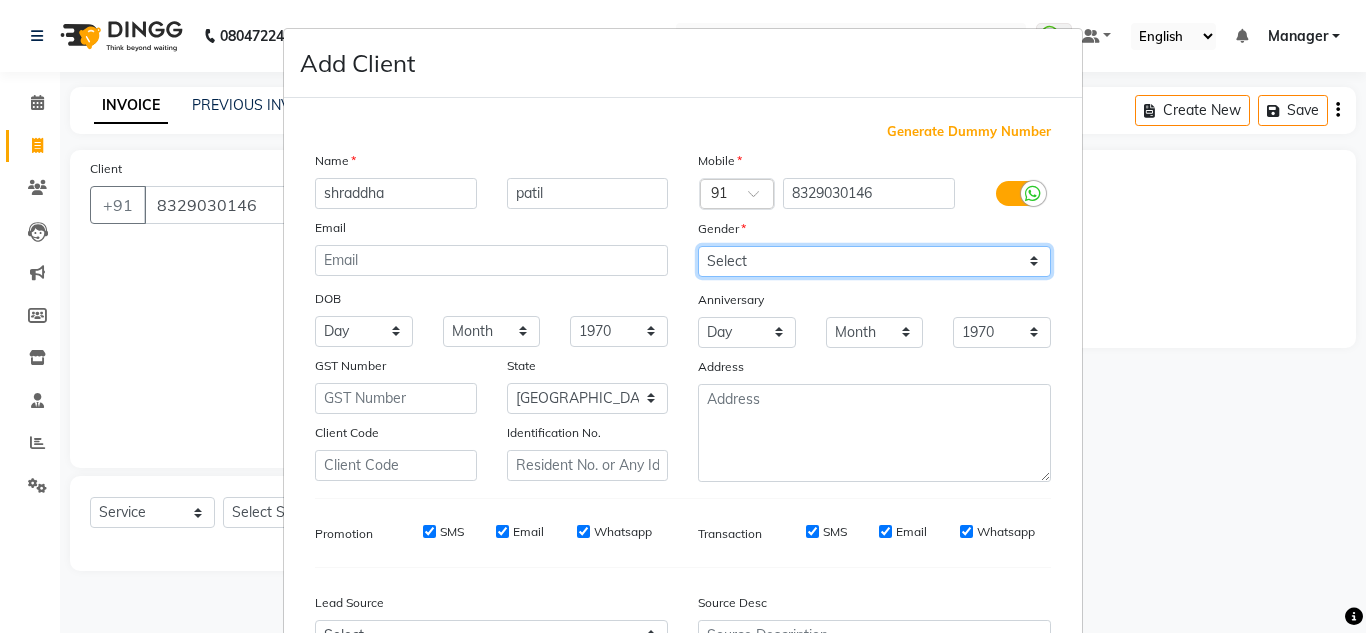 select on "[DEMOGRAPHIC_DATA]" 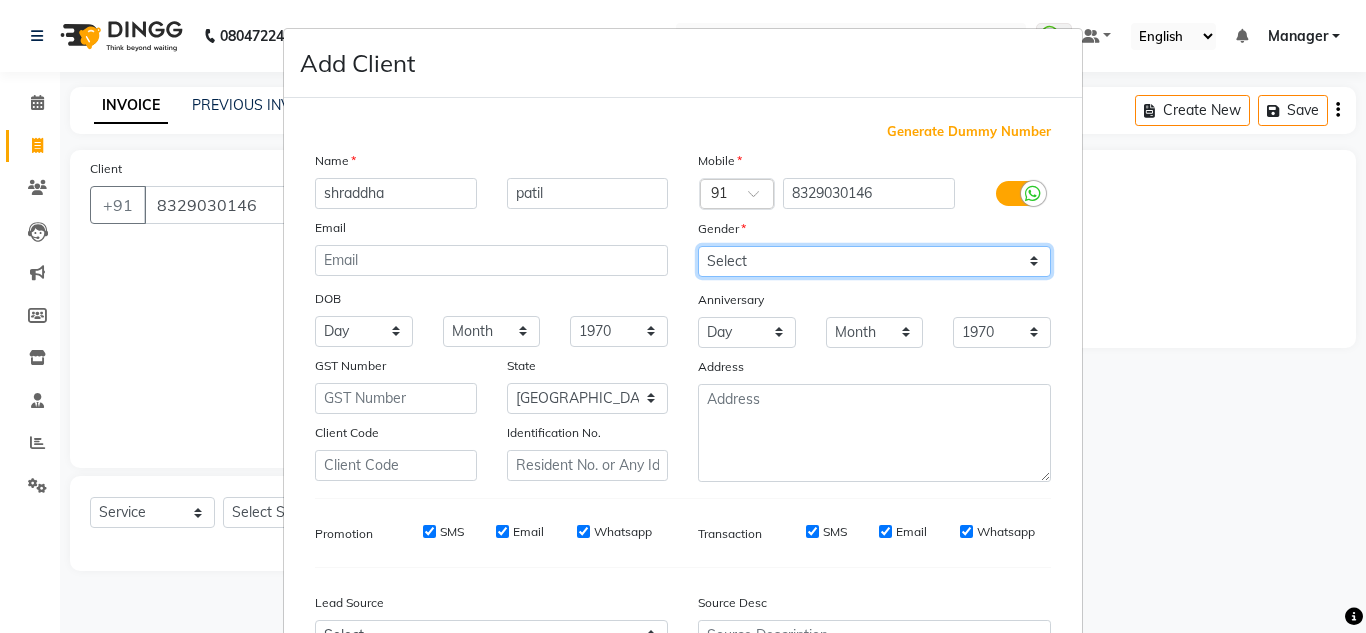 click on "Select [DEMOGRAPHIC_DATA] [DEMOGRAPHIC_DATA] Other Prefer Not To Say" at bounding box center (874, 261) 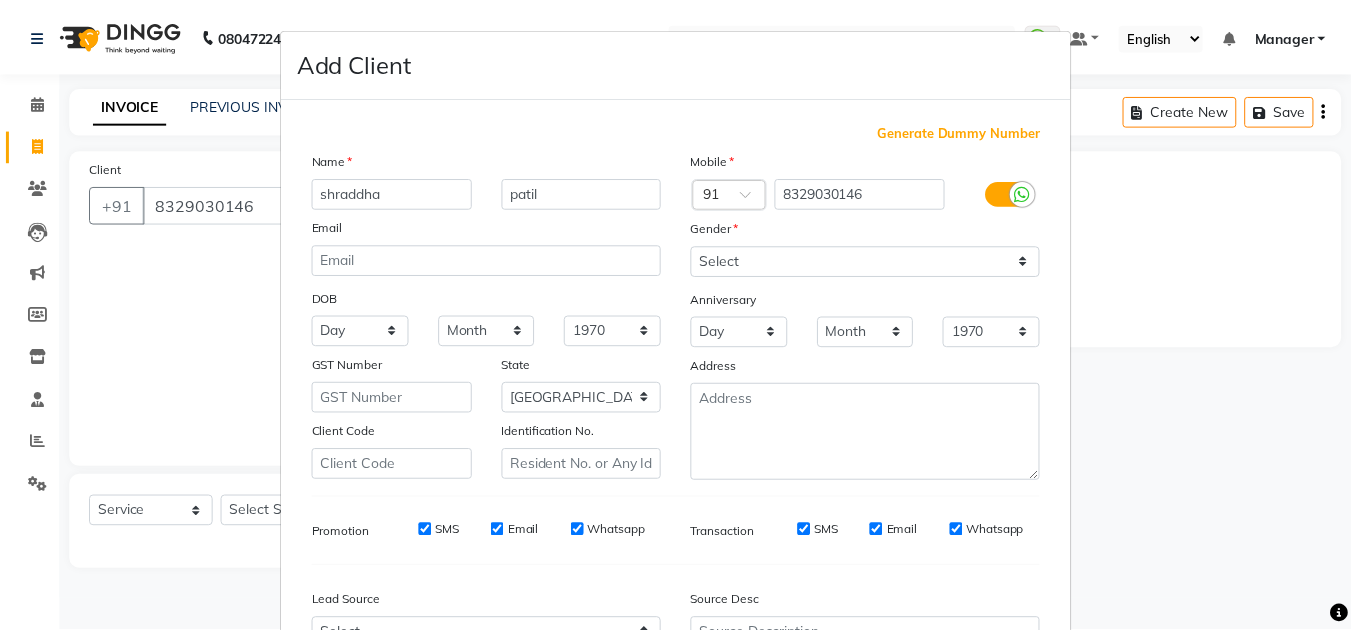 scroll, scrollTop: 216, scrollLeft: 0, axis: vertical 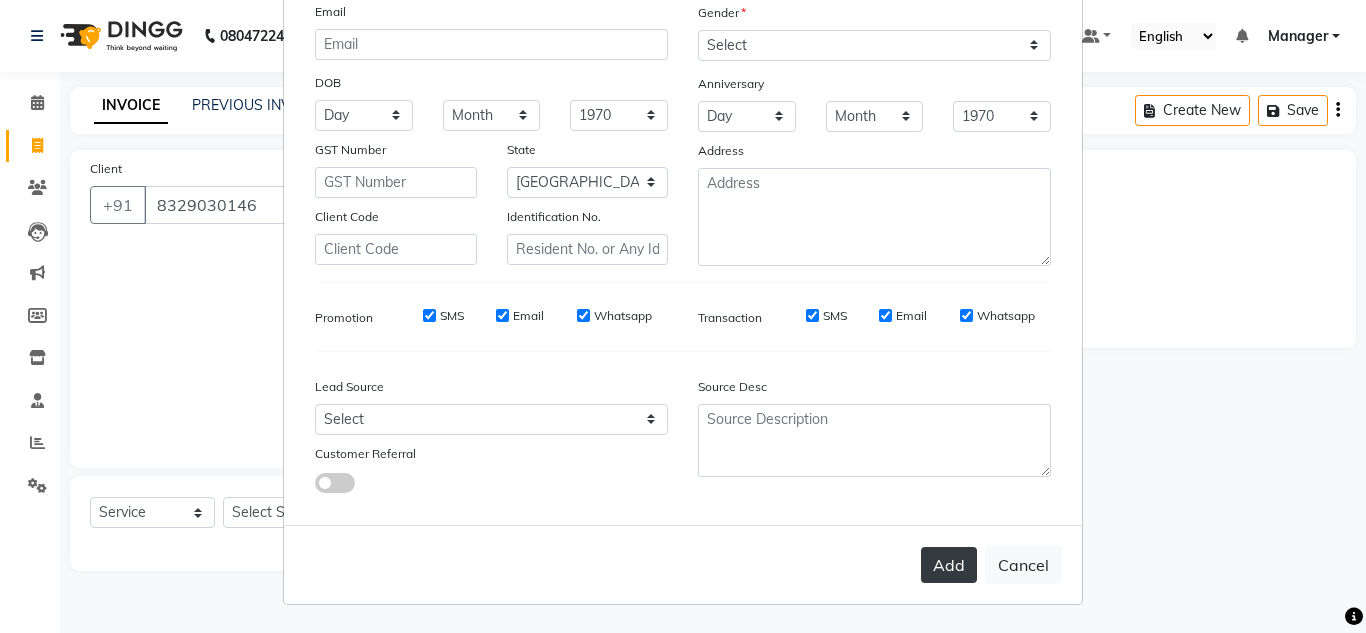 click on "Add" at bounding box center (949, 565) 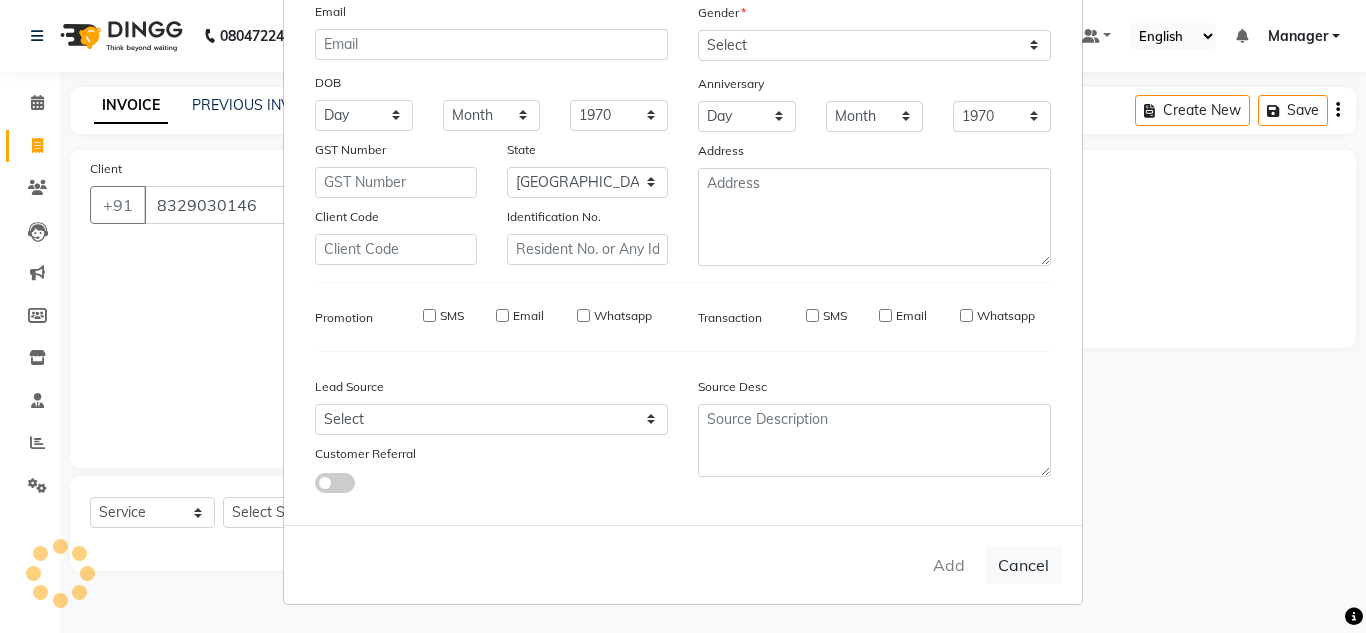 type 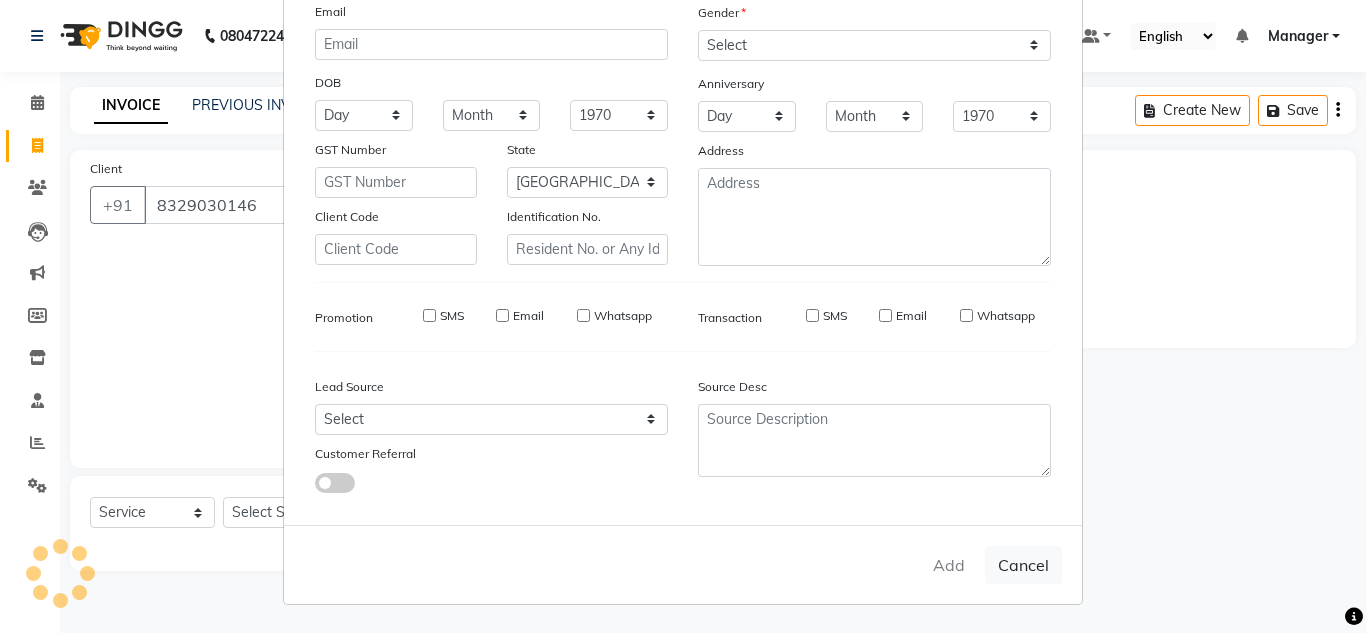 type 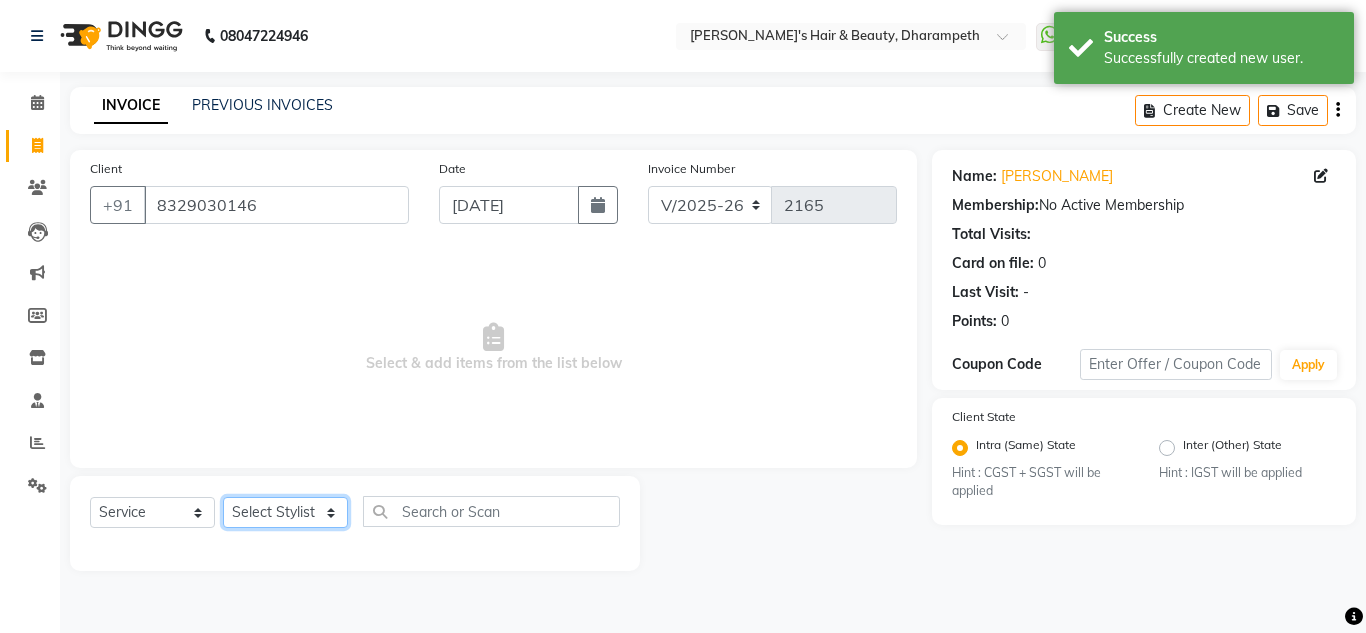 click on "Select Stylist Anuj W [PERSON_NAME] [PERSON_NAME]  Manager [PERSON_NAME] C [PERSON_NAME] S [PERSON_NAME] S Shilpa P Vedant N" 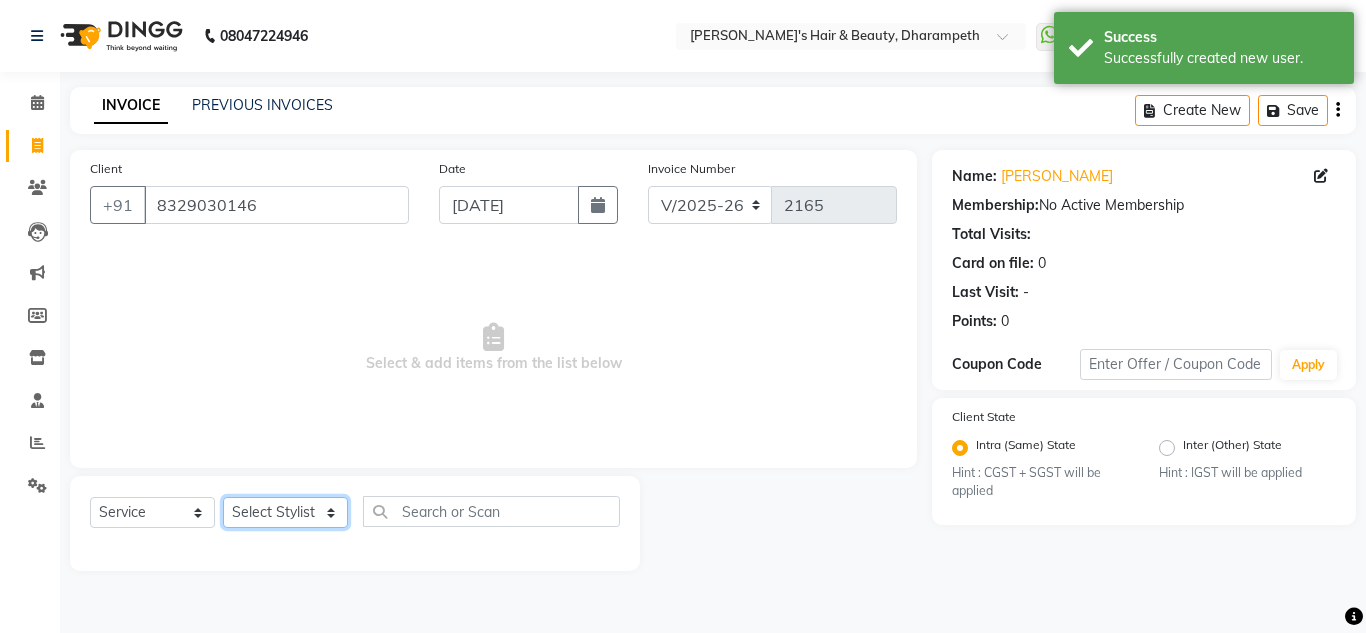 select on "65623" 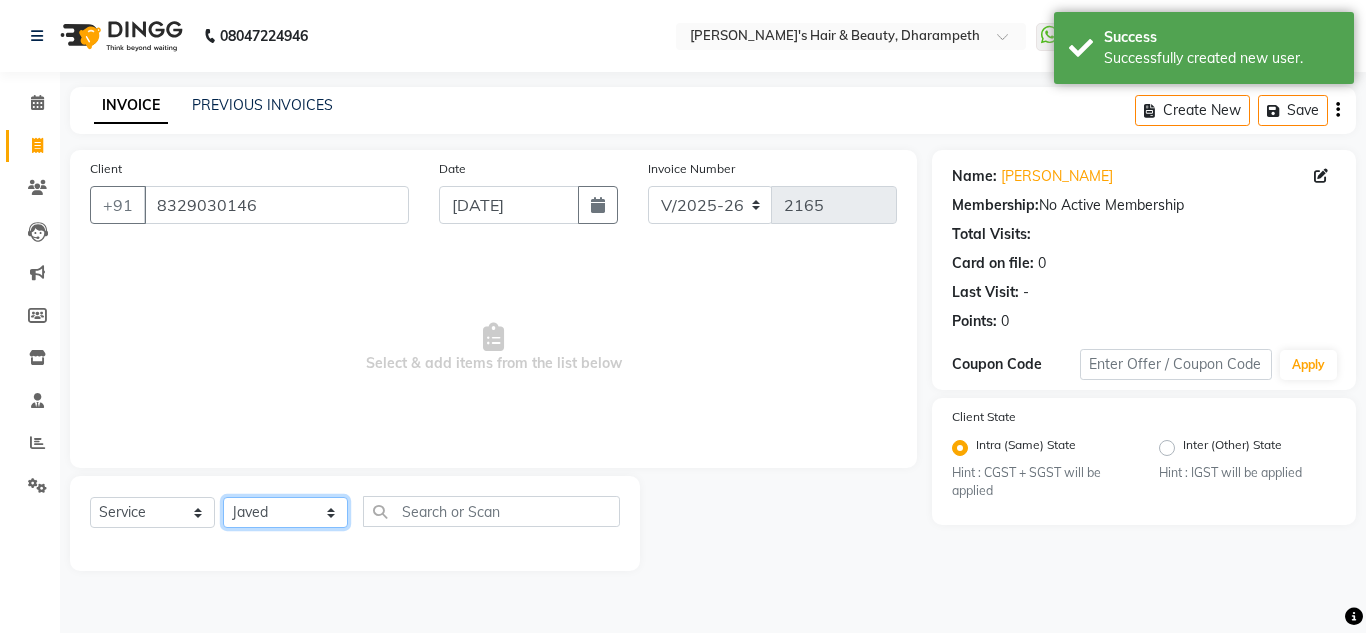 click on "Select Stylist Anuj W [PERSON_NAME] [PERSON_NAME]  Manager [PERSON_NAME] C [PERSON_NAME] S [PERSON_NAME] S Shilpa P Vedant N" 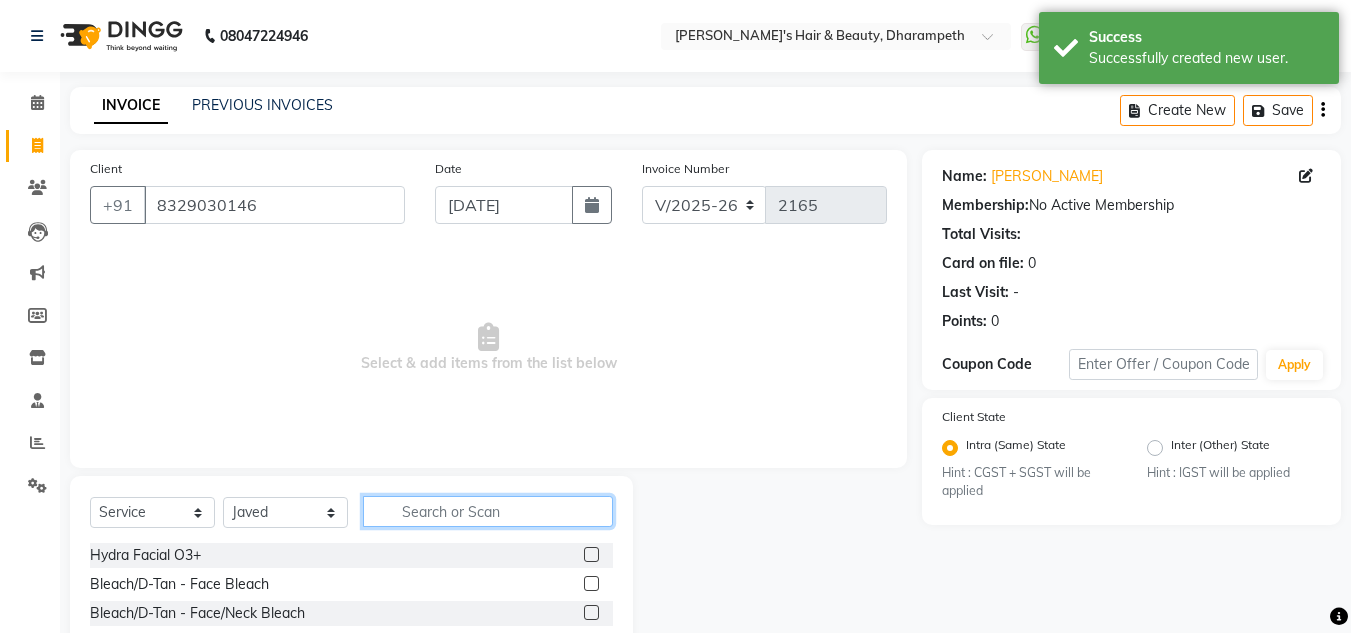 click 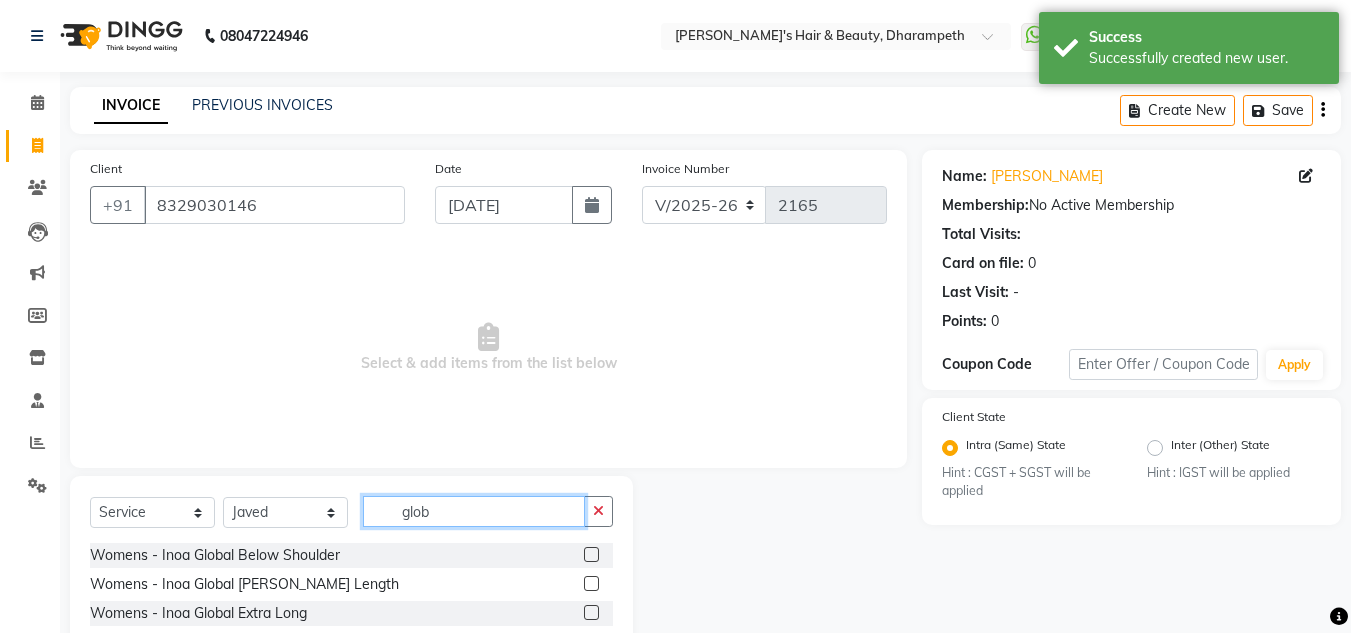 scroll, scrollTop: 168, scrollLeft: 0, axis: vertical 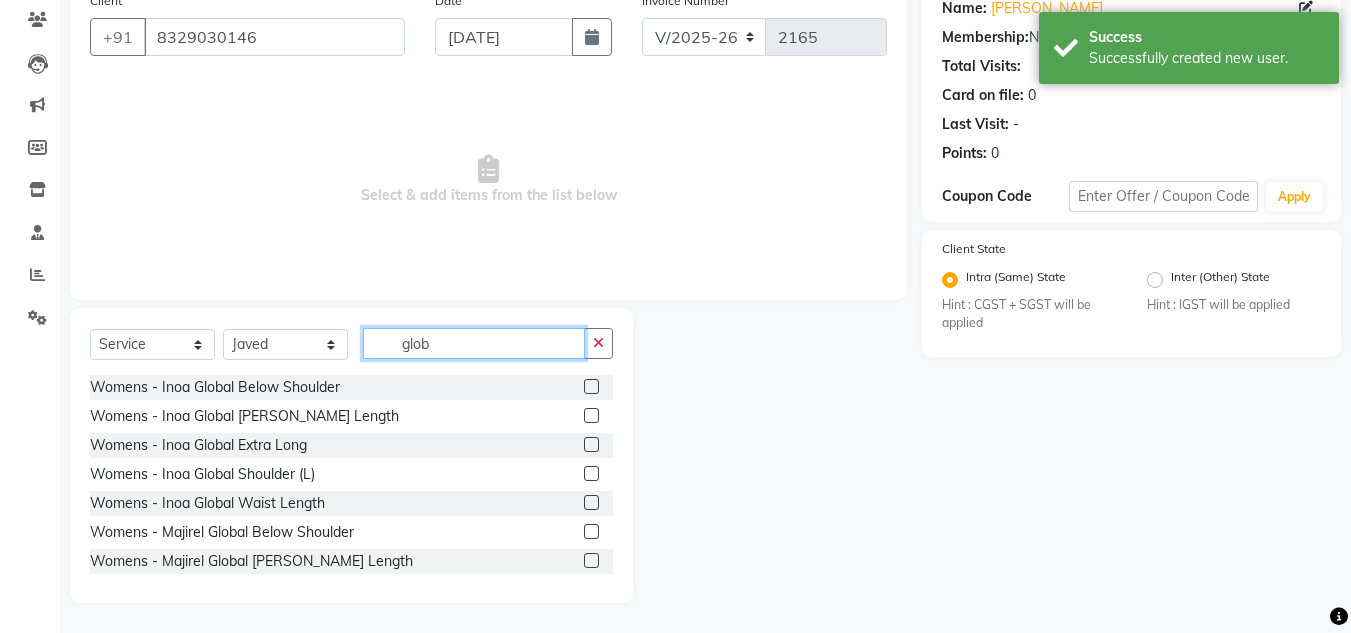 type on "glob" 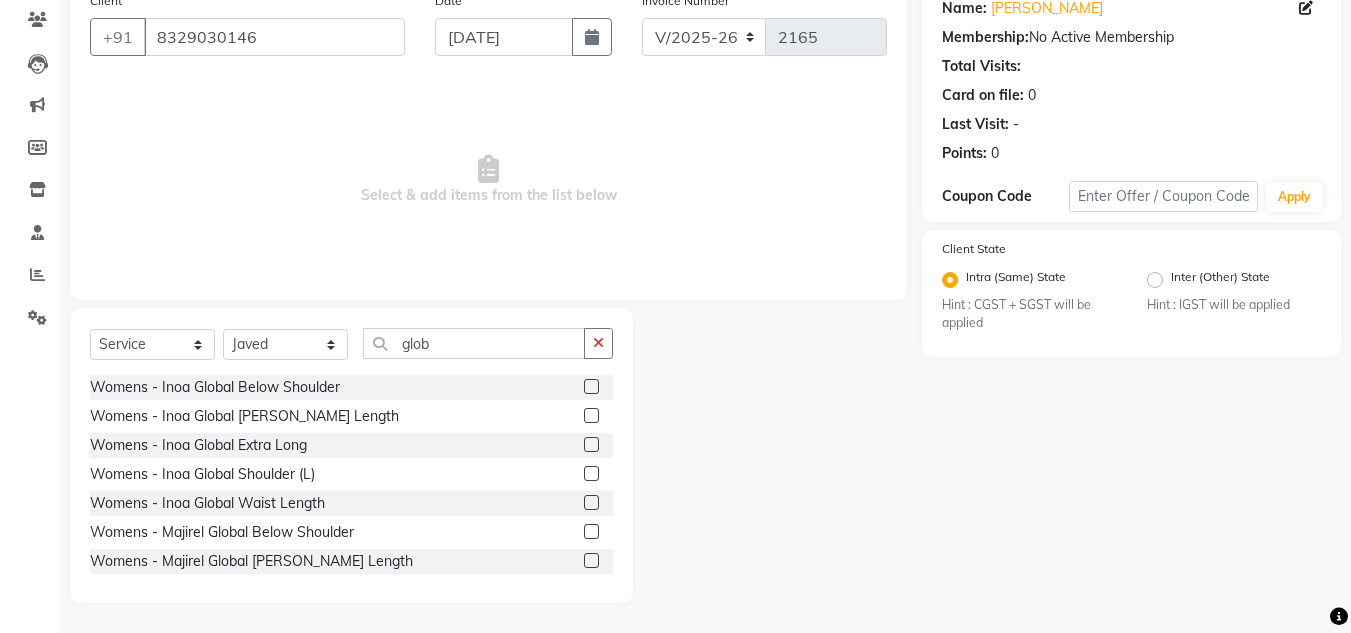 click 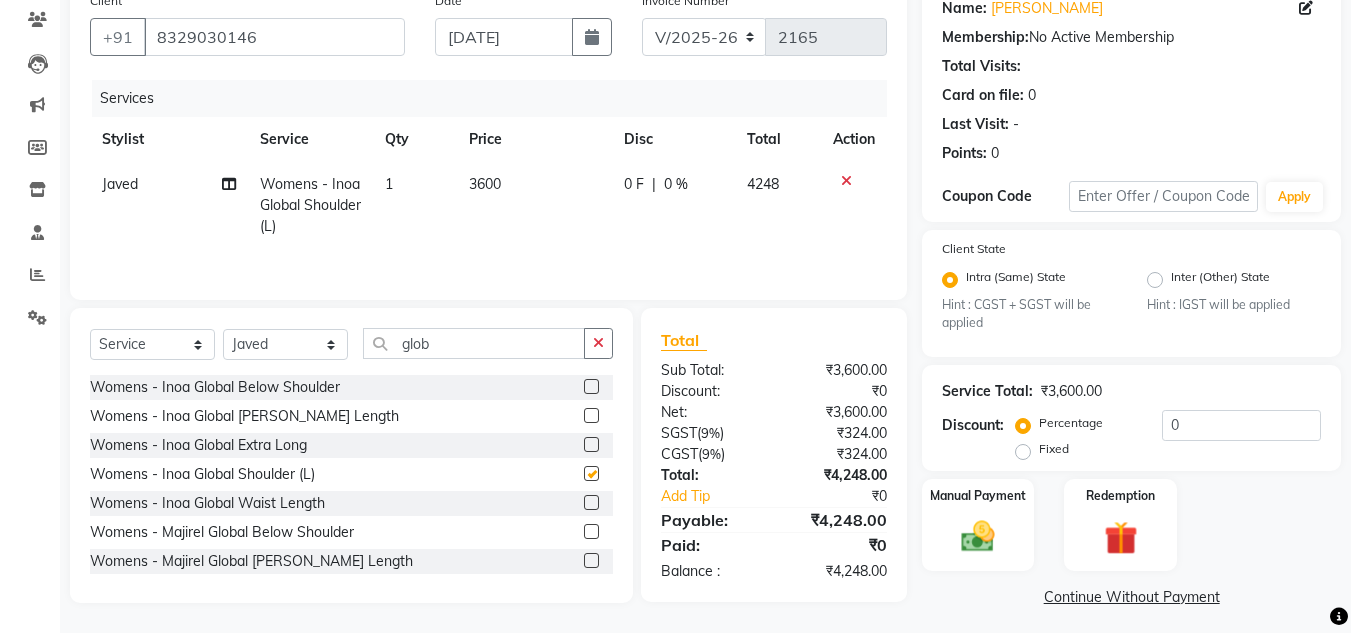 checkbox on "false" 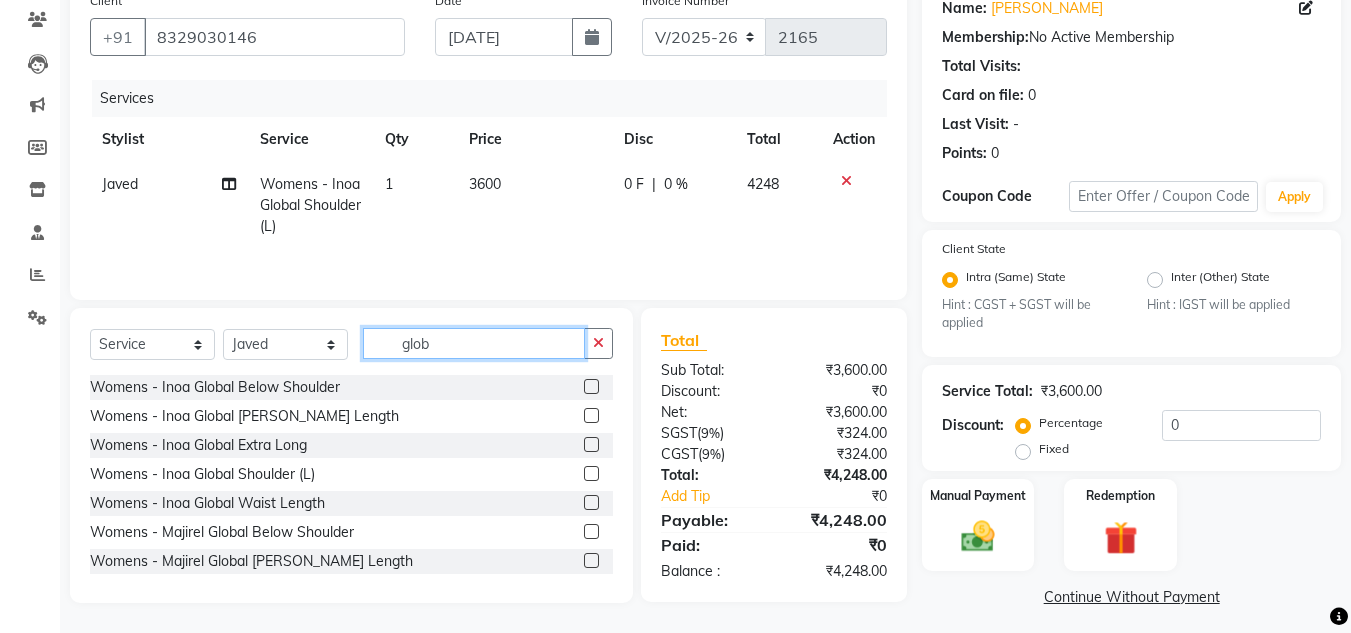 click on "glob" 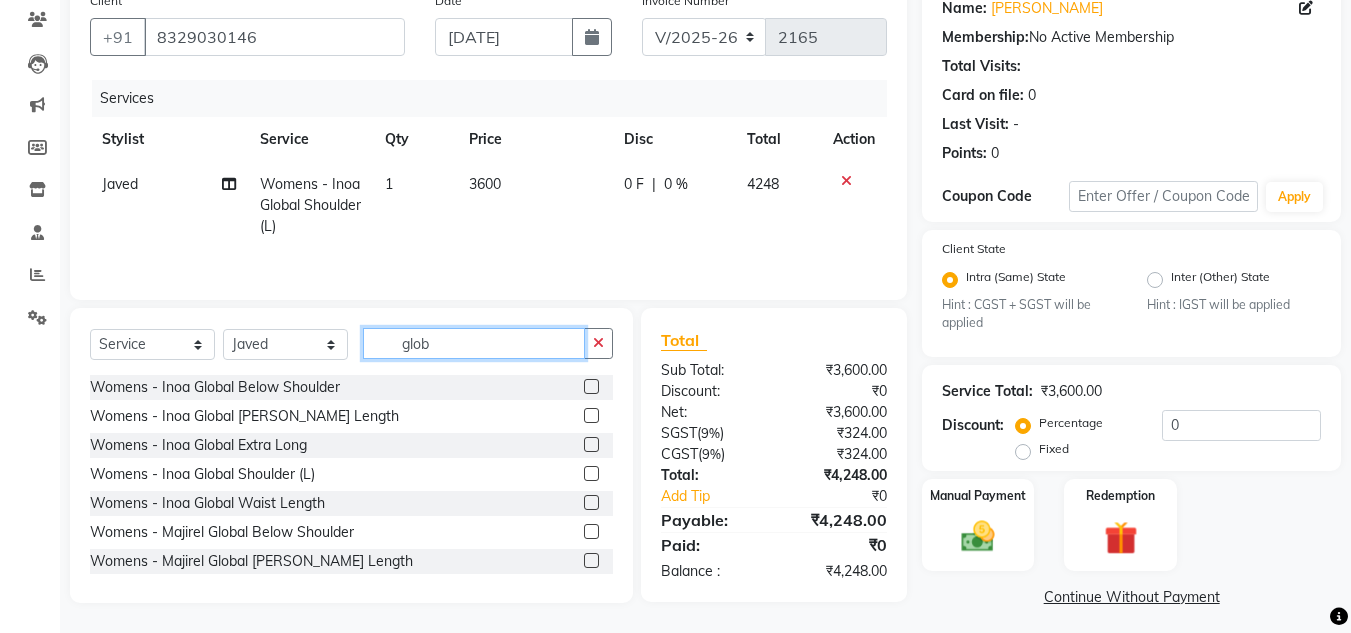 click on "glob" 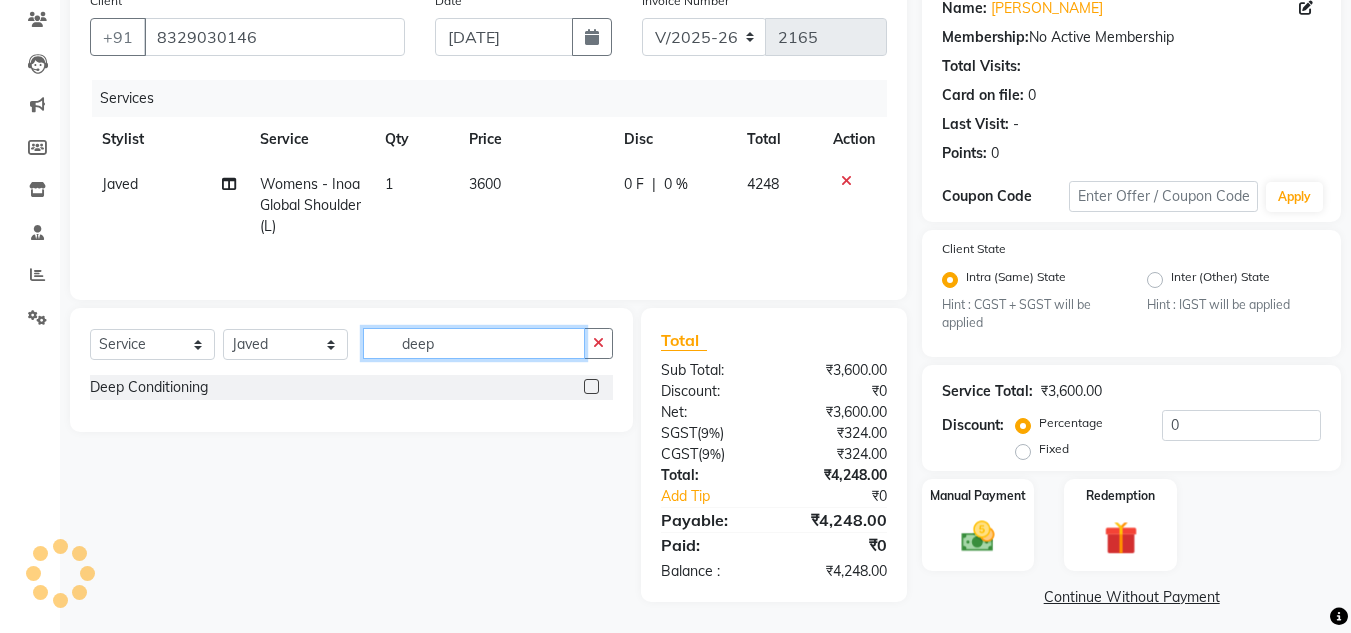 type on "deep" 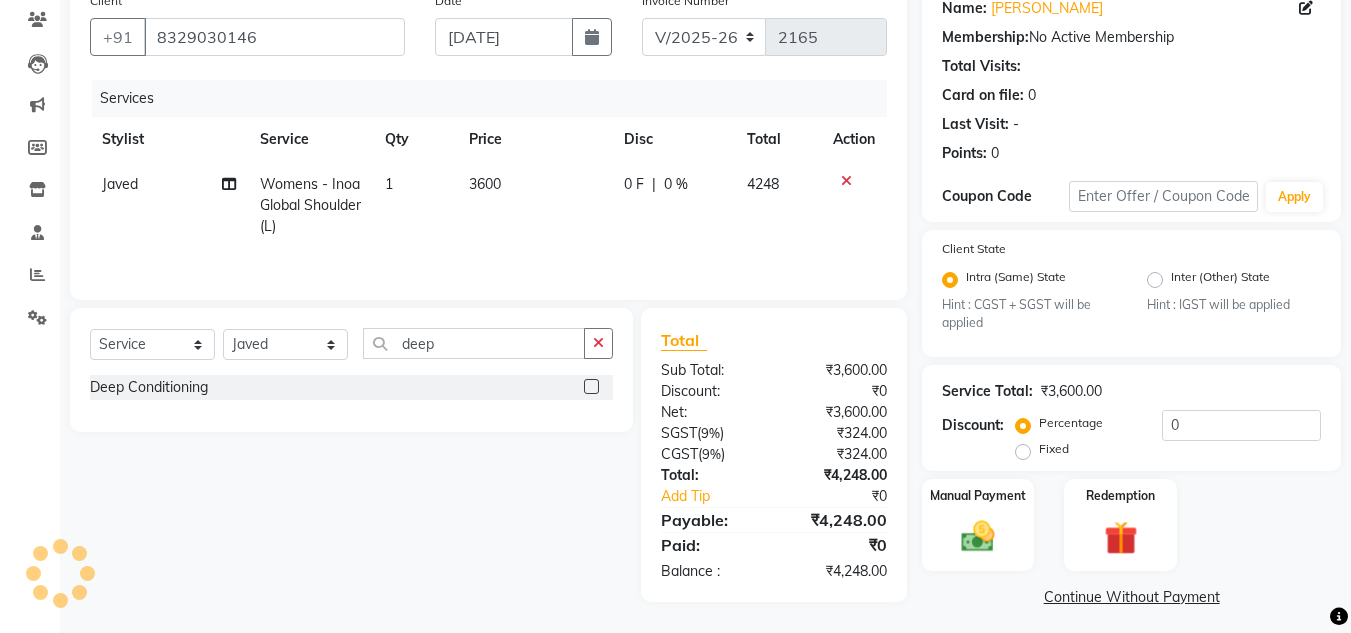 click 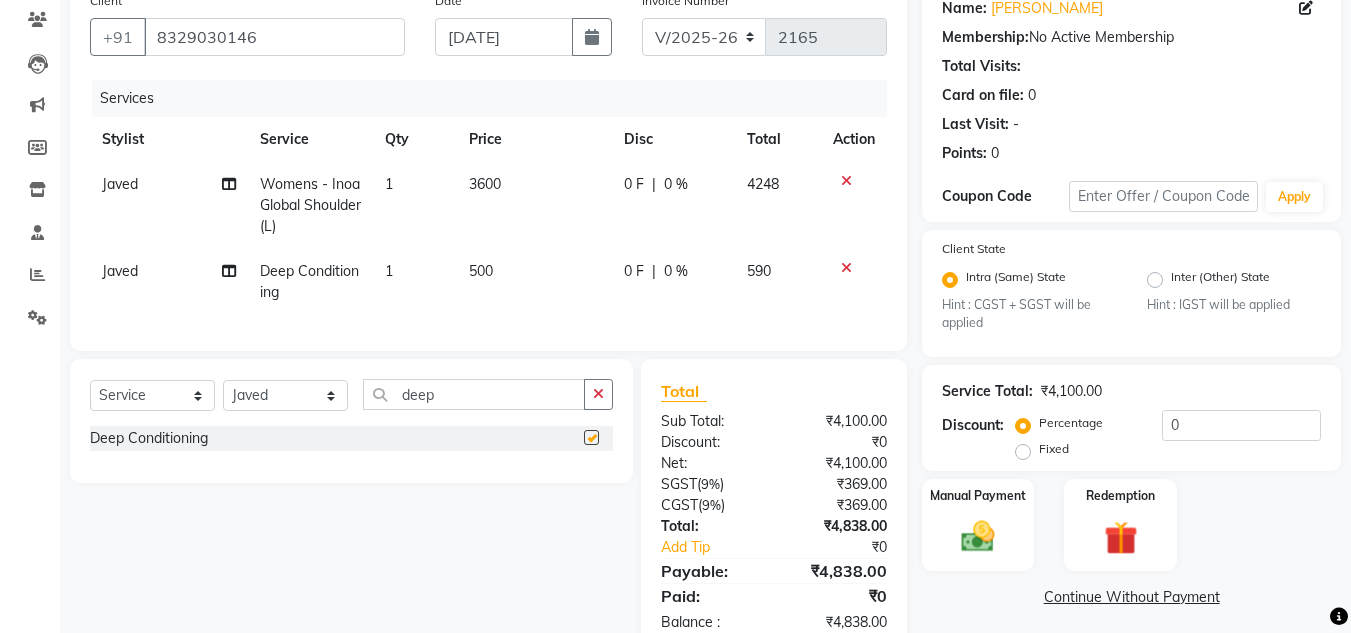 checkbox on "false" 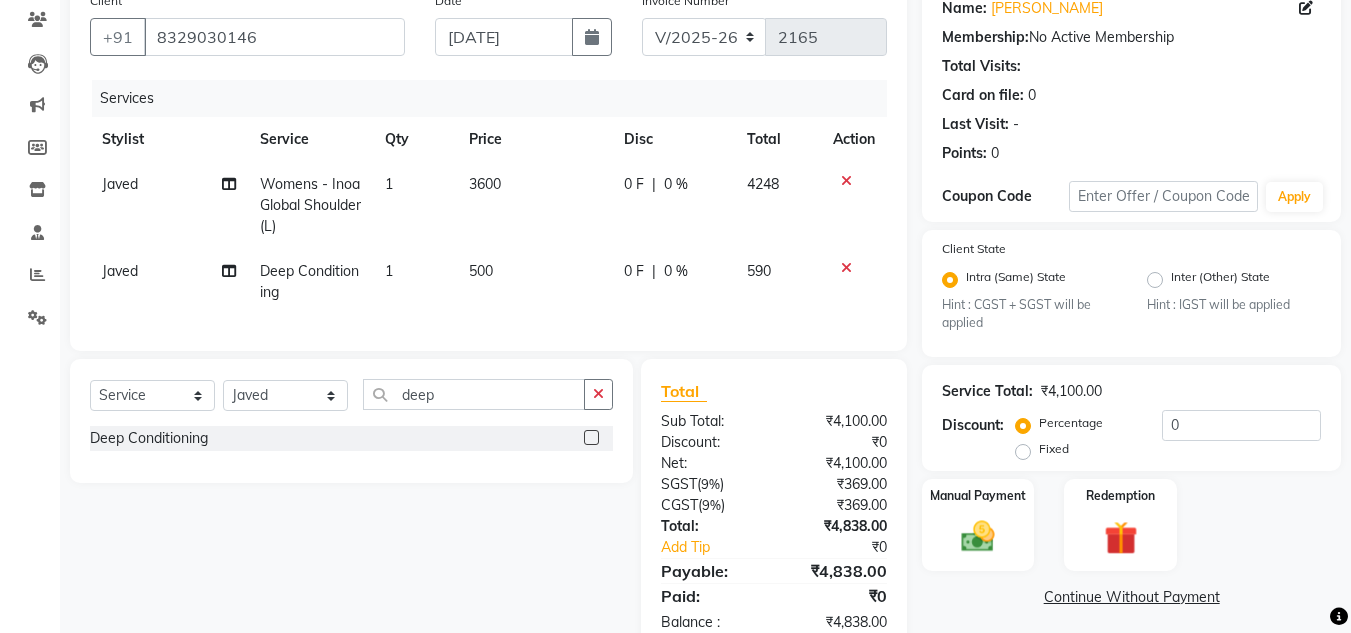 click on "3600" 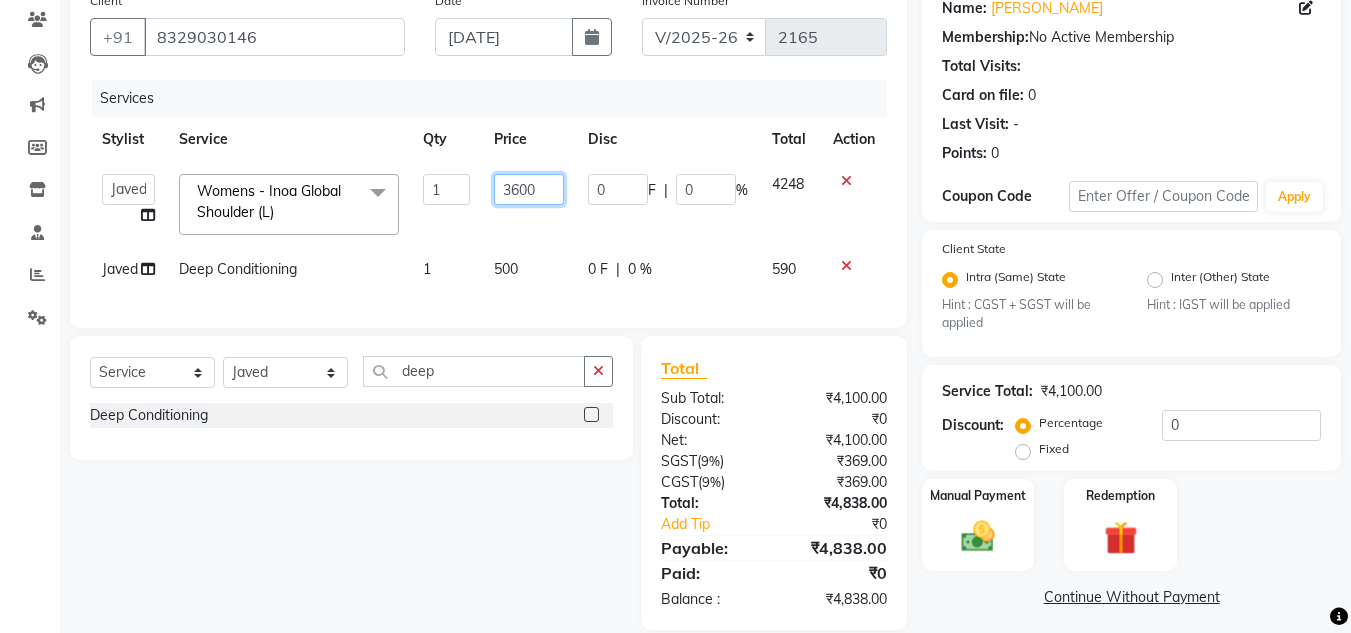 click on "3600" 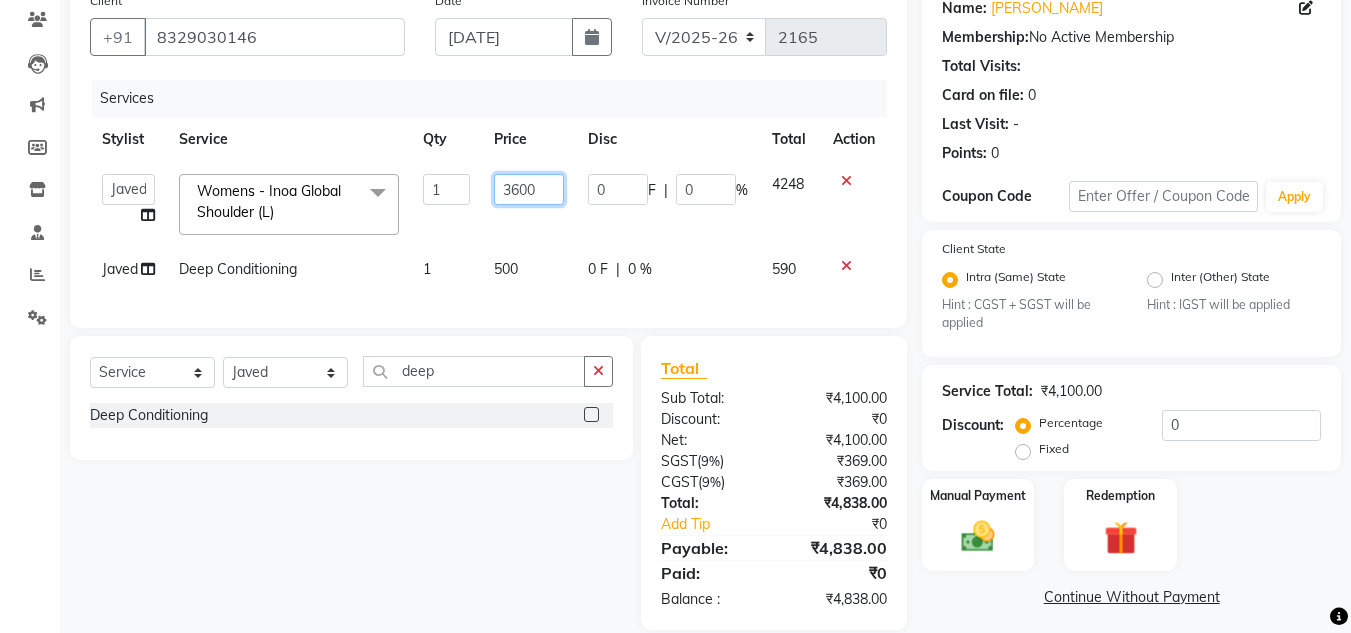 type on "2" 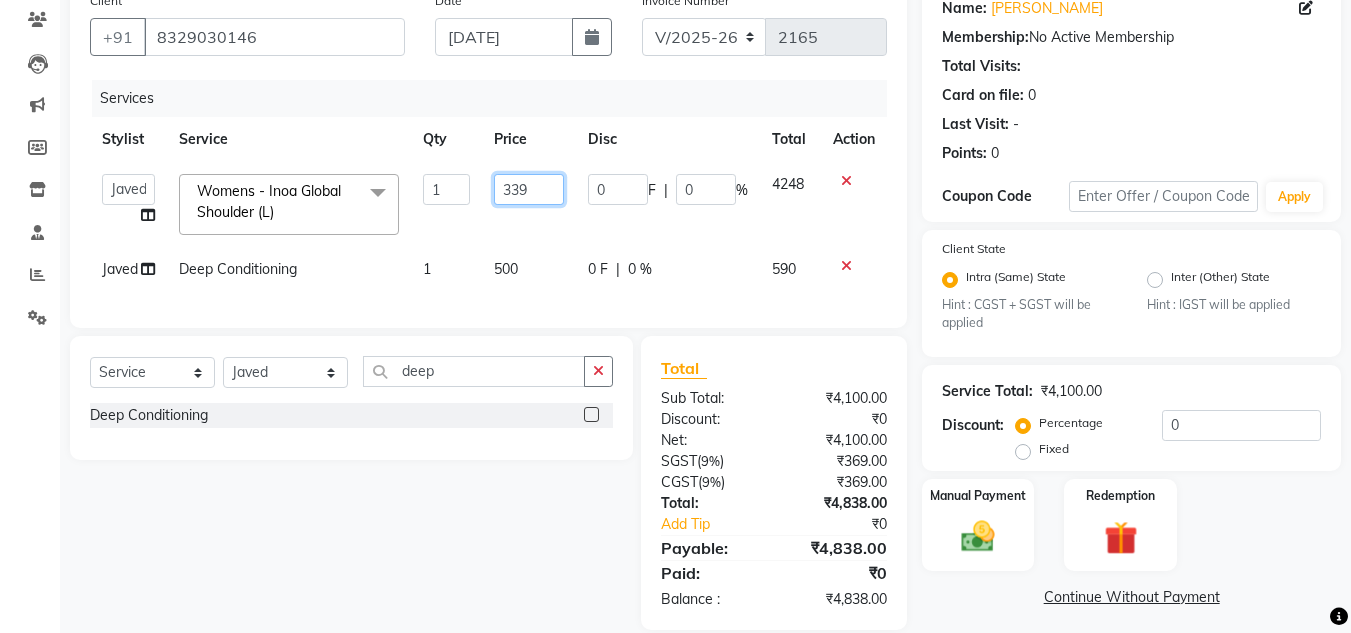 type on "3390" 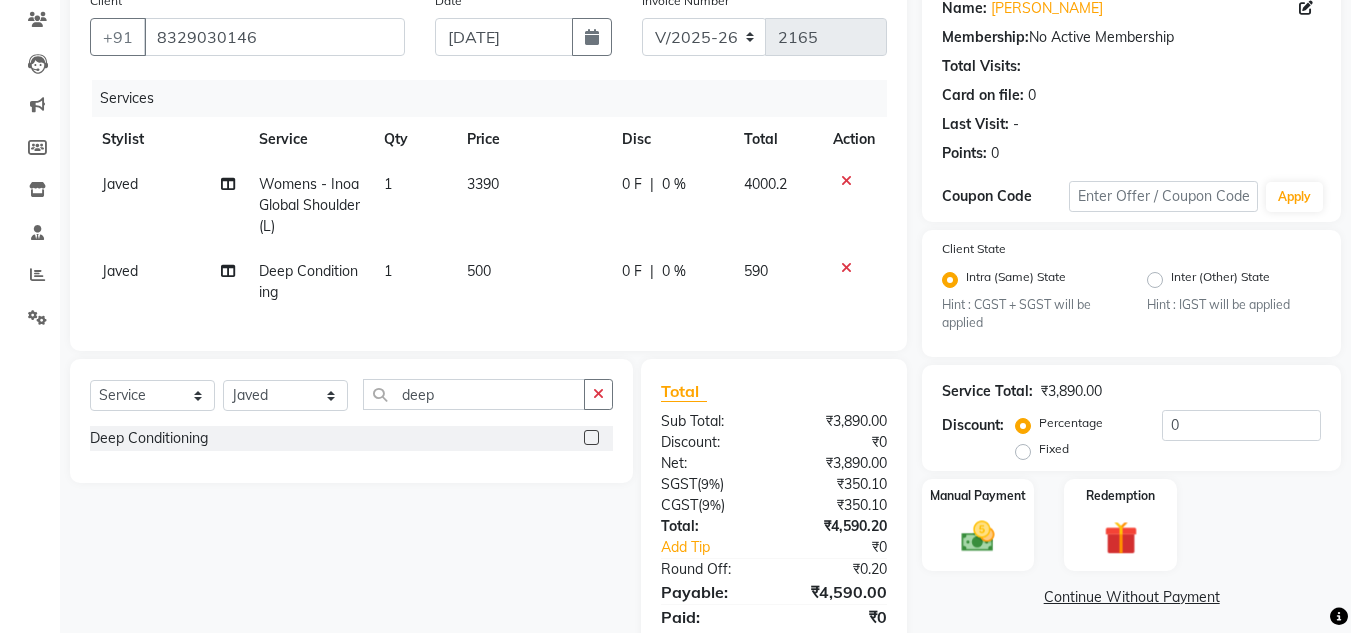 click on "4000.2" 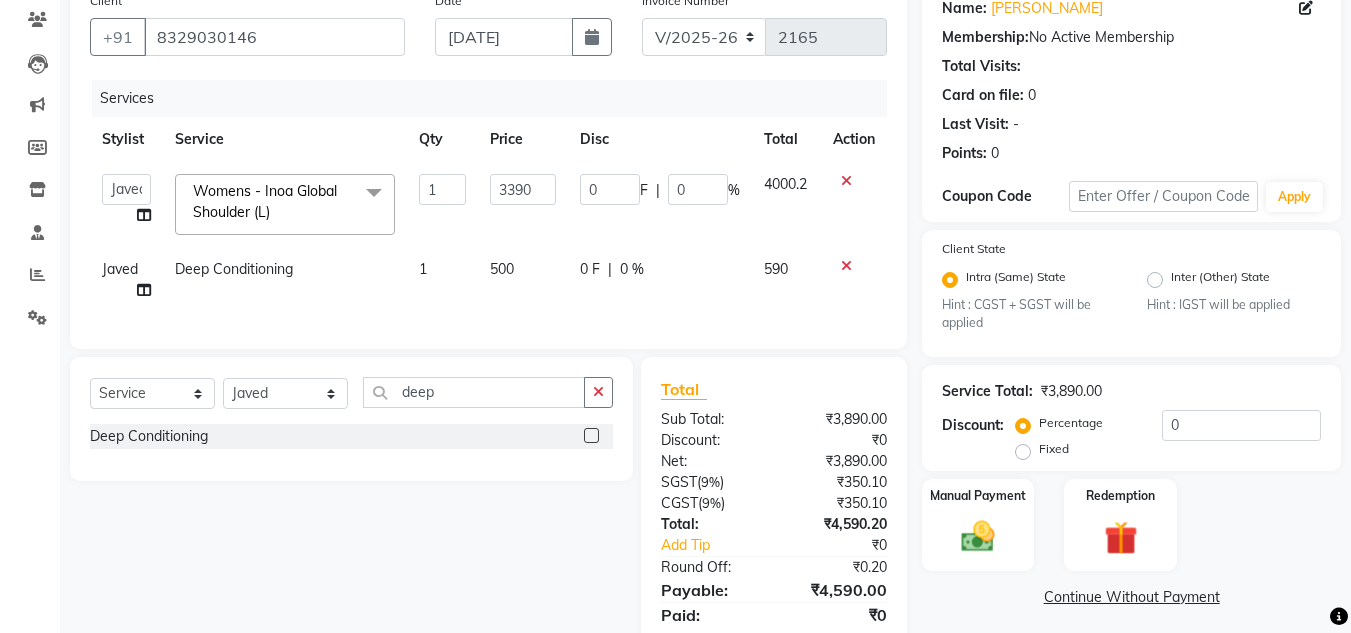 click on "500" 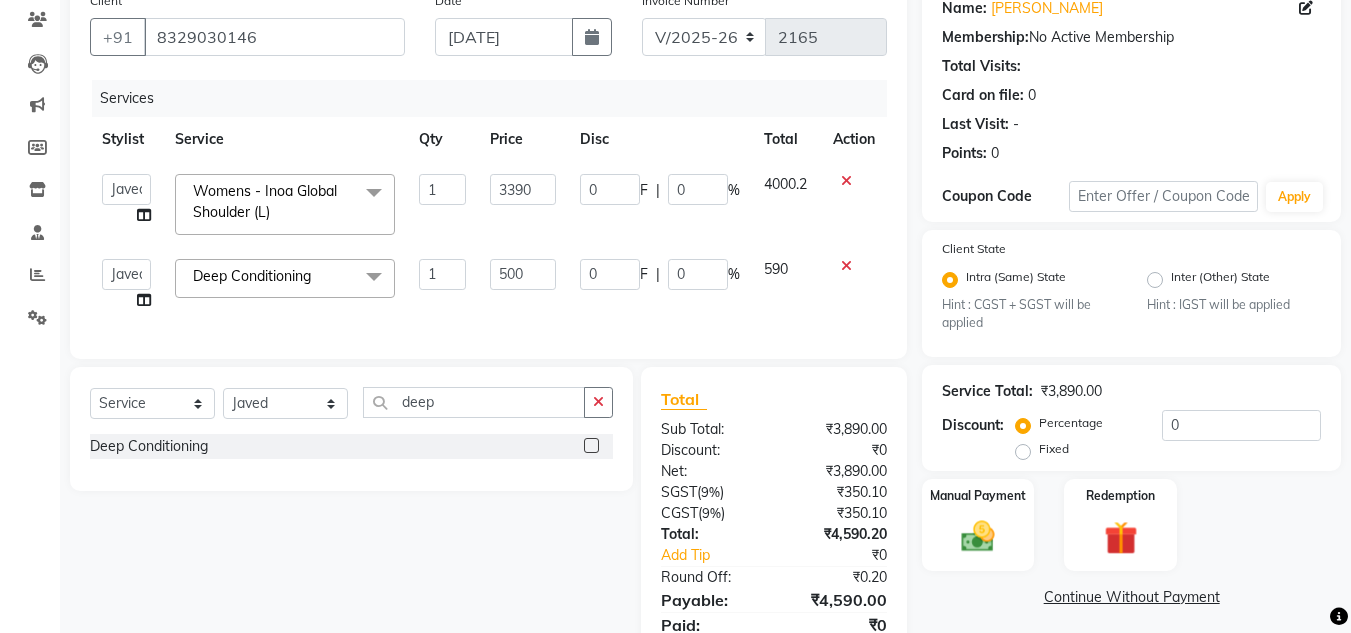 click on "500" 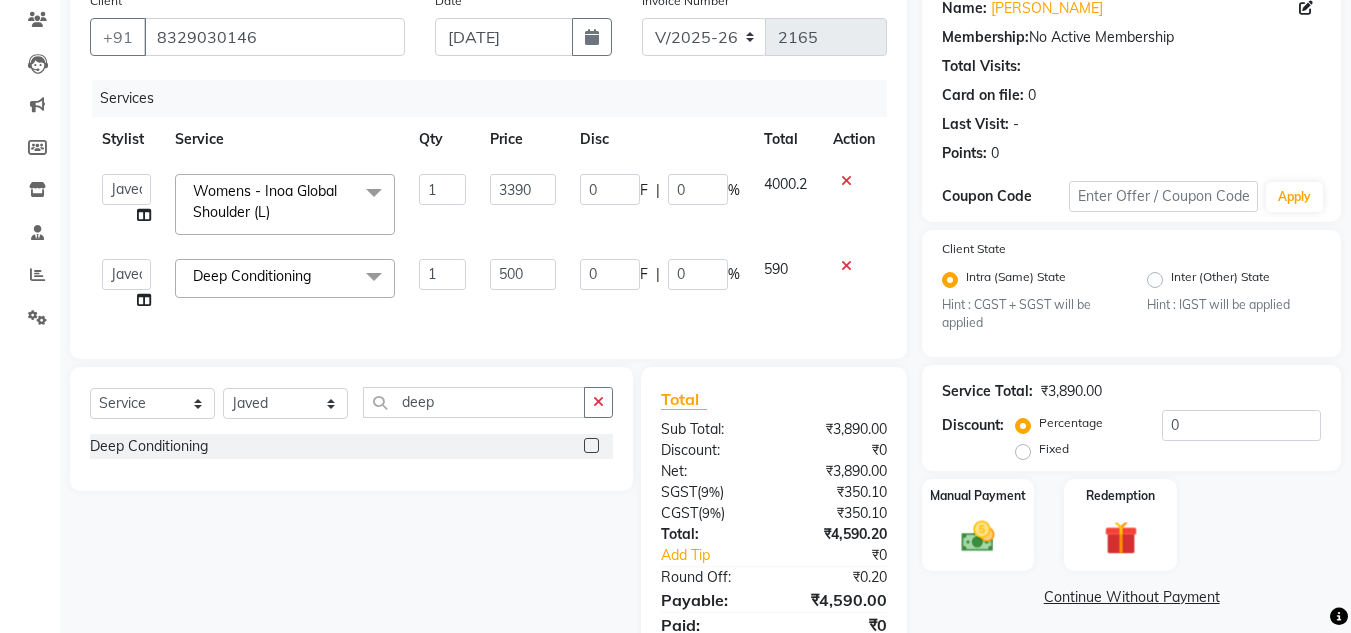 click on "500" 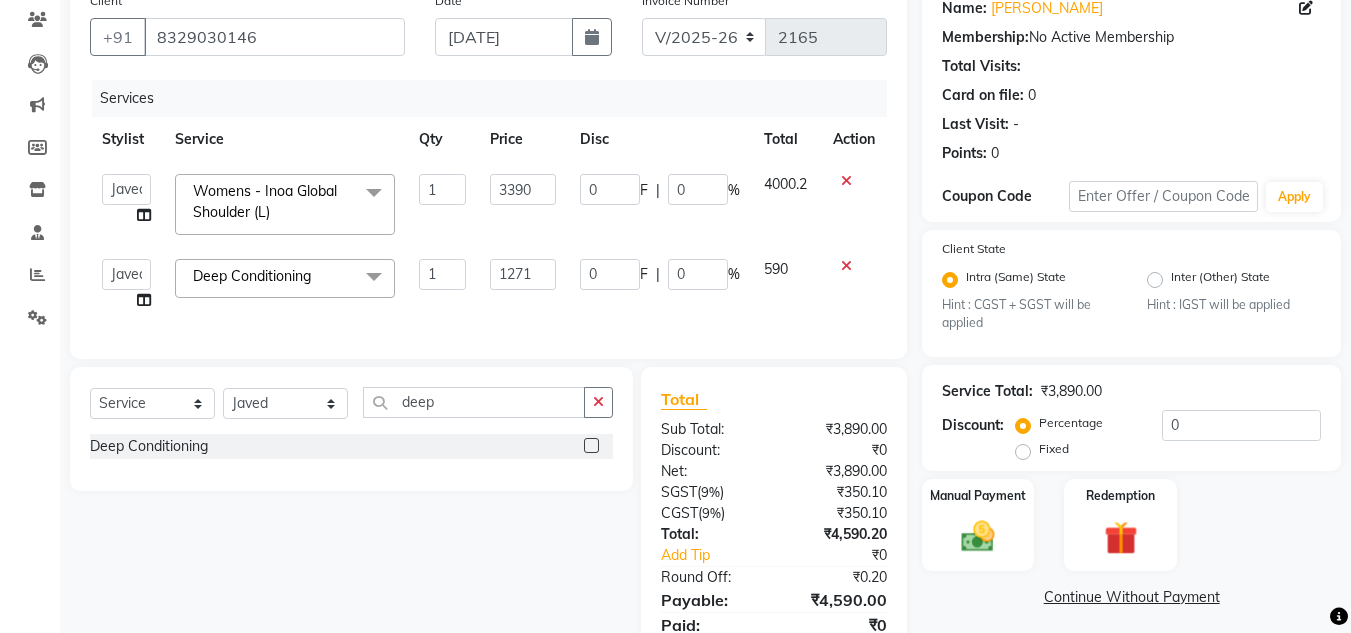 type on "1271.4" 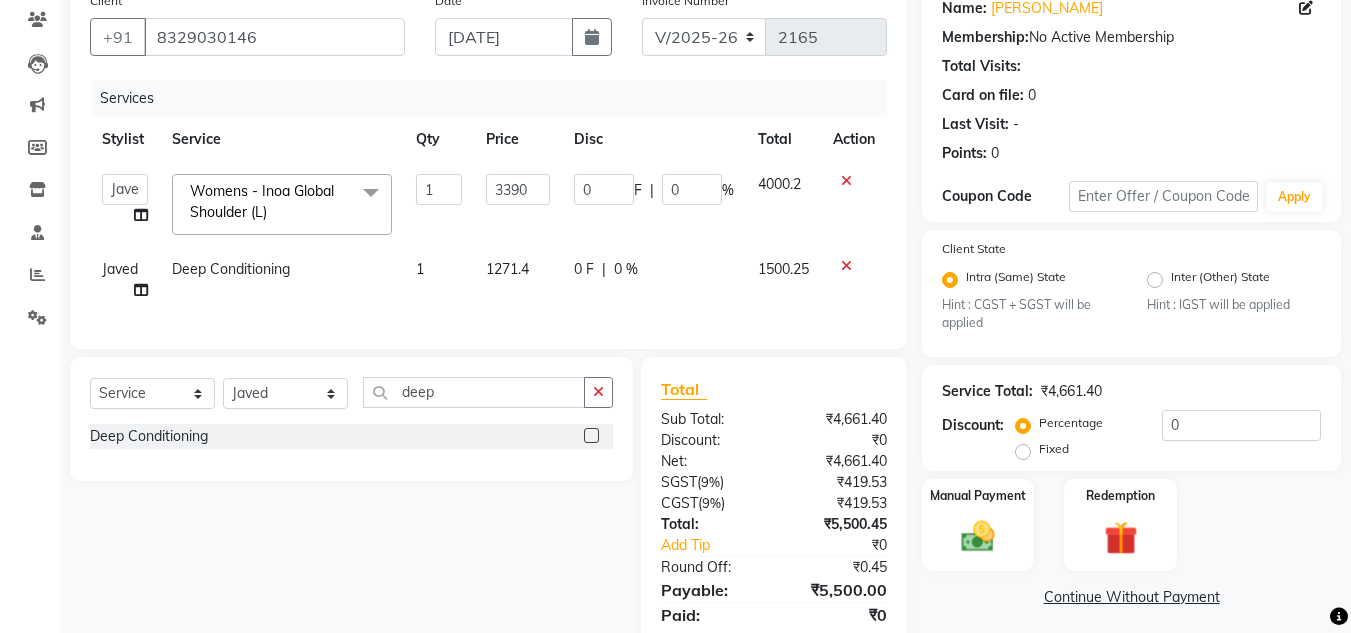 click on "1500.25" 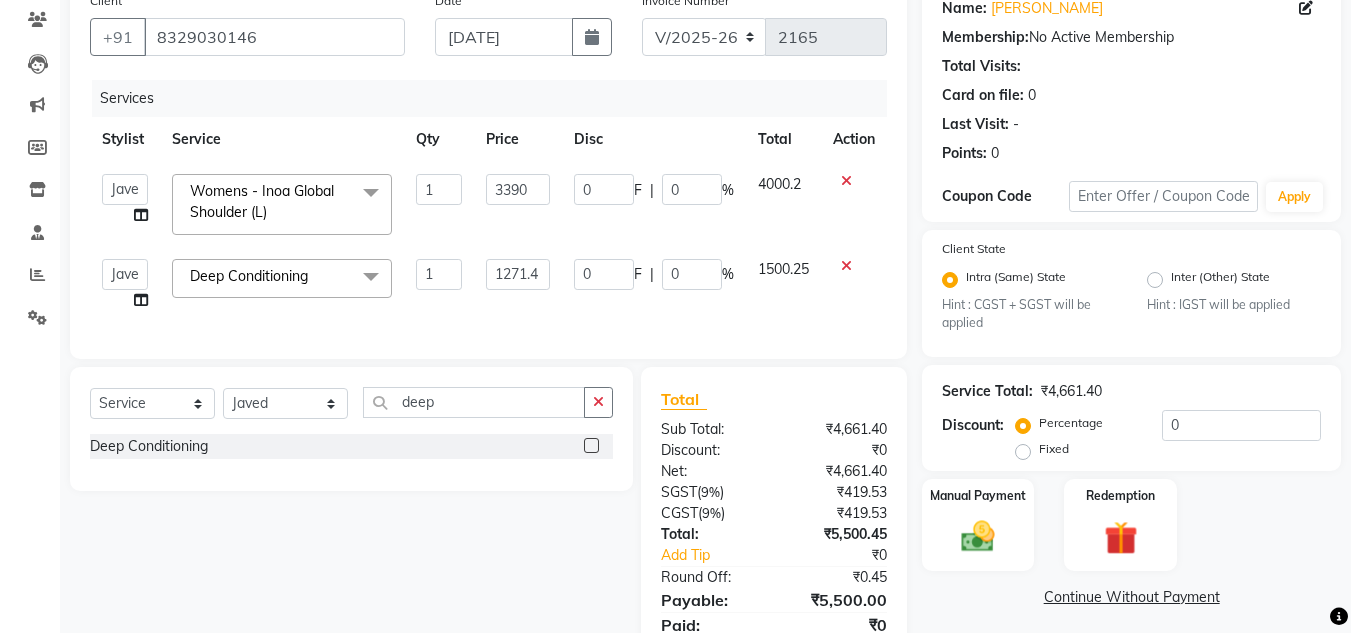 scroll, scrollTop: 262, scrollLeft: 0, axis: vertical 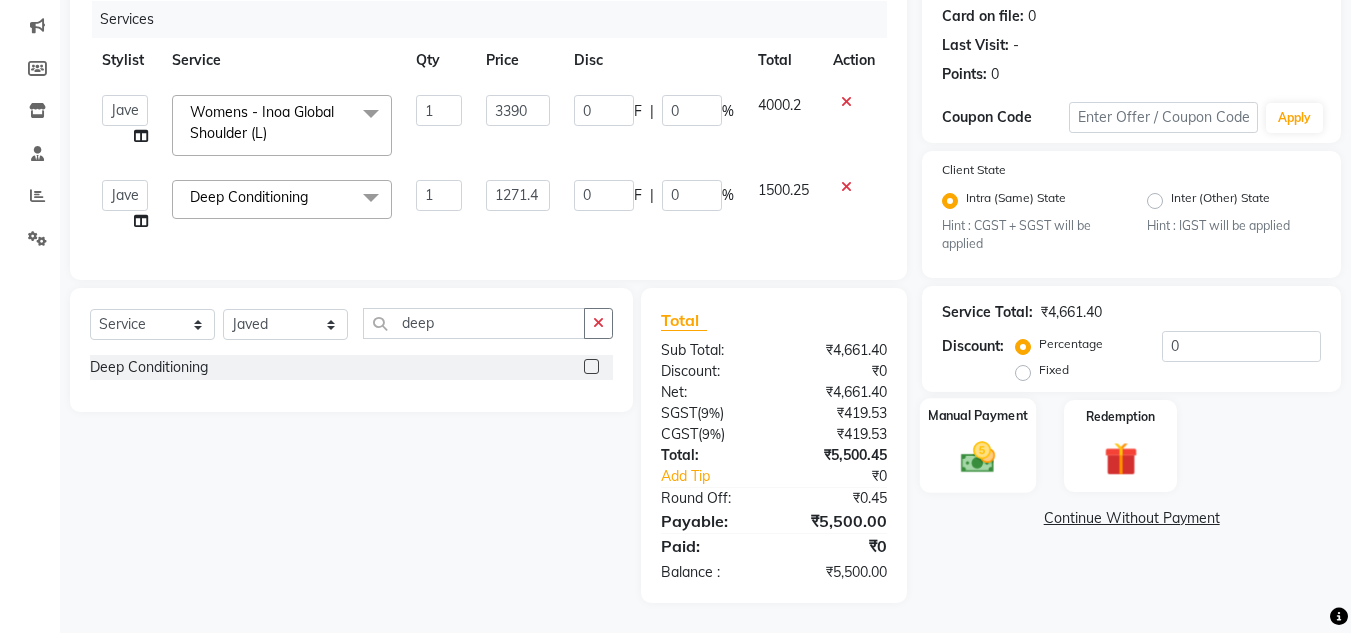 click 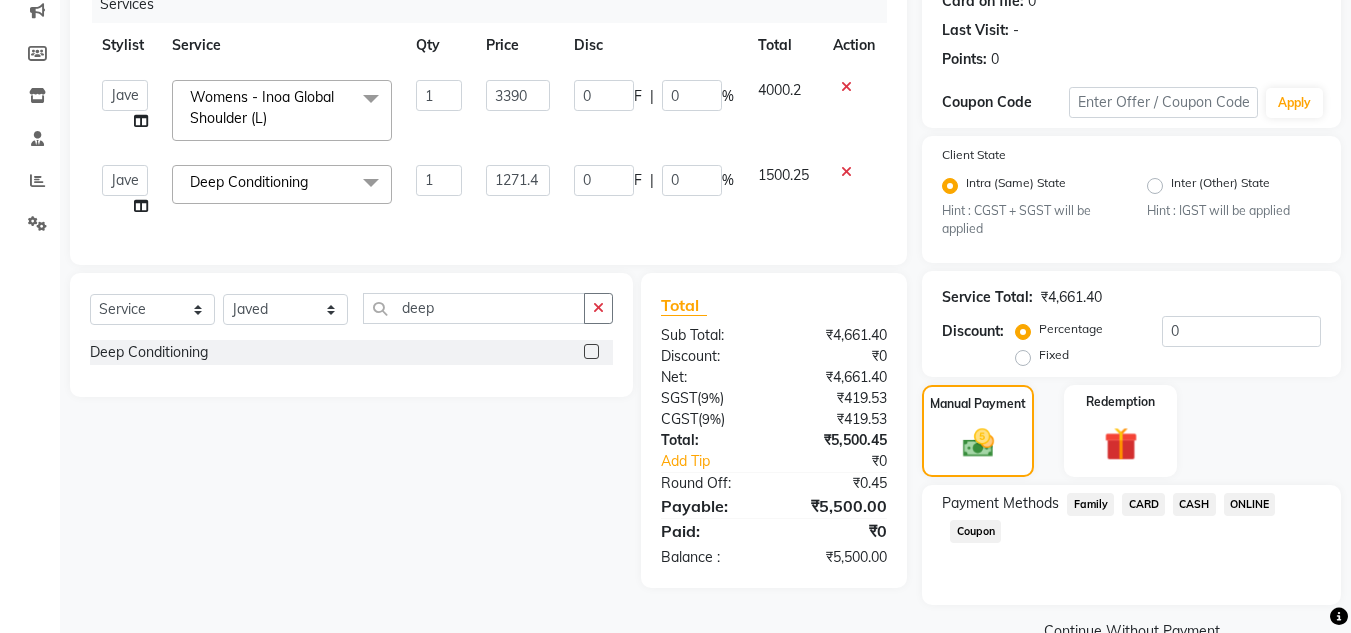 click on "ONLINE" 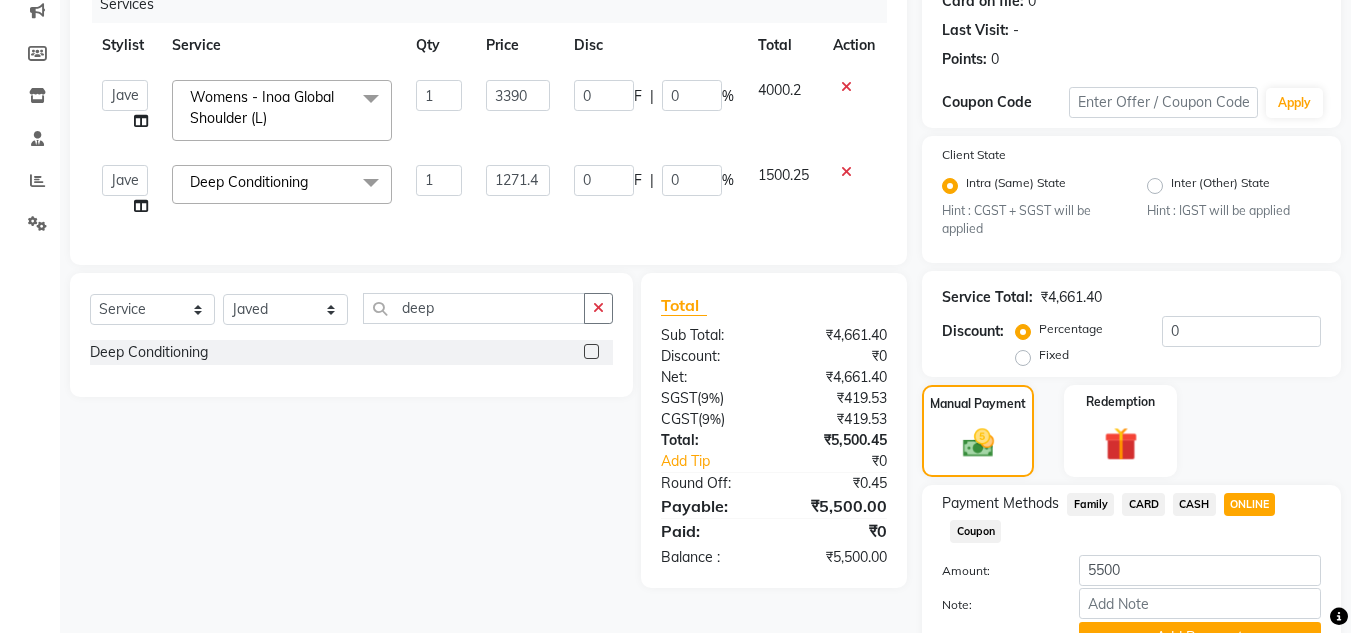 drag, startPoint x: 1339, startPoint y: 402, endPoint x: 1365, endPoint y: 392, distance: 27.856777 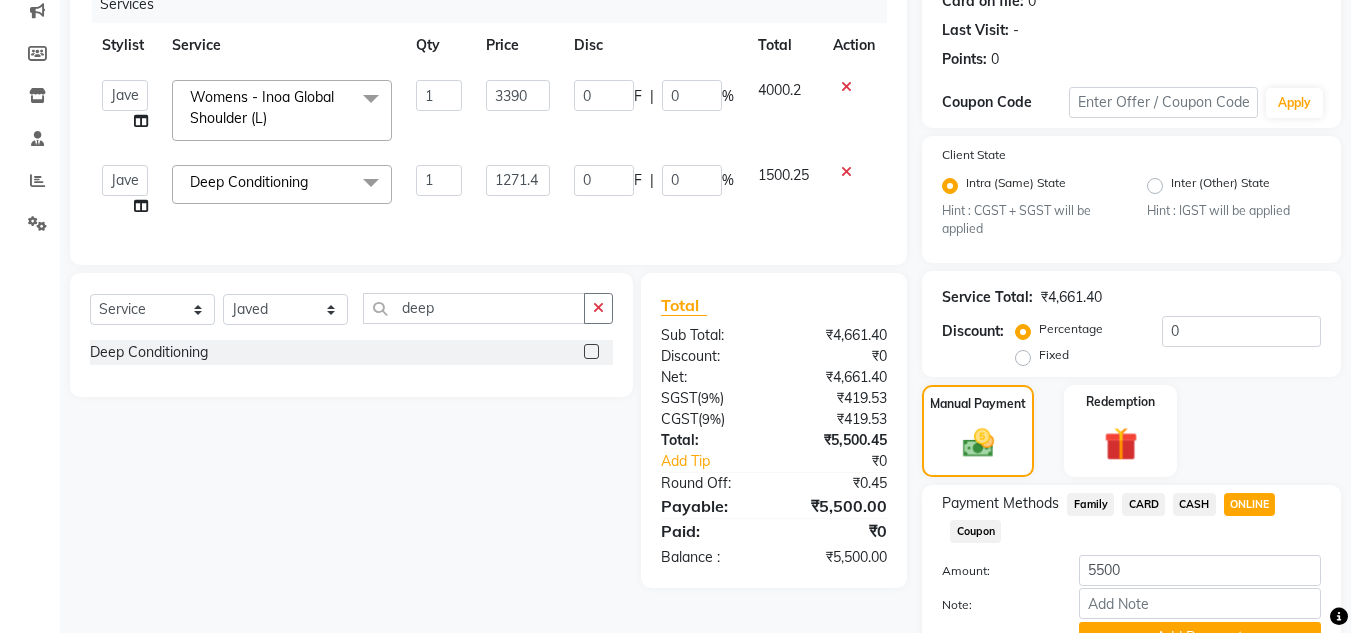 click on "08047224946 Select Location × [PERSON_NAME]'s Hair & Beauty, Dharampeth  WhatsApp Status  ✕ Status:  Connected Most Recent Message: [DATE]     05:26 PM Recent Service Activity: [DATE]     04:15 PM Default Panel My Panel English ENGLISH Español العربية मराठी हिंदी ગુજરાતી தமிழ் 中文 Notifications nothing to show Manager Manage Profile Change Password Sign out  Version:3.15.4  ☀ [PERSON_NAME]'s Hair & Beauty, Dharampeth  Calendar  Invoice  Clients  Leads   Marketing  Members  Inventory  Staff  Reports  Settings Completed InProgress Upcoming Dropped Tentative Check-In Confirm Bookings Generate Report Segments Page Builder INVOICE PREVIOUS INVOICES Create New   Save  Client [PHONE_NUMBER] Date [DATE] Invoice Number V/2025 V/[PHONE_NUMBER] Services Stylist Service Qty Price Disc Total Action  Anuj W   [GEOGRAPHIC_DATA]   [PERSON_NAME]    Manager   [PERSON_NAME] C   [PERSON_NAME] S   [PERSON_NAME] S   Shilpa P   Vedant N  Womens - Inoa Global Shoulder (L)  x TIP 1 0" at bounding box center (675, 54) 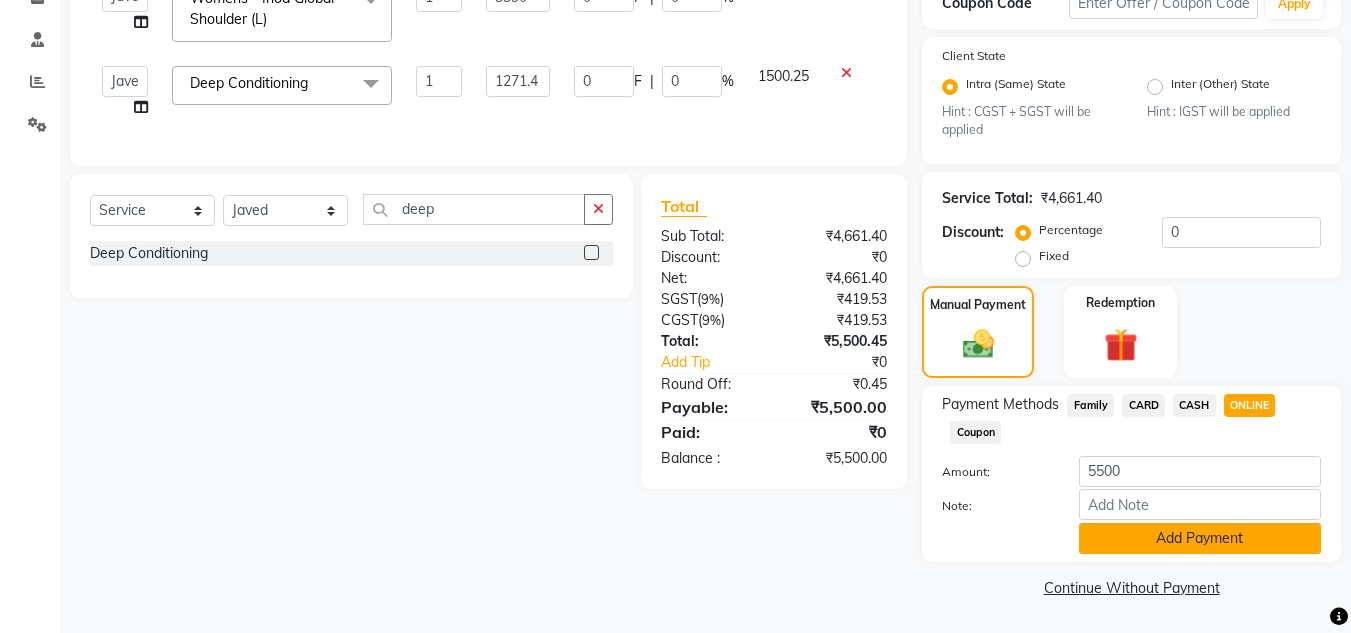 click on "Add Payment" 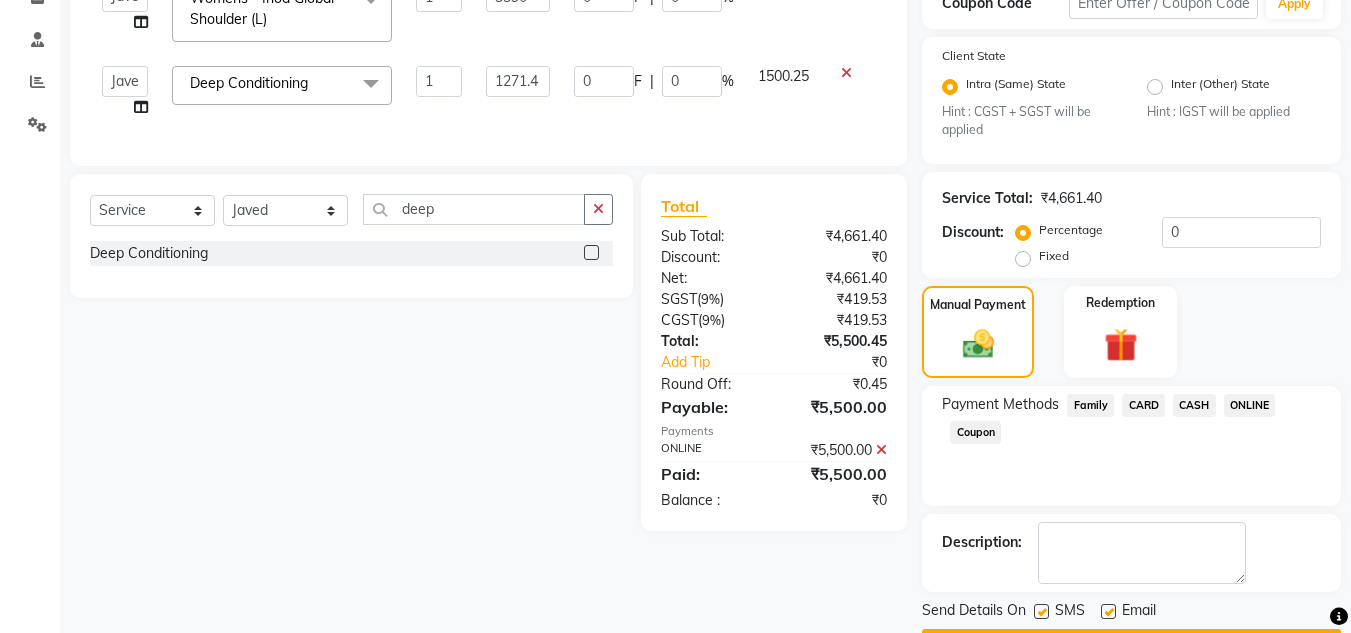 scroll, scrollTop: 418, scrollLeft: 0, axis: vertical 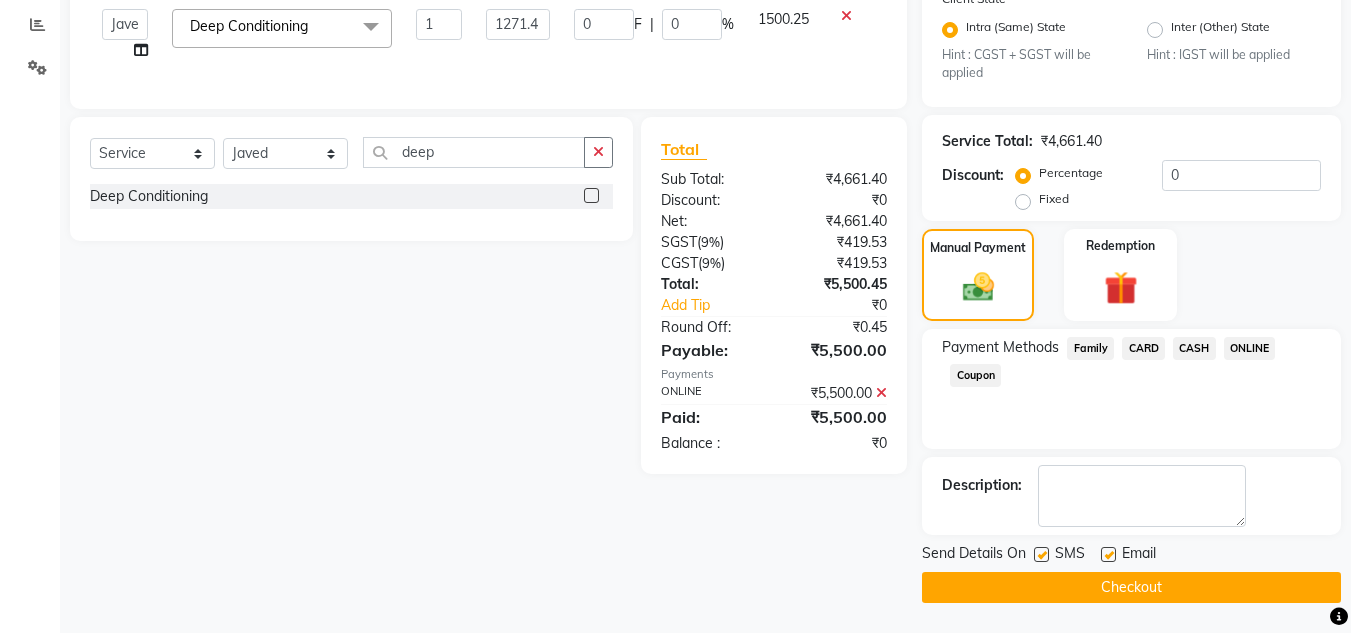 click on "Checkout" 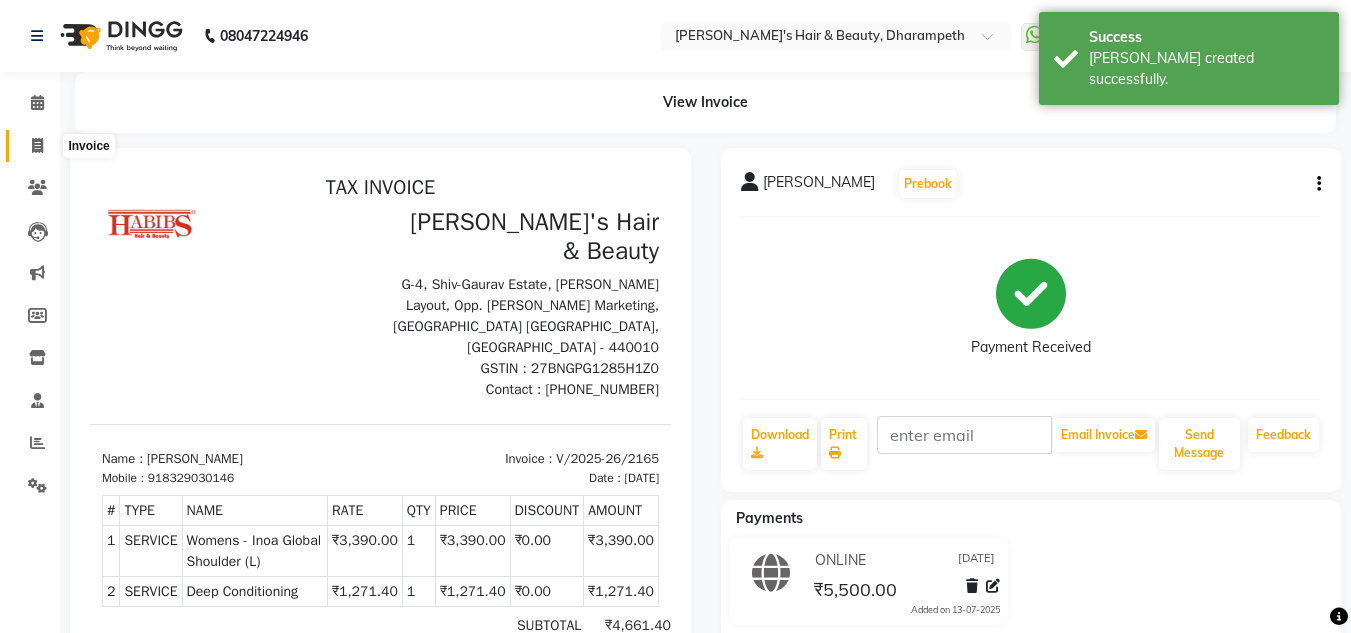 scroll, scrollTop: 0, scrollLeft: 0, axis: both 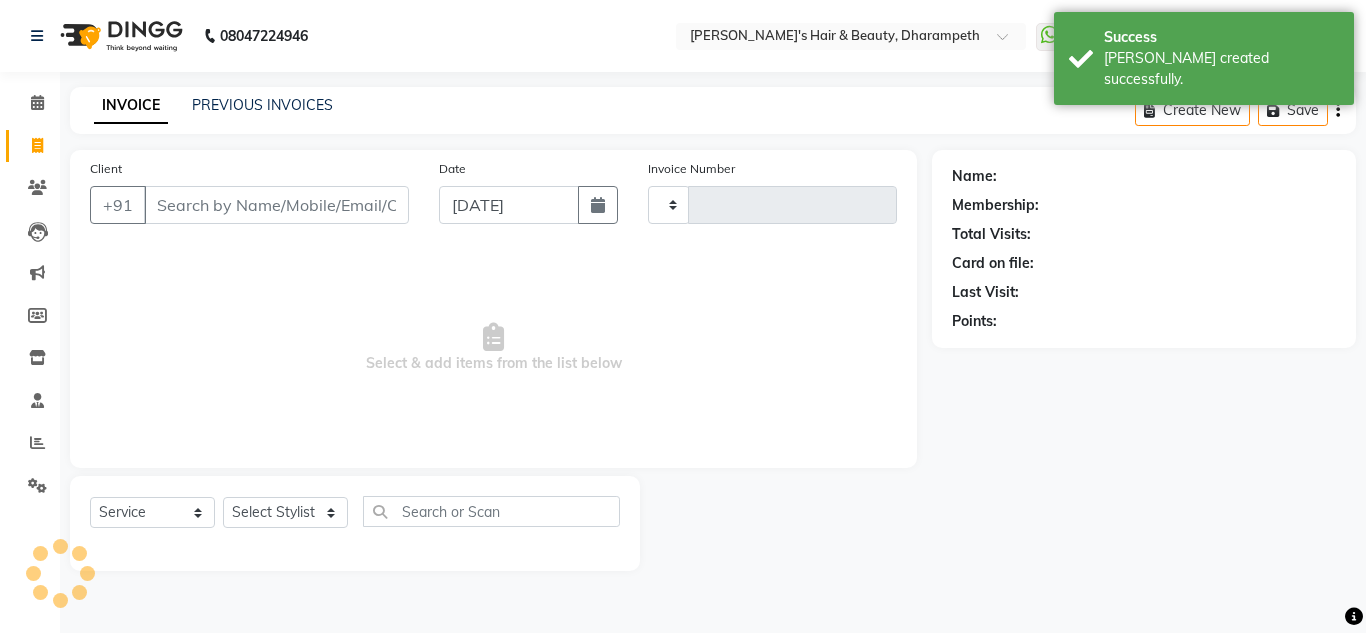 click on "Client" at bounding box center [276, 205] 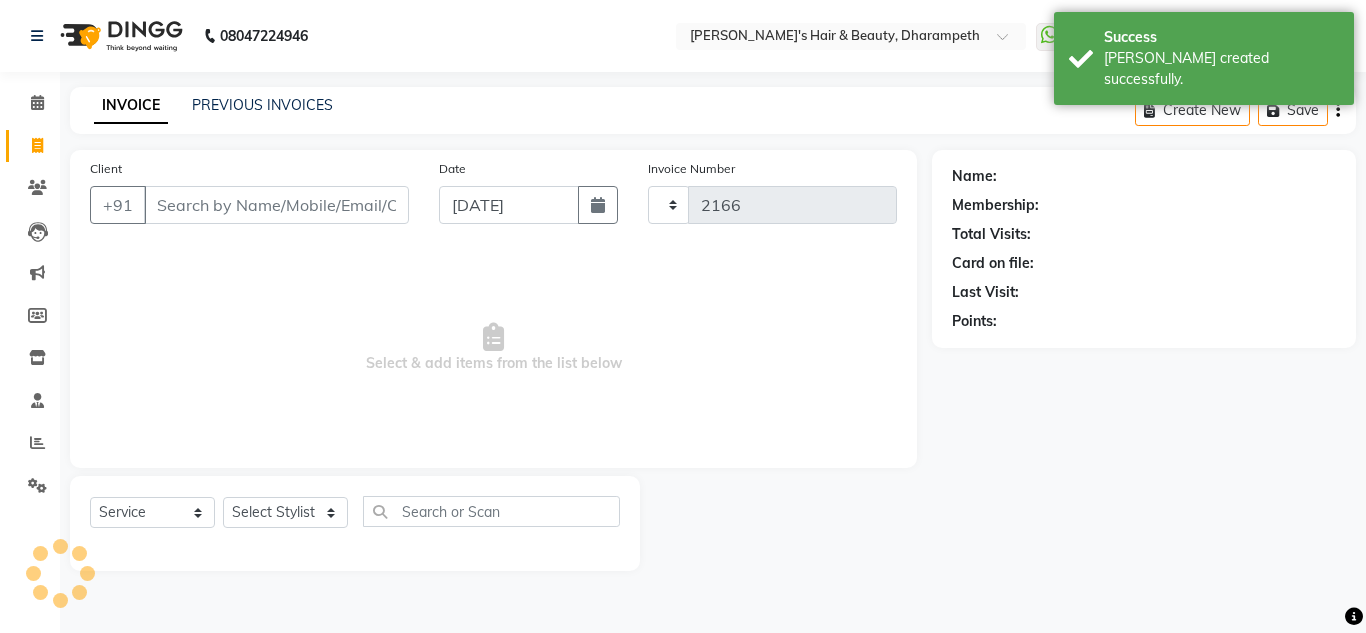 select on "4860" 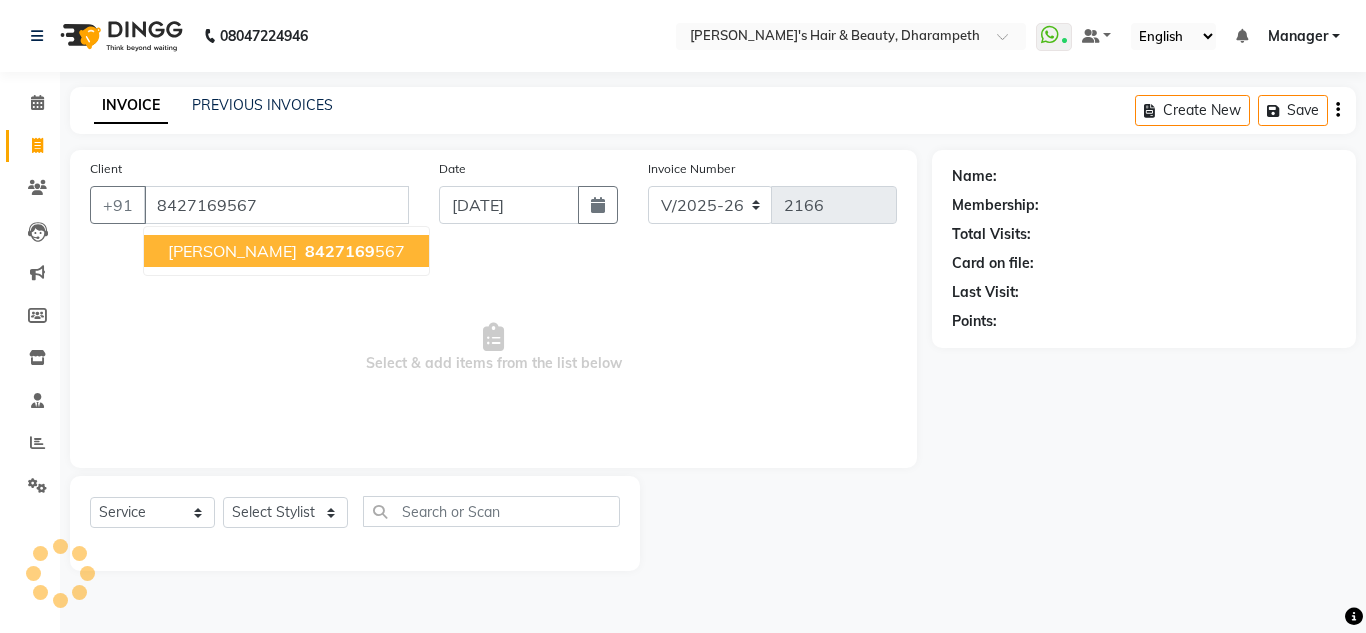 type on "8427169567" 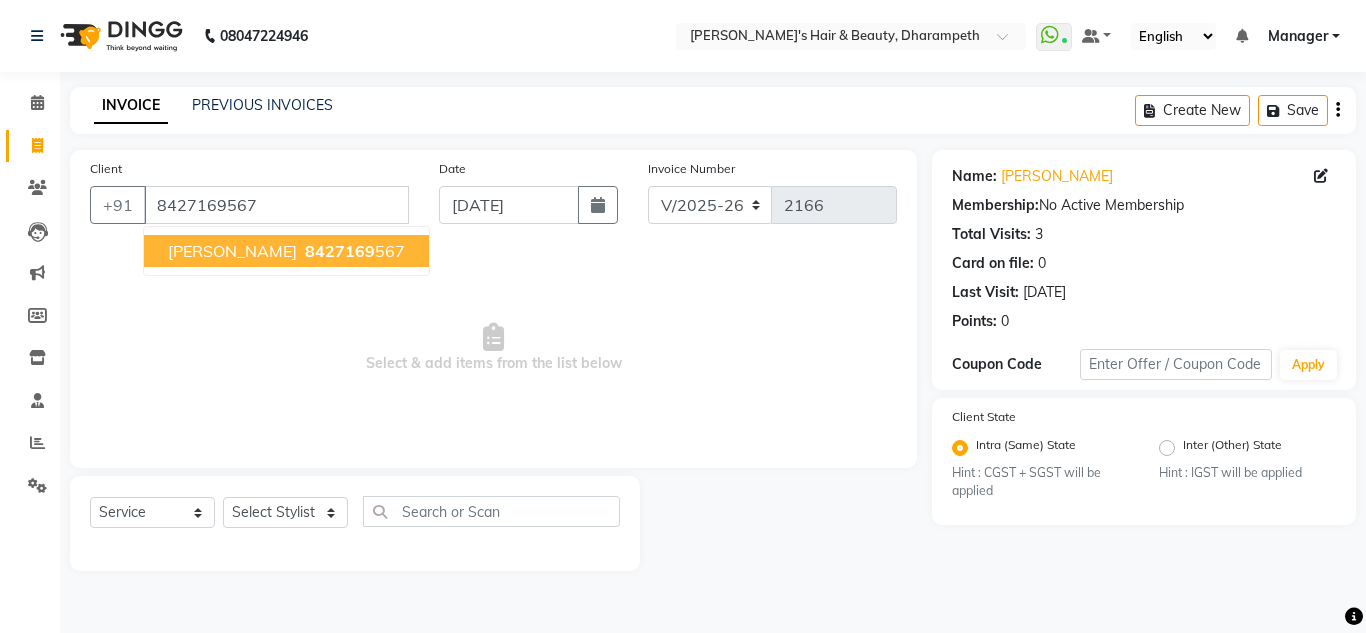 click on "[PERSON_NAME]" at bounding box center [232, 251] 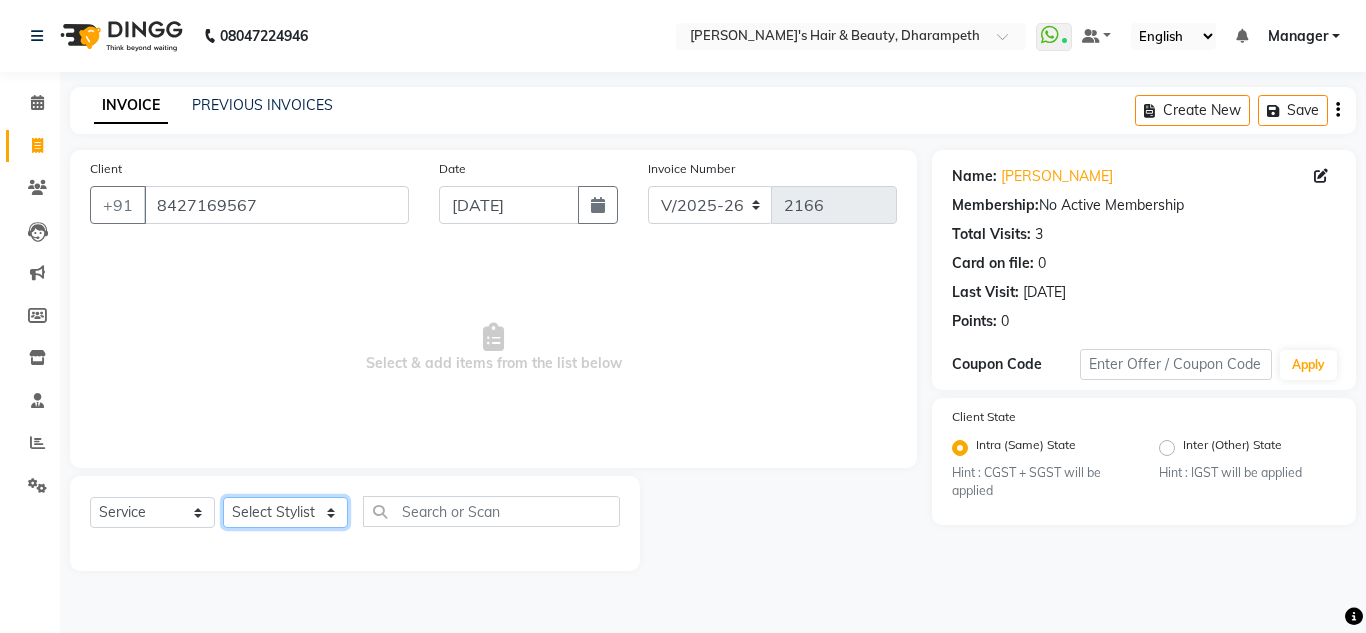 drag, startPoint x: 272, startPoint y: 504, endPoint x: 262, endPoint y: 296, distance: 208.24025 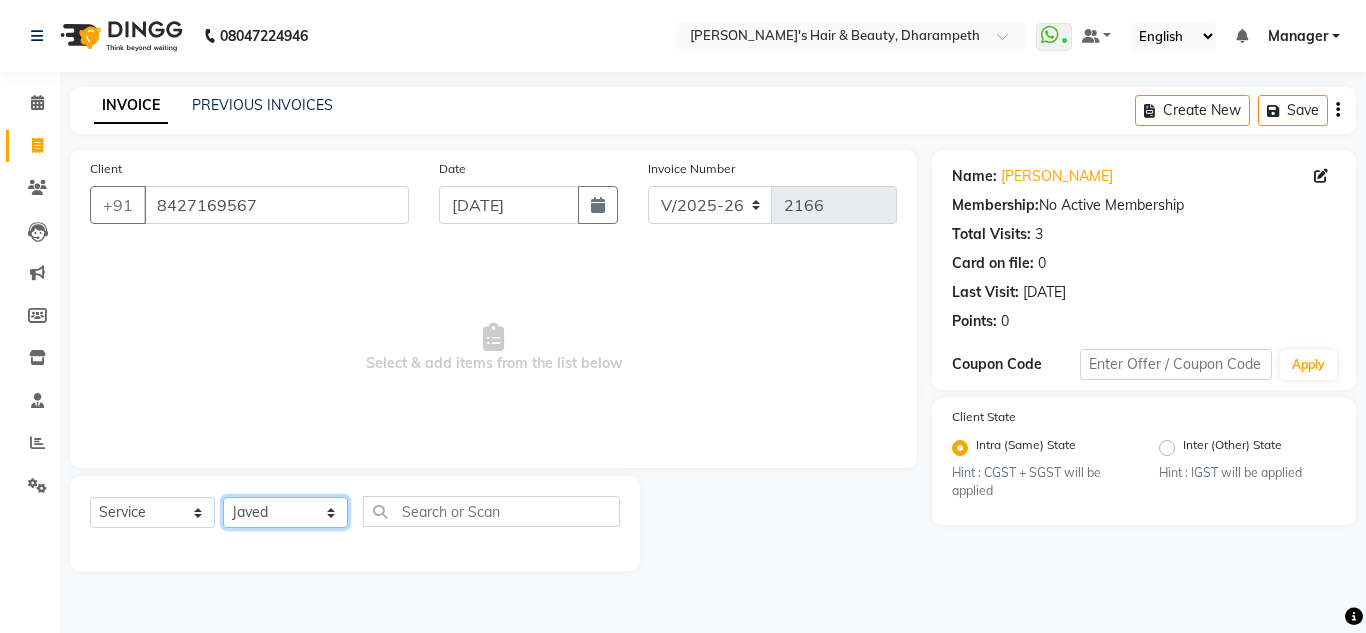 click on "Select Stylist Anuj W [PERSON_NAME] [PERSON_NAME]  Manager [PERSON_NAME] C [PERSON_NAME] S [PERSON_NAME] S Shilpa P Vedant N" 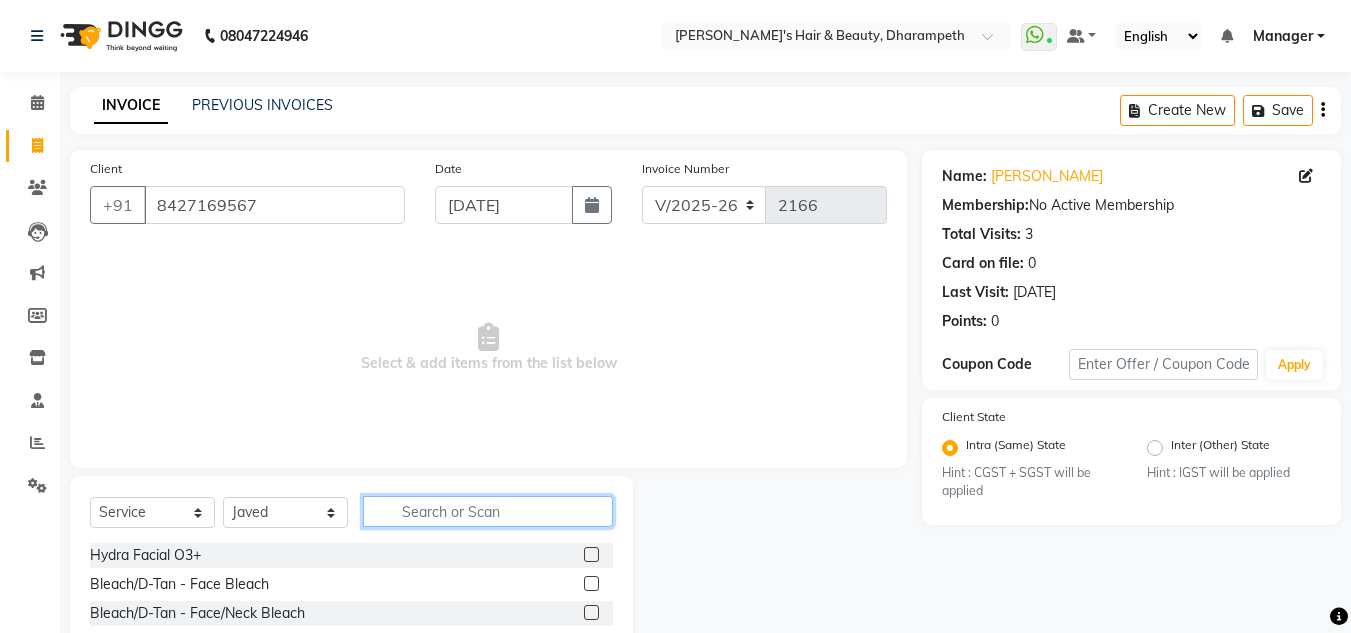 click 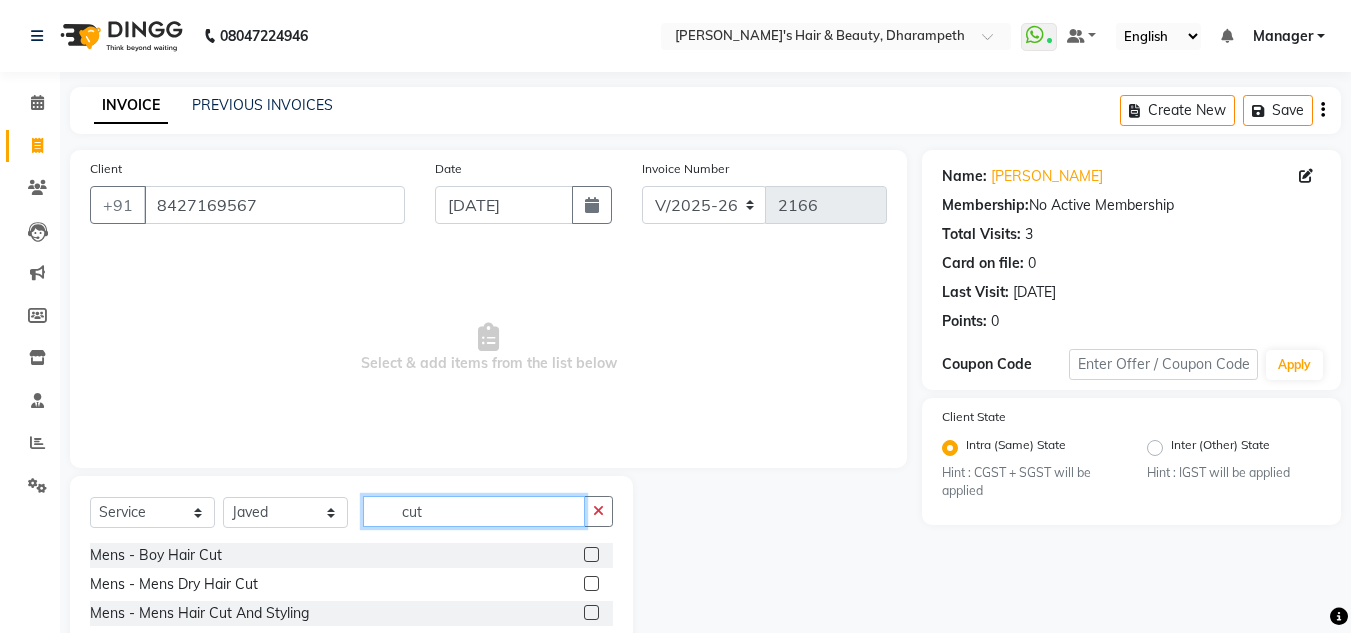 type on "cut" 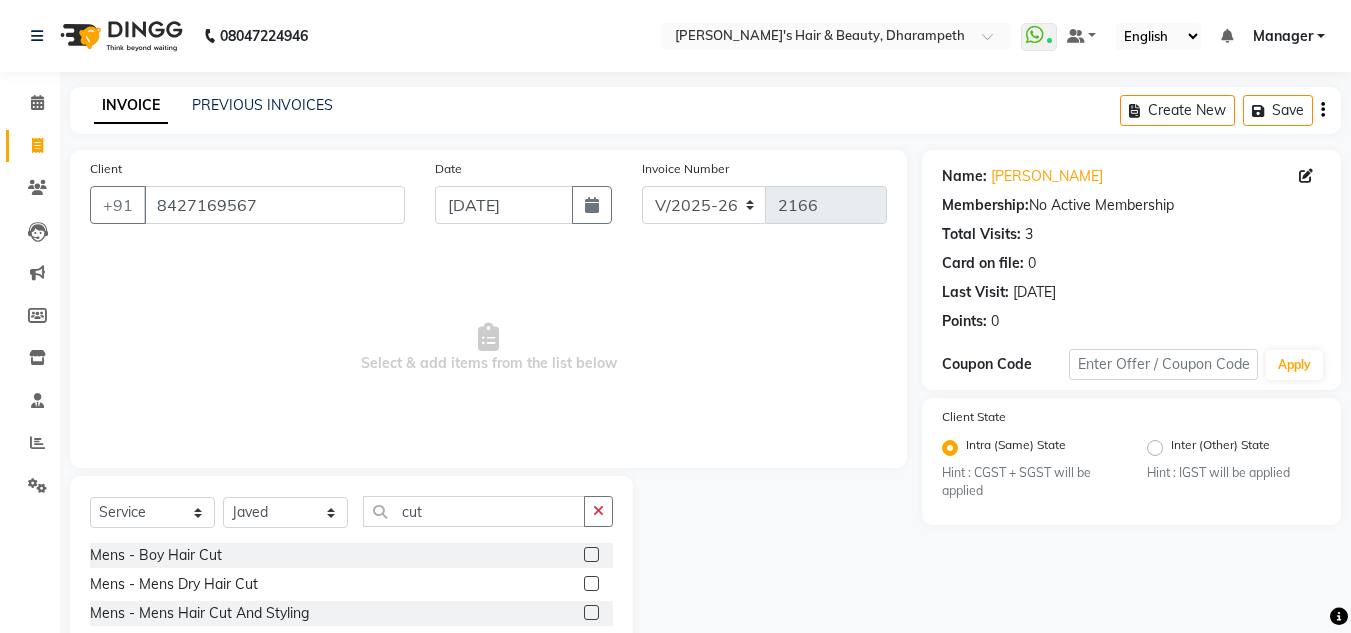 click 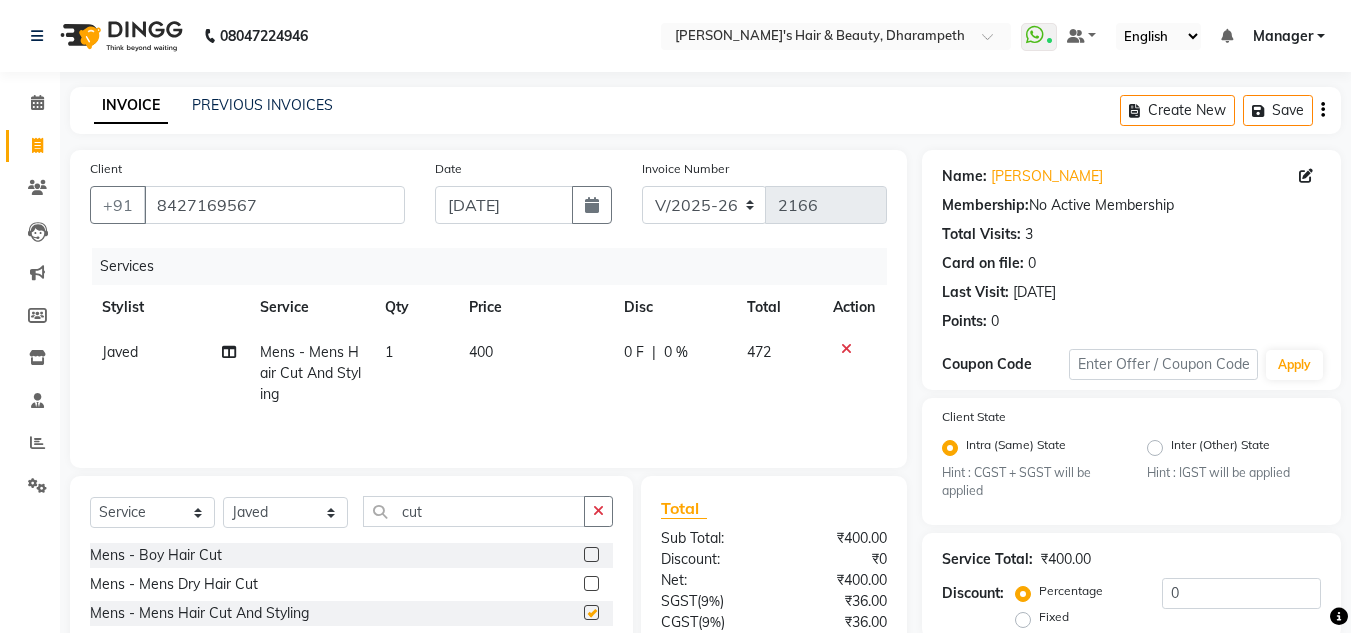 checkbox on "false" 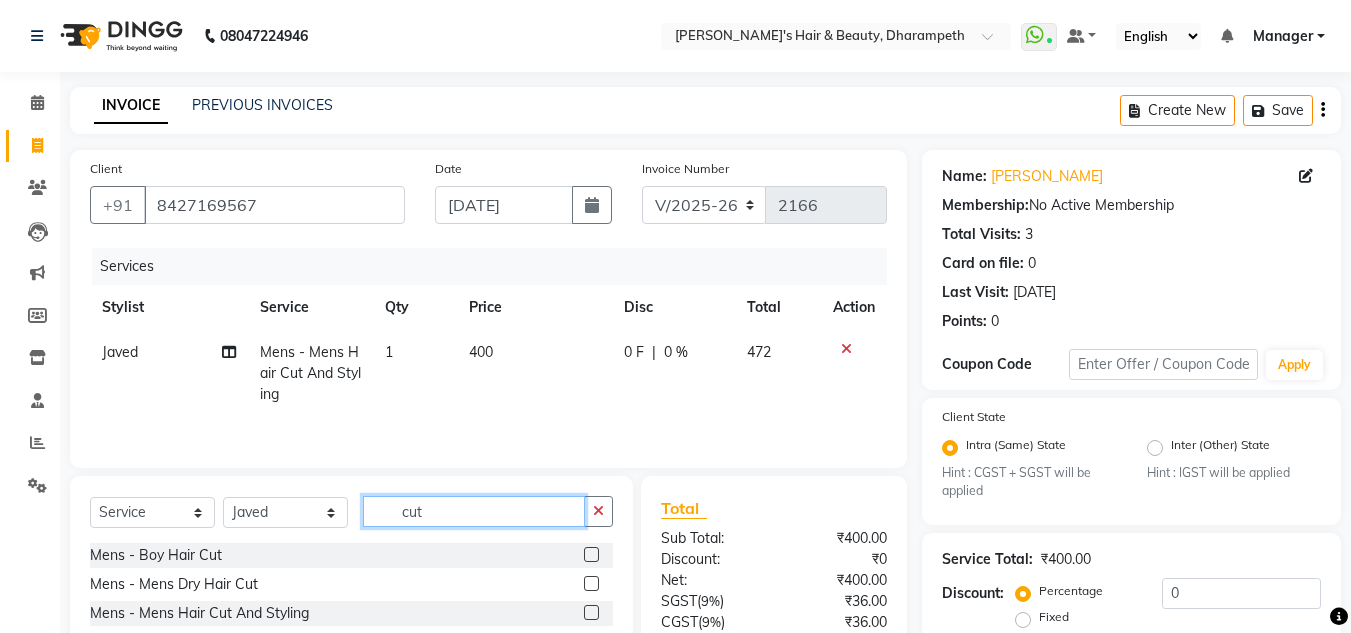 click on "cut" 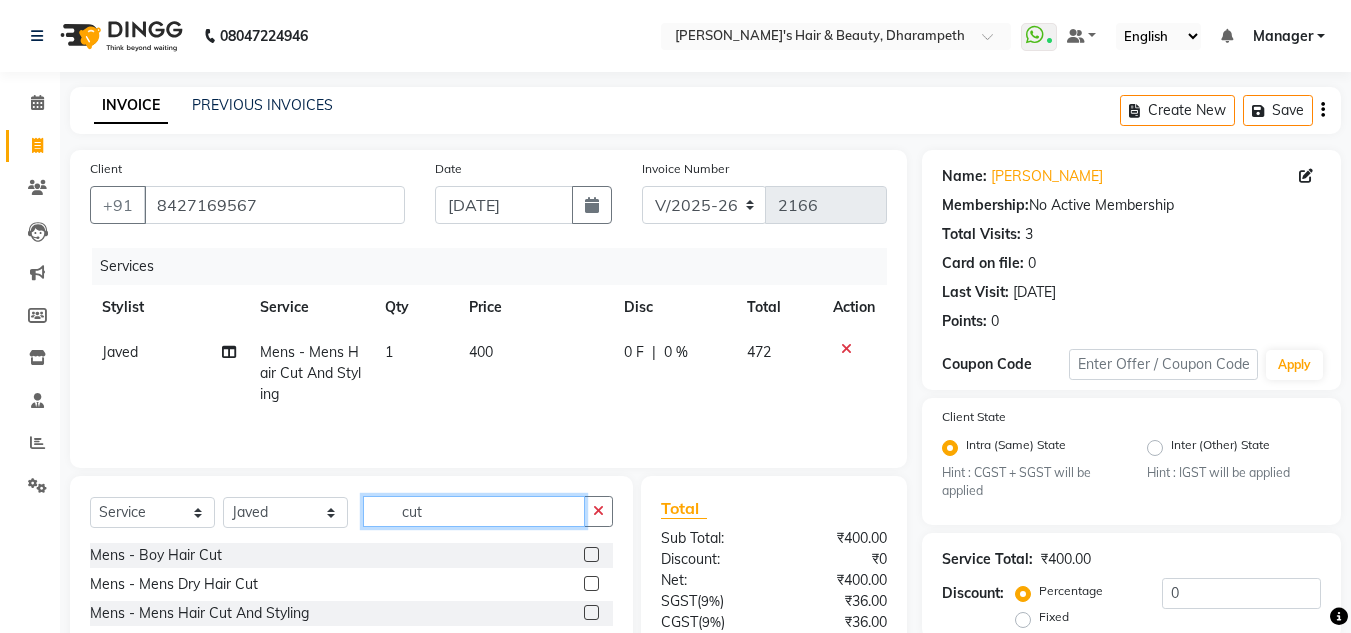 click on "cut" 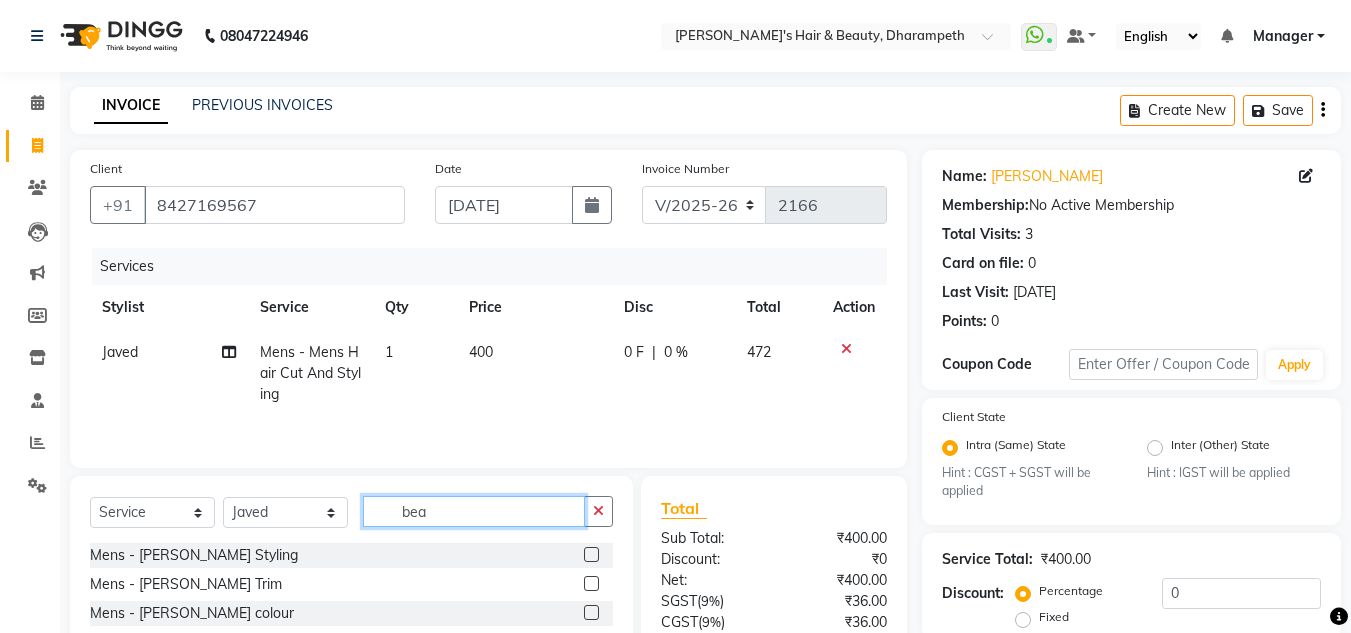 type on "bea" 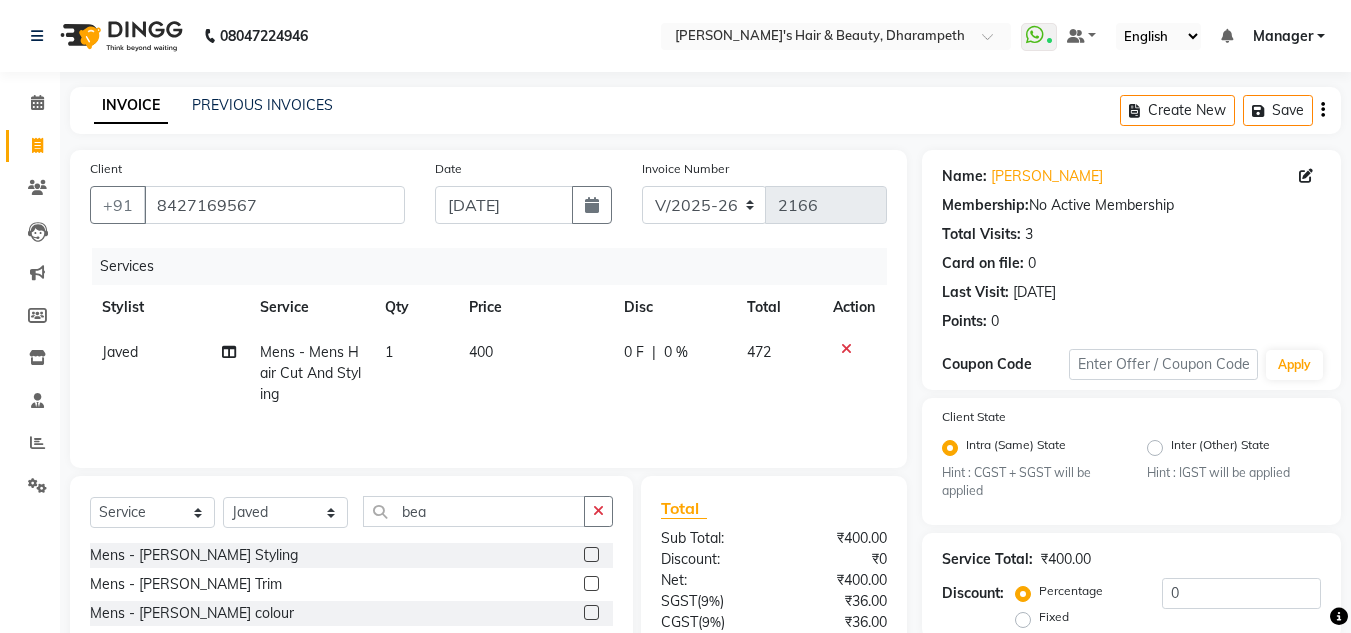 click 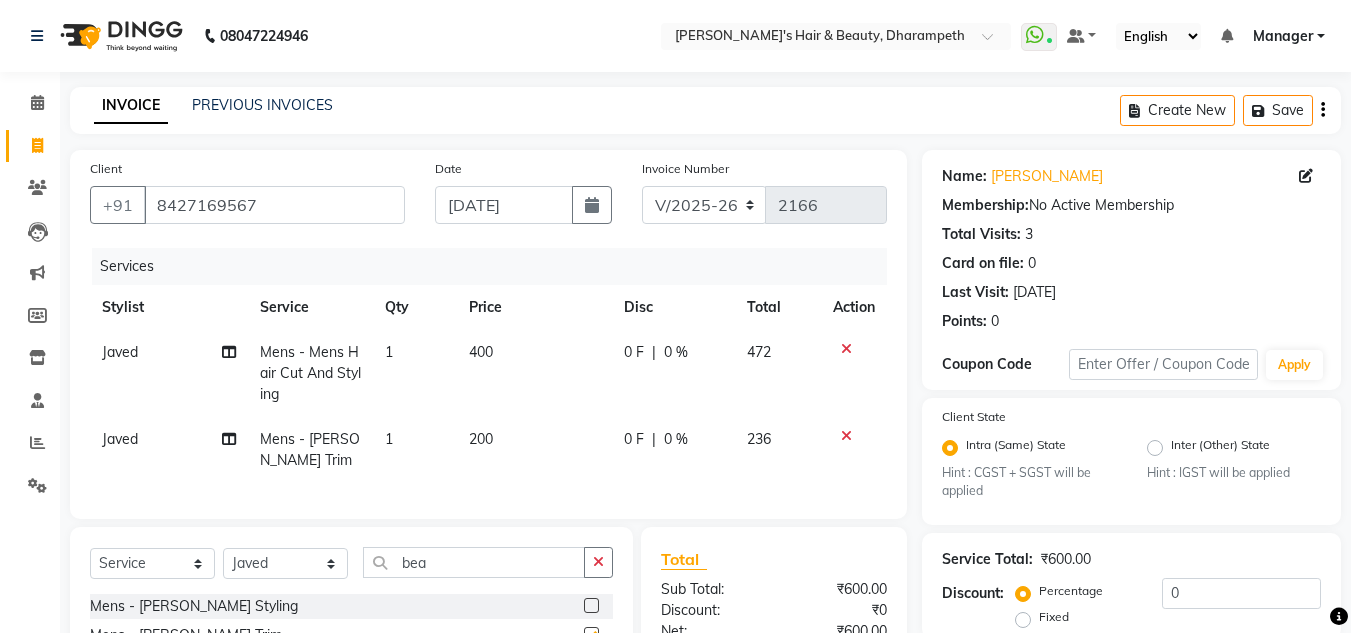 checkbox on "false" 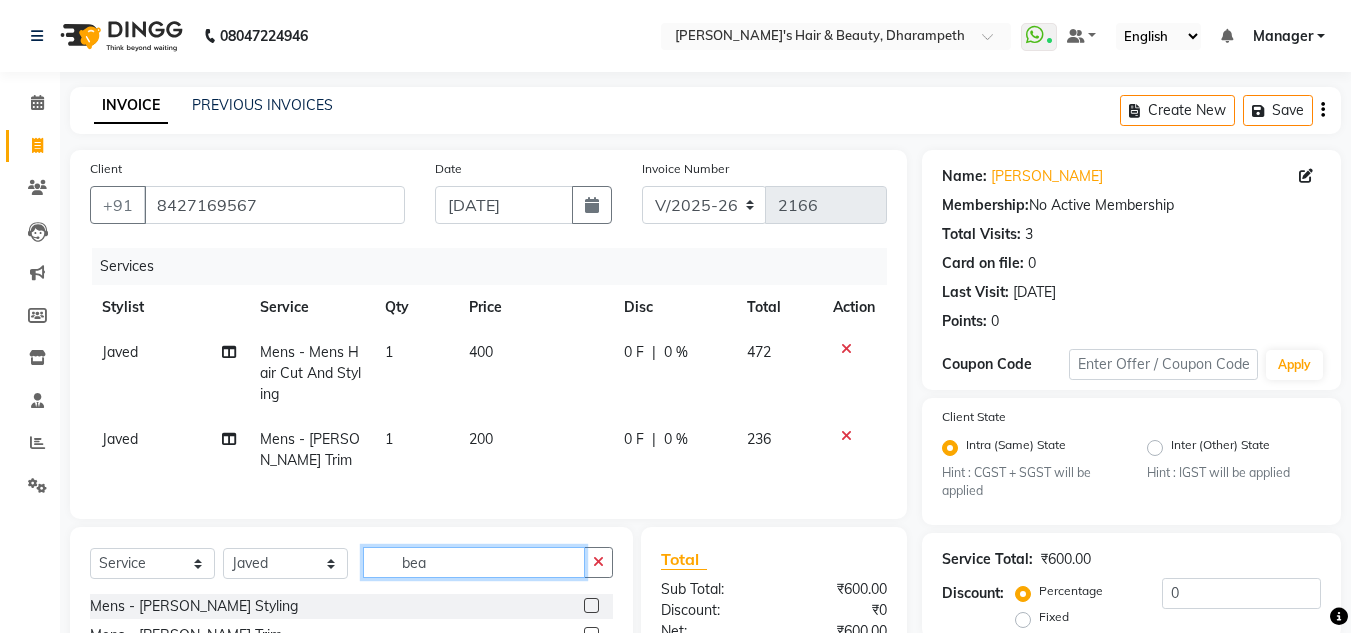 click on "bea" 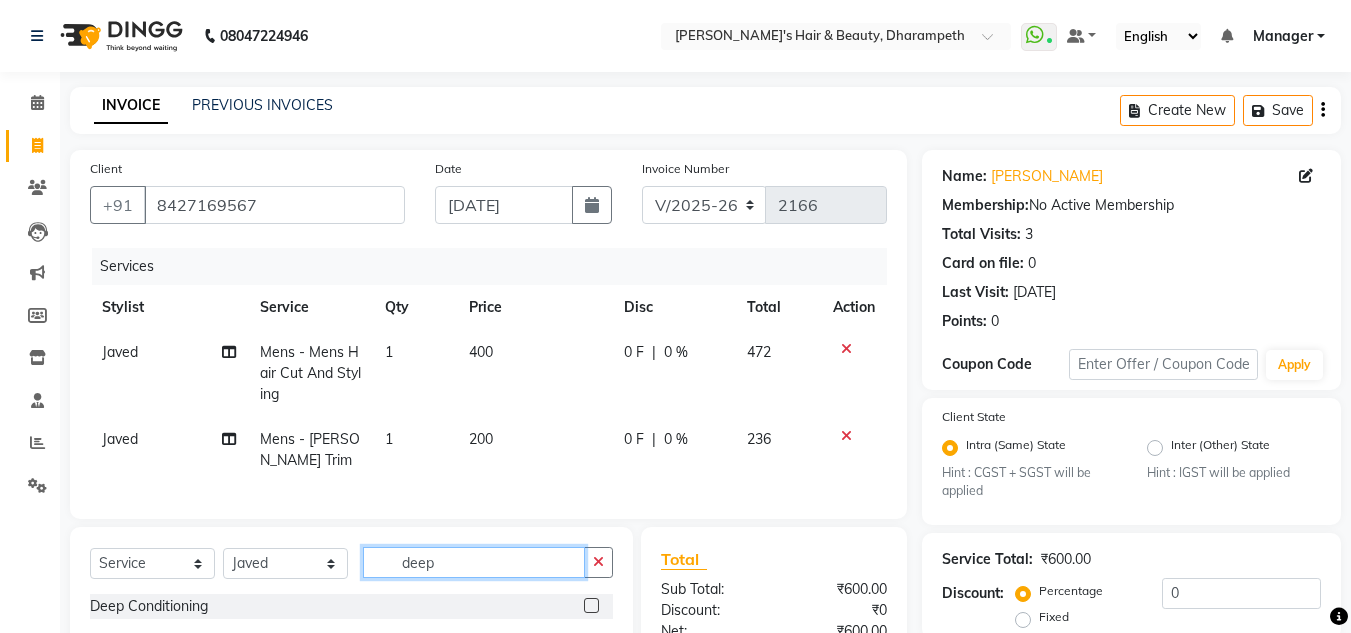 scroll, scrollTop: 233, scrollLeft: 0, axis: vertical 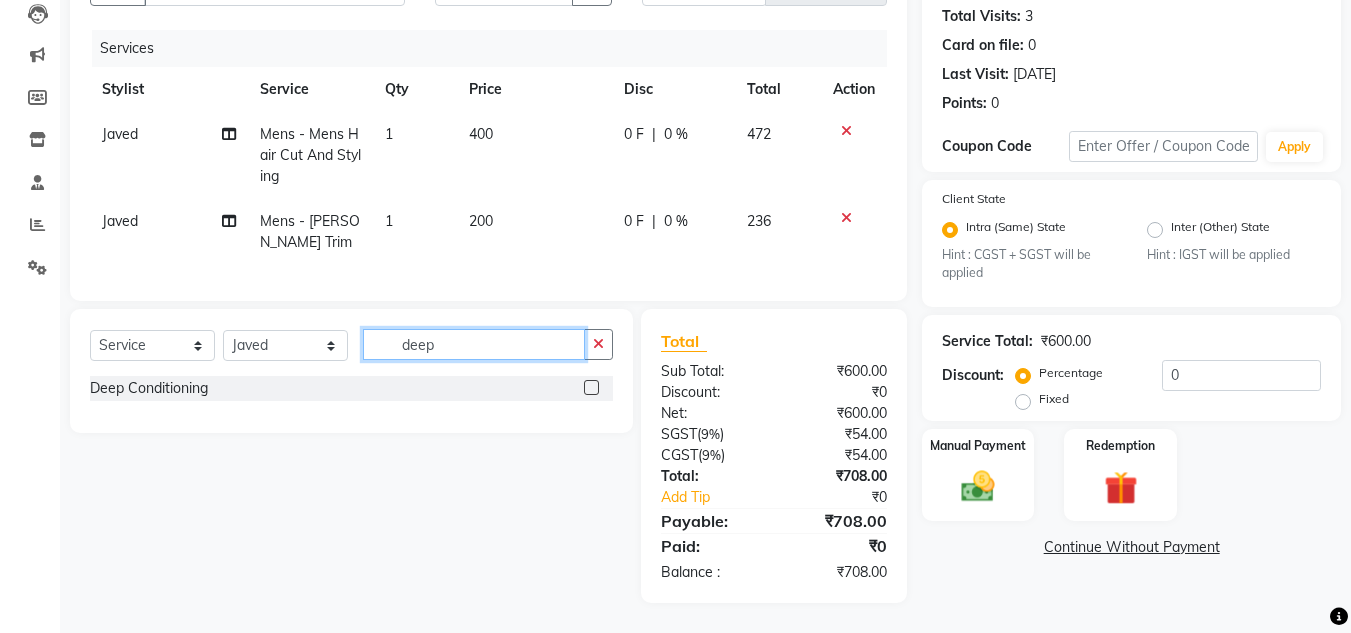type on "deep" 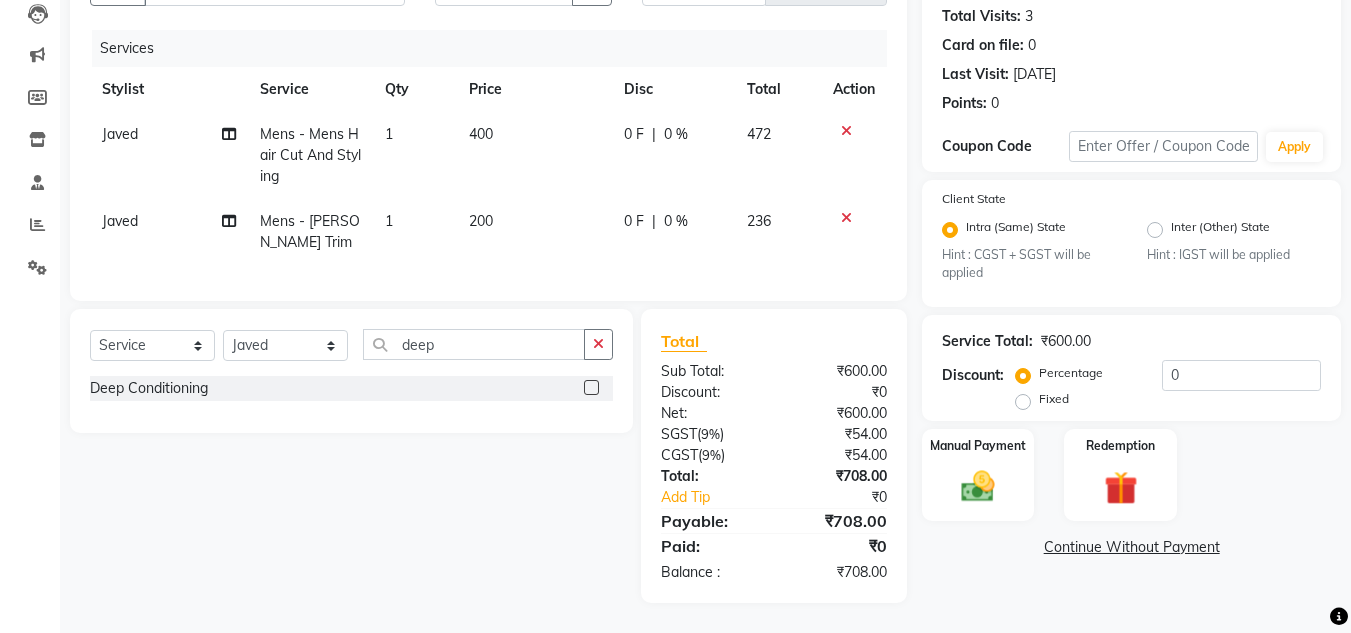 click 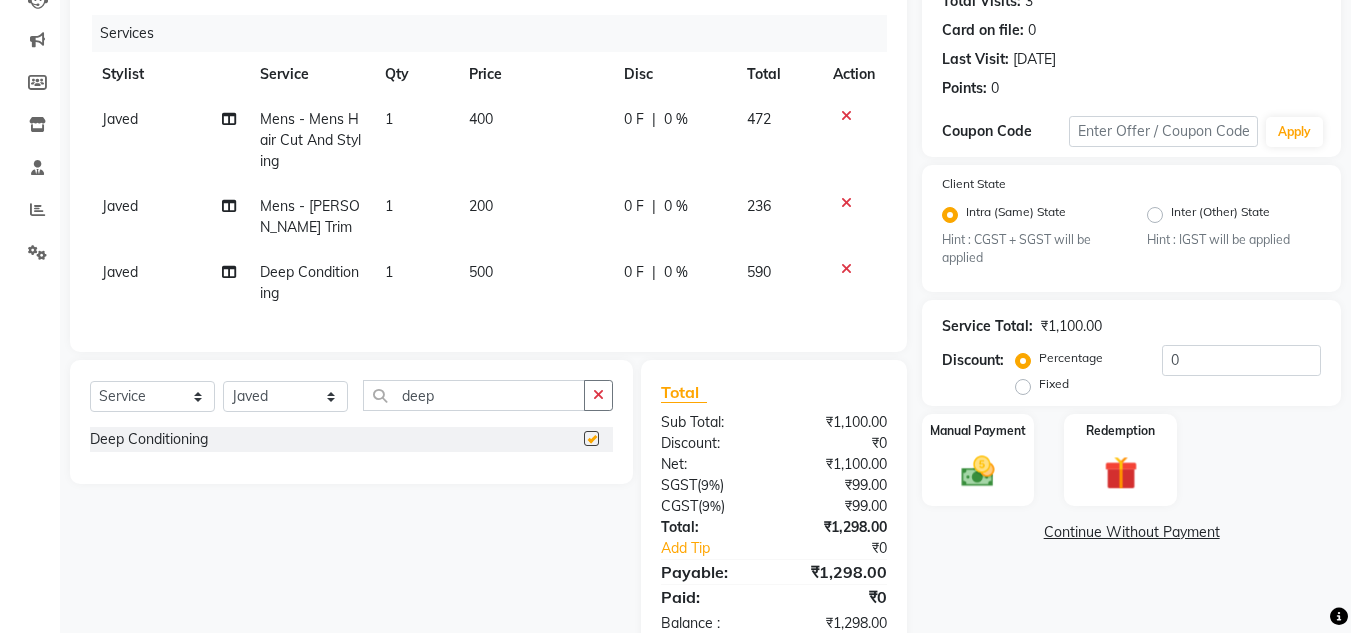 checkbox on "false" 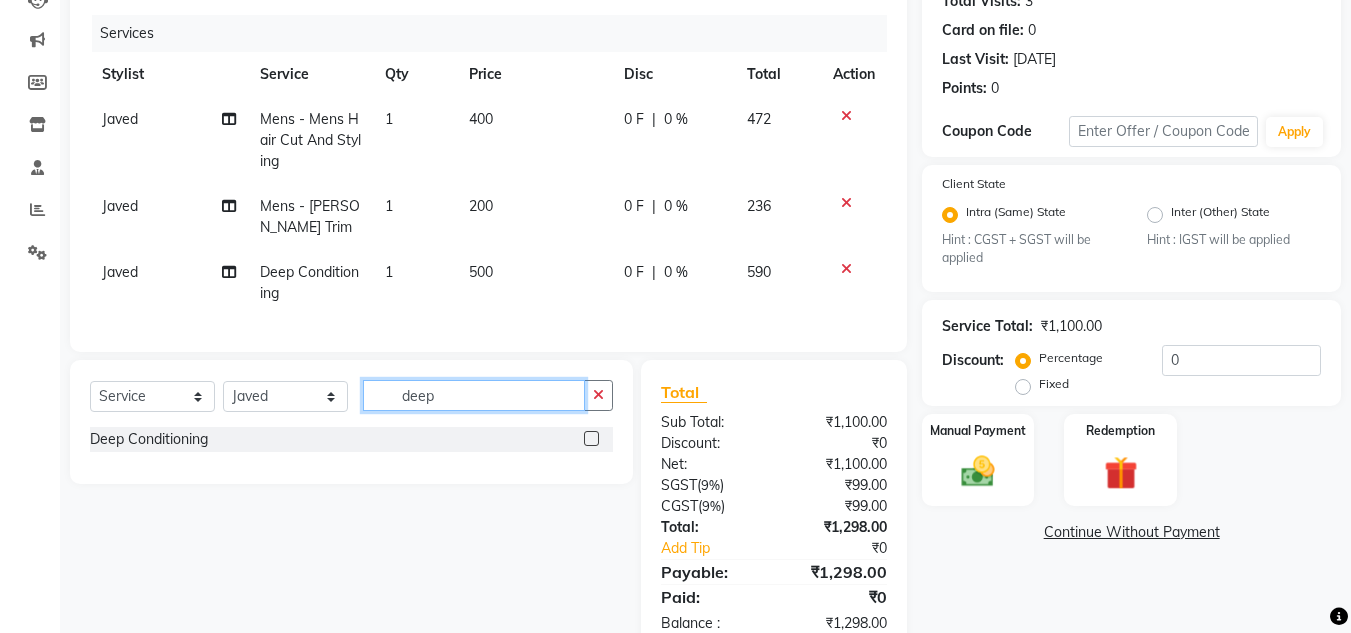 click on "deep" 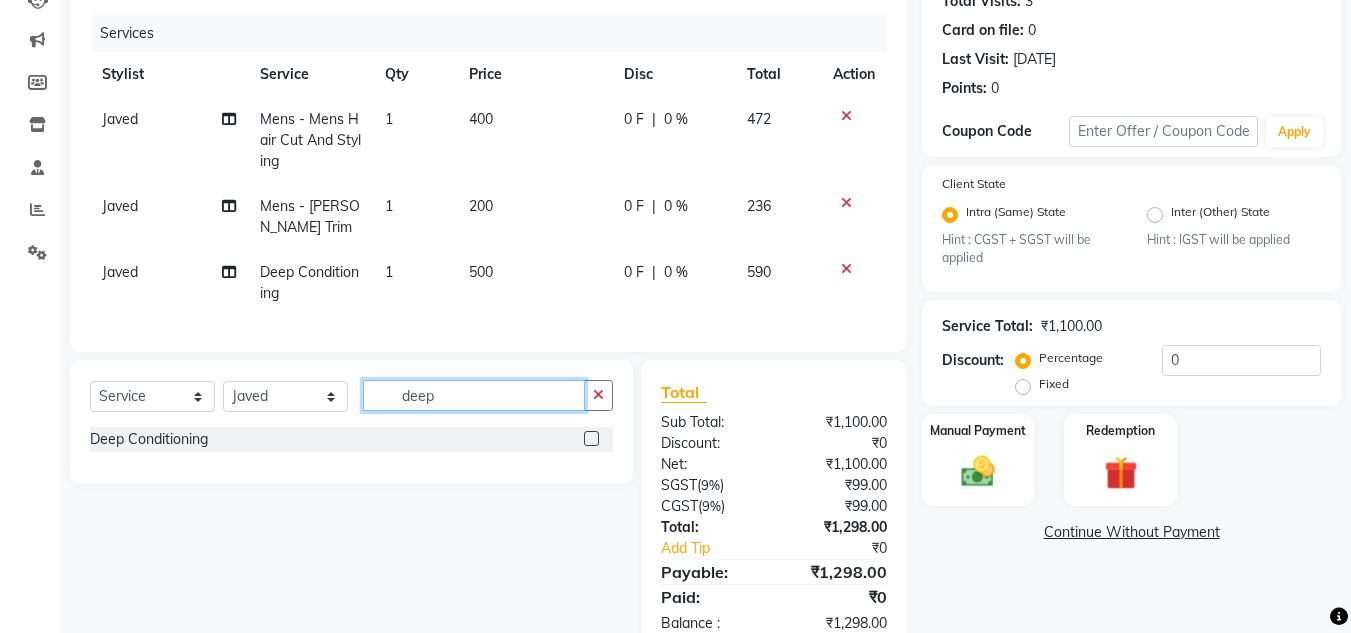 click on "deep" 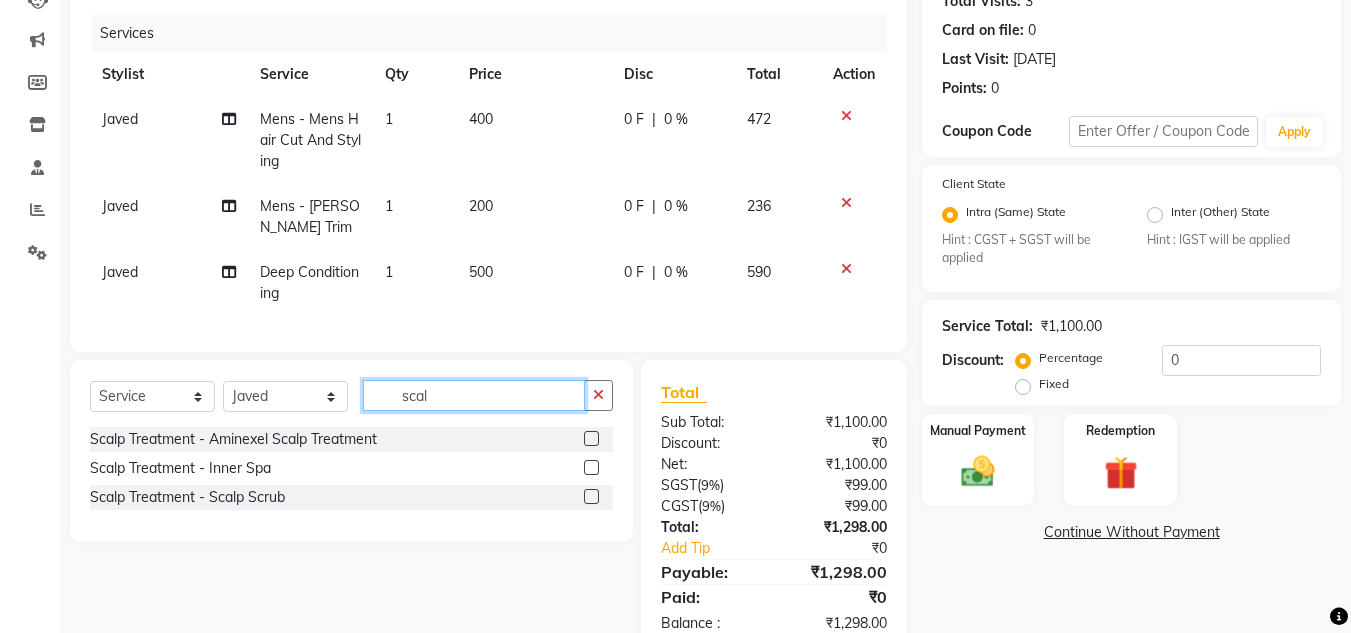 type on "scal" 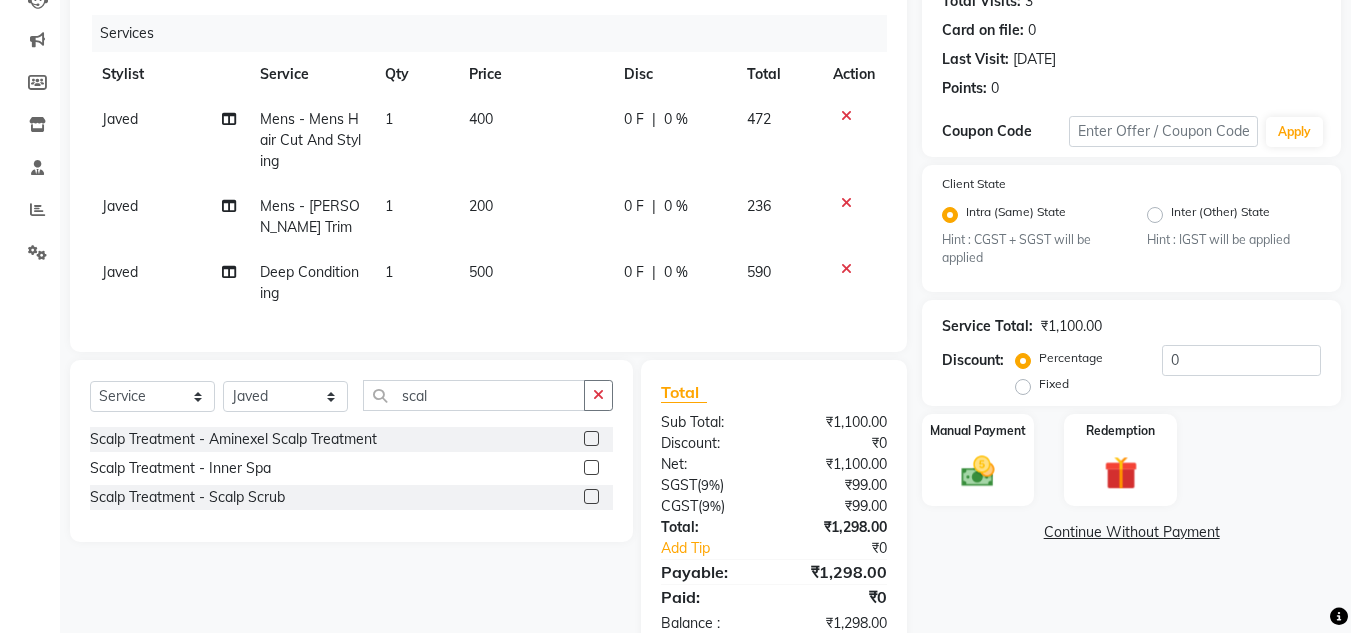 click 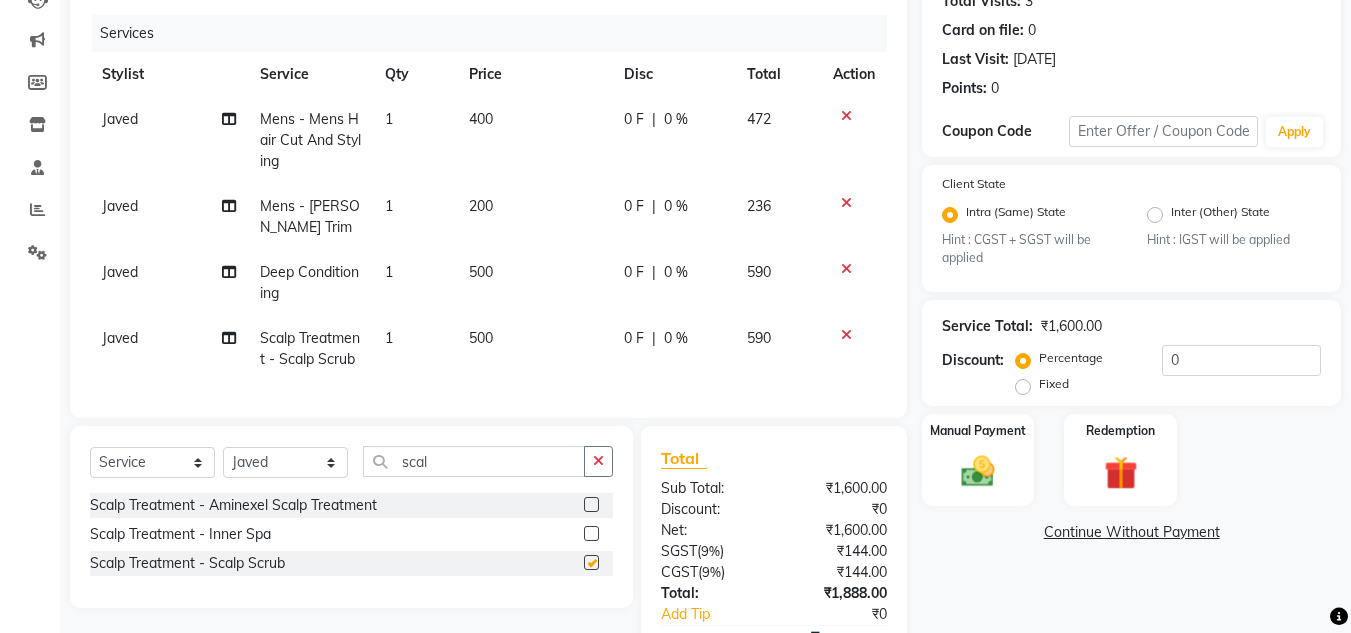 checkbox on "false" 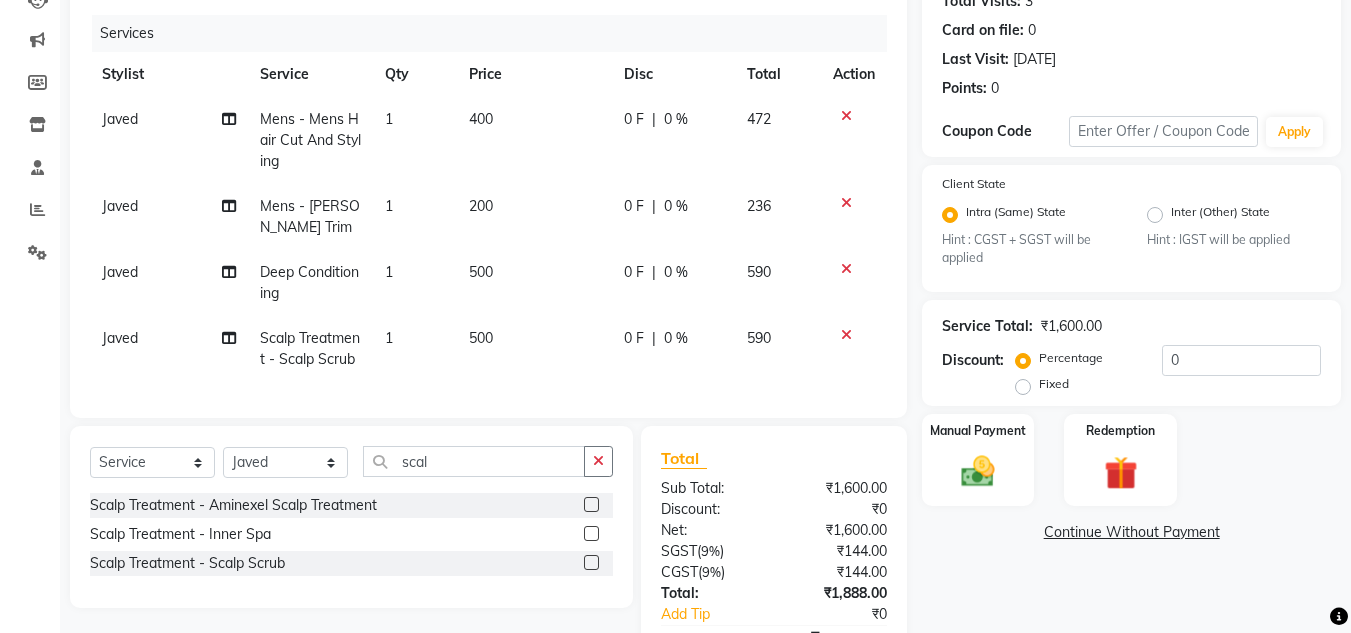click on "500" 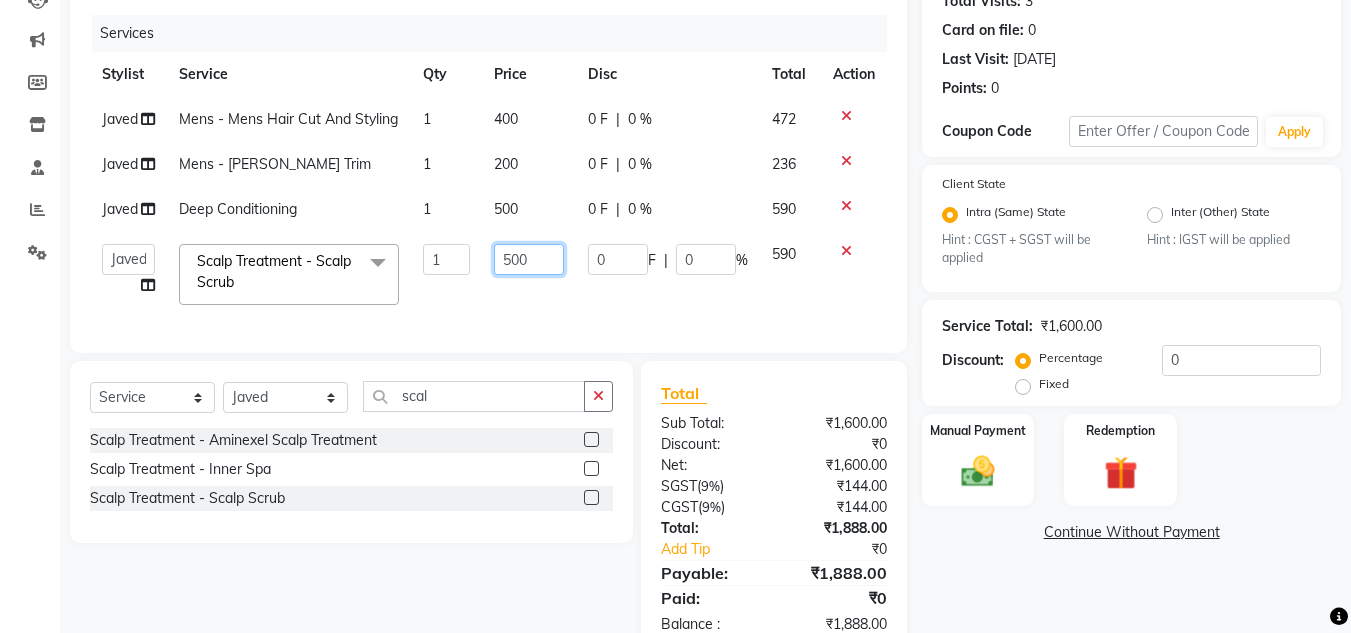 click on "500" 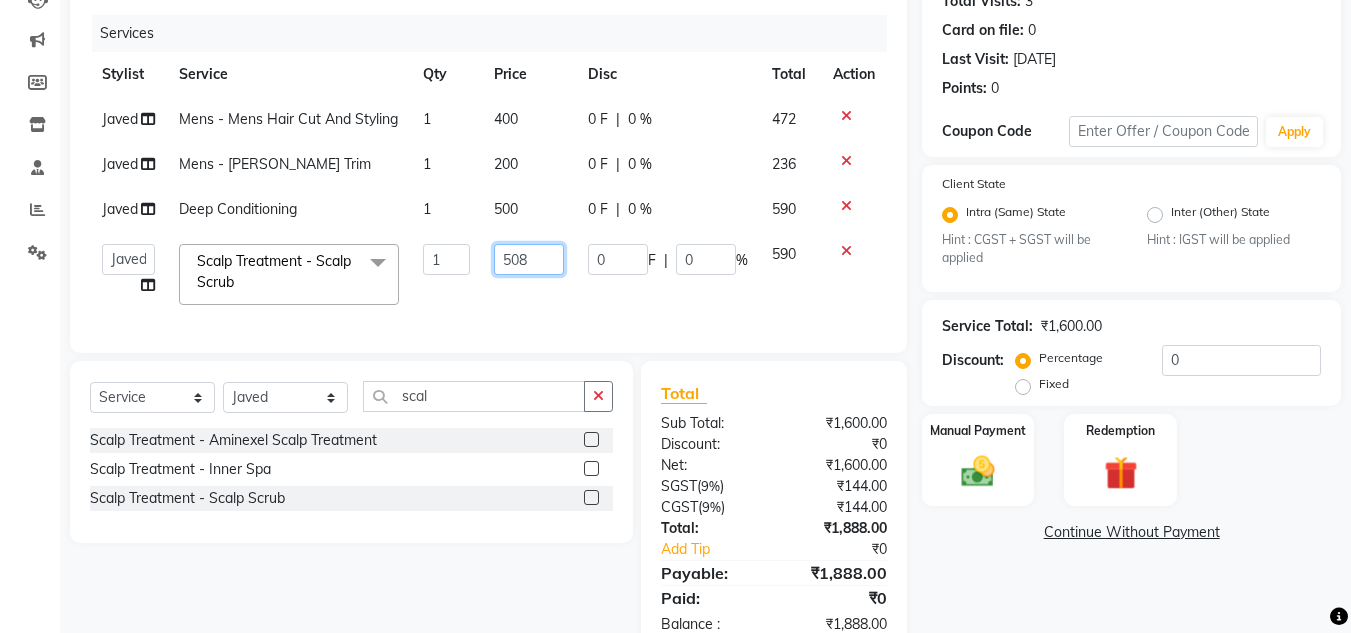 type on "508.5" 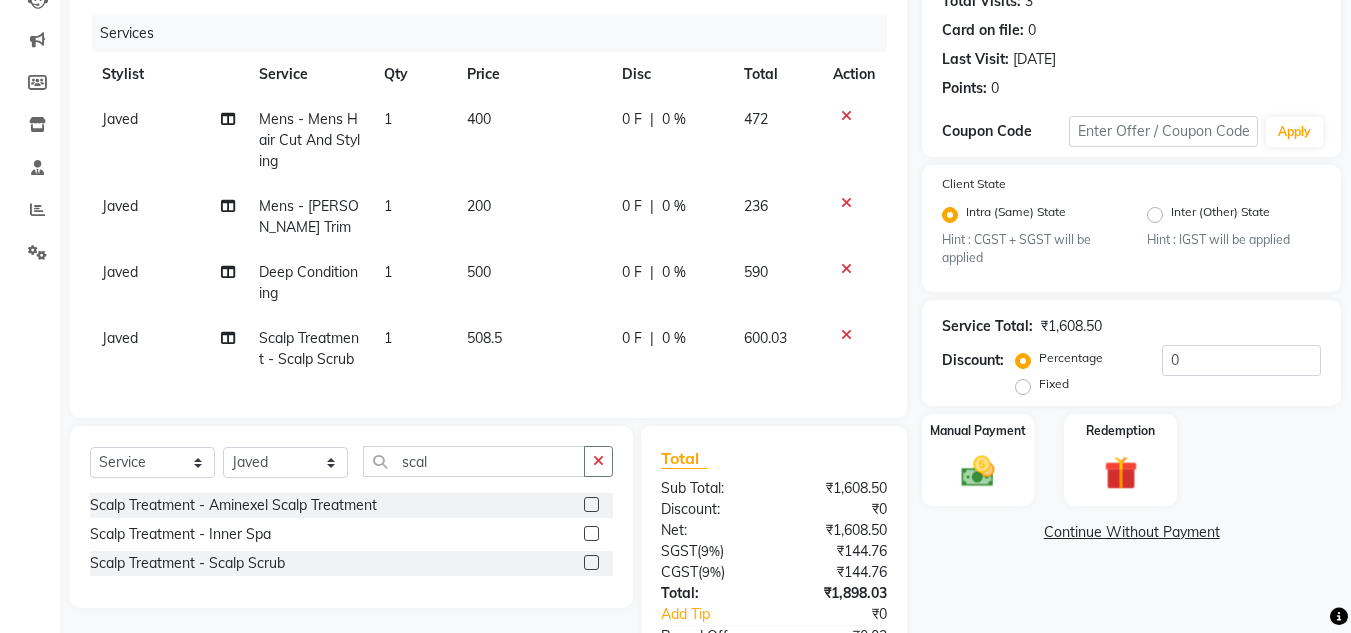 click on "Javed  Mens - Mens Hair Cut And Styling 1 400 0 F | 0 % 472 Javed  Mens - [PERSON_NAME] Trim 1 200 0 F | 0 % 236 Javed  Deep Conditioning  1 500 0 F | 0 % 590 Javed  Scalp Treatment - Scalp Scrub 1 508.5 0 F | 0 % 600.03" 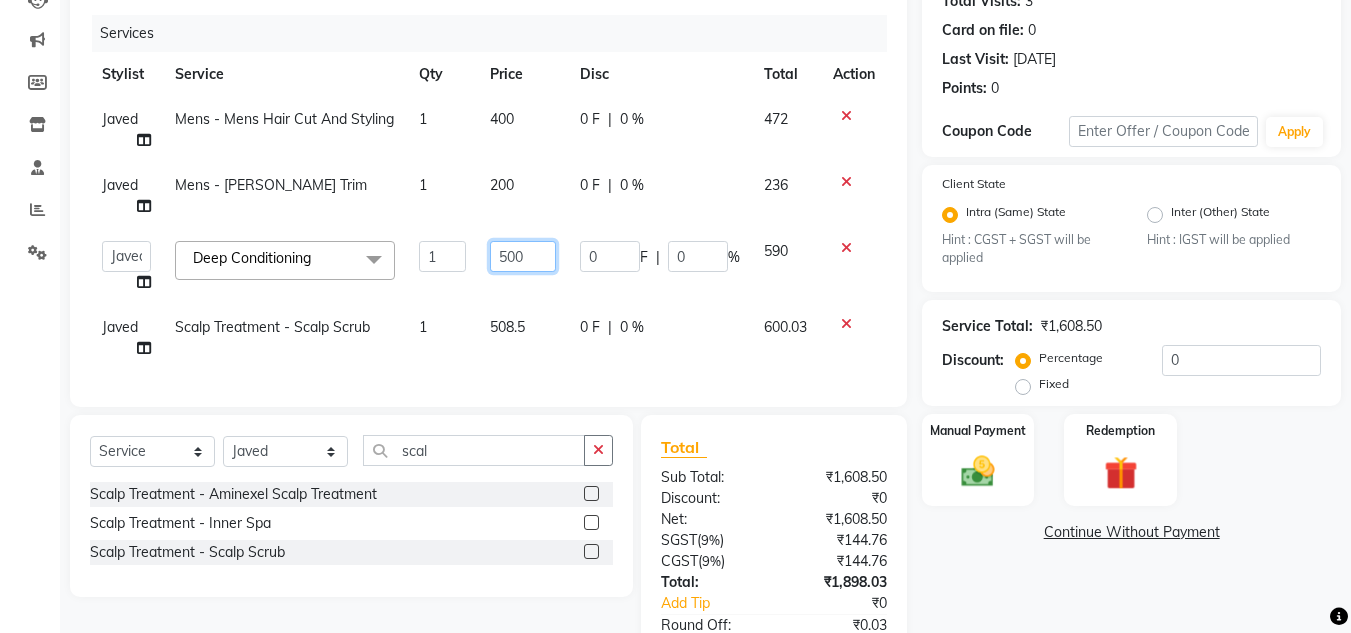 click on "500" 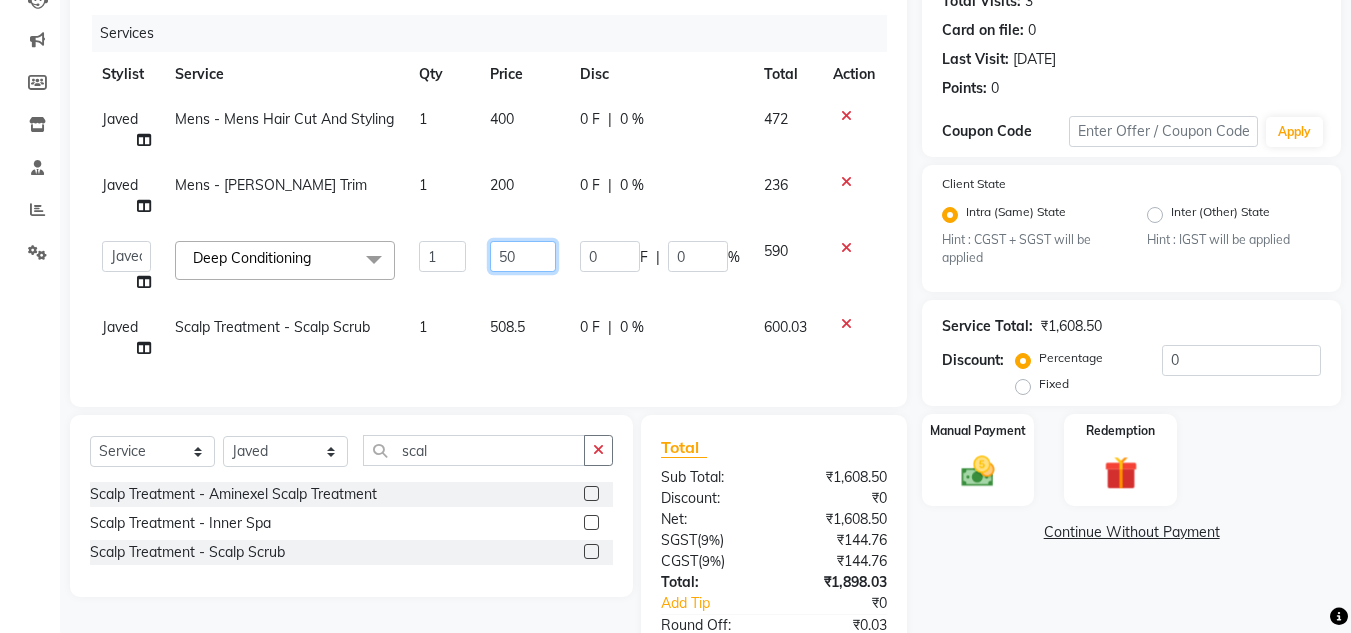 type on "508" 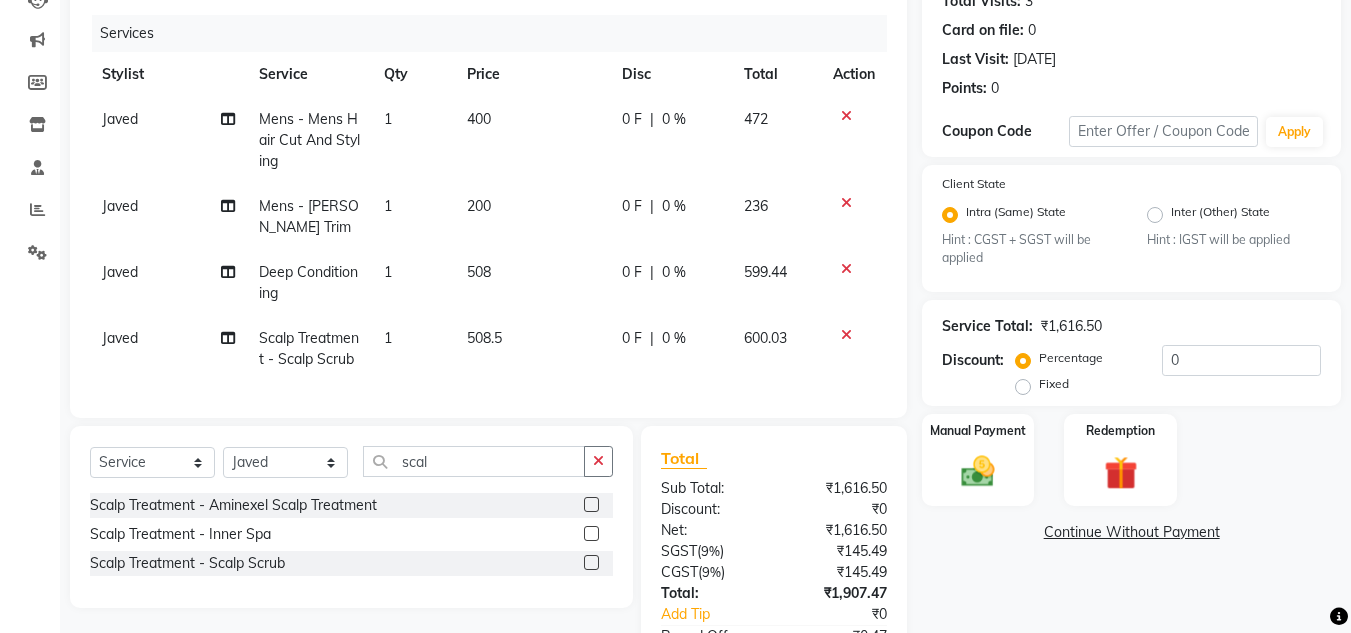 click on "599.44" 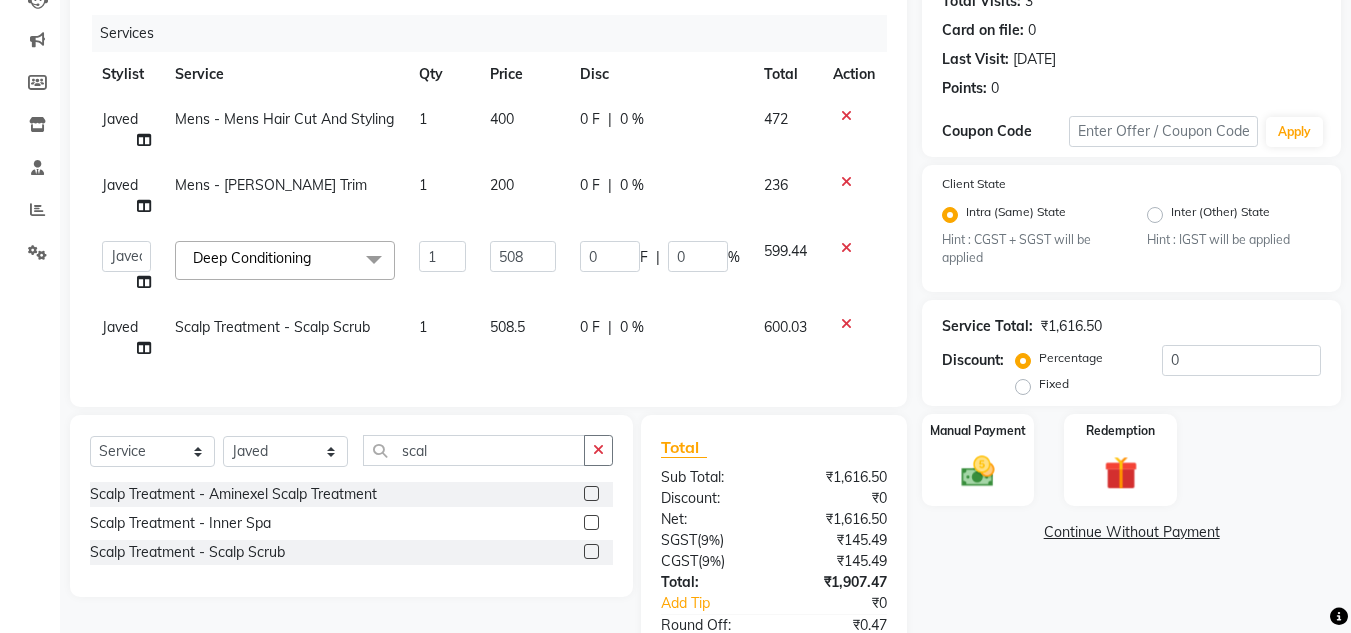 click on "200" 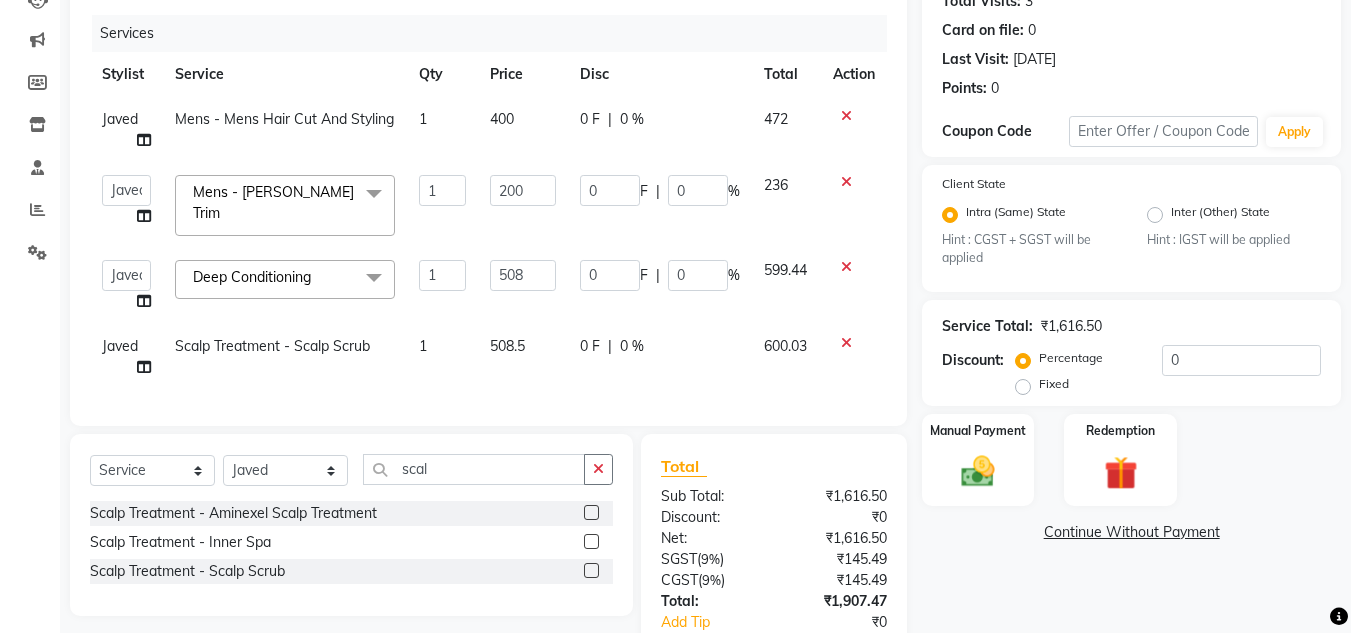 click on "200" 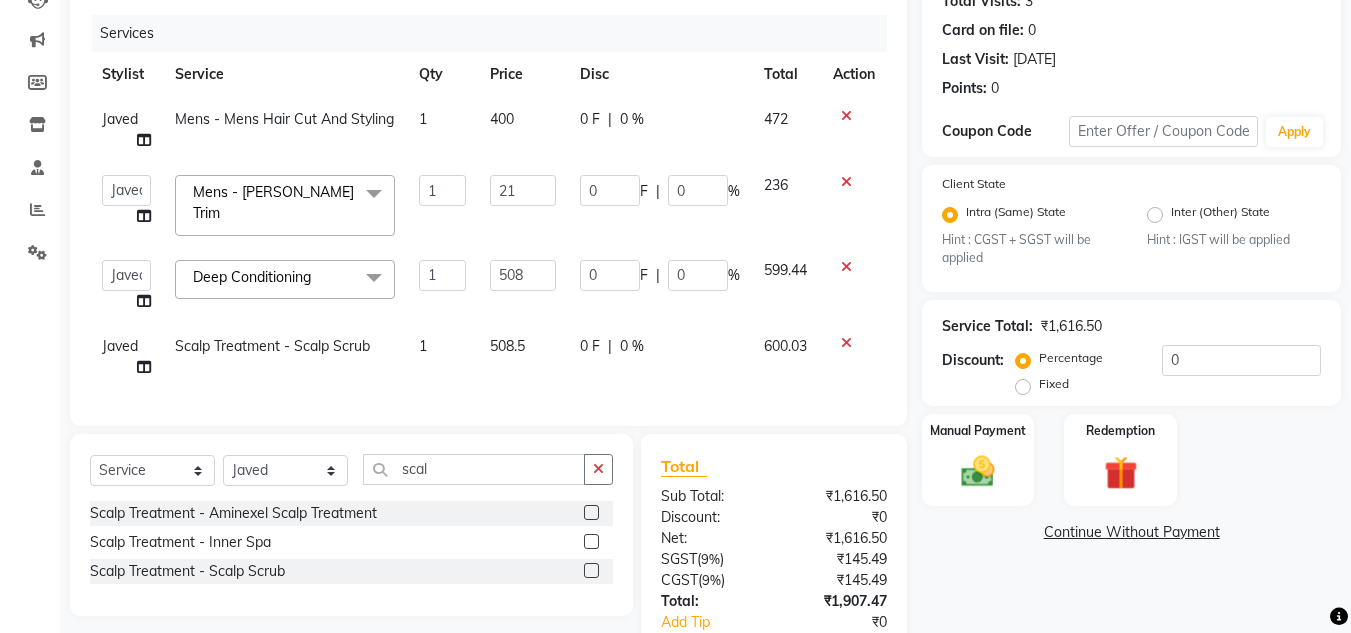 type on "212" 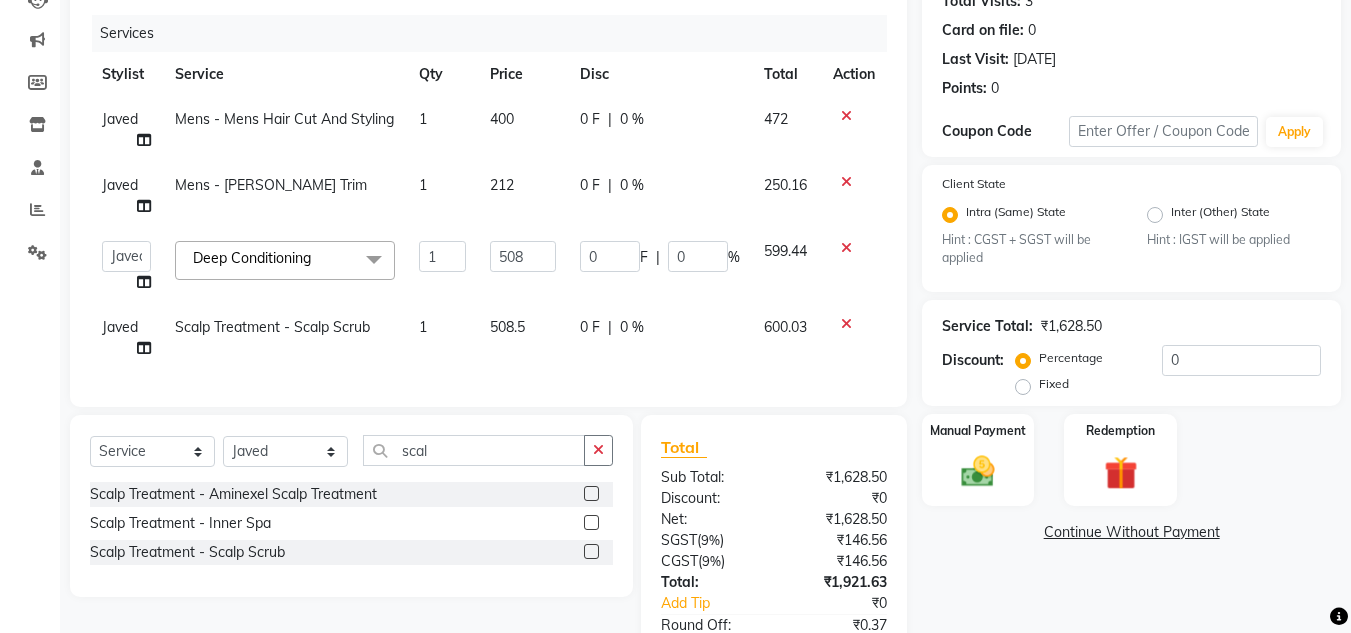 click on "250.16" 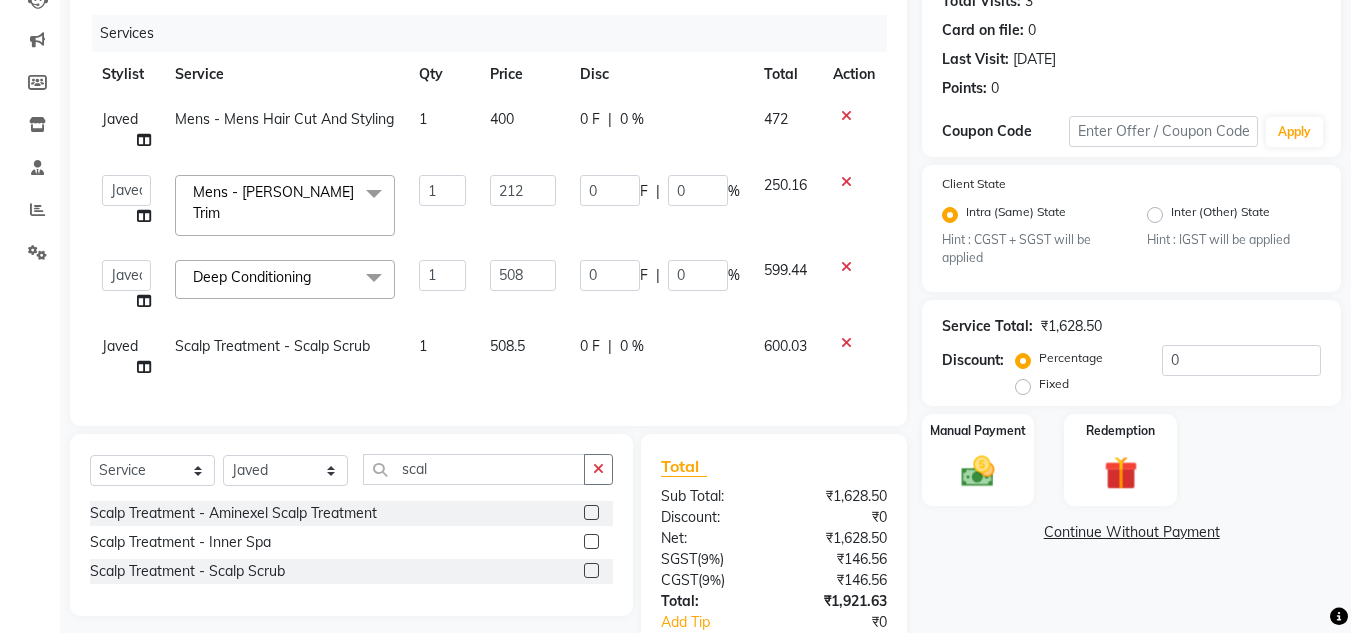 click on "400" 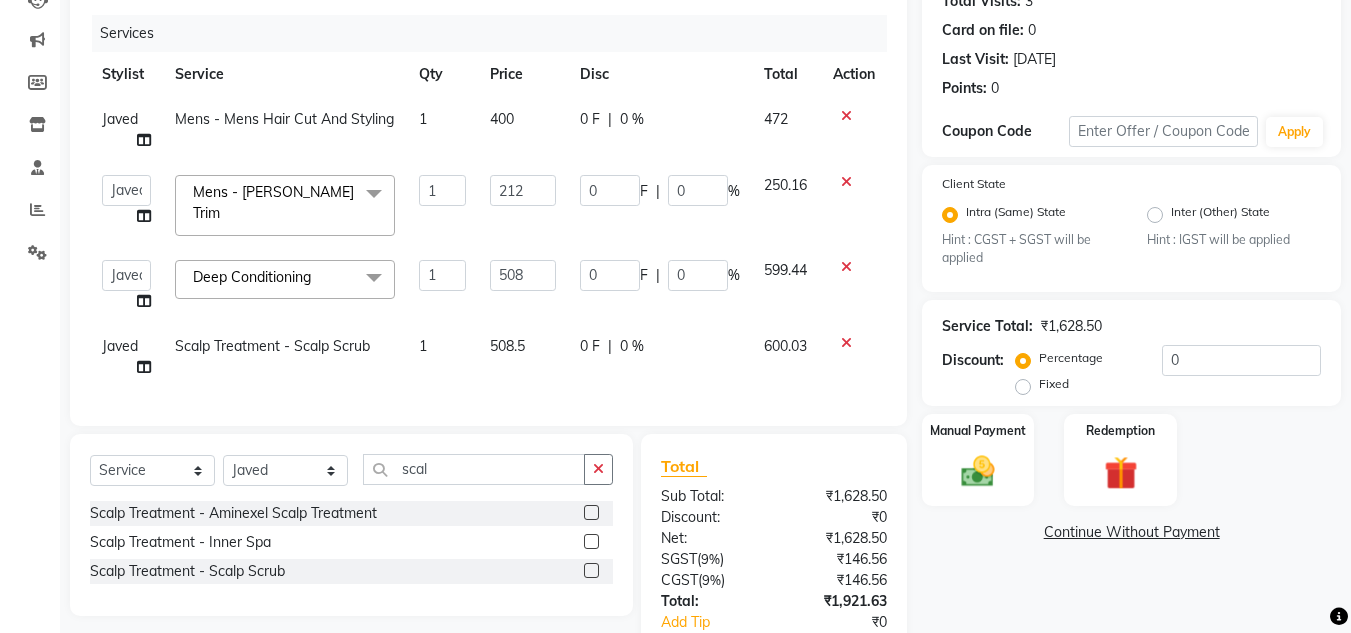 select on "65623" 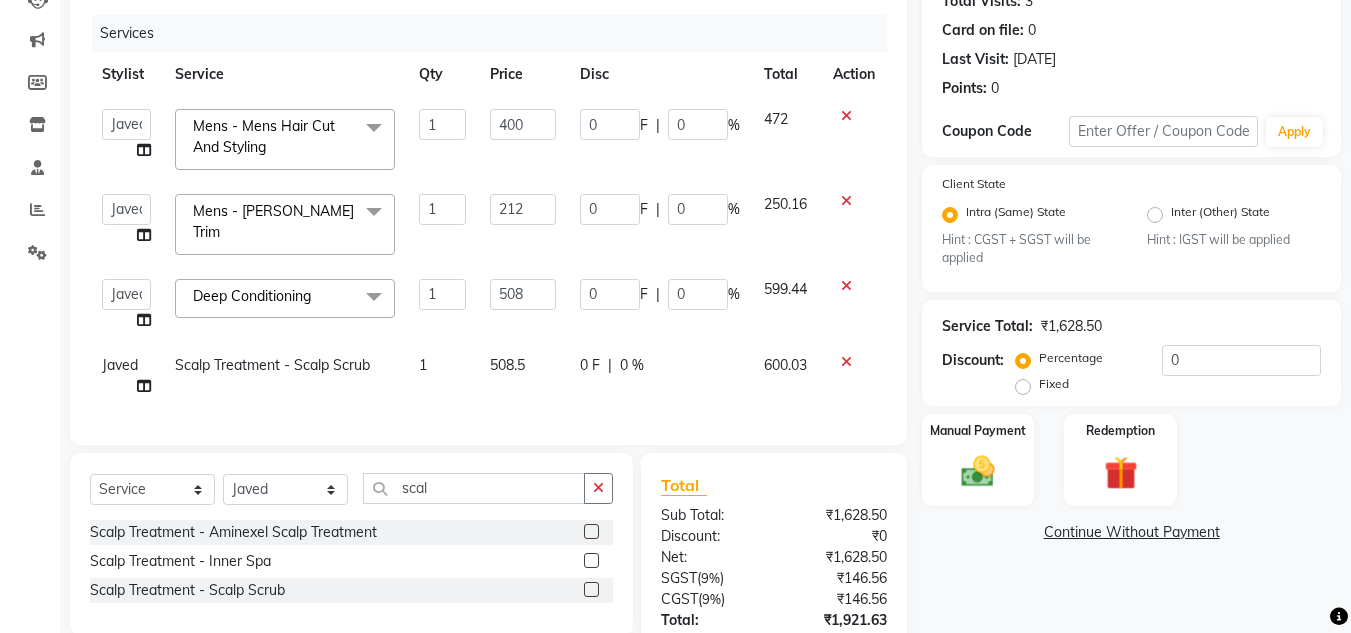 click on "400" 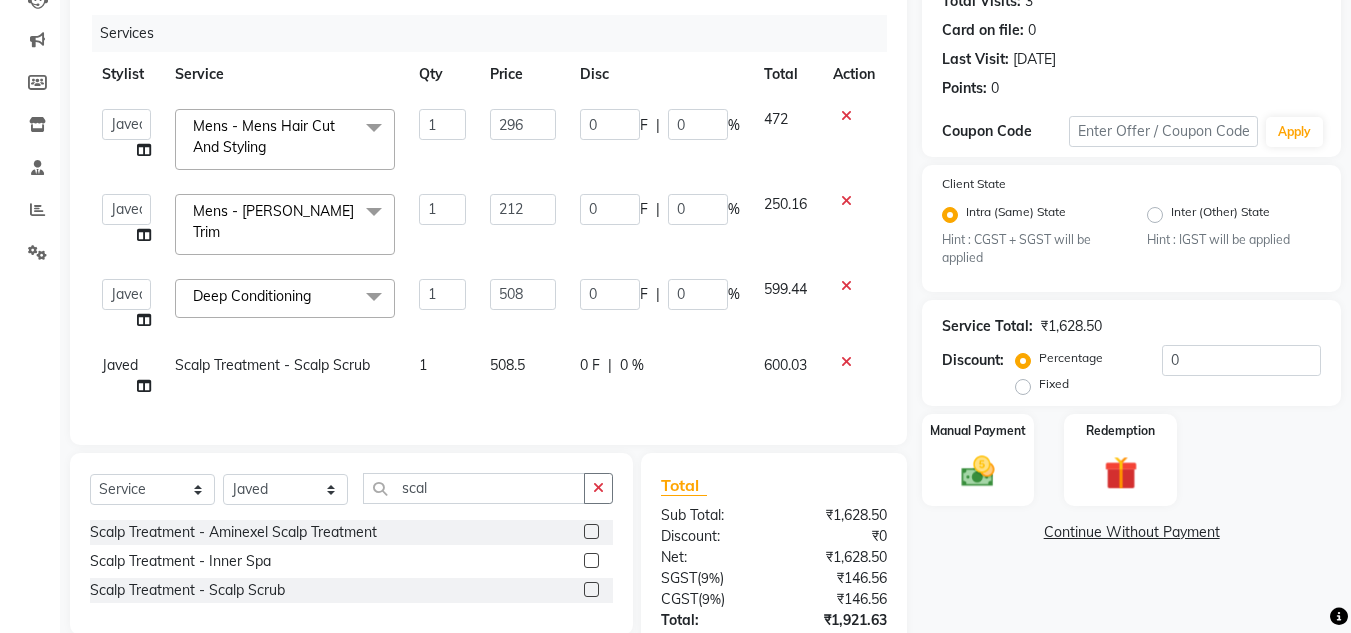 type on "296.5" 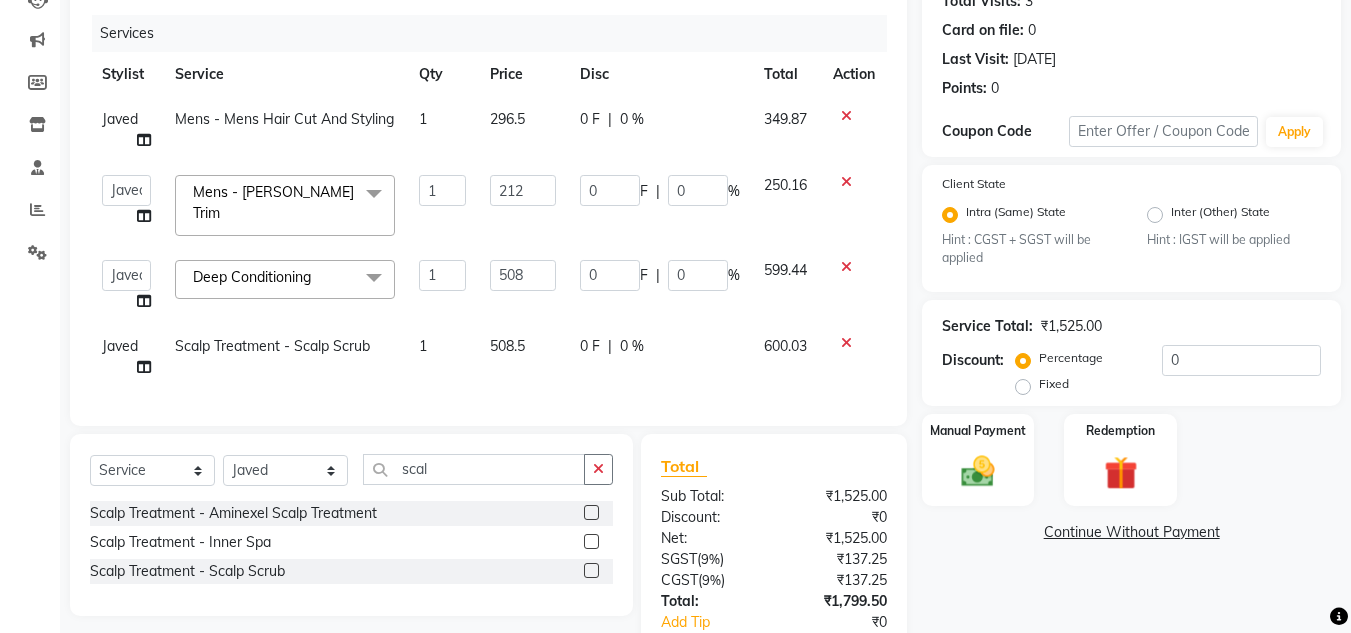 click on "349.87" 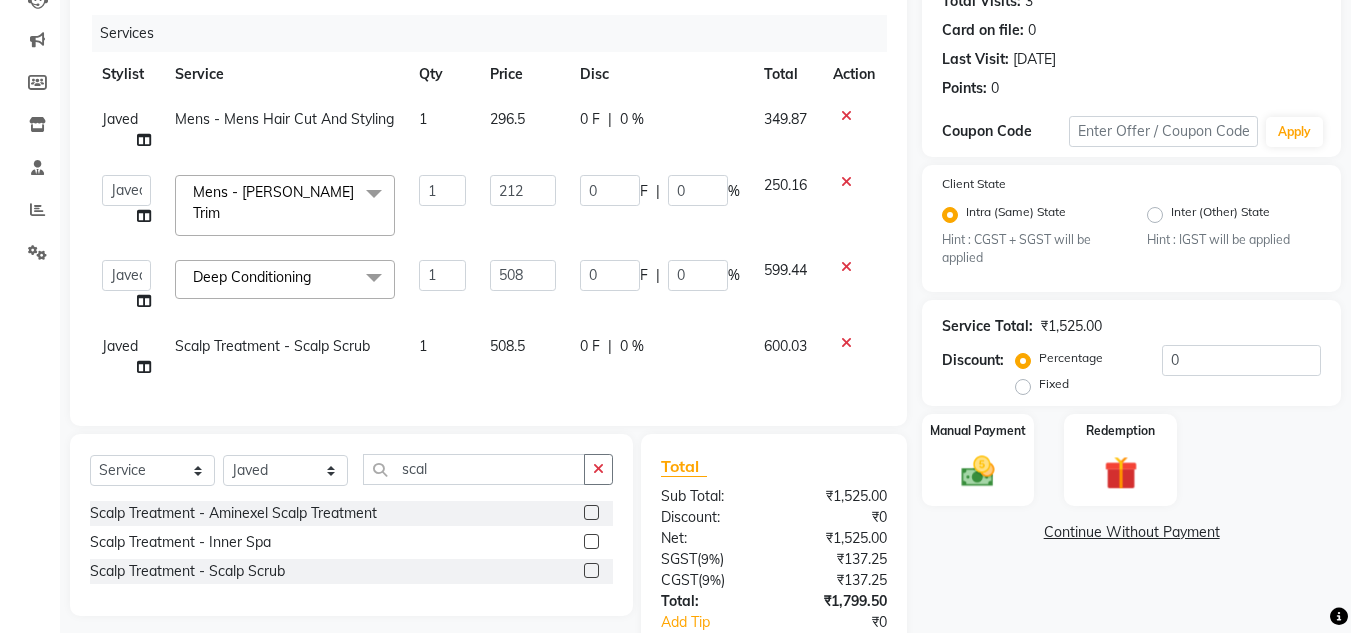 select on "65623" 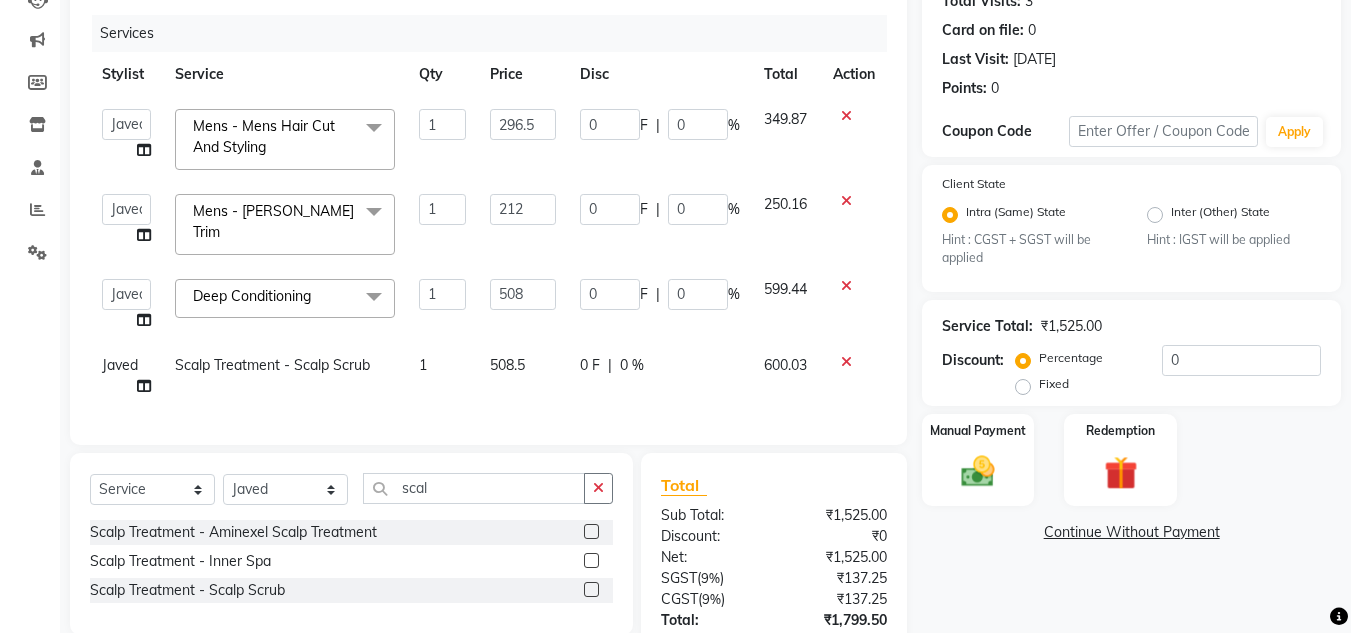 scroll, scrollTop: 404, scrollLeft: 0, axis: vertical 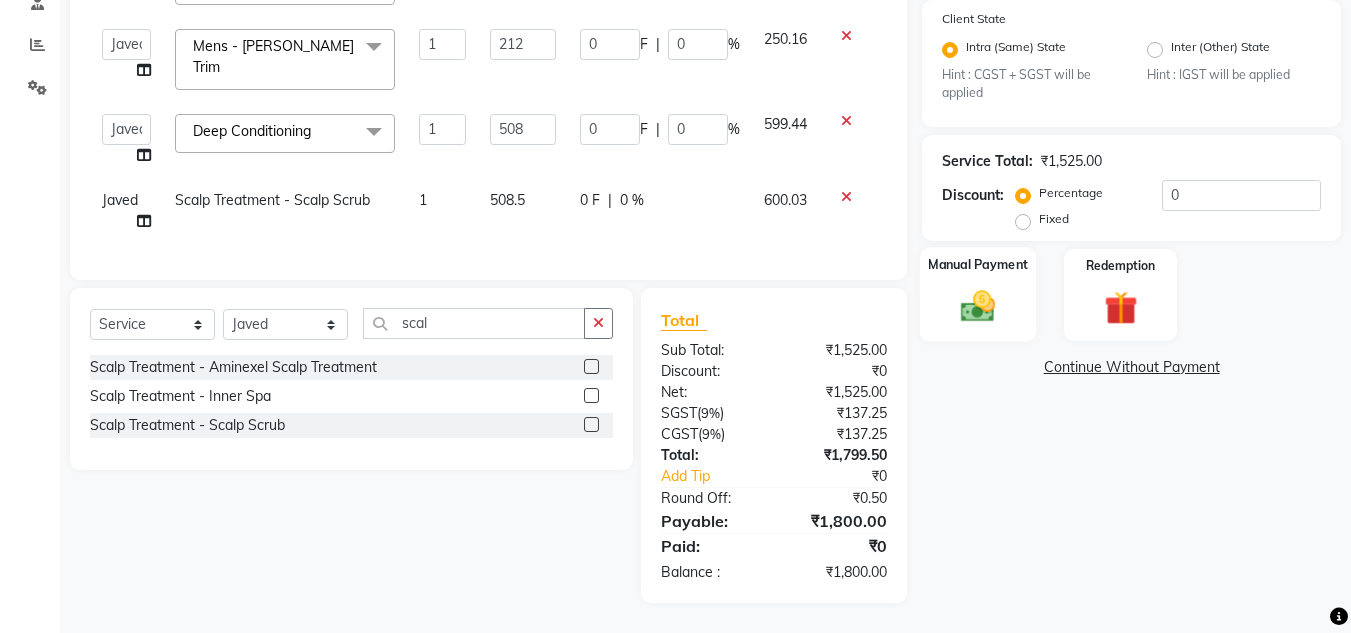 click 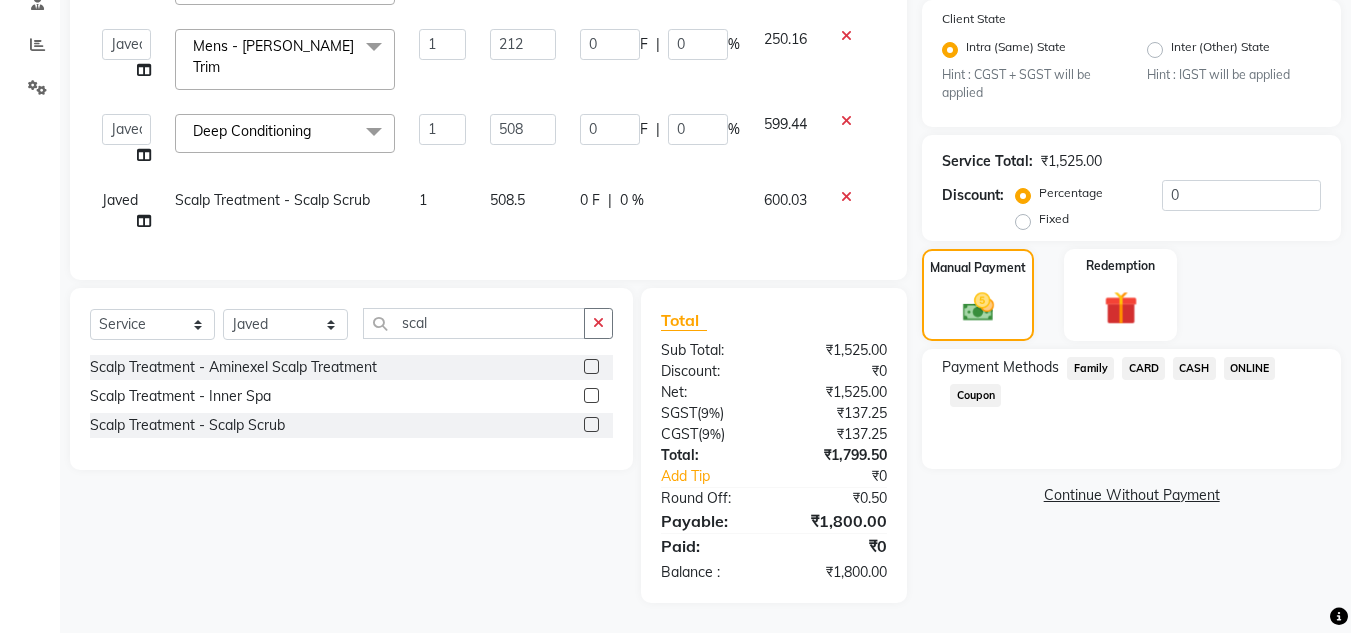 click on "ONLINE" 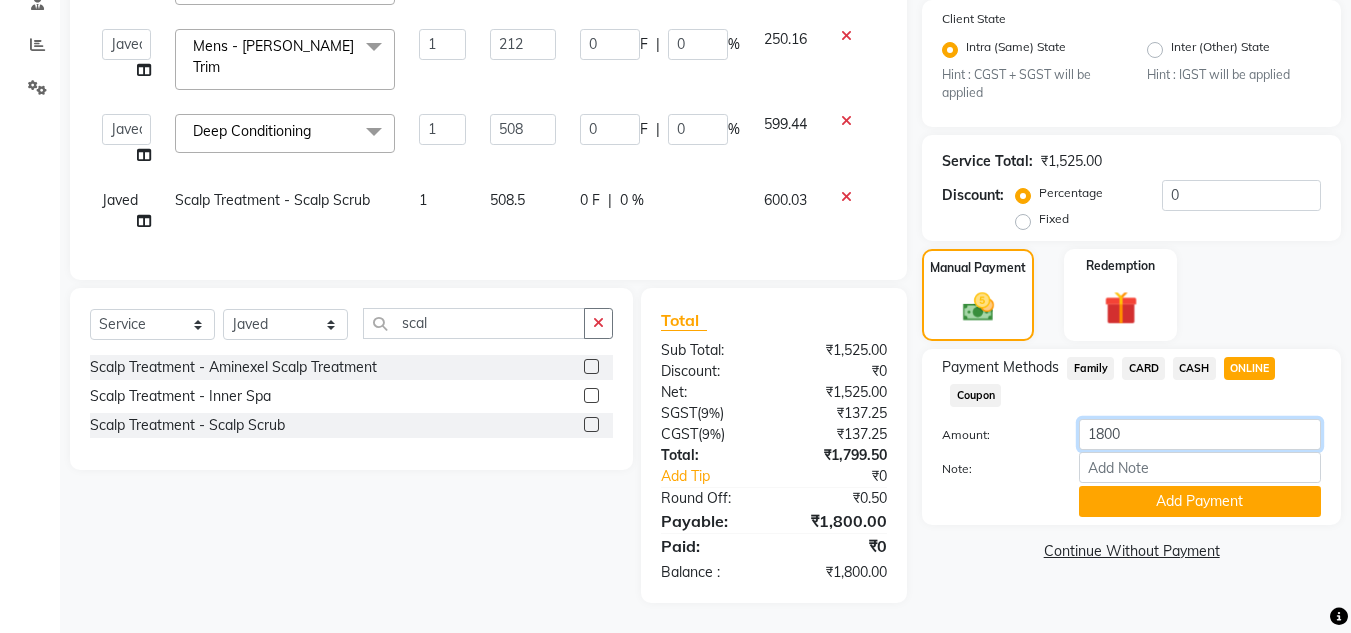 click on "1800" 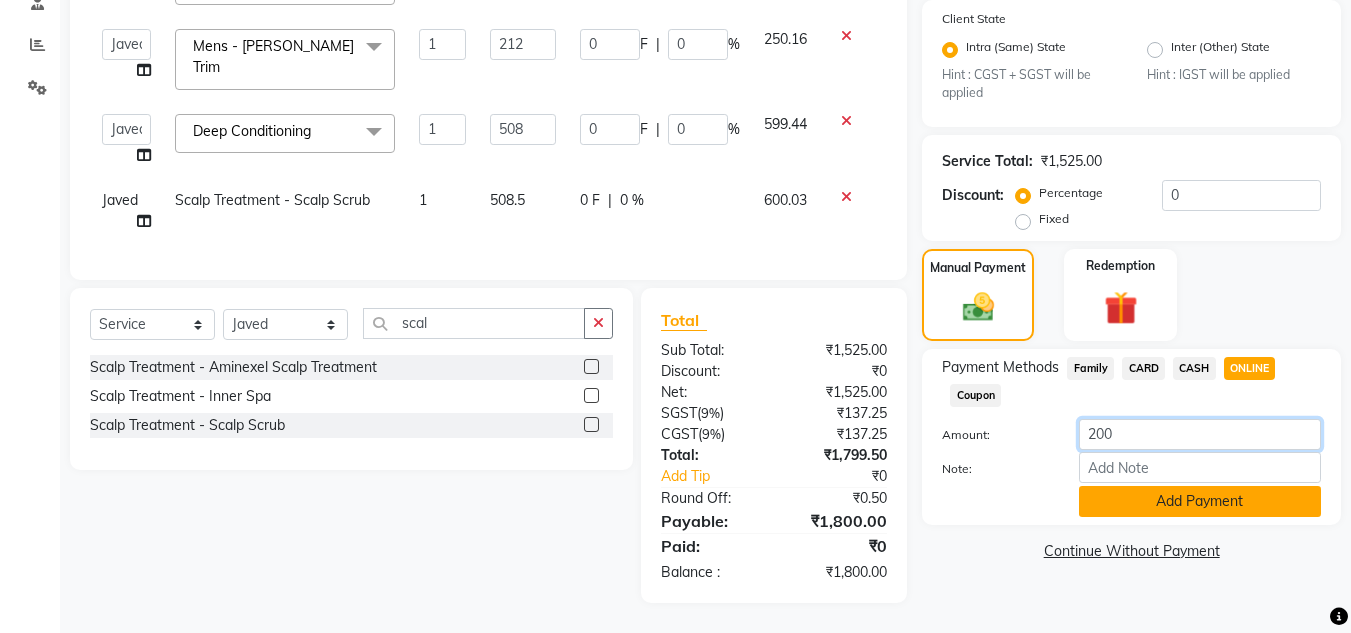 type on "200" 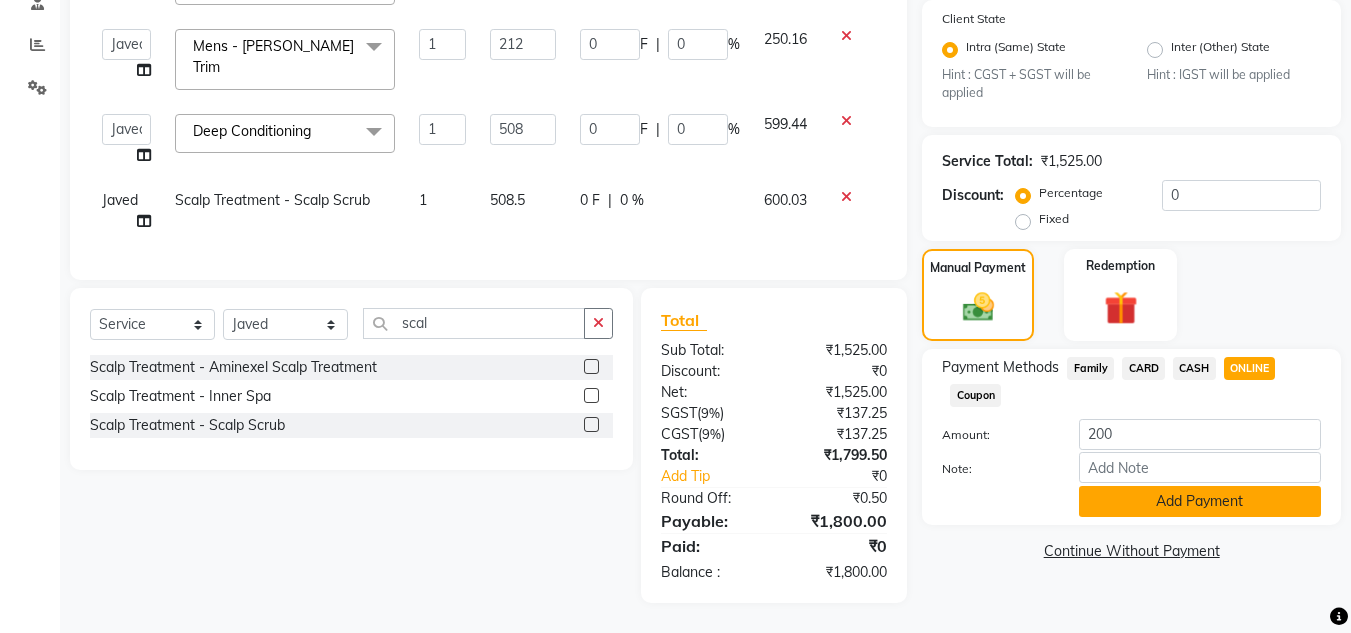 click on "Add Payment" 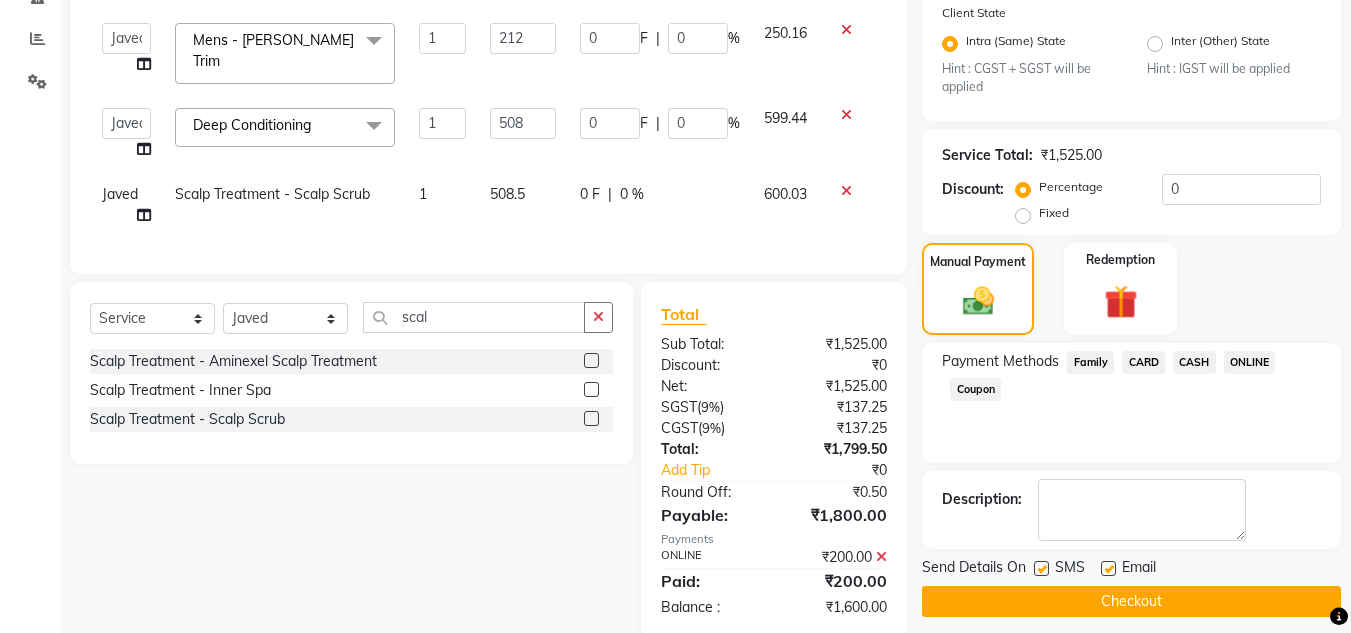 click on "CASH" 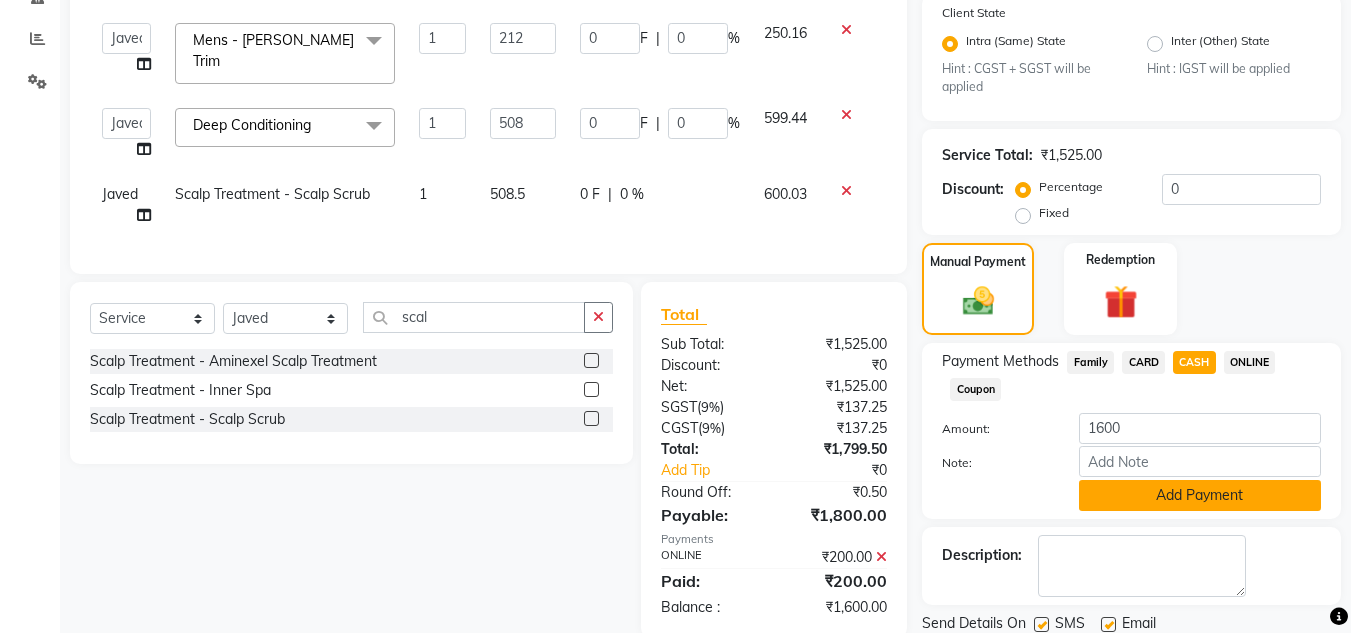 click on "Add Payment" 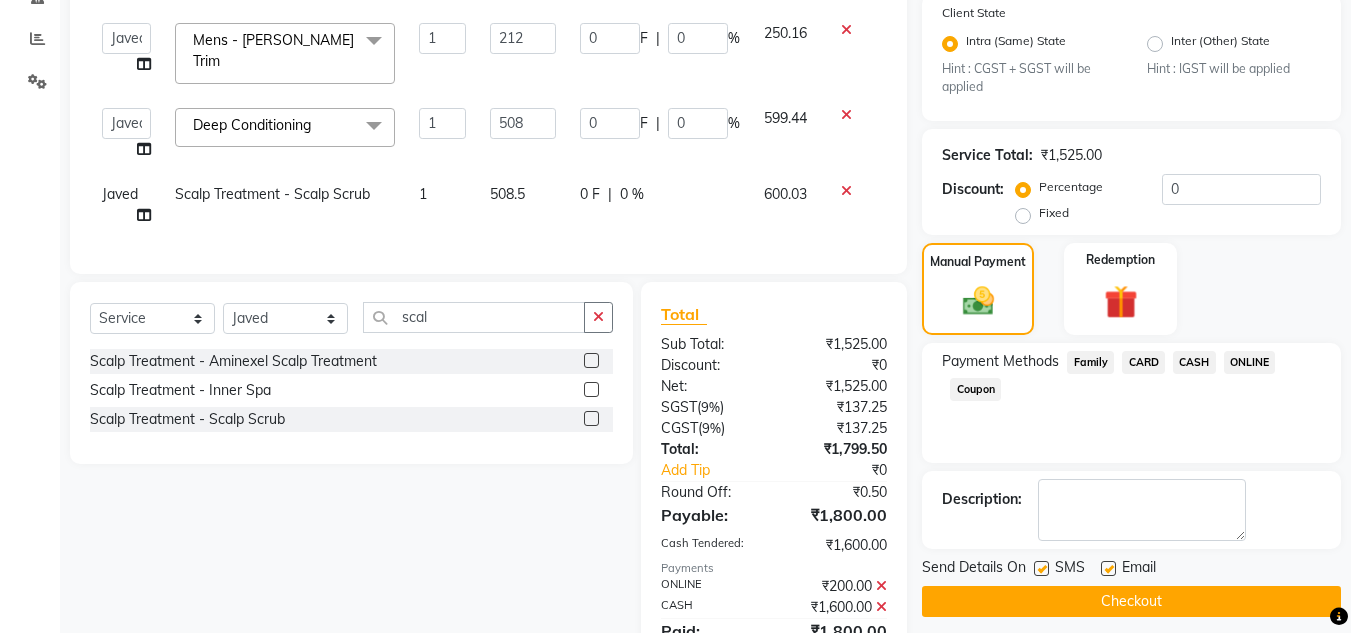 click on "Checkout" 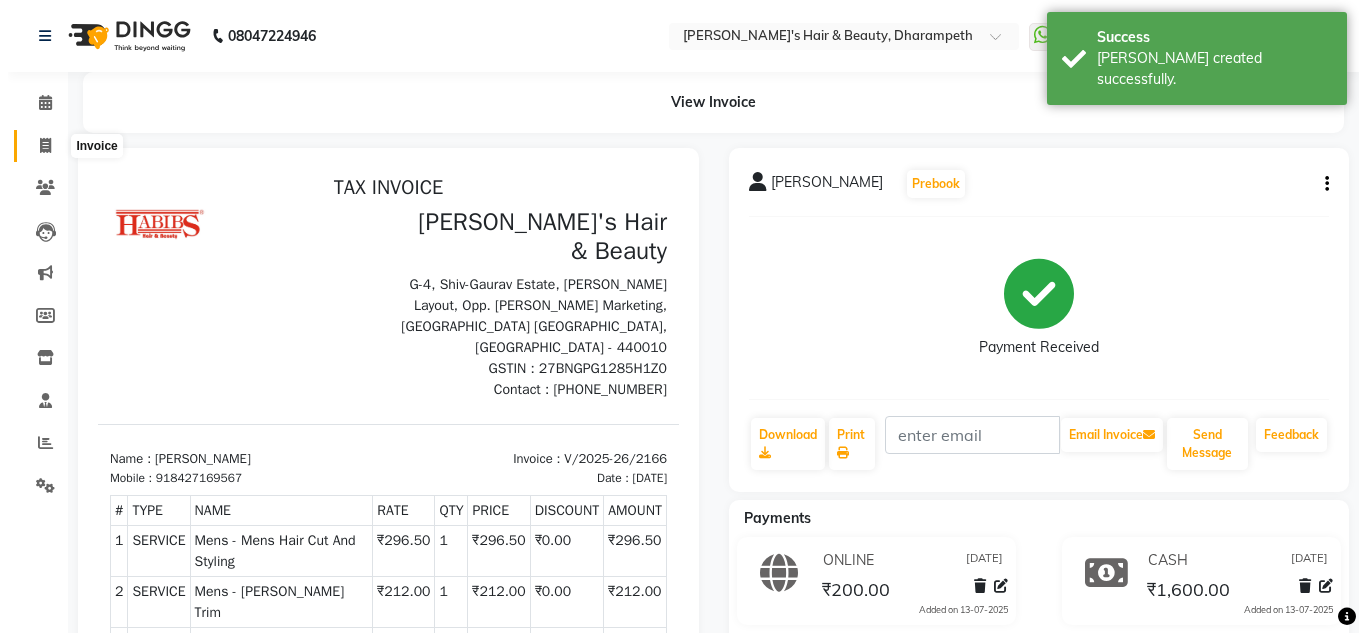 scroll, scrollTop: 0, scrollLeft: 0, axis: both 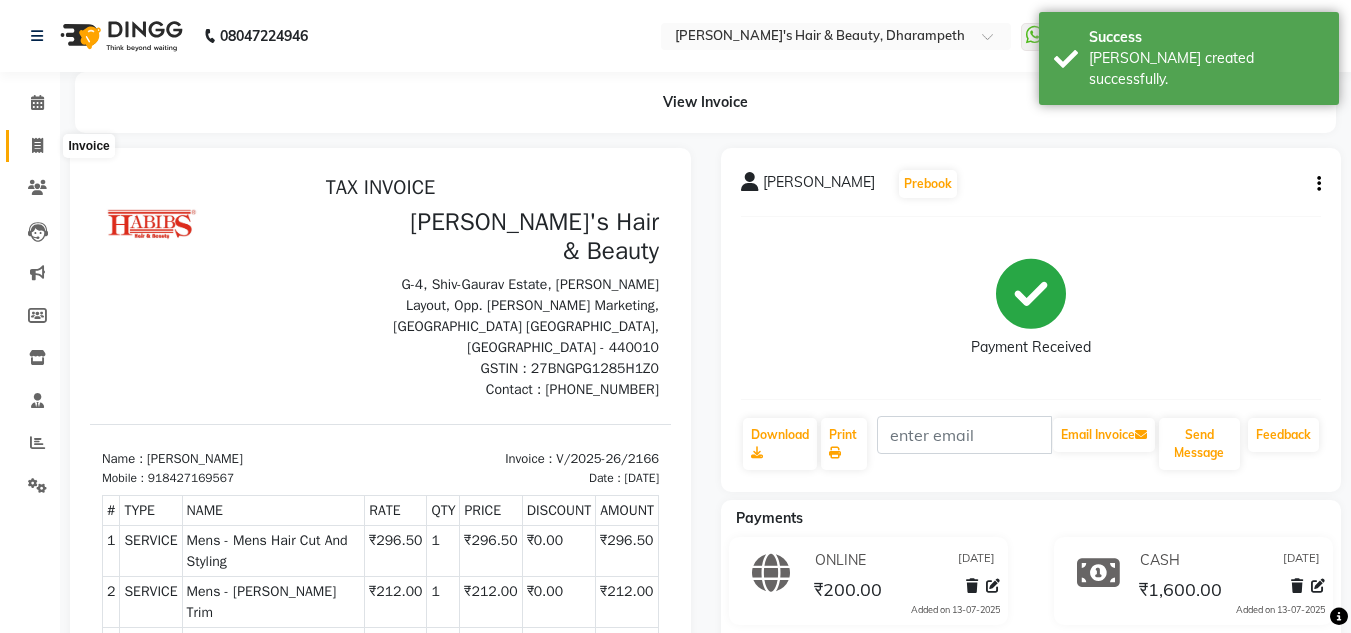 click 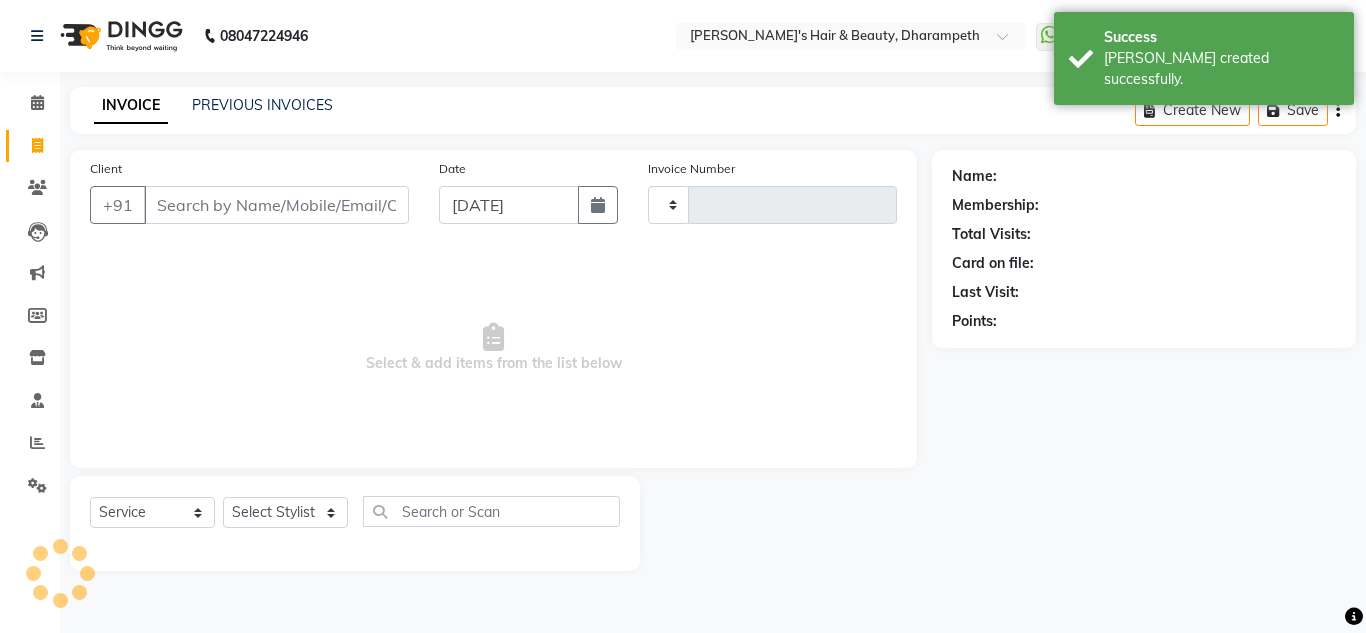 type on "2167" 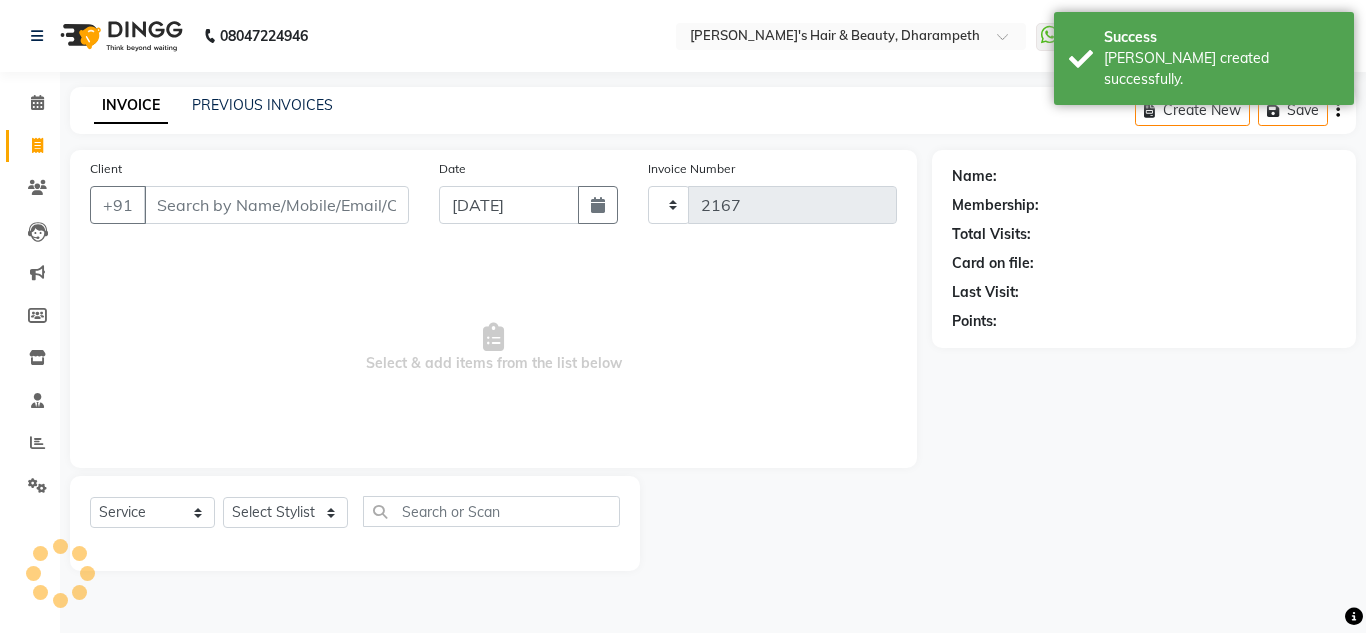select on "4860" 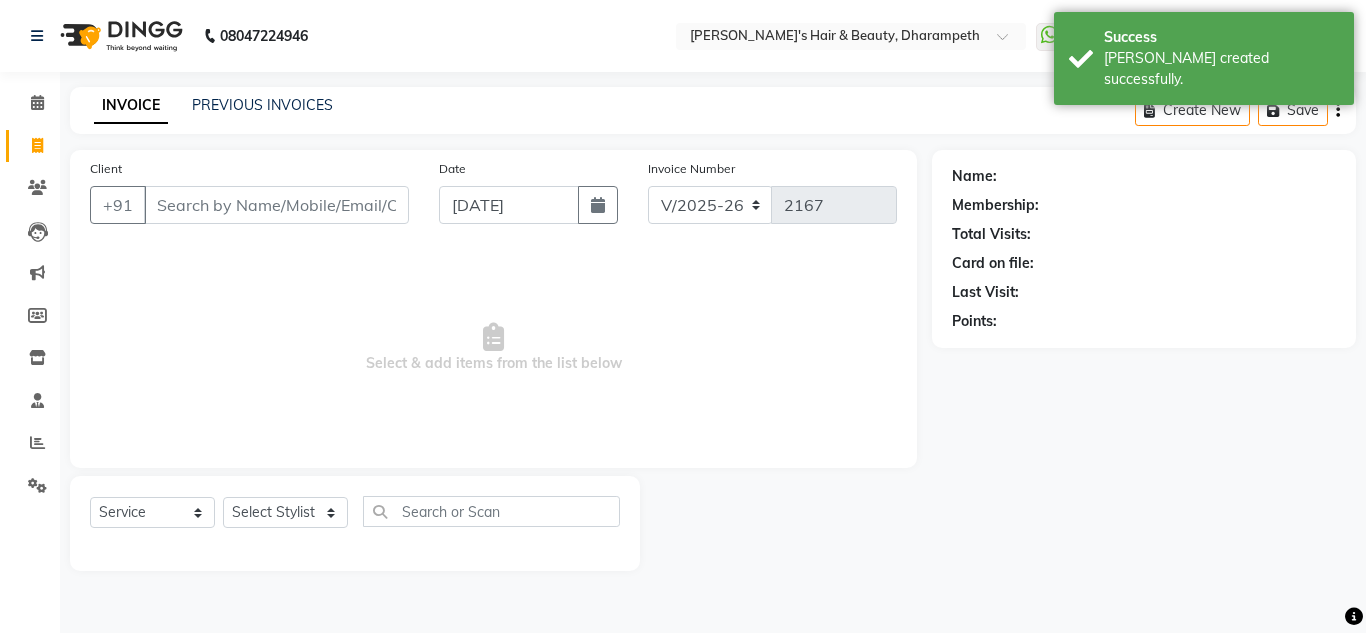click on "Client" at bounding box center [276, 205] 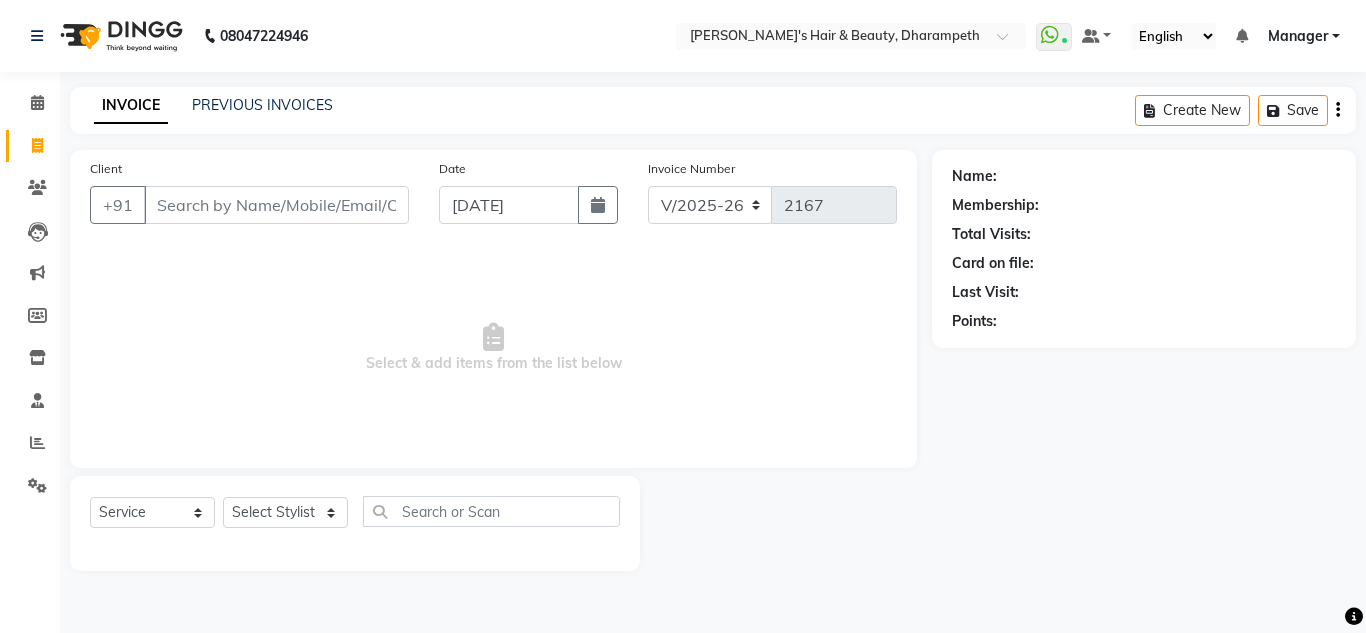 click on "Client" at bounding box center [276, 205] 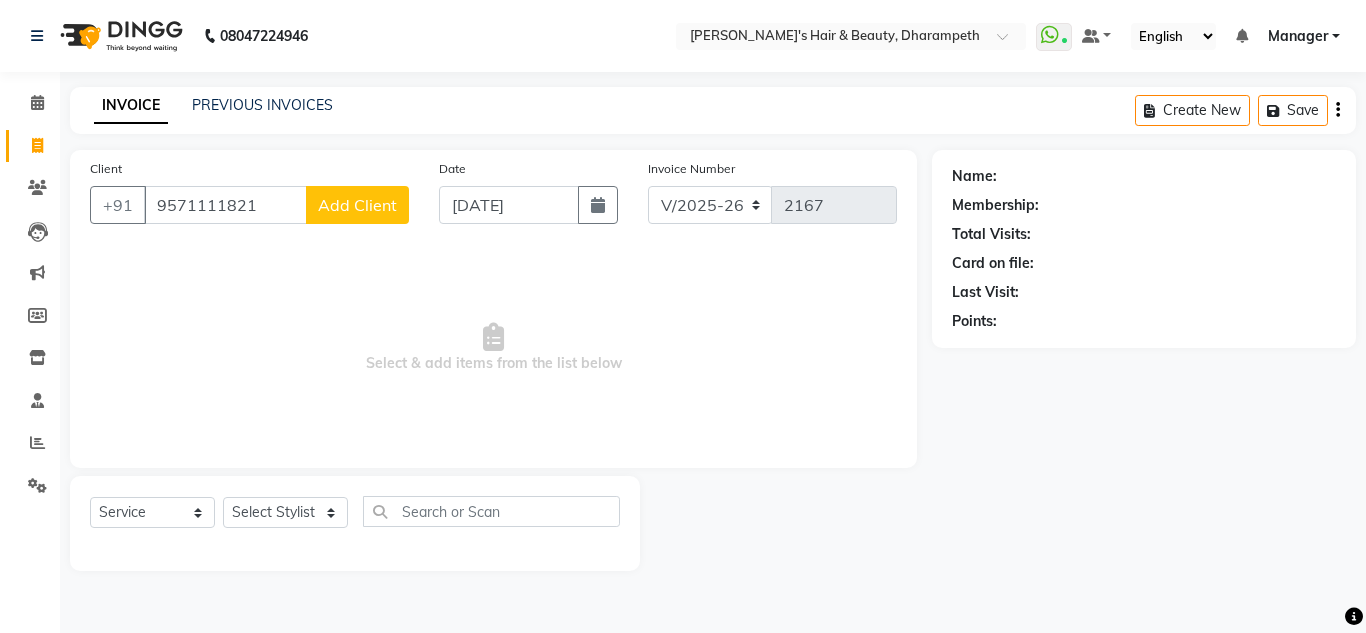 type on "9571111821" 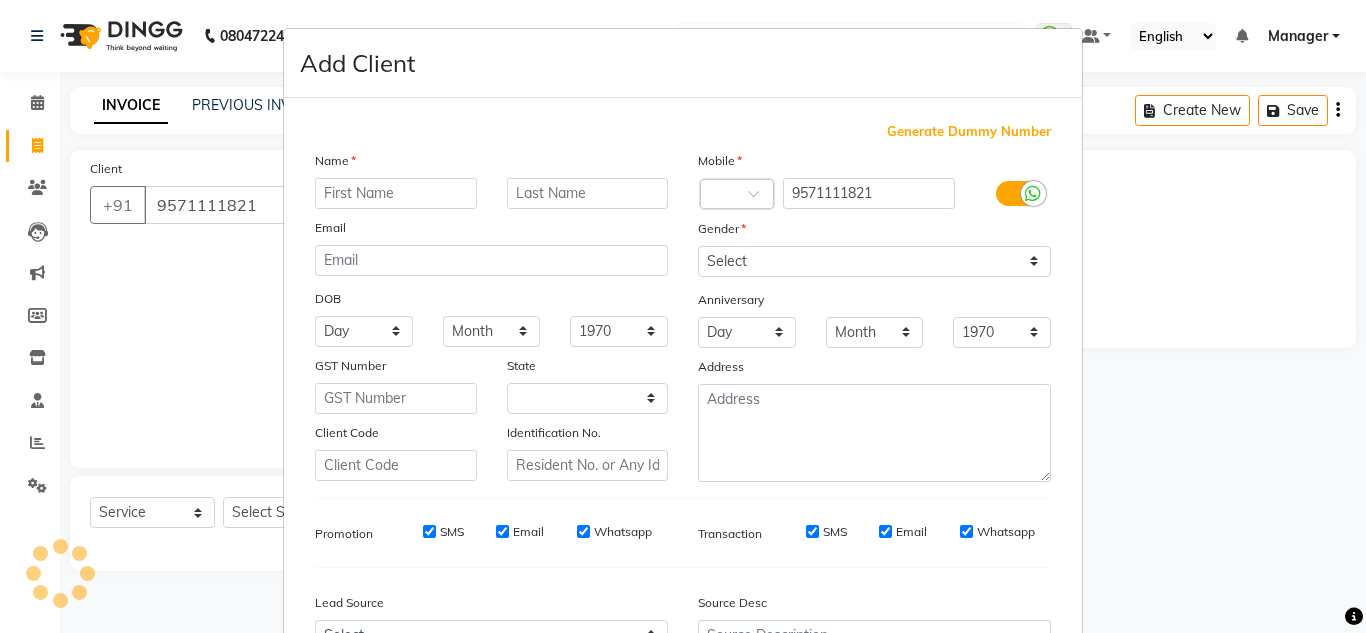 select on "22" 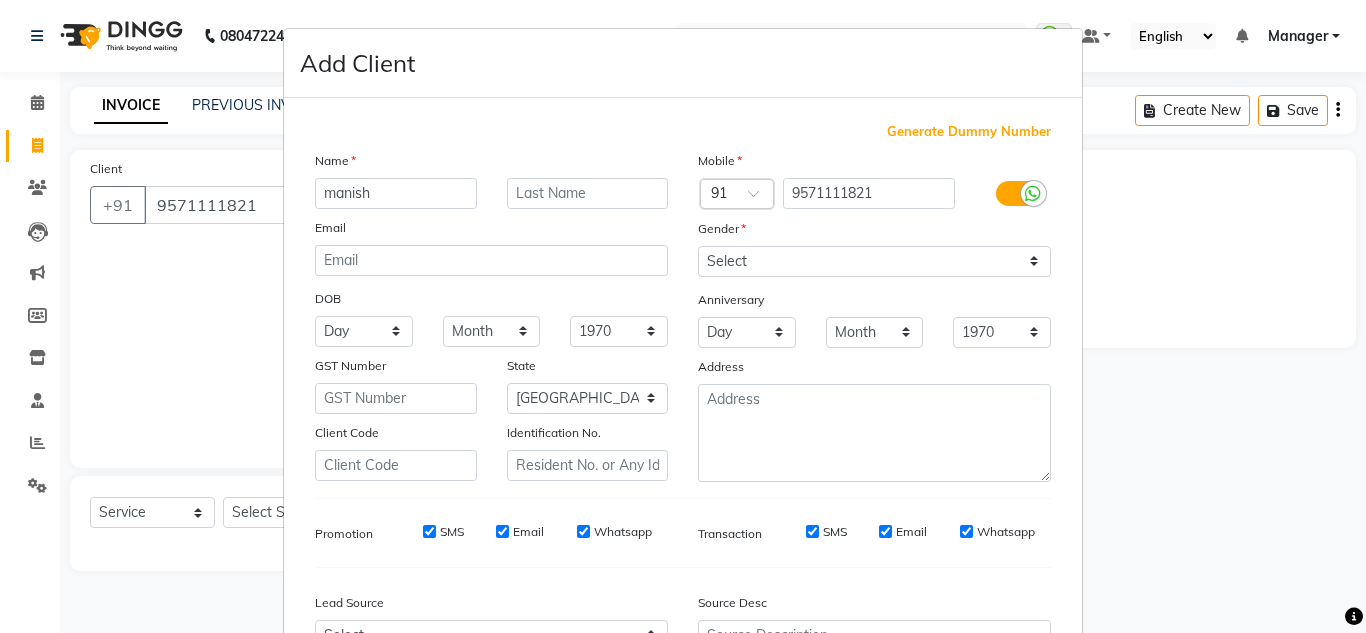 type on "manish" 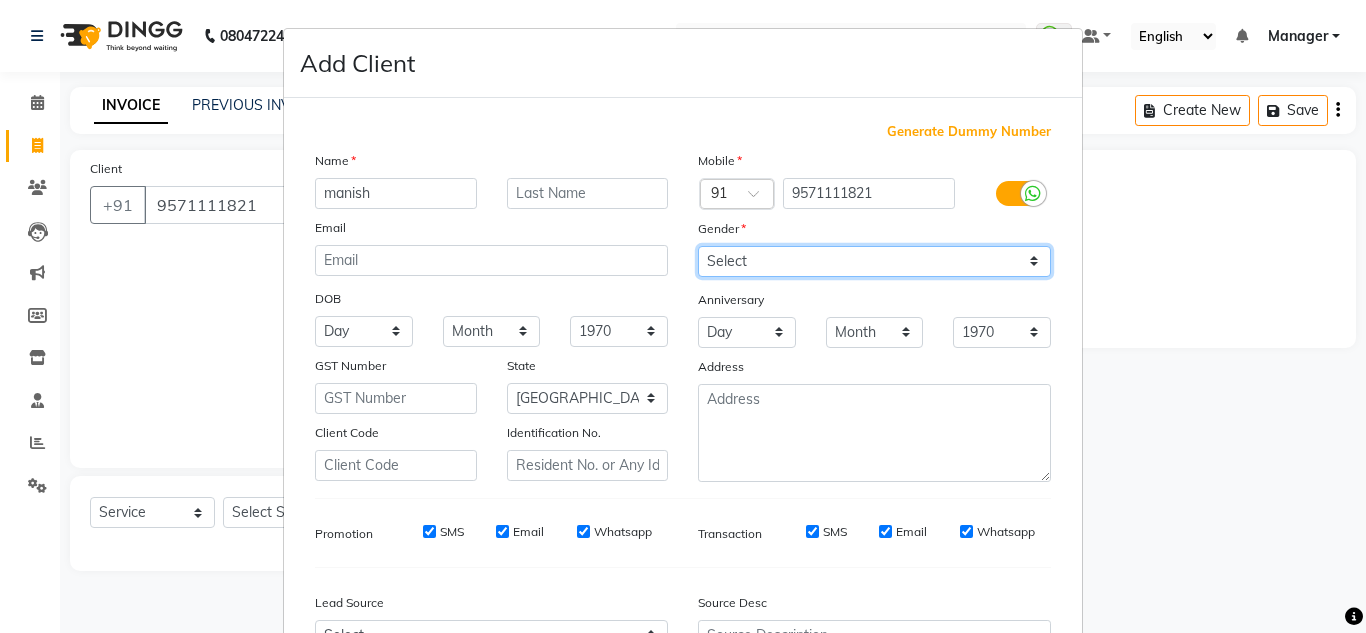 click on "Select [DEMOGRAPHIC_DATA] [DEMOGRAPHIC_DATA] Other Prefer Not To Say" at bounding box center [874, 261] 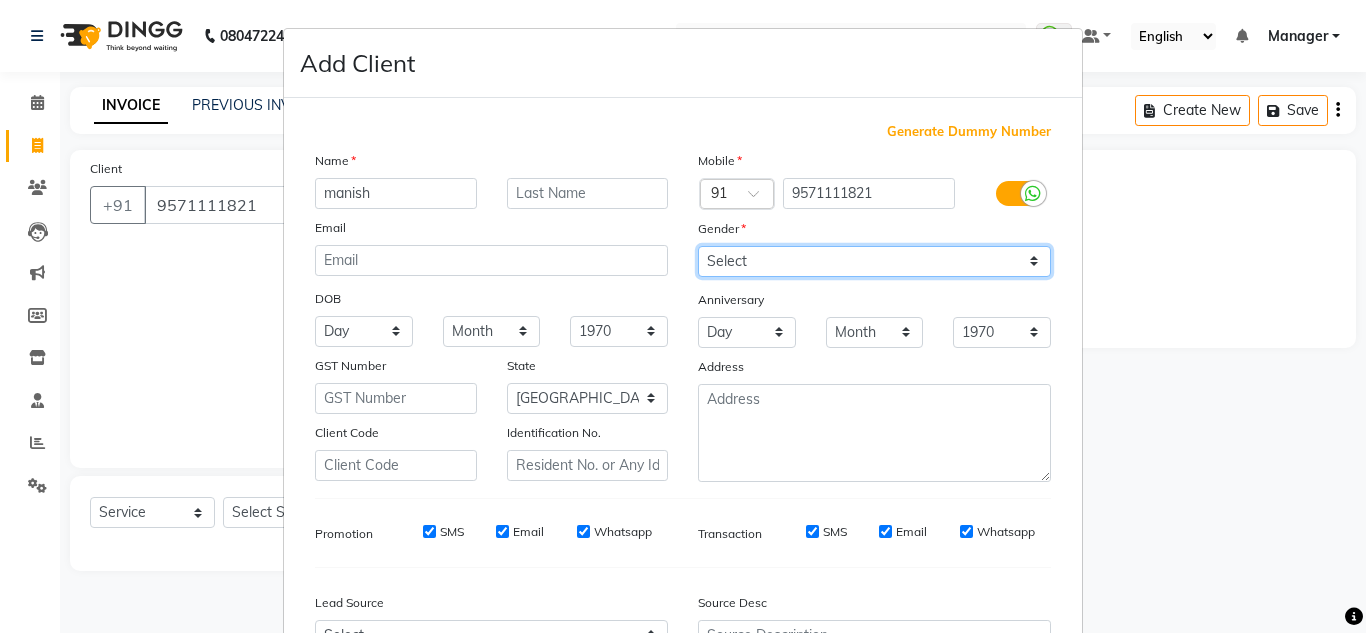 select on "[DEMOGRAPHIC_DATA]" 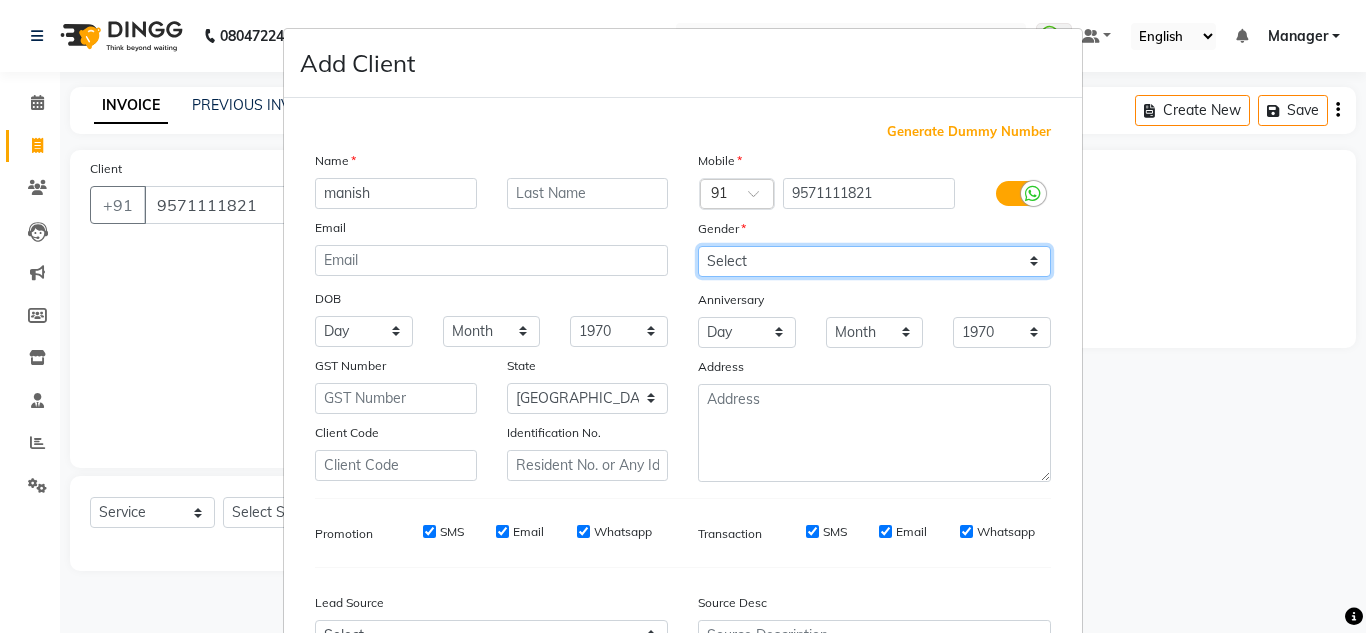 click on "Select [DEMOGRAPHIC_DATA] [DEMOGRAPHIC_DATA] Other Prefer Not To Say" at bounding box center [874, 261] 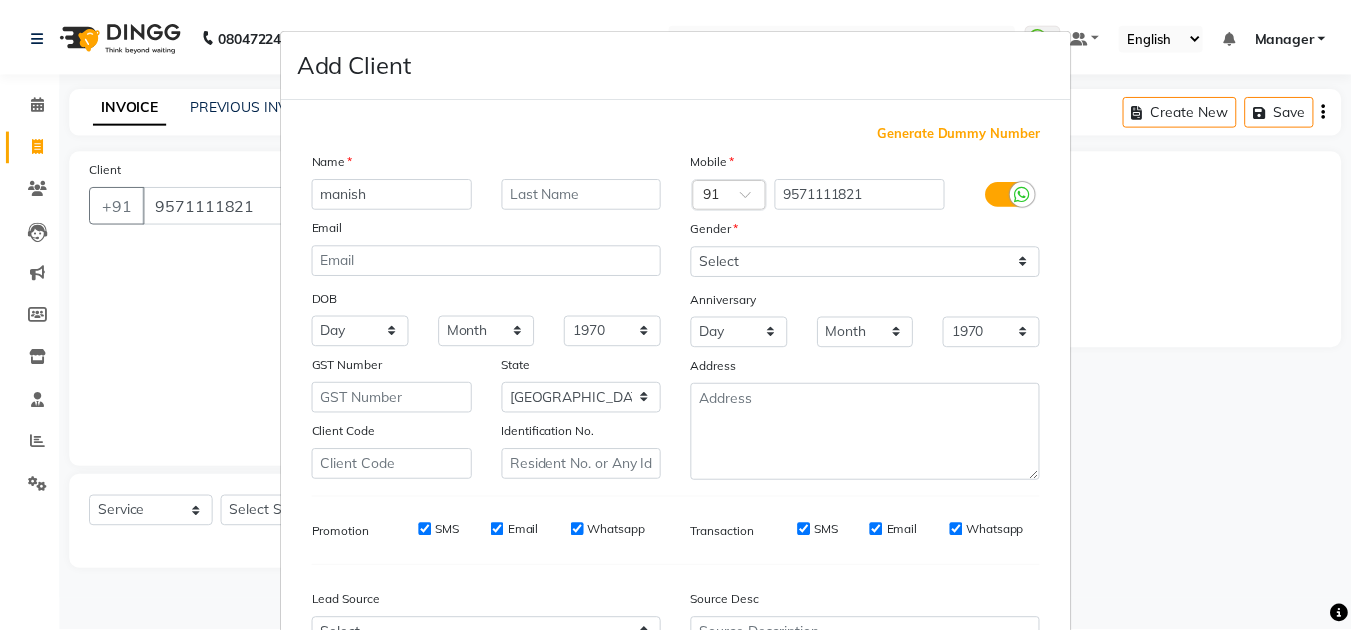scroll, scrollTop: 216, scrollLeft: 0, axis: vertical 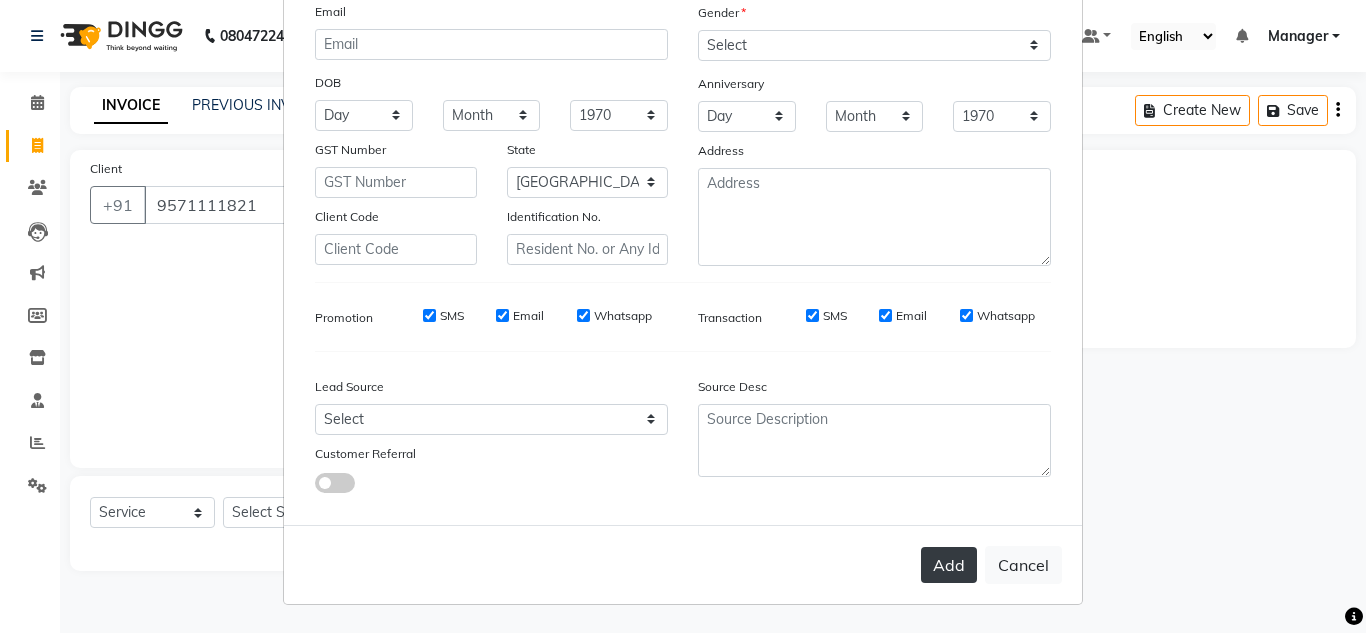 click on "Add" at bounding box center (949, 565) 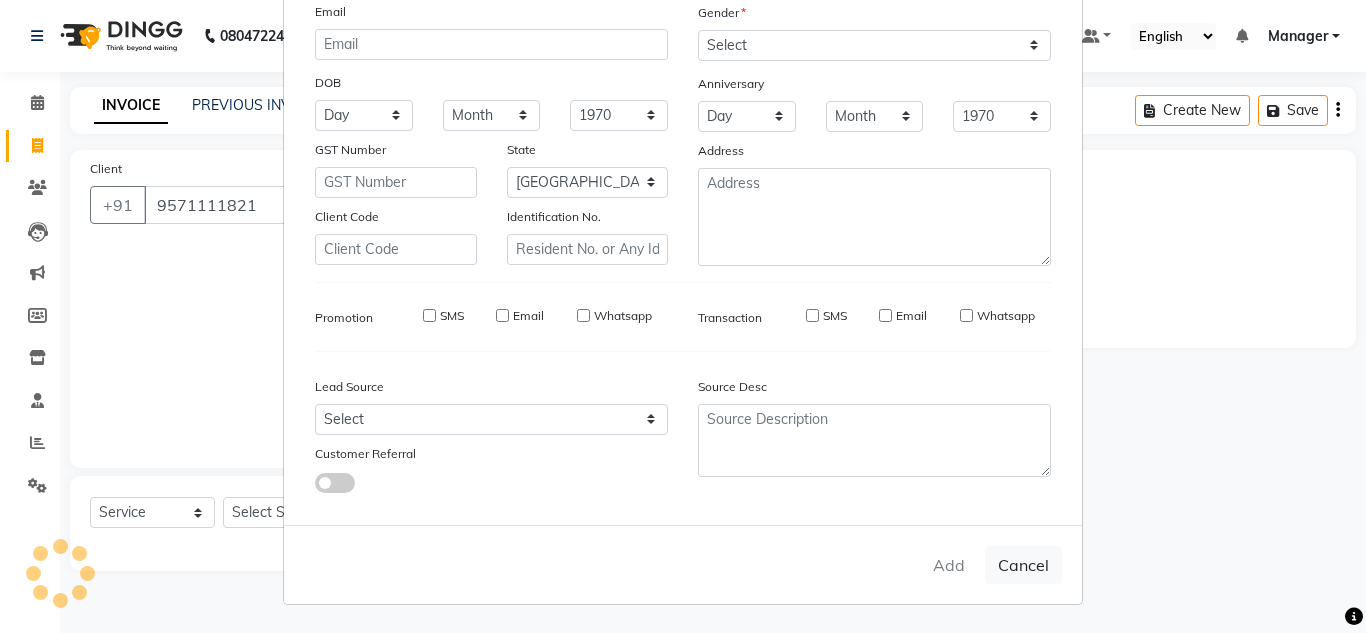type 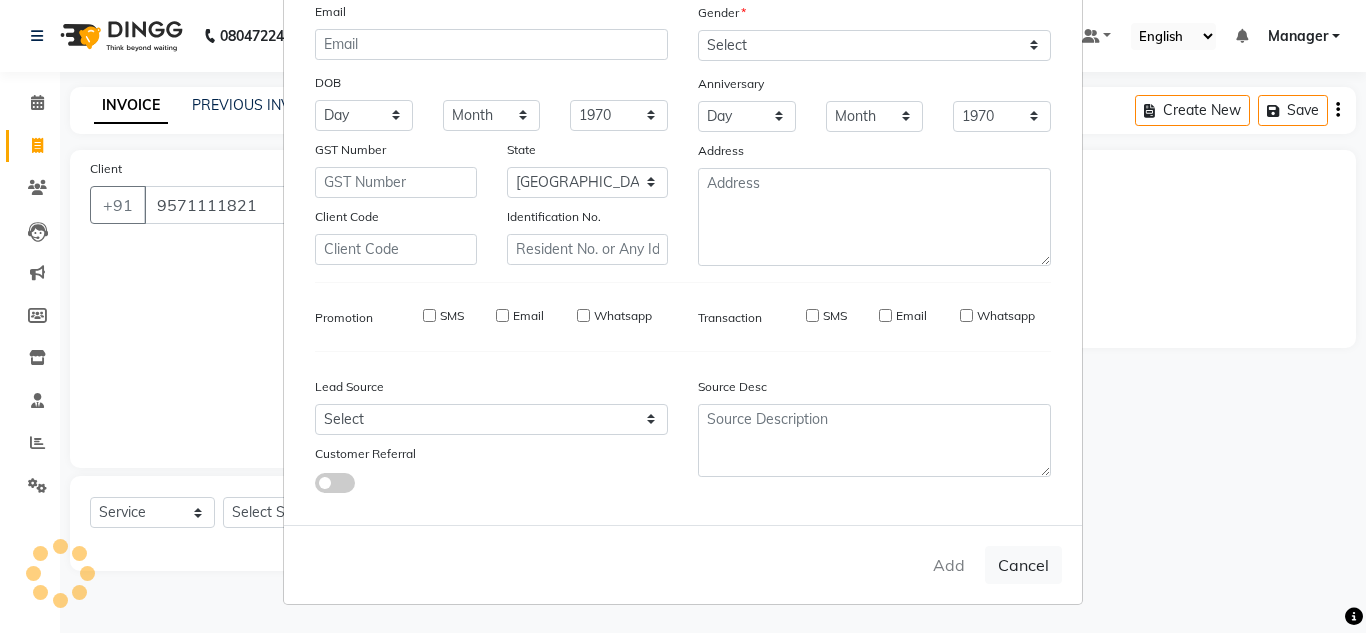 select 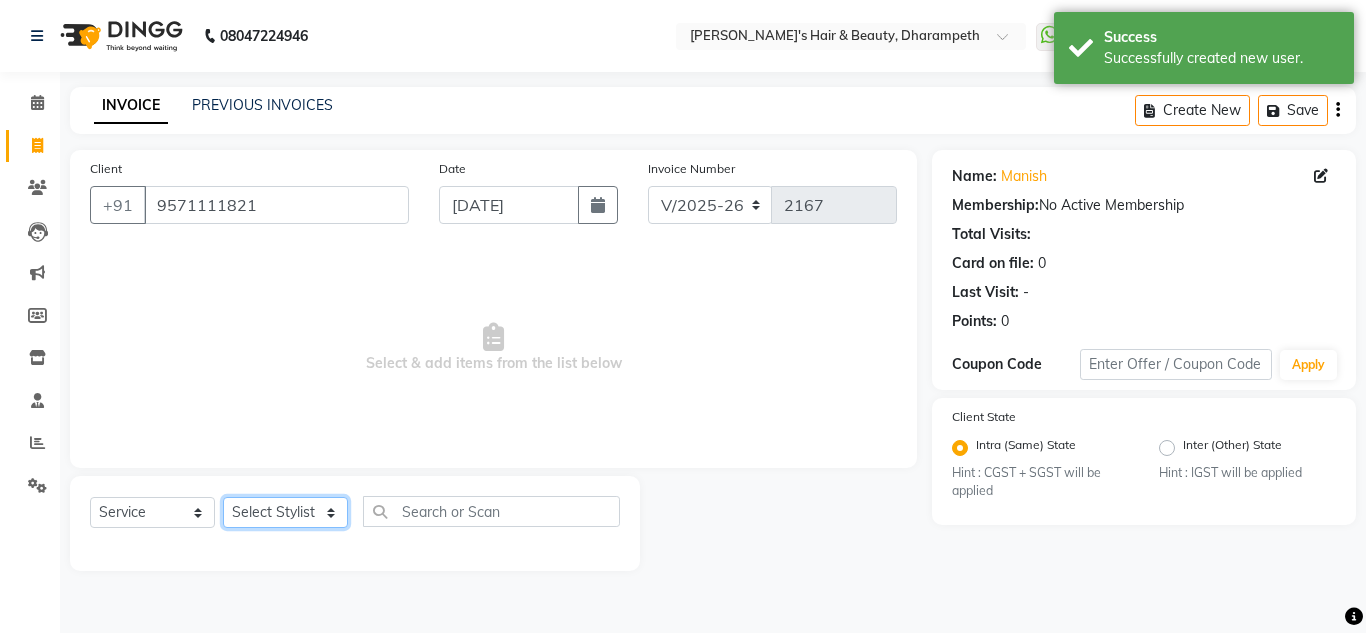 click on "Select Stylist Anuj W [PERSON_NAME] [PERSON_NAME]  Manager [PERSON_NAME] C [PERSON_NAME] S [PERSON_NAME] S Shilpa P Vedant N" 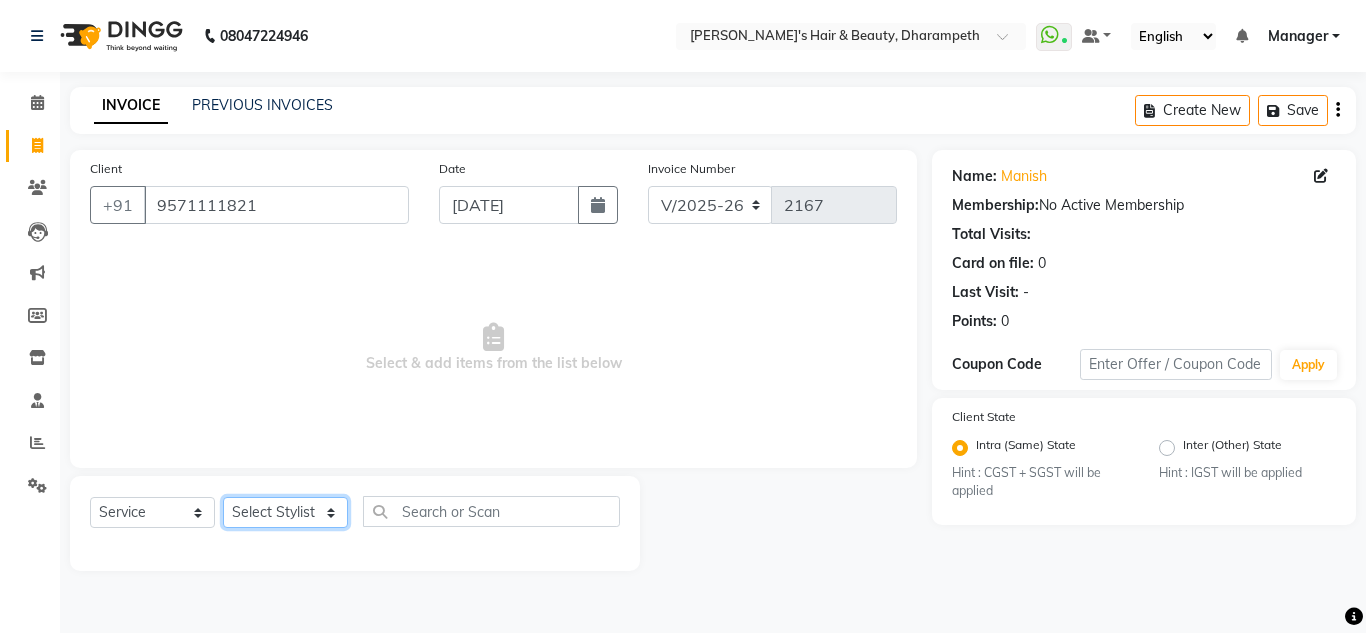 select on "37168" 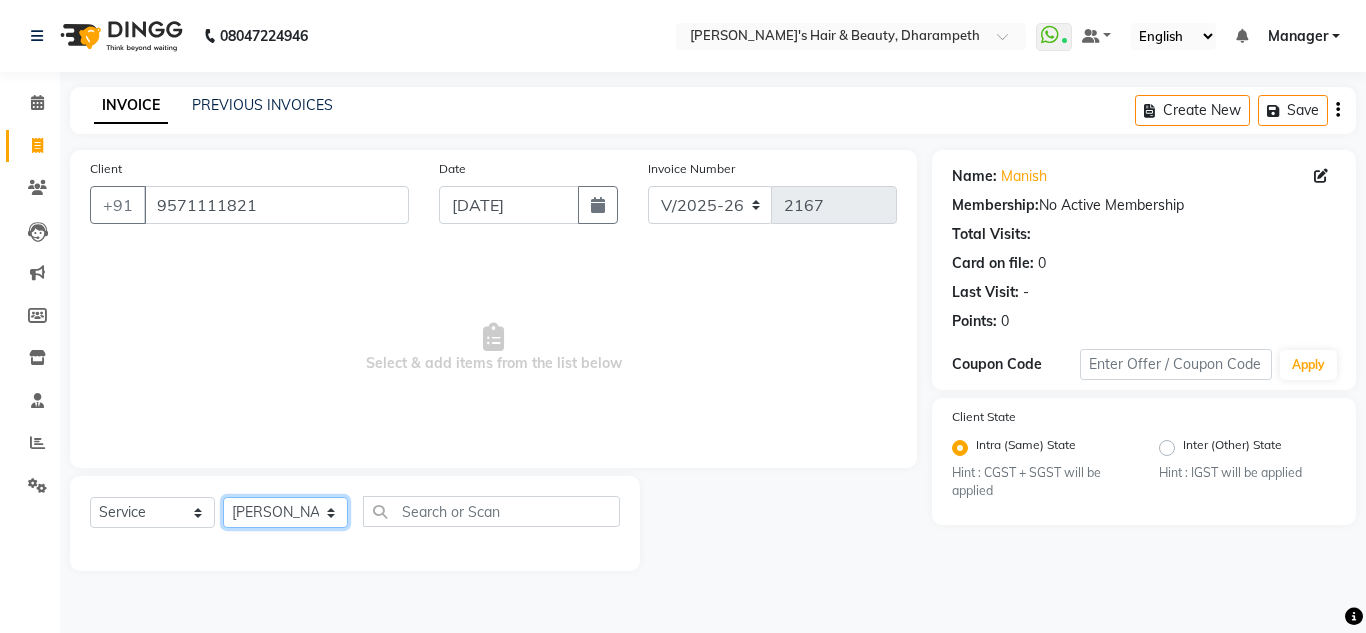 click on "Select Stylist Anuj W [PERSON_NAME] [PERSON_NAME]  Manager [PERSON_NAME] C [PERSON_NAME] S [PERSON_NAME] S Shilpa P Vedant N" 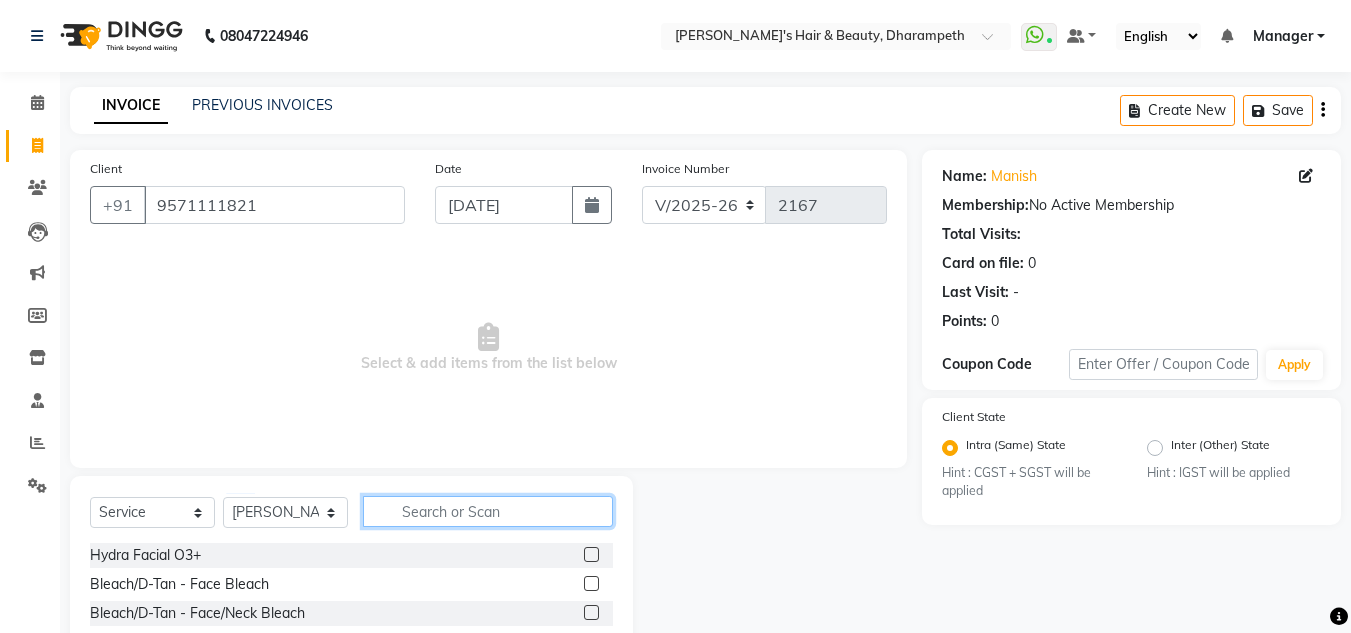 click 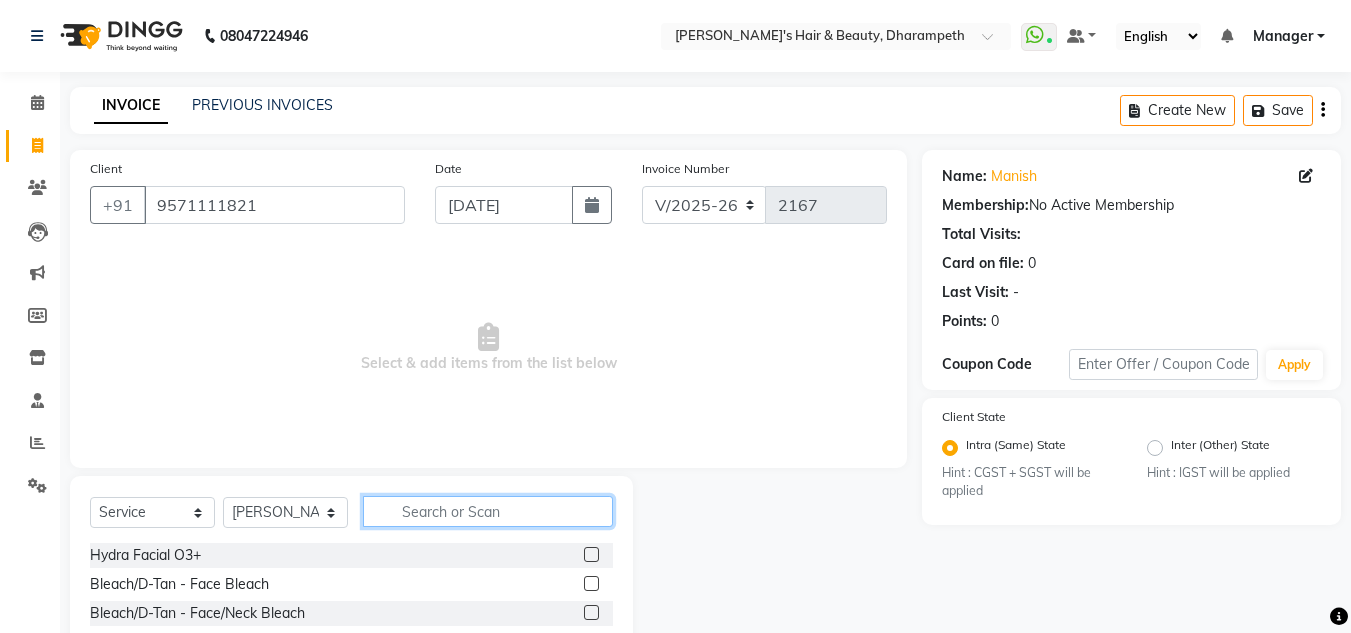 click 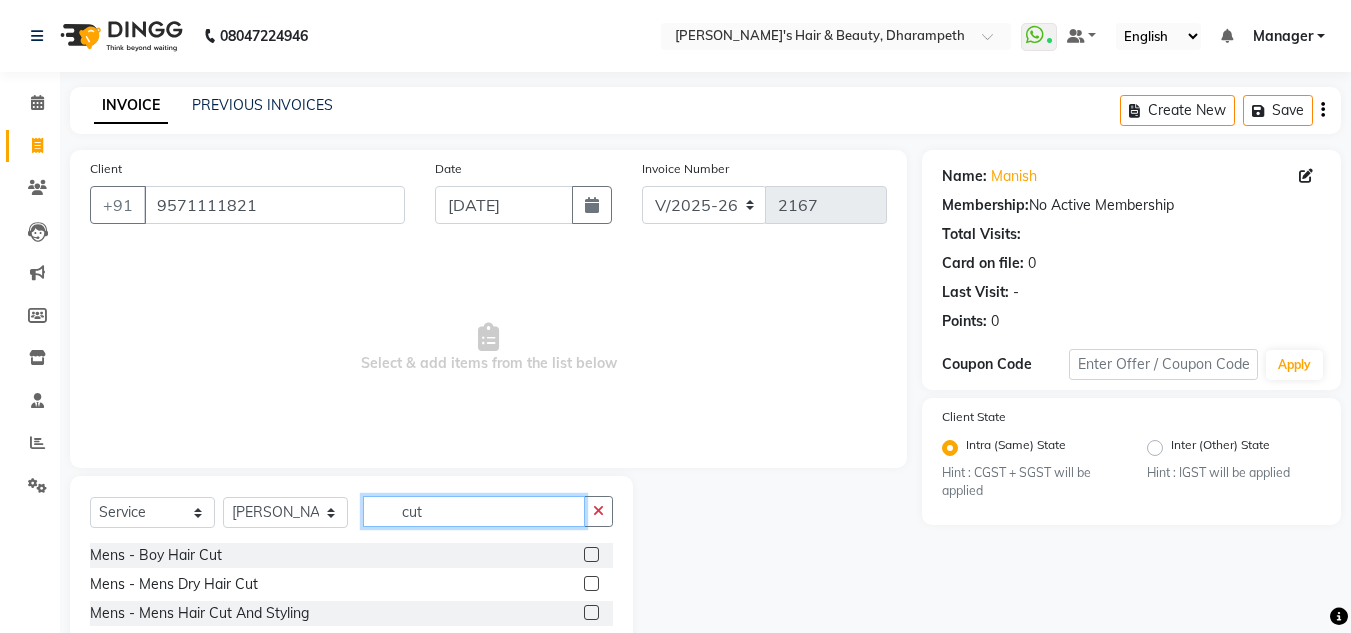 type on "cut" 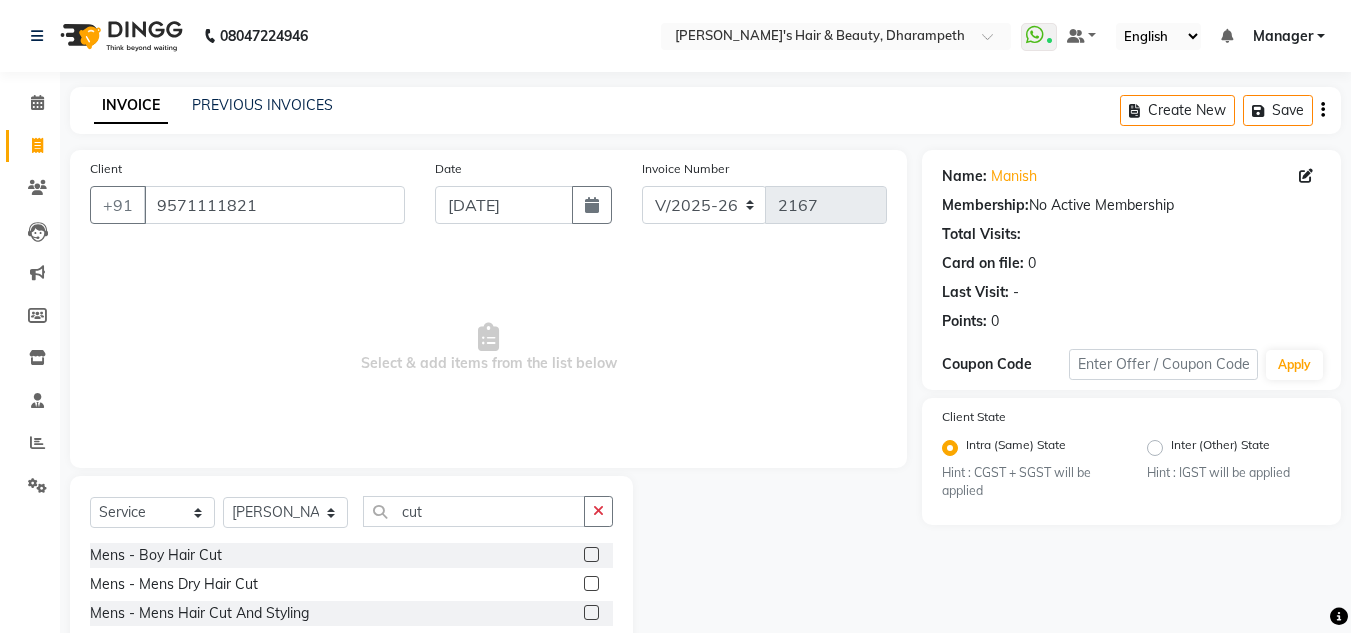 click 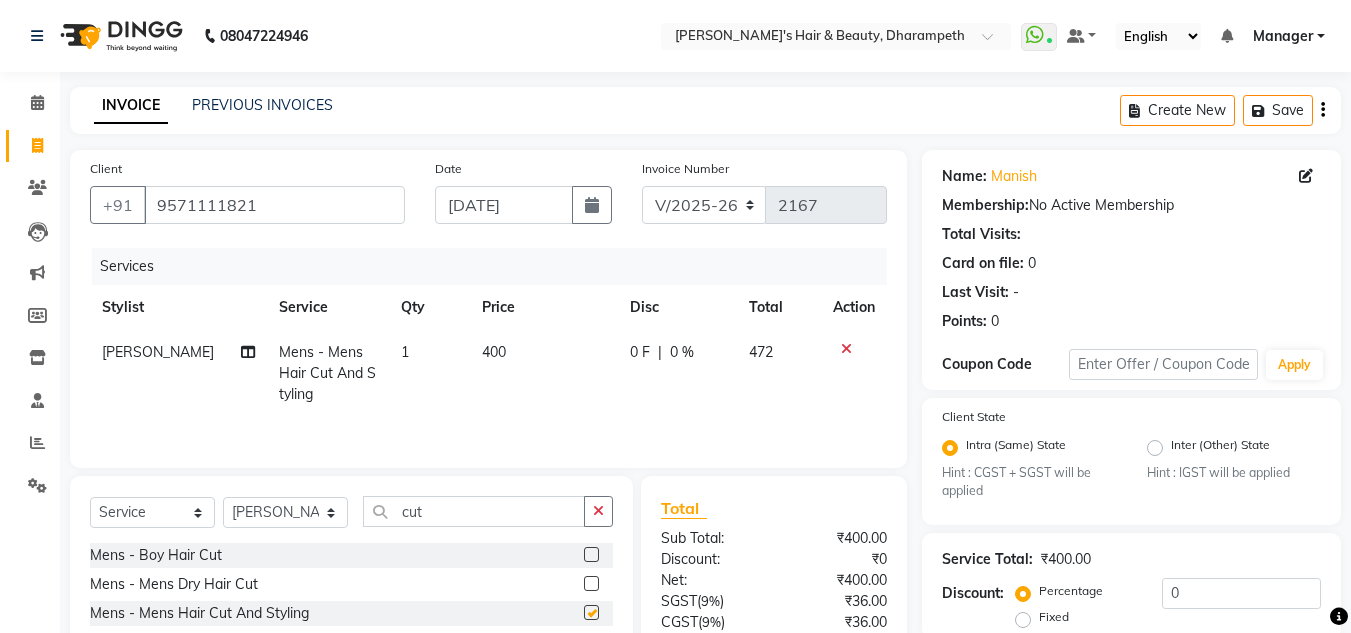 checkbox on "false" 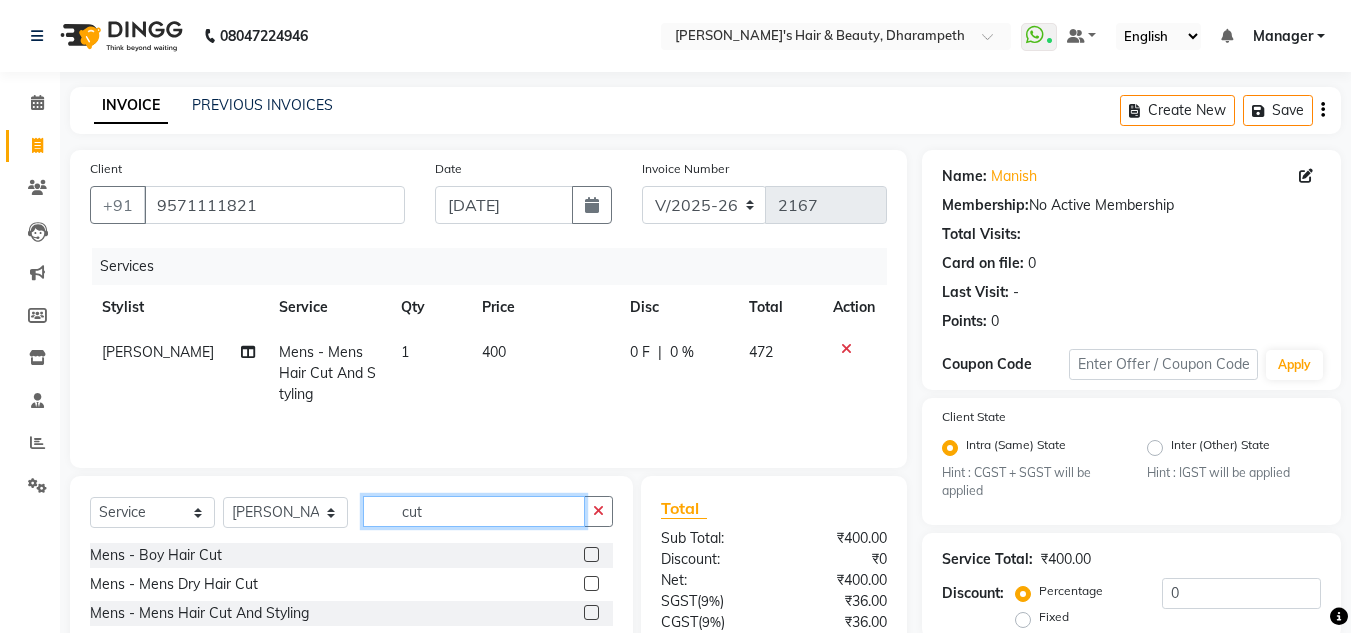 click on "cut" 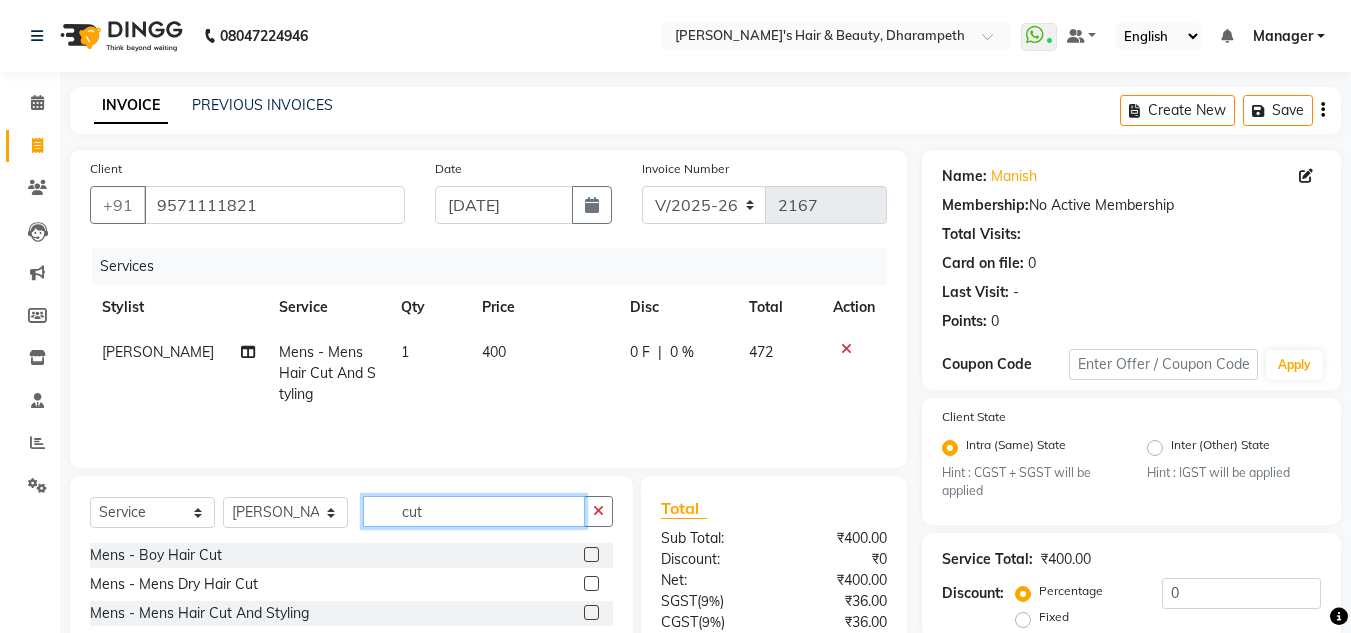 click on "cut" 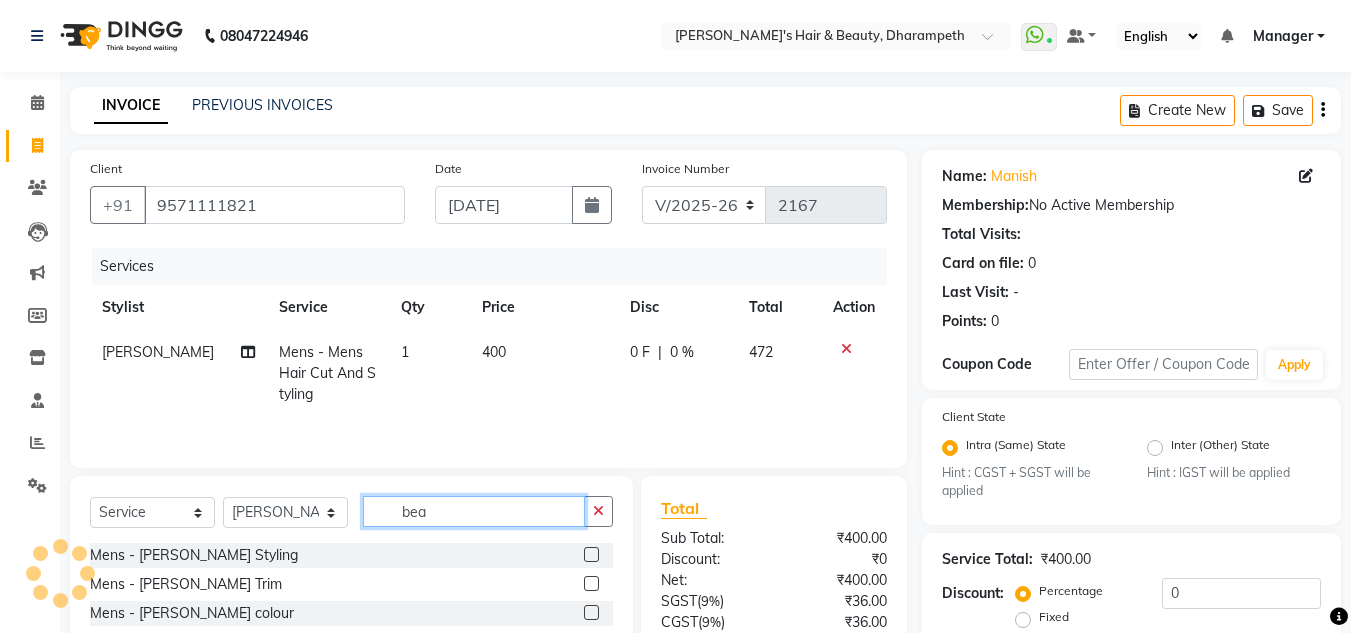 type on "bea" 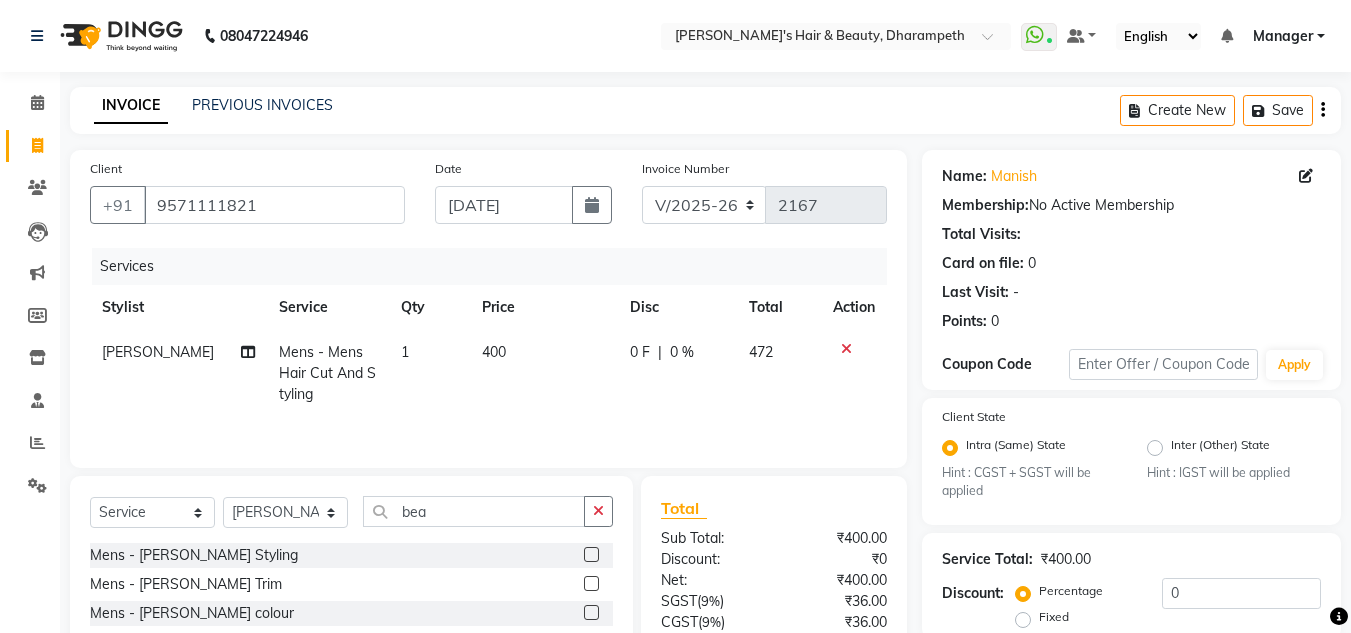 click 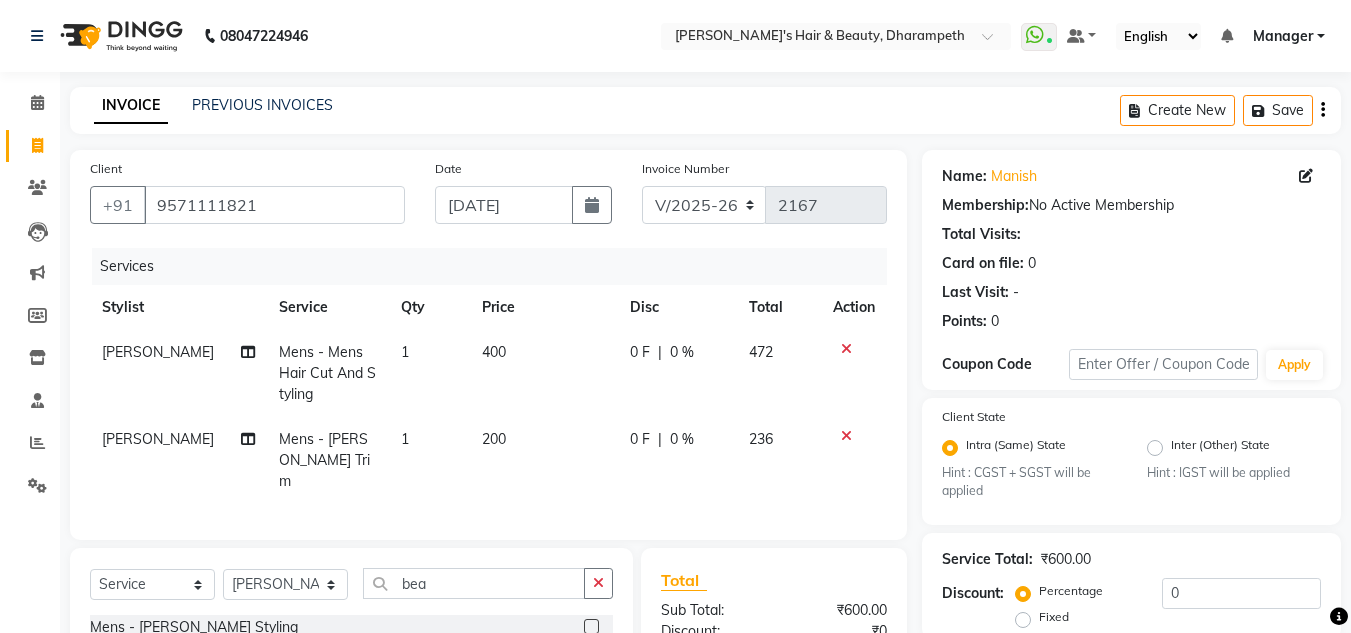 checkbox on "false" 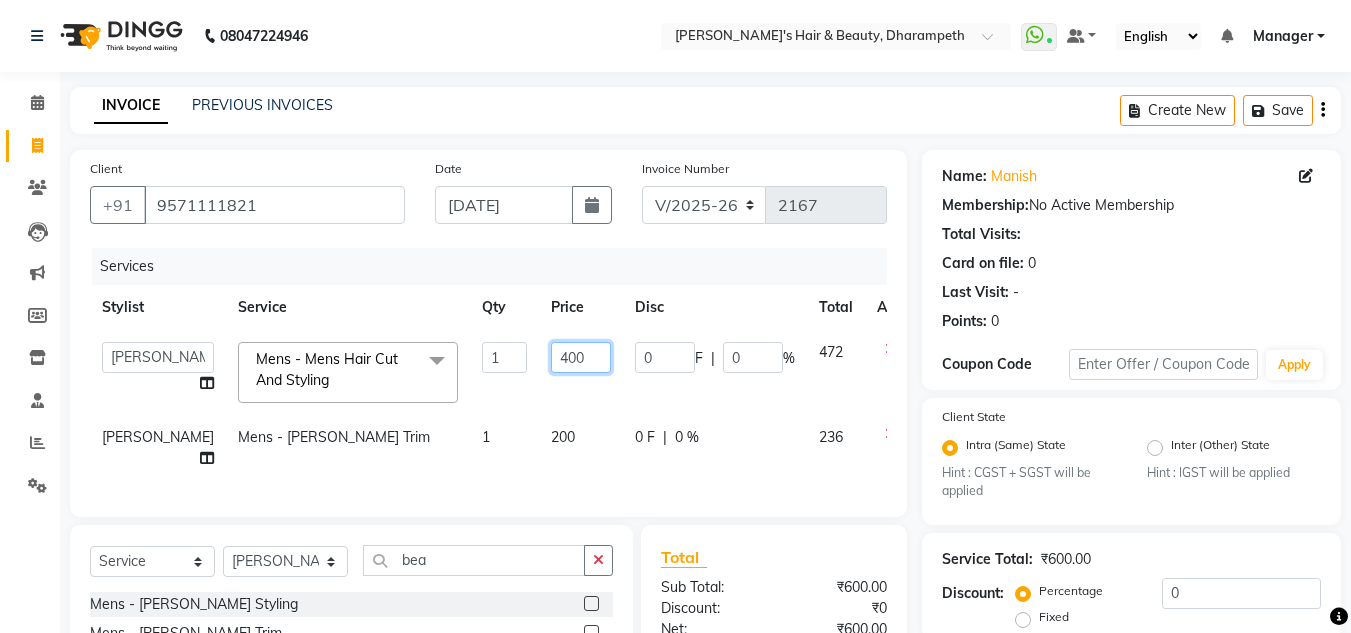 click on "400" 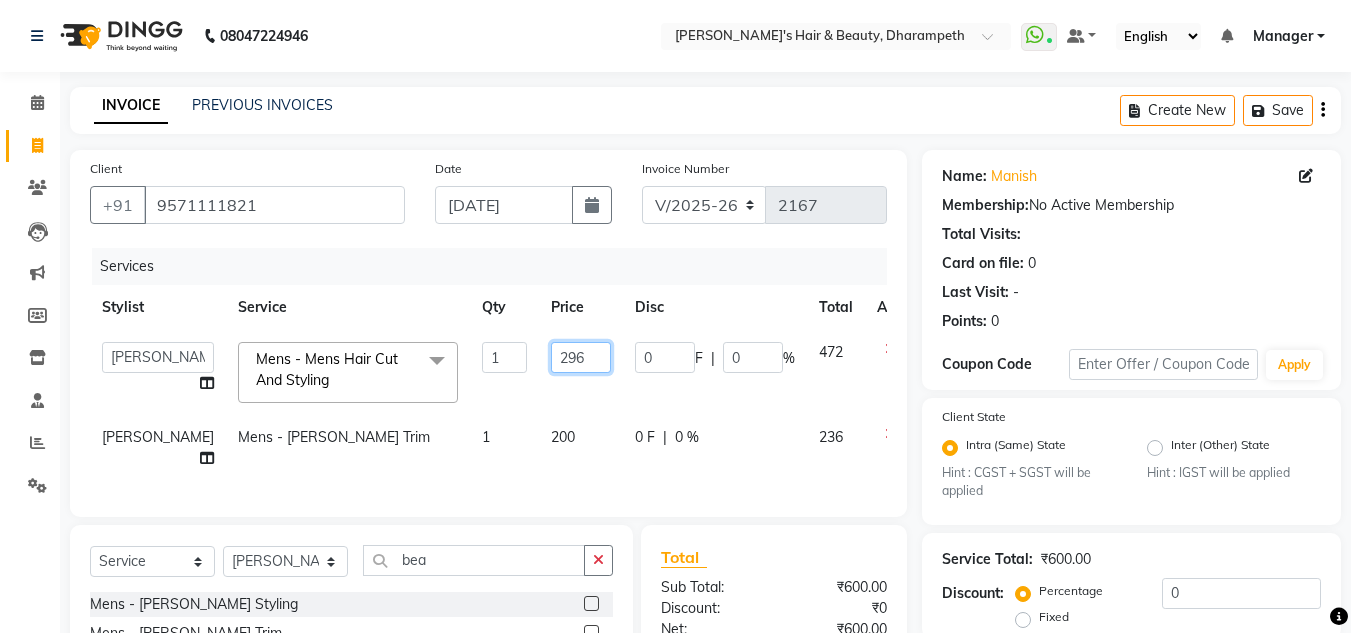 type on "296.5" 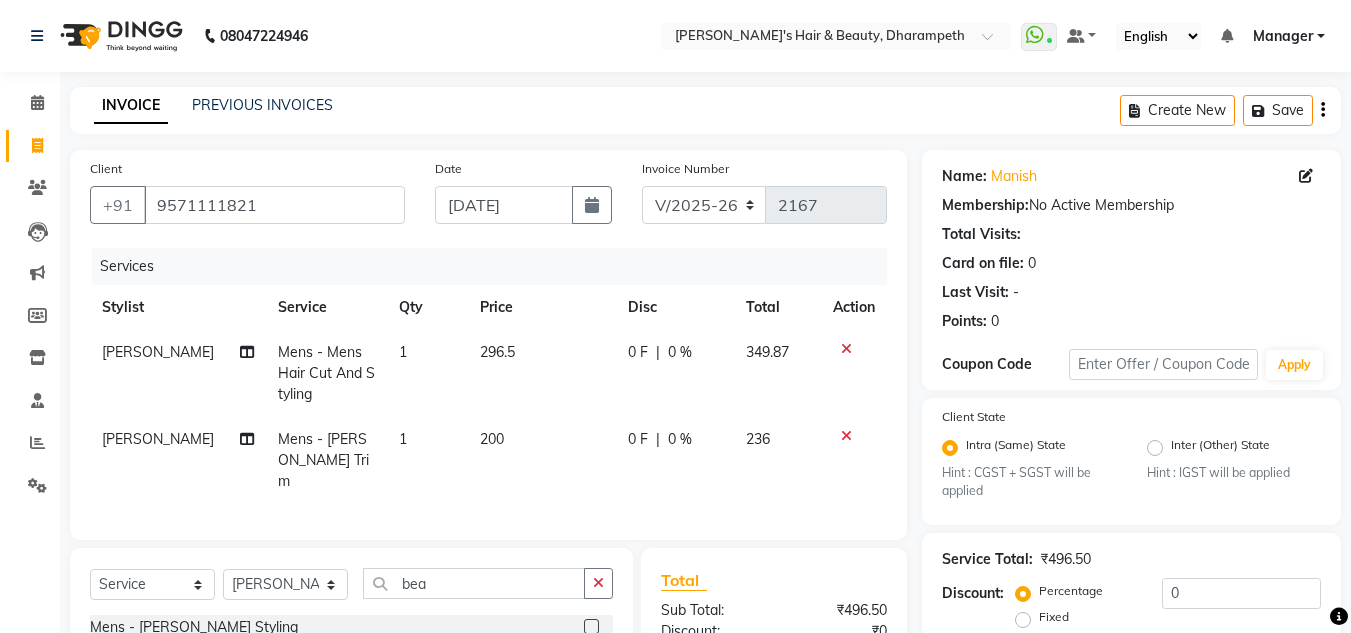 click on "349.87" 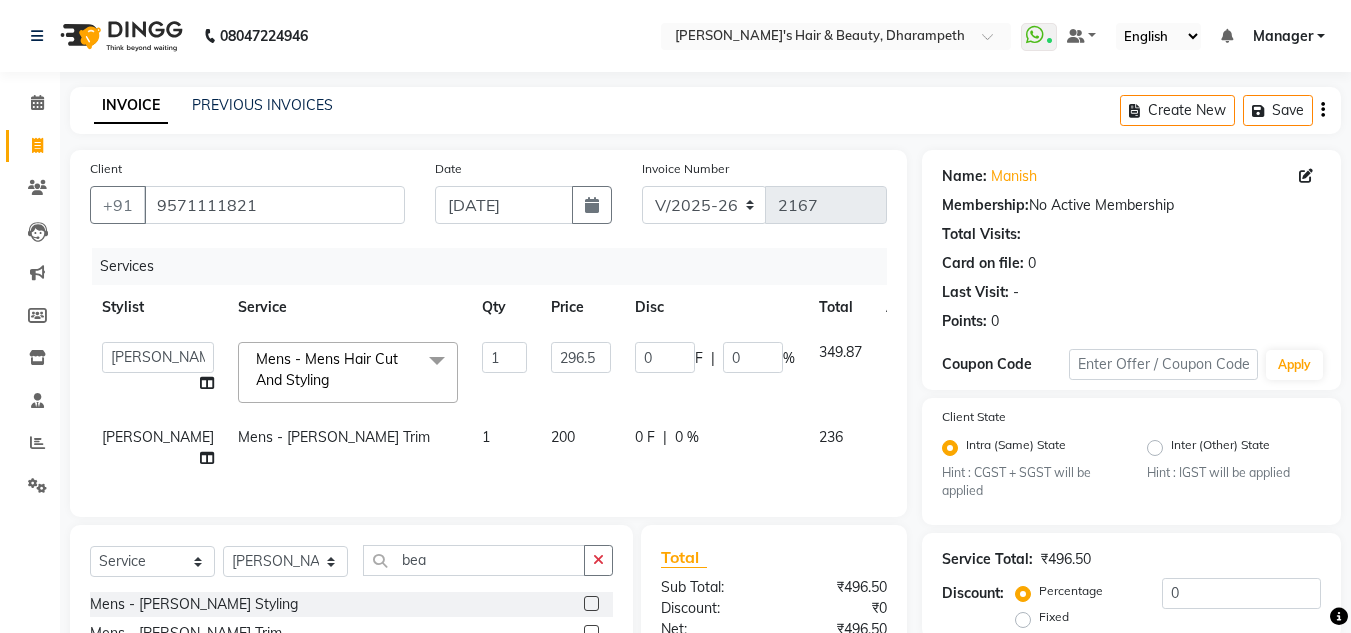 click on "200" 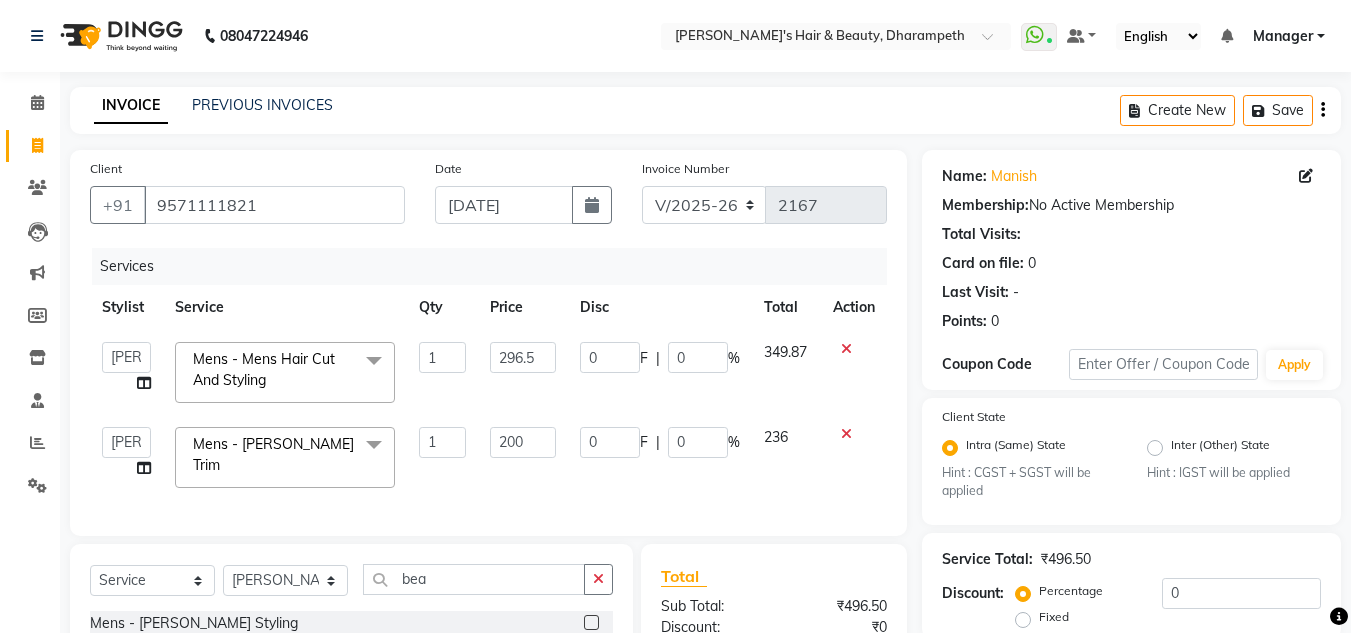 click on "200" 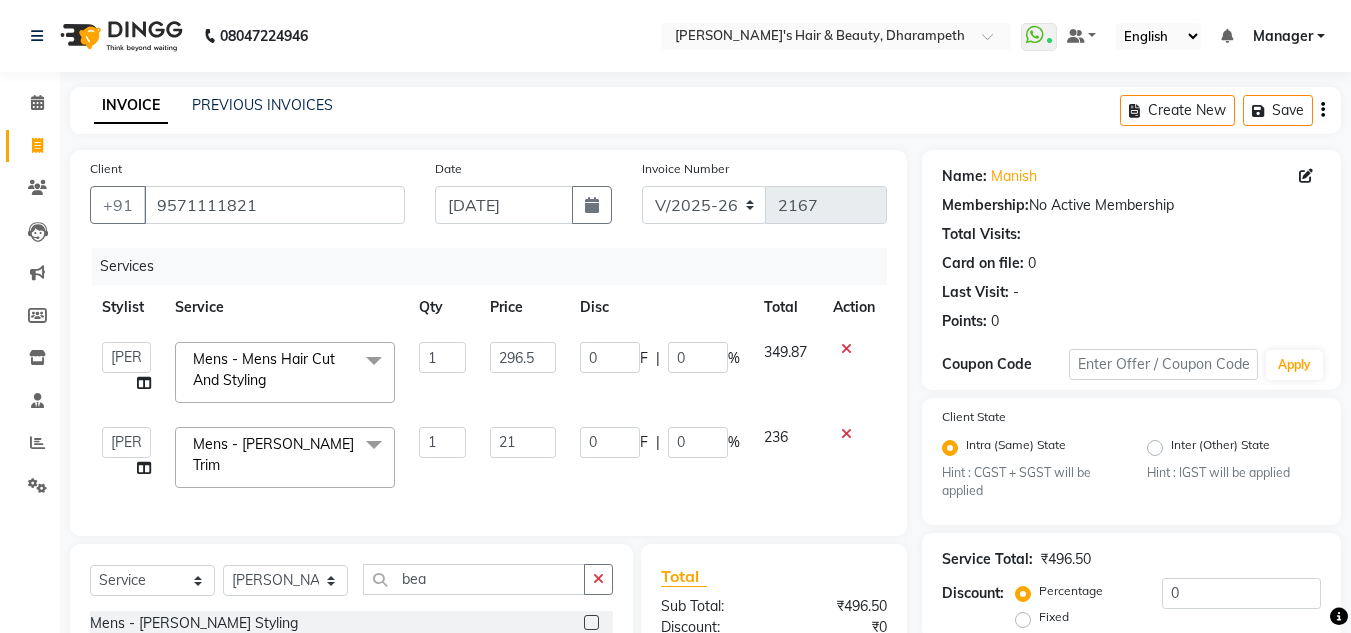 type on "212" 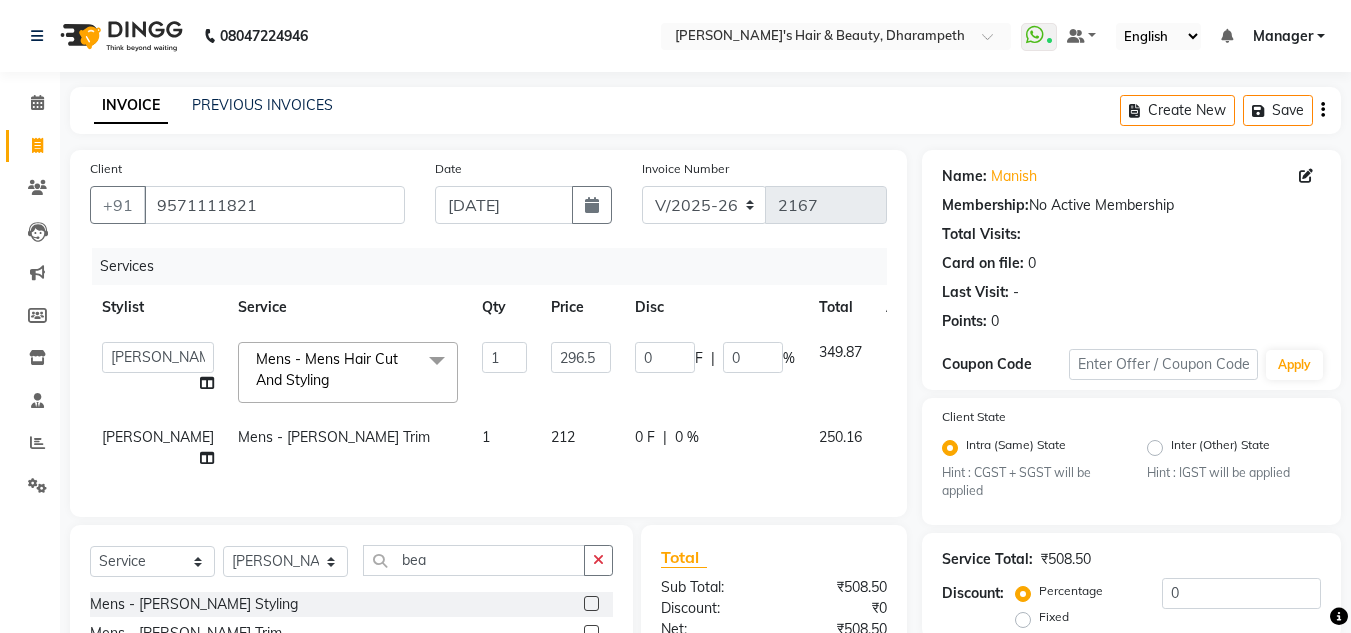 click on "250.16" 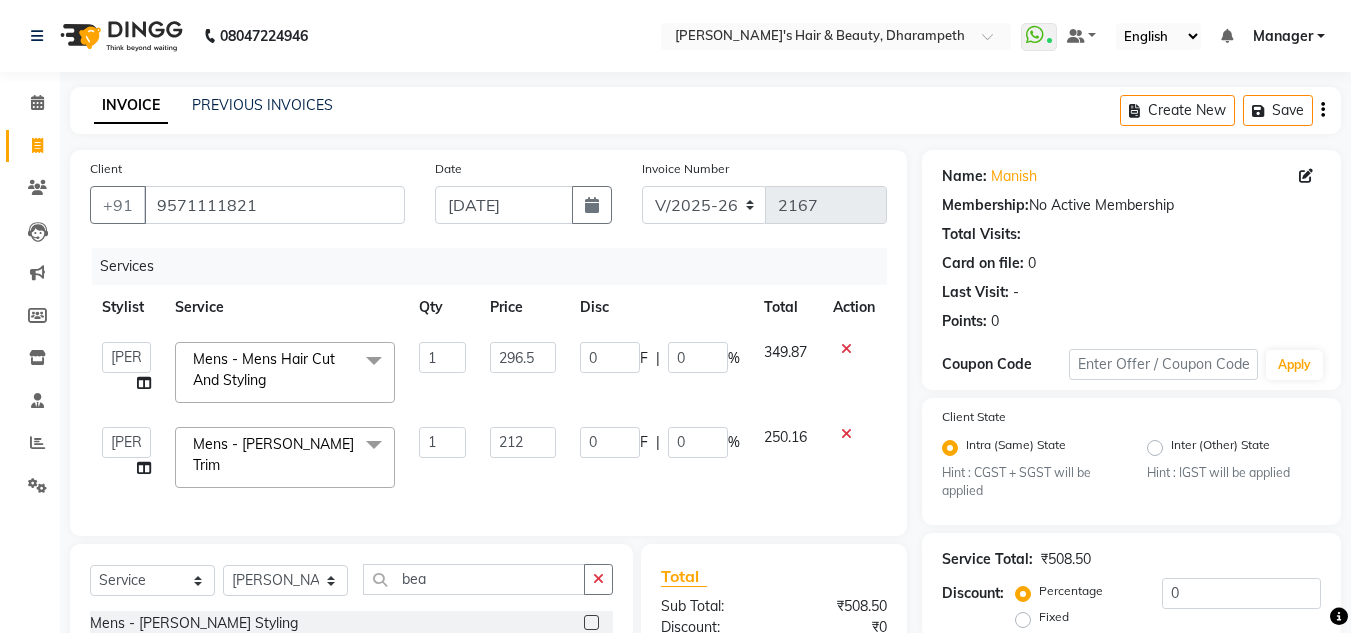 scroll, scrollTop: 262, scrollLeft: 0, axis: vertical 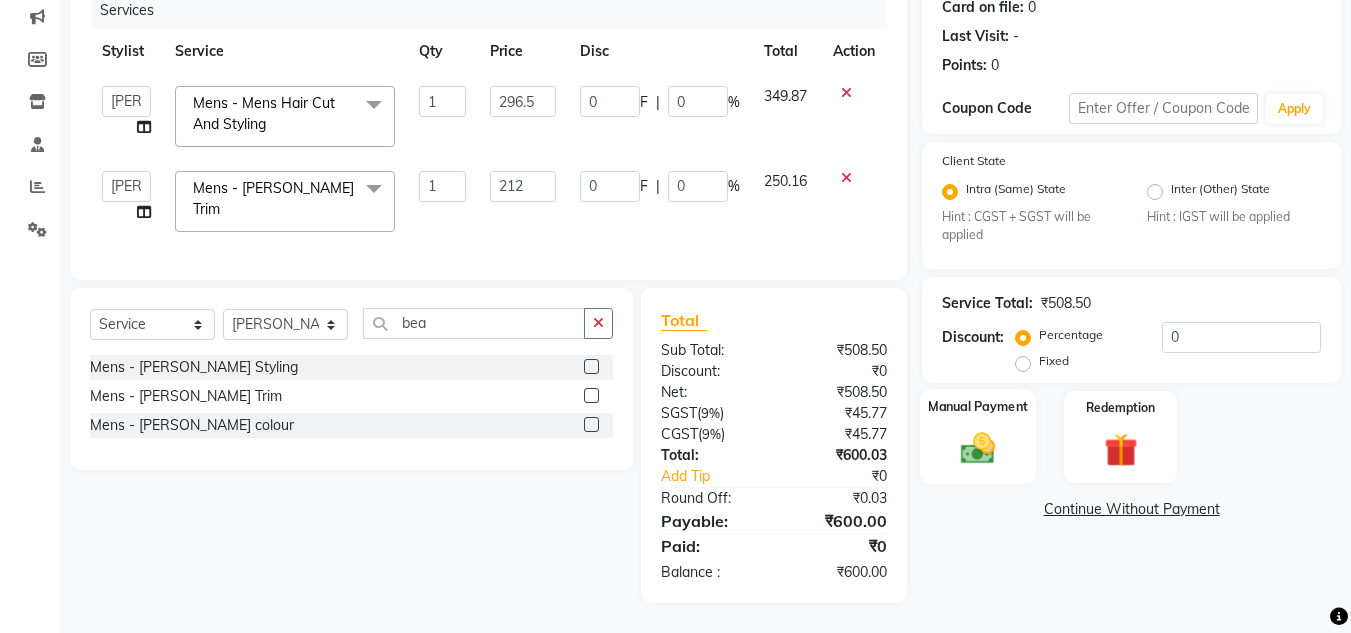 click 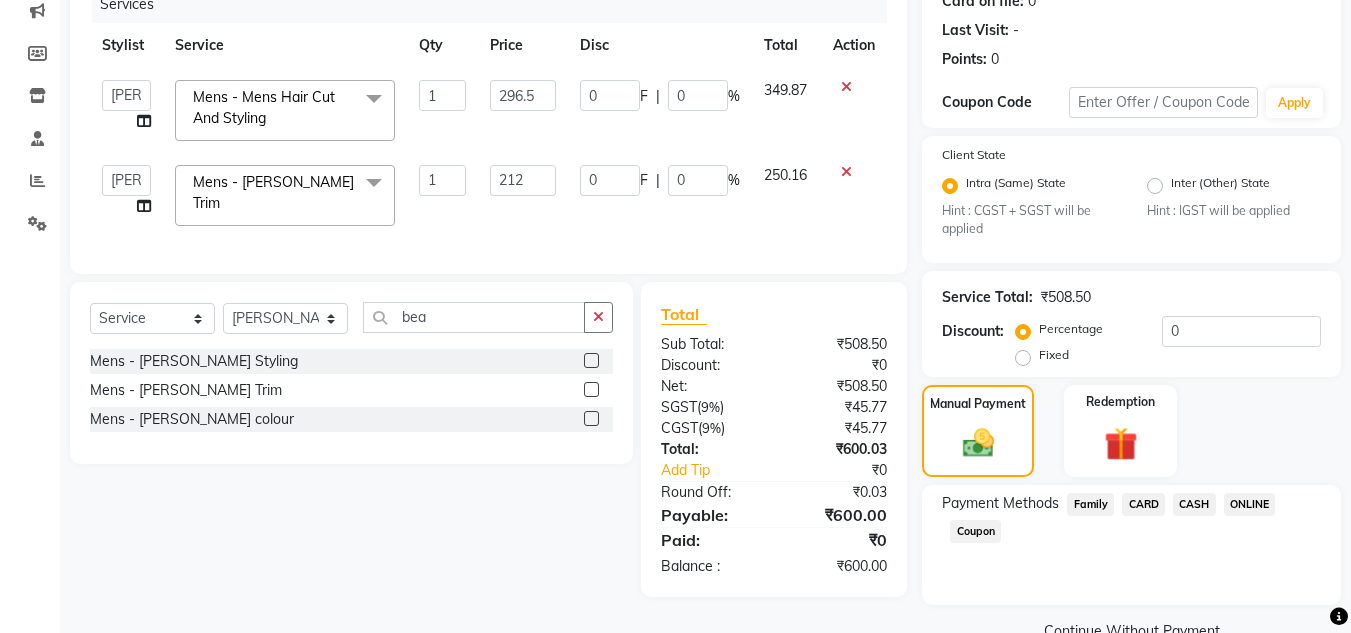 scroll, scrollTop: 305, scrollLeft: 0, axis: vertical 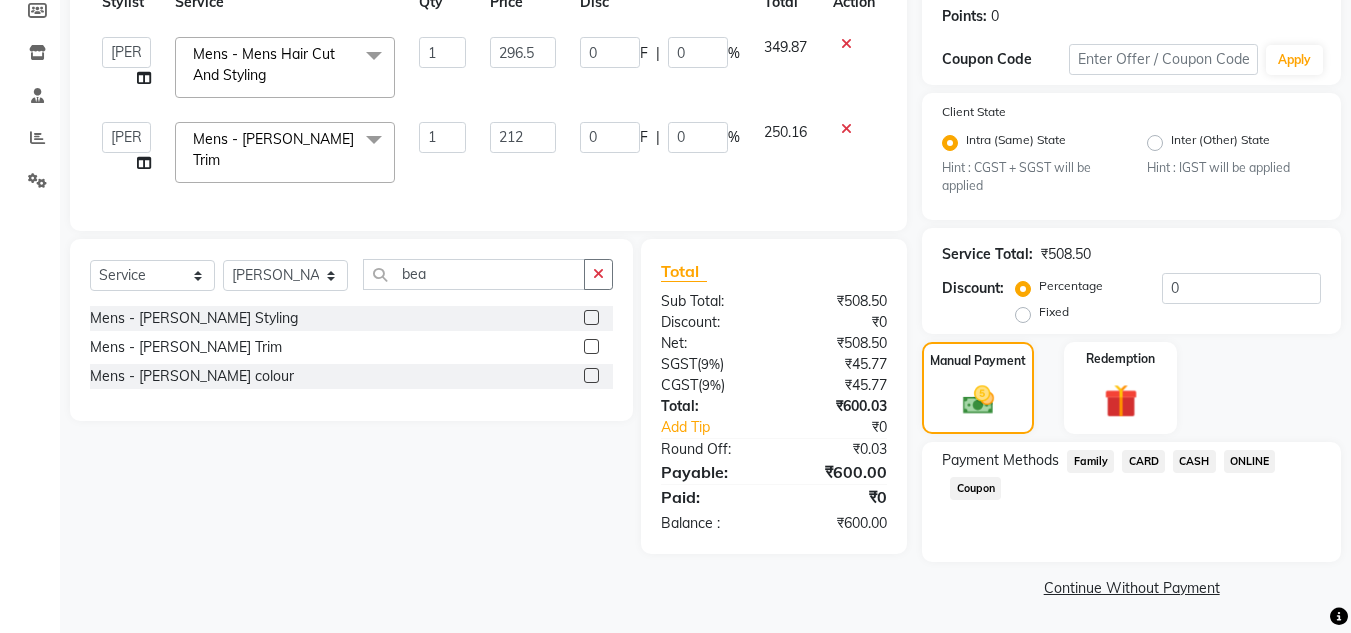 click on "ONLINE" 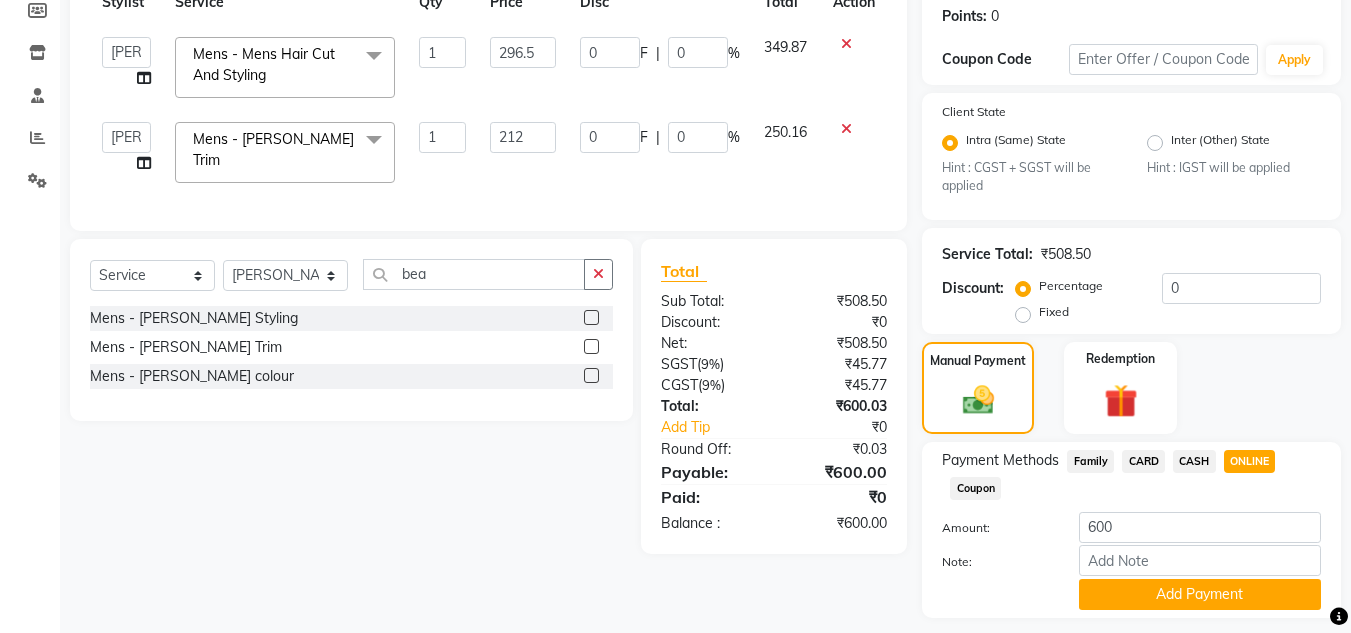 scroll, scrollTop: 361, scrollLeft: 0, axis: vertical 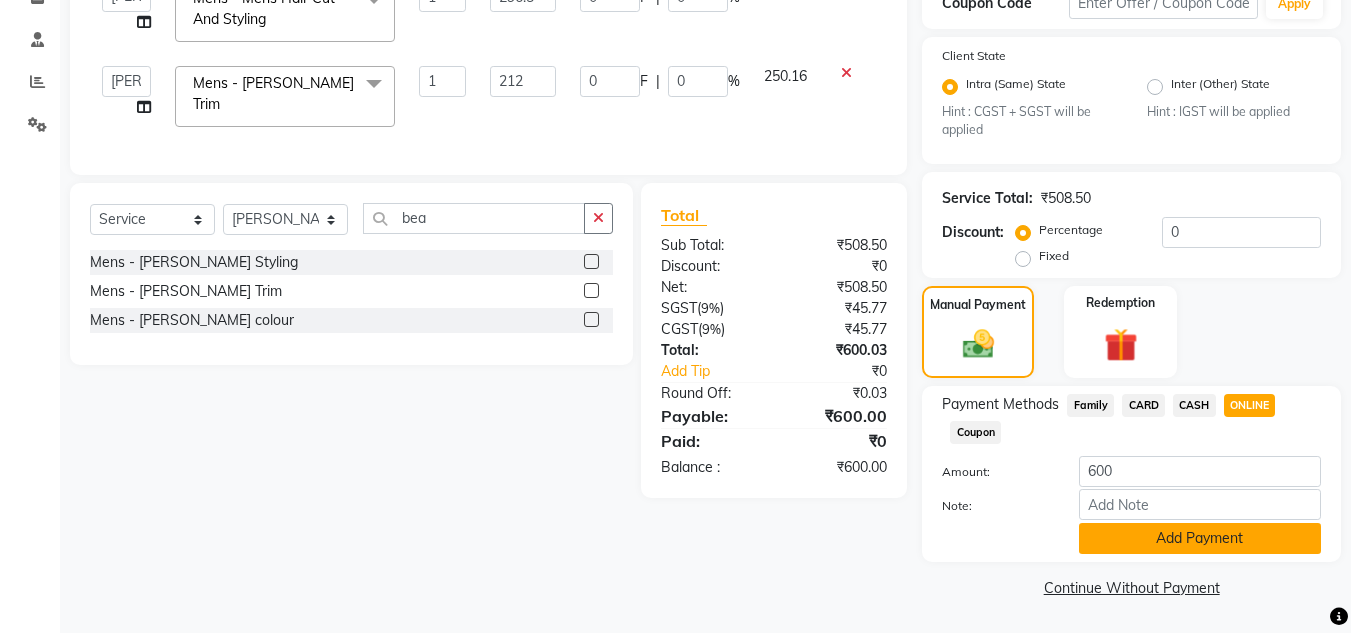 click on "Add Payment" 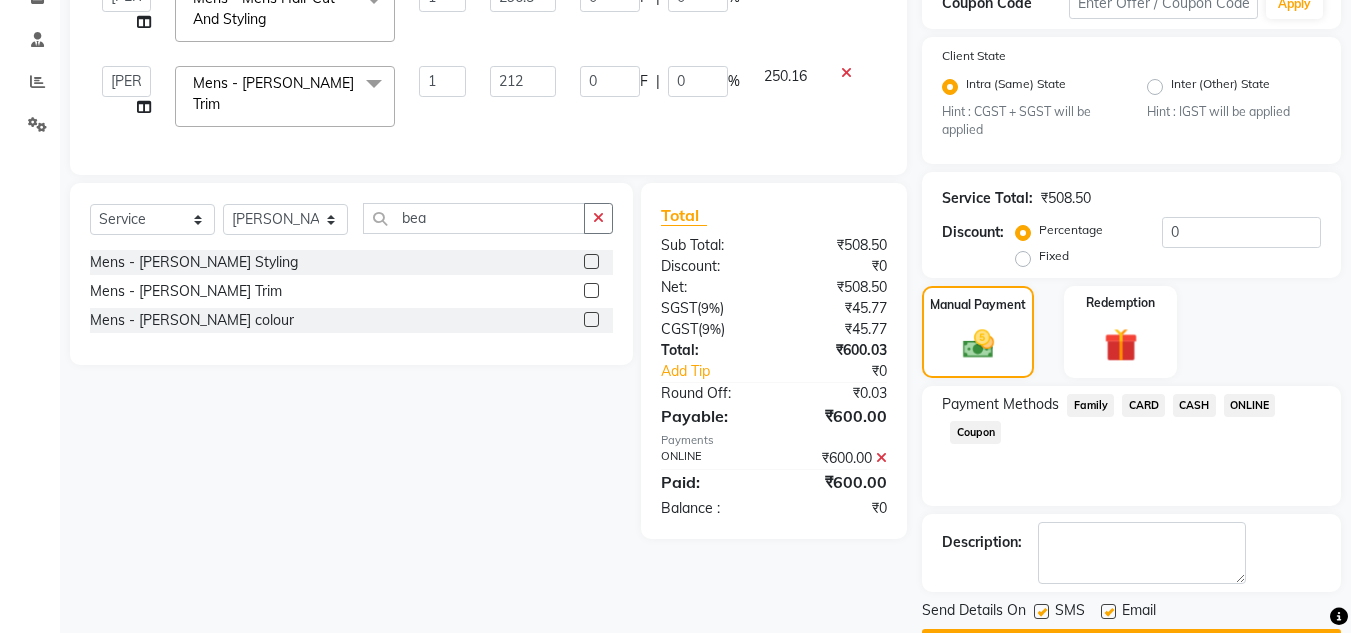 scroll, scrollTop: 418, scrollLeft: 0, axis: vertical 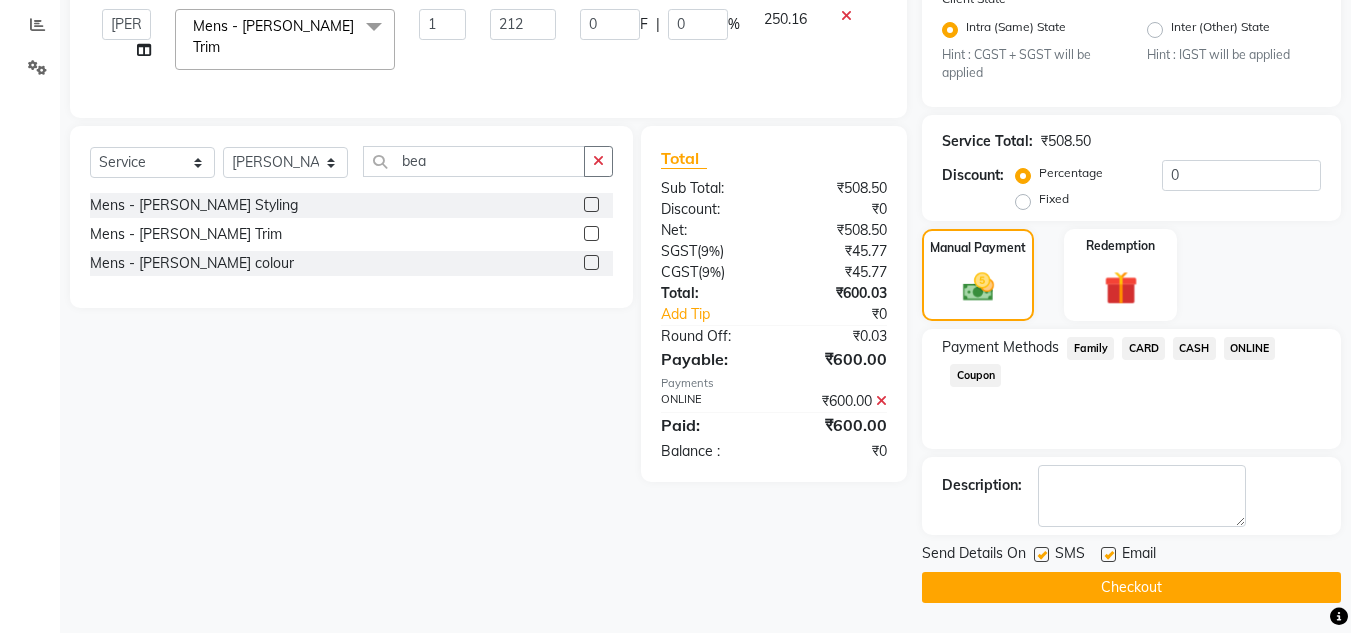 click on "Checkout" 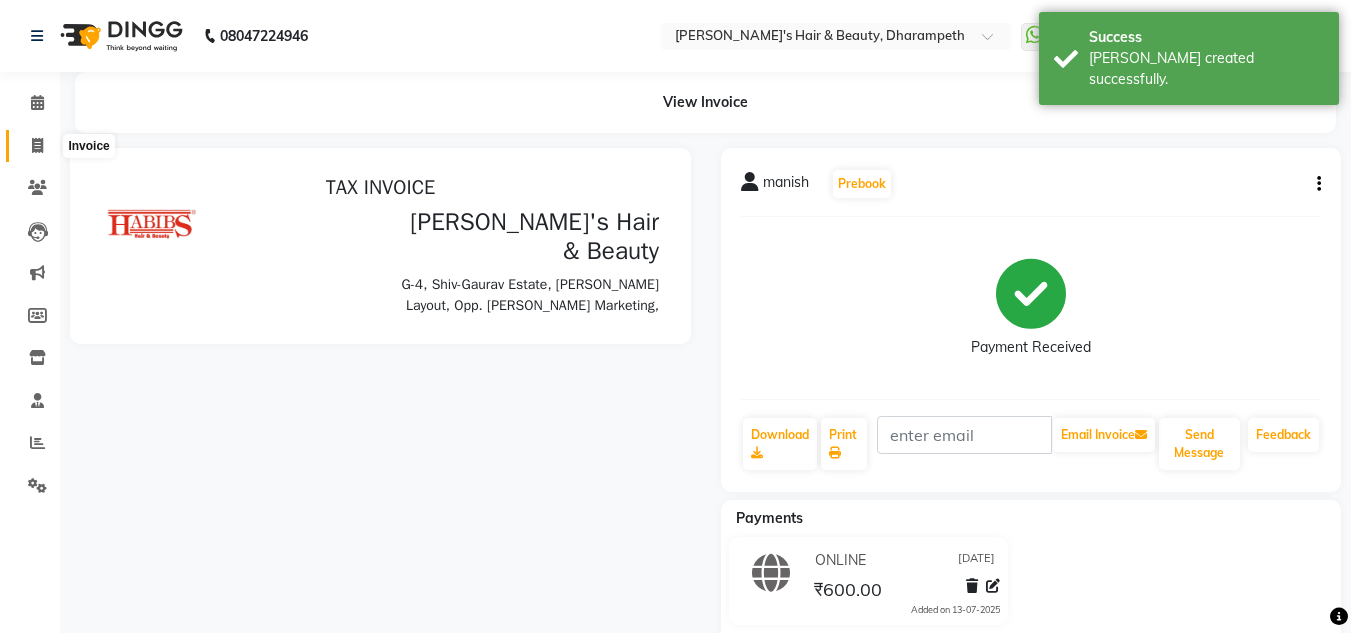 scroll, scrollTop: 0, scrollLeft: 0, axis: both 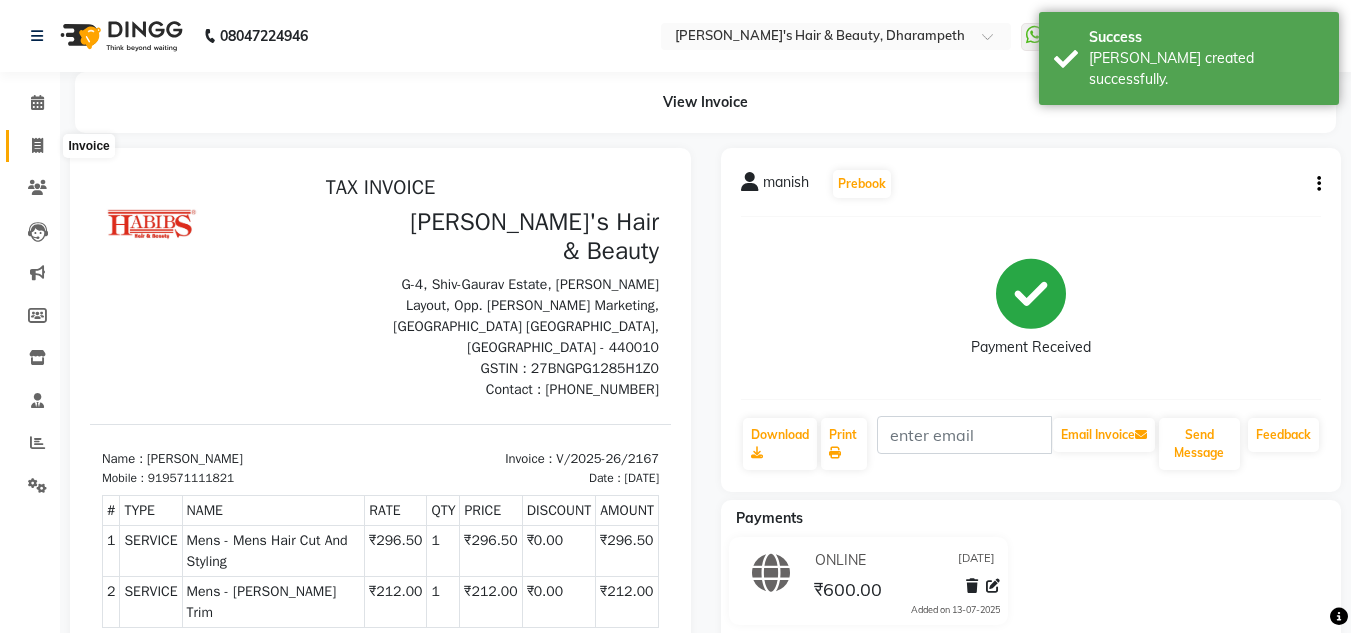 click 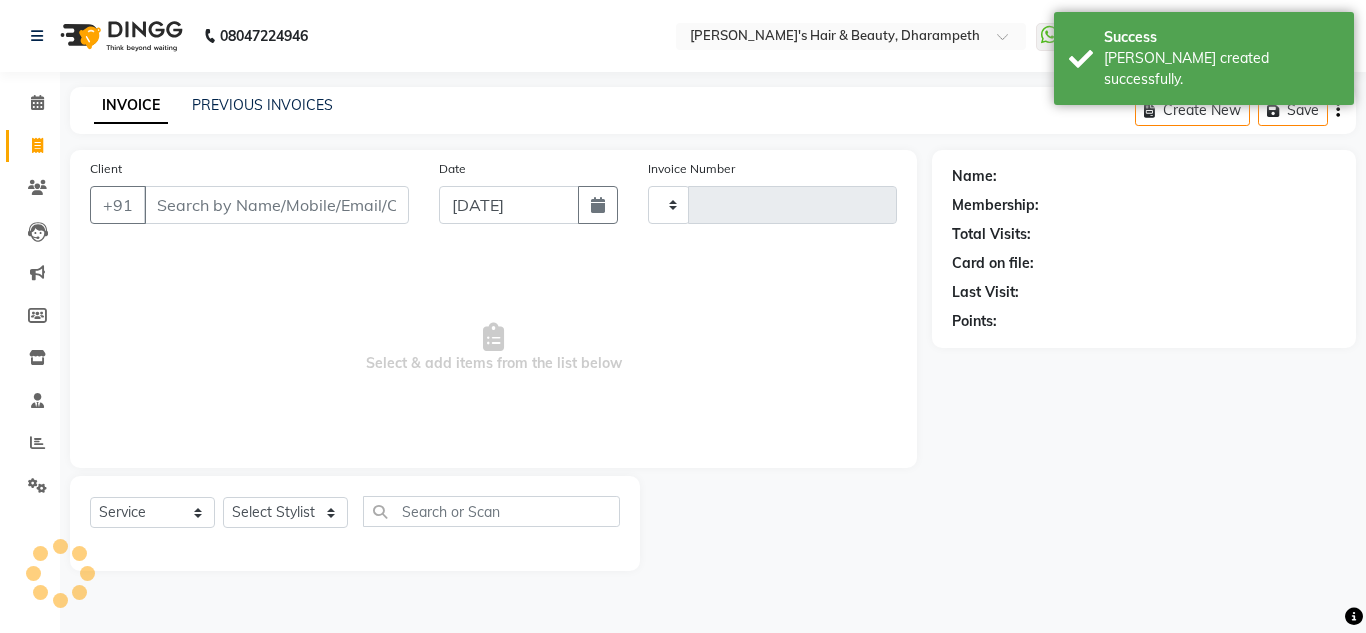 type on "2168" 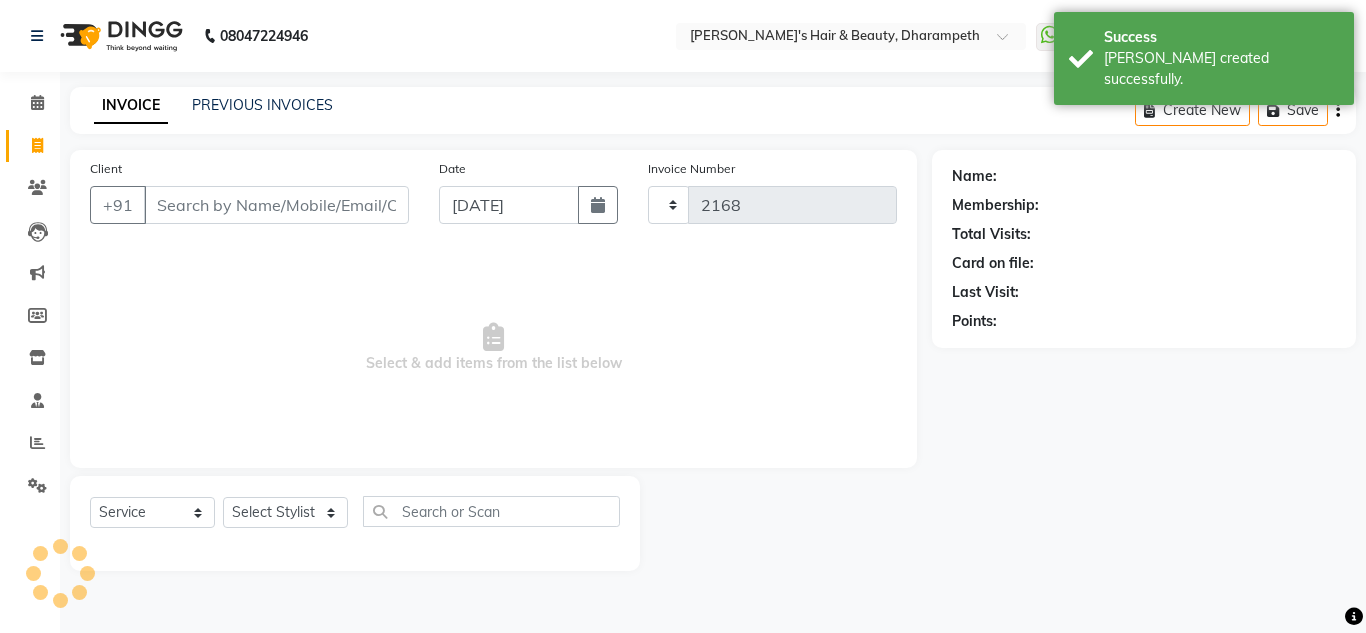 select on "4860" 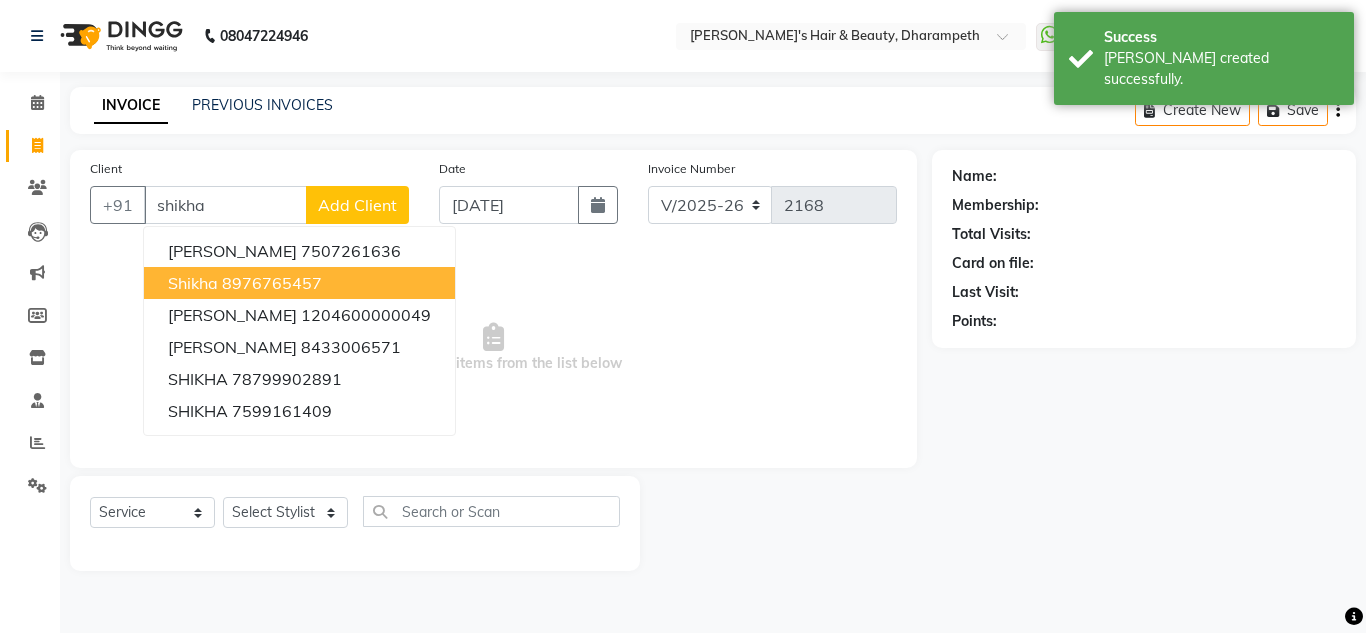 click on "8976765457" at bounding box center (272, 283) 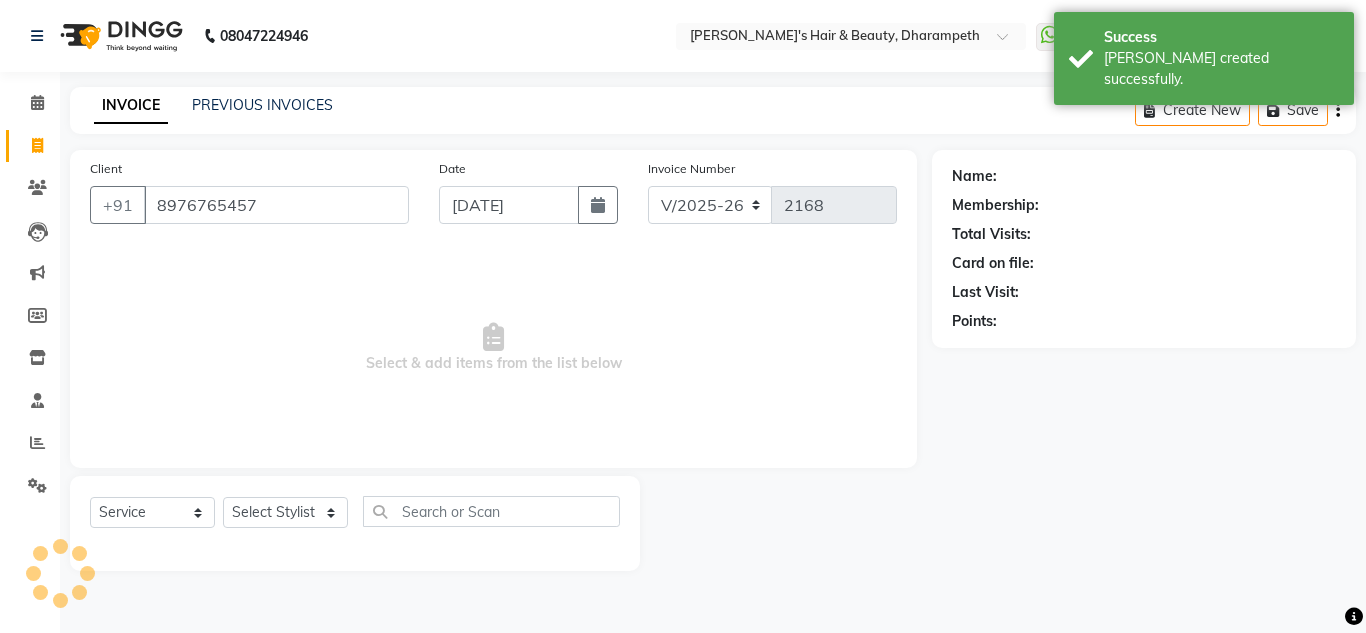 type on "8976765457" 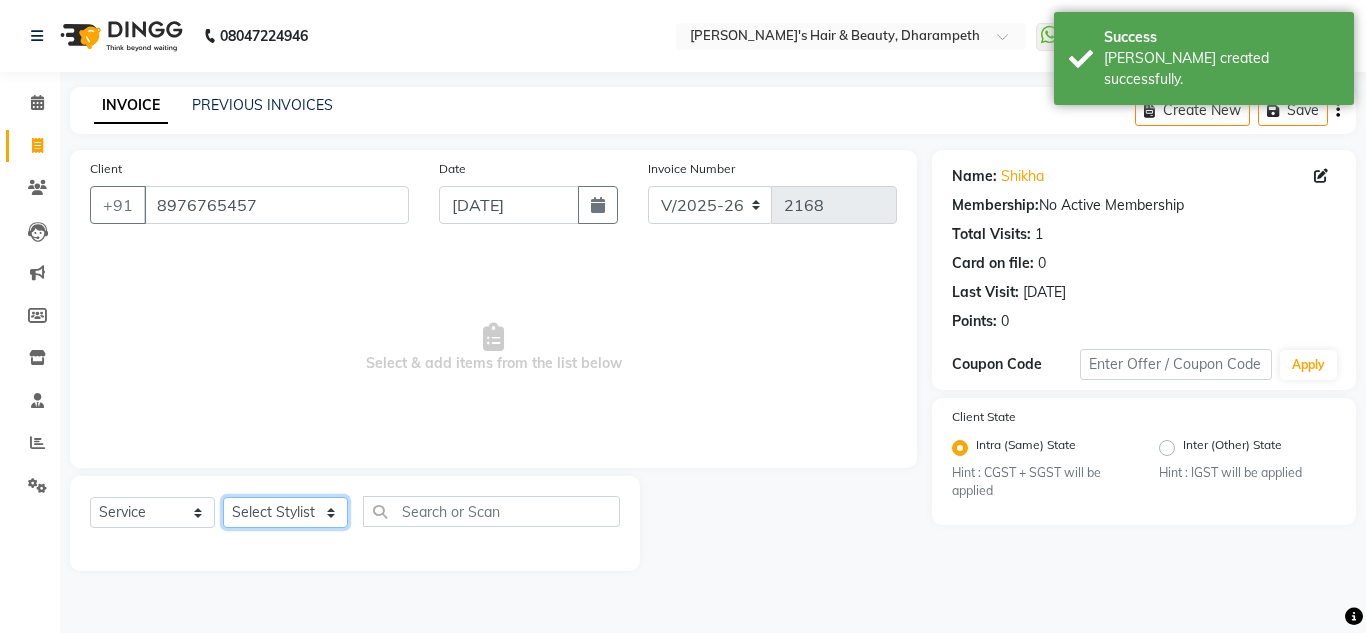 click on "Select Stylist Anuj W [PERSON_NAME] [PERSON_NAME]  Manager [PERSON_NAME] C [PERSON_NAME] S [PERSON_NAME] S Shilpa P Vedant N" 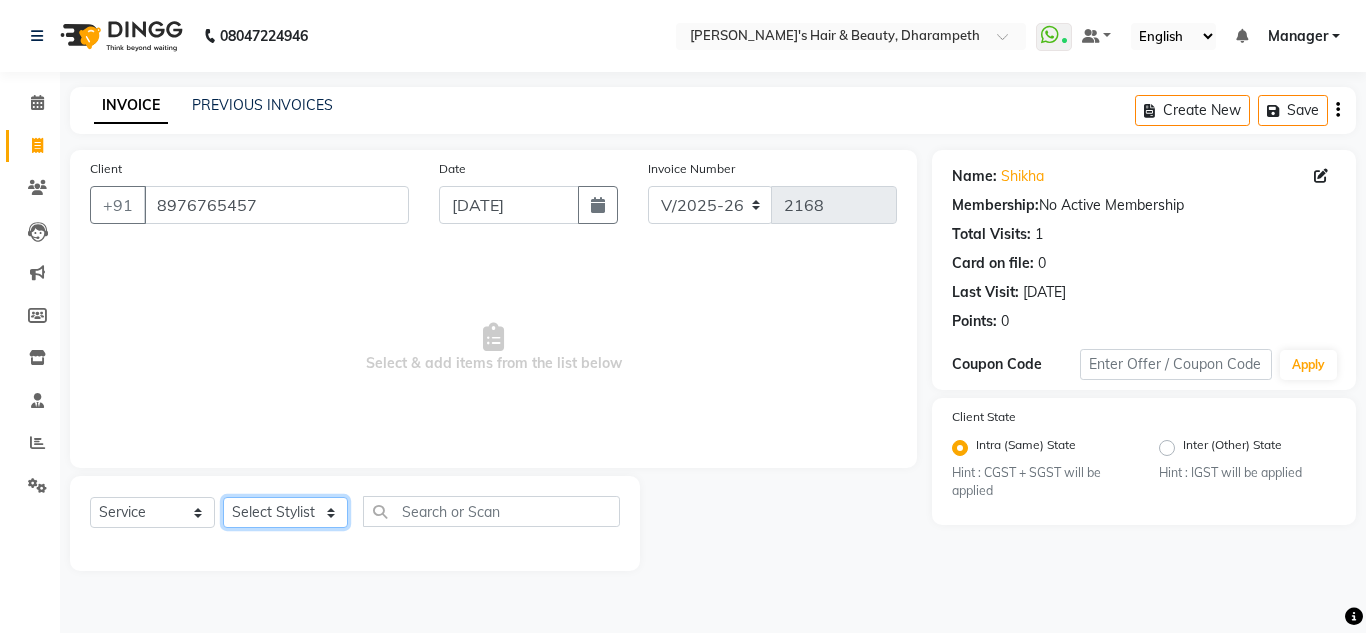select on "39862" 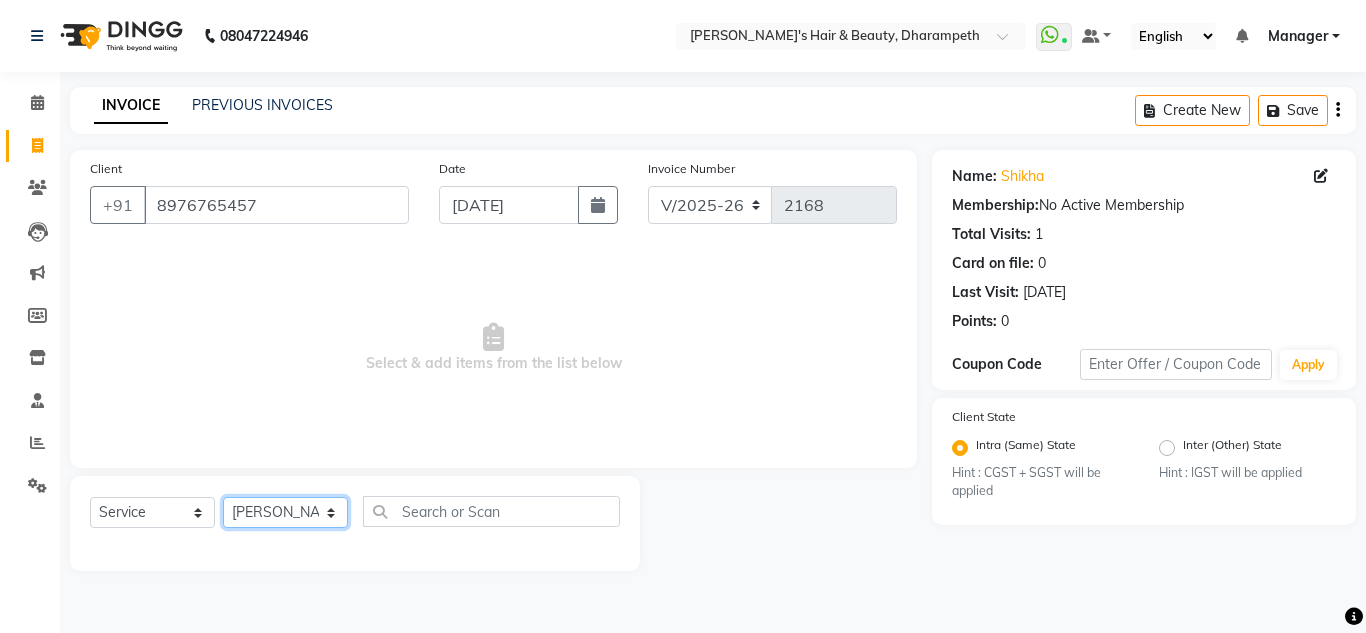 click on "Select Stylist Anuj W [PERSON_NAME] [PERSON_NAME]  Manager [PERSON_NAME] C [PERSON_NAME] S [PERSON_NAME] S Shilpa P Vedant N" 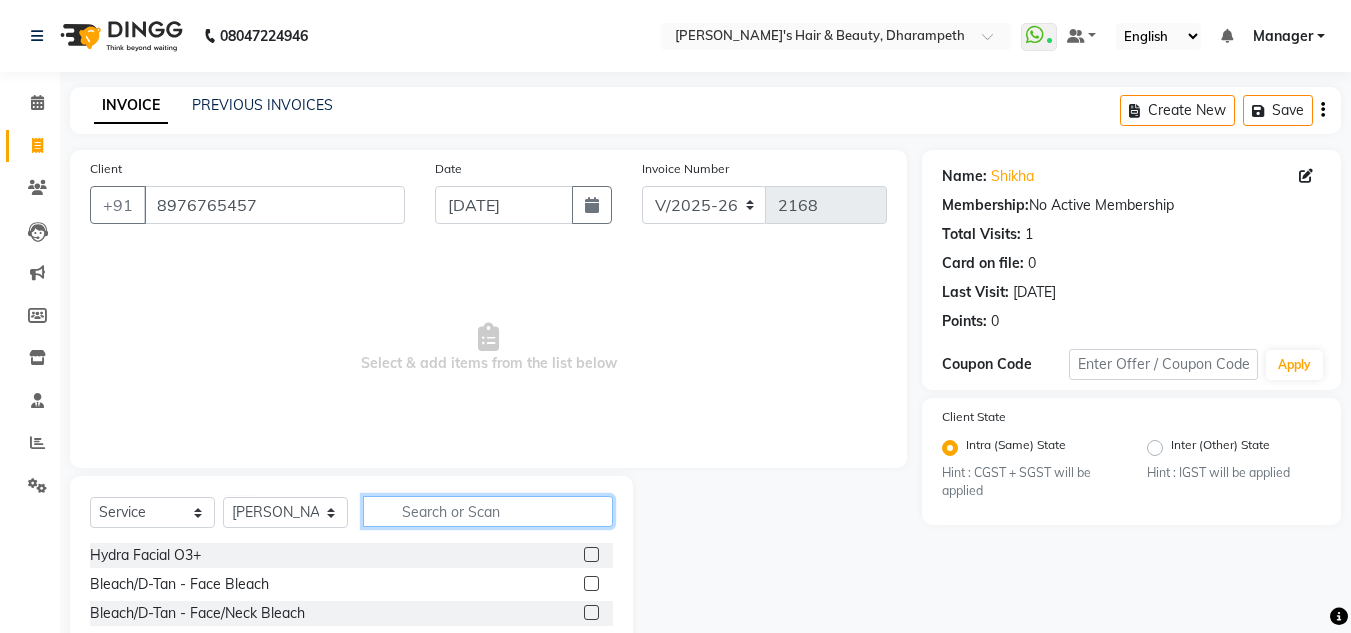 click 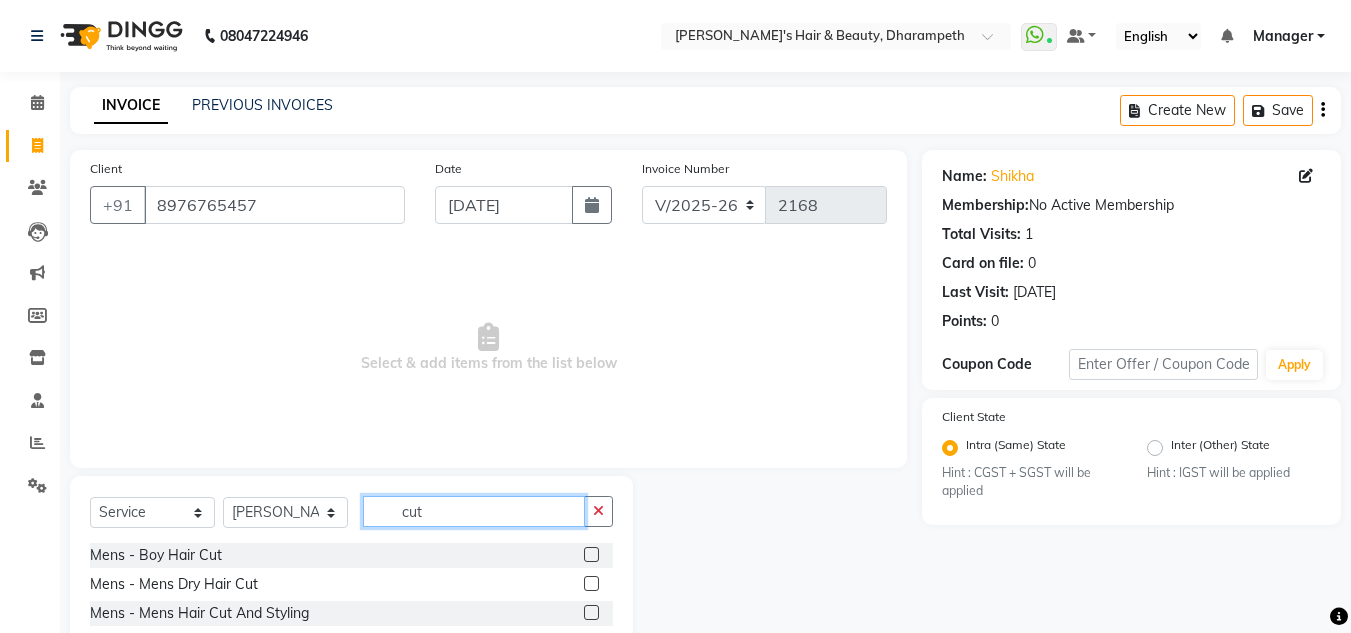 scroll, scrollTop: 168, scrollLeft: 0, axis: vertical 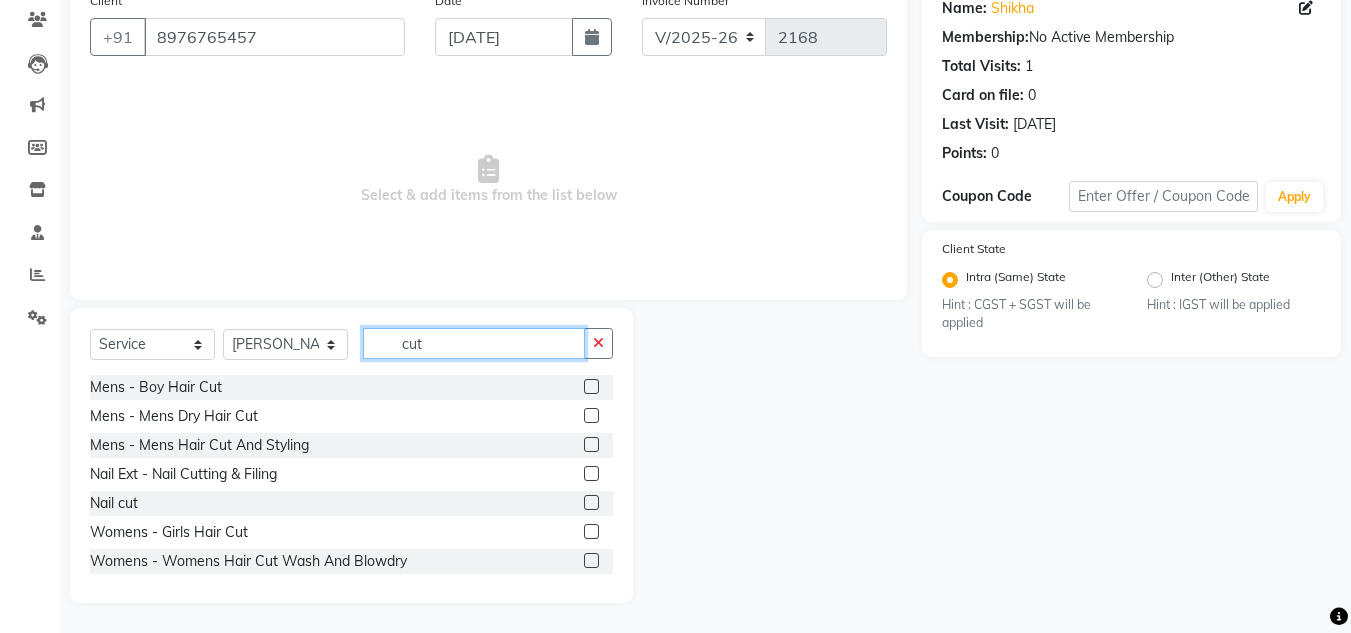 type on "cut" 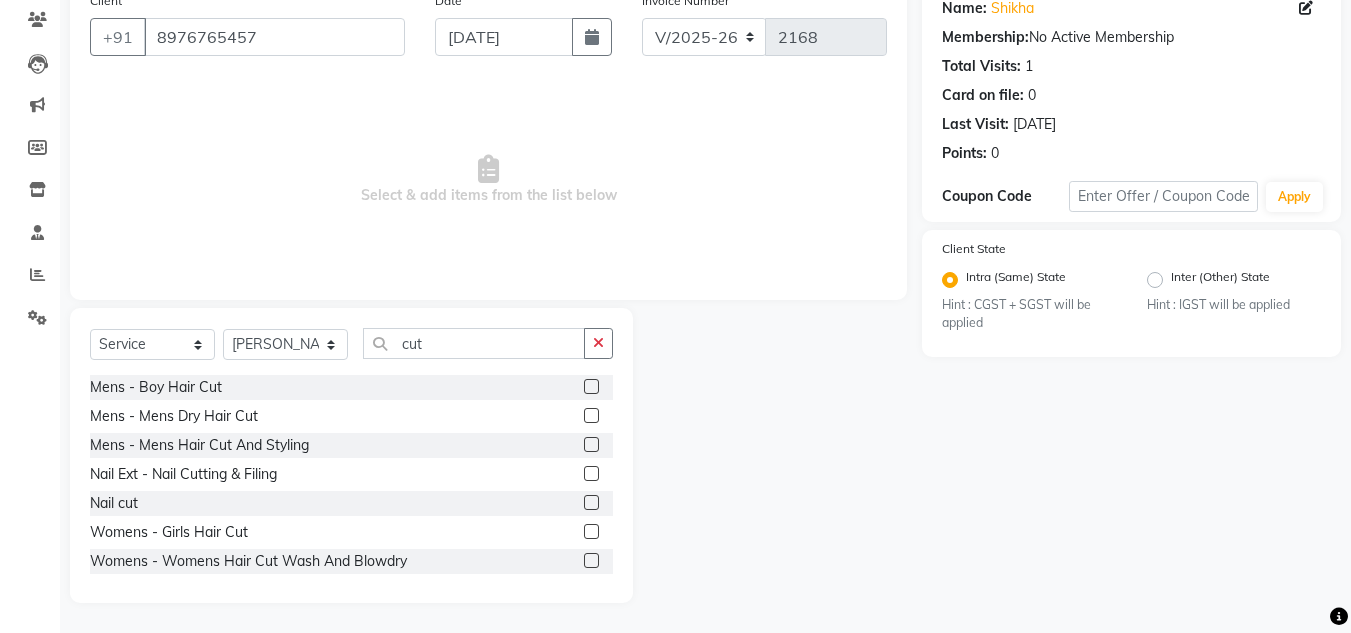 click 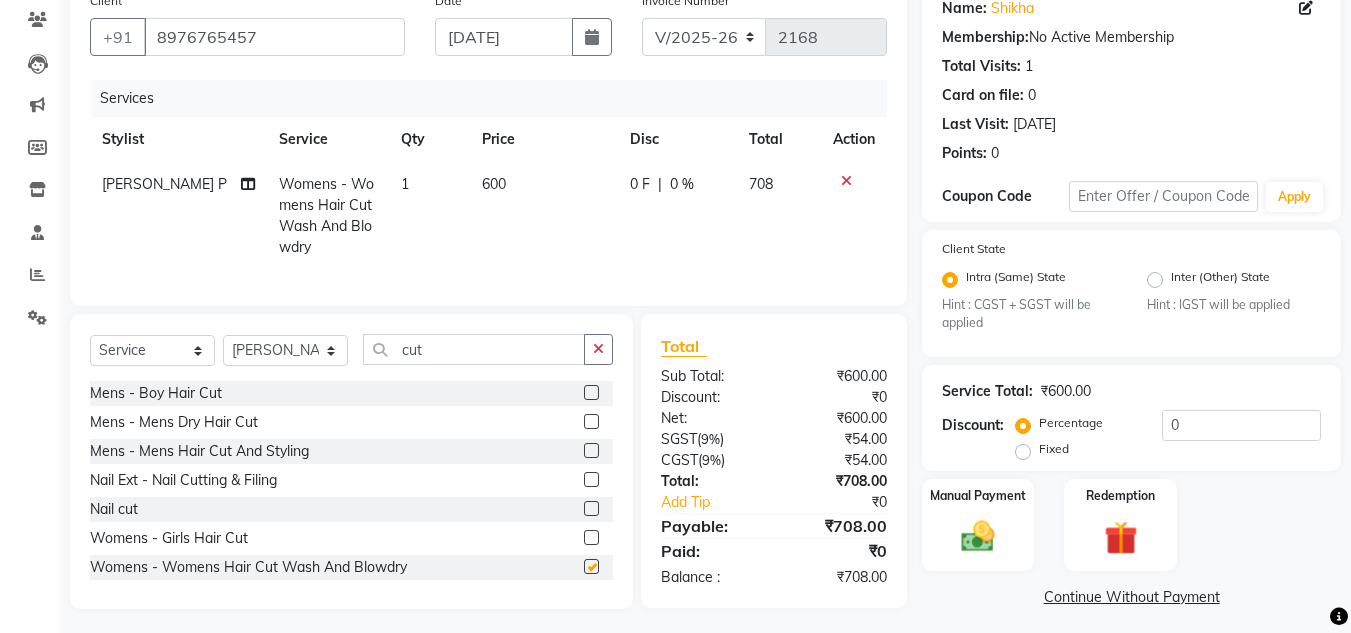 checkbox on "false" 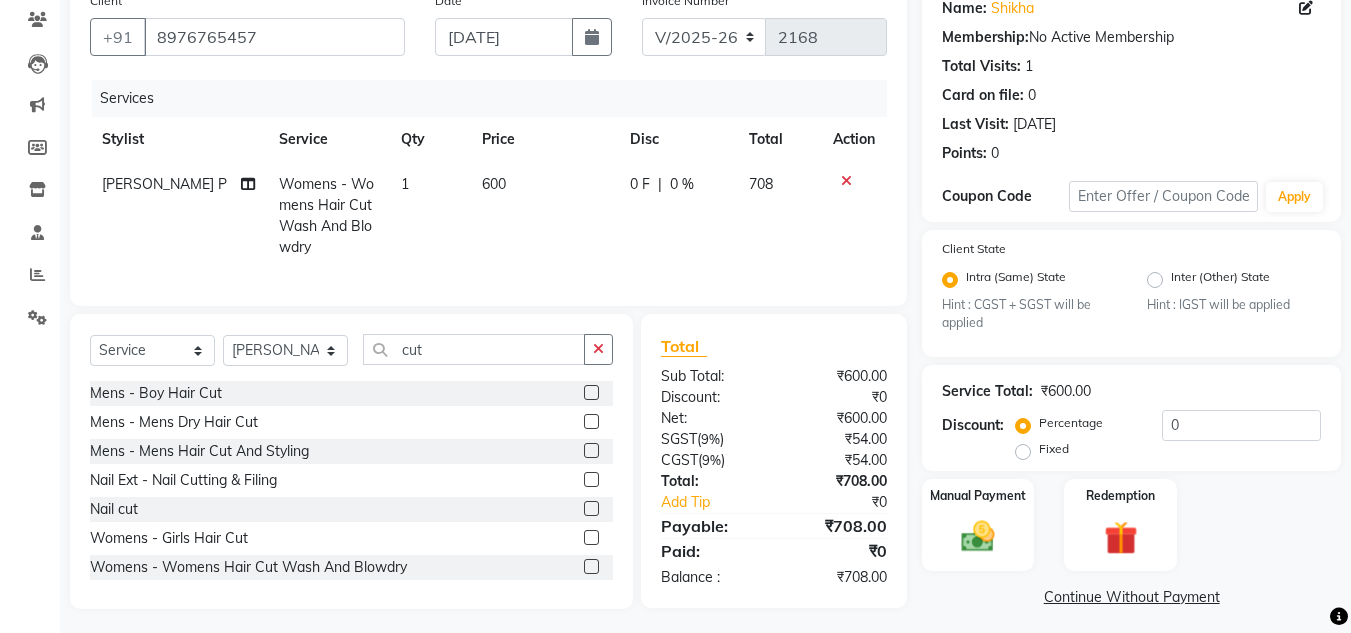 click on "600" 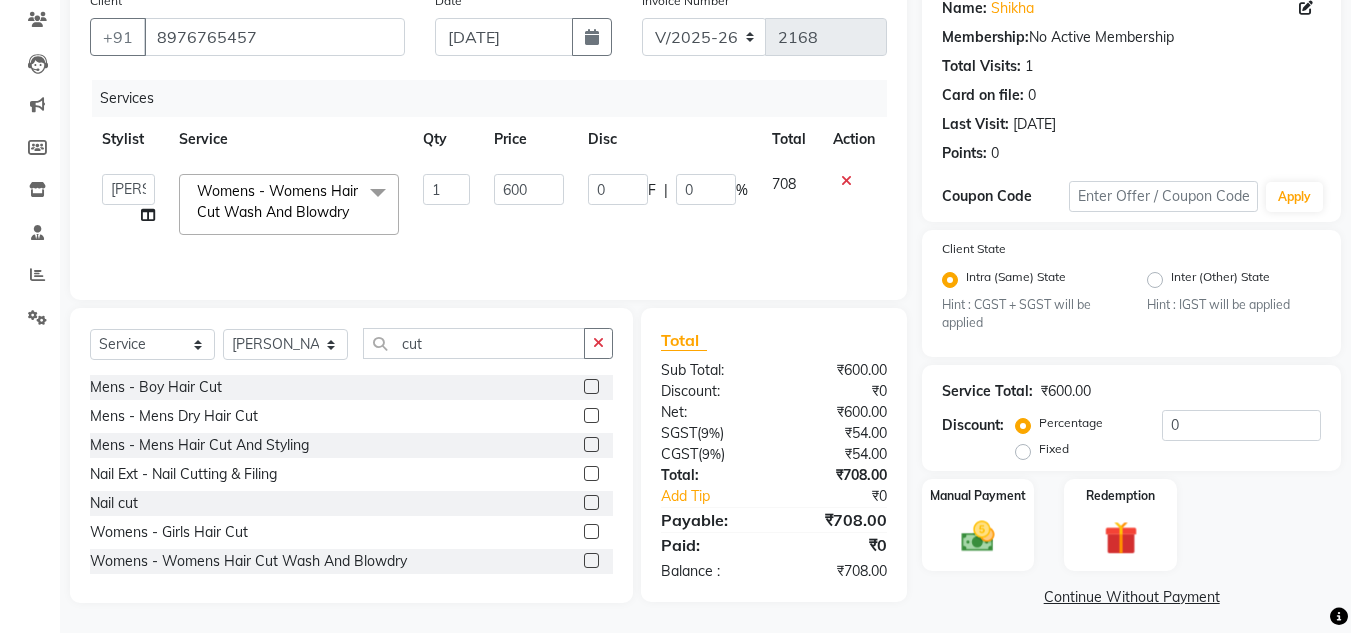 click on "600" 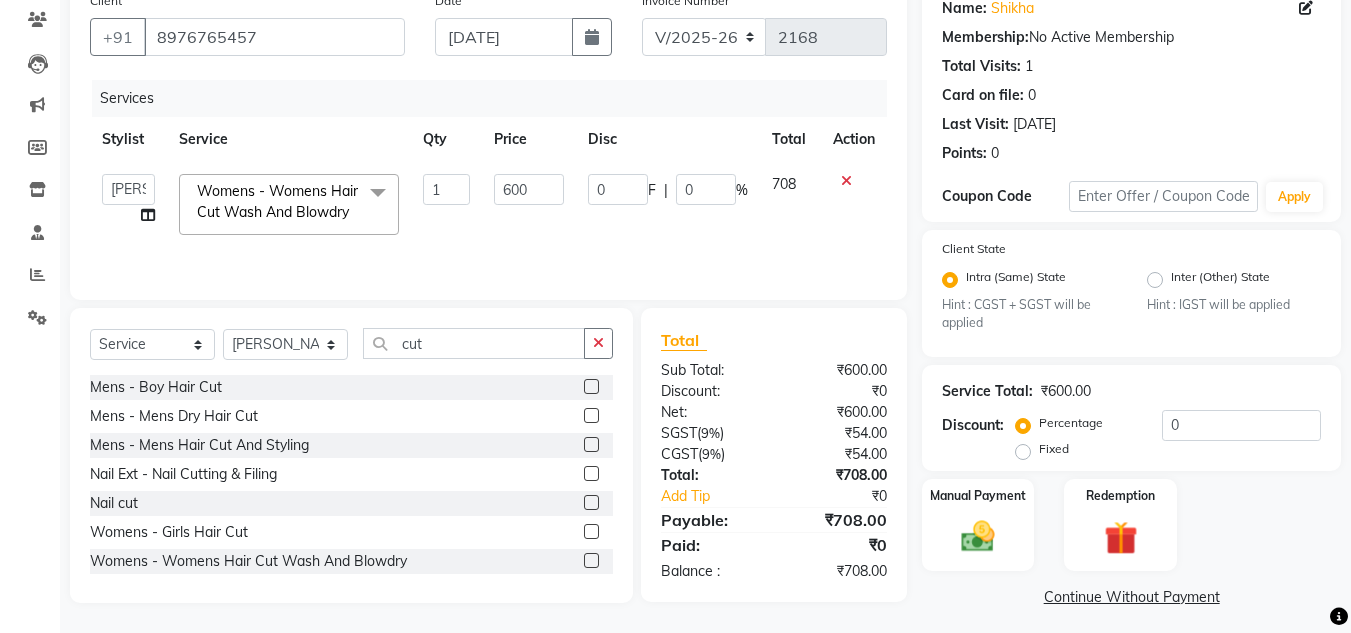 click on "600" 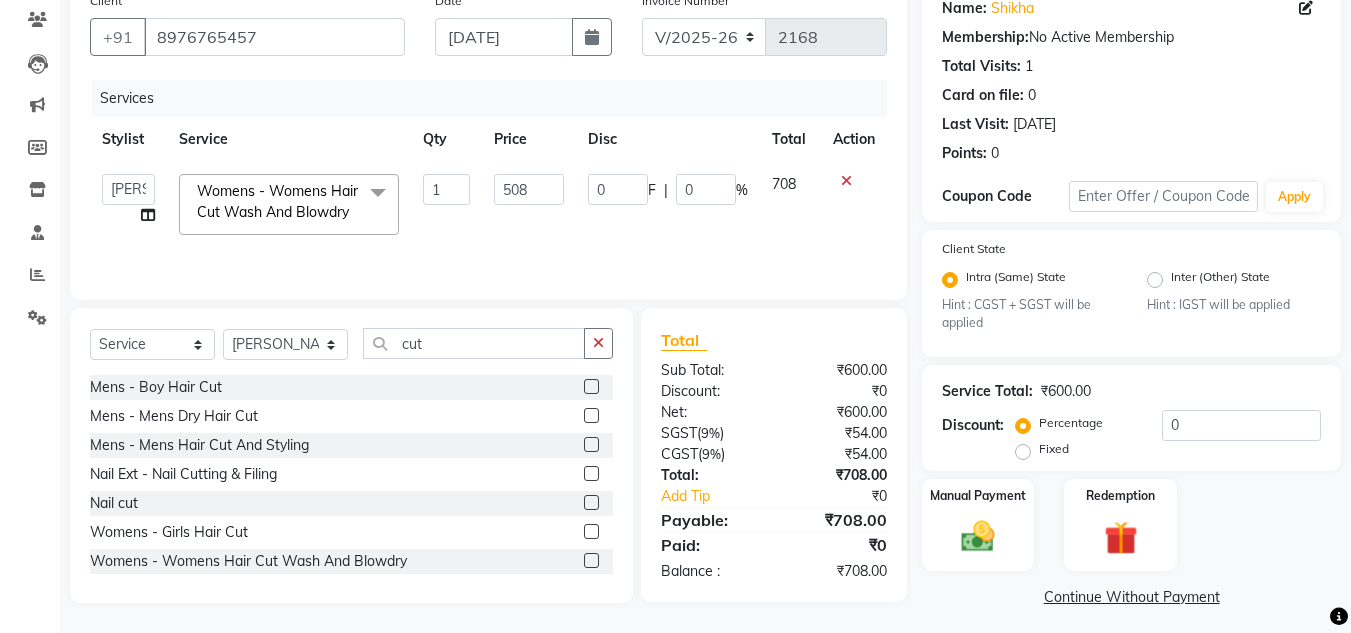 type on "508.6" 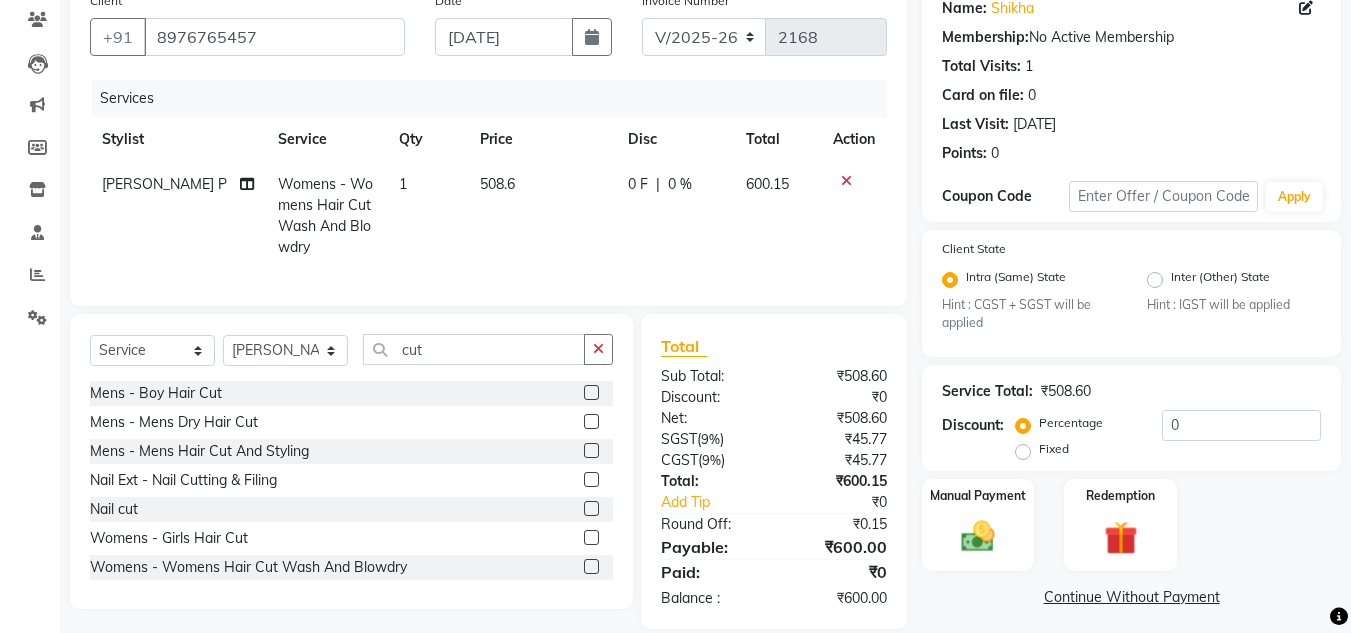 click on "600.15" 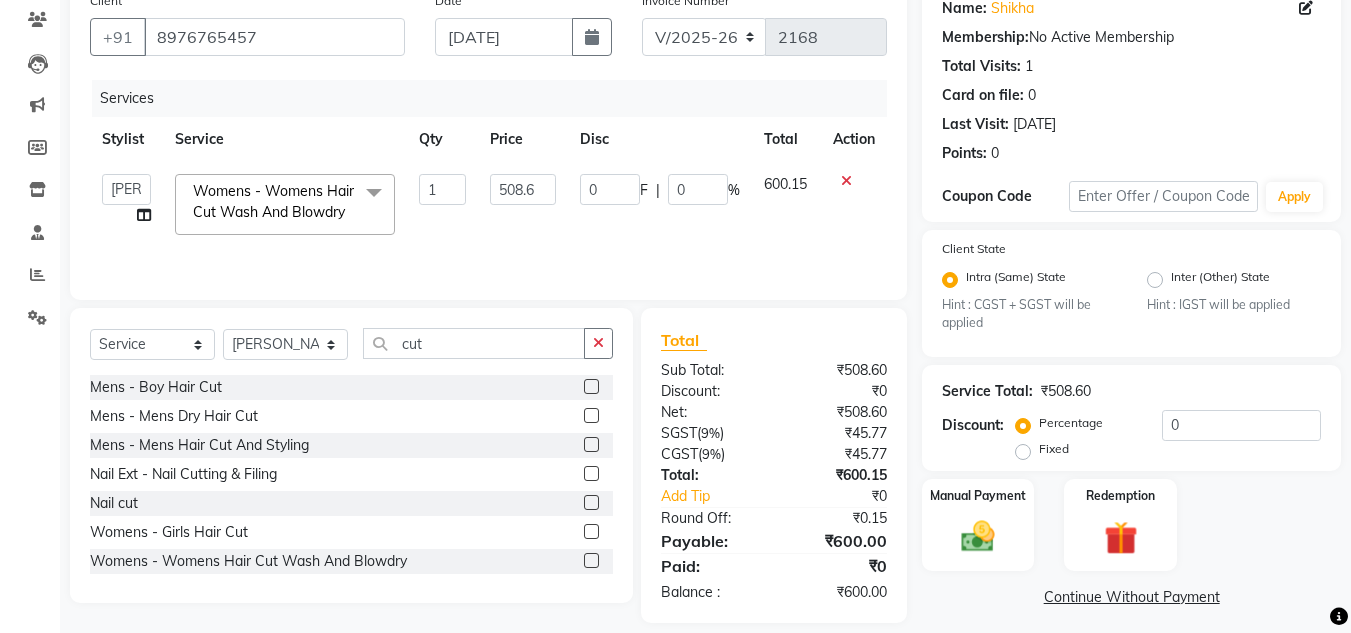 scroll, scrollTop: 188, scrollLeft: 0, axis: vertical 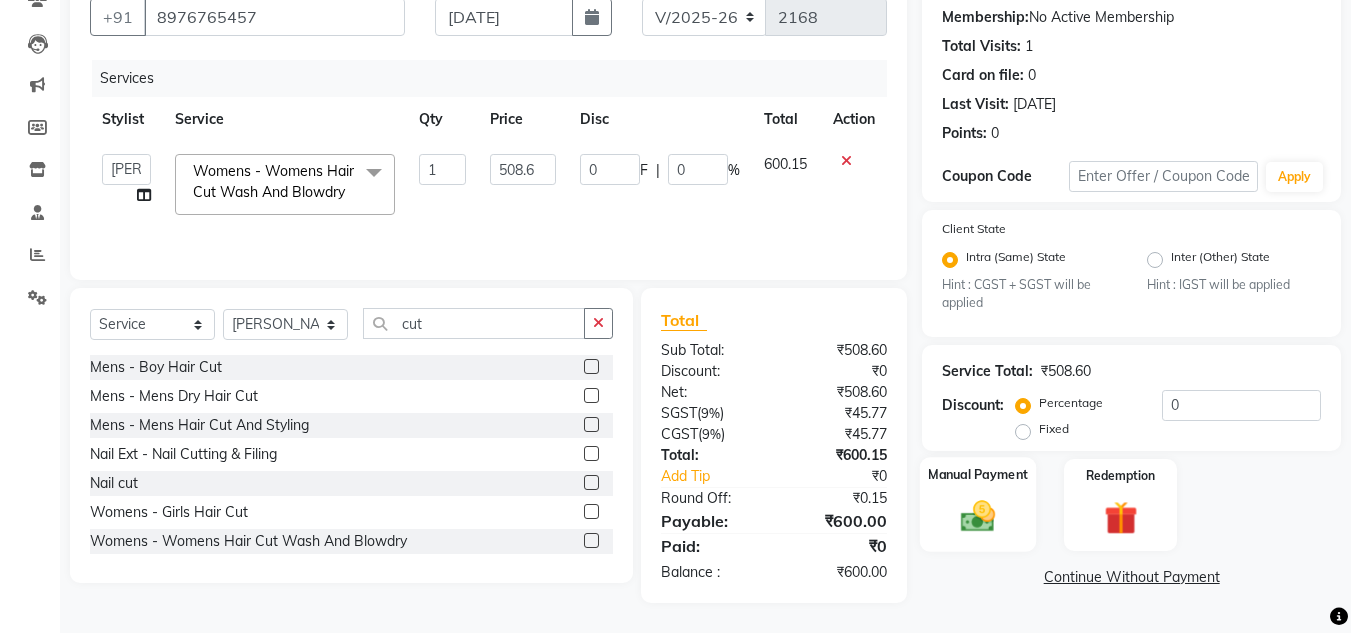 click 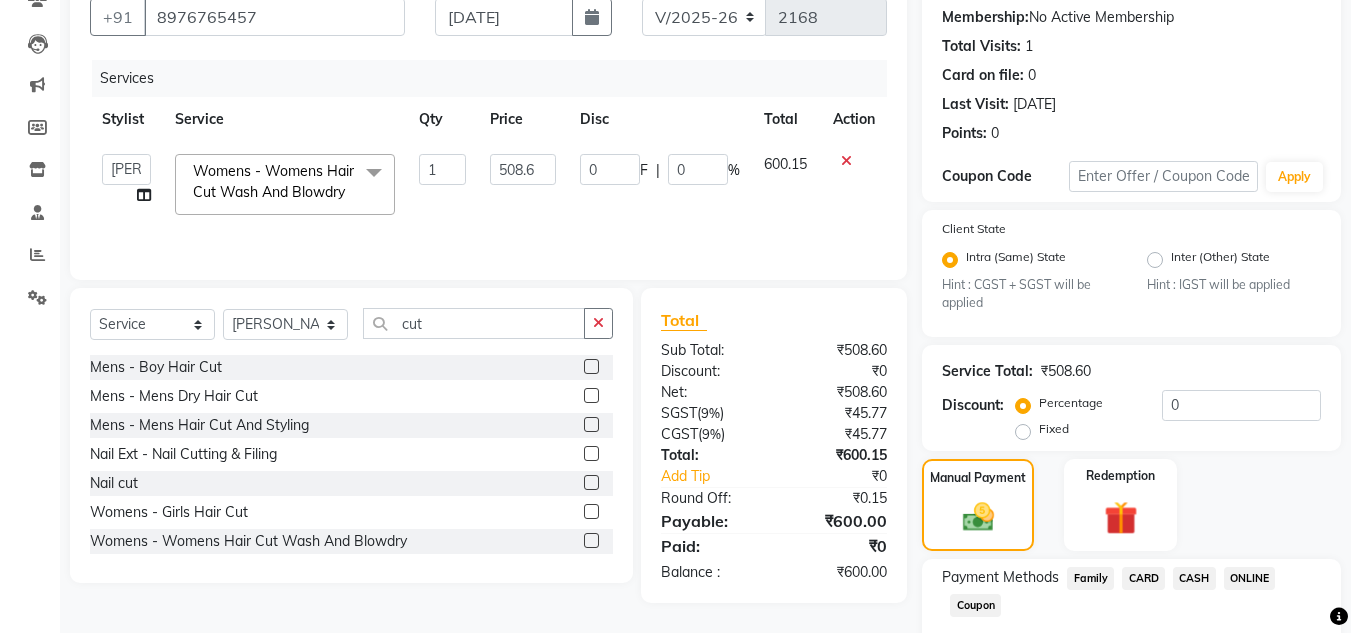 click on "ONLINE" 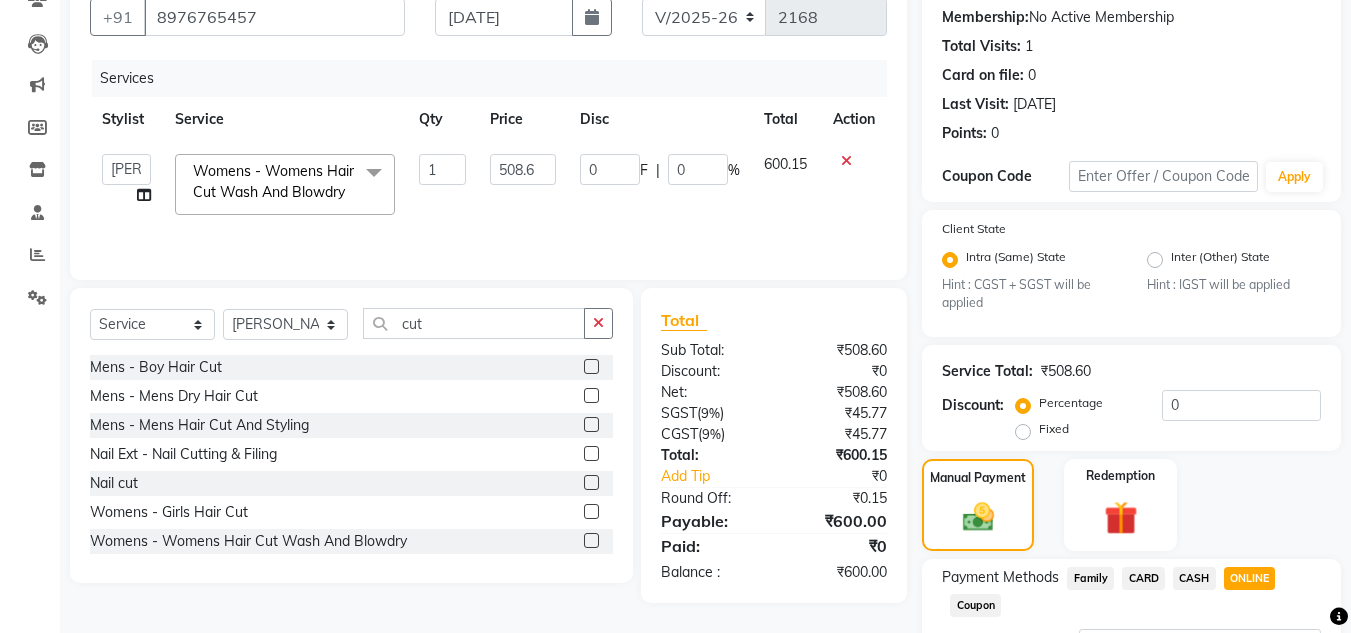 scroll, scrollTop: 361, scrollLeft: 0, axis: vertical 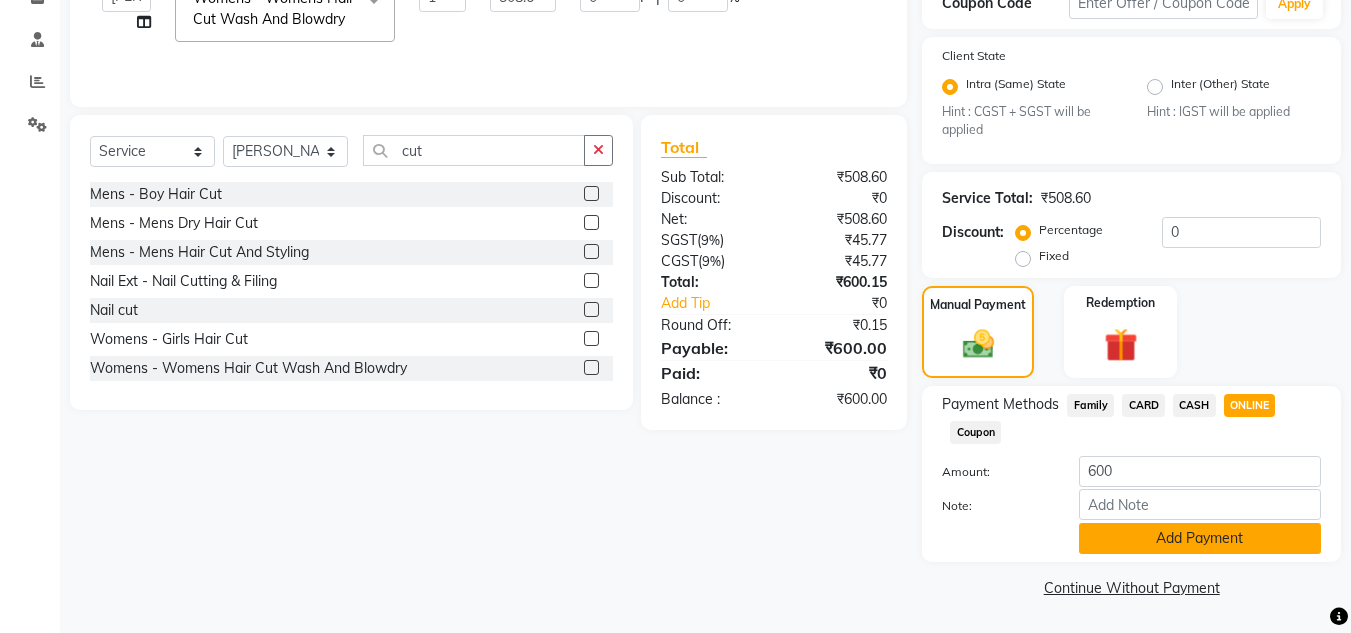 click on "Add Payment" 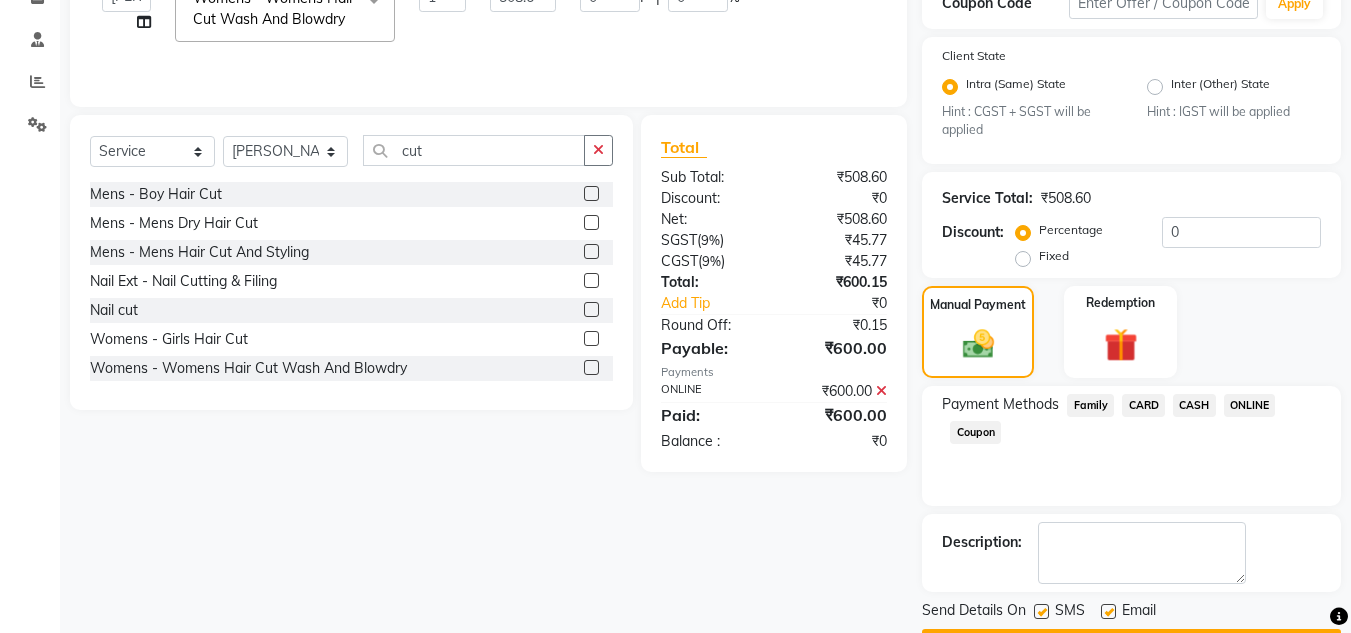 scroll, scrollTop: 418, scrollLeft: 0, axis: vertical 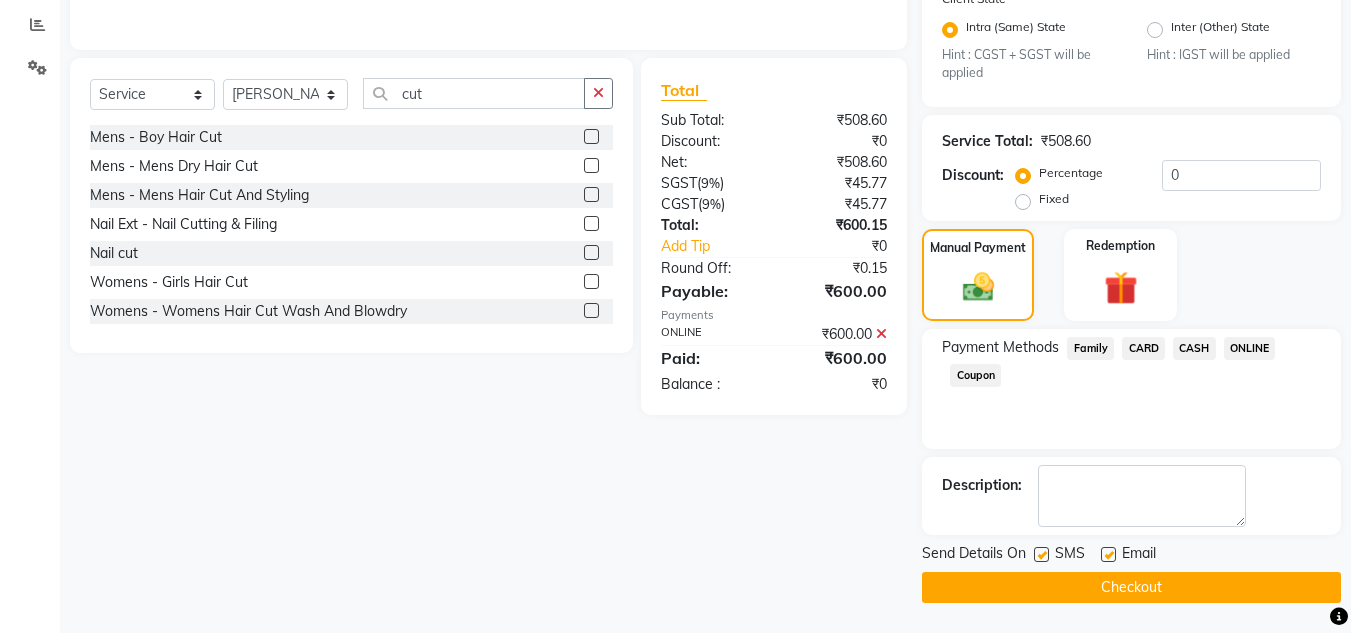 click on "Checkout" 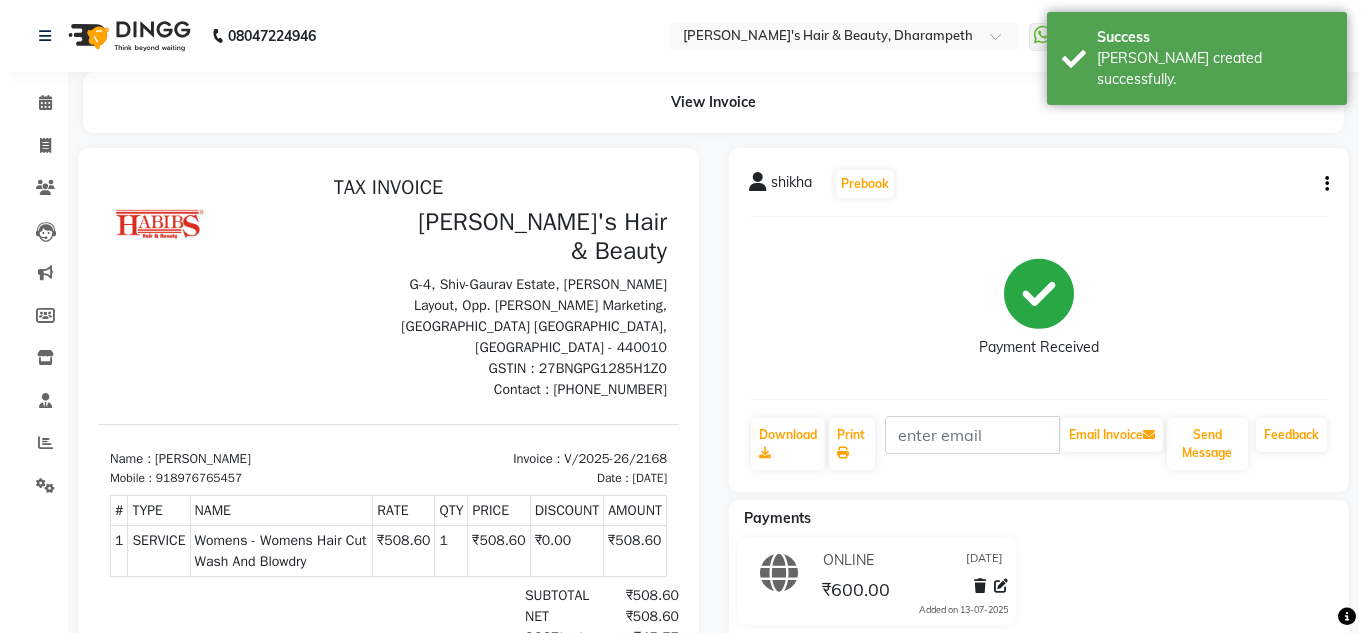 scroll, scrollTop: 0, scrollLeft: 0, axis: both 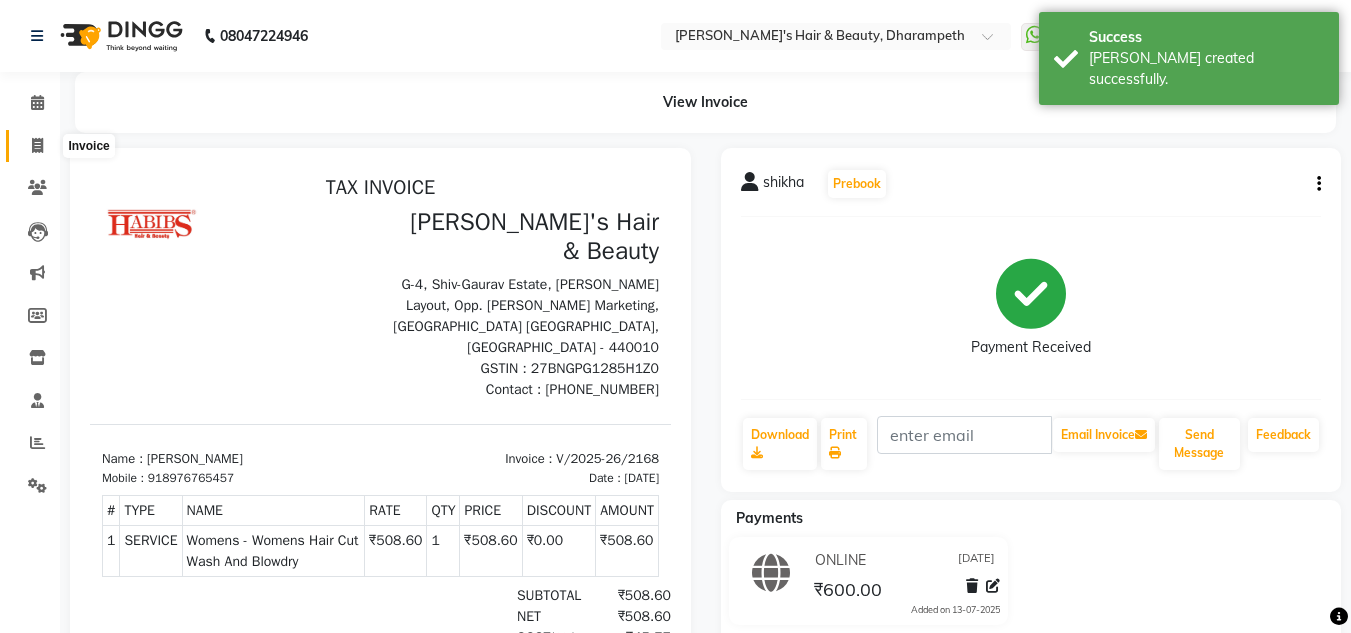 click 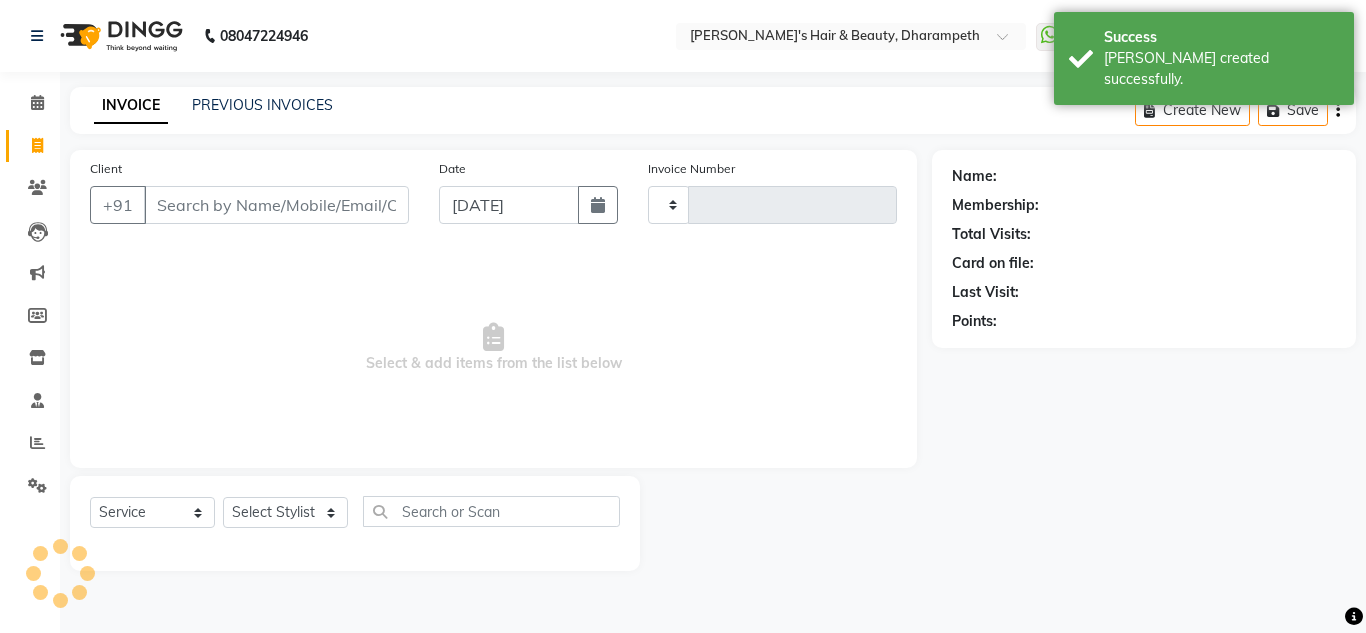 type on "2169" 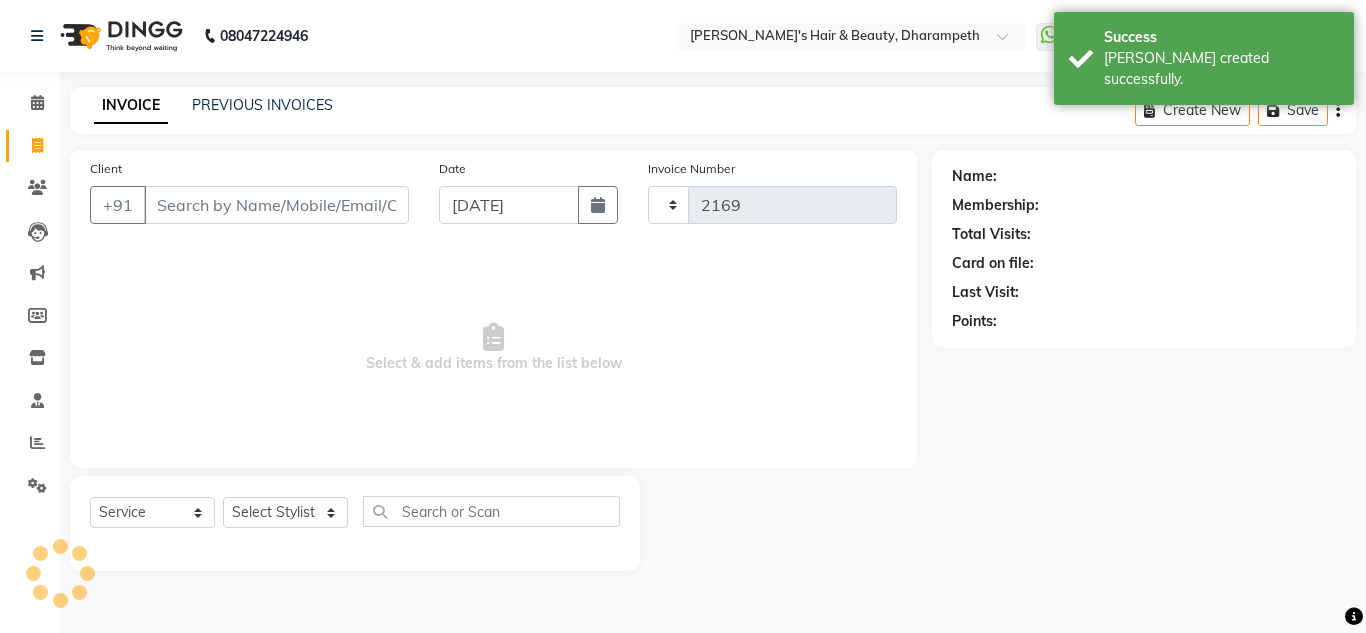 select on "4860" 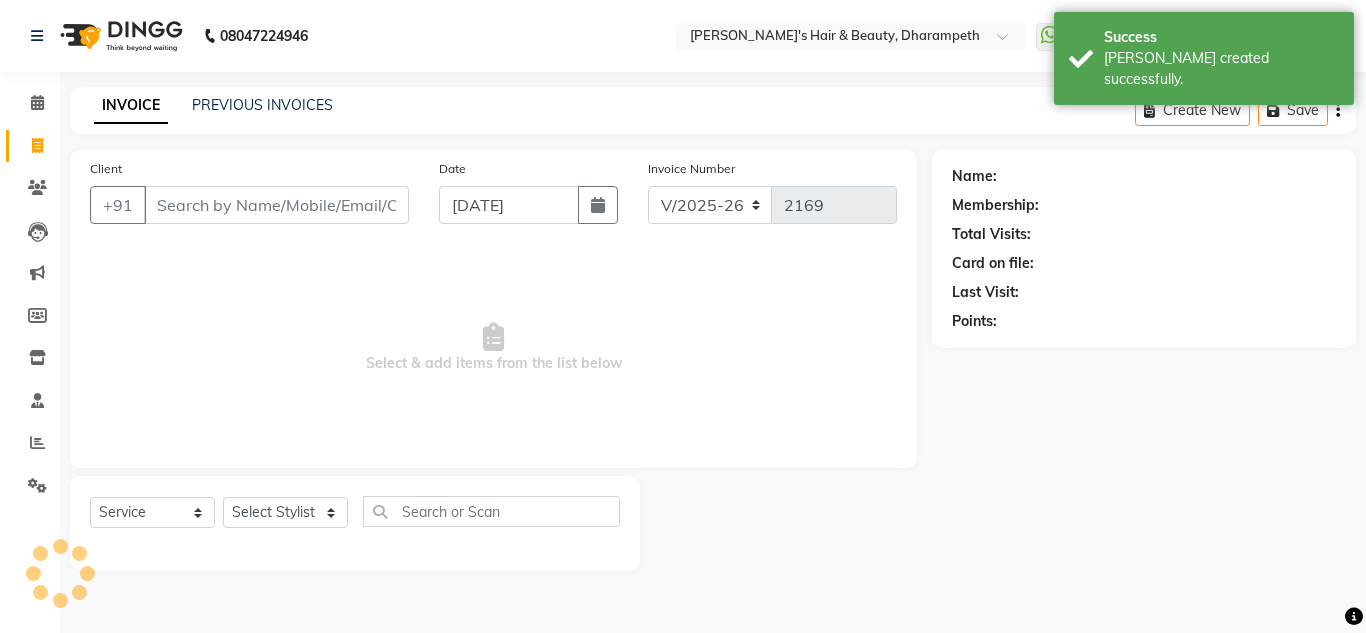 click on "Client" at bounding box center (276, 205) 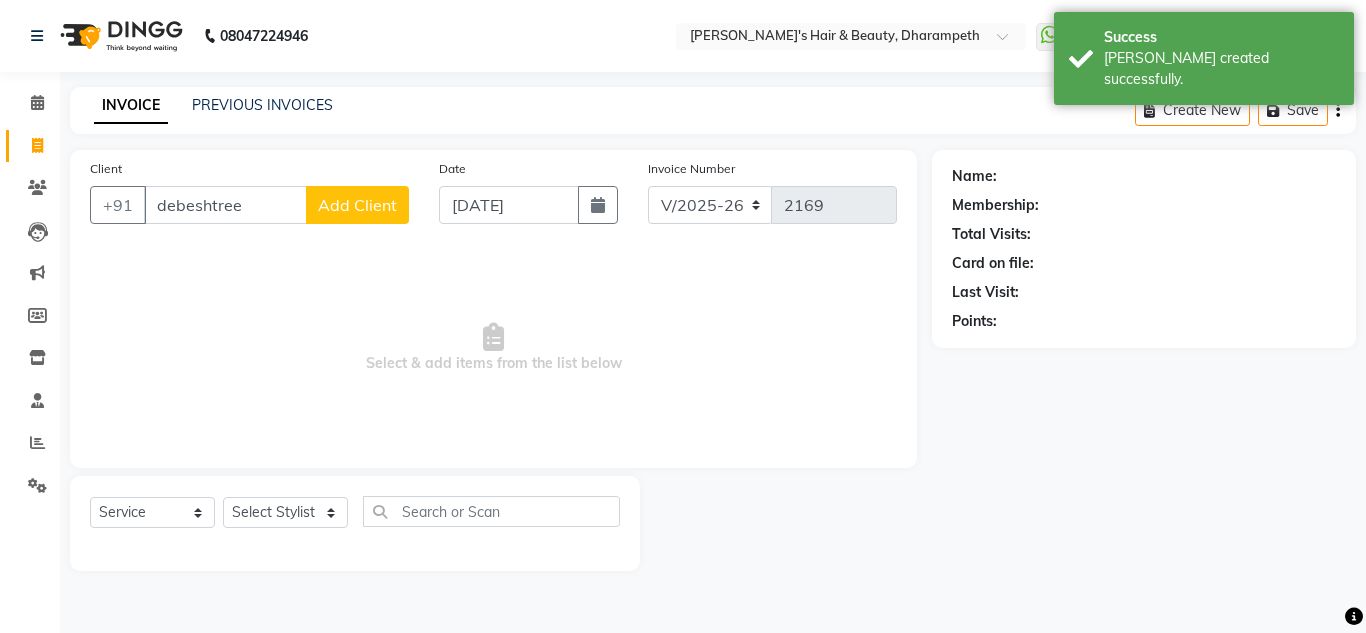 type on "debeshtree" 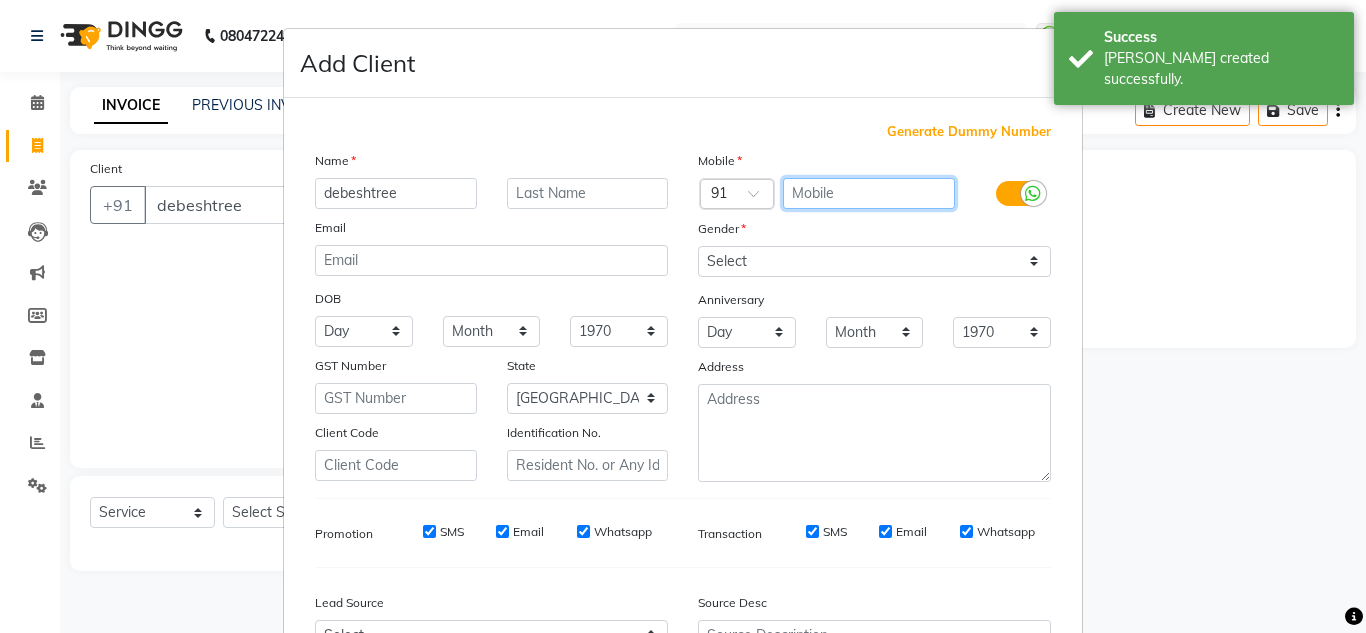 click at bounding box center (869, 193) 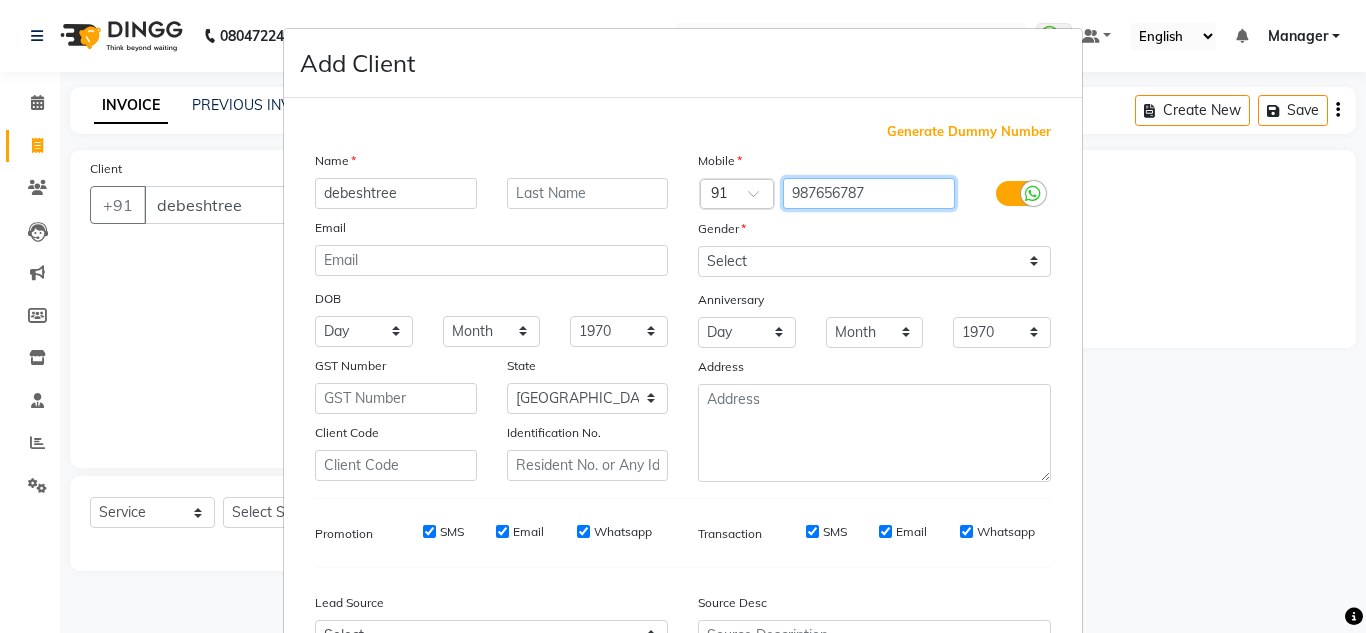 type on "987656787" 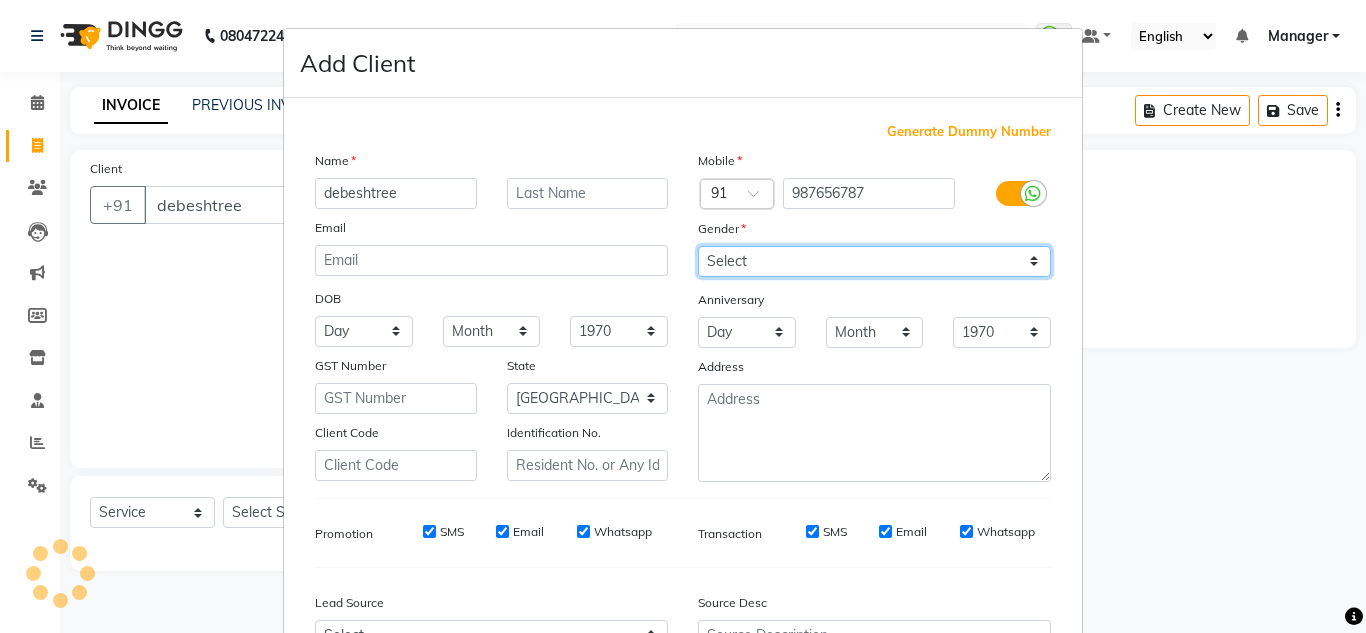 click on "Select [DEMOGRAPHIC_DATA] [DEMOGRAPHIC_DATA] Other Prefer Not To Say" at bounding box center (874, 261) 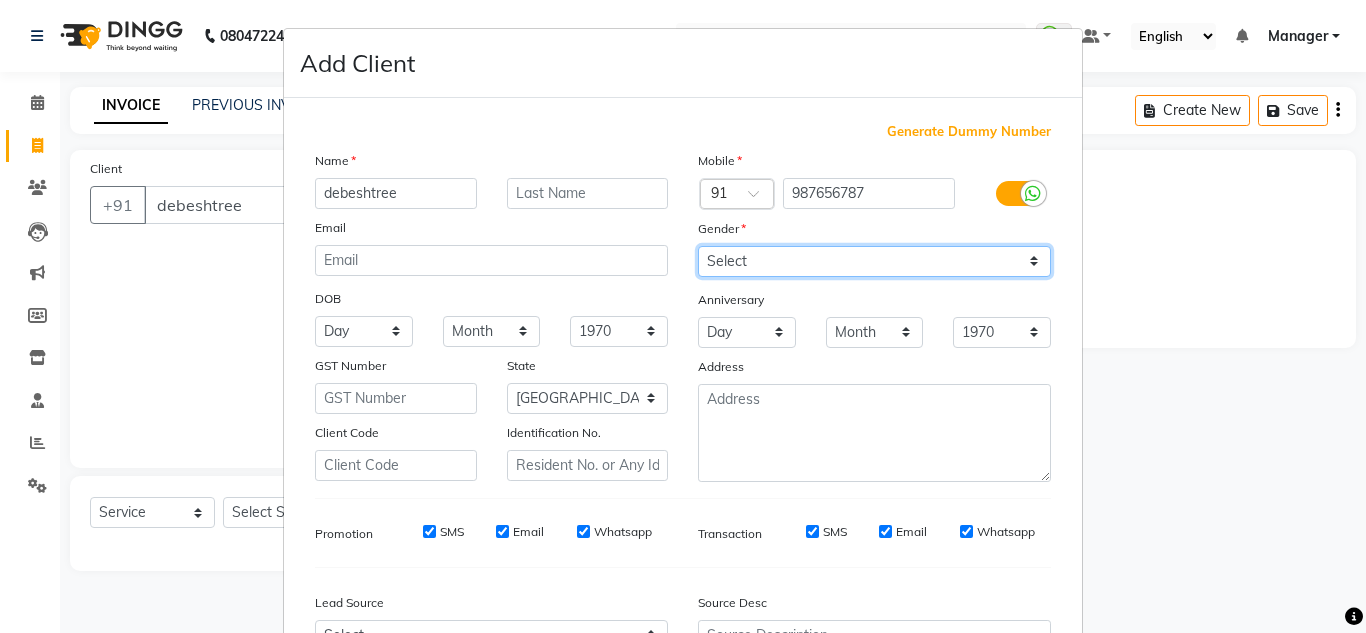 select on "[DEMOGRAPHIC_DATA]" 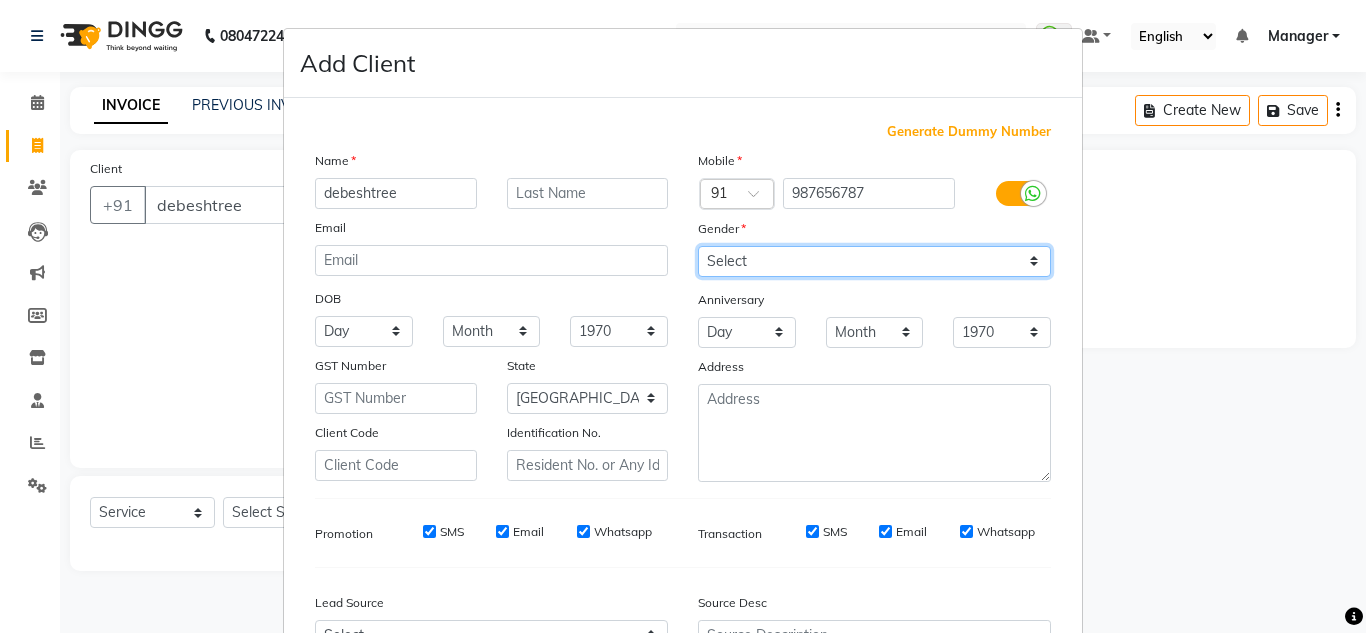 click on "Select [DEMOGRAPHIC_DATA] [DEMOGRAPHIC_DATA] Other Prefer Not To Say" at bounding box center [874, 261] 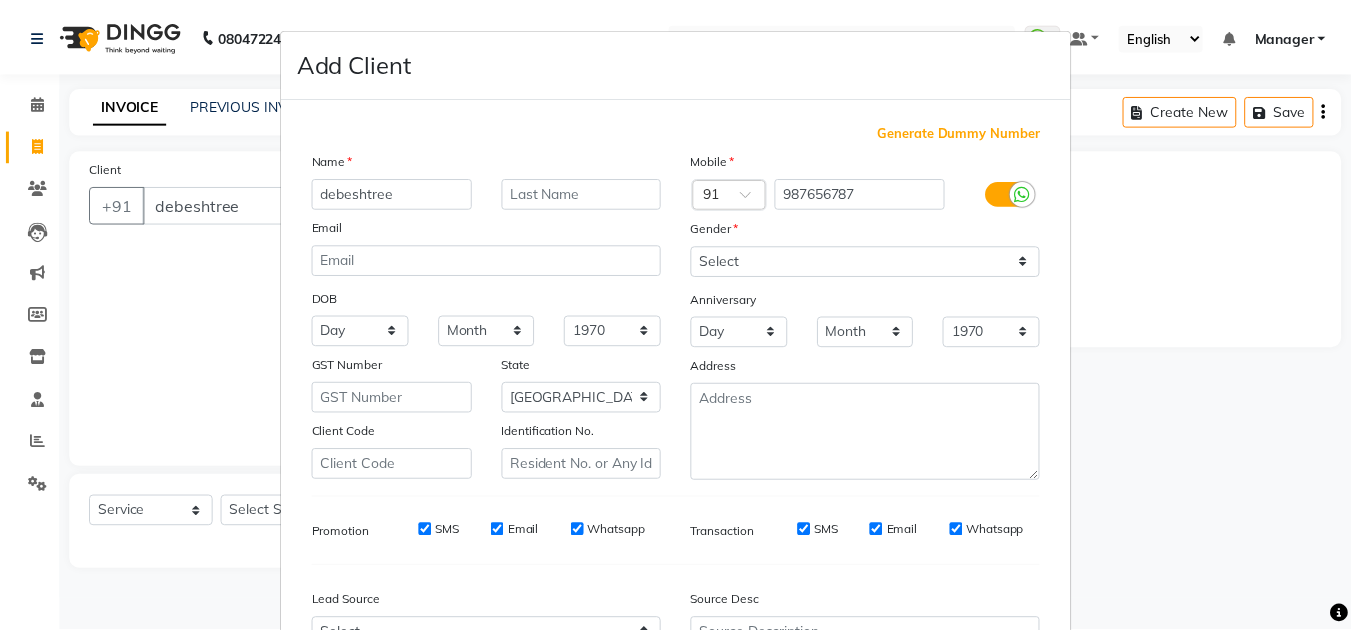 scroll, scrollTop: 216, scrollLeft: 0, axis: vertical 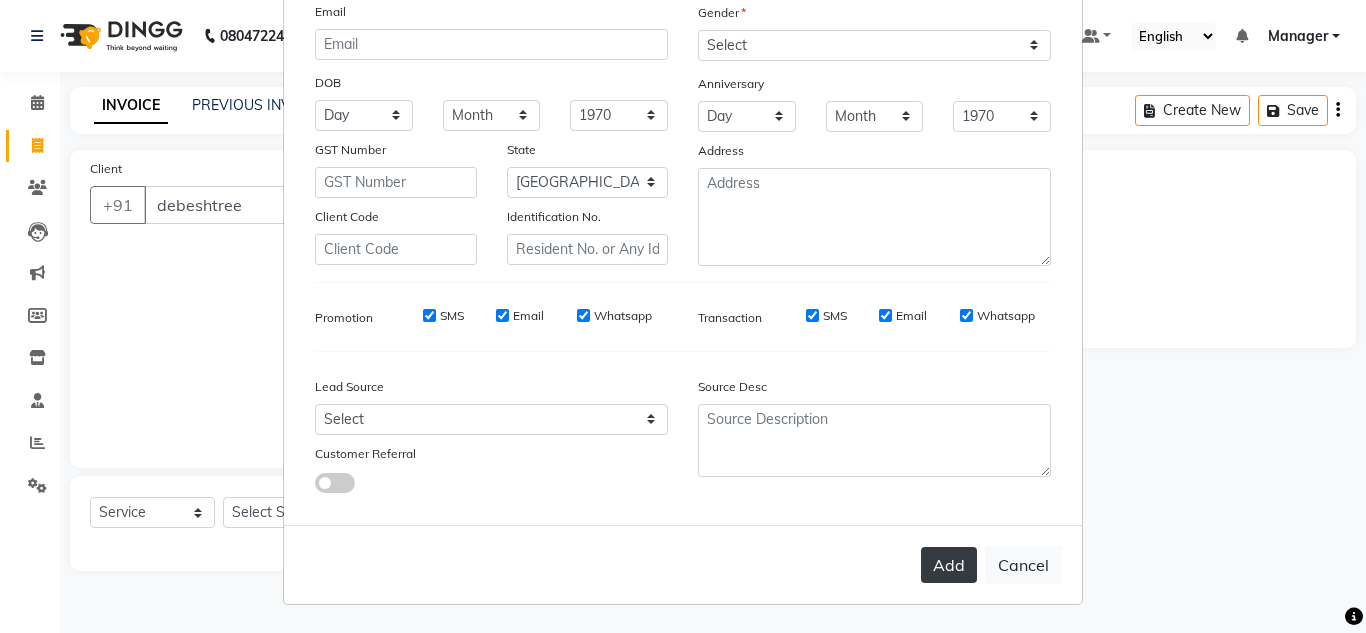 click on "Add" at bounding box center [949, 565] 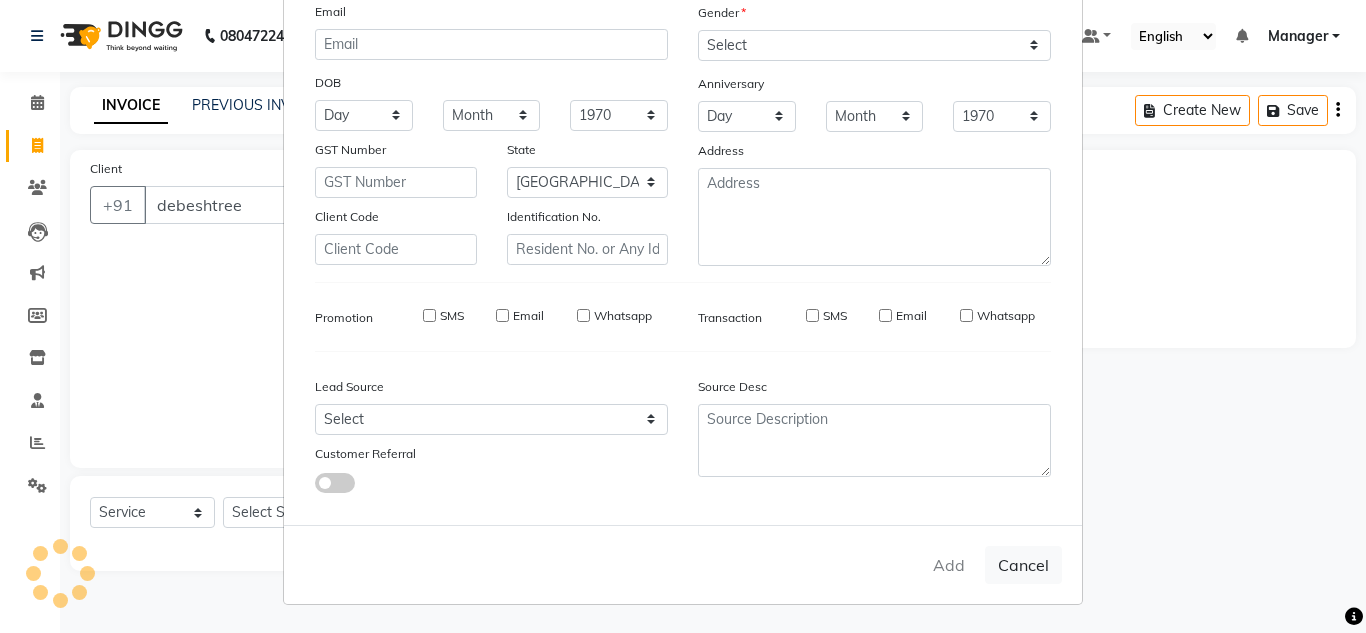type on "987656787" 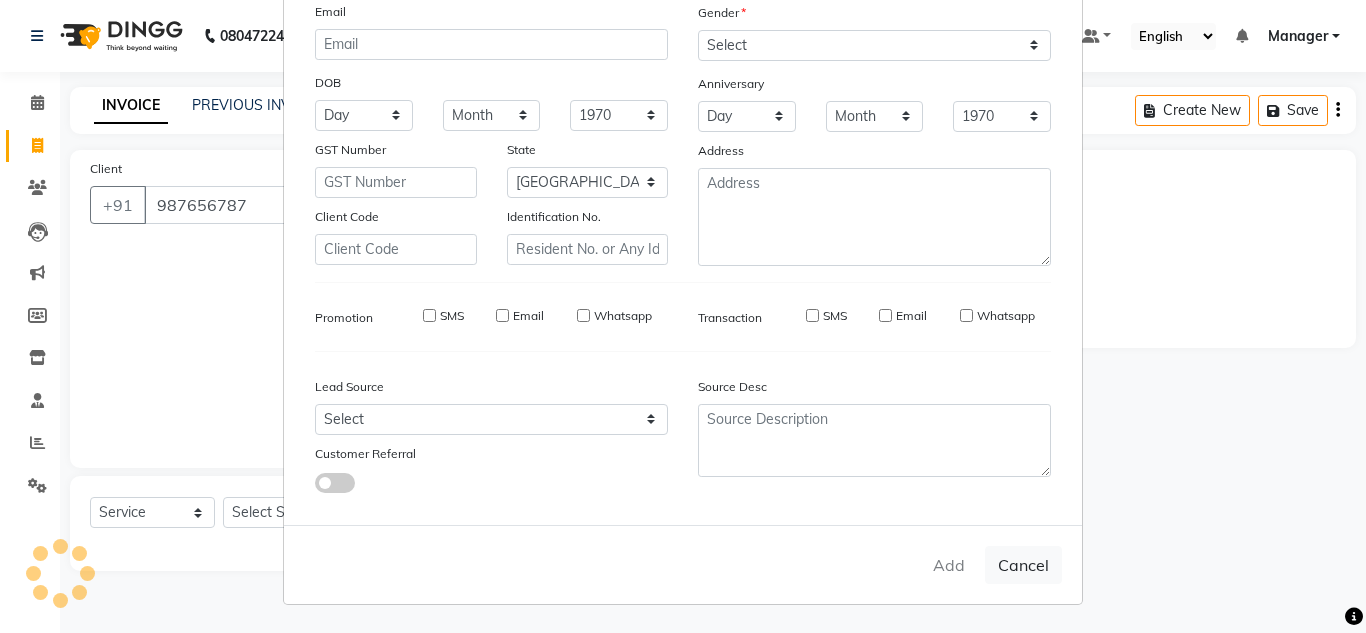 select 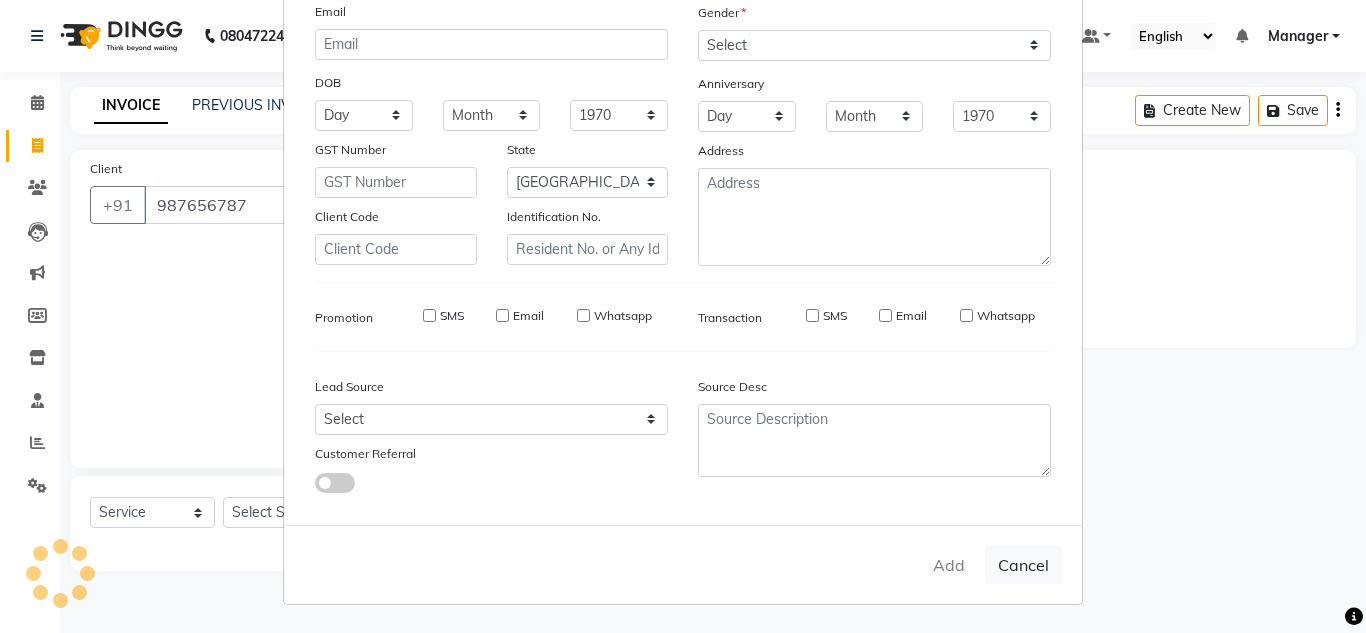 select 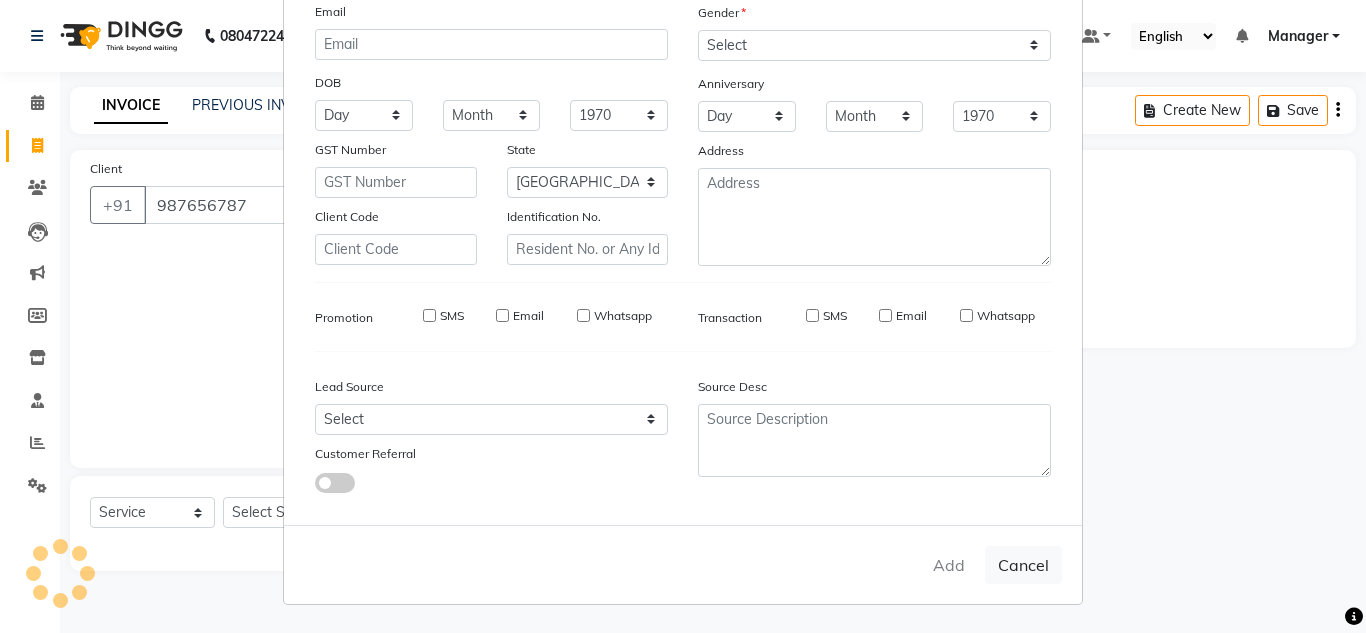 select on "null" 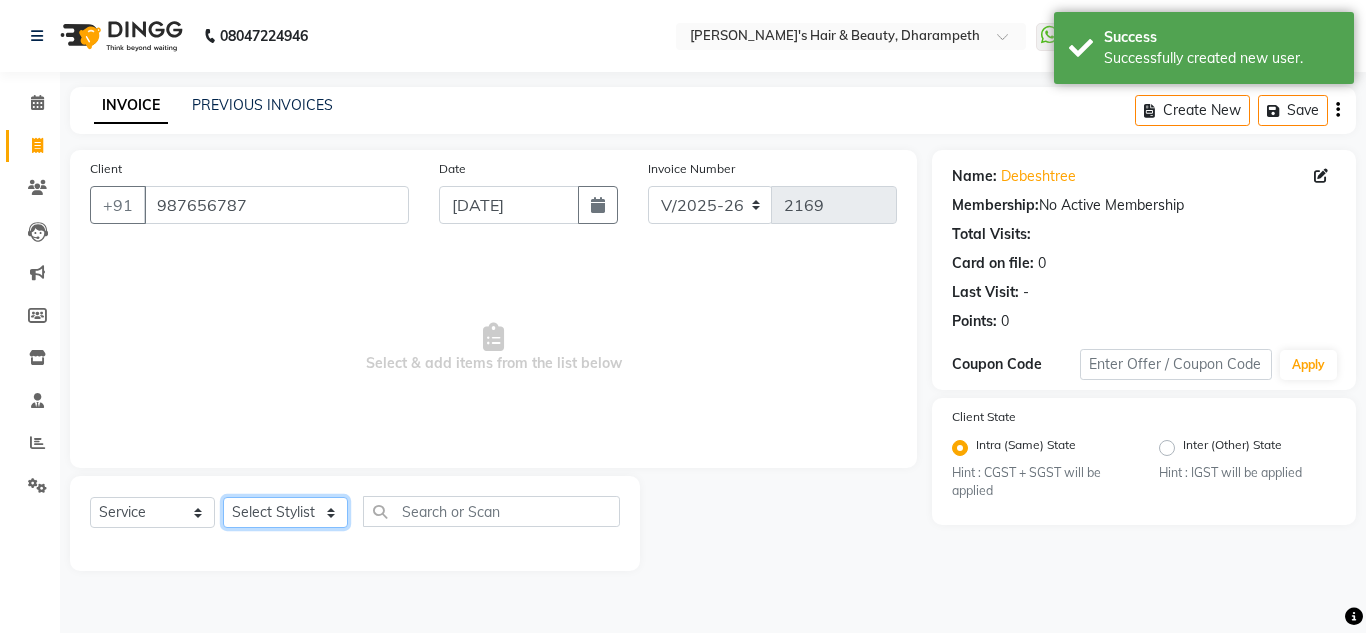 click on "Select Stylist Anuj W [PERSON_NAME] [PERSON_NAME]  Manager [PERSON_NAME] C [PERSON_NAME] S [PERSON_NAME] S Shilpa P Vedant N" 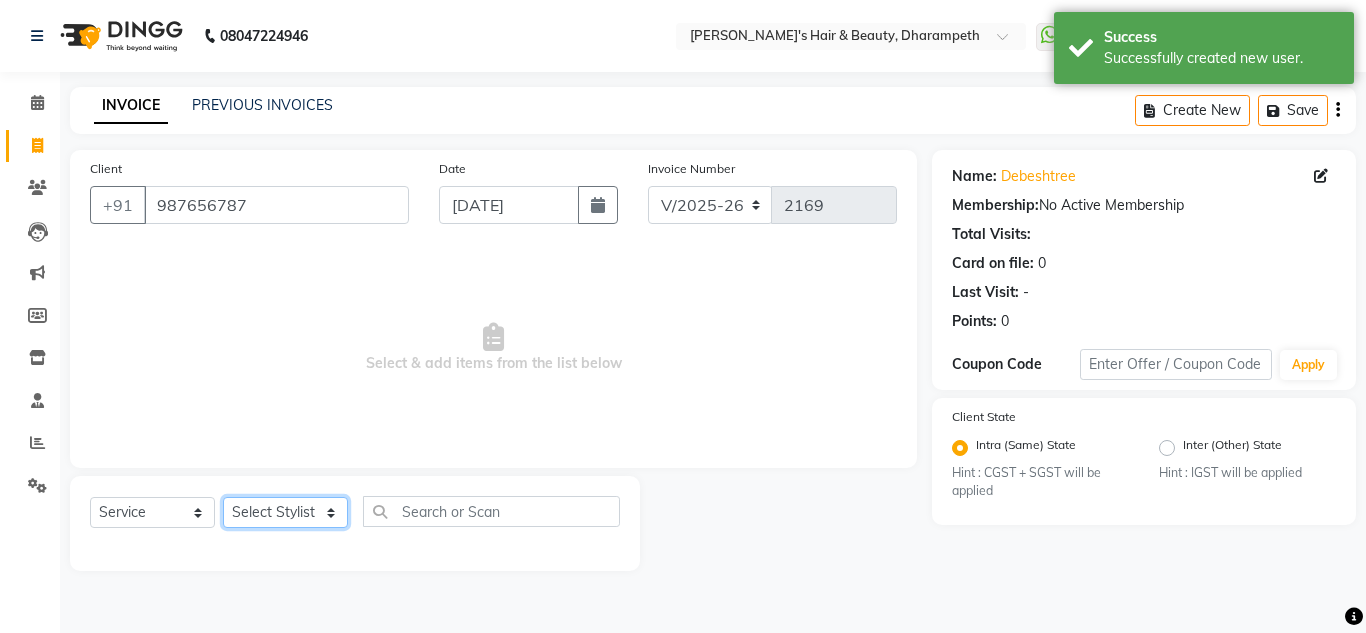 select on "65623" 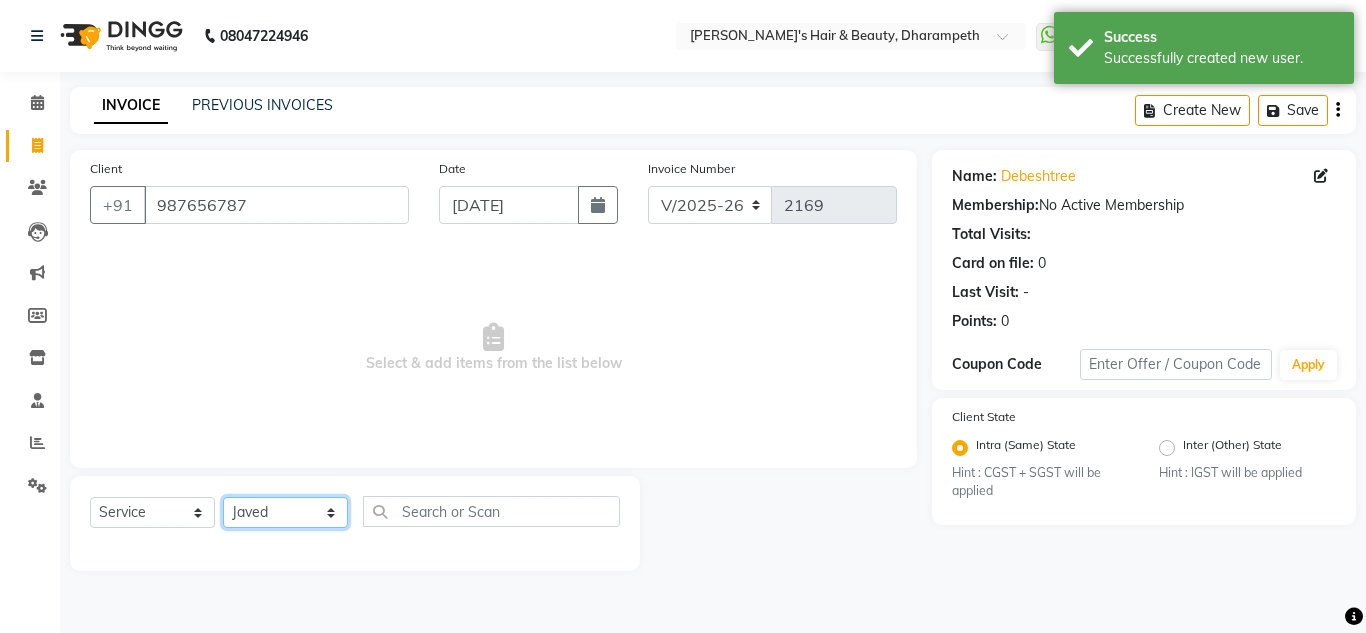 click on "Select Stylist Anuj W [PERSON_NAME] [PERSON_NAME]  Manager [PERSON_NAME] C [PERSON_NAME] S [PERSON_NAME] S Shilpa P Vedant N" 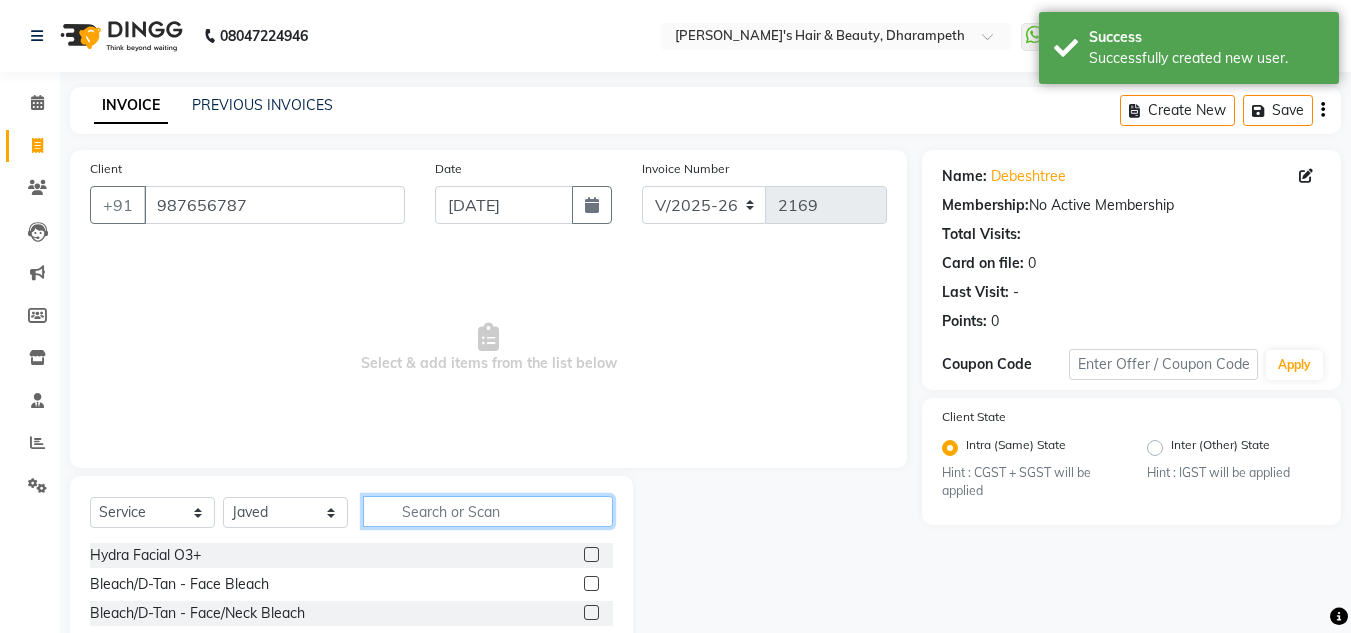 click 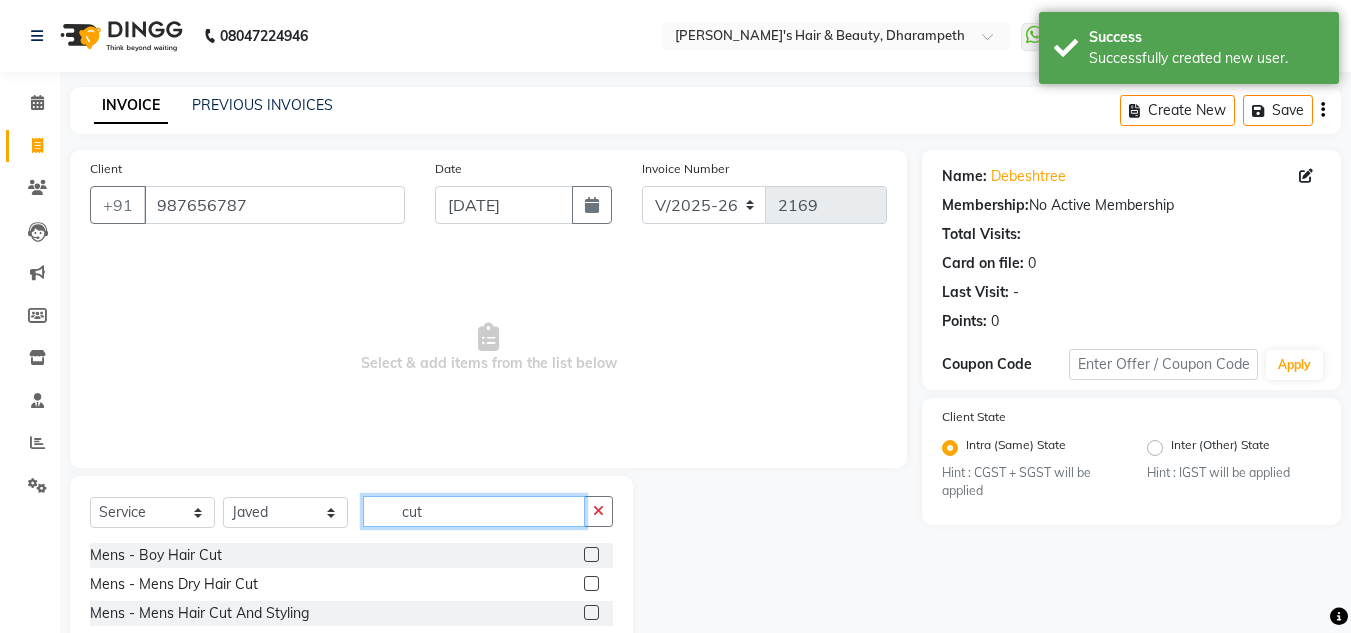 type on "cut" 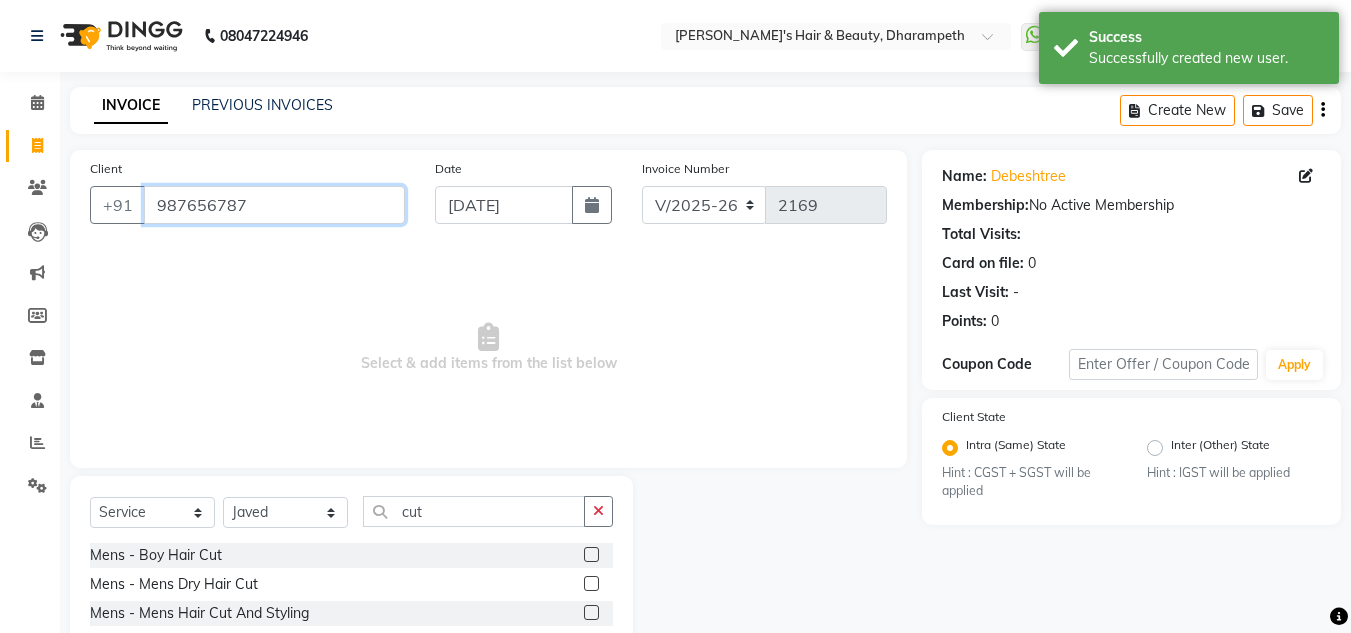 click on "987656787" at bounding box center [274, 205] 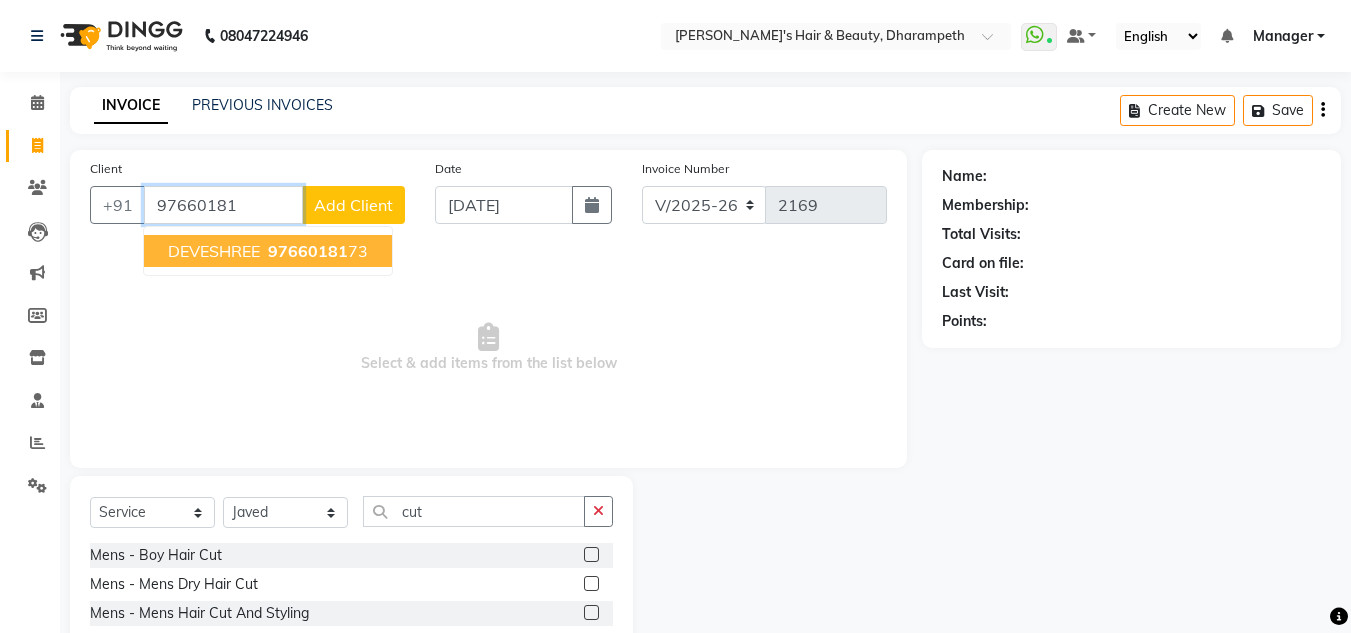 click on "97660181" at bounding box center [308, 251] 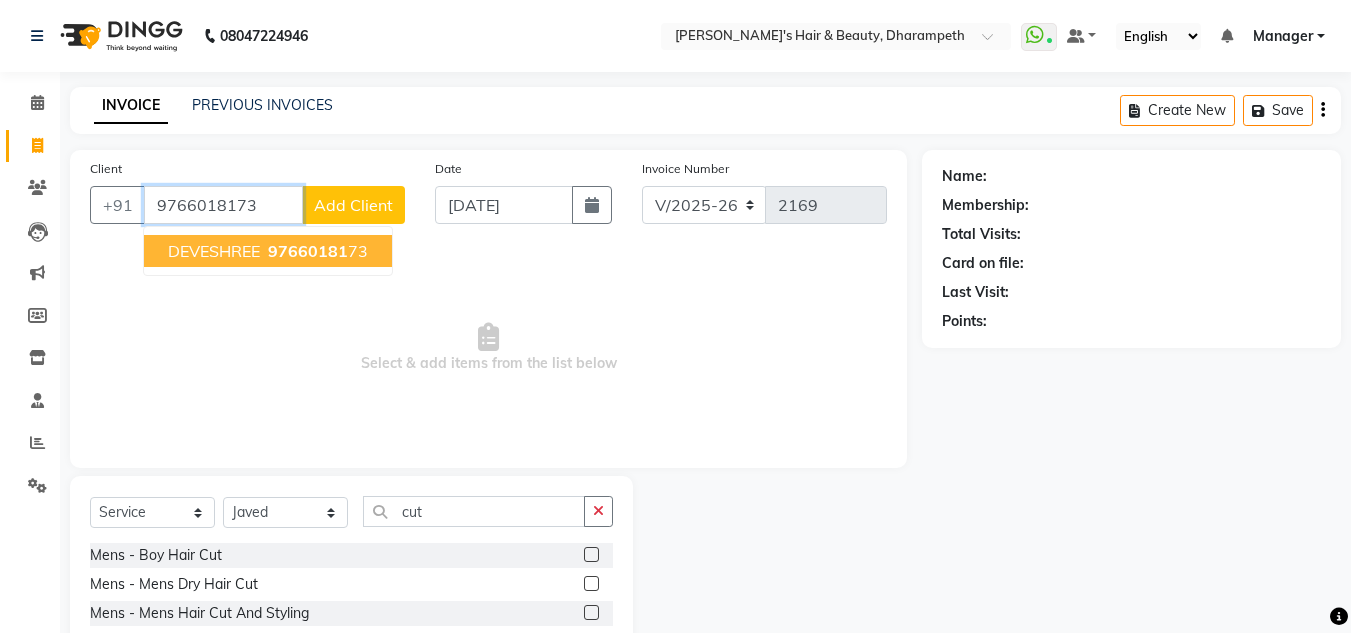 type on "9766018173" 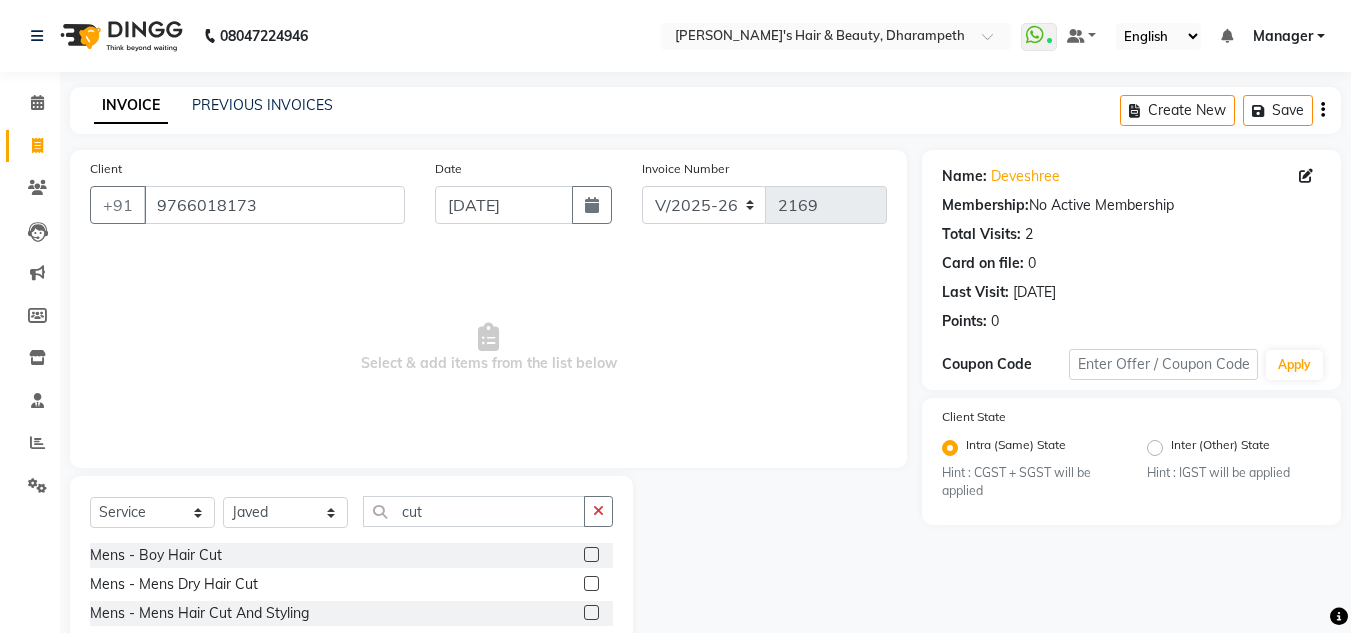 scroll, scrollTop: 168, scrollLeft: 0, axis: vertical 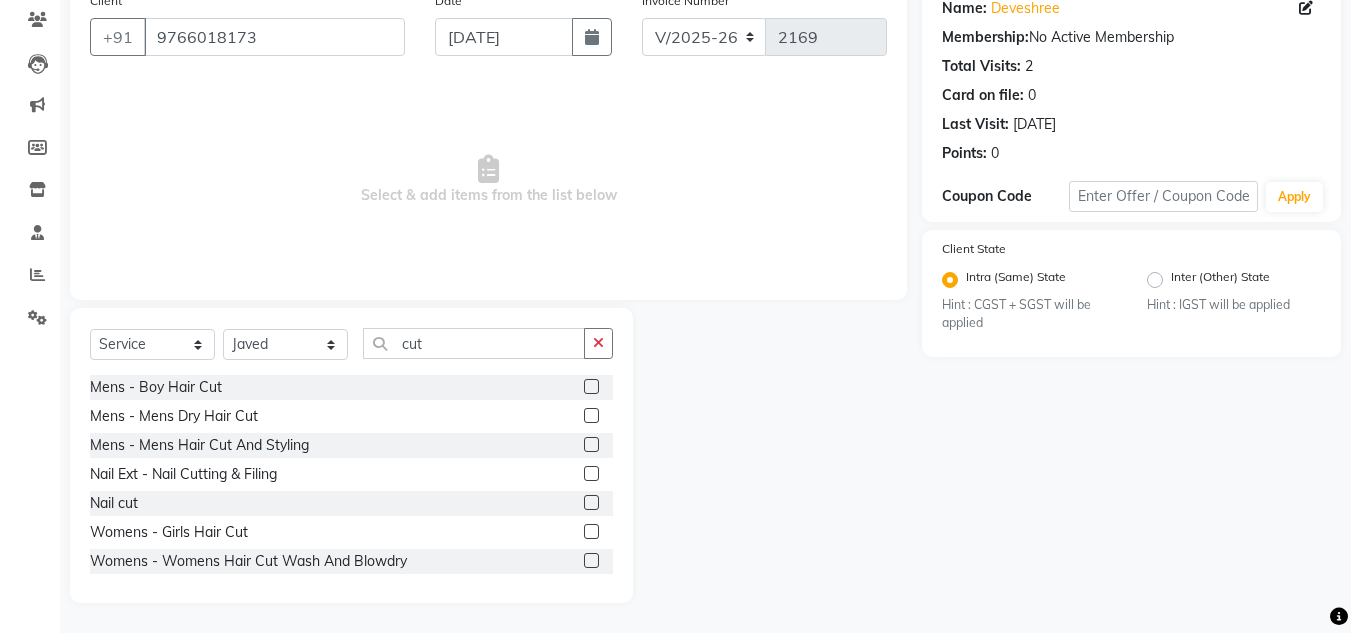click 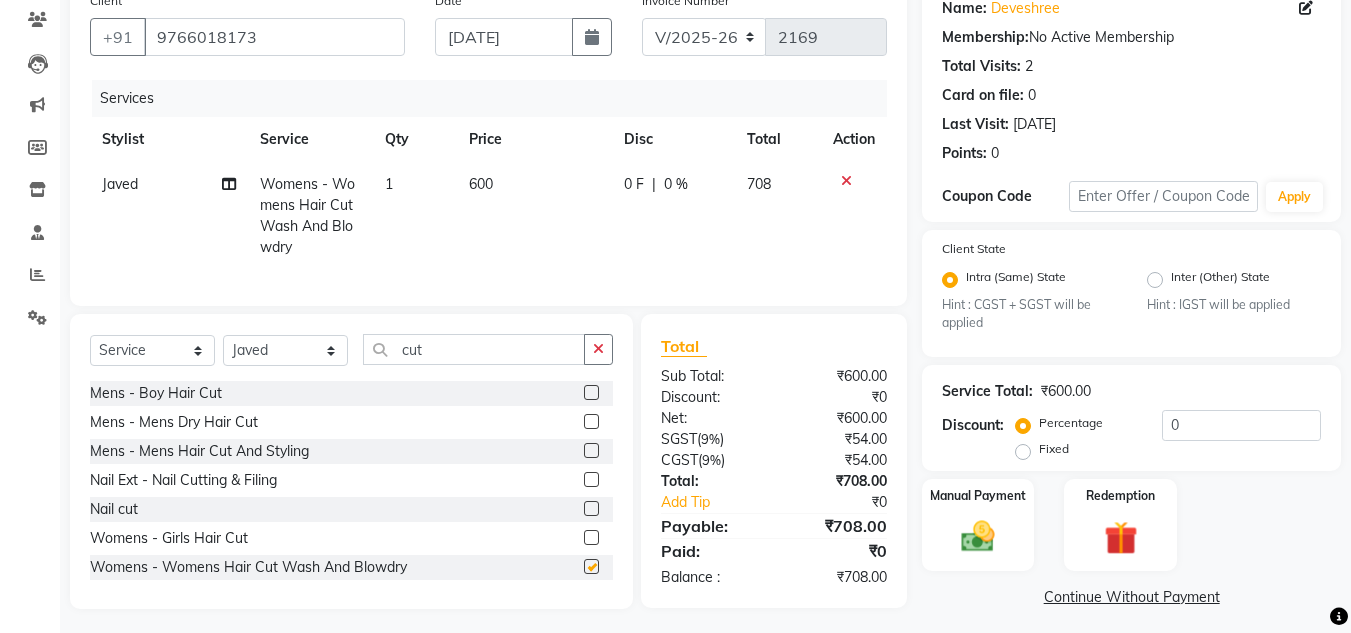 checkbox on "false" 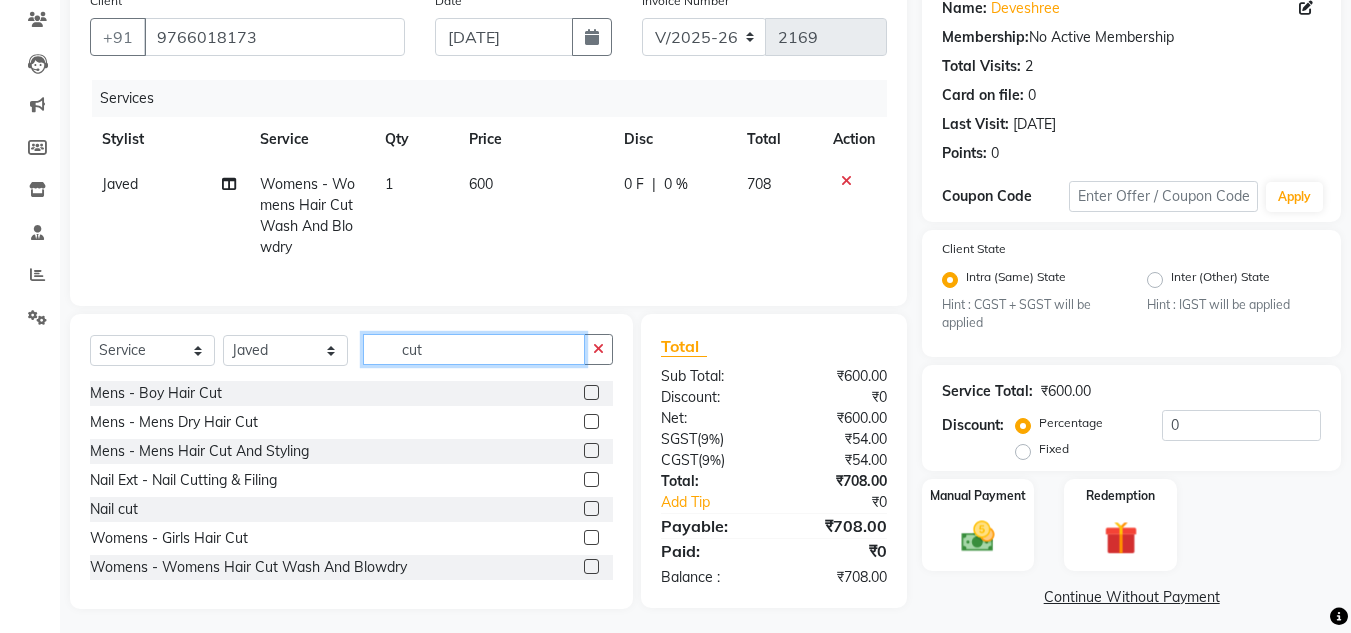 click on "cut" 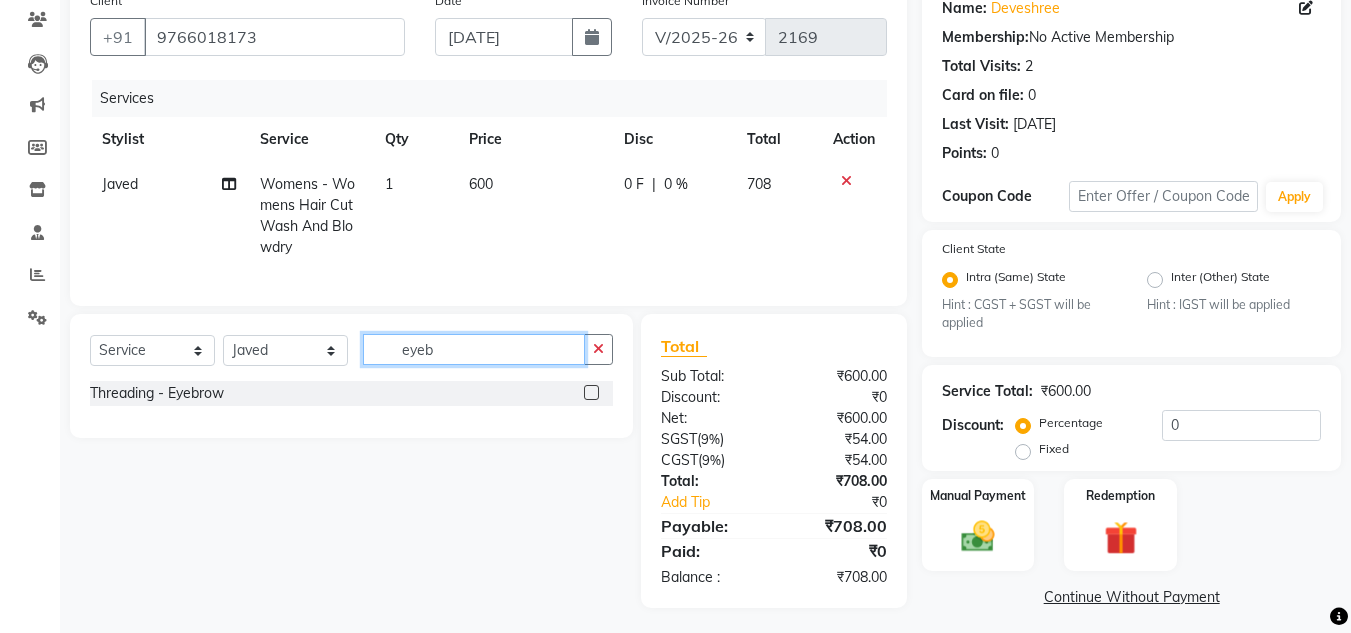 type on "eyeb" 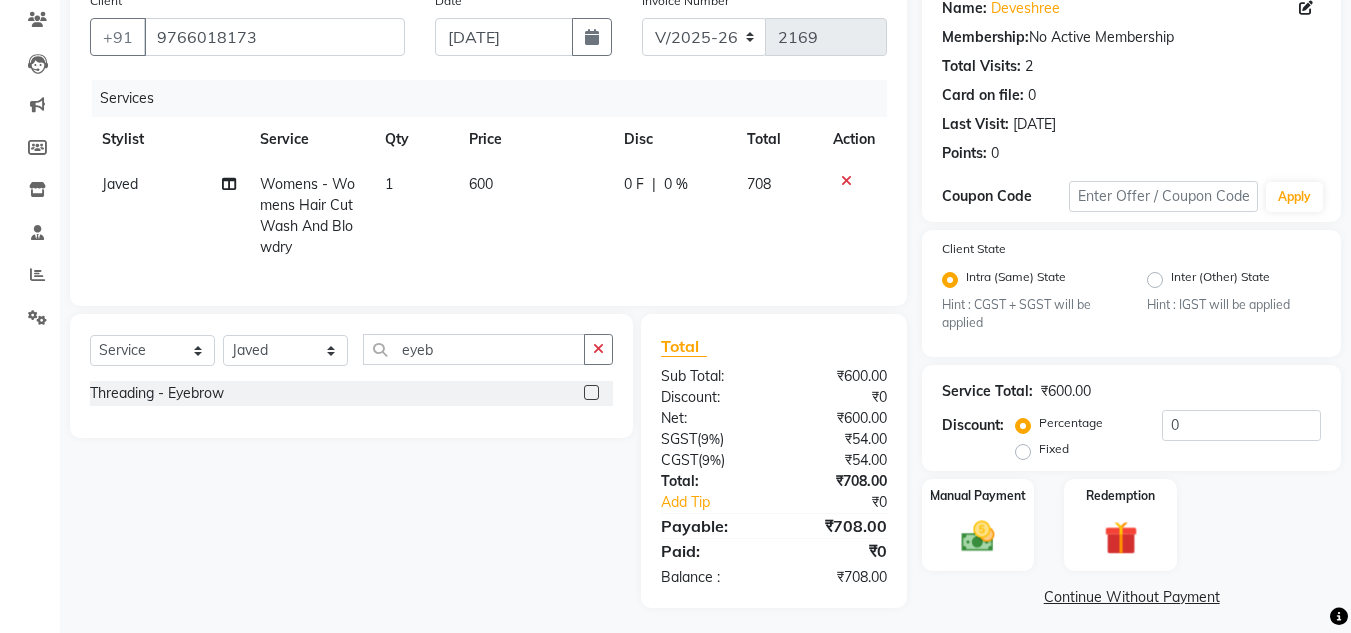 click 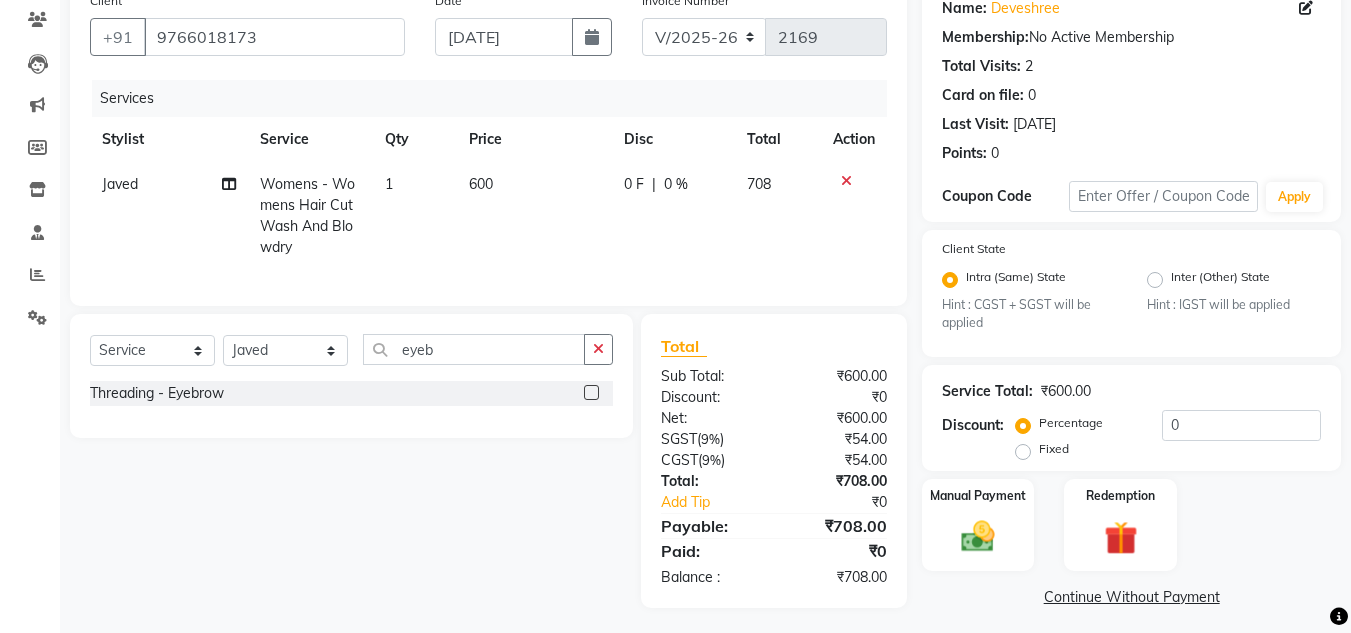 click at bounding box center [590, 393] 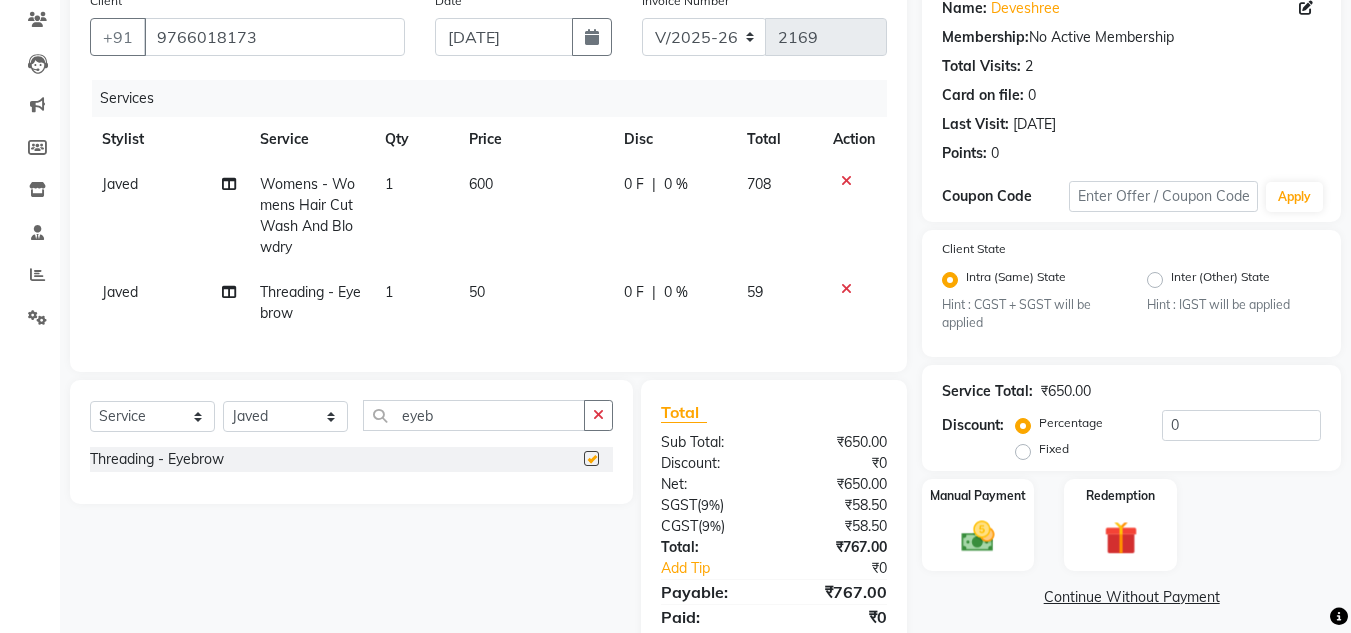 checkbox on "false" 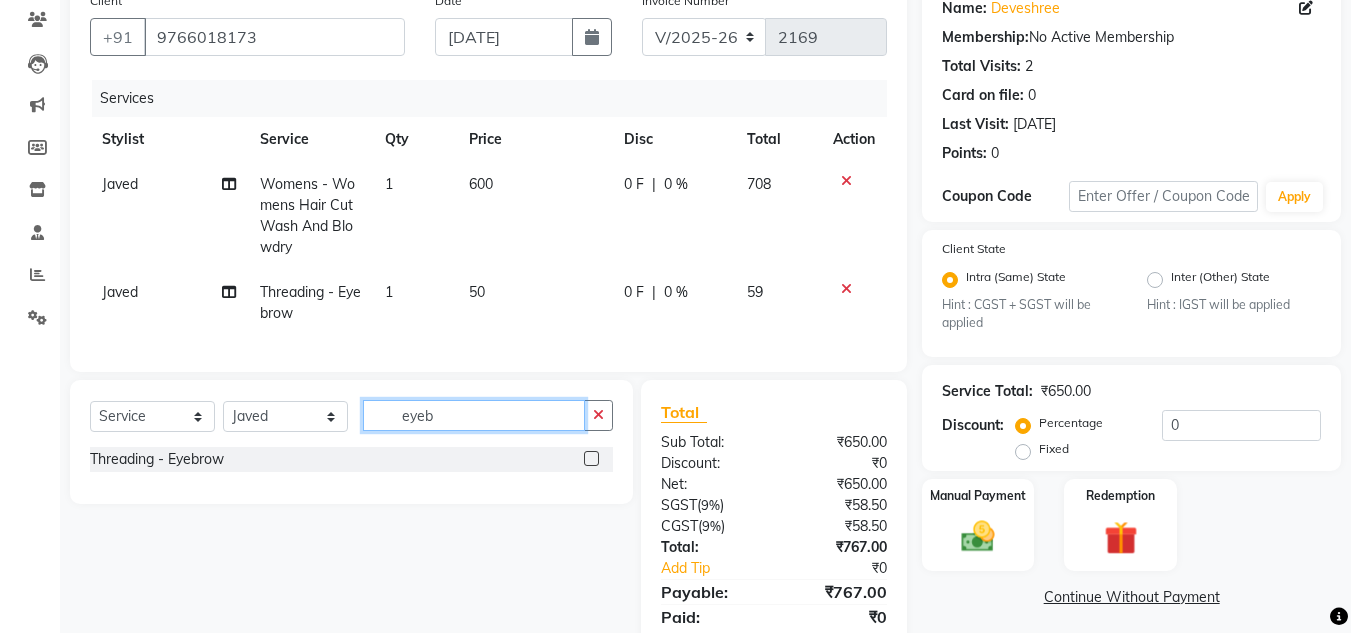click on "eyeb" 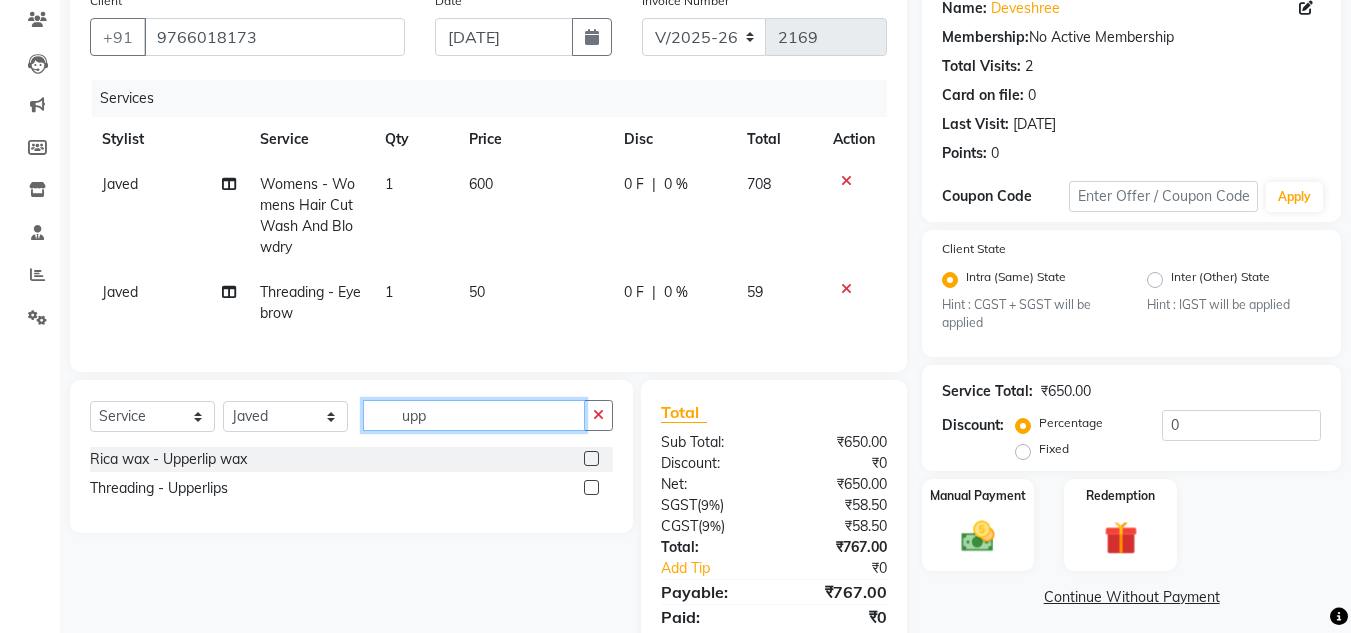 type on "upp" 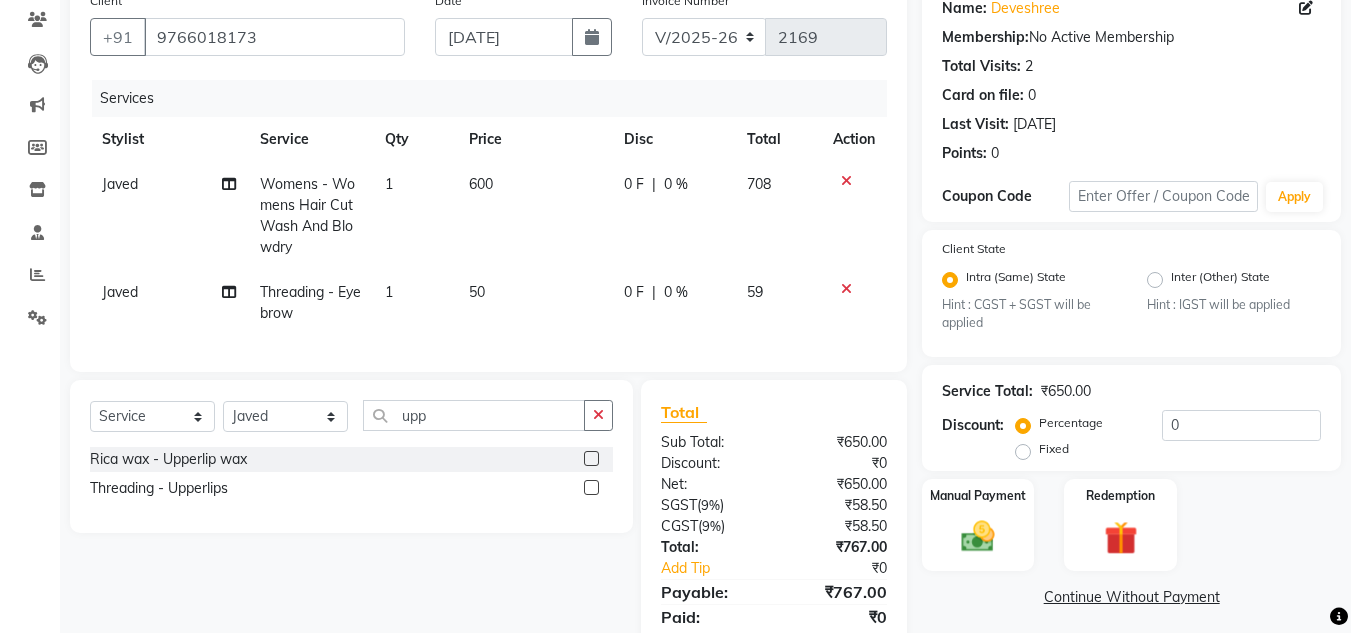 click 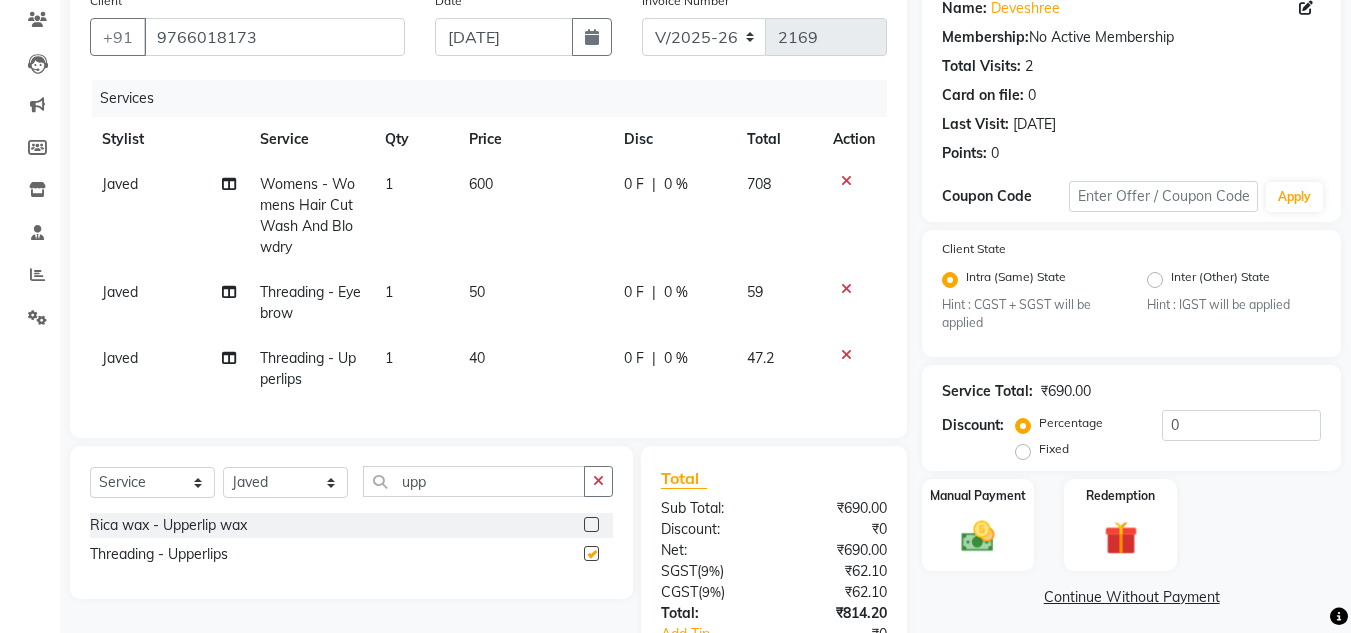 checkbox on "false" 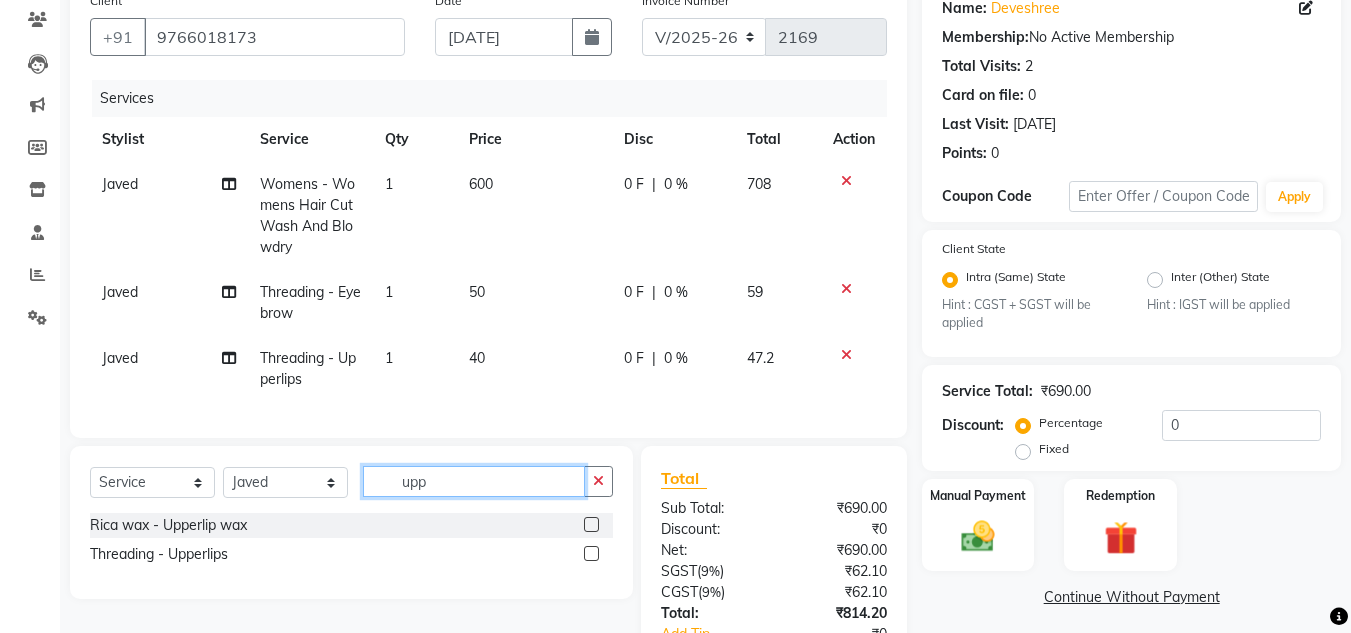 click on "upp" 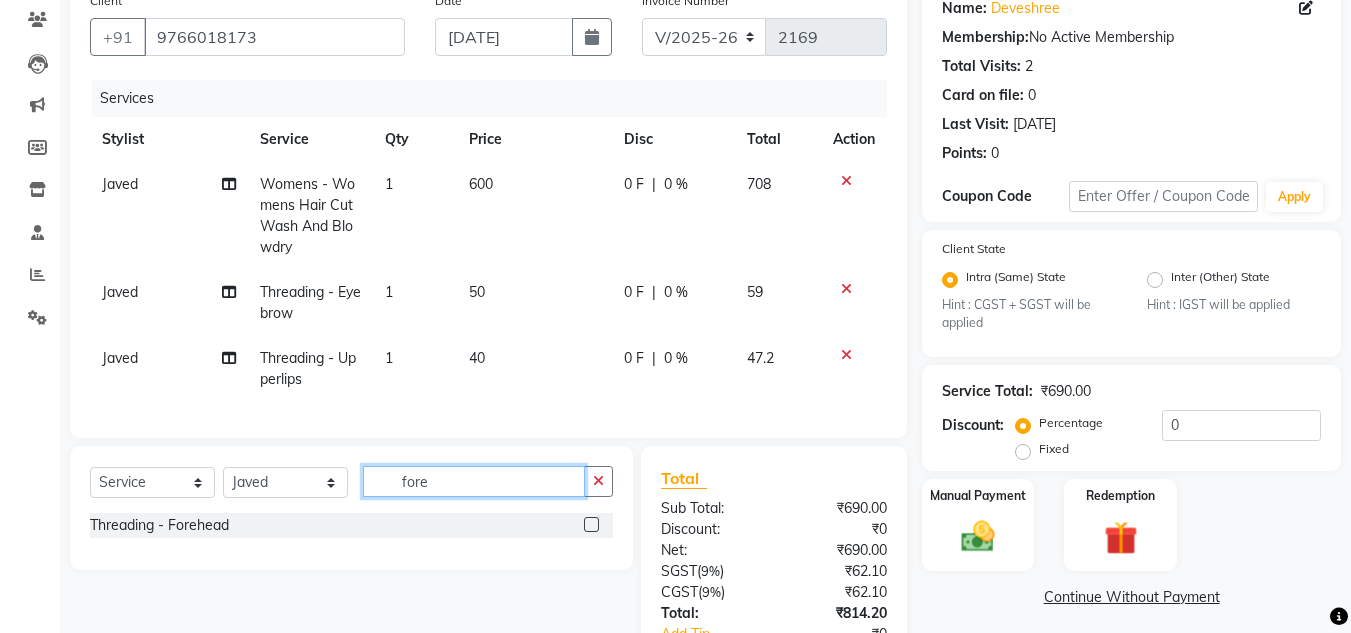 type on "fore" 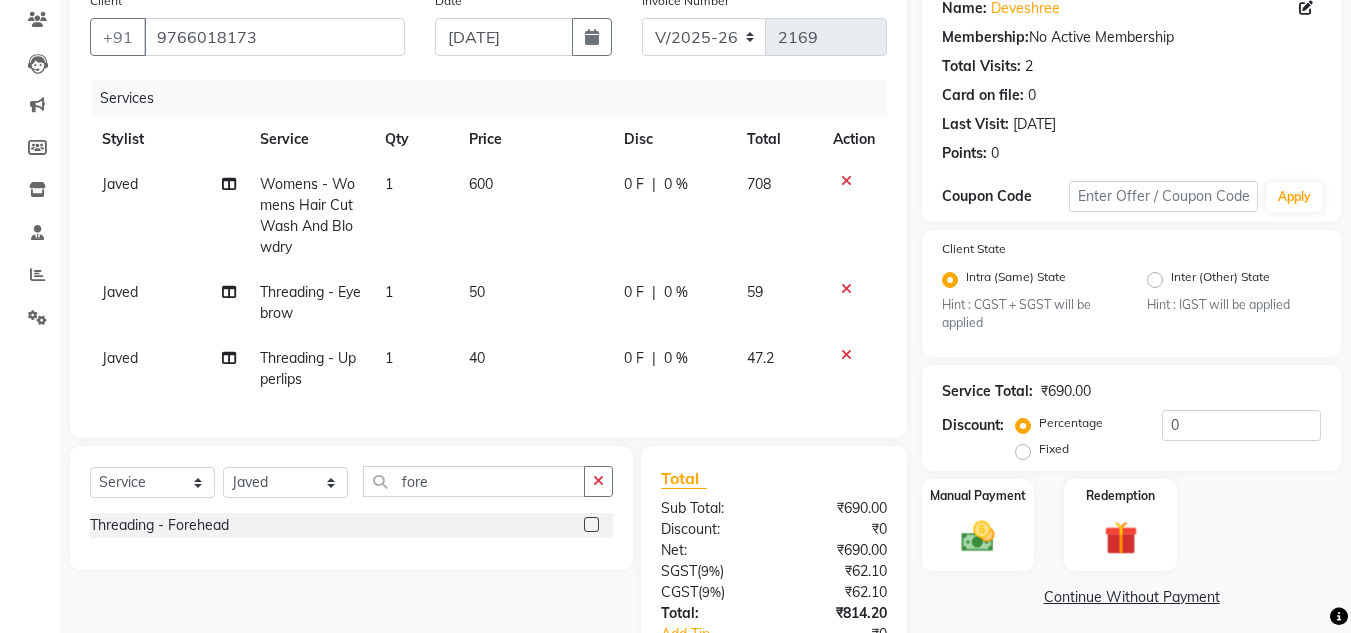 click 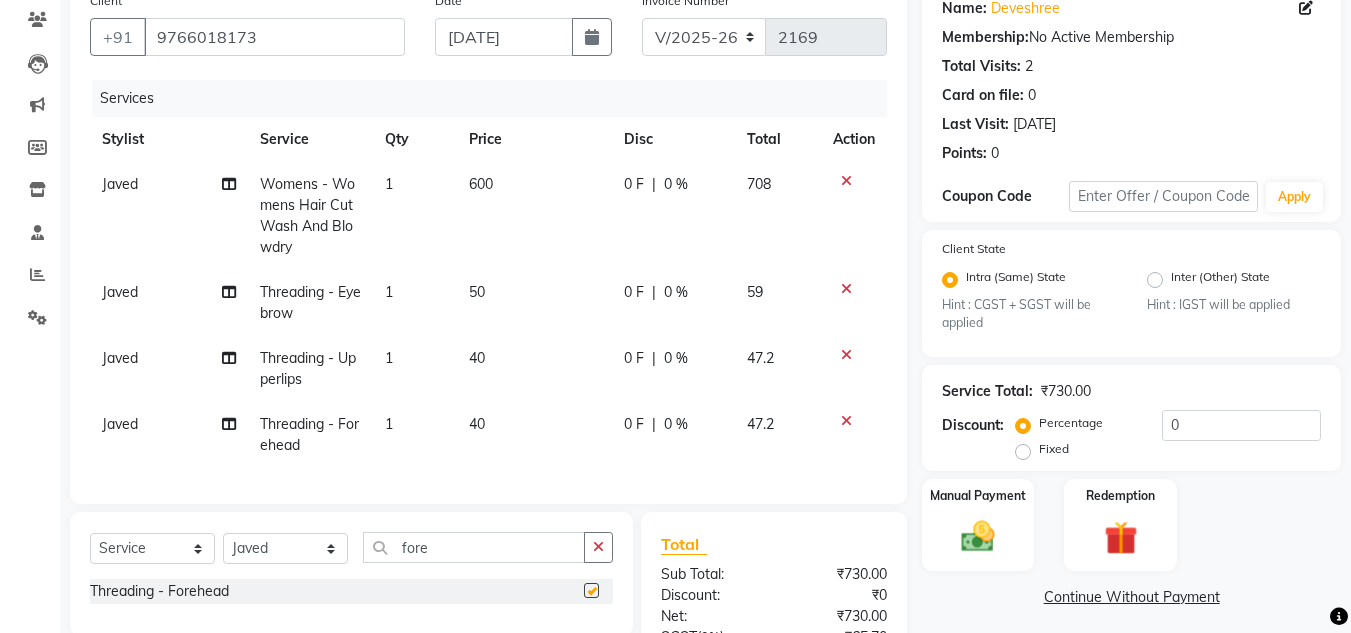 checkbox on "false" 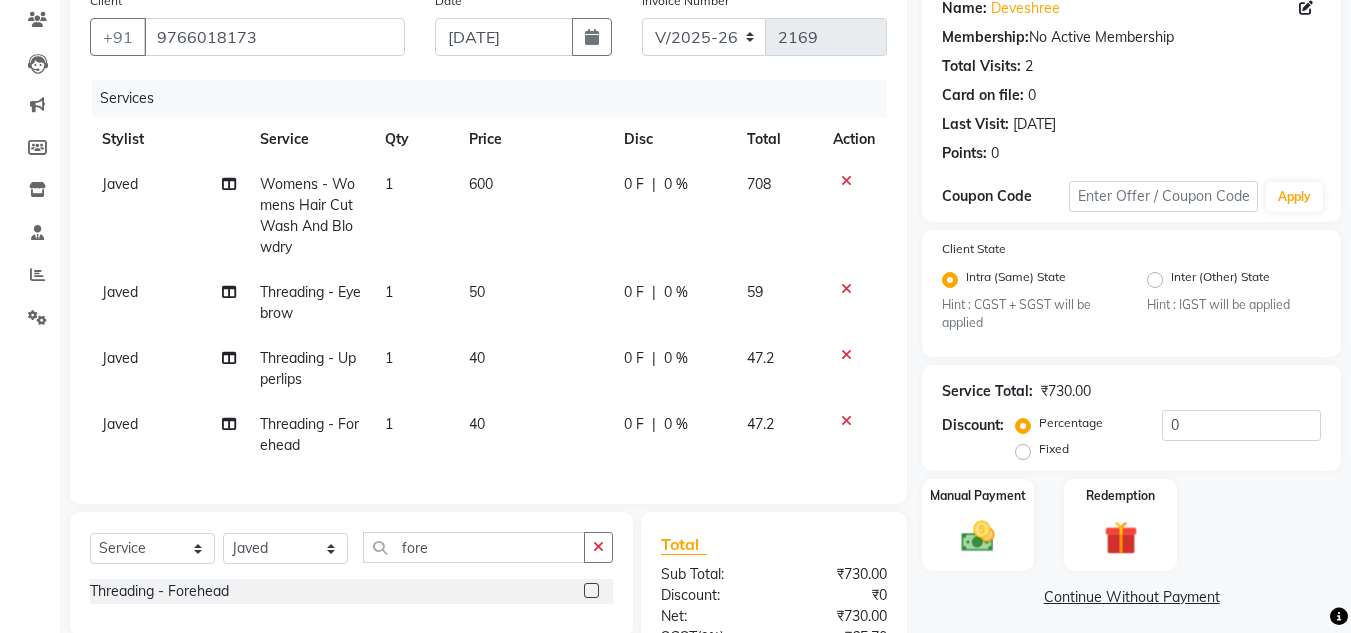 click on "40" 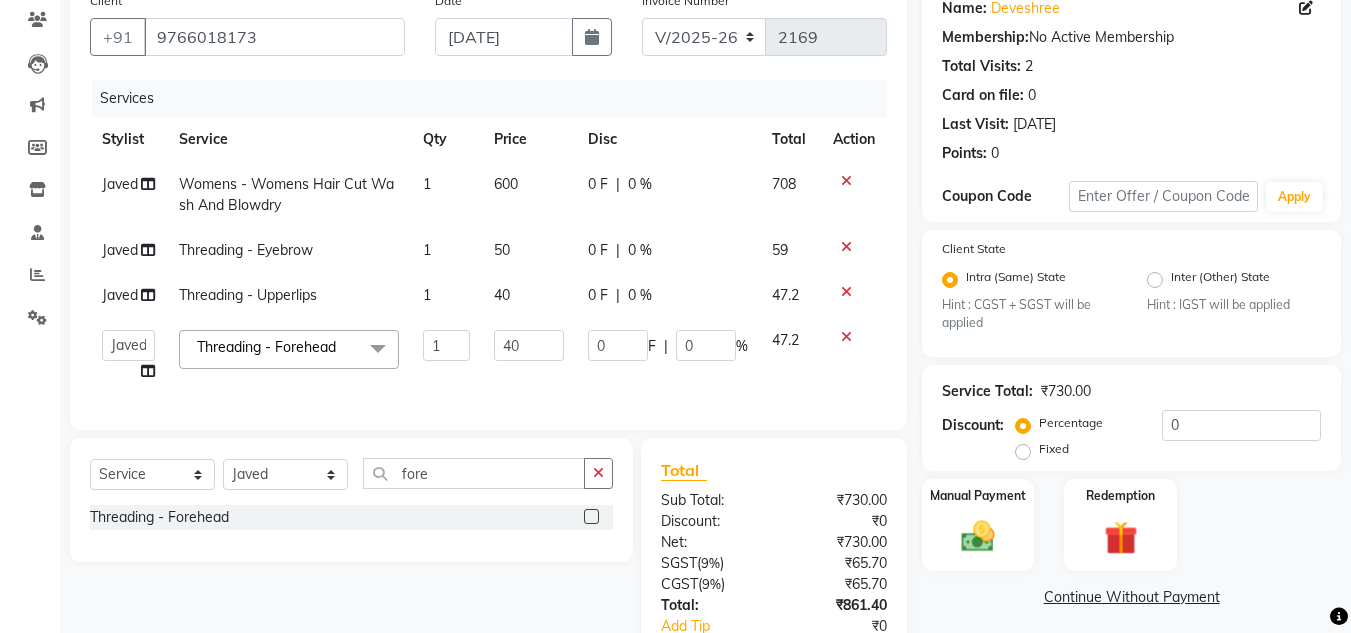 click on "Client [PHONE_NUMBER] Date [DATE] Invoice Number V/2025 V/[PHONE_NUMBER] Services Stylist Service Qty Price Disc Total Action Javed  Womens - Womens  Hair Cut Wash And Blowdry 1 600 0 F | 0 % 708 Javed  Threading - Eyebrow 1 50 0 F | 0 % 59 Javed  Threading - Upperlips 1 40 0 F | 0 % 47.2  Anuj W   [PERSON_NAME]   [PERSON_NAME]    Manager   [PERSON_NAME] C   [PERSON_NAME] S   [PERSON_NAME] S   Shilpa P   Vedant N  Threading - Forehead  x Hydra Facial O3+ Bleach/D-Tan - Face  Bleach Bleach/D-Tan - Face/Neck Bleach Bleach/D-Tan - Full Body Bleach Bleach/D-Tan - Hand Bleach Bleach/D-Tan - Legs Bleach Bleach/D-Tan - O3 D-Tan Bleach/D-Tan - Raga D- Tan NANO PLASTIA SHOULDER LENGTH Mintree Tan- Go Manicure Mintree Tan-Go Pedicure TIP Deep Conditioning  Whitening Facial O3+ Facial Mediceuticals dand treatment BOOKING AMT OF SERVICE Fibre Complex Treatment [DEMOGRAPHIC_DATA] Lower Lips -Threading Knot Free Service Blow Dry - Blow Dry Below Shoulder Length Blow Dry - Blow Dry Shoulder Length Blow Dry - Blow Dry Waist Length [MEDICAL_DATA] - Treatment" 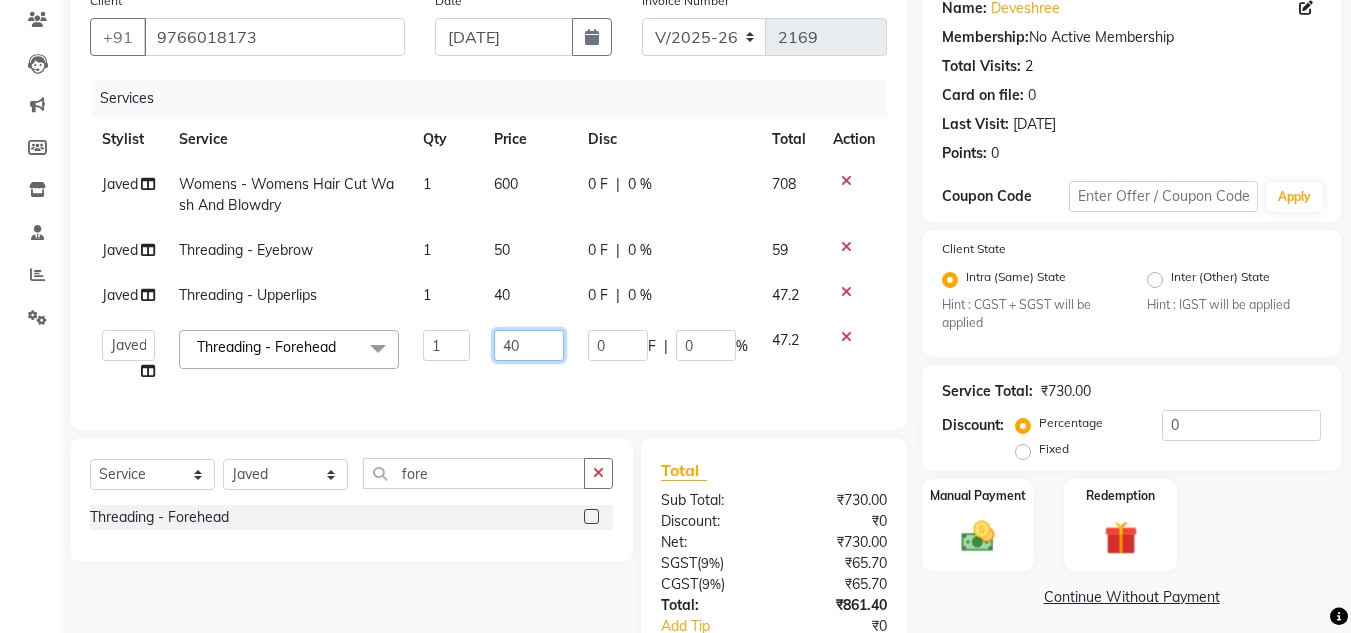 click on "40" 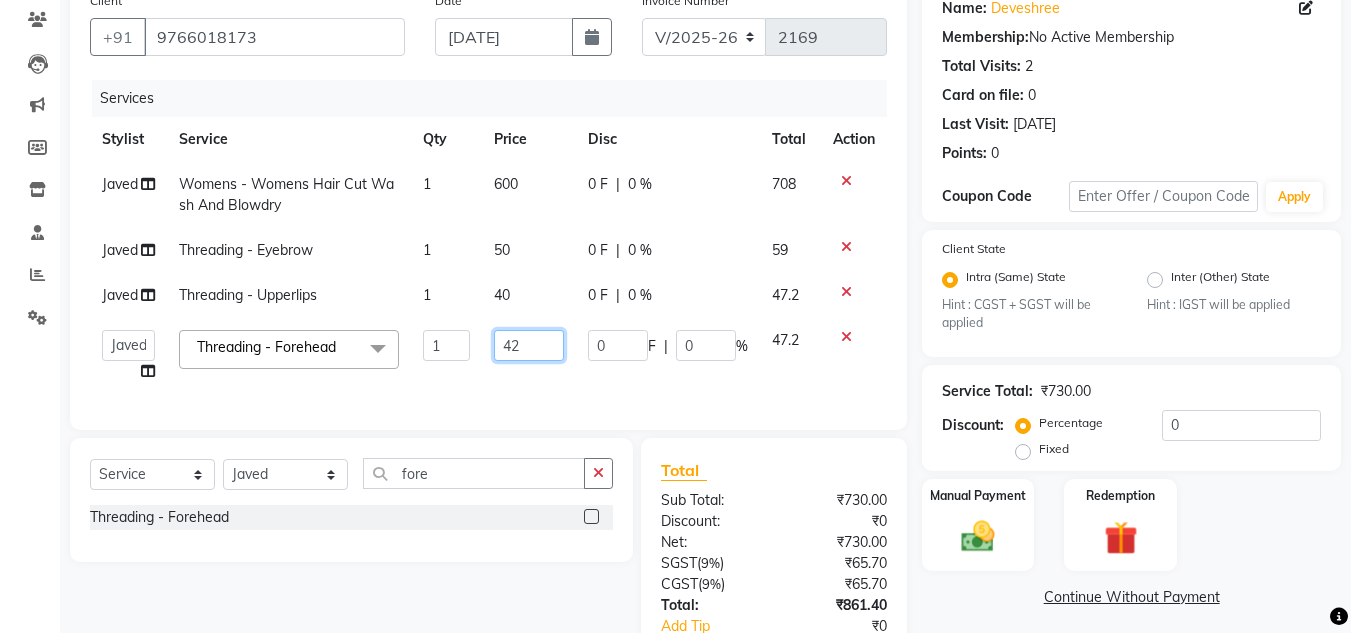 type on "42.5" 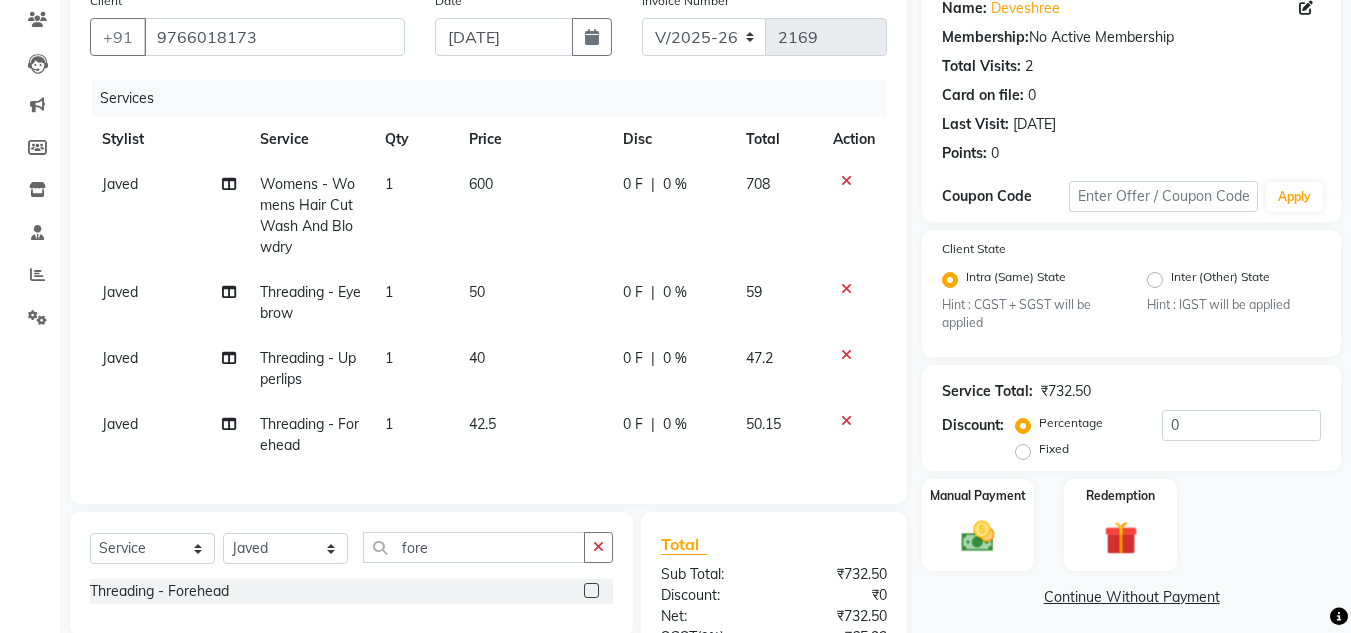 click on "Javed  Womens - Womens  Hair Cut Wash And Blowdry 1 600 0 F | 0 % 708 Javed  Threading - Eyebrow 1 50 0 F | 0 % 59 Javed  Threading - Upperlips 1 40 0 F | 0 % 47.2 Javed  Threading - Forehead 1 42.5 0 F | 0 % 50.15" 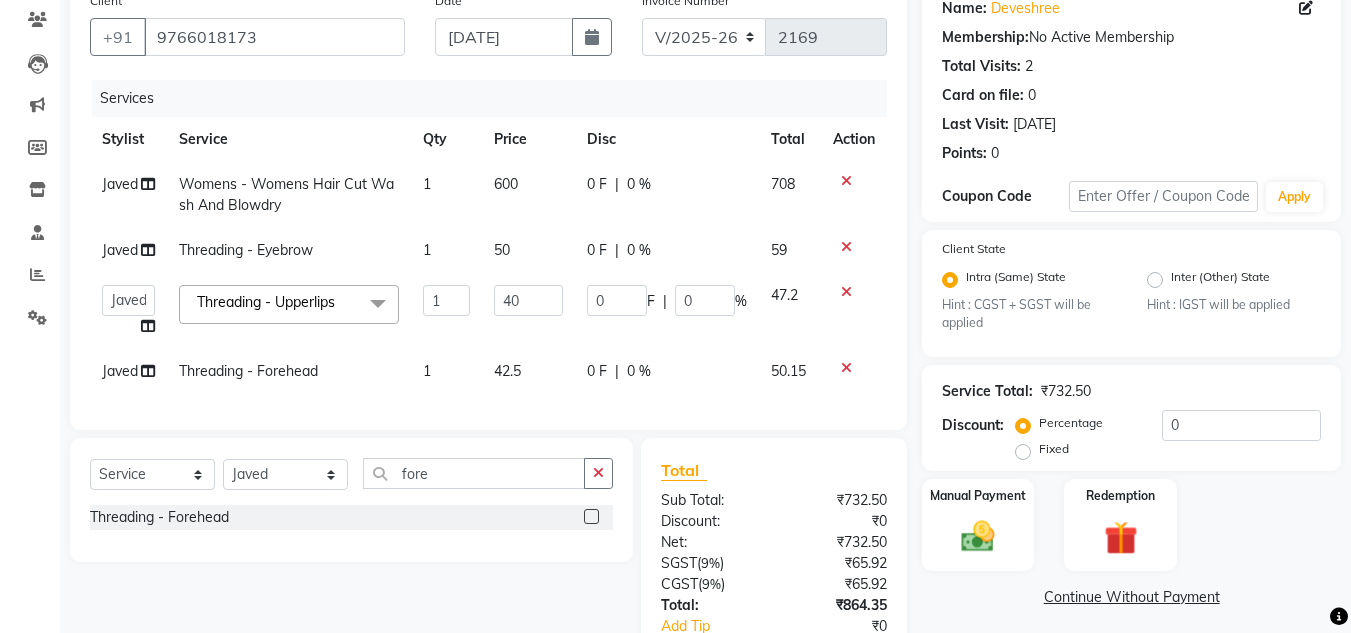 click on "40" 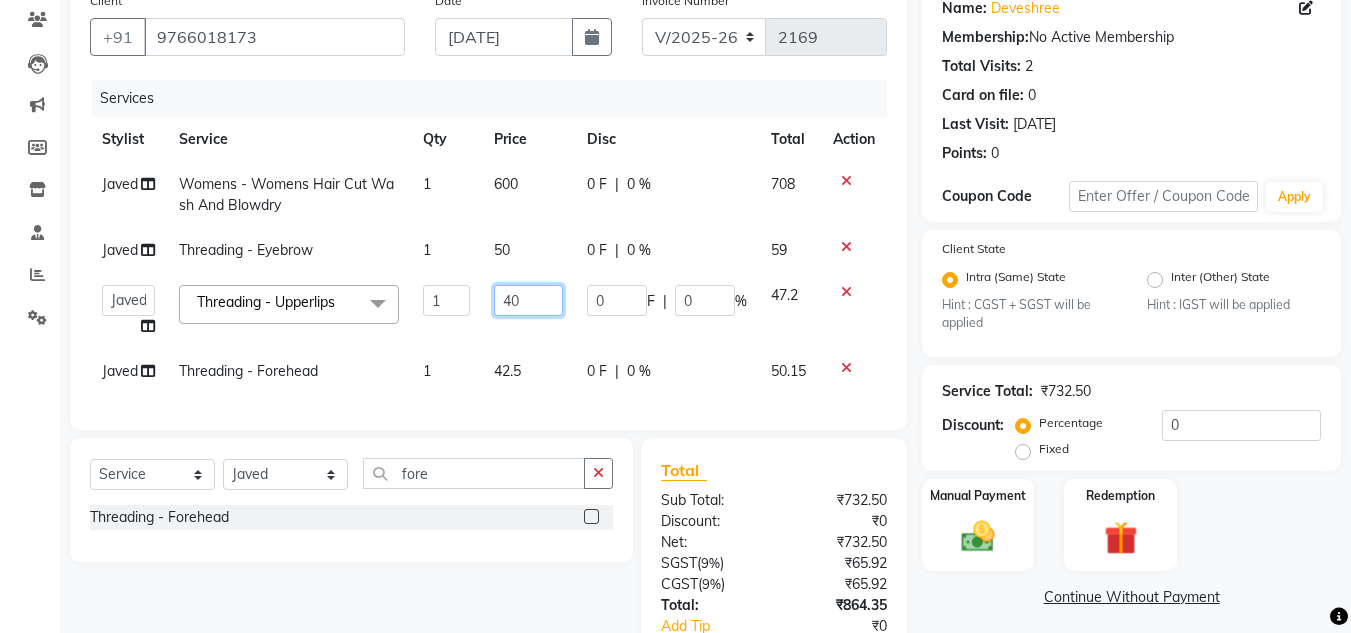 click on "40" 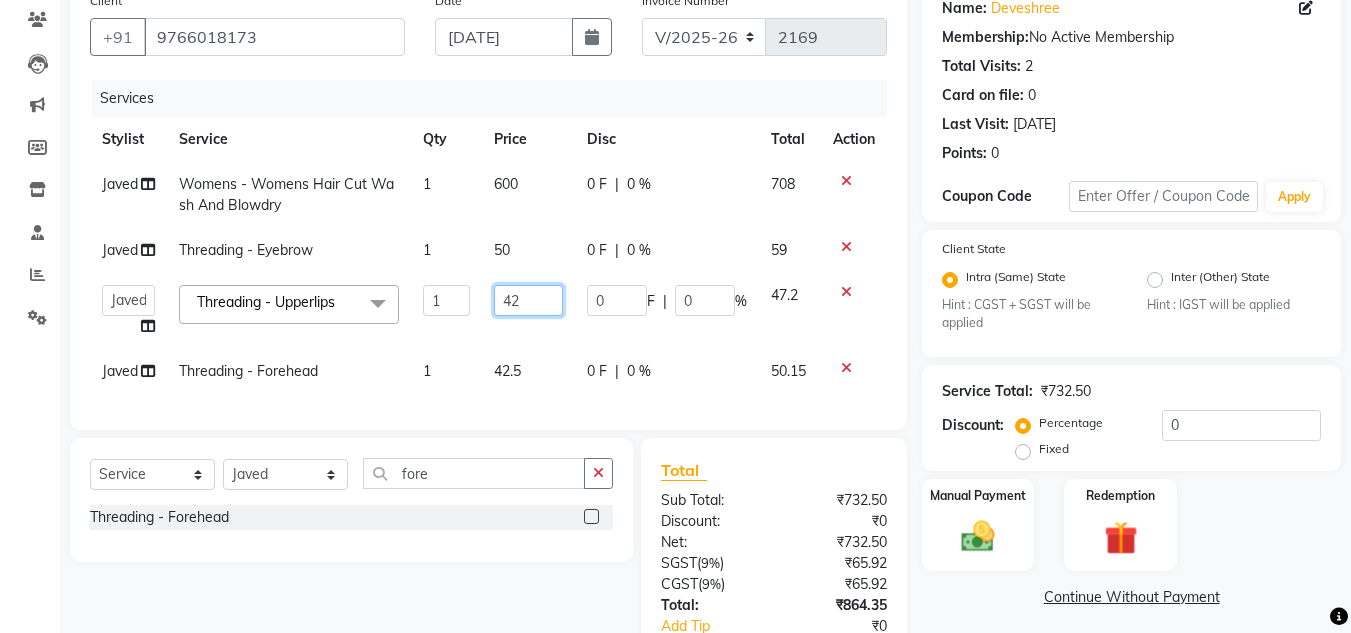 type on "42.5" 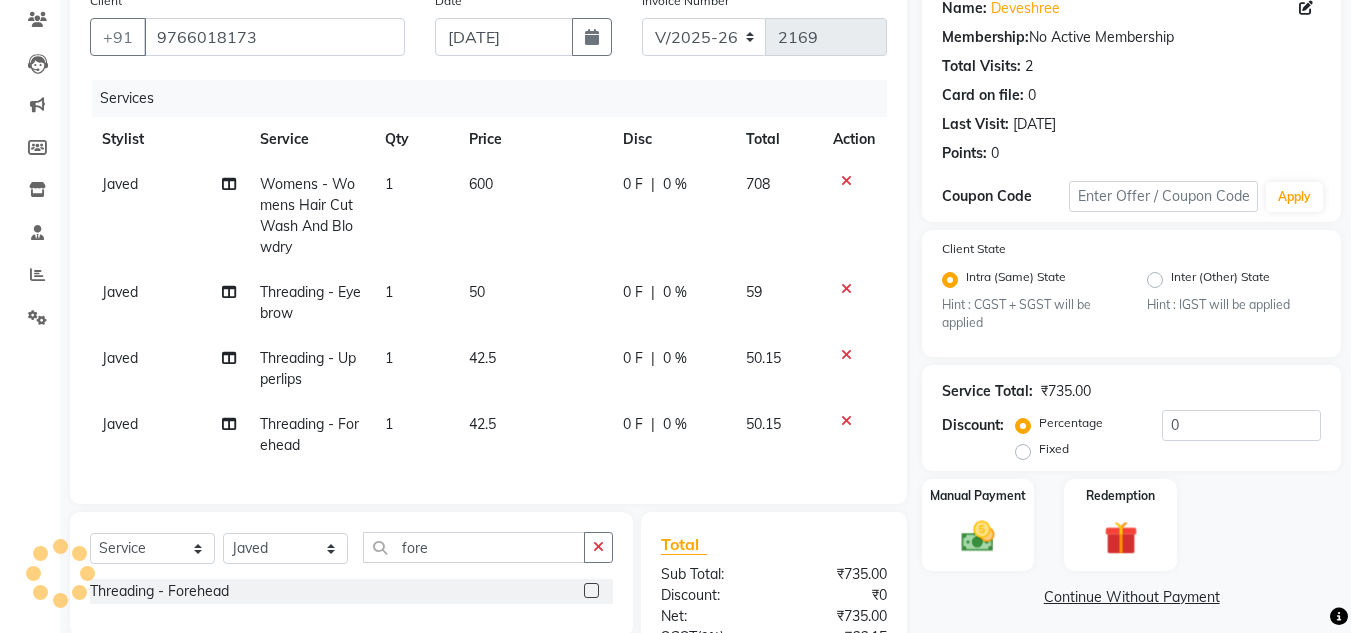 click on "Javed  Womens - Womens  Hair Cut Wash And Blowdry 1 600 0 F | 0 % 708 Javed  Threading - Eyebrow 1 50 0 F | 0 % 59 Javed  Threading - Upperlips 1 42.5 0 F | 0 % 50.15 Javed  Threading - Forehead 1 42.5 0 F | 0 % 50.15" 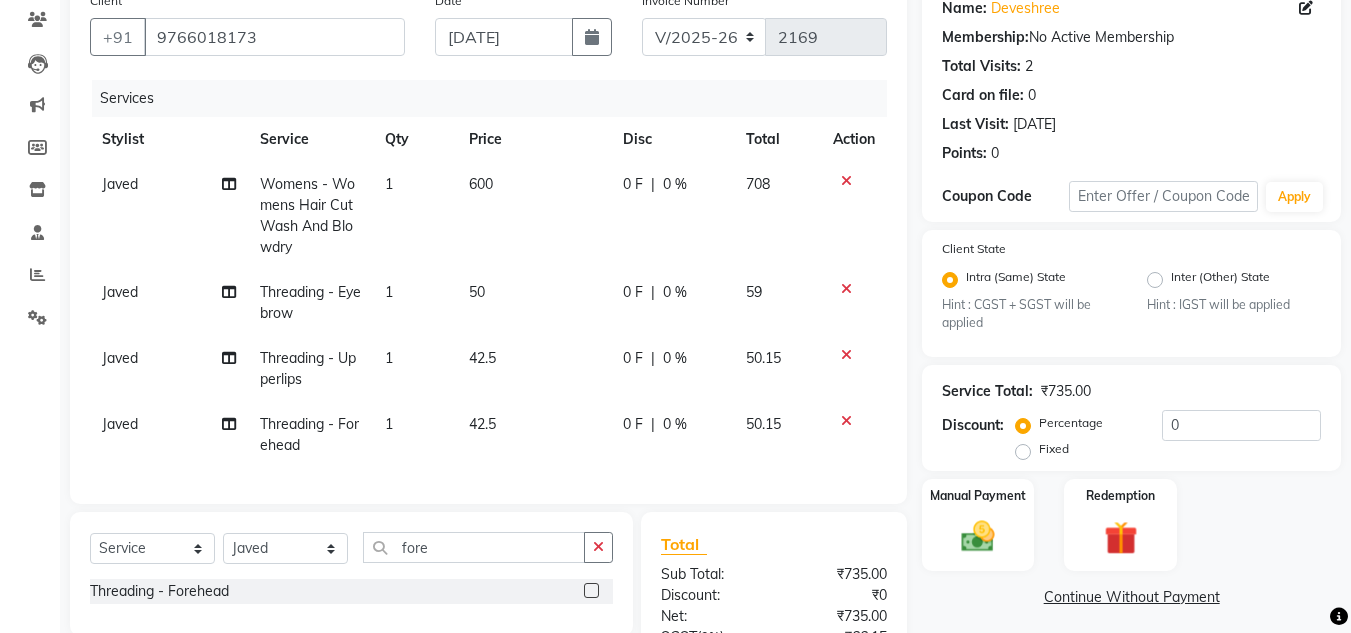 click on "50" 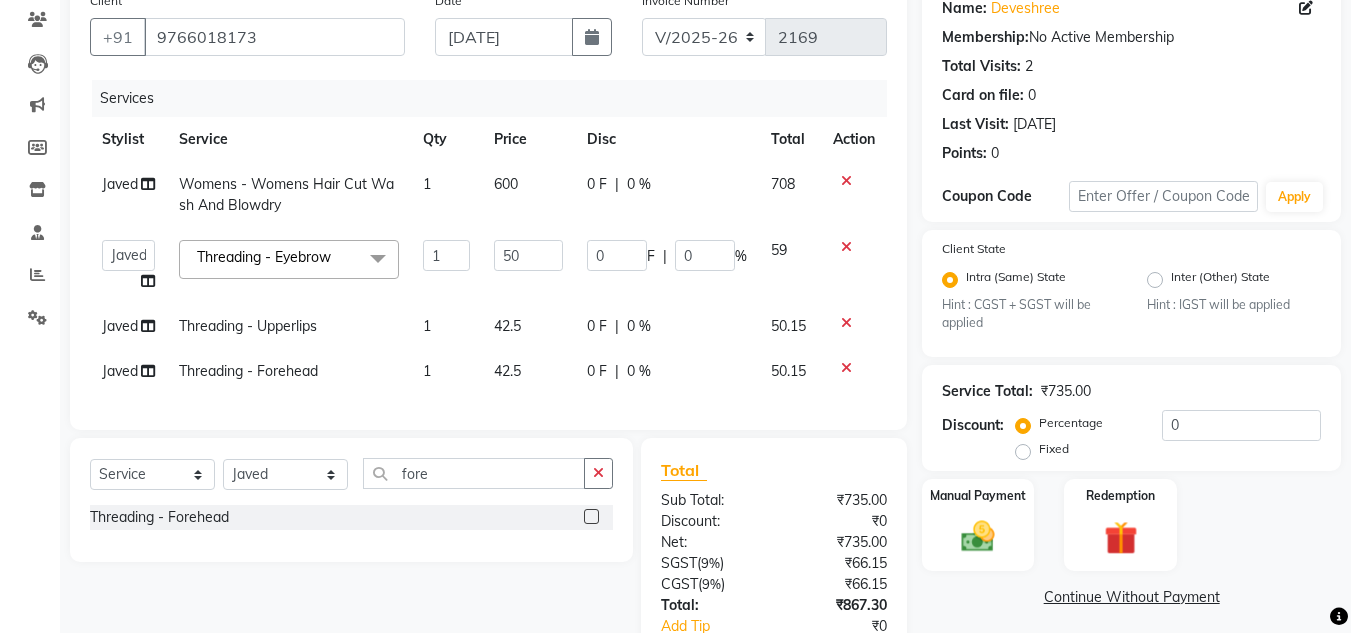 click on "50" 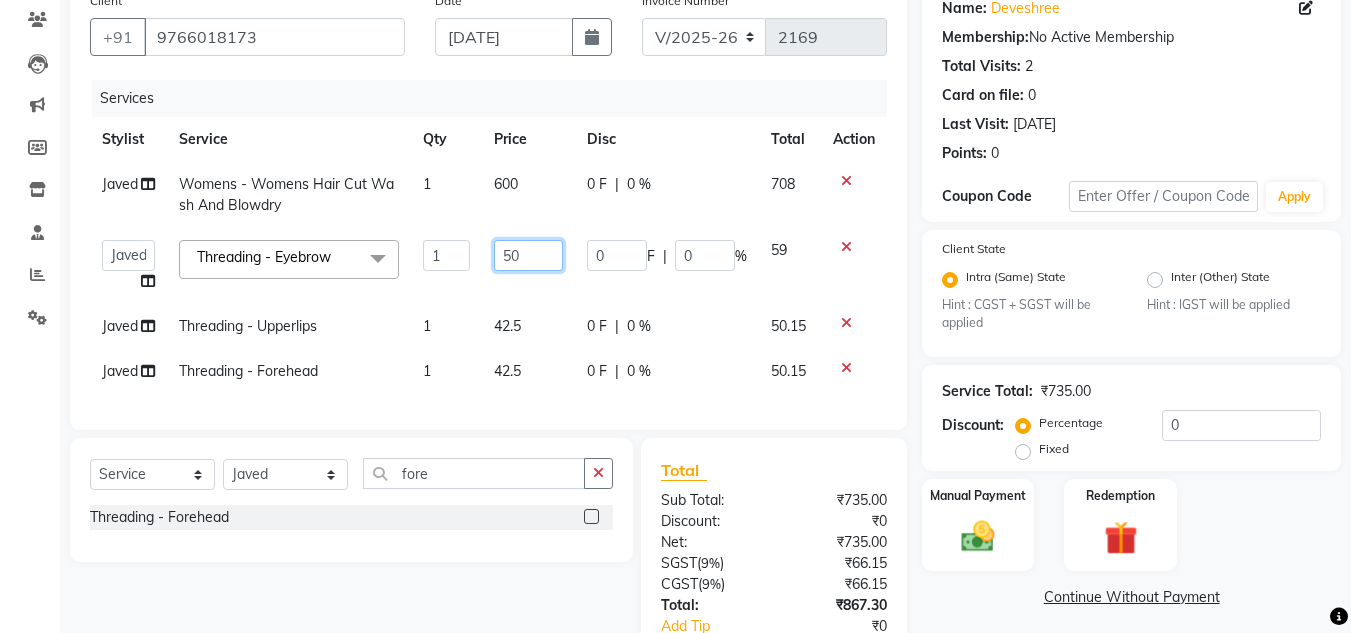 click on "50" 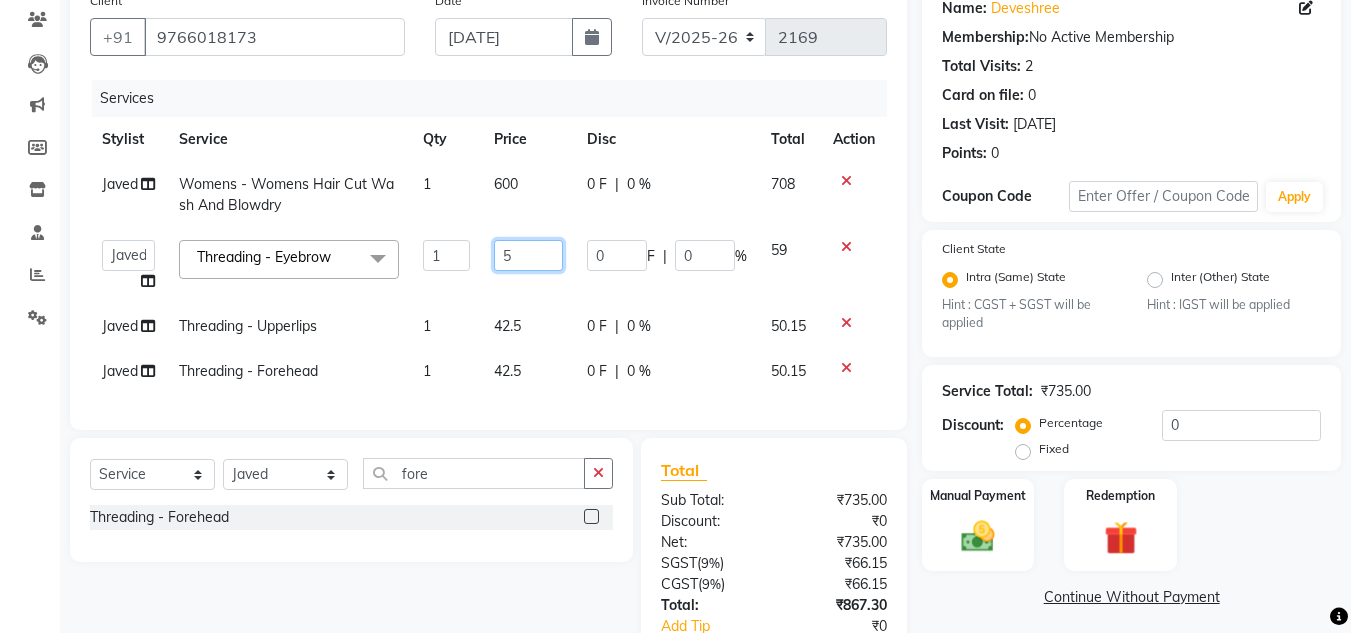 type 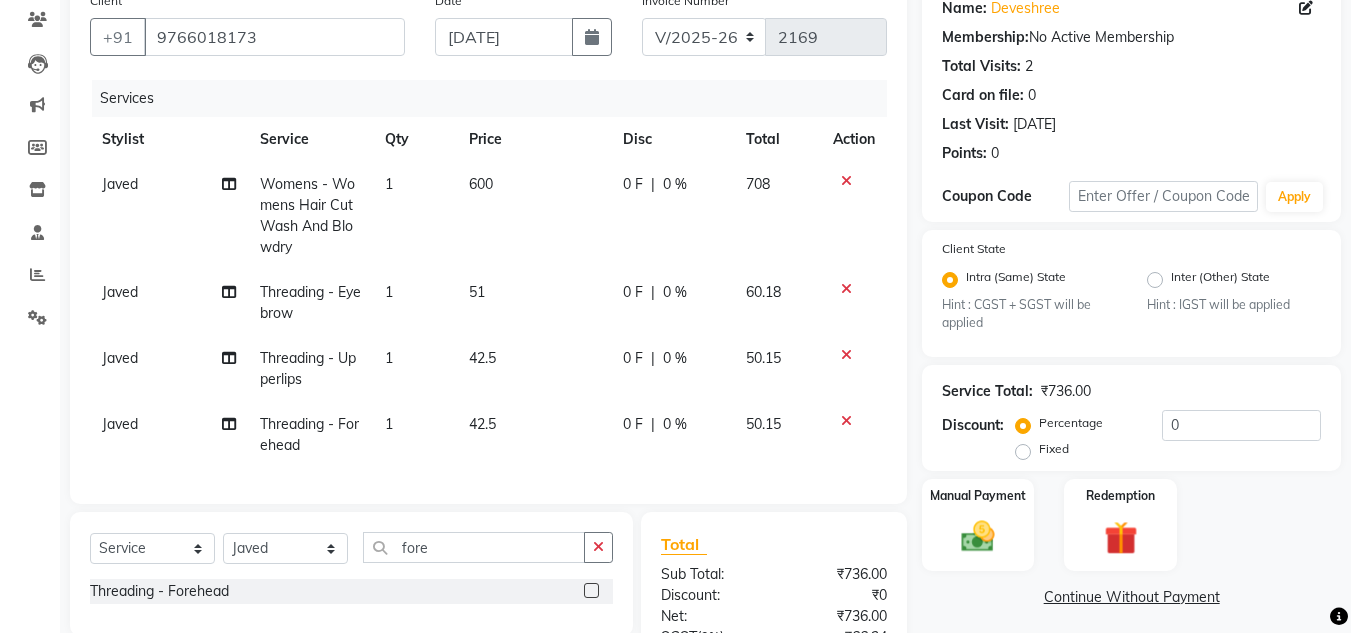click on "Javed  Womens - Womens  Hair Cut Wash And Blowdry 1 600 0 F | 0 % 708 Javed  Threading - Eyebrow 1 51 0 F | 0 % 60.18 Javed  Threading - Upperlips 1 42.5 0 F | 0 % 50.15 Javed  Threading - Forehead 1 42.5 0 F | 0 % 50.15" 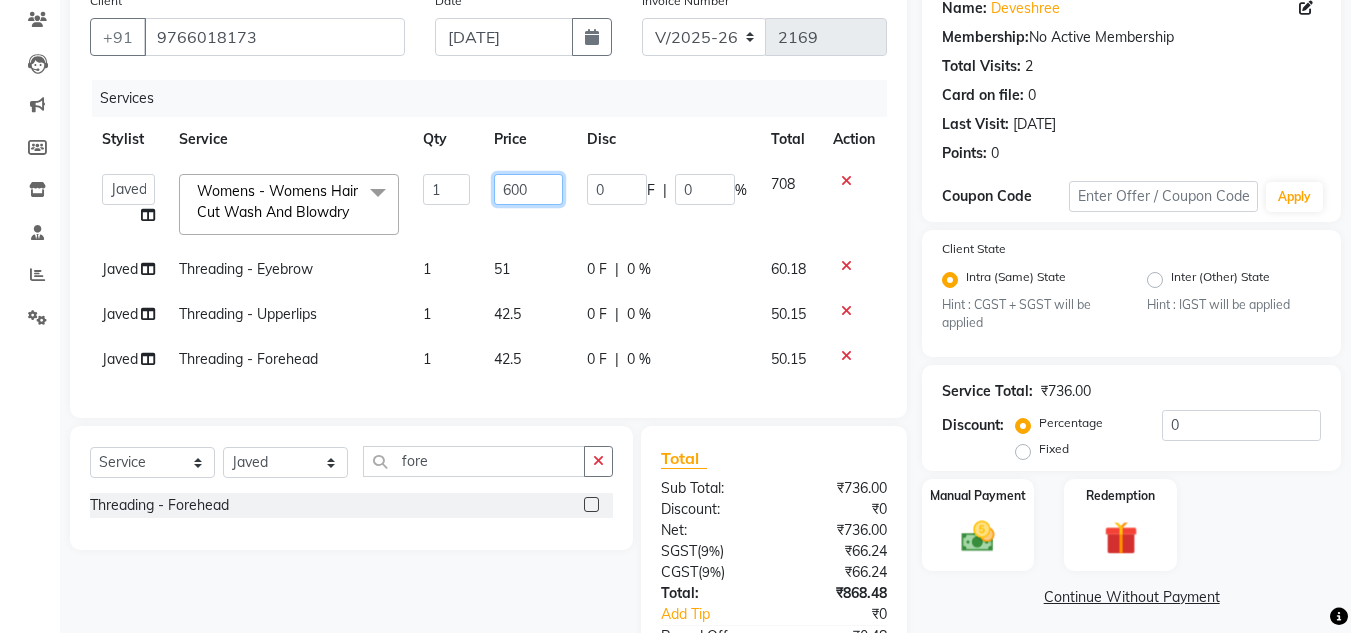 click on "600" 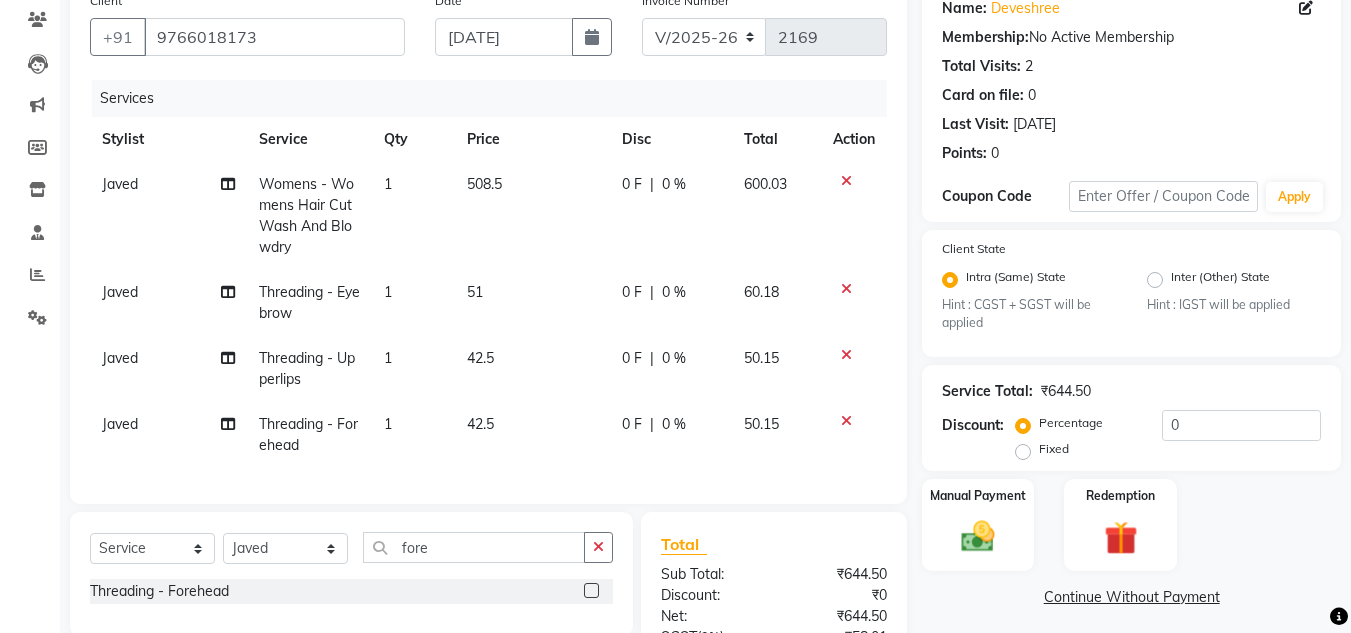 click on "600.03" 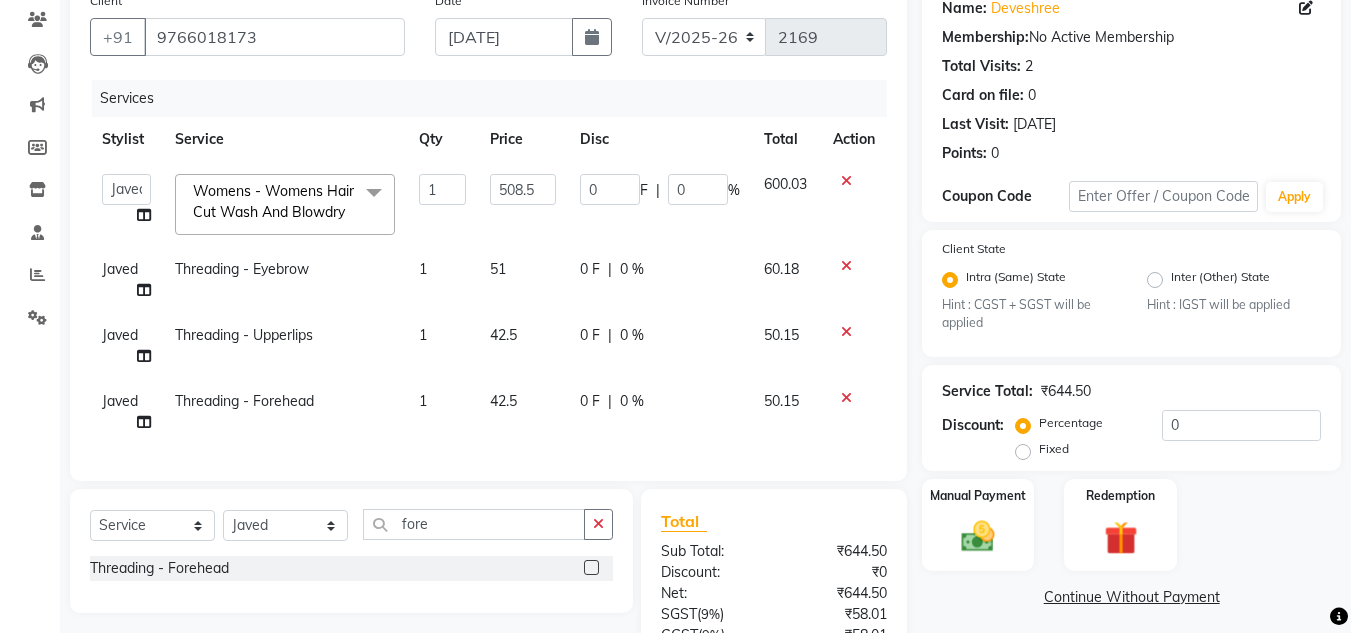 scroll, scrollTop: 384, scrollLeft: 0, axis: vertical 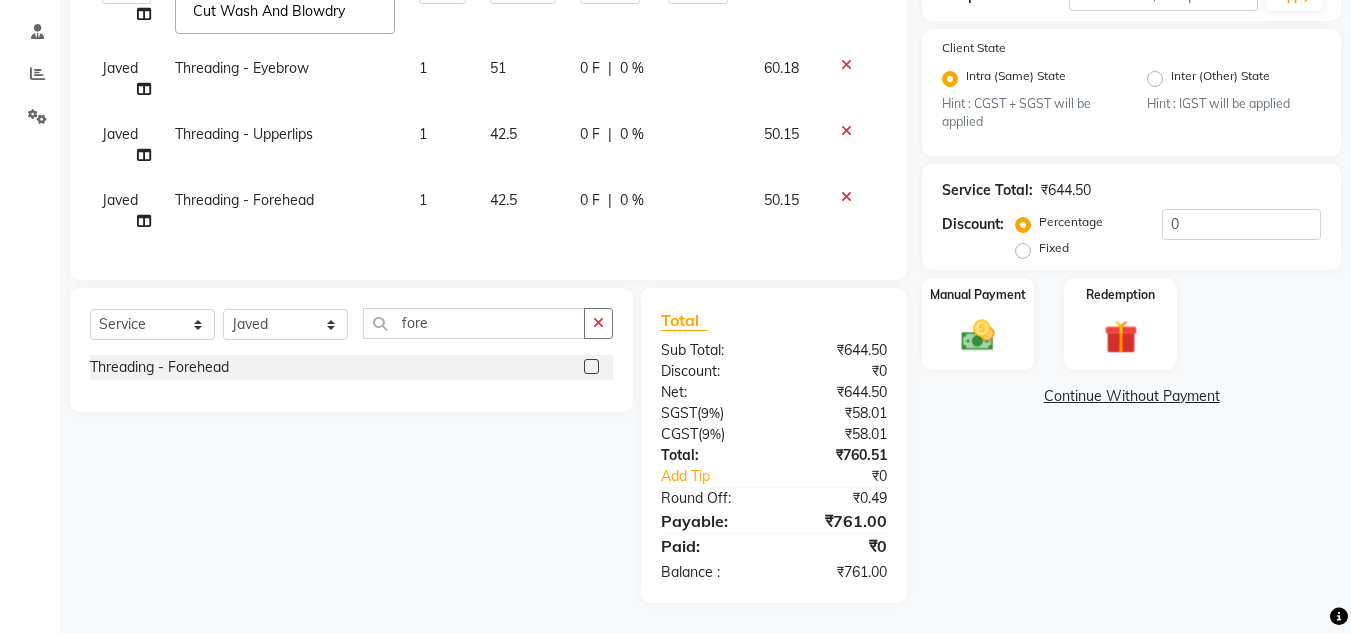click on "42.5" 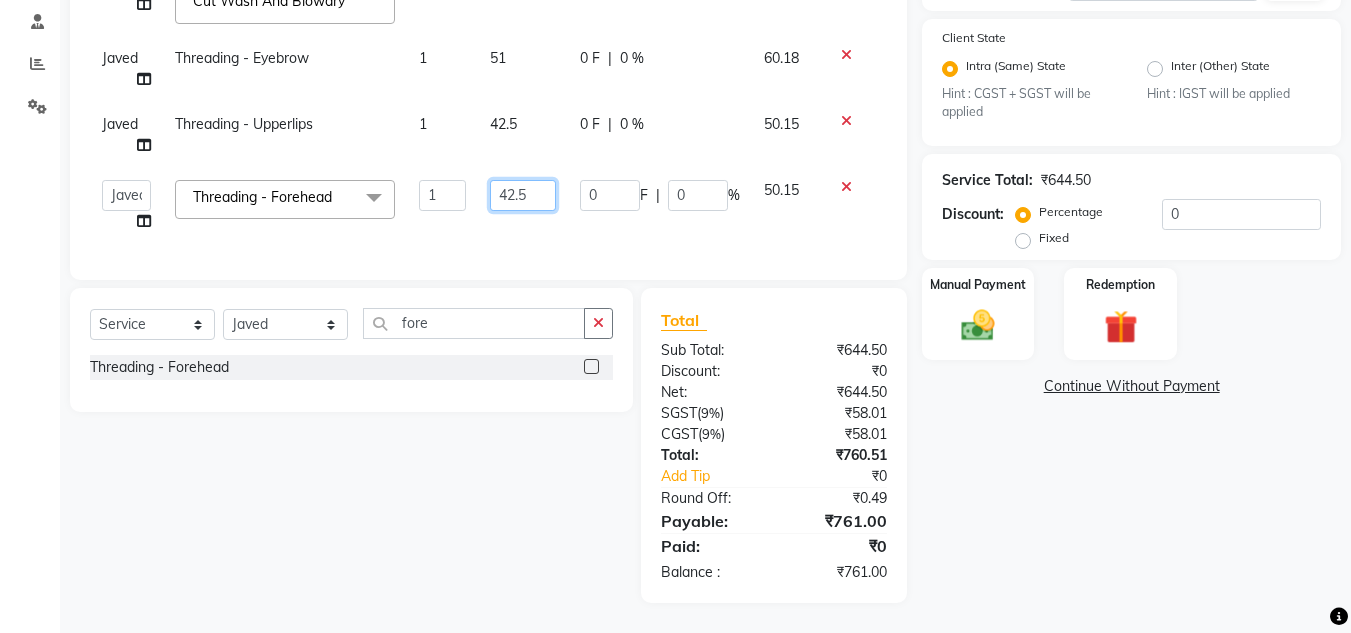click on "42.5" 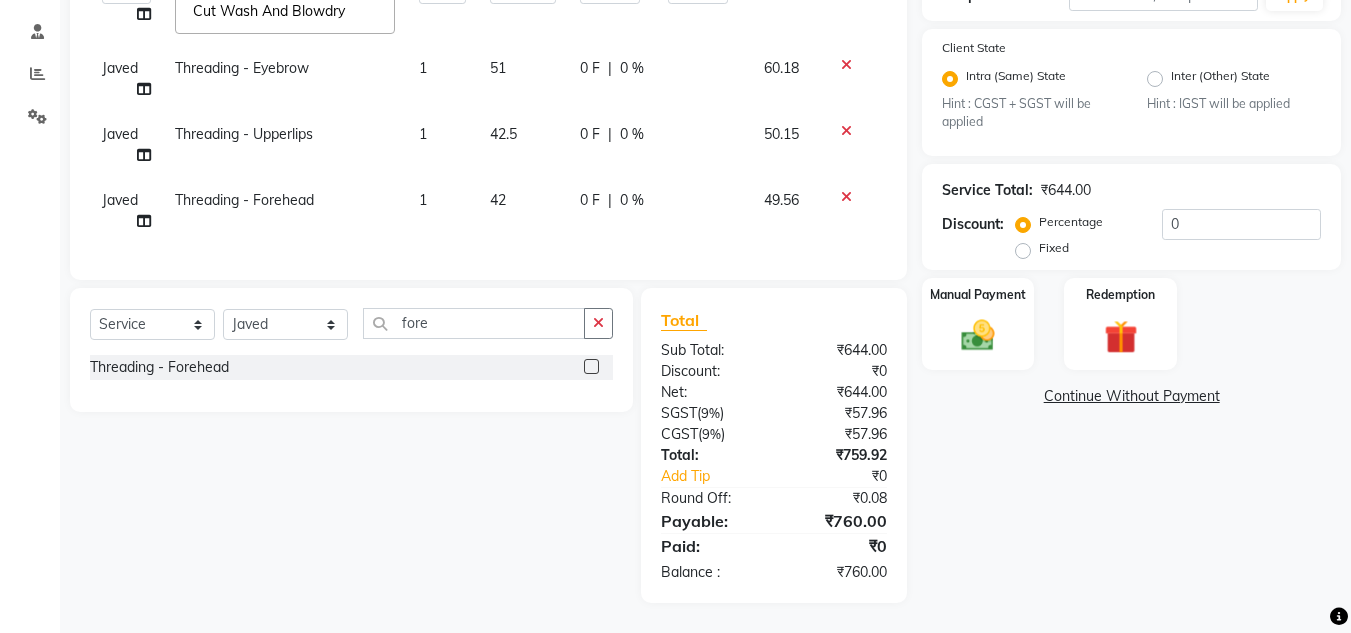 click on "49.56" 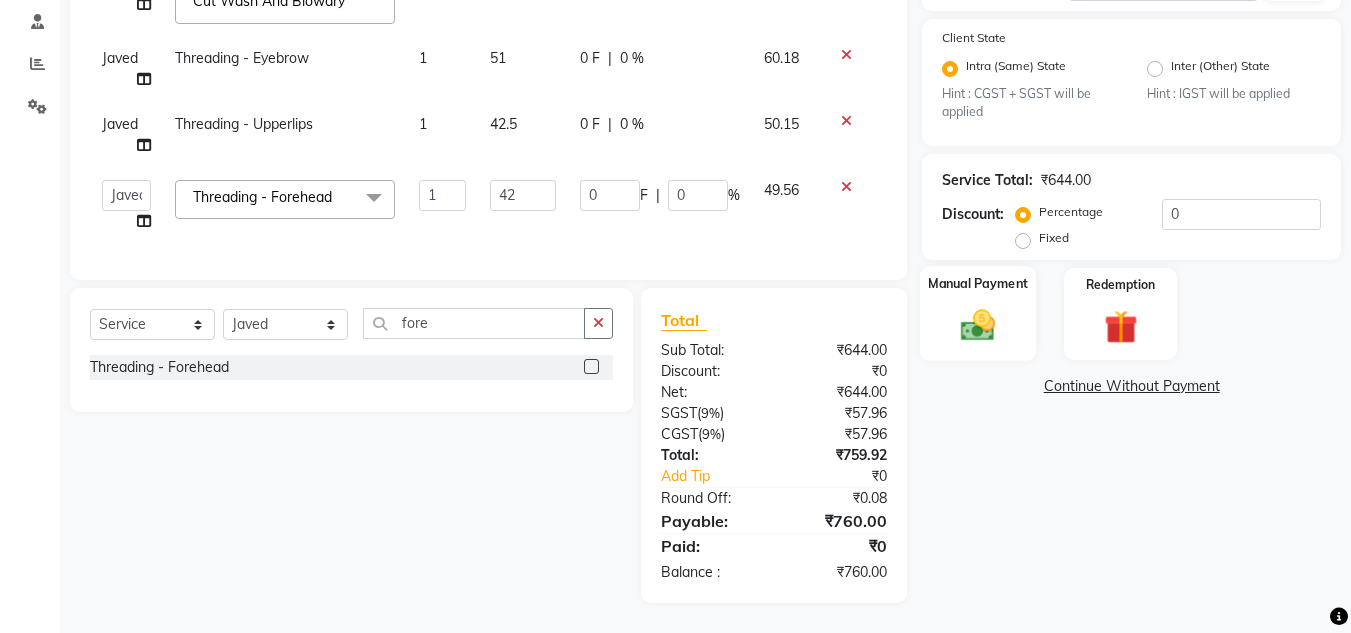 click 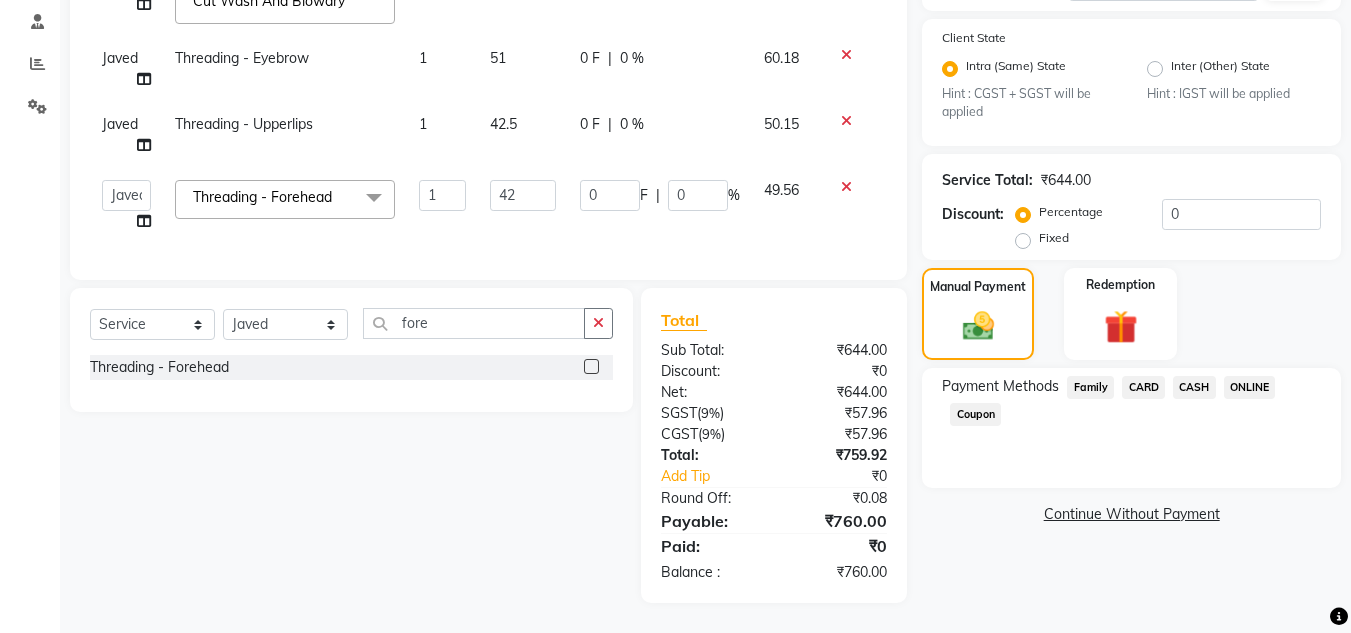 click on "CARD" 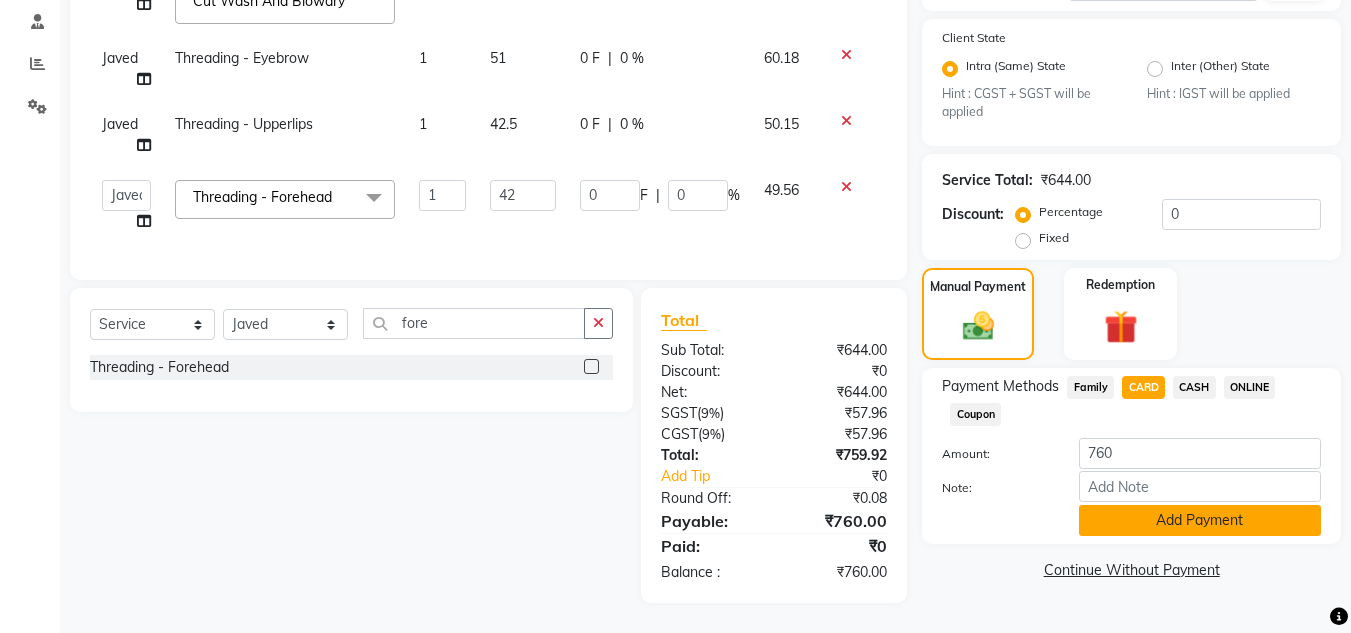 click on "Add Payment" 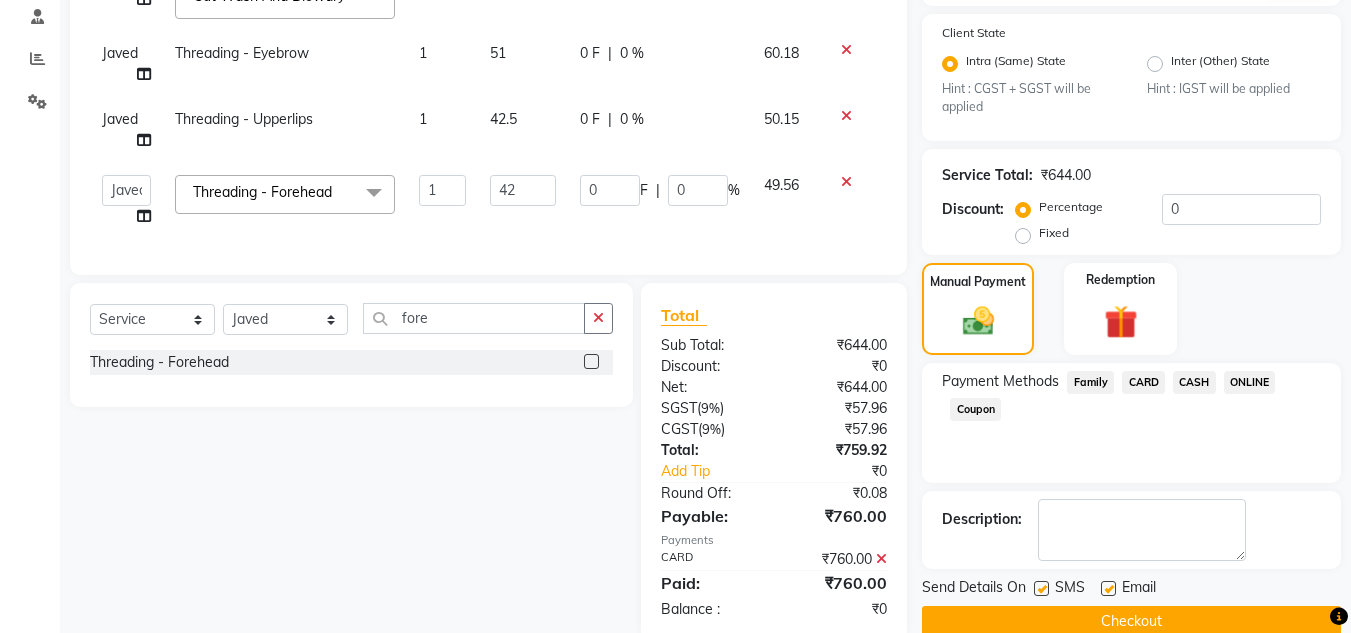 click on "Checkout" 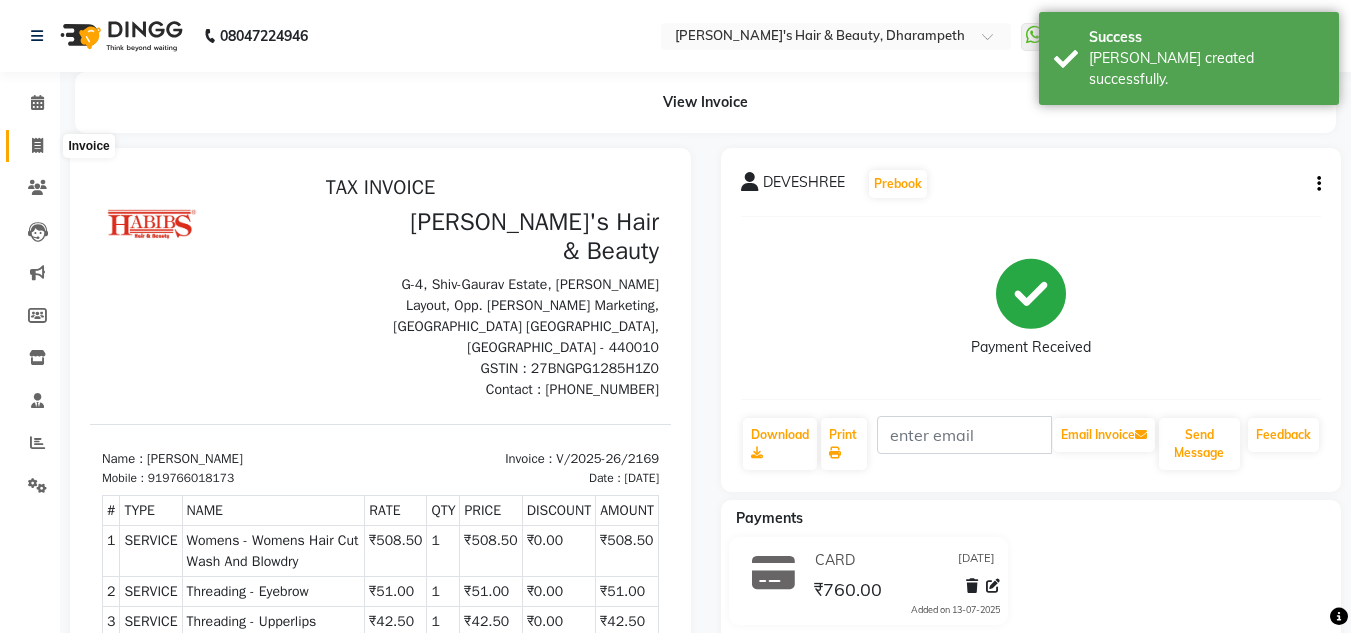 scroll, scrollTop: 0, scrollLeft: 0, axis: both 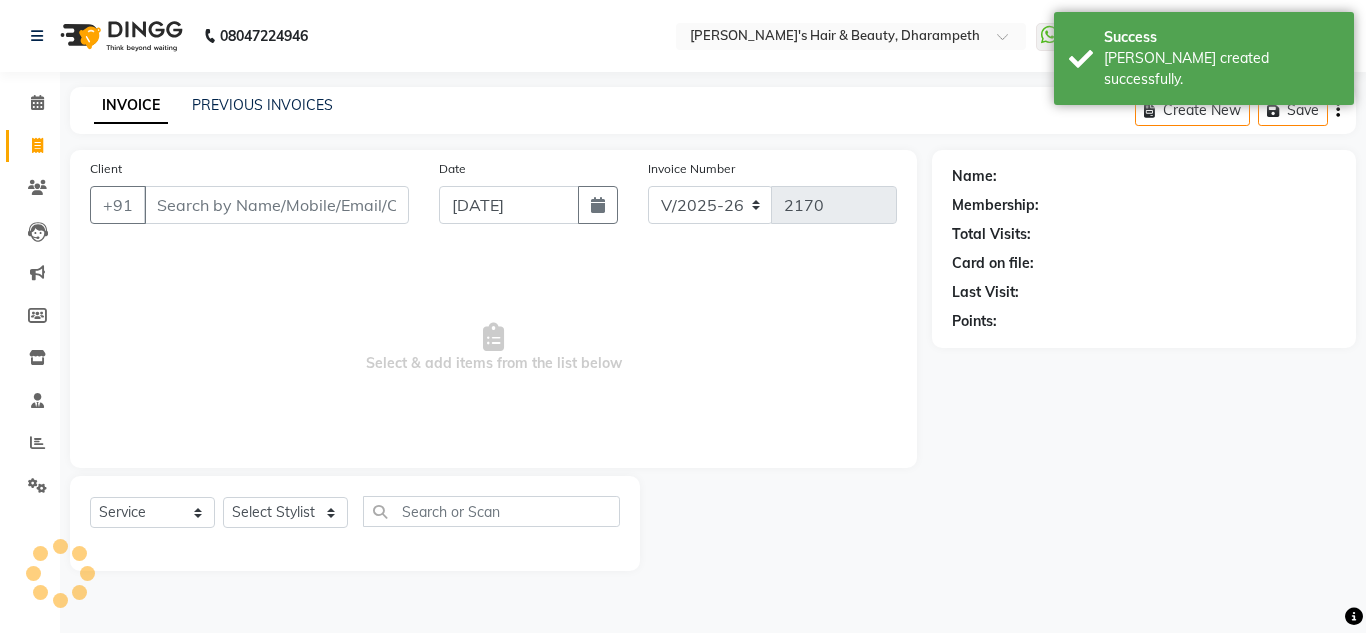 click on "Client" at bounding box center [276, 205] 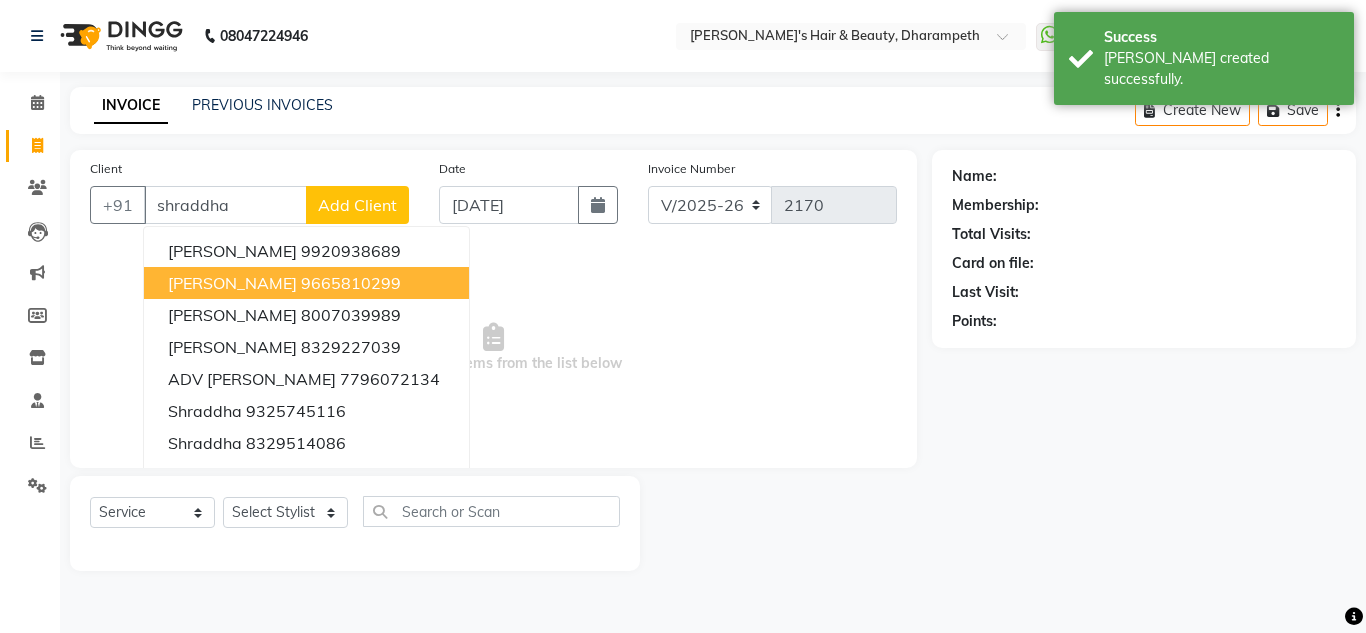 click on "[PERSON_NAME]  9665810299" at bounding box center [306, 283] 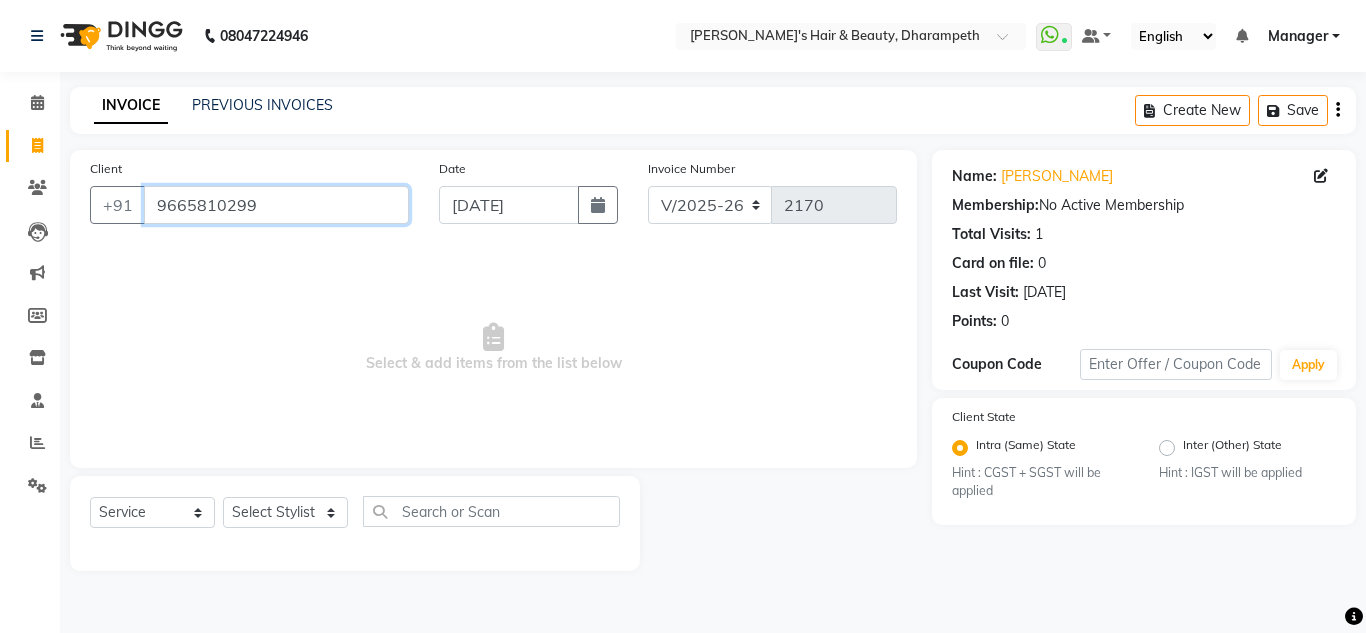 click on "9665810299" at bounding box center (276, 205) 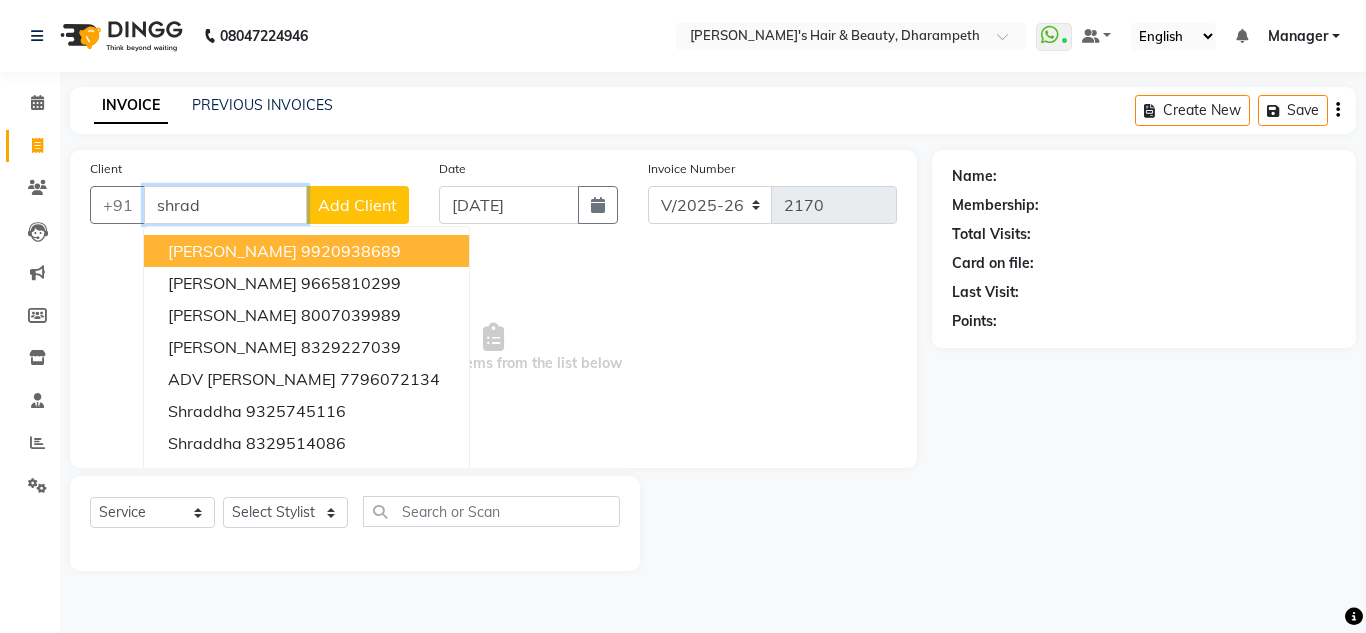 click on "9920938689" at bounding box center (351, 251) 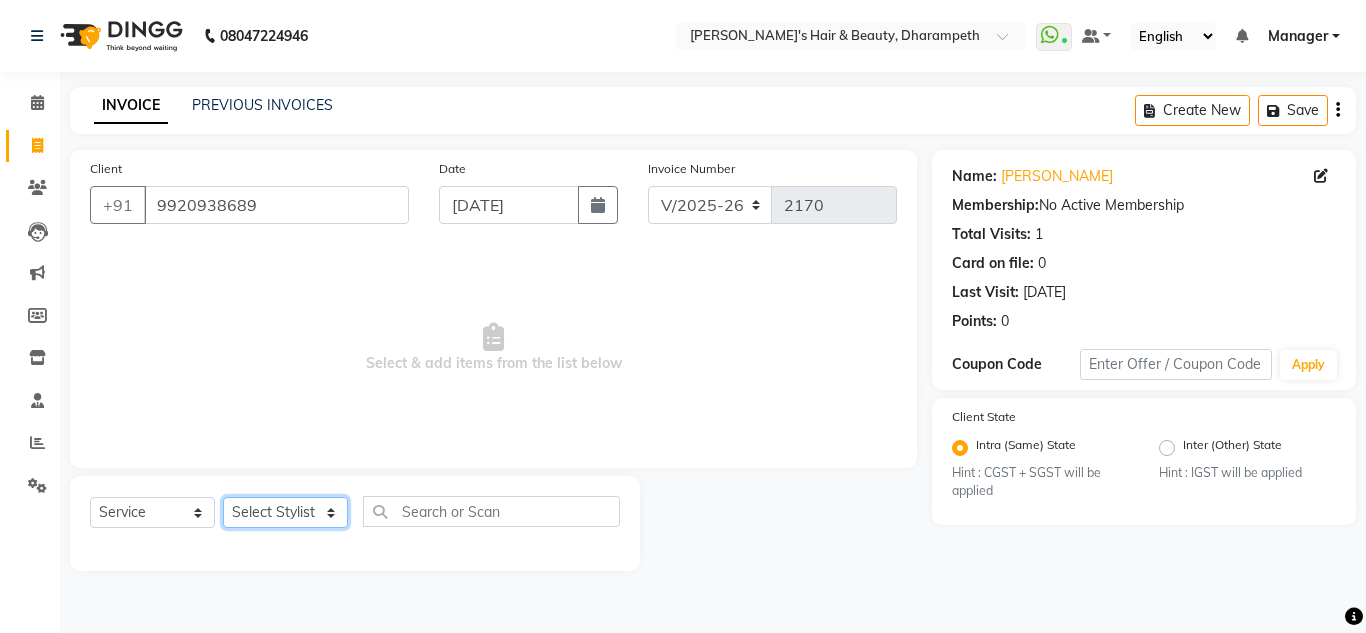click on "Select Stylist Anuj W [PERSON_NAME] [PERSON_NAME]  Manager [PERSON_NAME] C [PERSON_NAME] S [PERSON_NAME] S Shilpa P Vedant N" 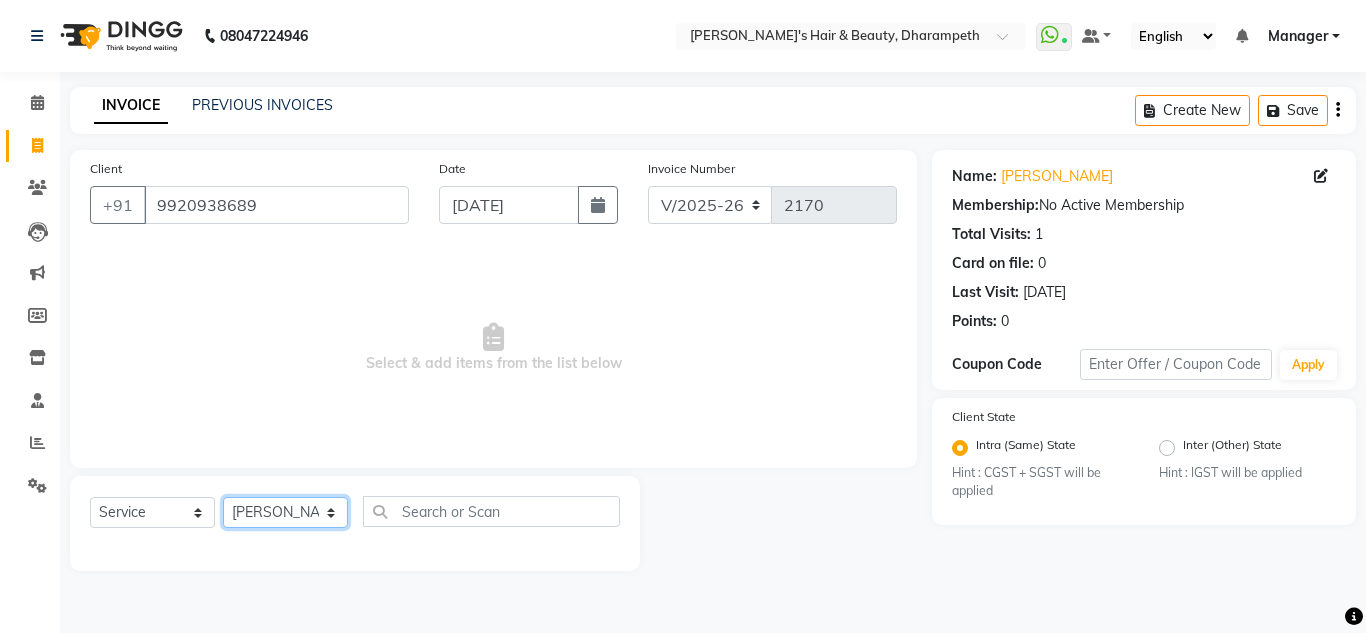 click on "Select Stylist Anuj W [PERSON_NAME] [PERSON_NAME]  Manager [PERSON_NAME] C [PERSON_NAME] S [PERSON_NAME] S Shilpa P Vedant N" 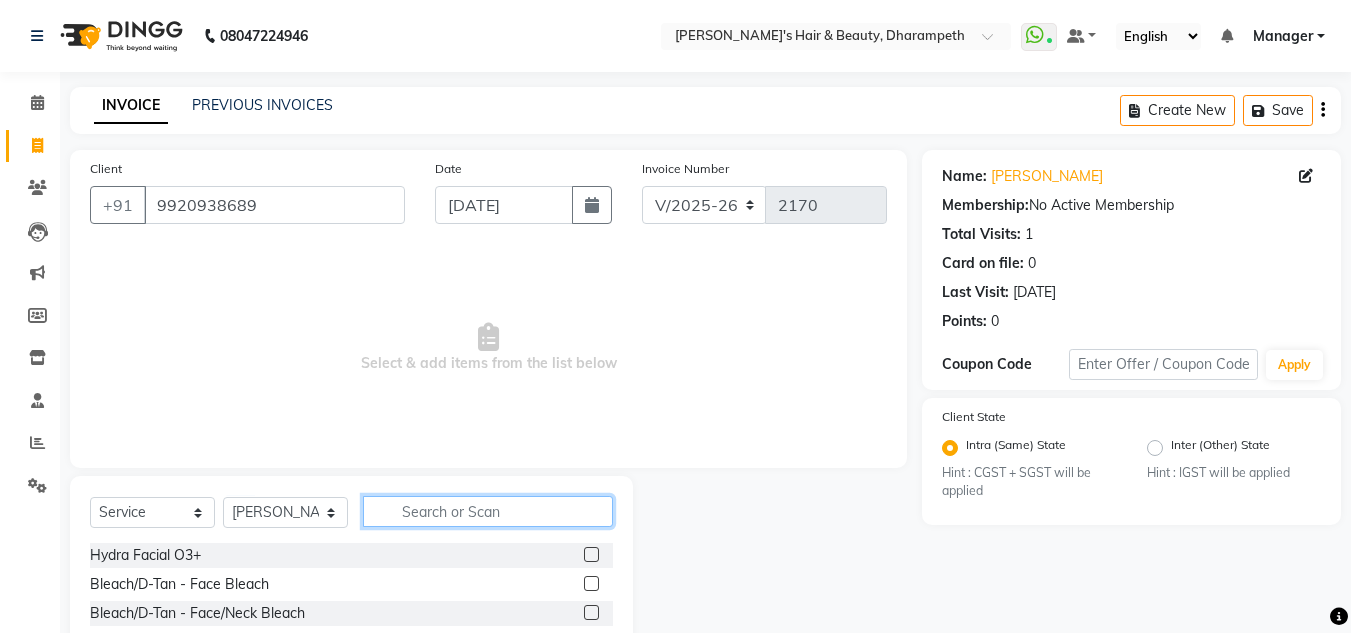 click 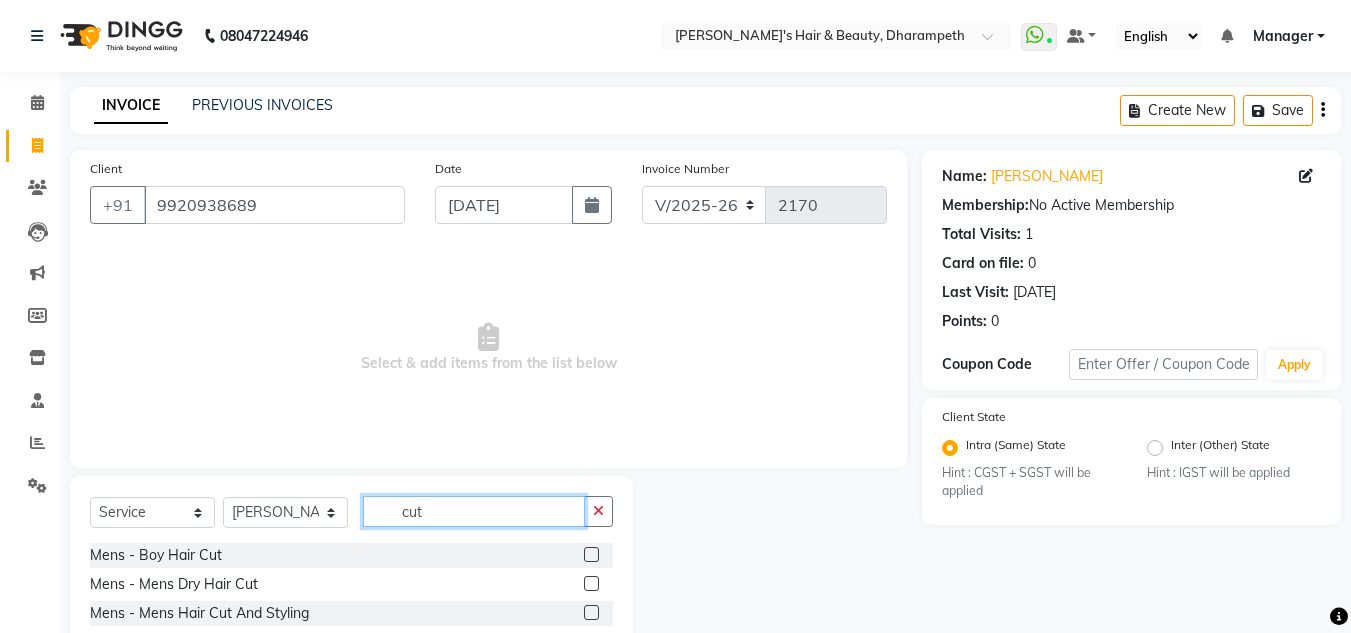 scroll, scrollTop: 168, scrollLeft: 0, axis: vertical 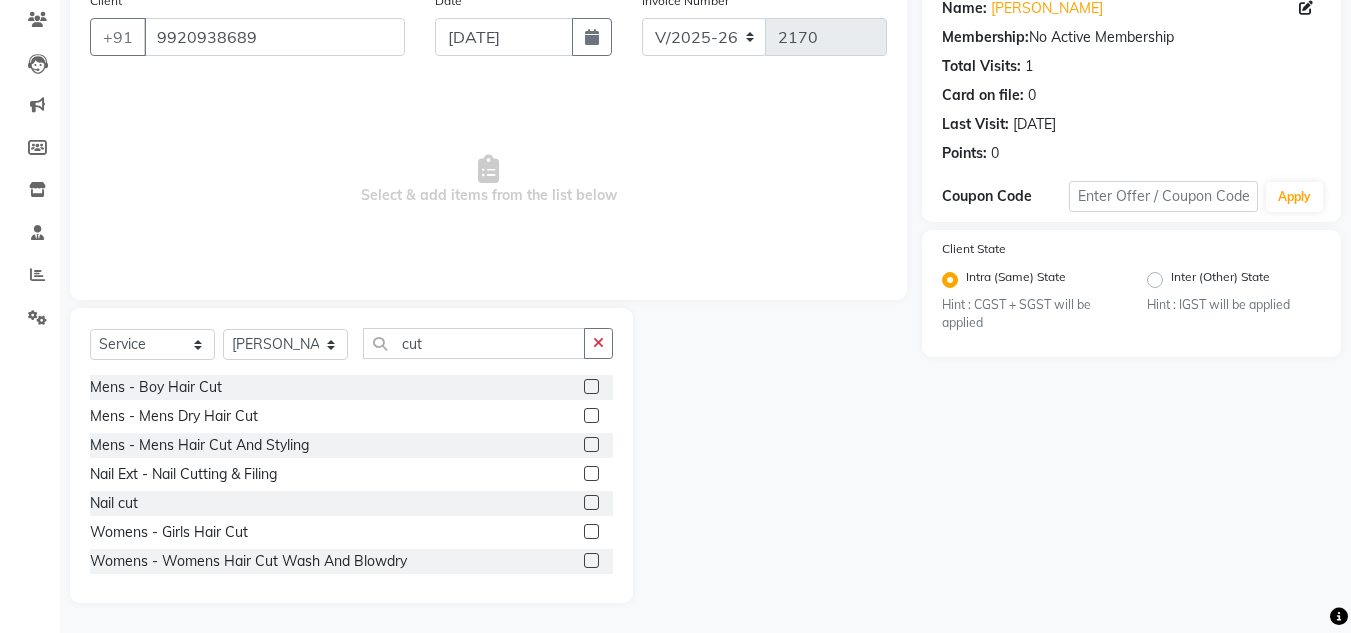 click 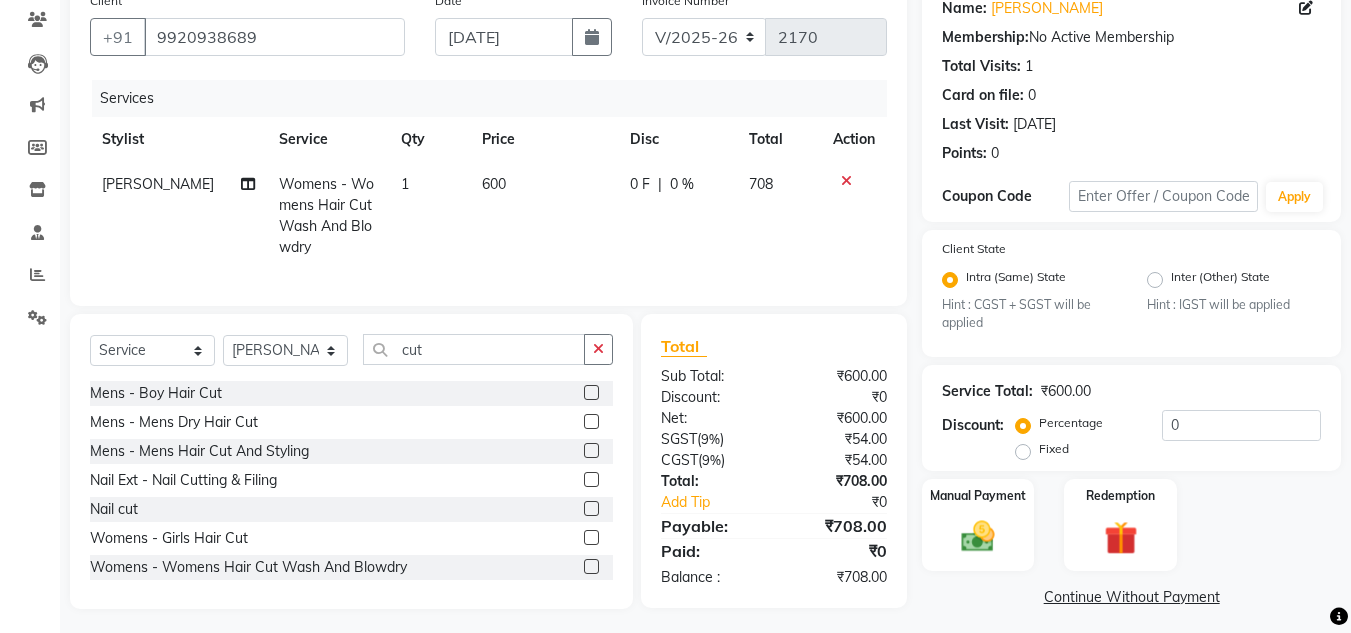 click on "600" 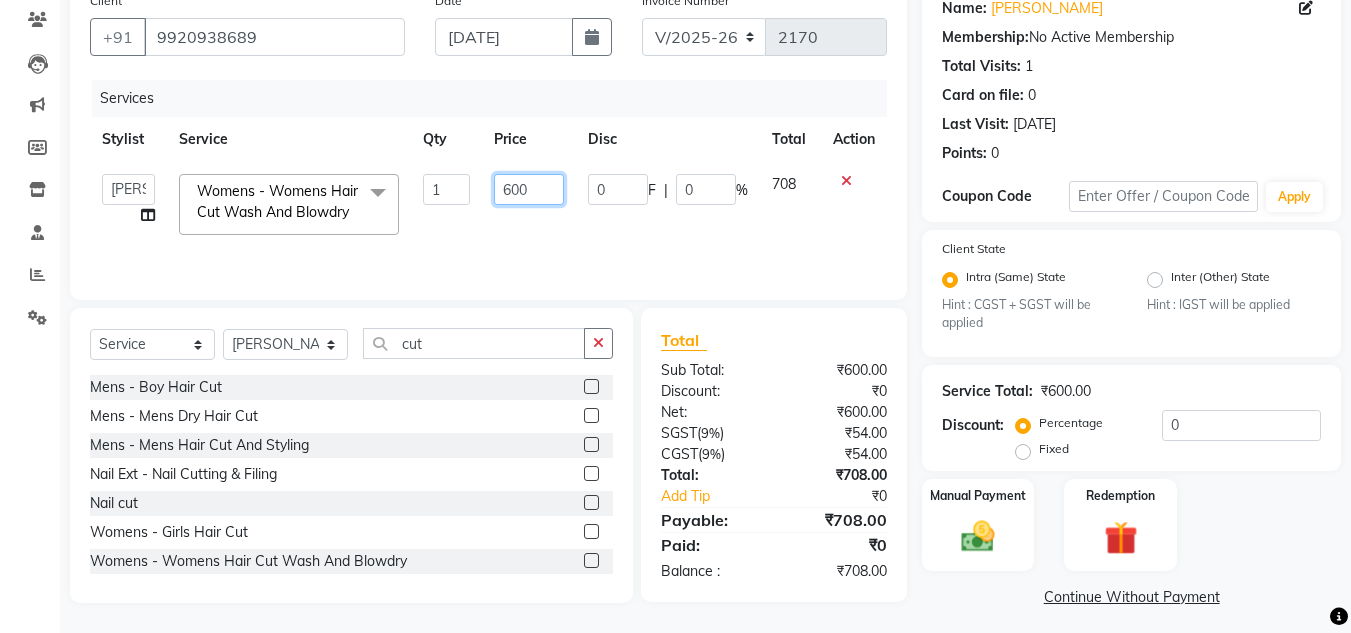 click on "600" 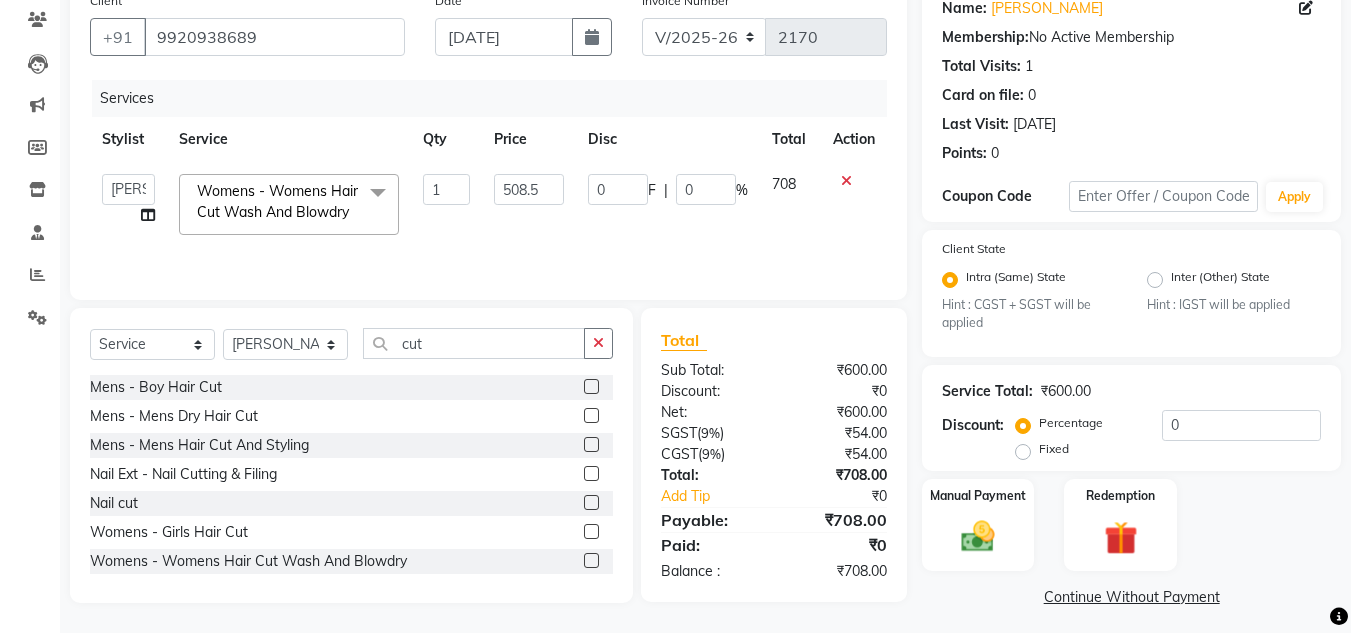 click on "708" 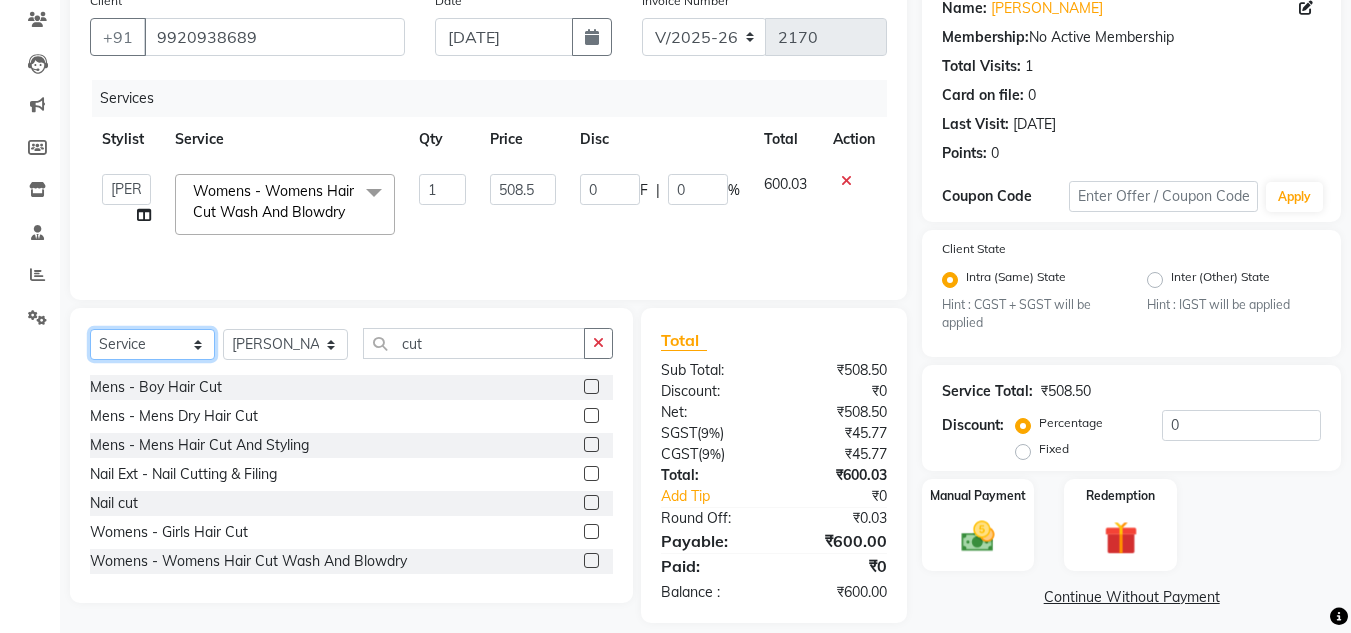 drag, startPoint x: 123, startPoint y: 347, endPoint x: 140, endPoint y: 457, distance: 111.305885 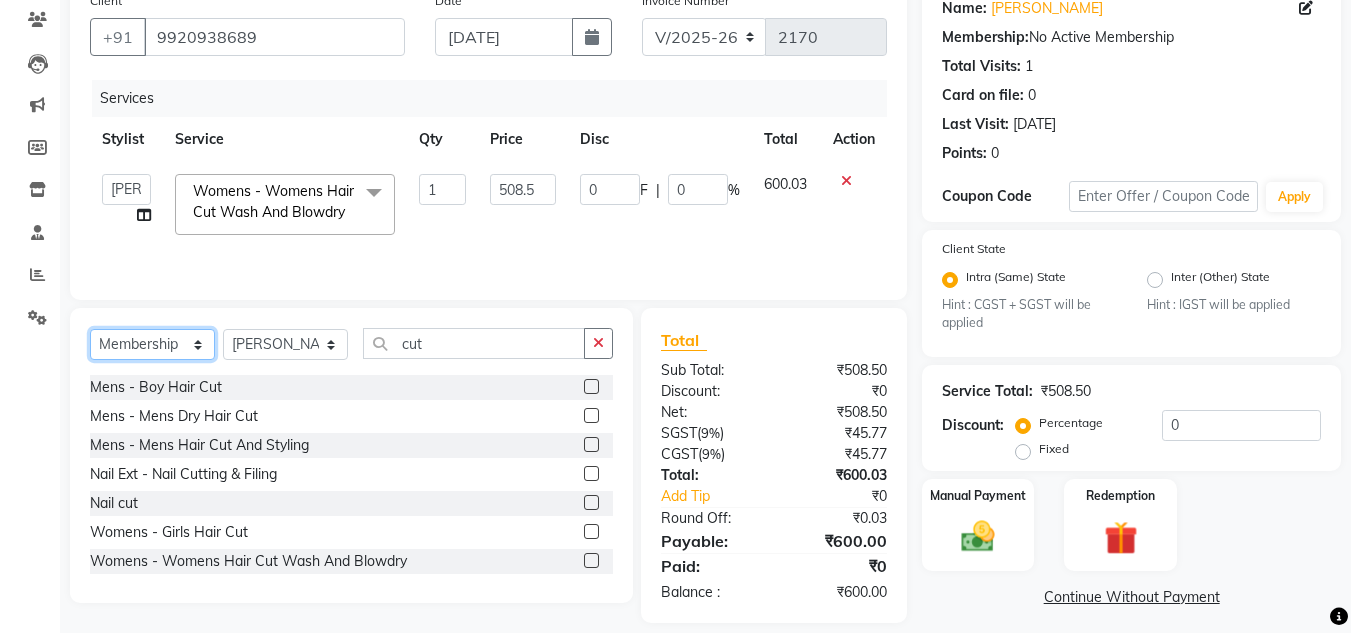 click on "Select  Service  Product  Membership  Package Voucher Prepaid Gift Card" 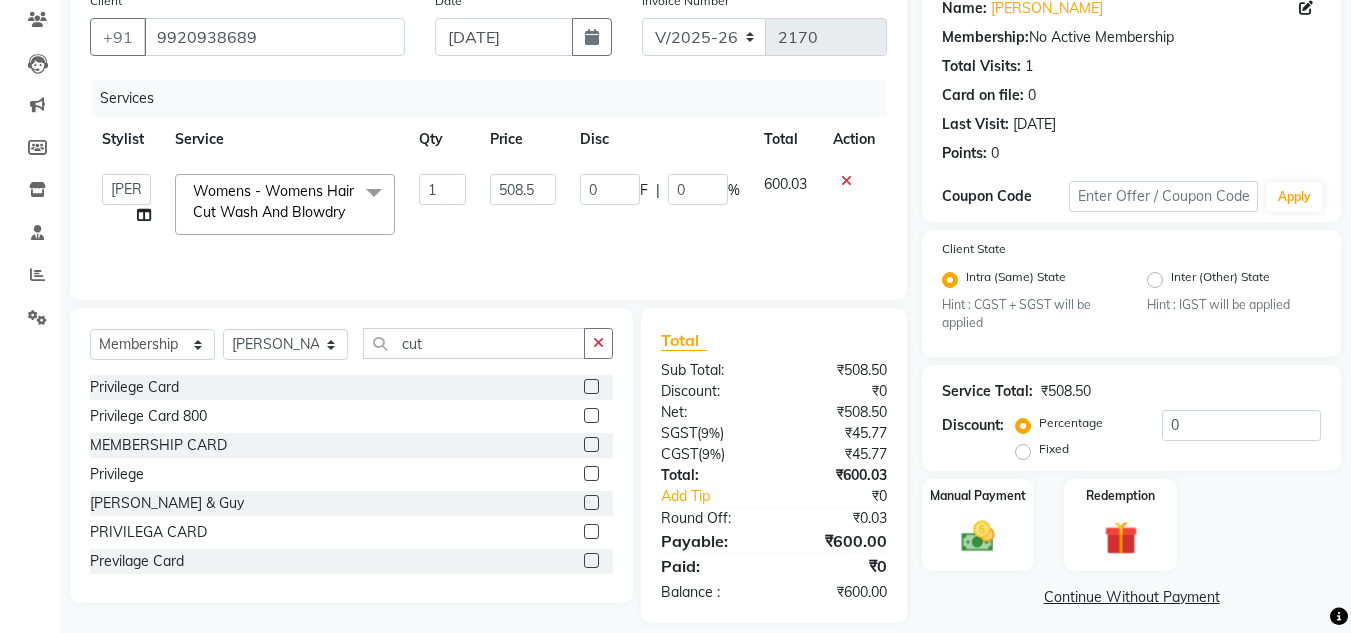 click 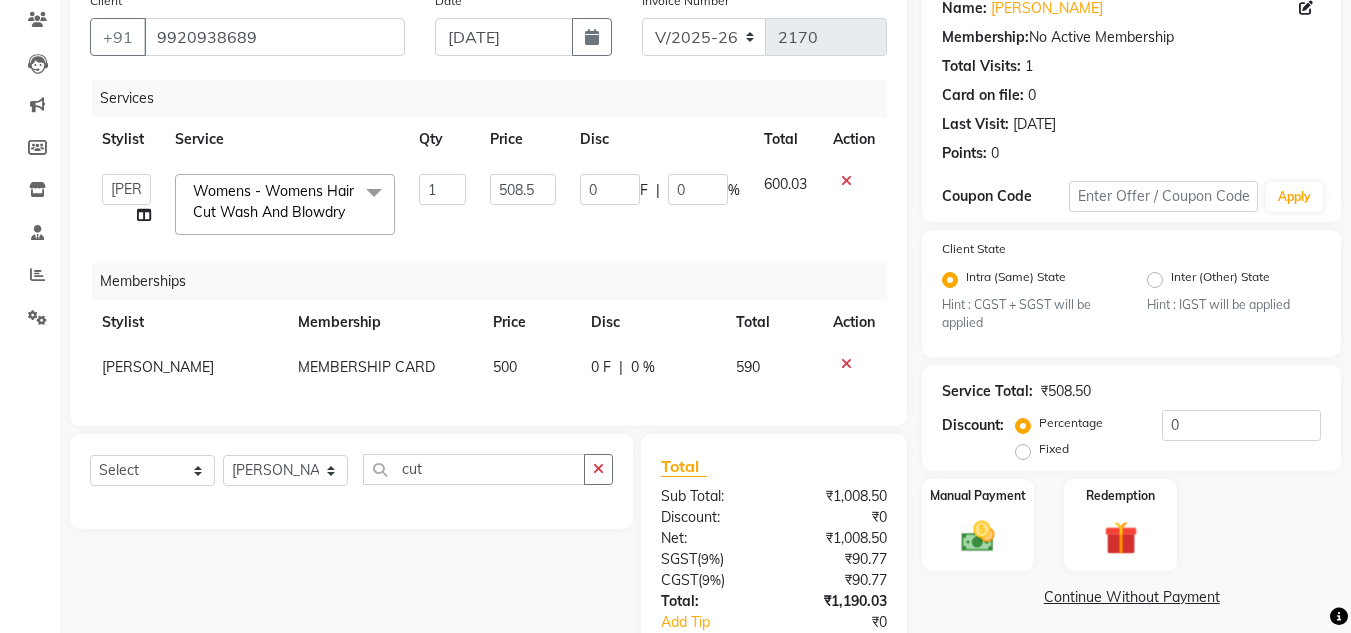 click on "500" 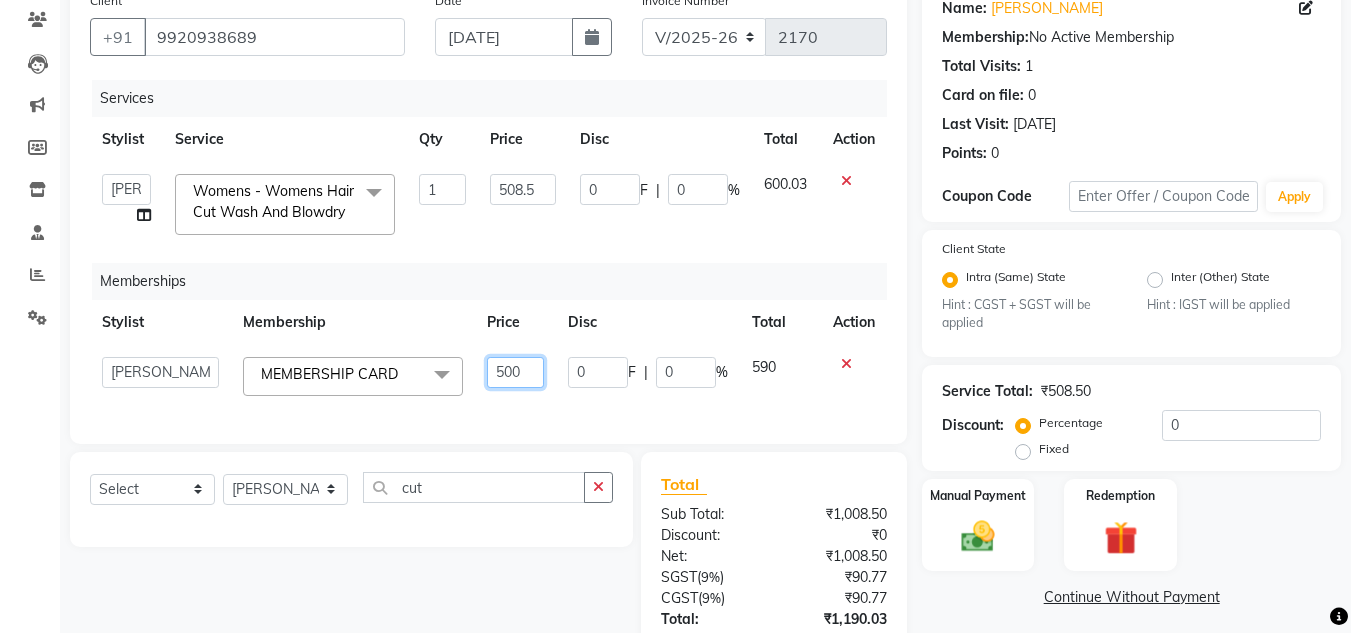 click on "500" 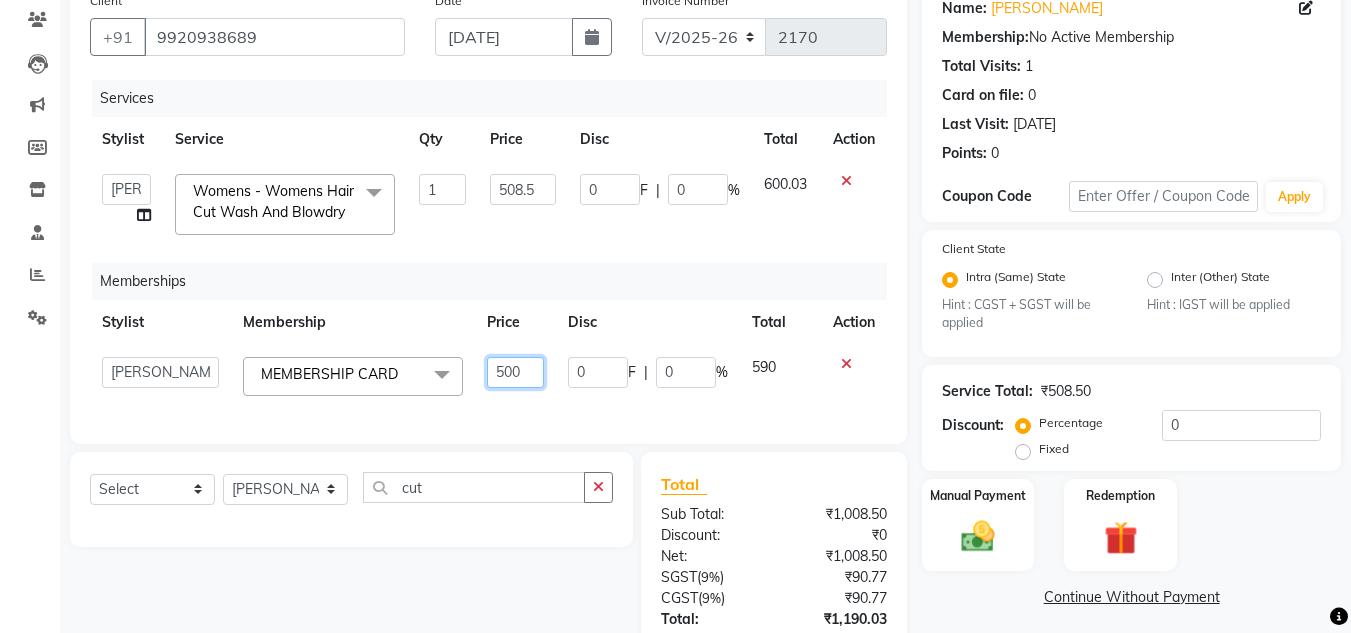 click on "500" 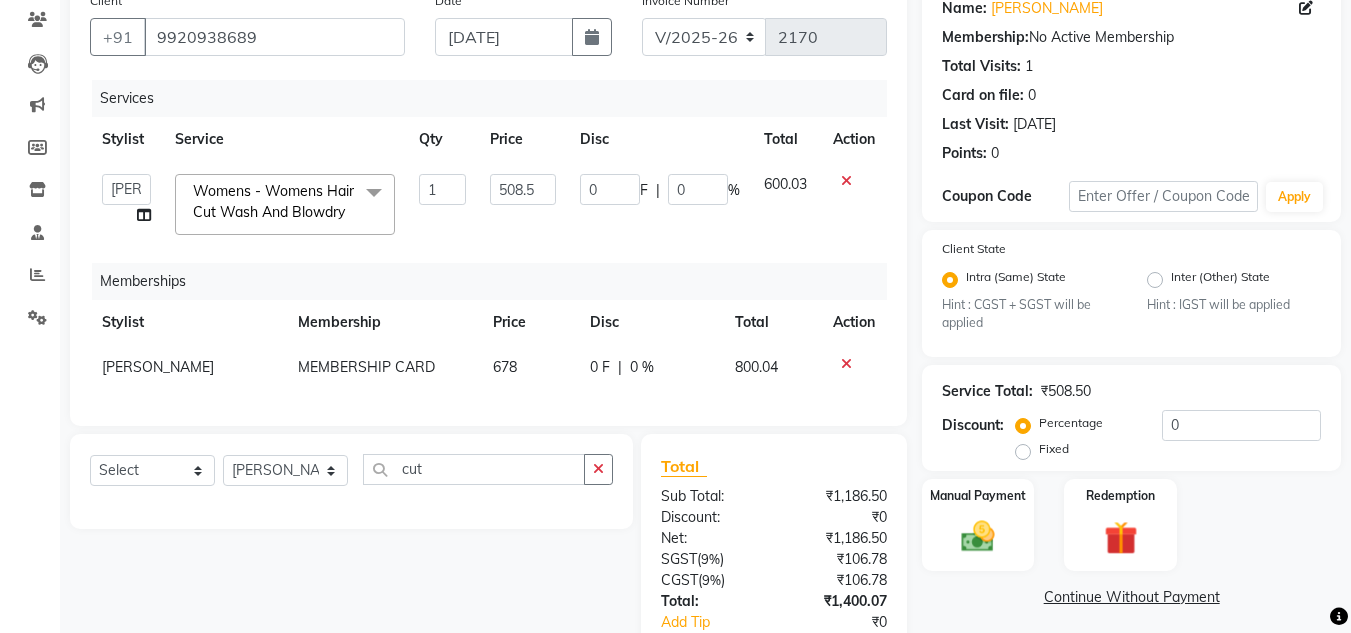 click on "800.04" 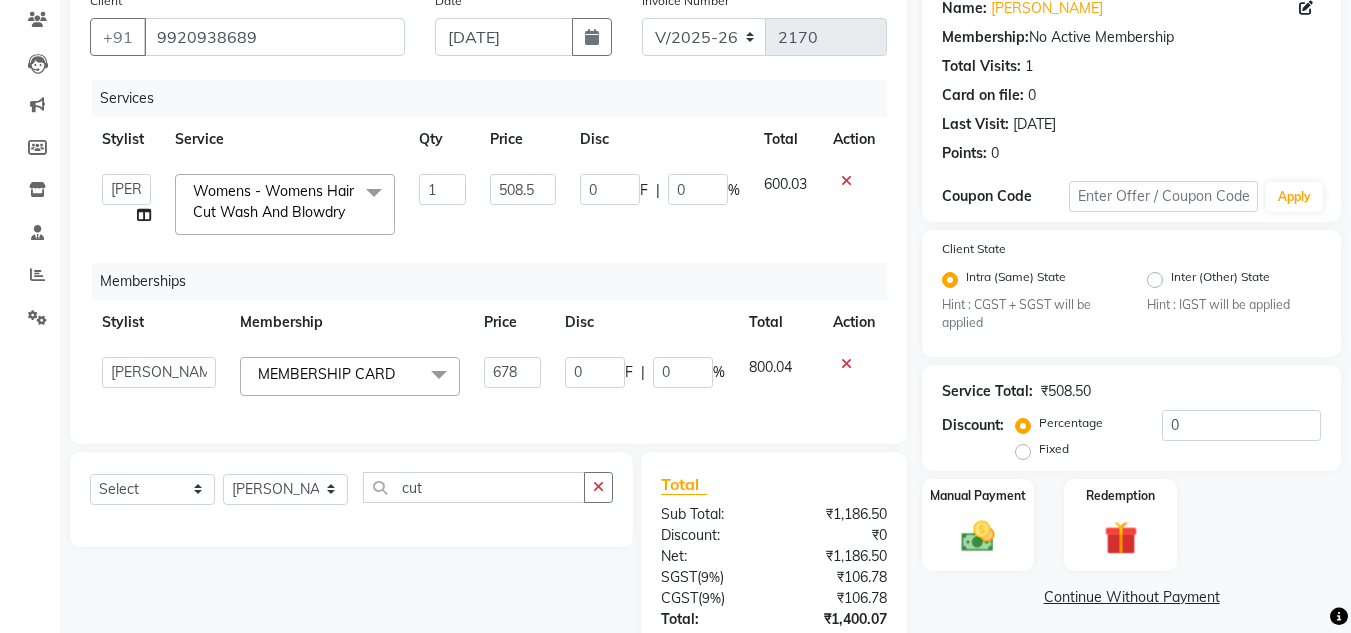 scroll, scrollTop: 347, scrollLeft: 0, axis: vertical 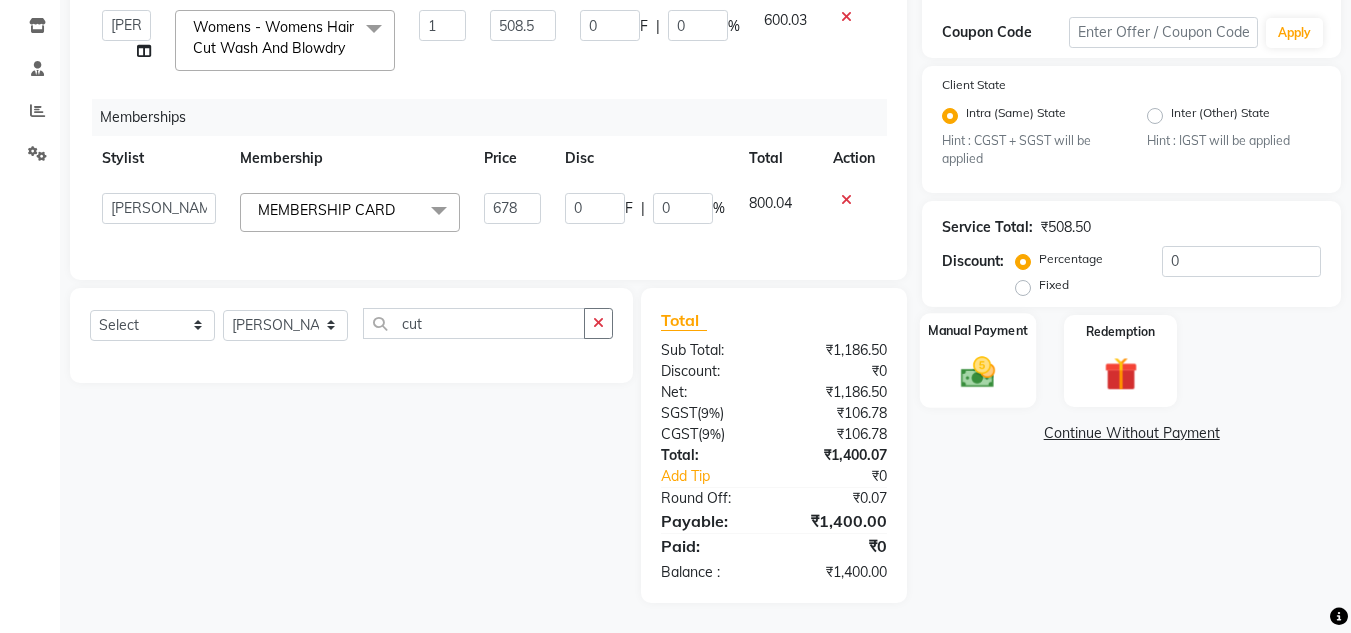 click 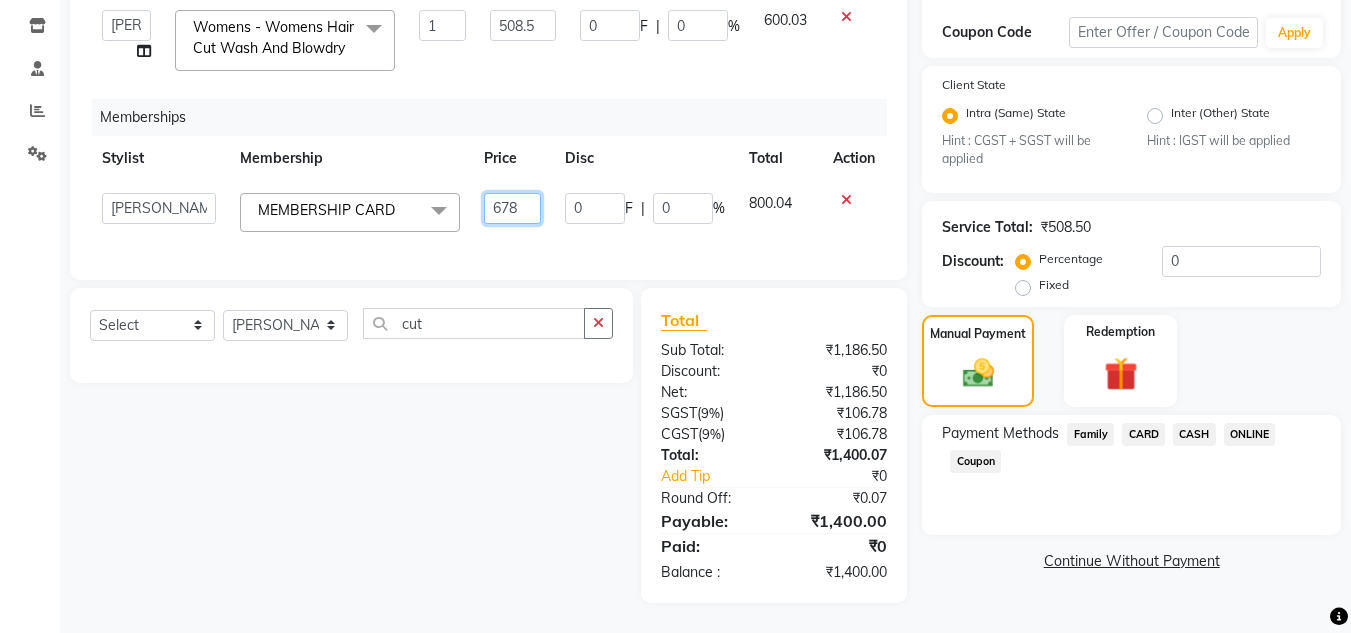 drag, startPoint x: 529, startPoint y: 188, endPoint x: 374, endPoint y: 188, distance: 155 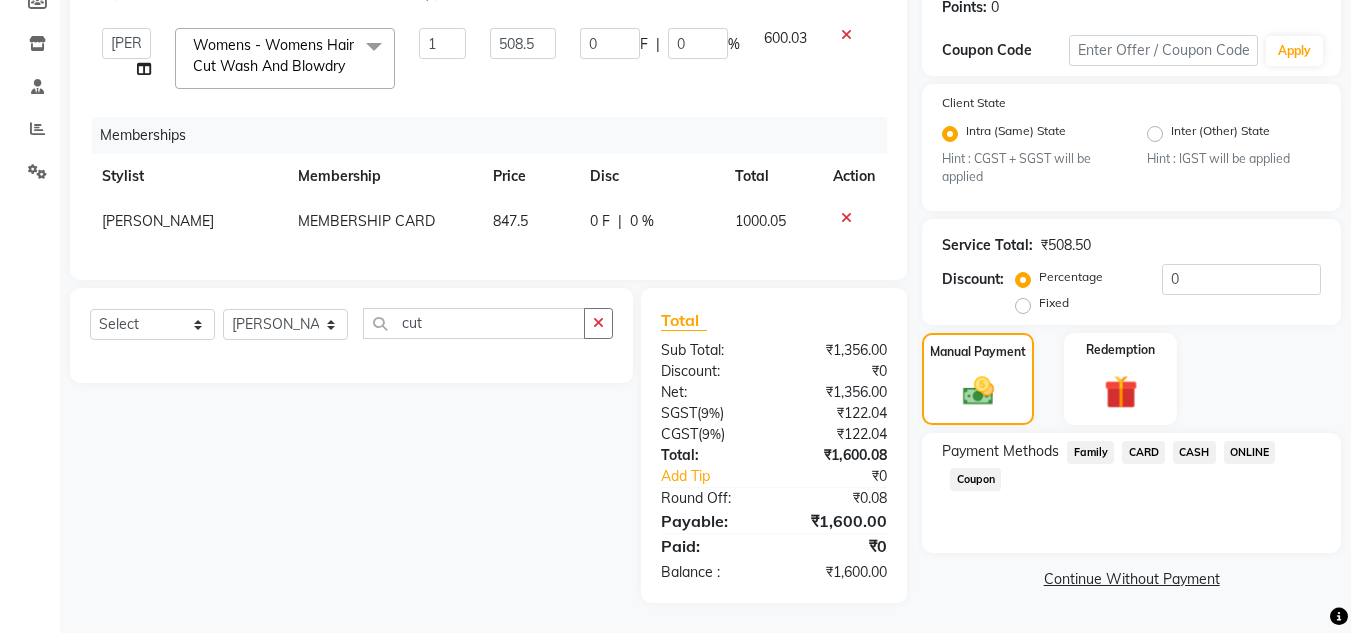 scroll, scrollTop: 329, scrollLeft: 0, axis: vertical 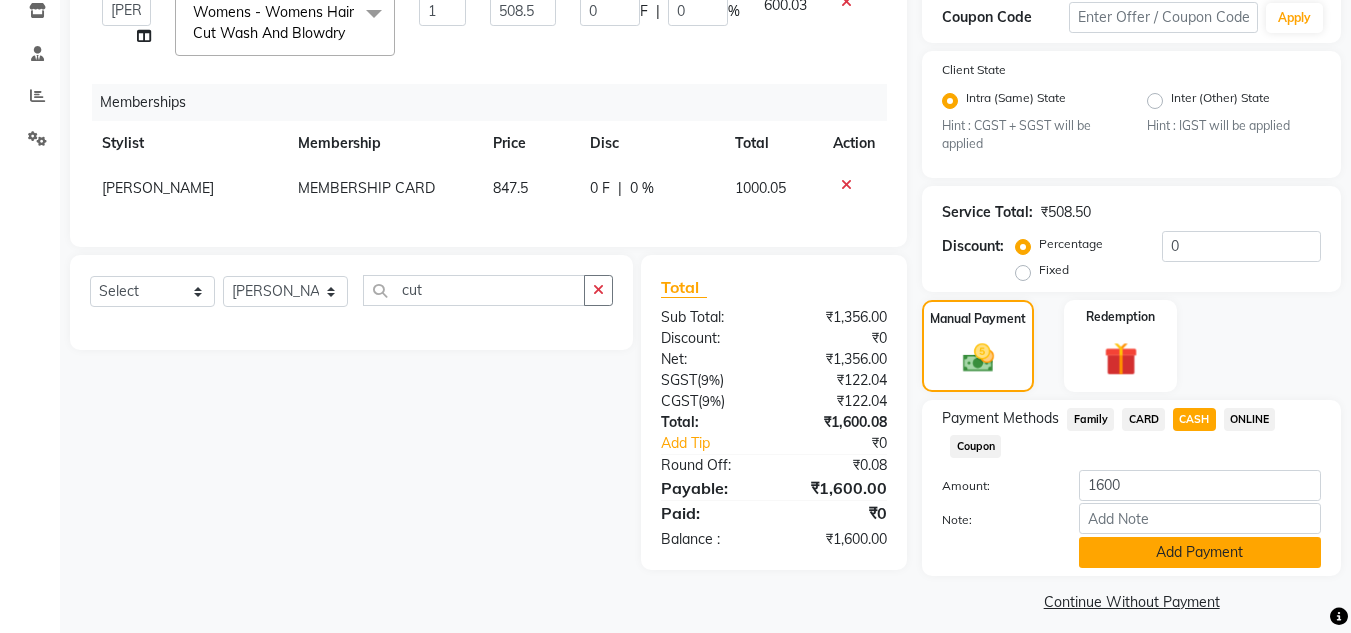 click on "Add Payment" 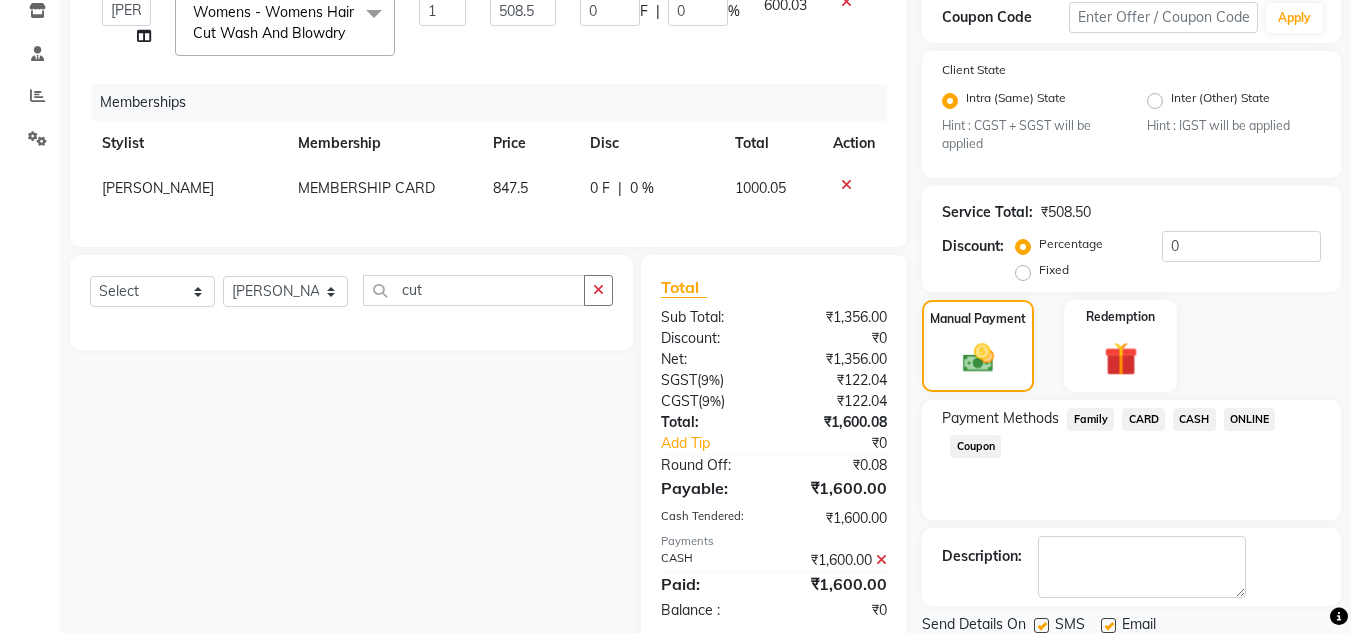 scroll, scrollTop: 418, scrollLeft: 0, axis: vertical 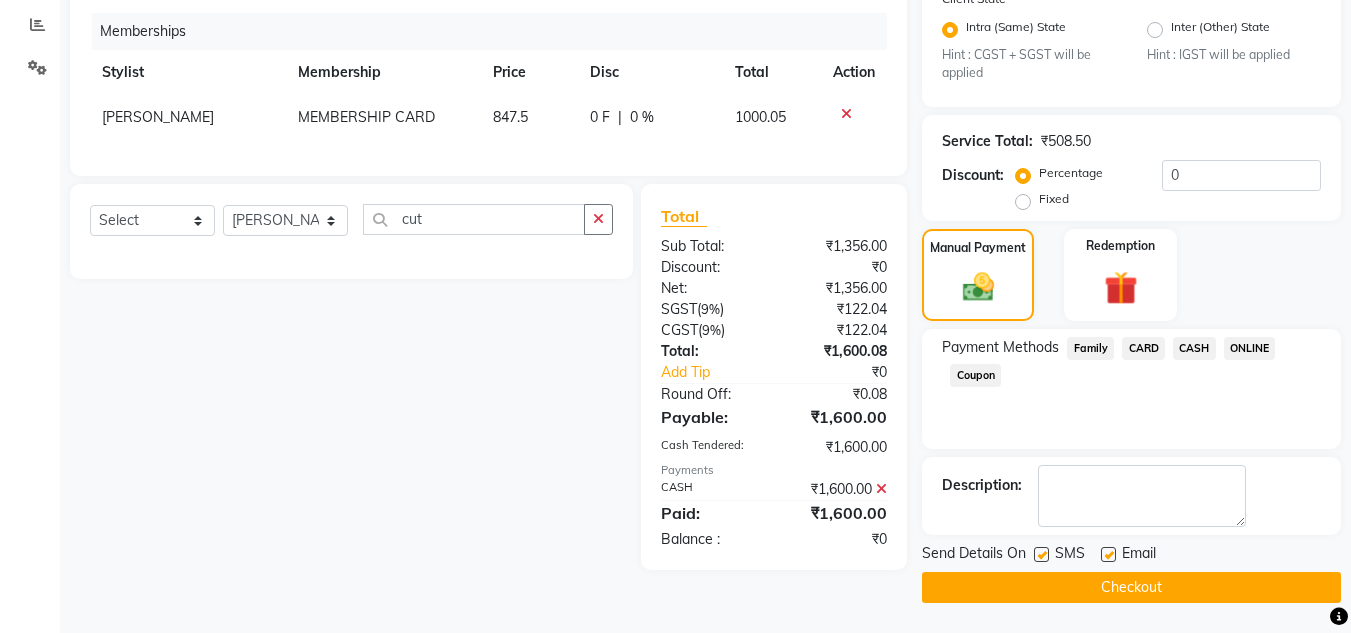click on "Checkout" 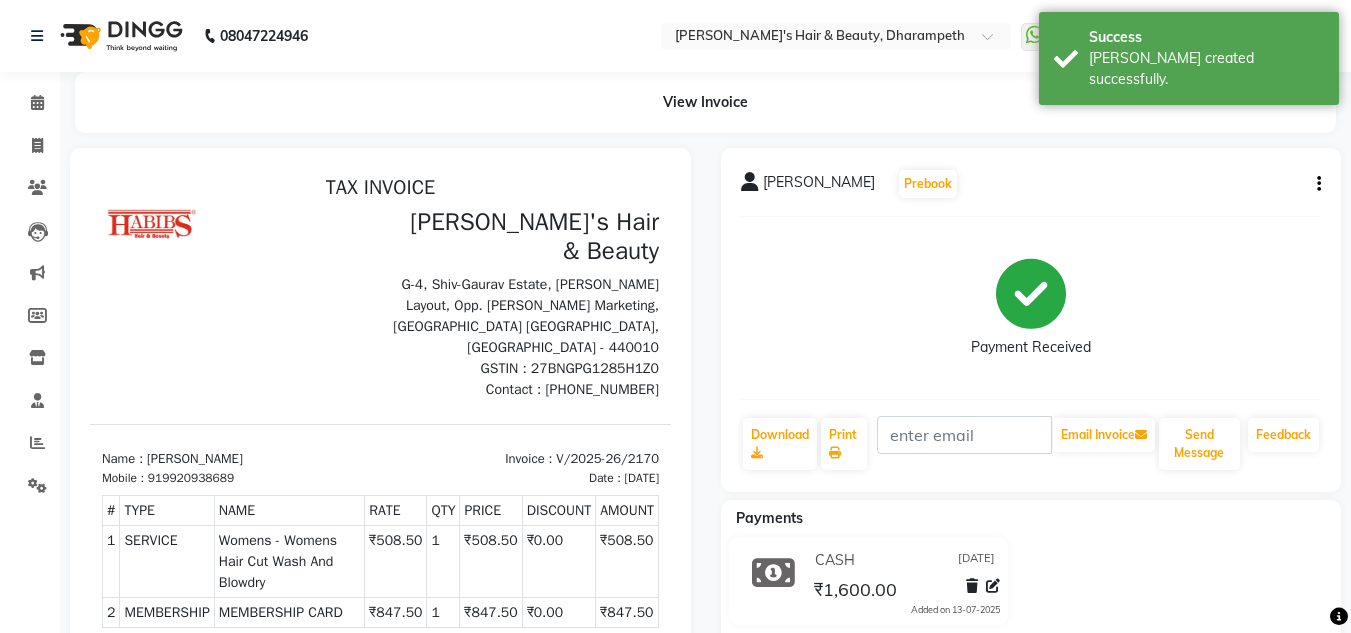 scroll, scrollTop: 0, scrollLeft: 0, axis: both 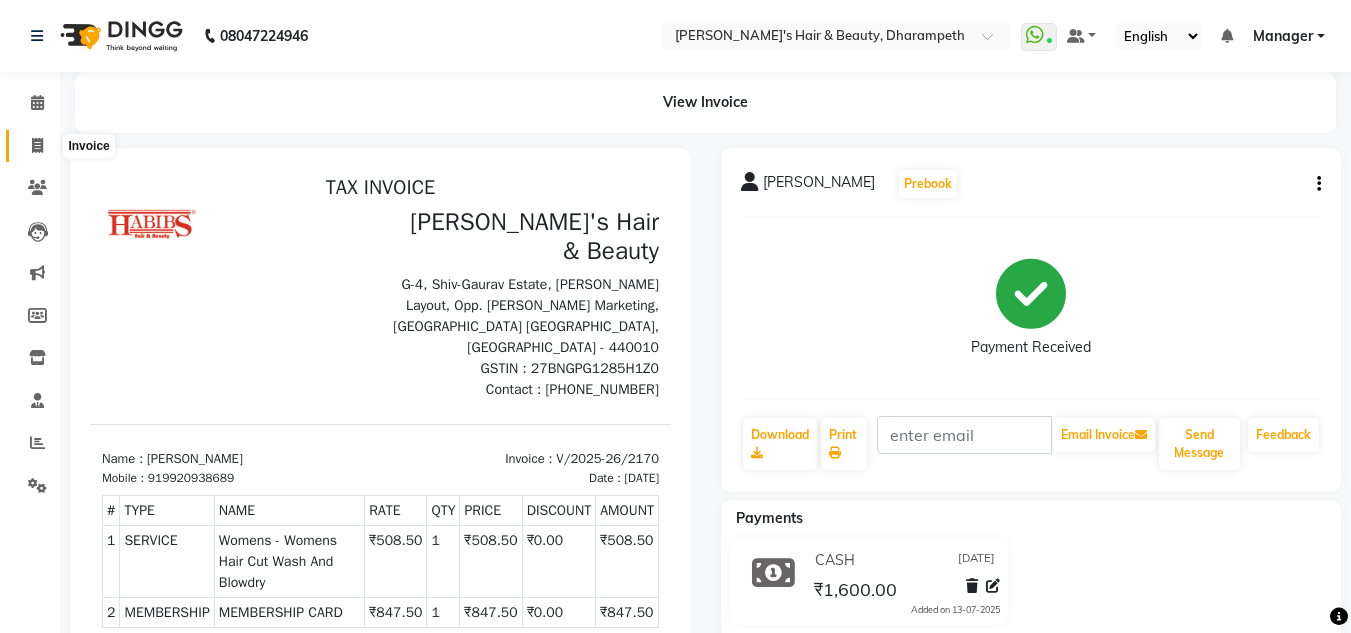 click 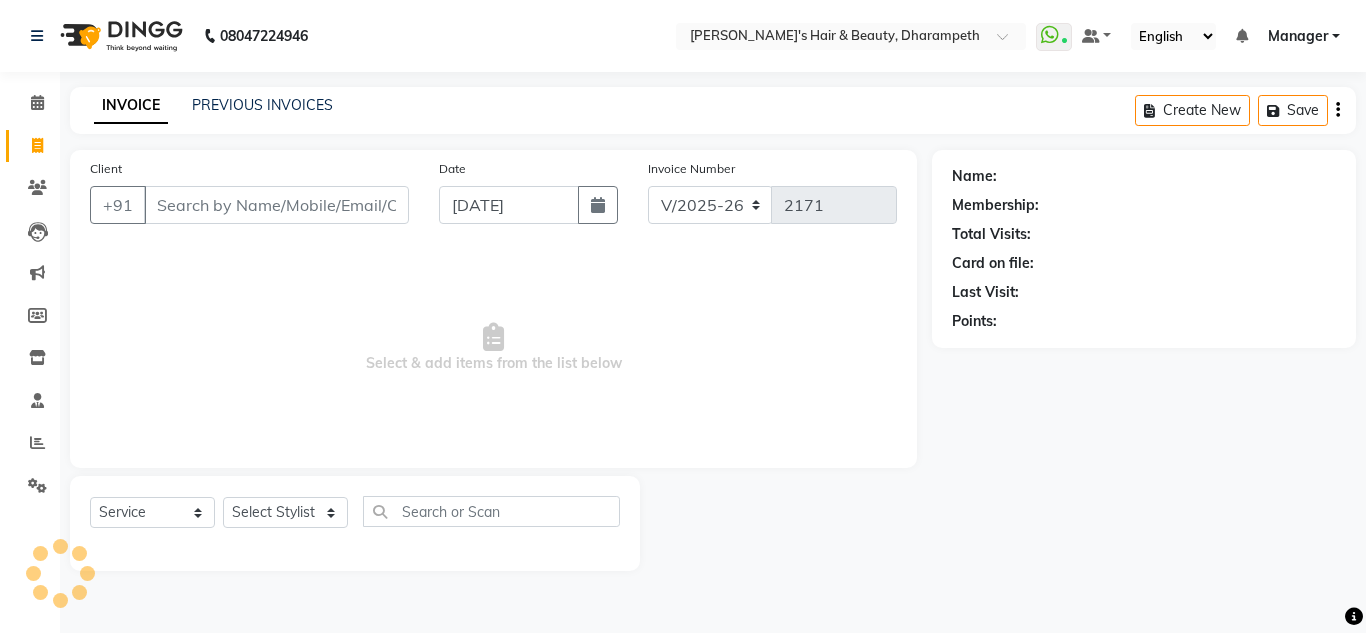 click on "Client" at bounding box center [276, 205] 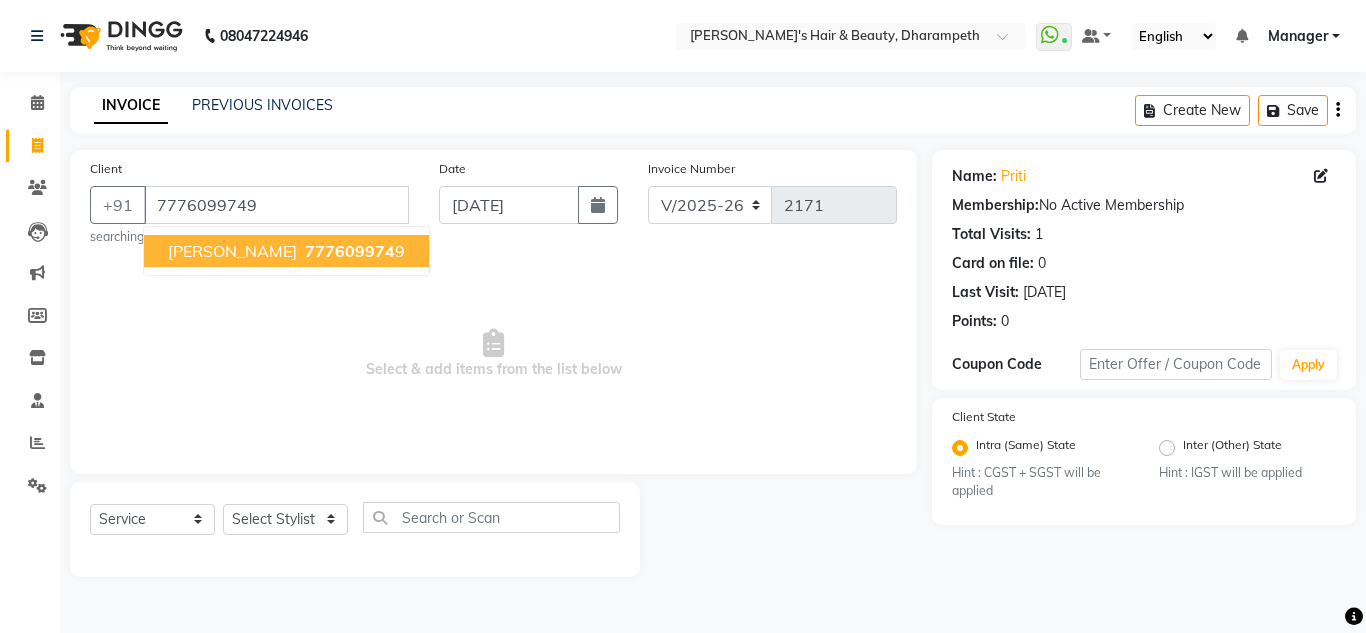 click on "777609974" at bounding box center [350, 251] 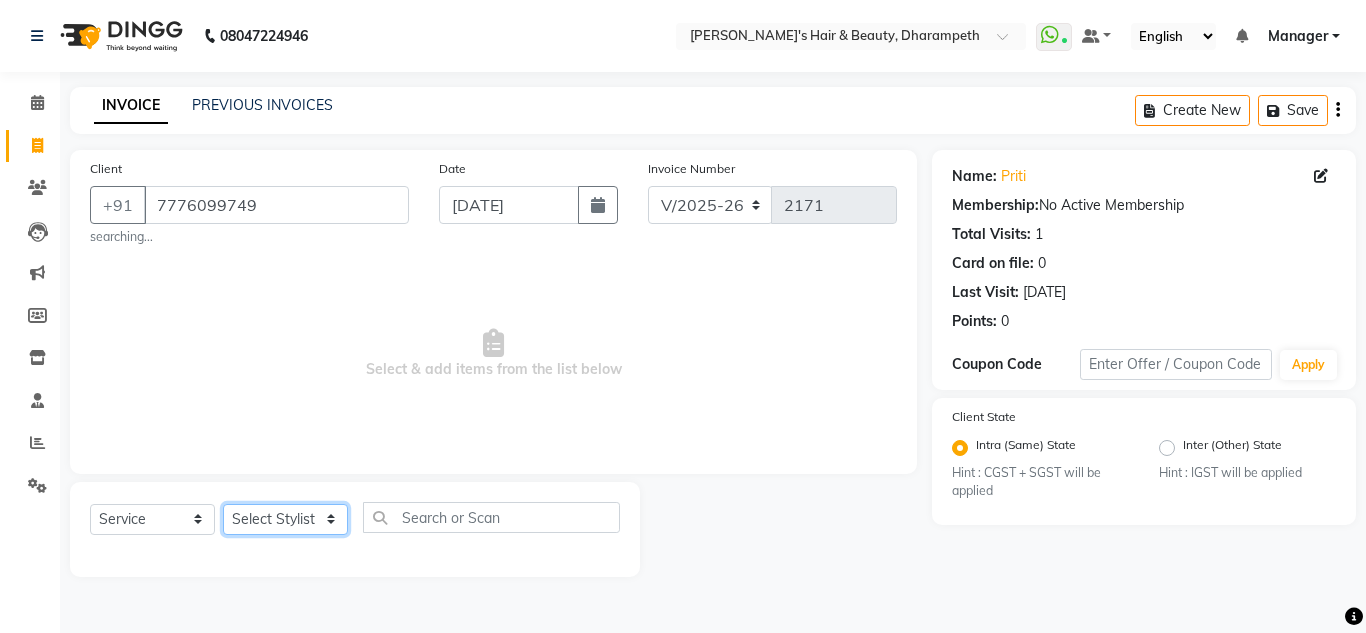 click on "Select Stylist Anuj W [PERSON_NAME] [PERSON_NAME]  Manager [PERSON_NAME] C [PERSON_NAME] S [PERSON_NAME] S Shilpa P Vedant N" 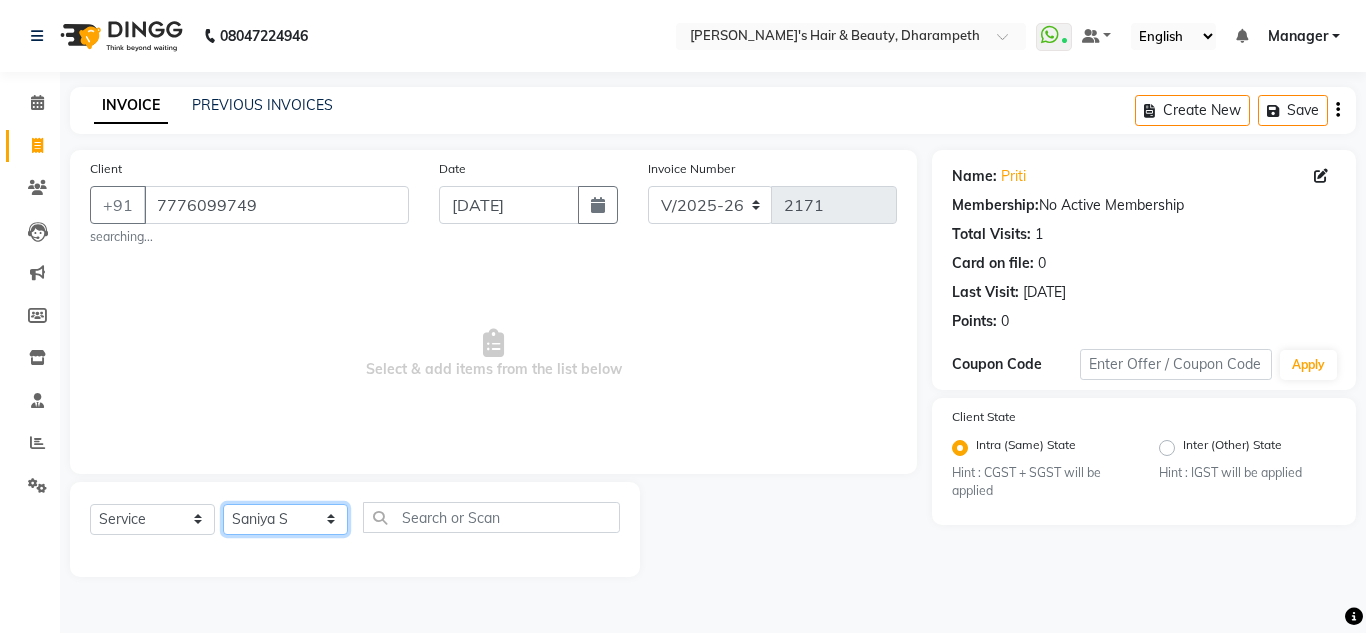 click on "Select Stylist Anuj W [PERSON_NAME] [PERSON_NAME]  Manager [PERSON_NAME] C [PERSON_NAME] S [PERSON_NAME] S Shilpa P Vedant N" 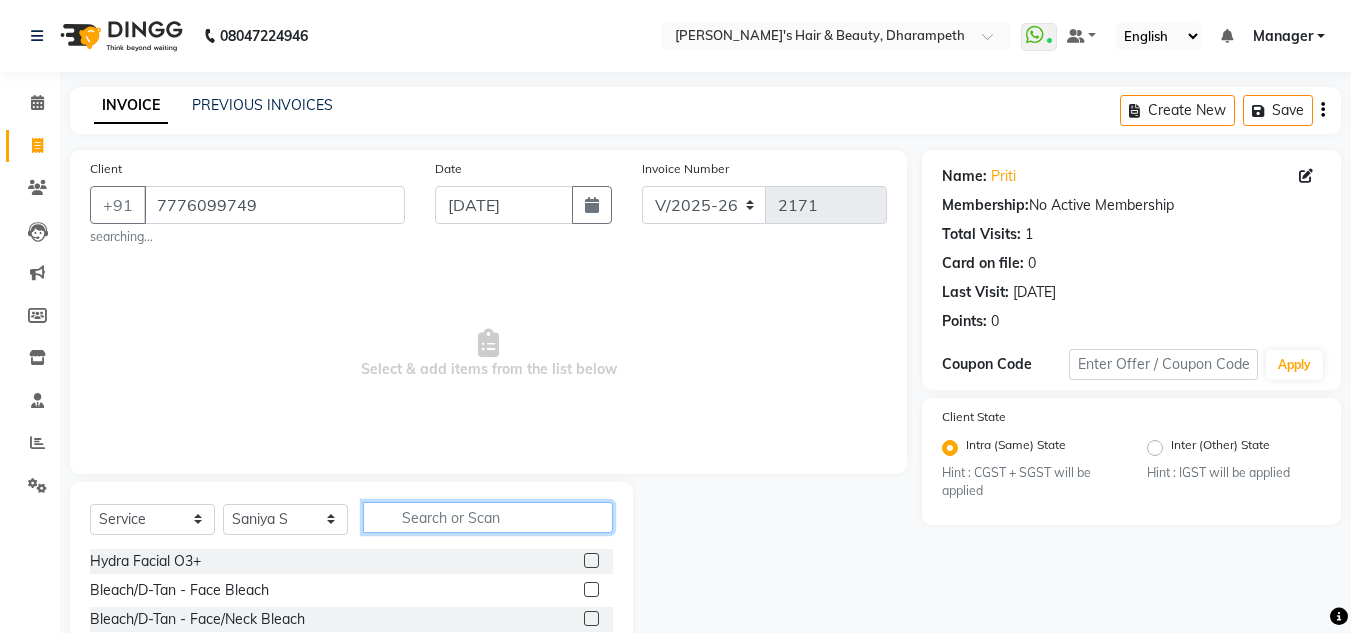 click 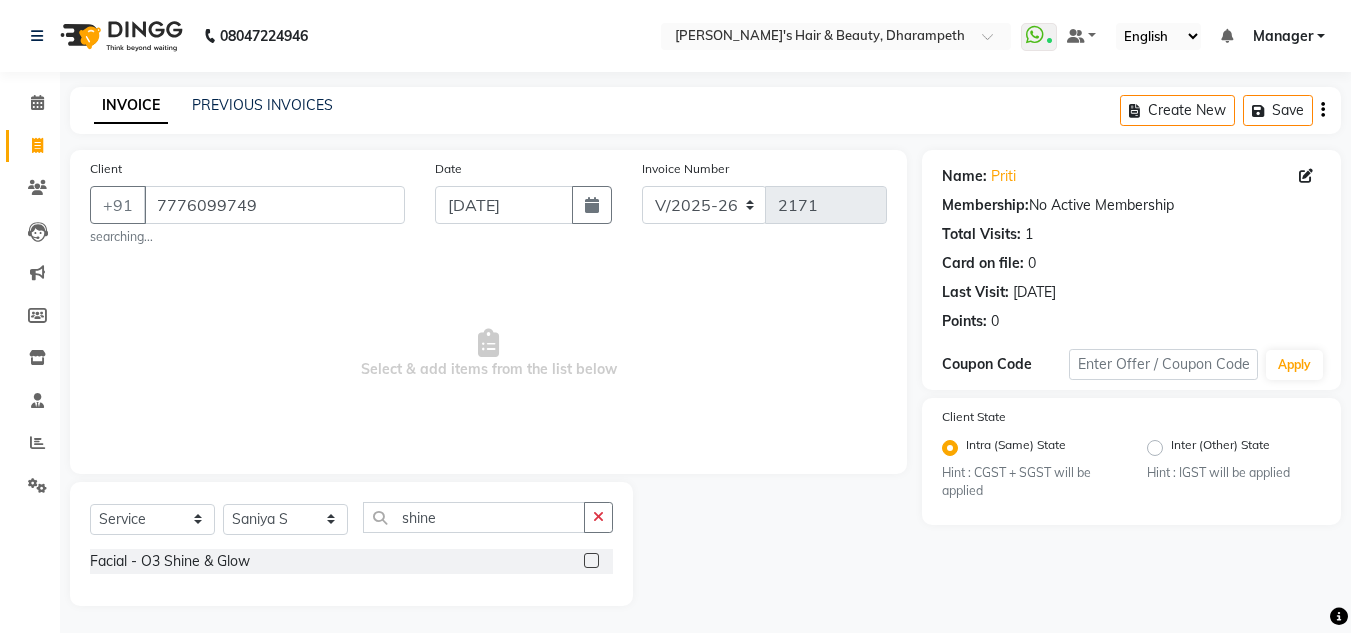 click 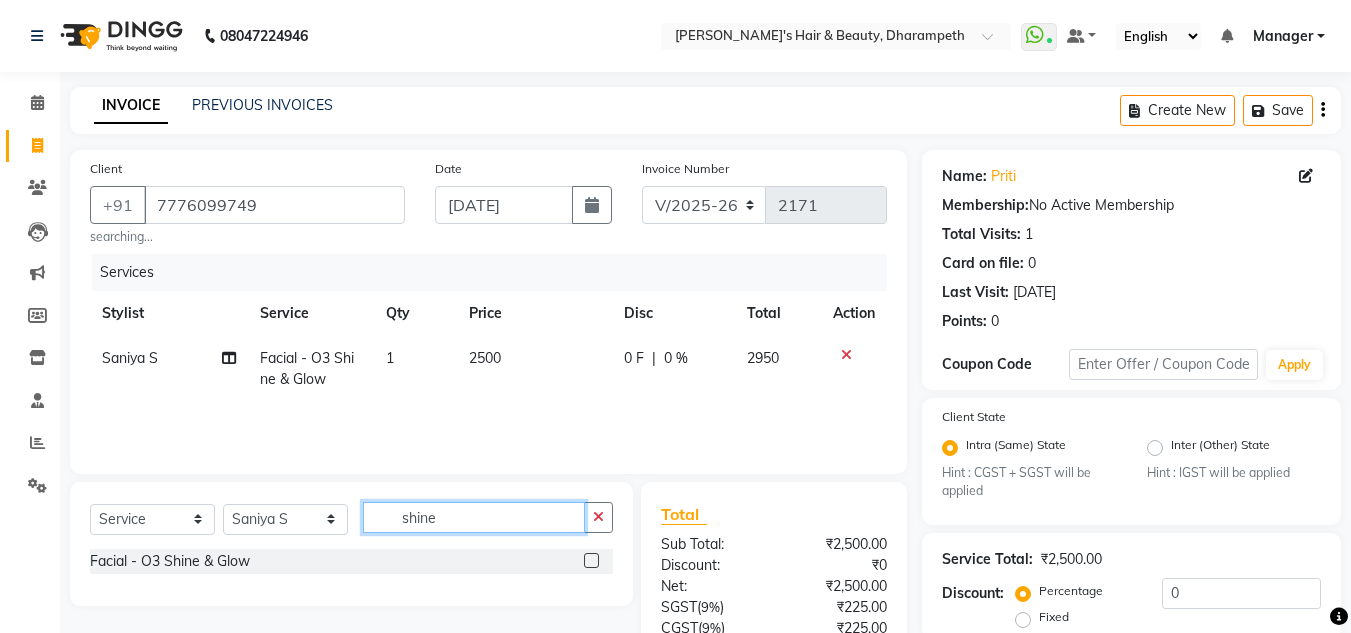 click on "shine" 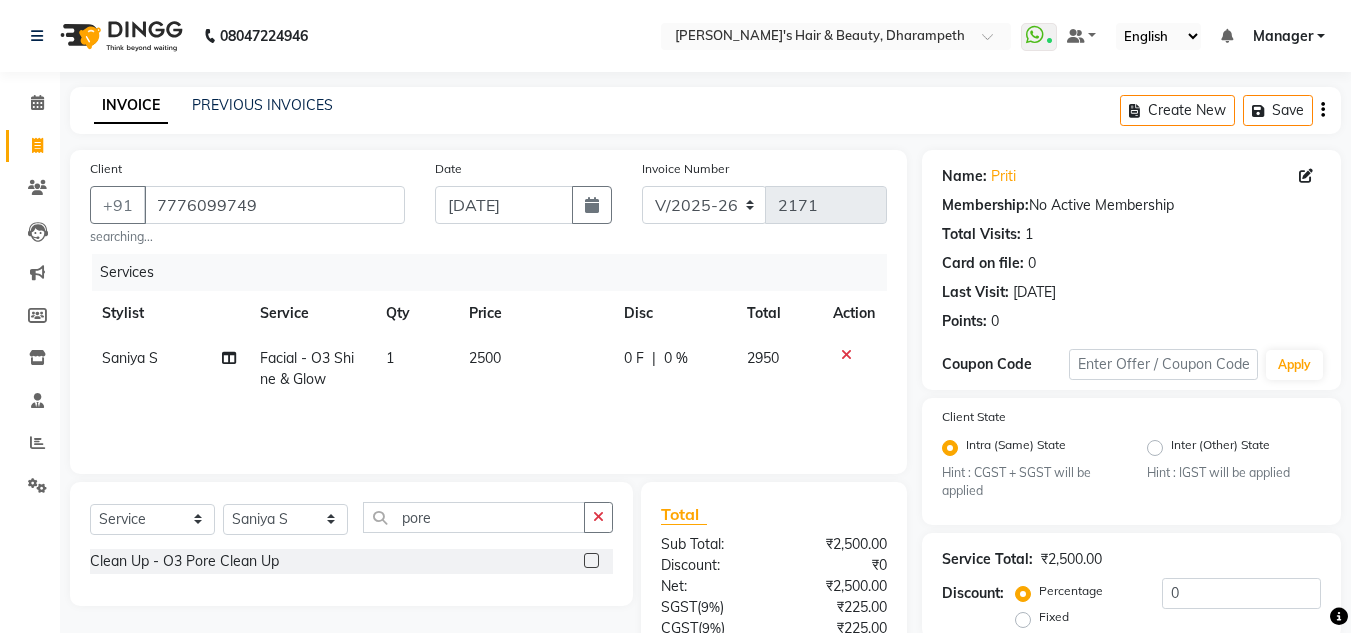 click 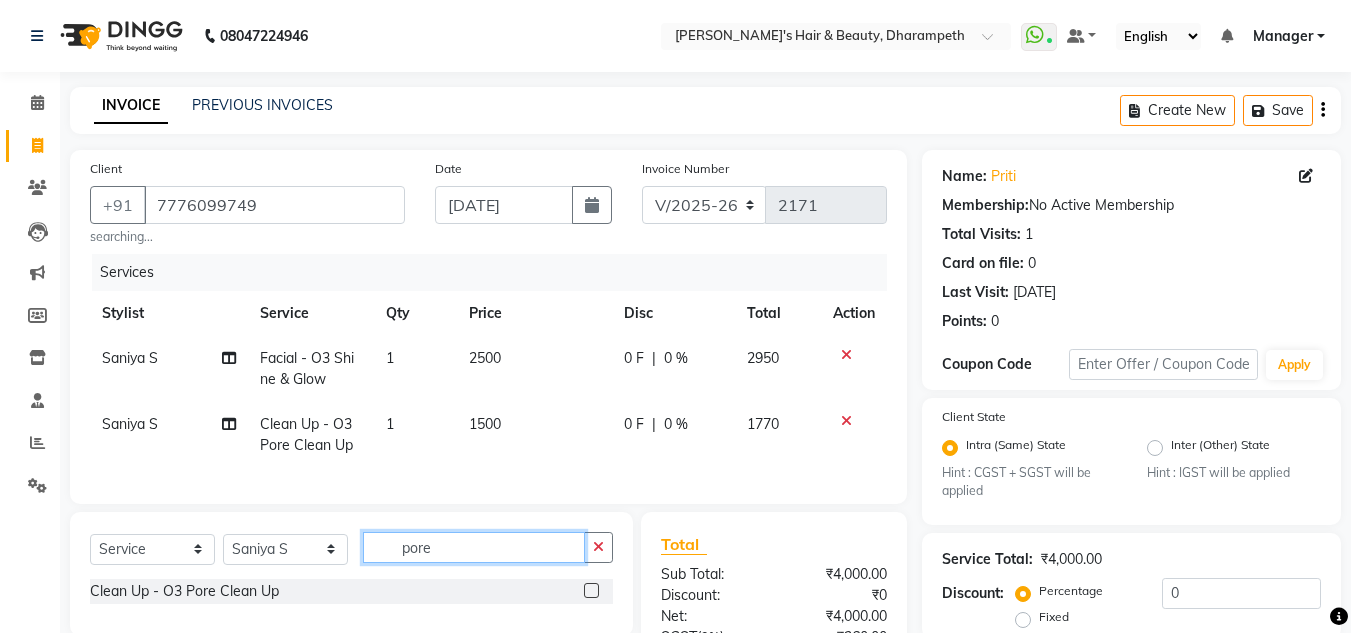 click on "pore" 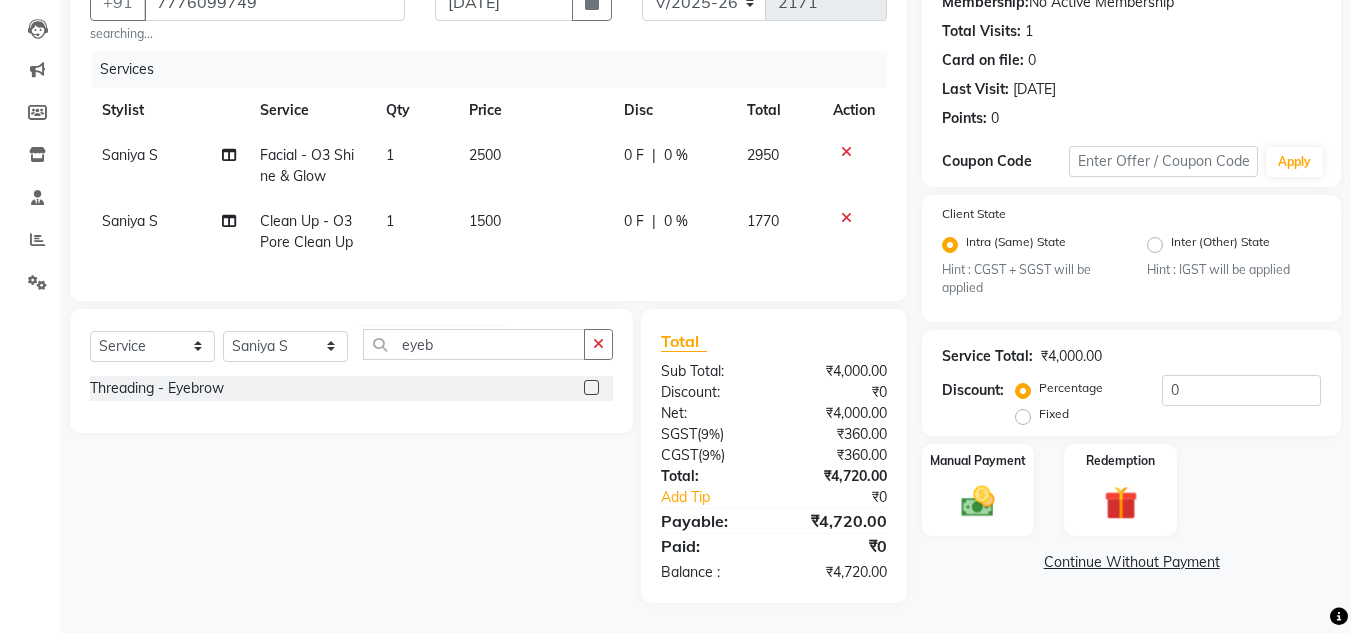 click 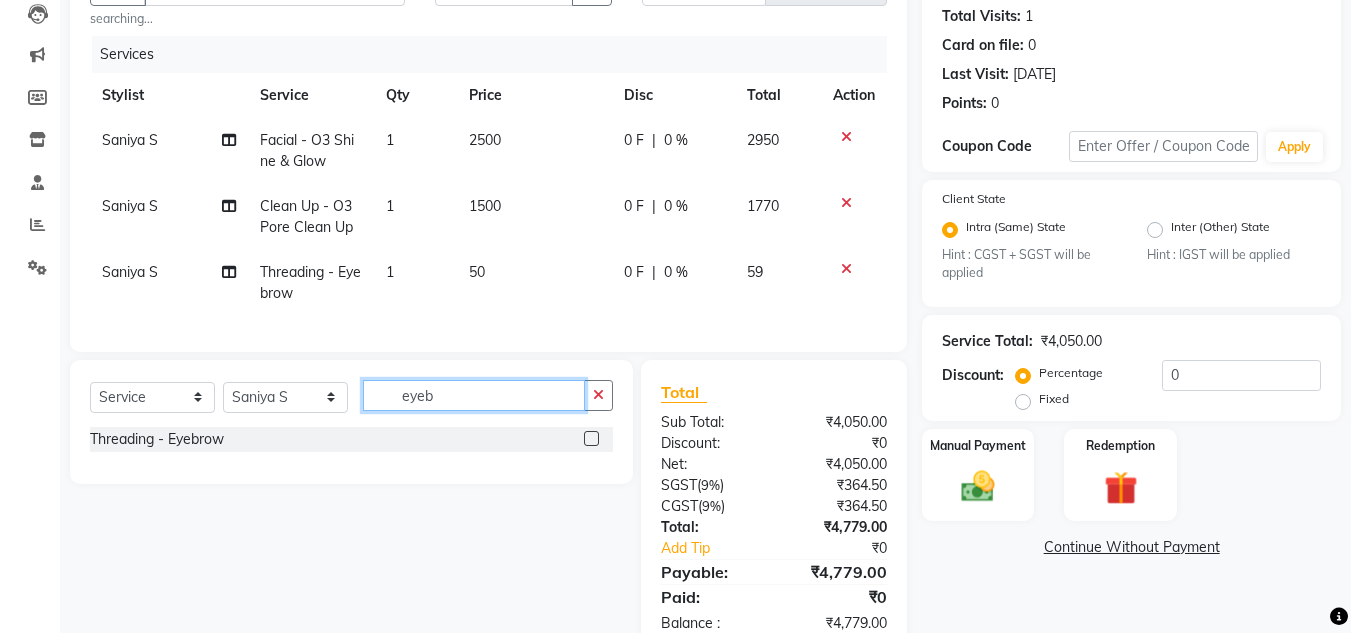 click on "eyeb" 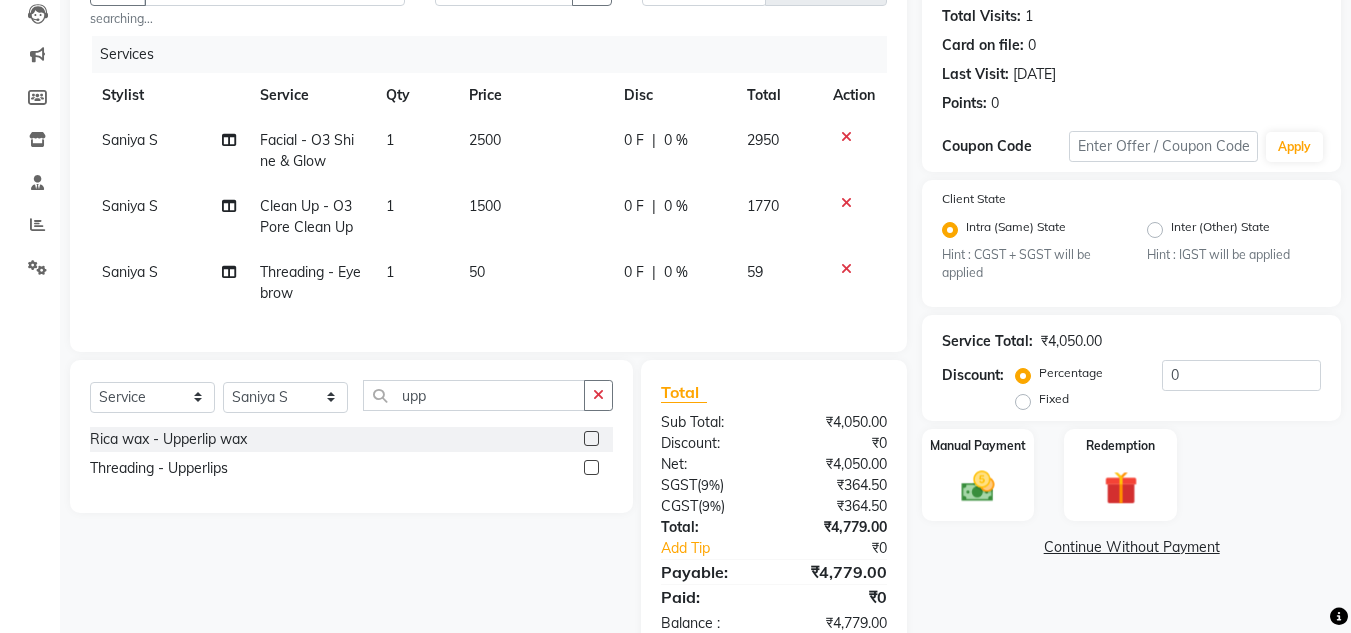 click 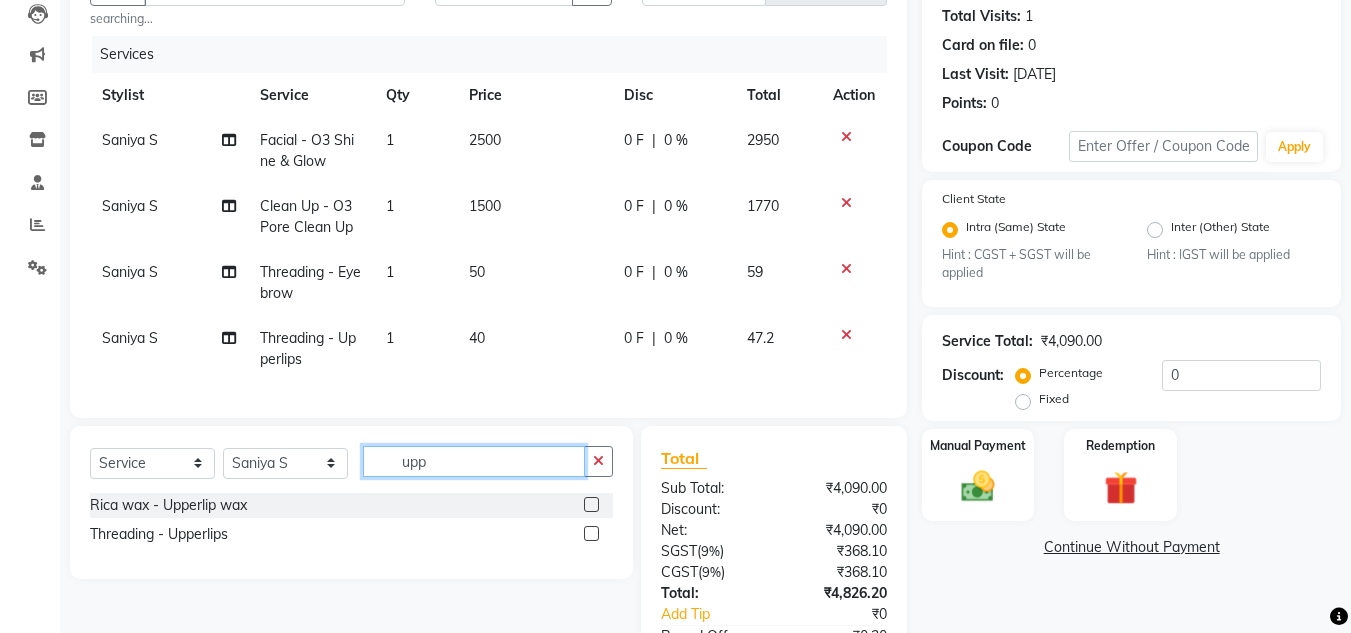 click on "upp" 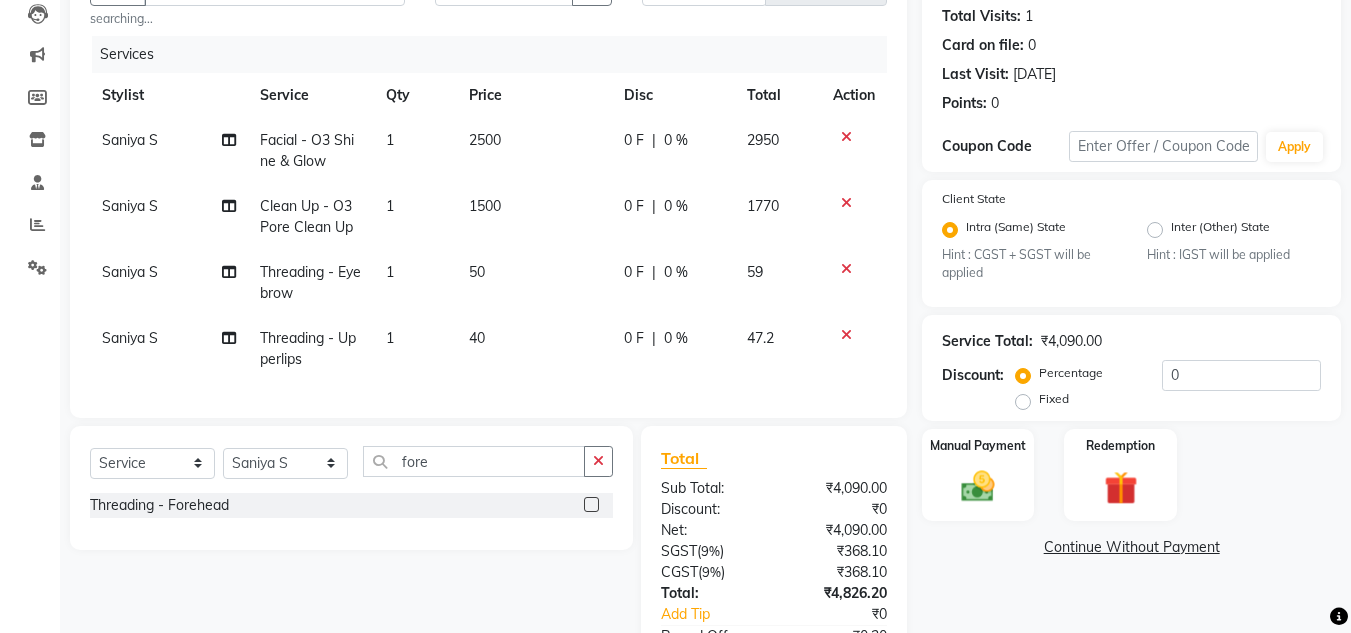 click 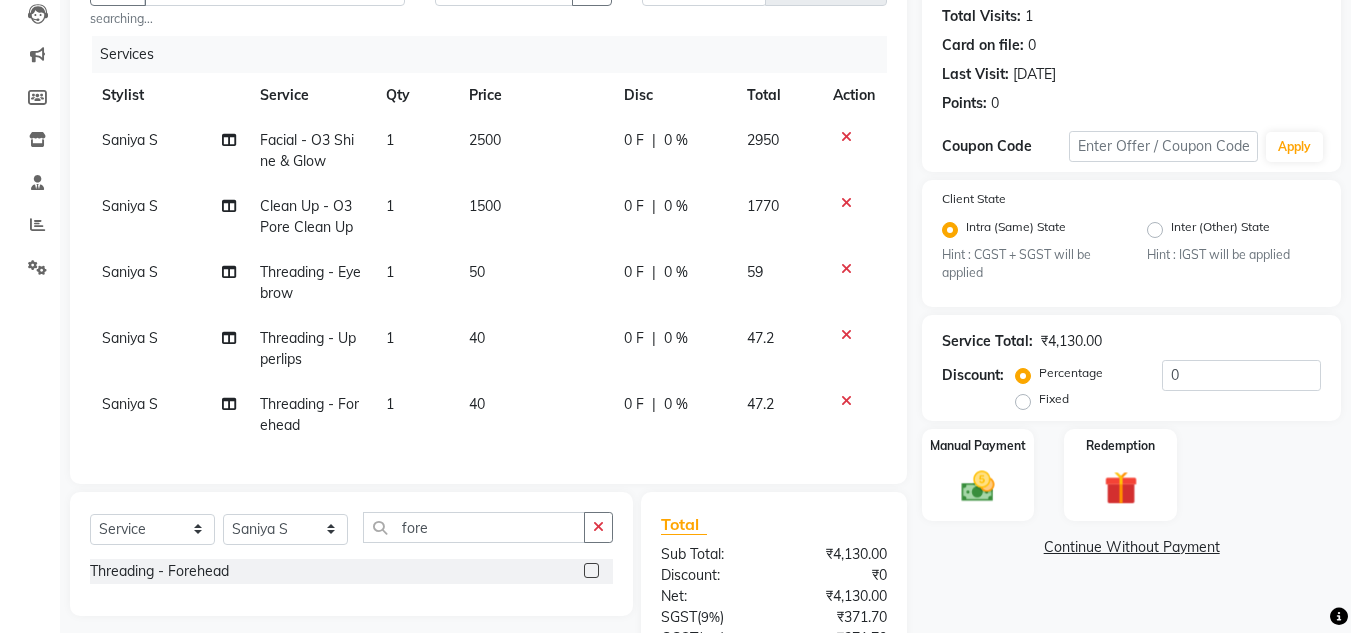 click on "40" 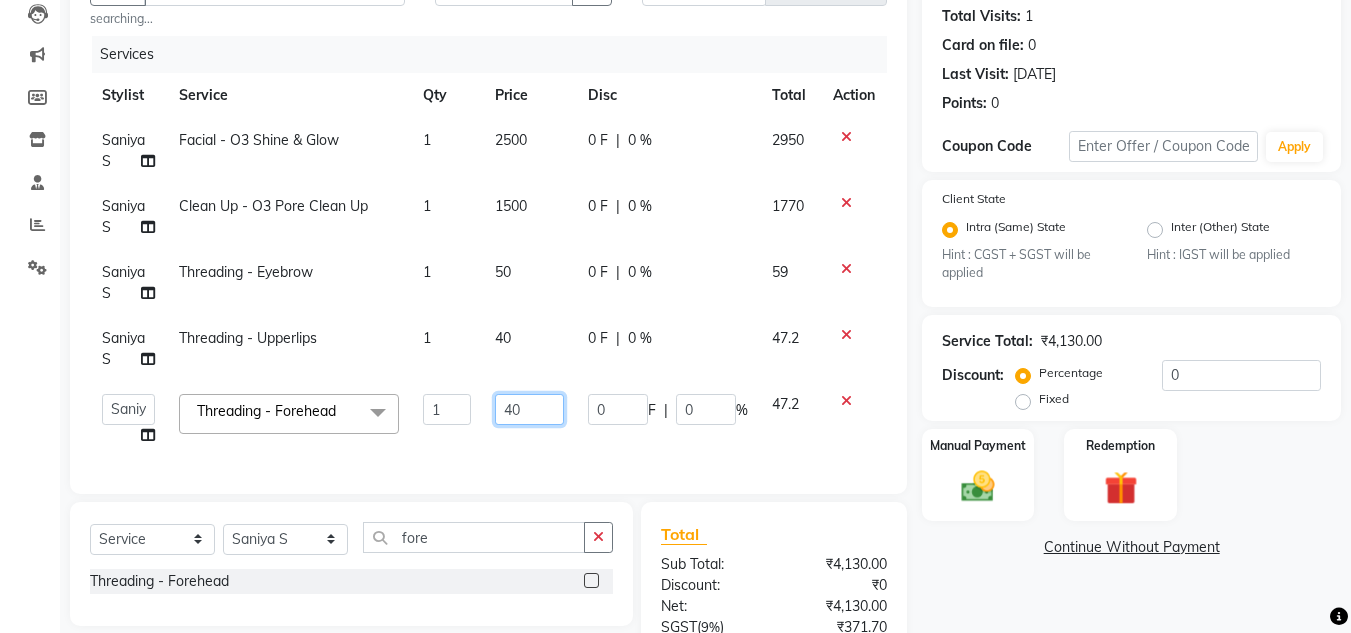 click on "40" 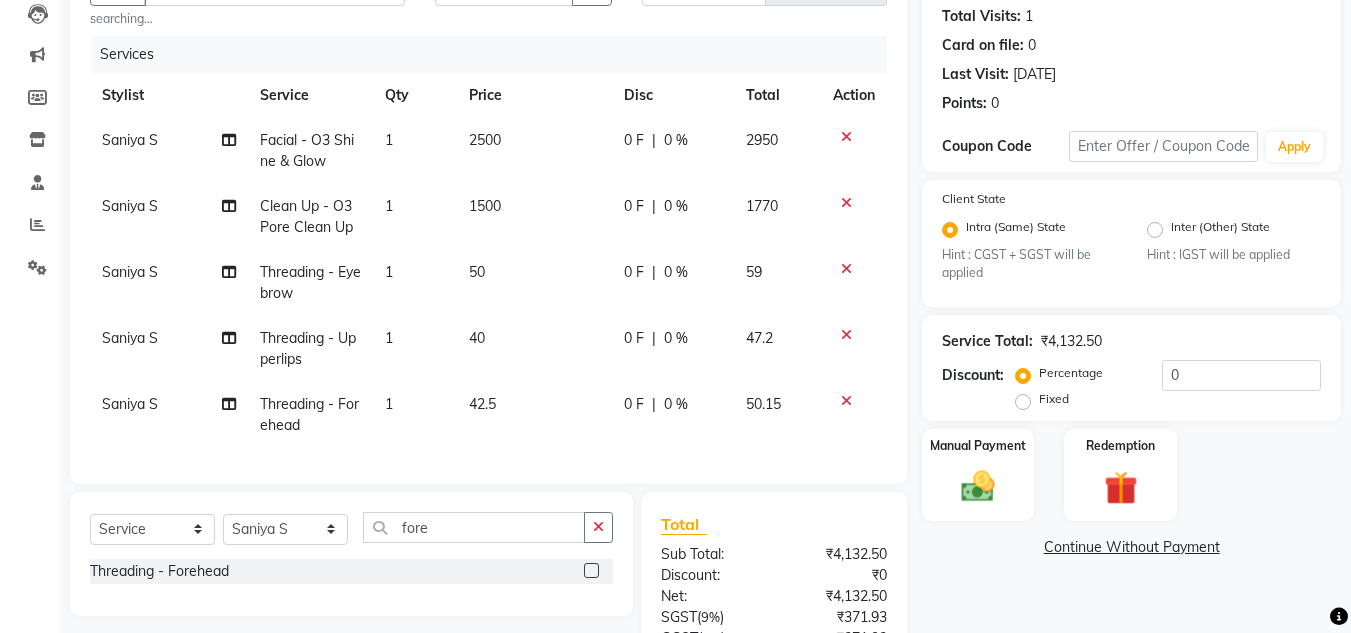 click on "50.15" 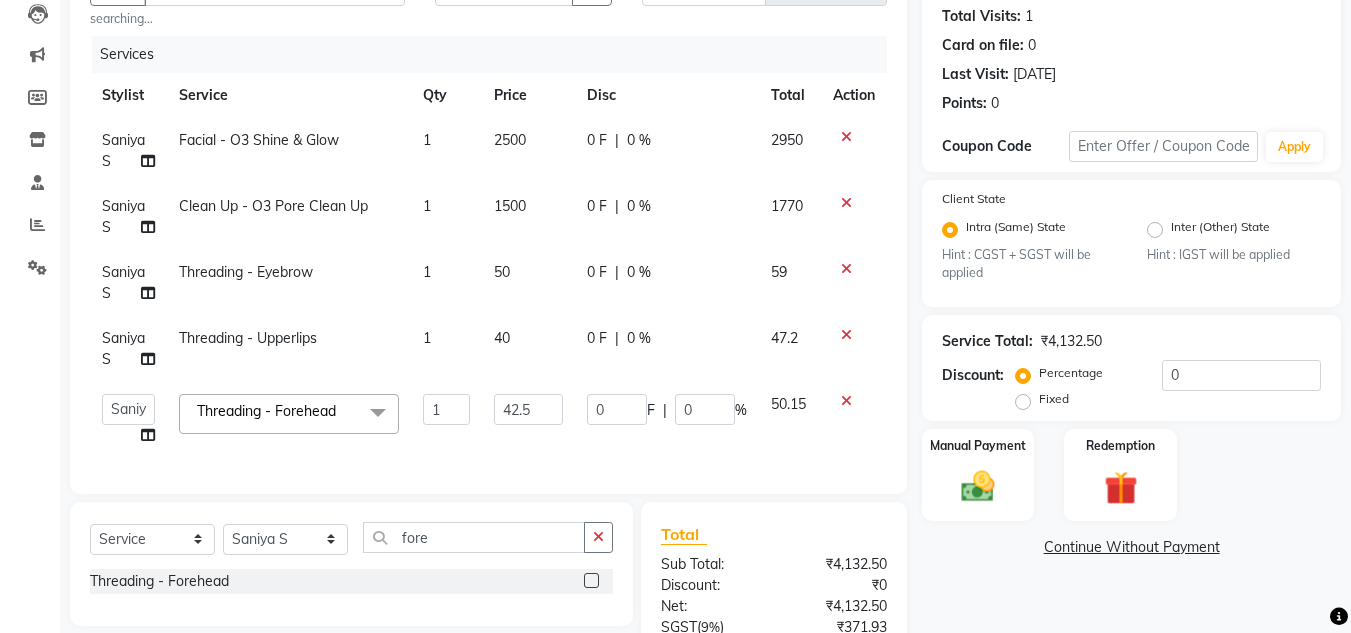 click on "40" 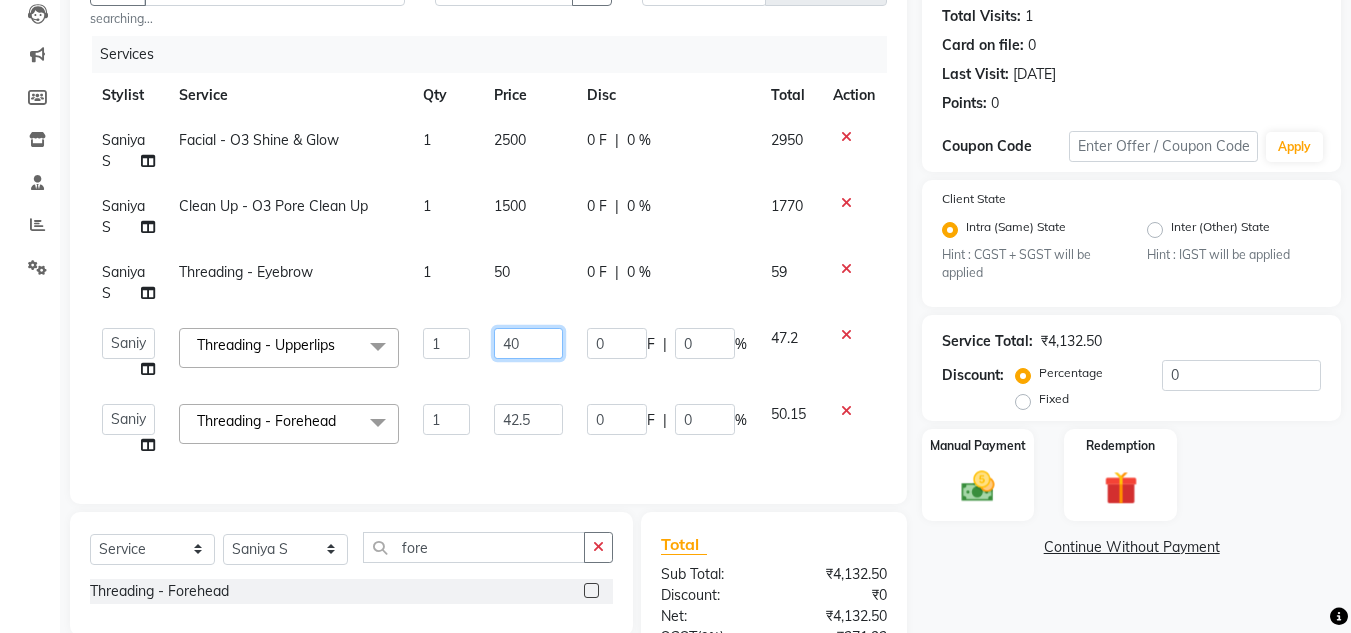 click on "40" 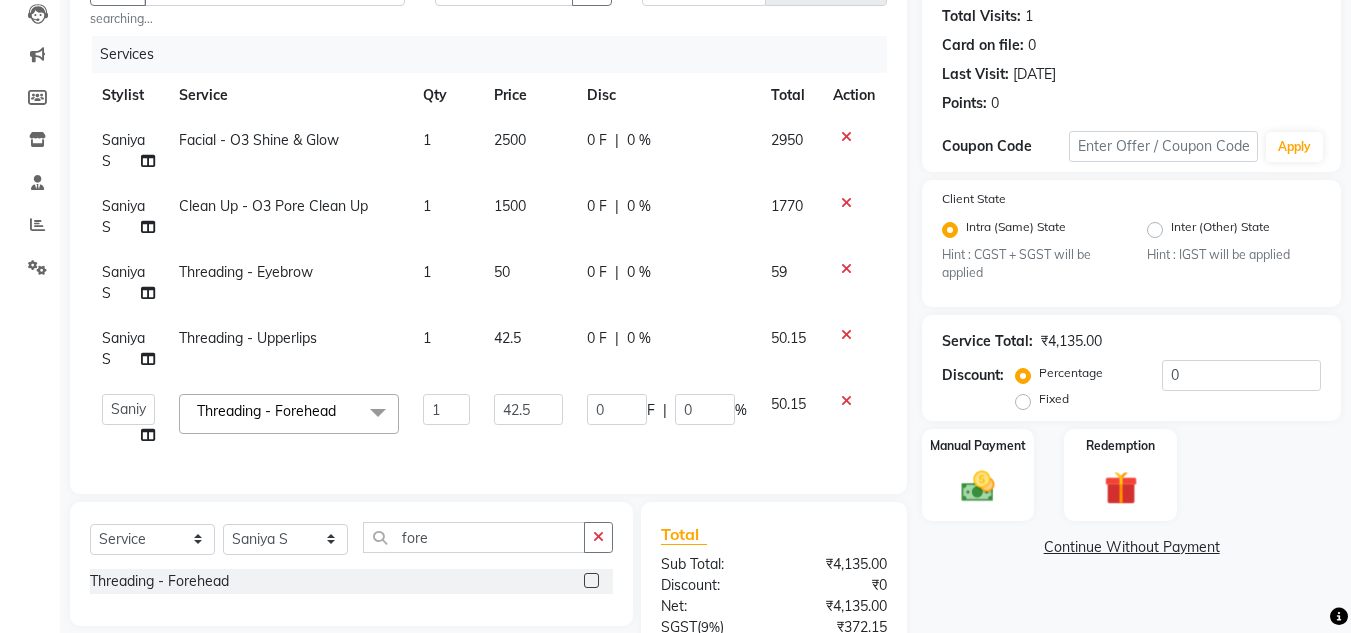 click on "50.15" 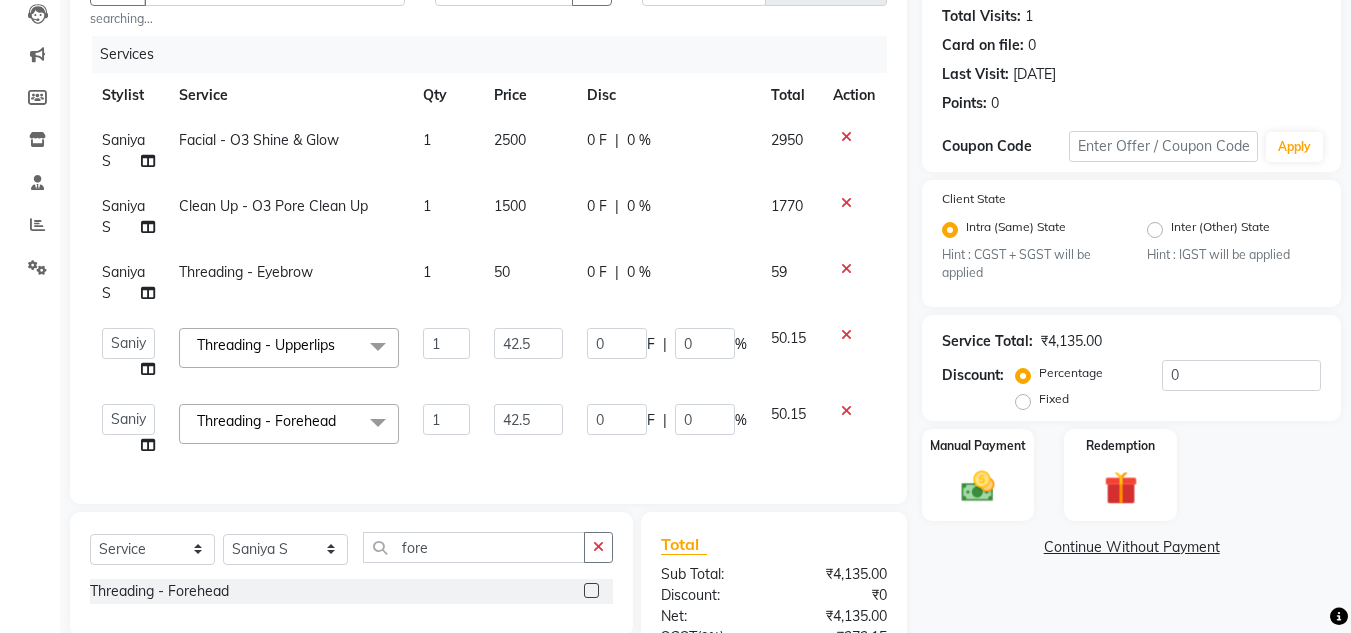 click on "50" 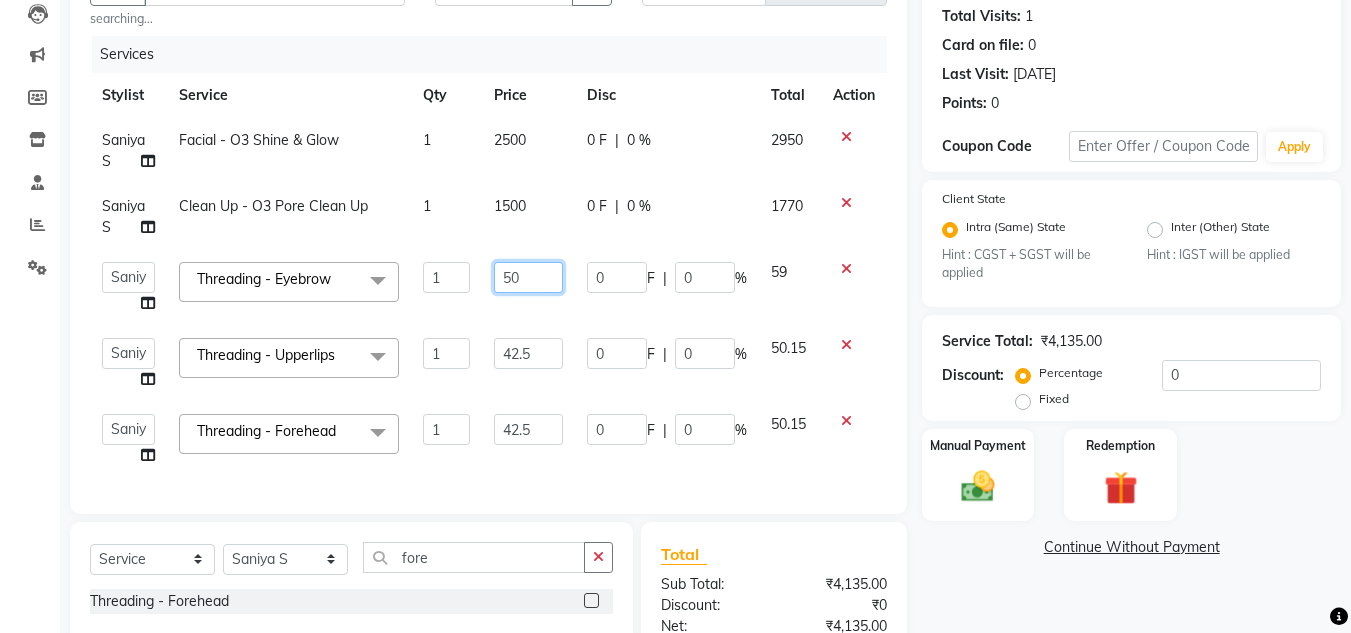 click on "50" 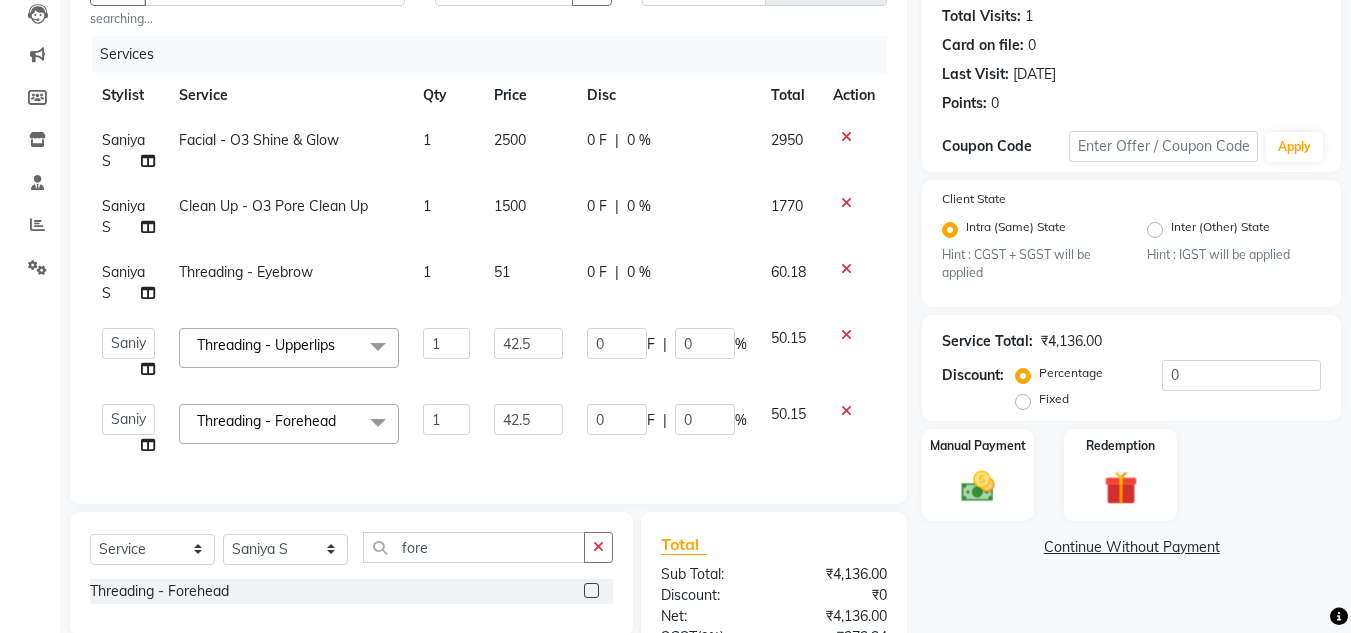 click on "60.18" 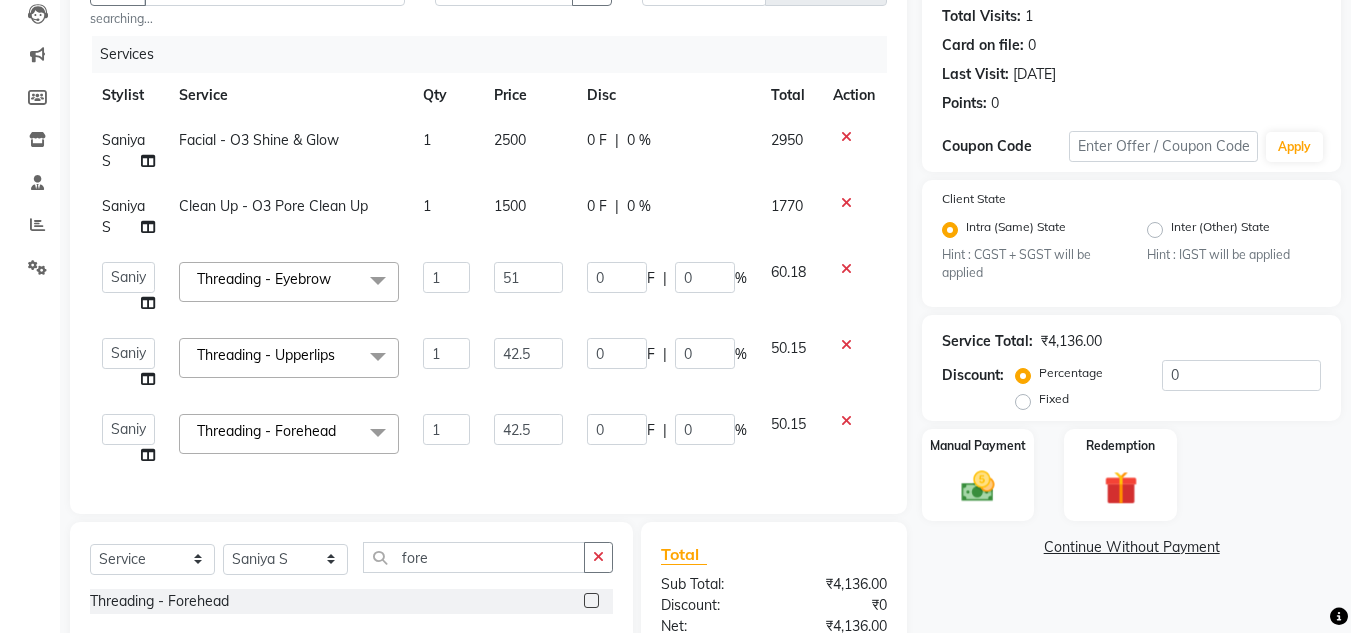 click on "1500" 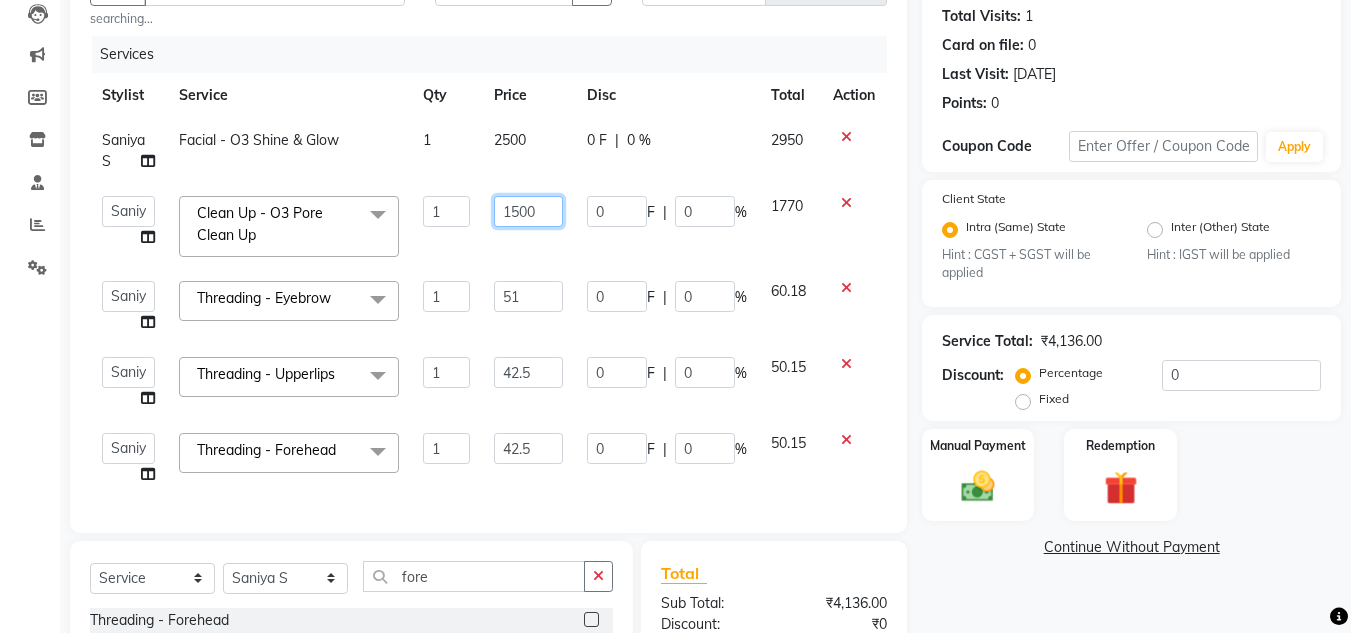 click on "1500" 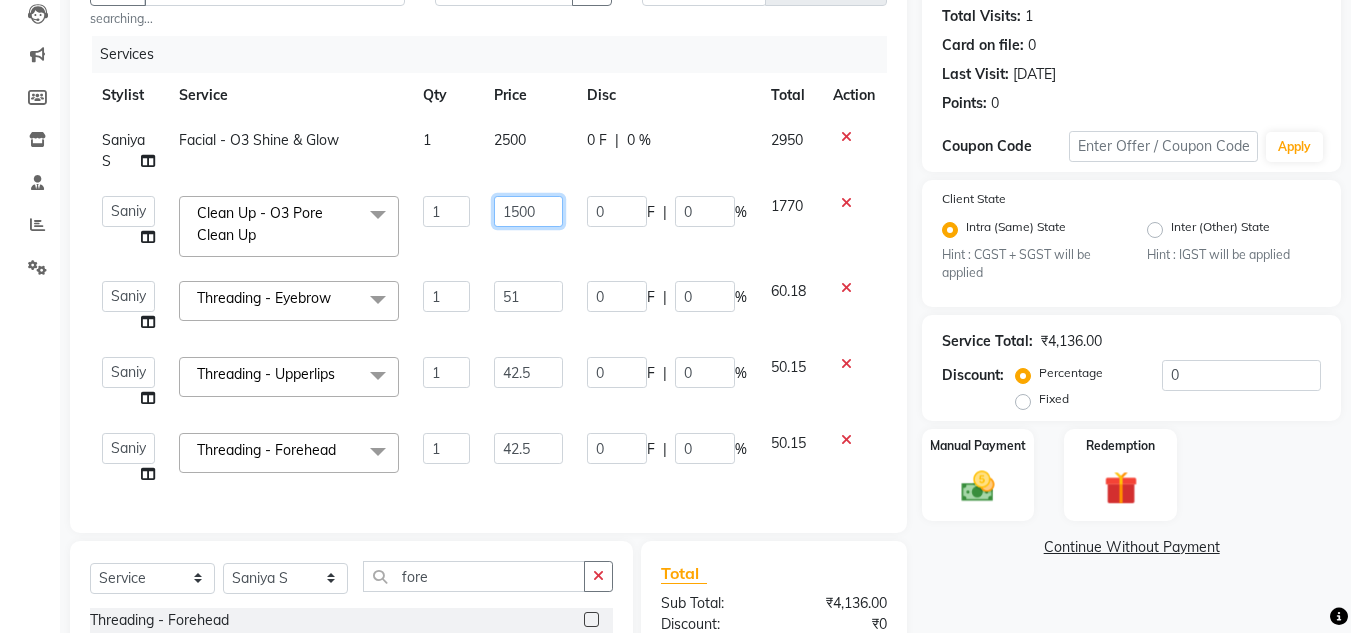 click on "1500" 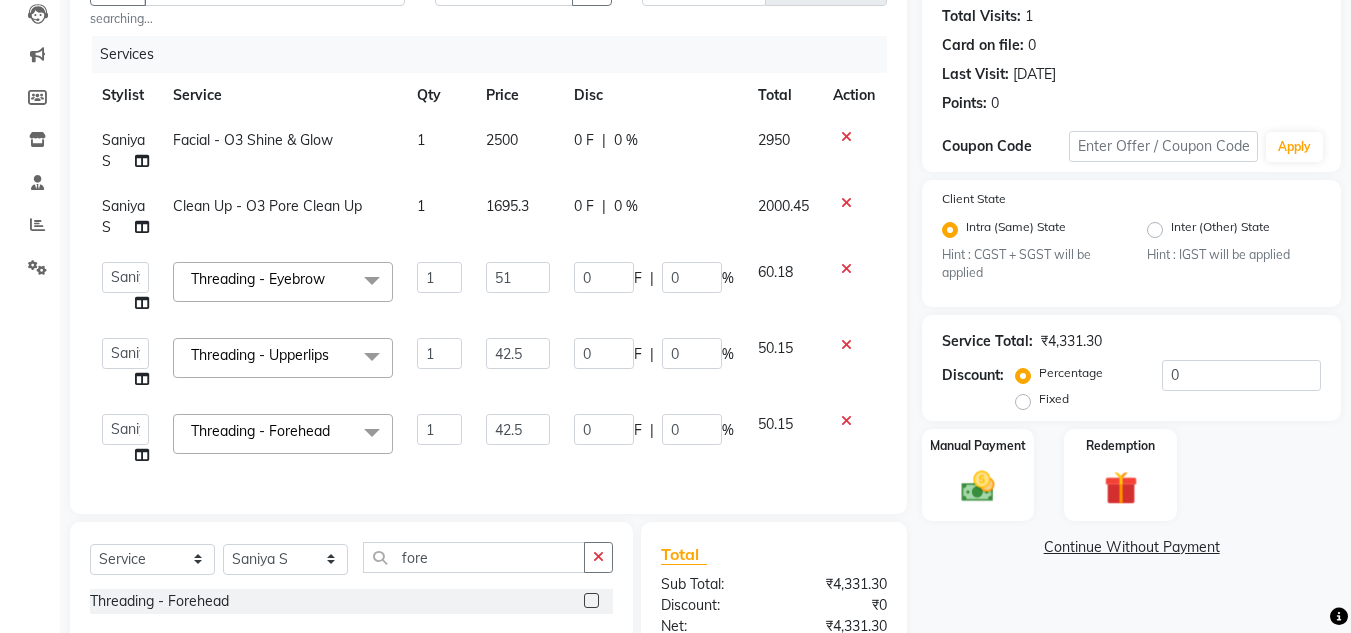 click on "2000.45" 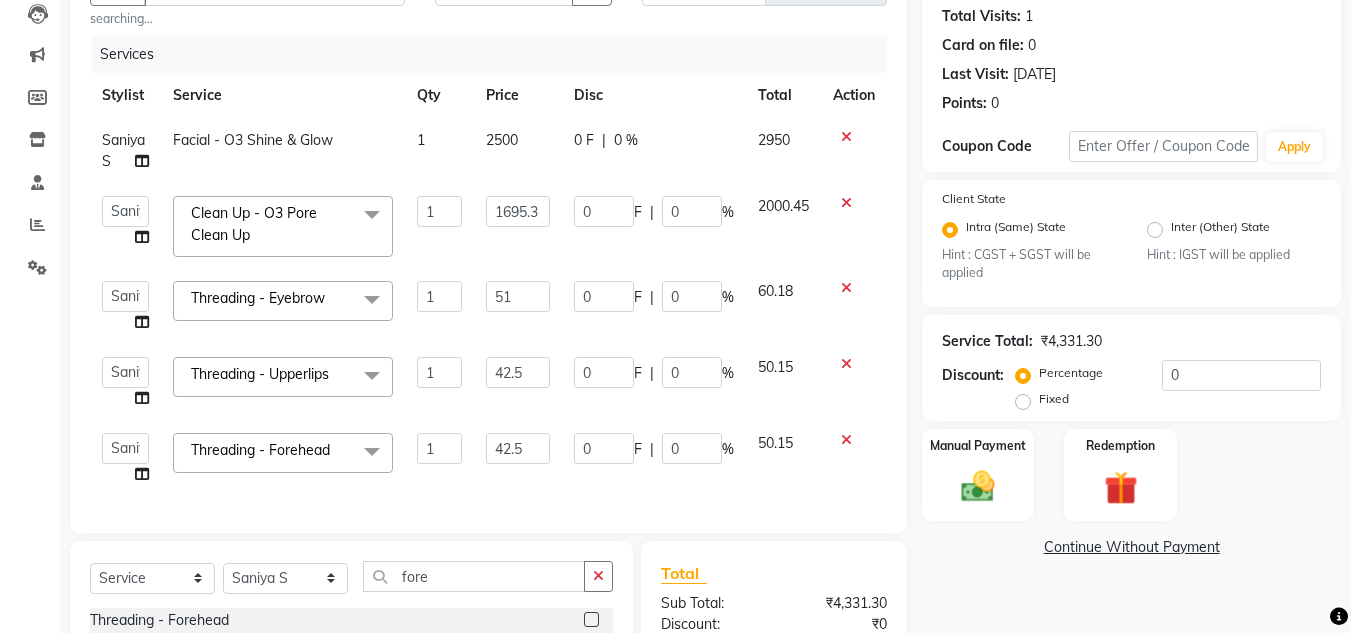 click on "2500" 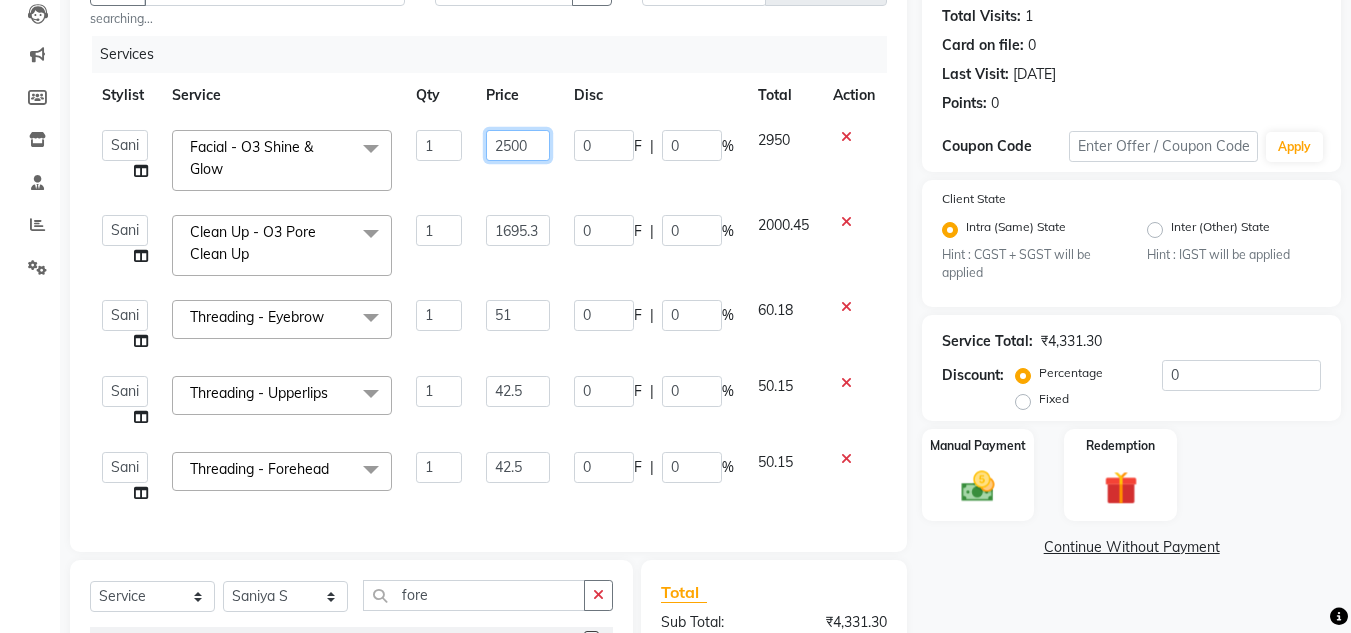 click on "2500" 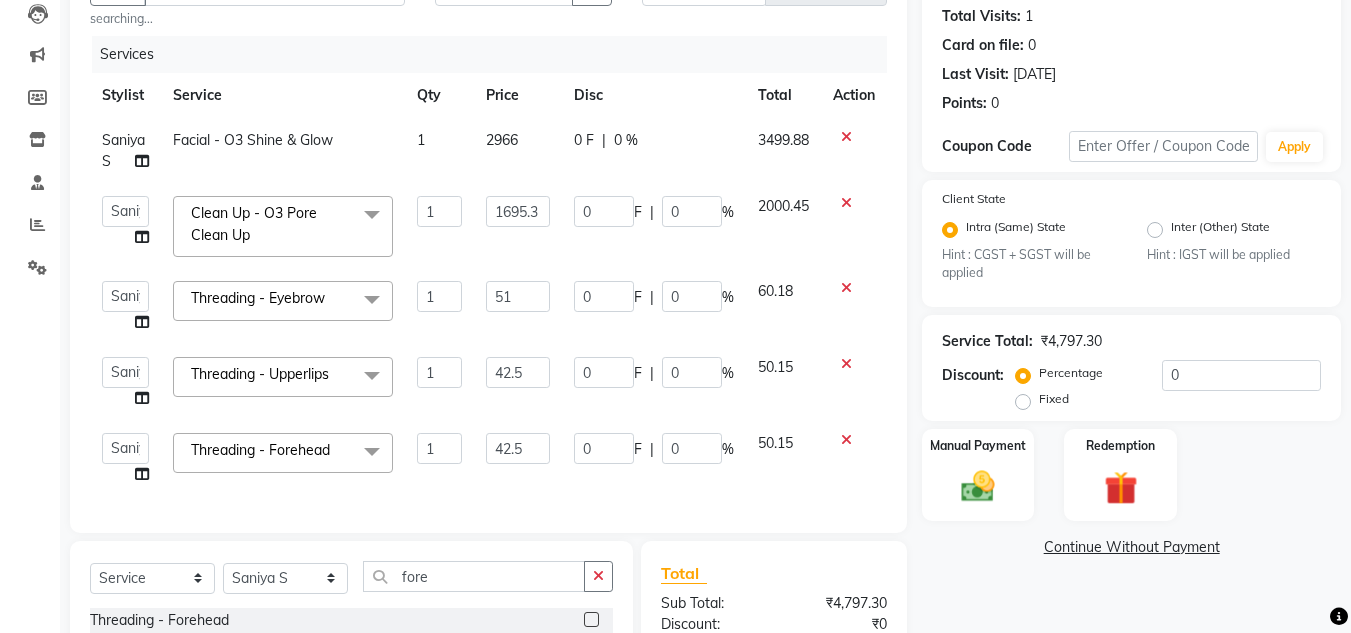 click on "3499.88" 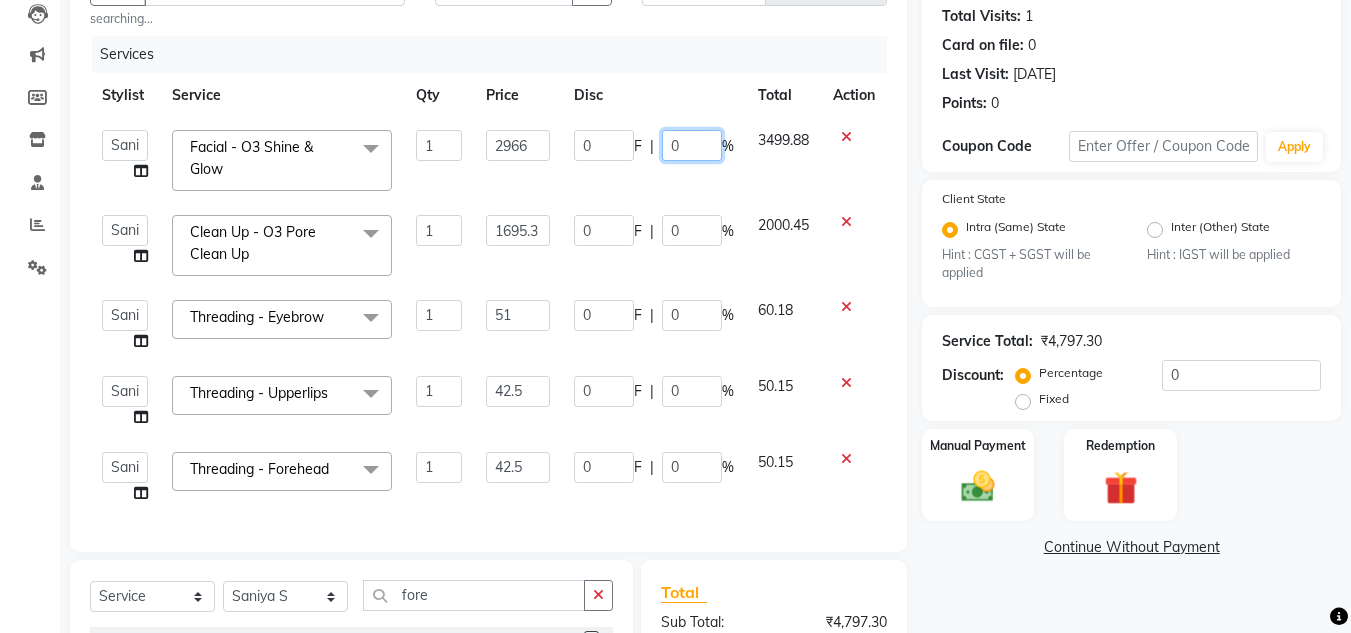 click on "0" 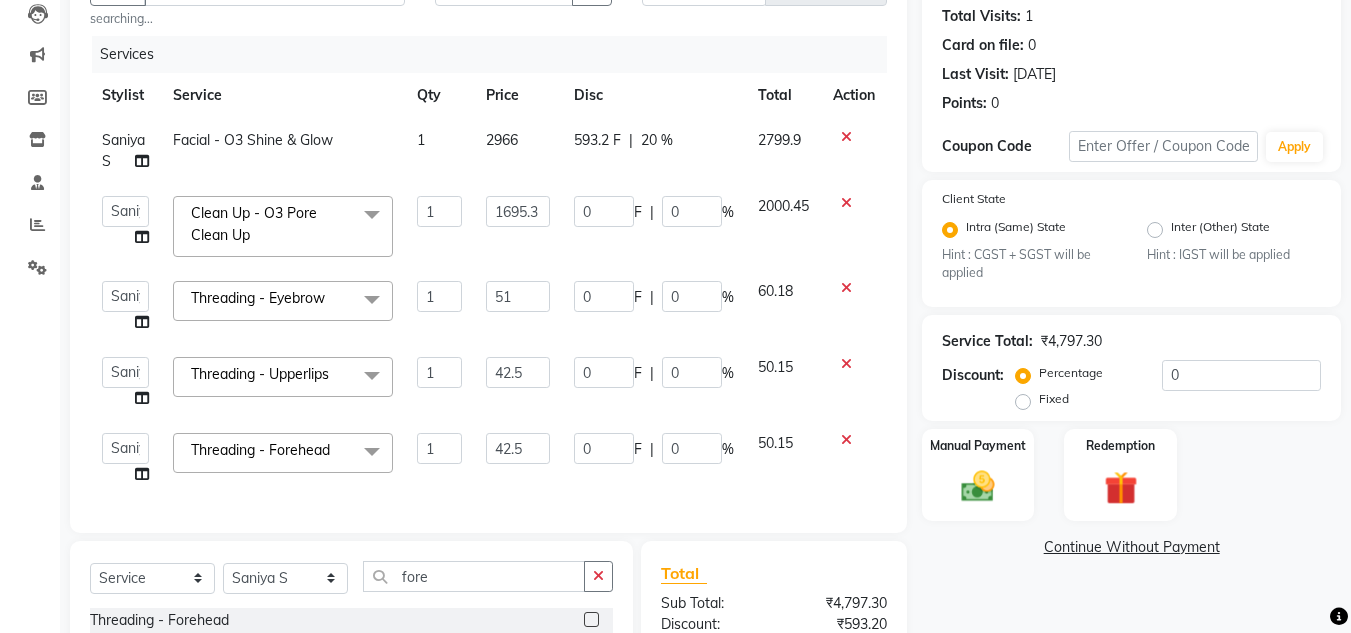click on "2799.9" 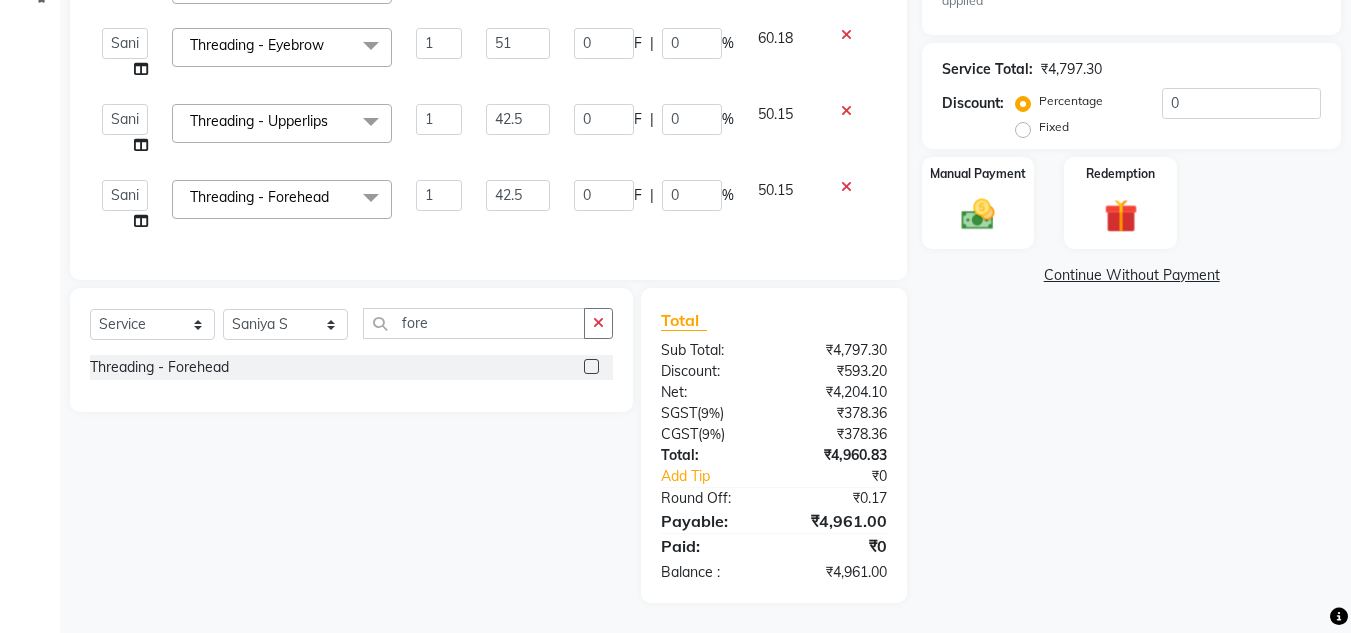 scroll, scrollTop: 494, scrollLeft: 0, axis: vertical 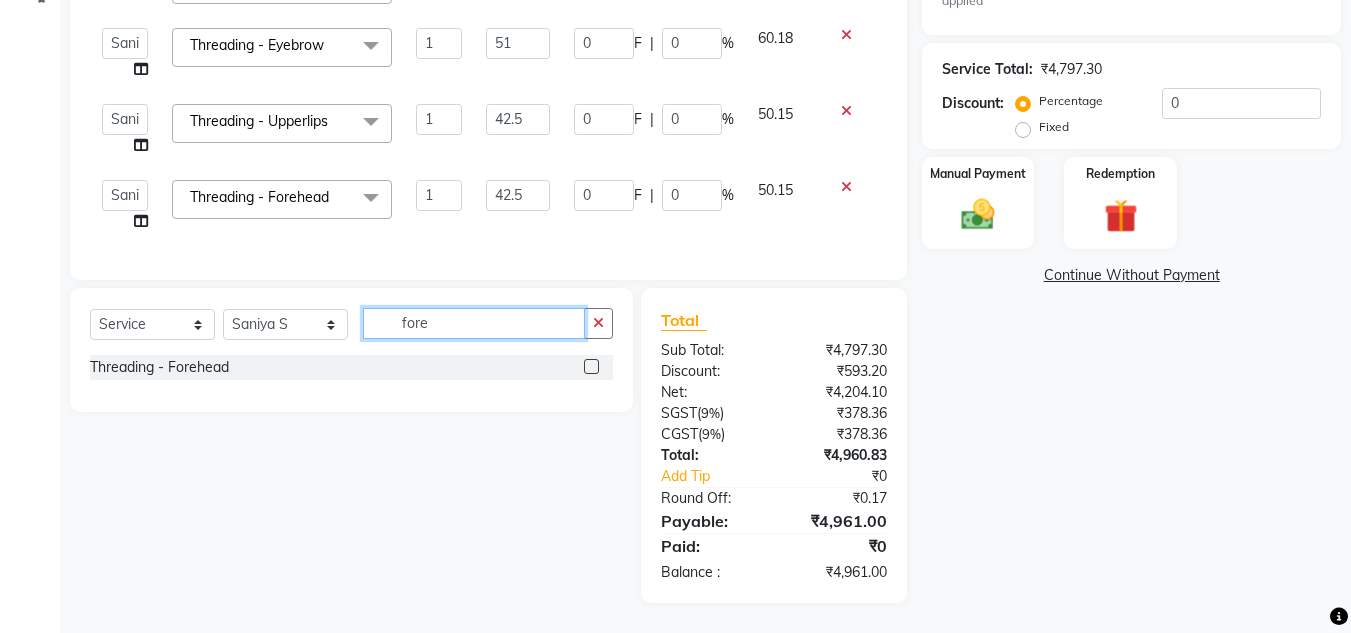 click on "fore" 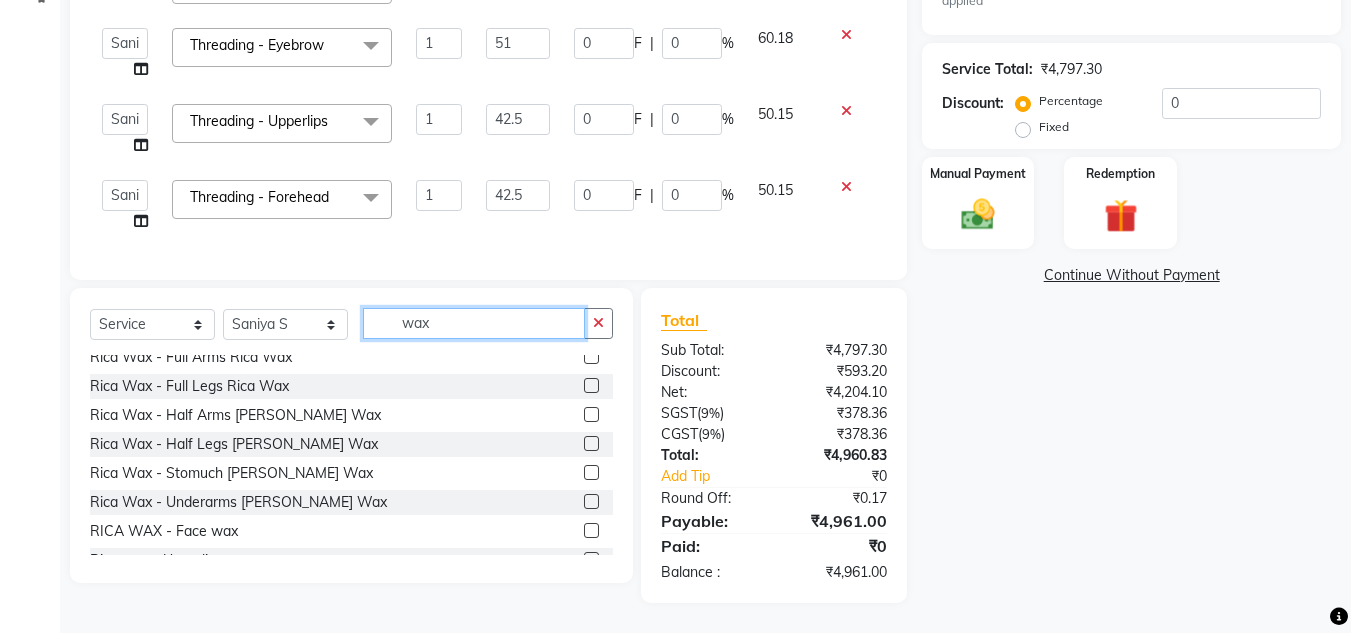 scroll, scrollTop: 376, scrollLeft: 0, axis: vertical 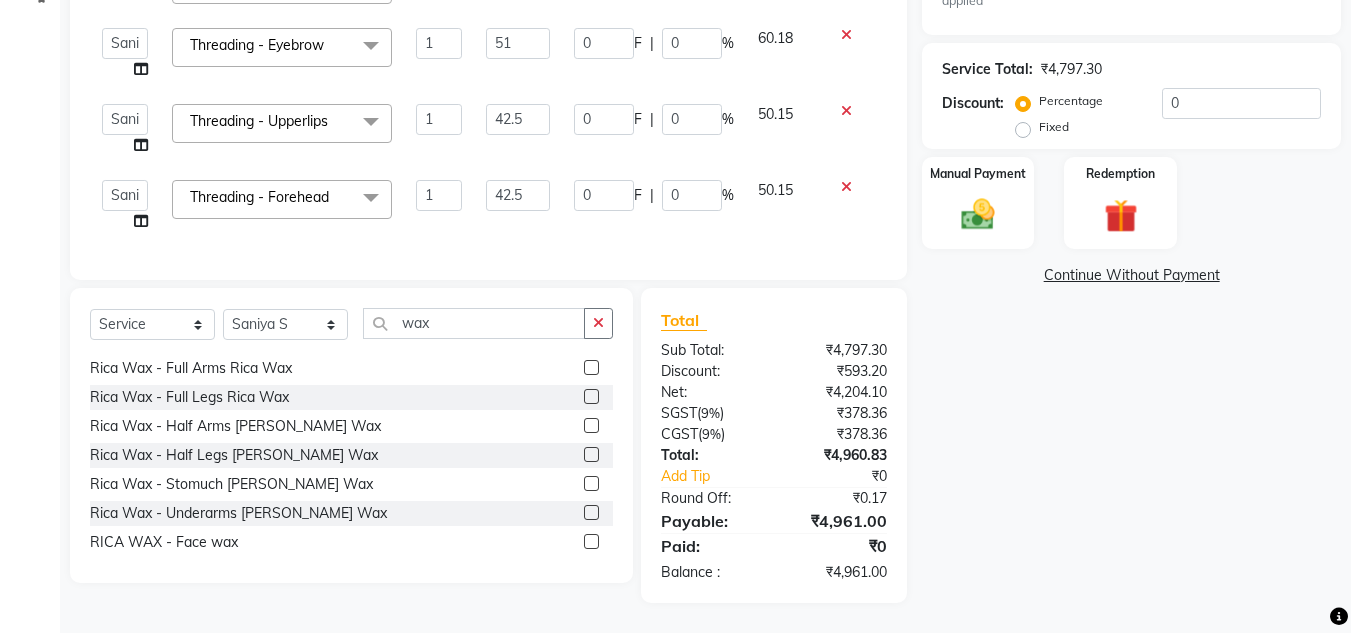 click 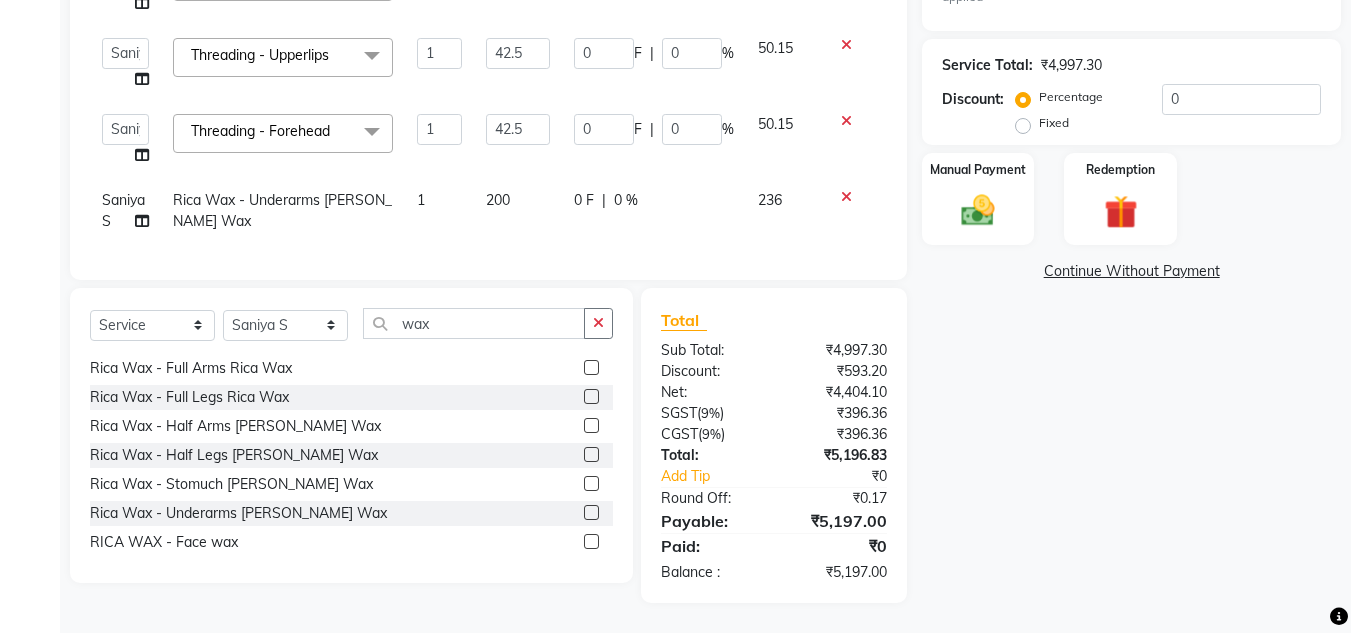 scroll, scrollTop: 77, scrollLeft: 0, axis: vertical 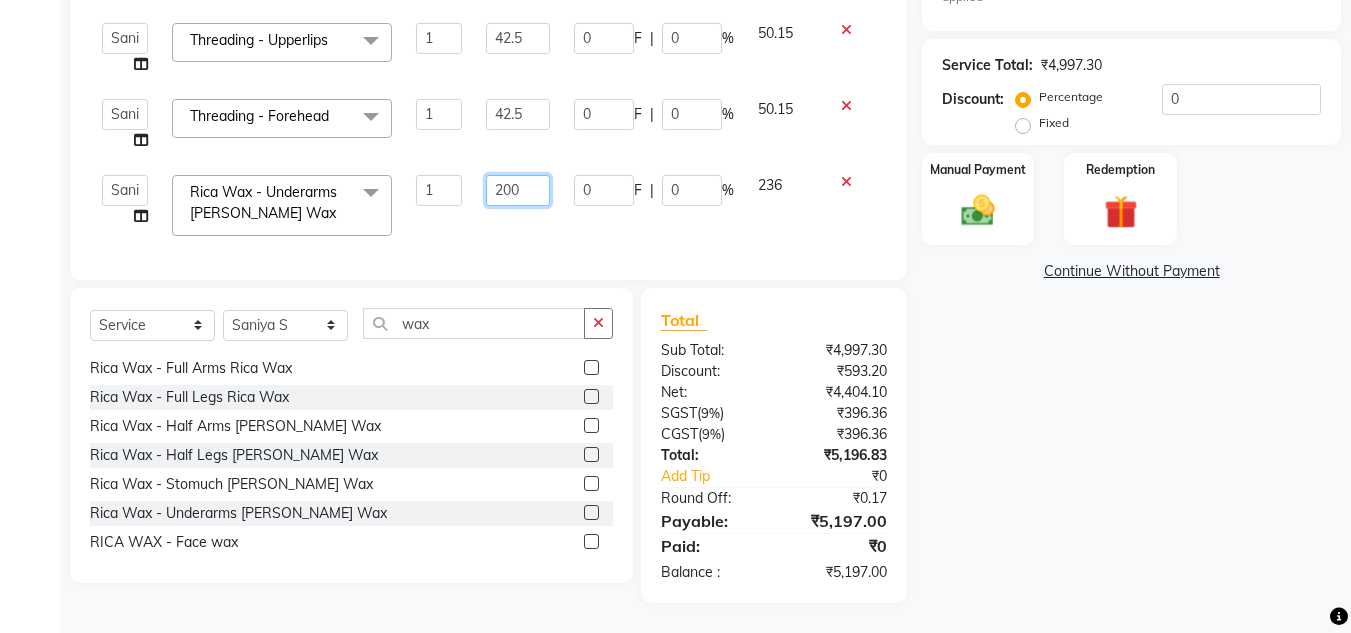 click on "200" 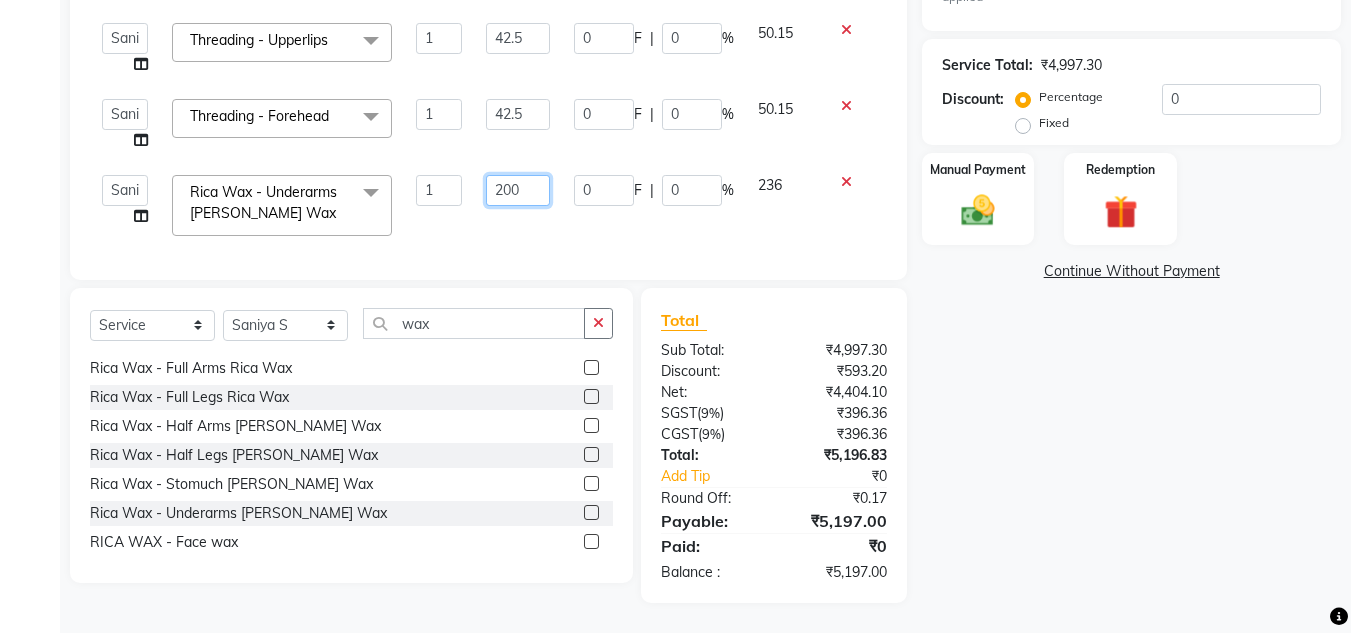 click on "200" 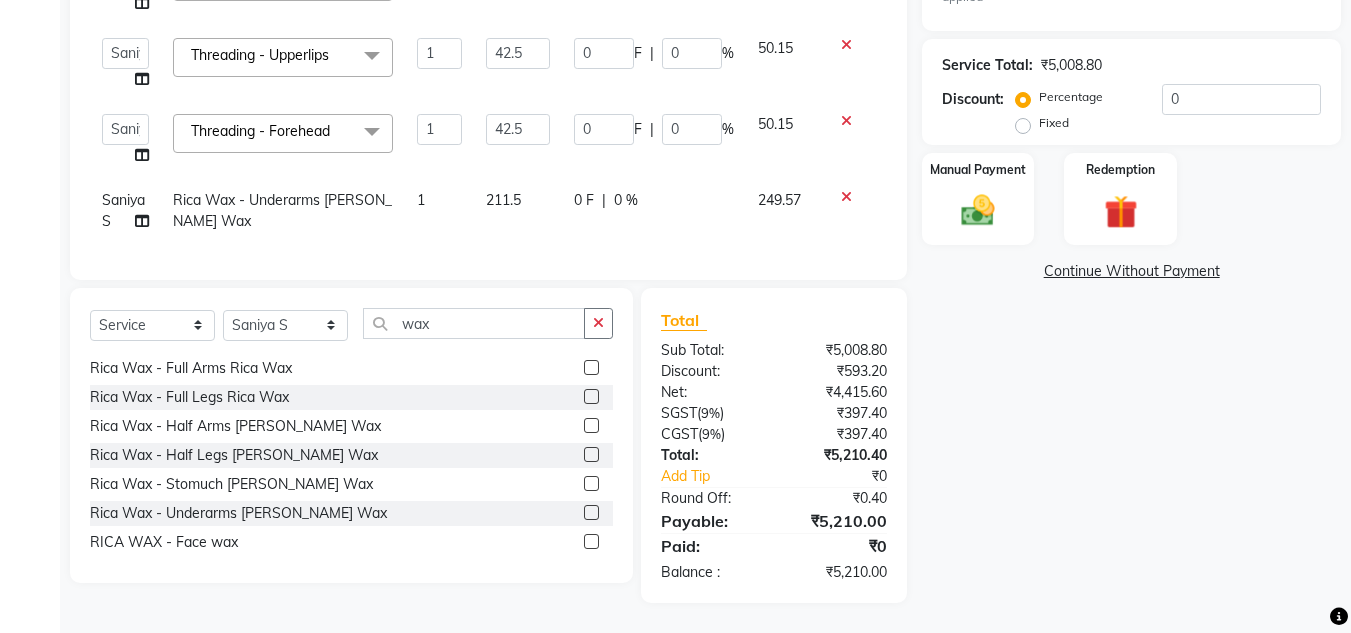 click on "249.57" 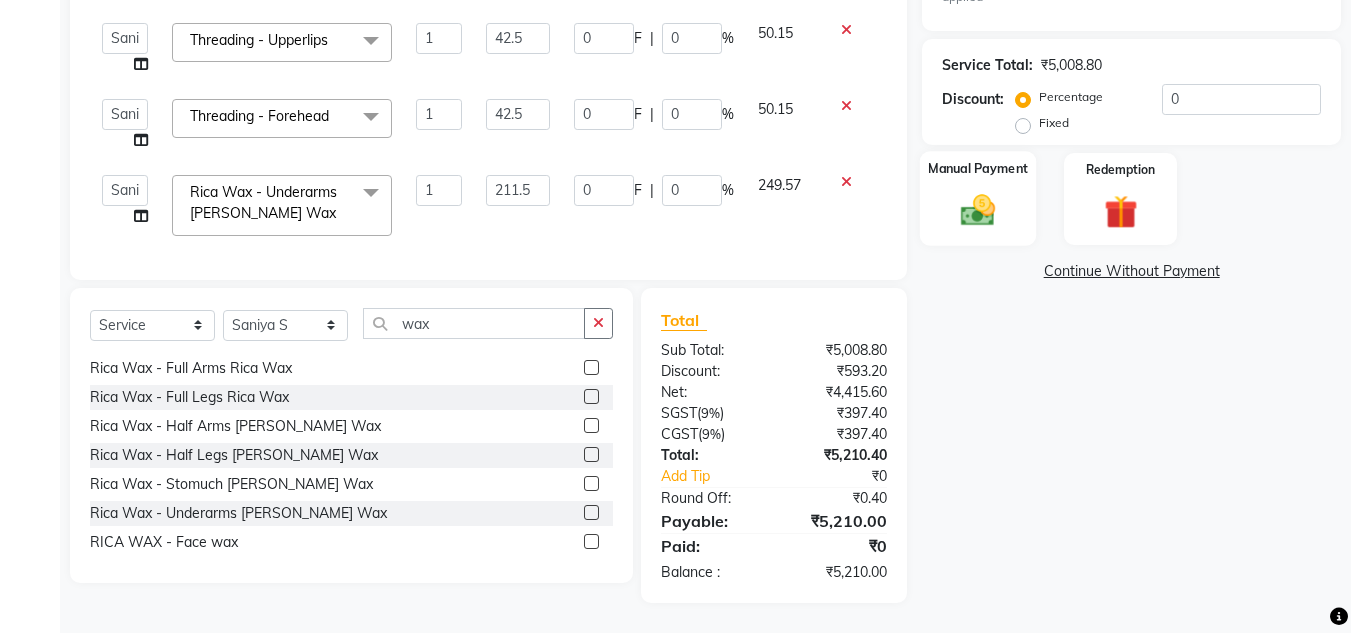 click 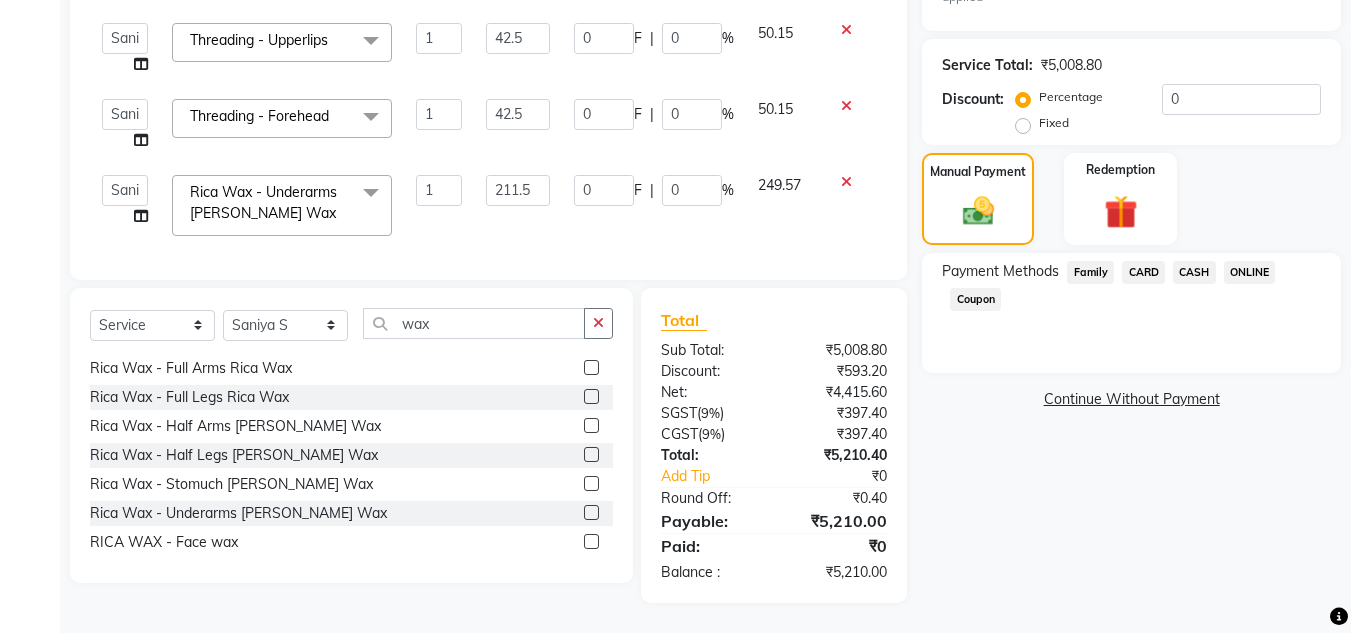 click on "ONLINE" 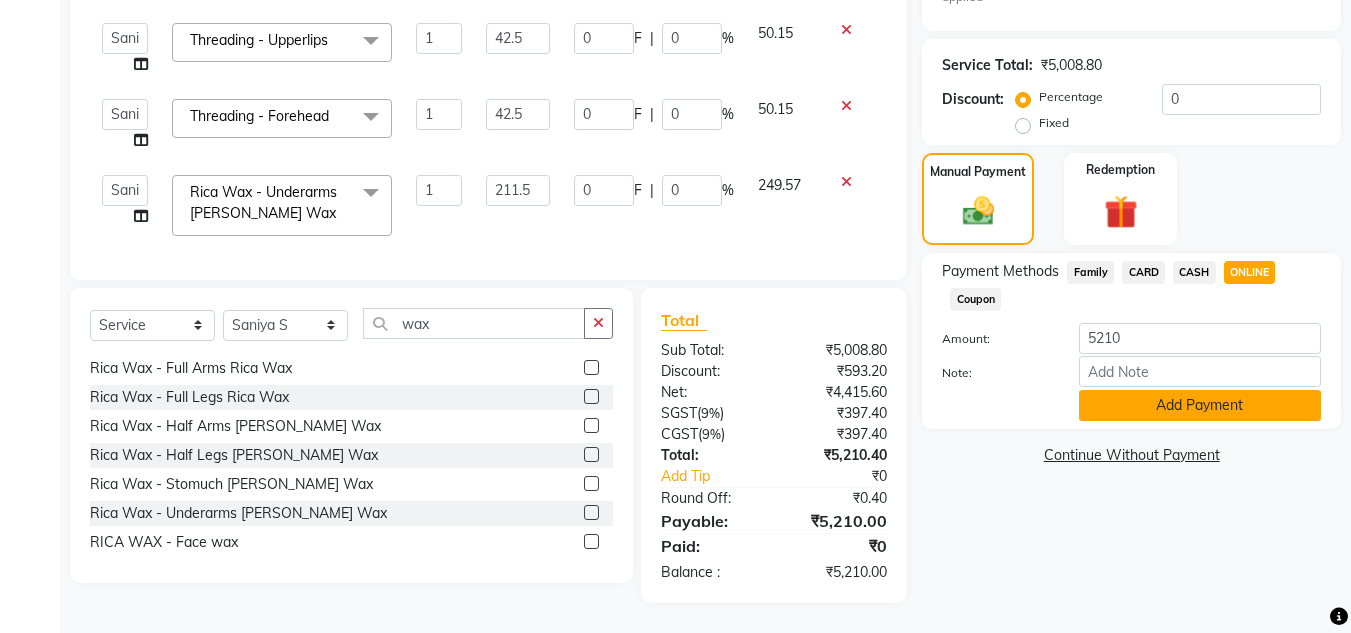 click on "Add Payment" 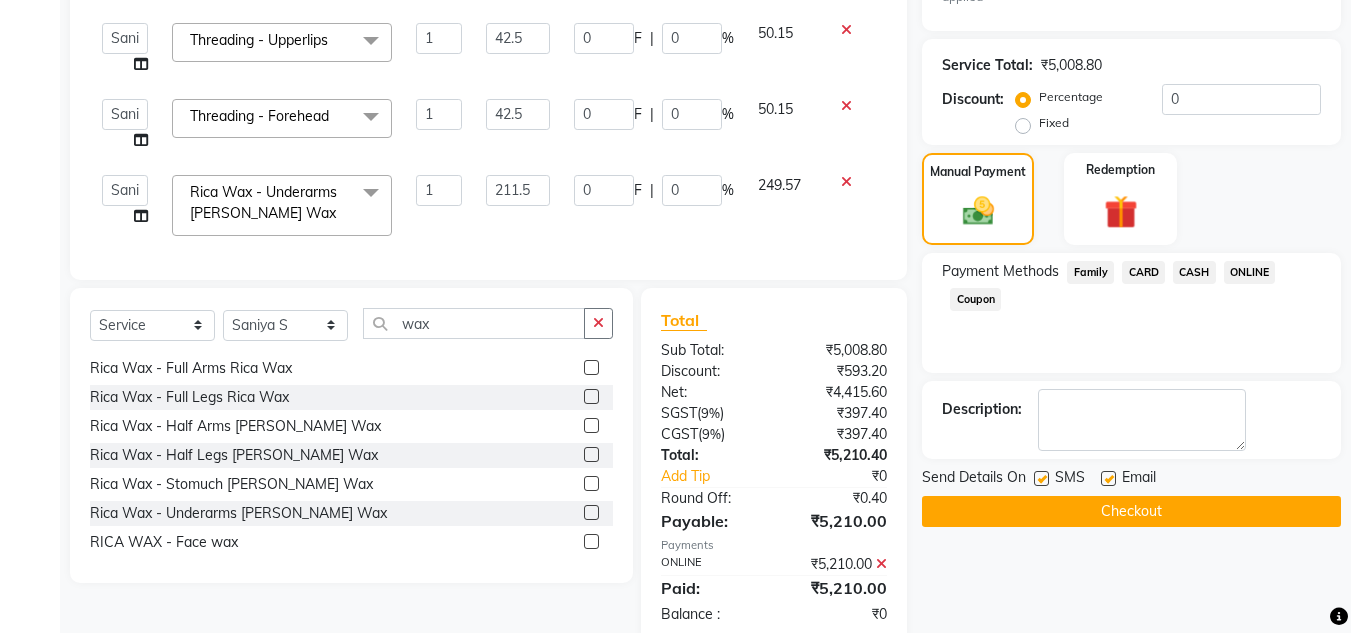 scroll, scrollTop: 536, scrollLeft: 0, axis: vertical 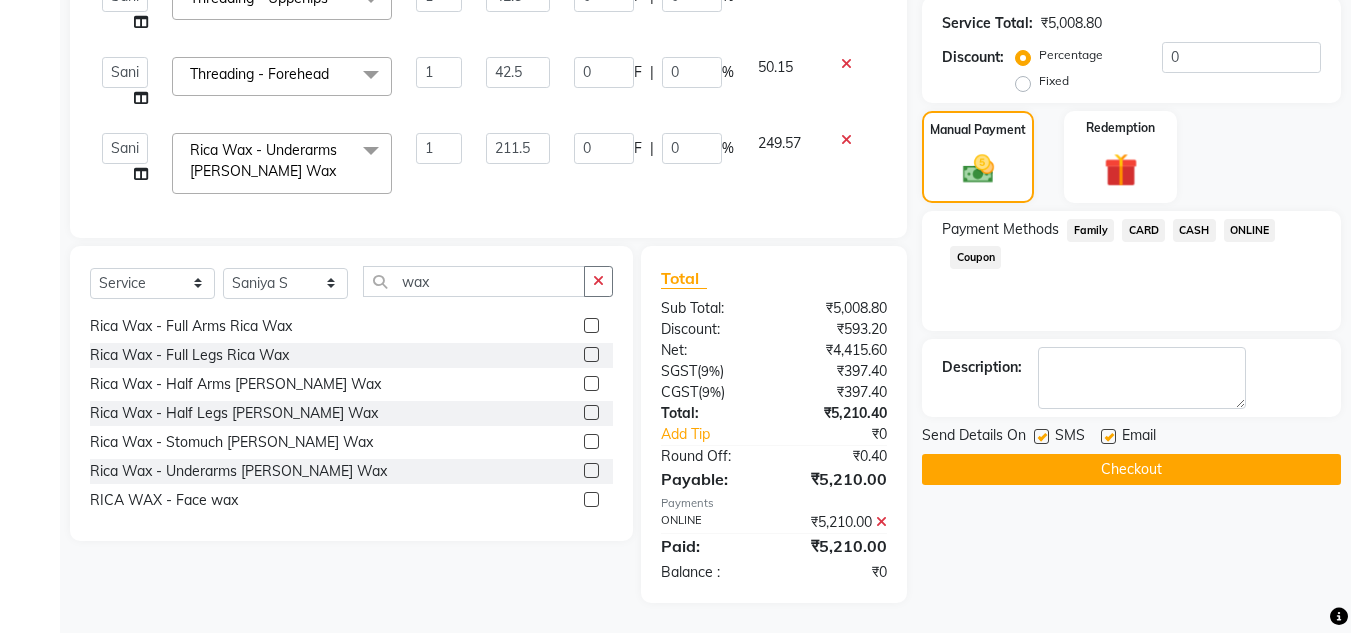 click on "Checkout" 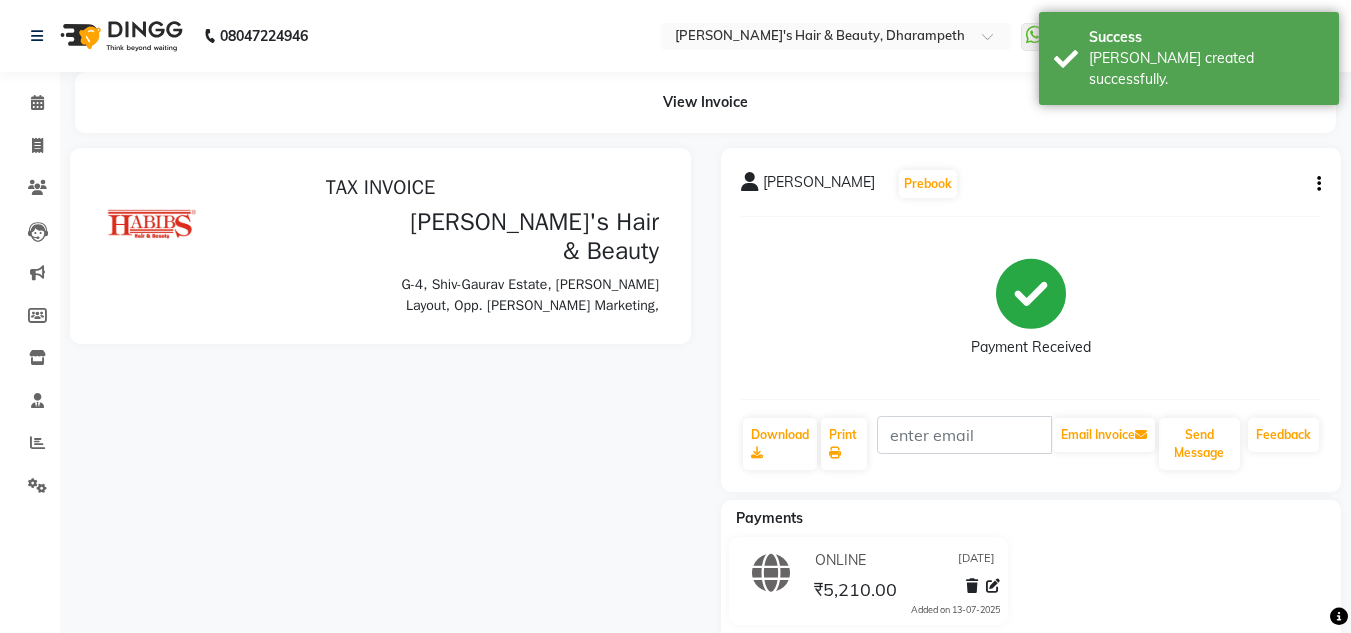 scroll, scrollTop: 0, scrollLeft: 0, axis: both 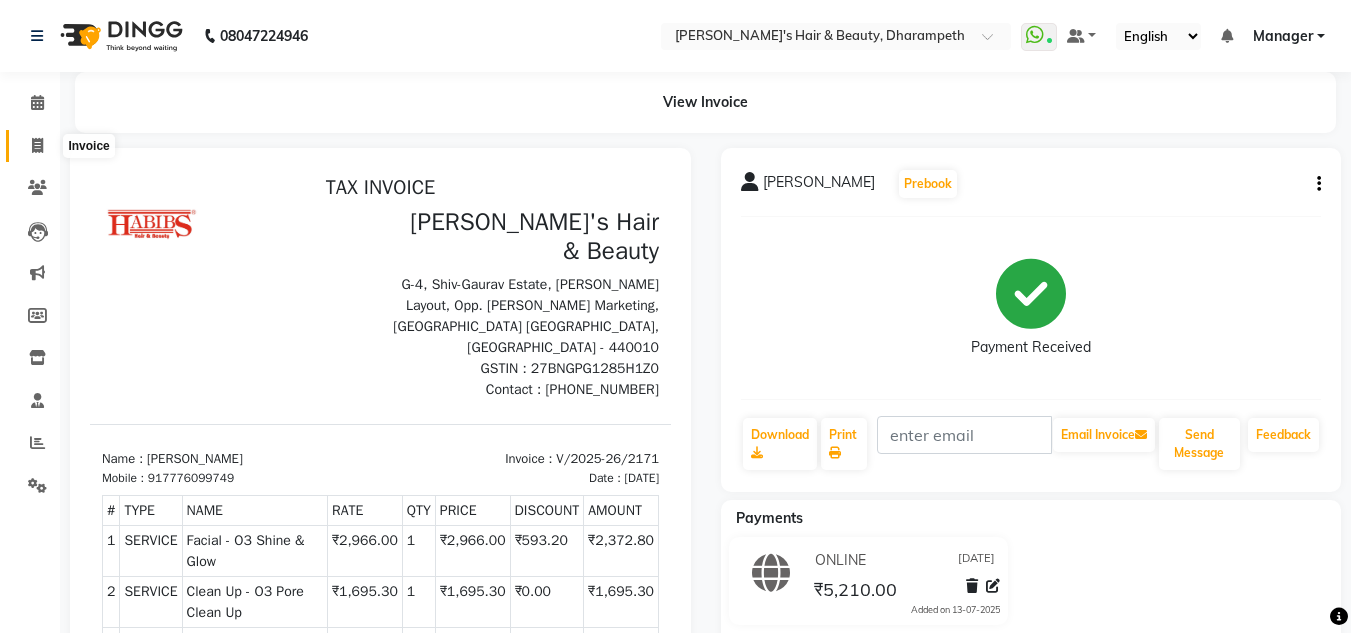 click 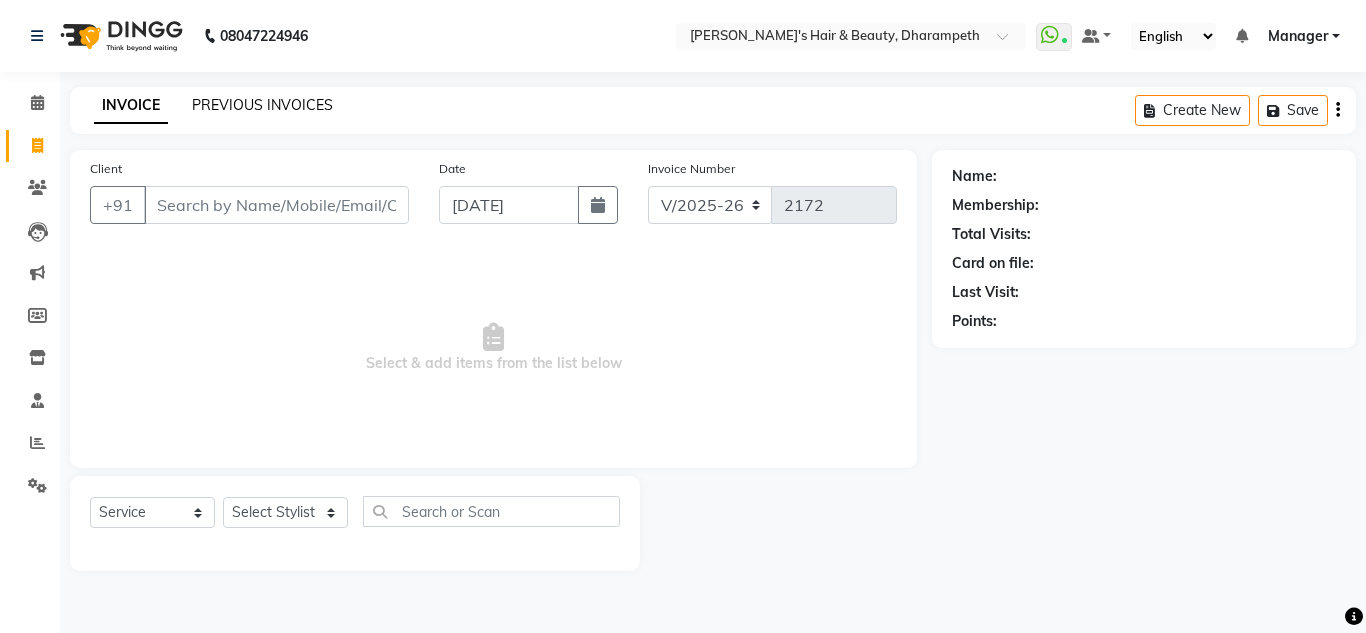 click on "PREVIOUS INVOICES" 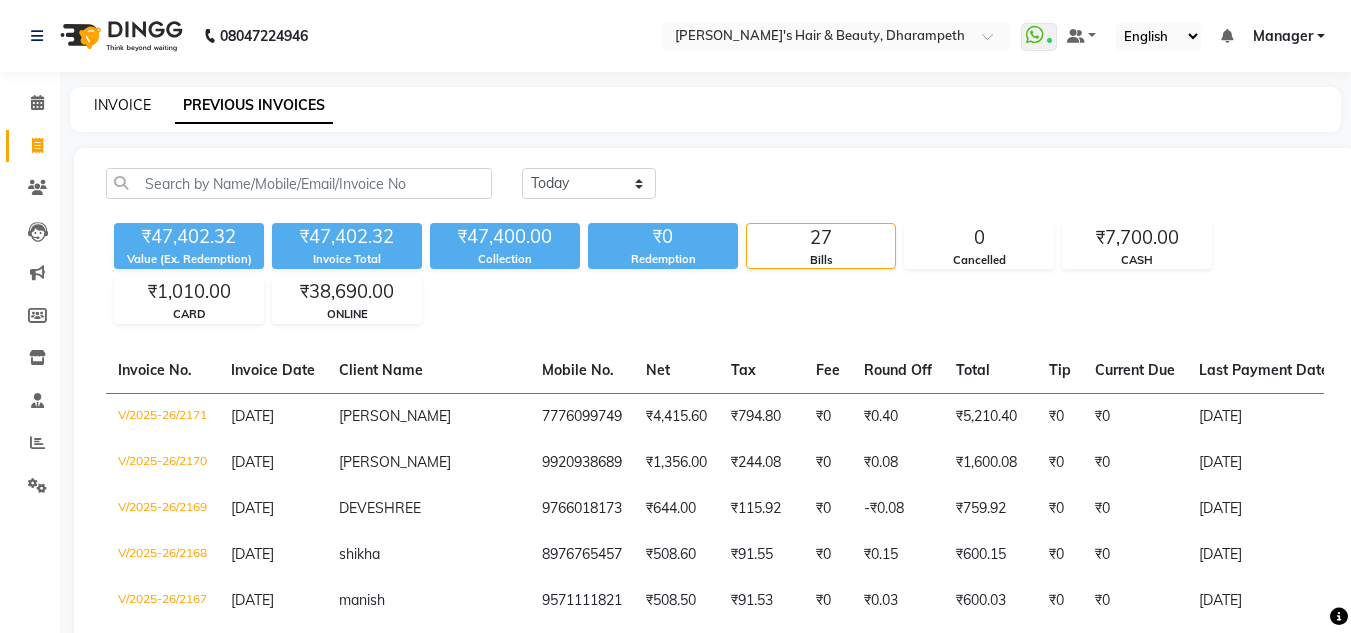 click on "INVOICE" 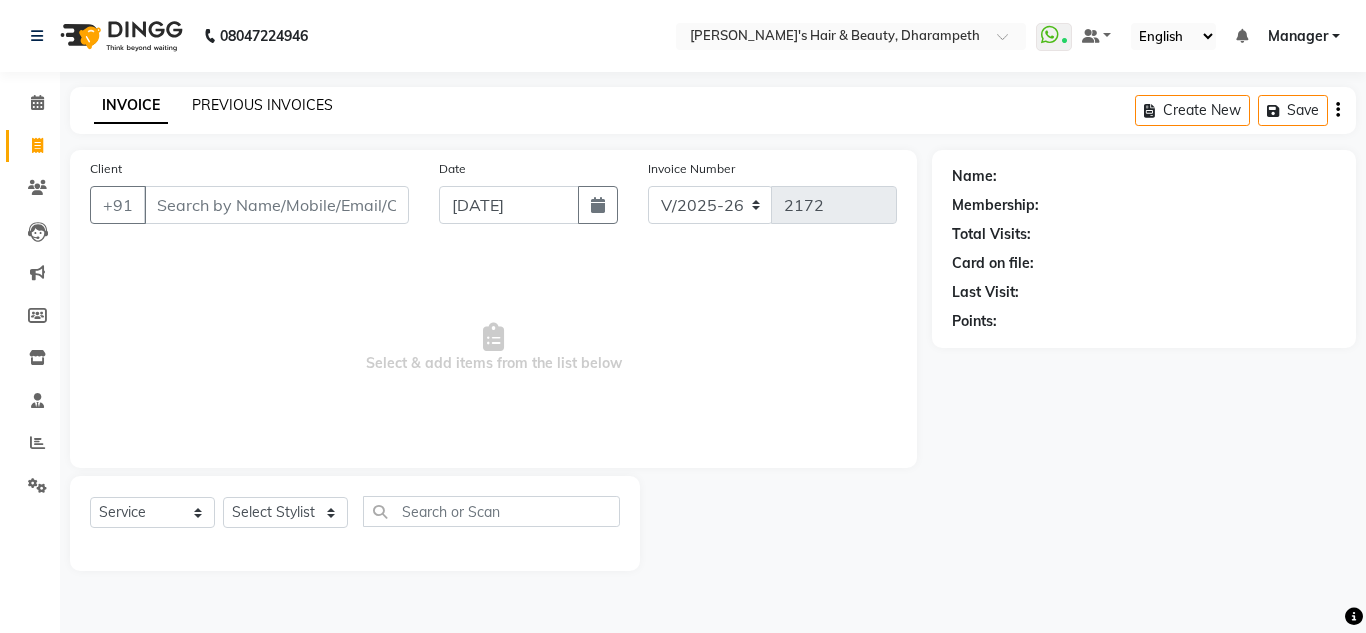 click on "PREVIOUS INVOICES" 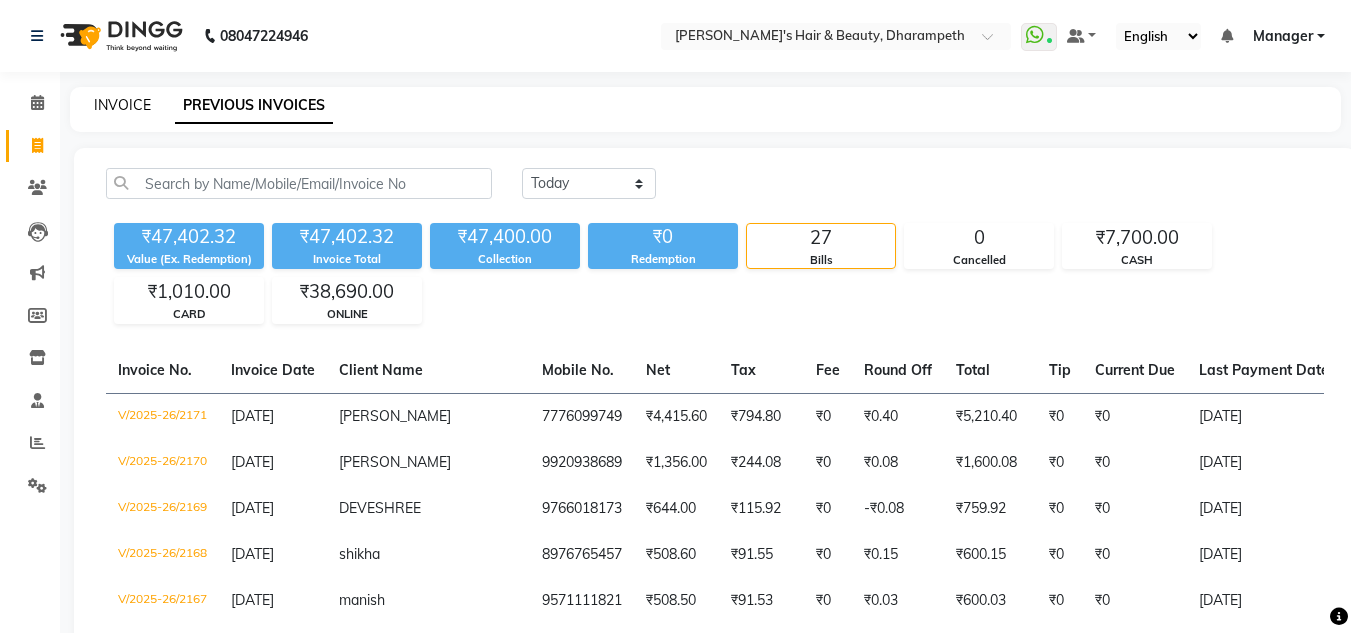 click on "INVOICE" 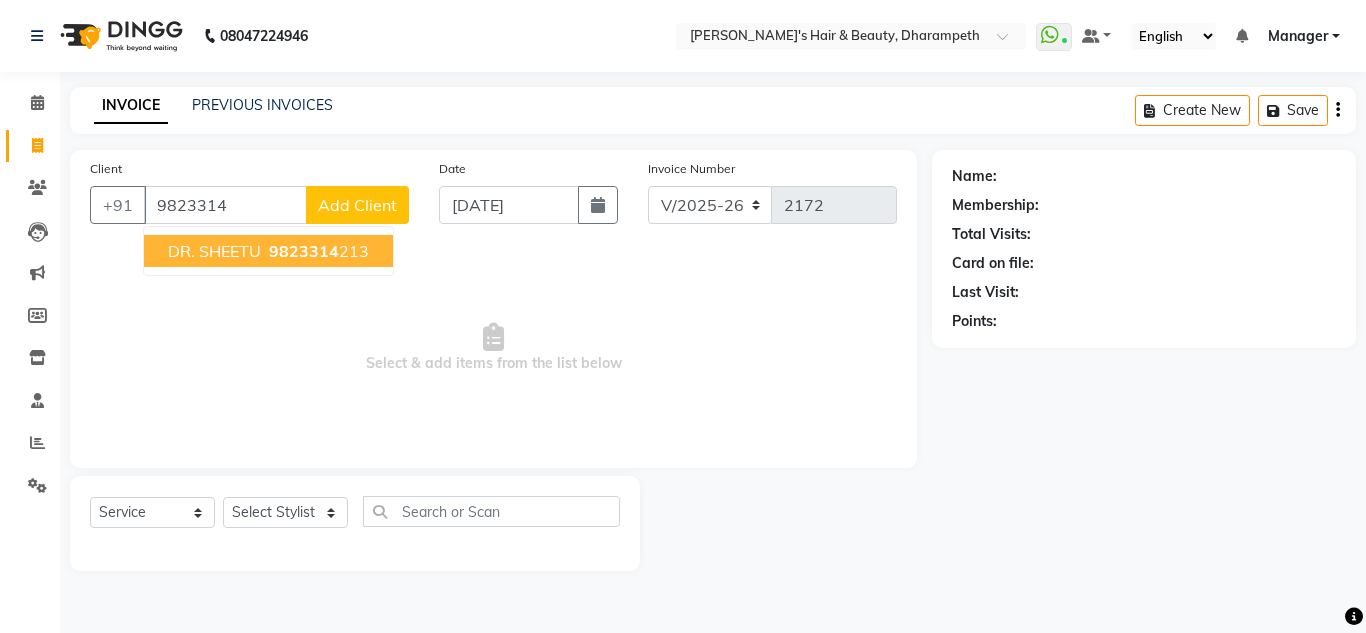 click on "9823314" at bounding box center (304, 251) 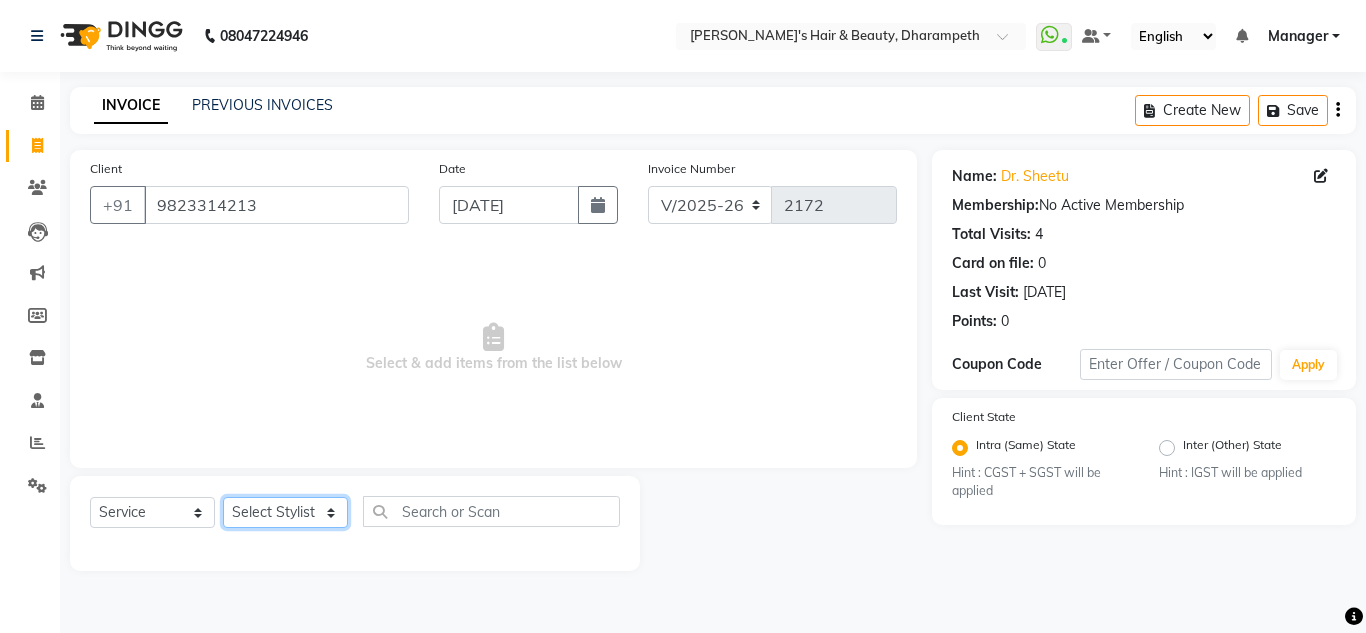 click on "Select Stylist Anuj W [PERSON_NAME] [PERSON_NAME]  Manager [PERSON_NAME] C [PERSON_NAME] S [PERSON_NAME] S Shilpa P Vedant N" 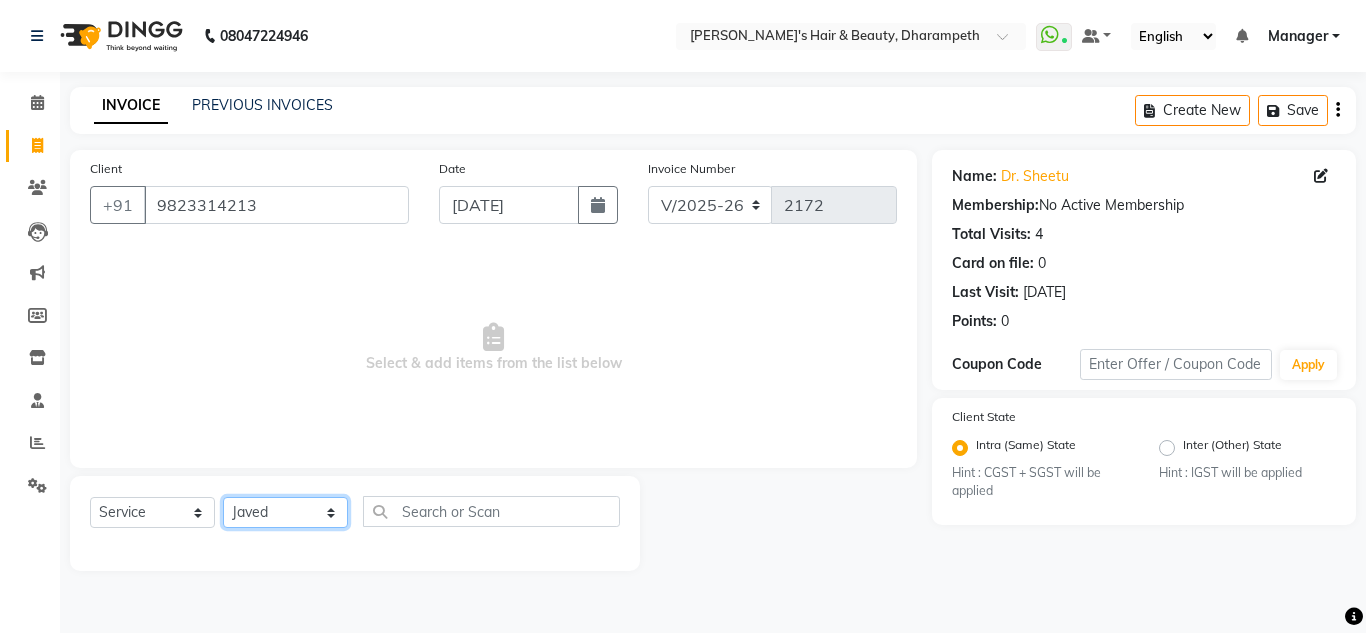 click on "Select Stylist Anuj W [PERSON_NAME] [PERSON_NAME]  Manager [PERSON_NAME] C [PERSON_NAME] S [PERSON_NAME] S Shilpa P Vedant N" 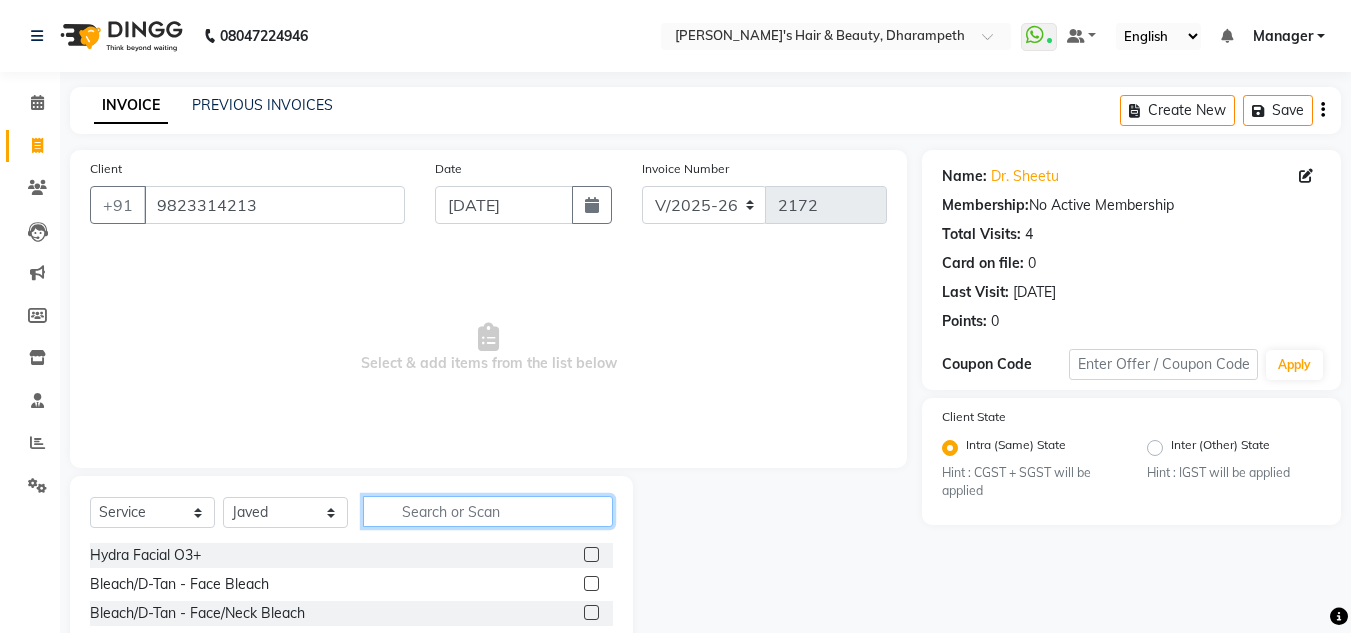 click 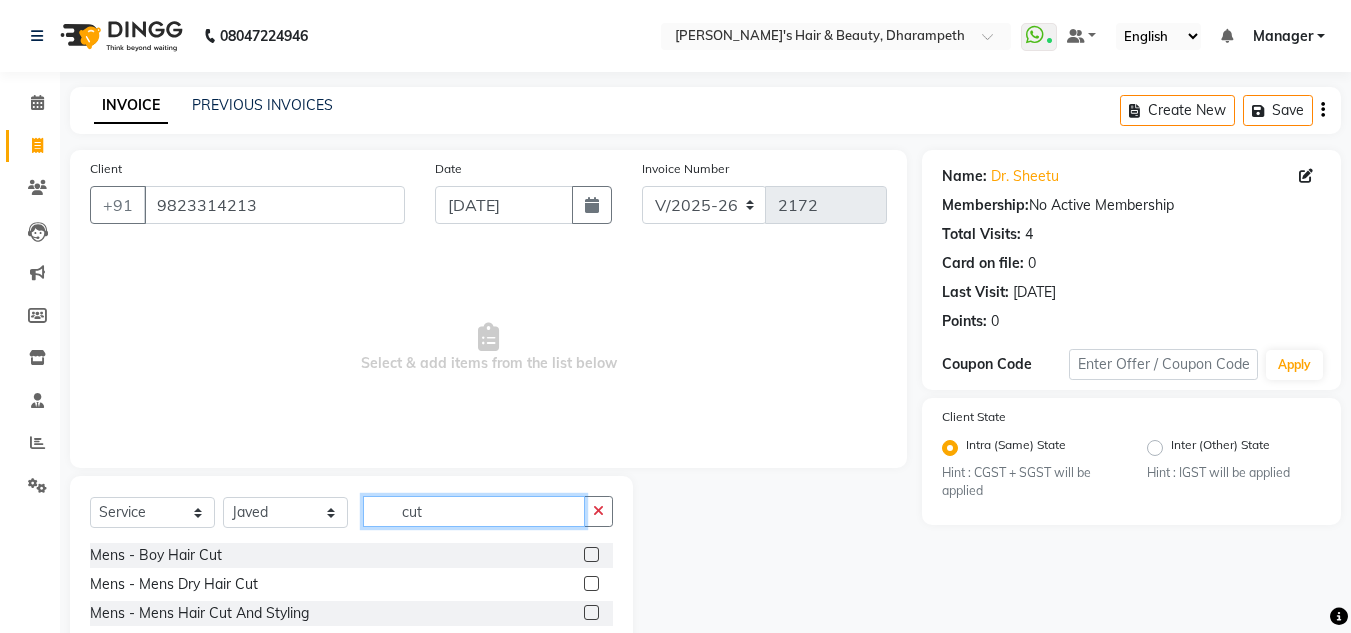 scroll, scrollTop: 168, scrollLeft: 0, axis: vertical 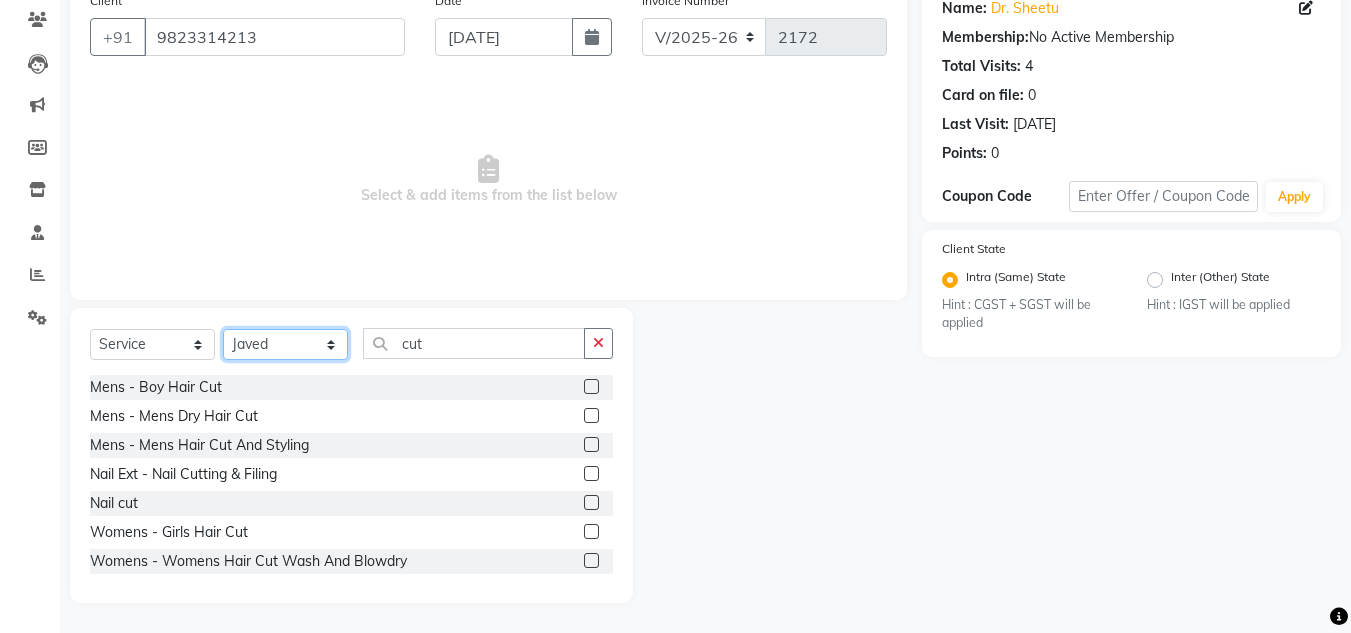 drag, startPoint x: 284, startPoint y: 351, endPoint x: 274, endPoint y: 208, distance: 143.34923 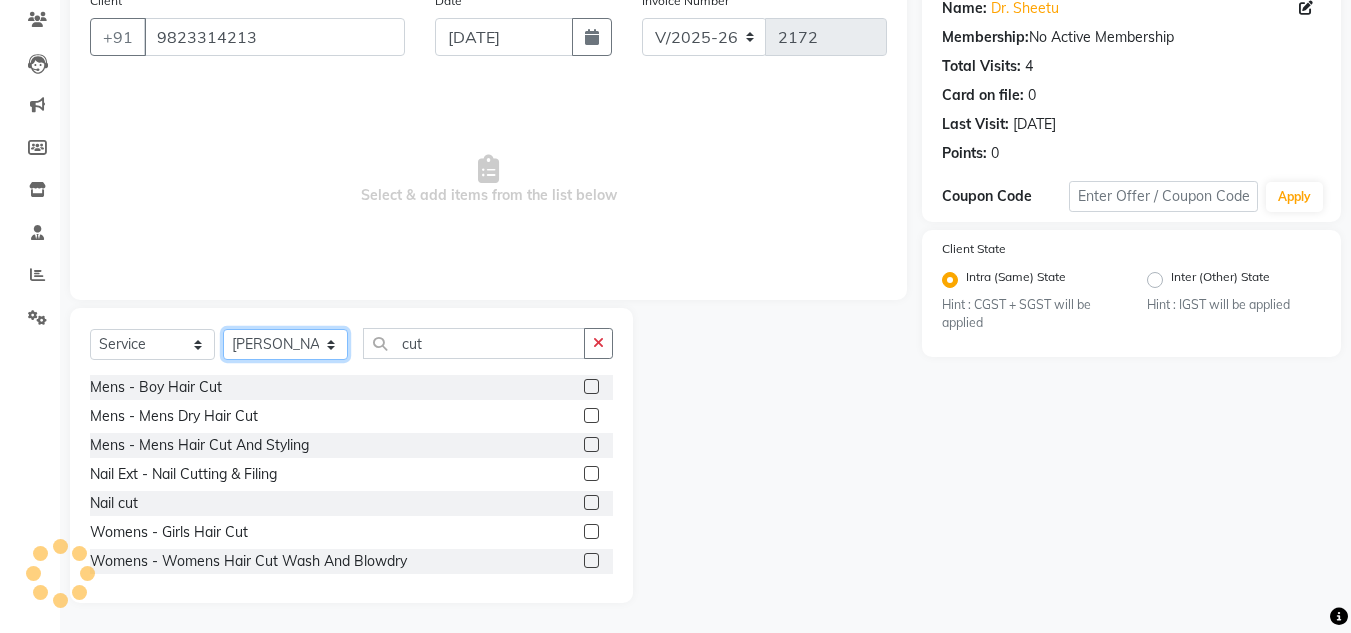 click on "Select Stylist Anuj W [PERSON_NAME] [PERSON_NAME]  Manager [PERSON_NAME] C [PERSON_NAME] S [PERSON_NAME] S Shilpa P Vedant N" 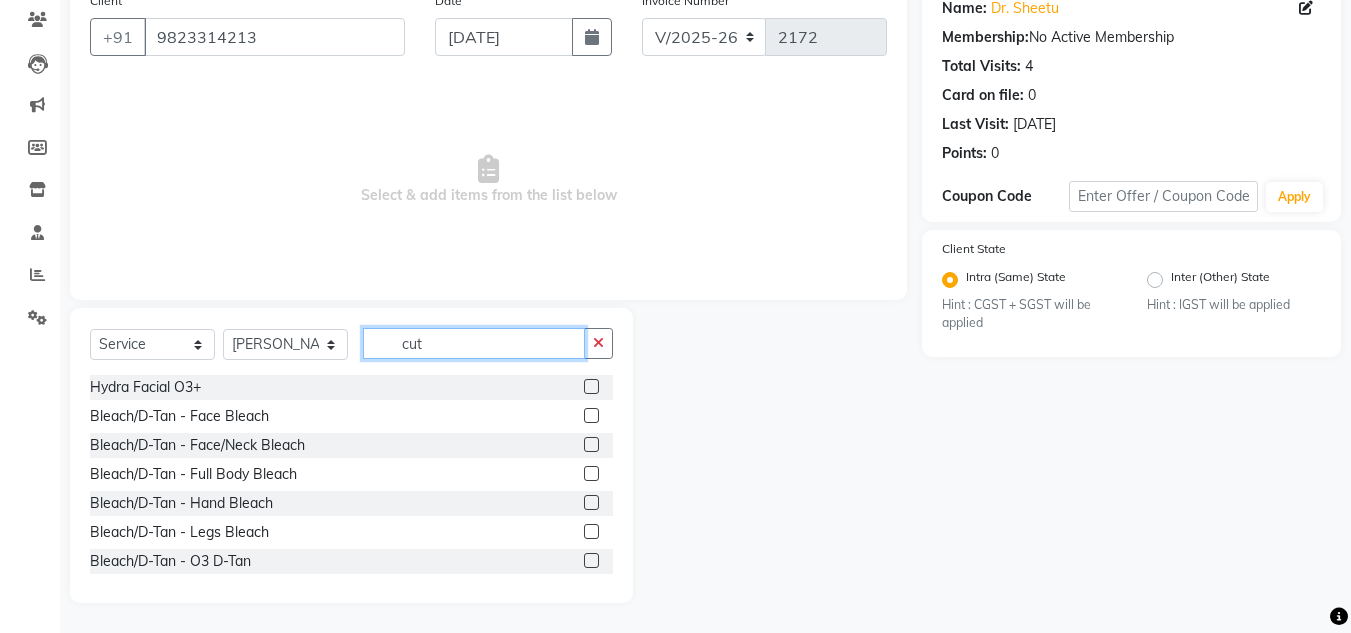 click on "cut" 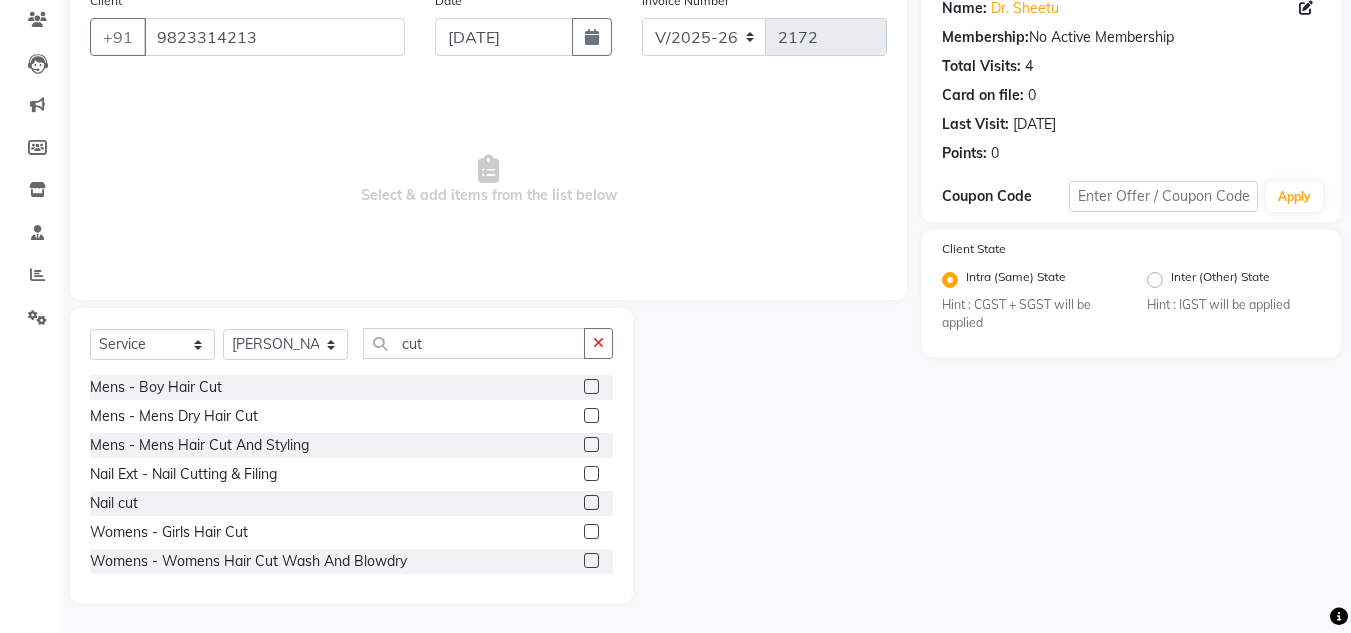 click 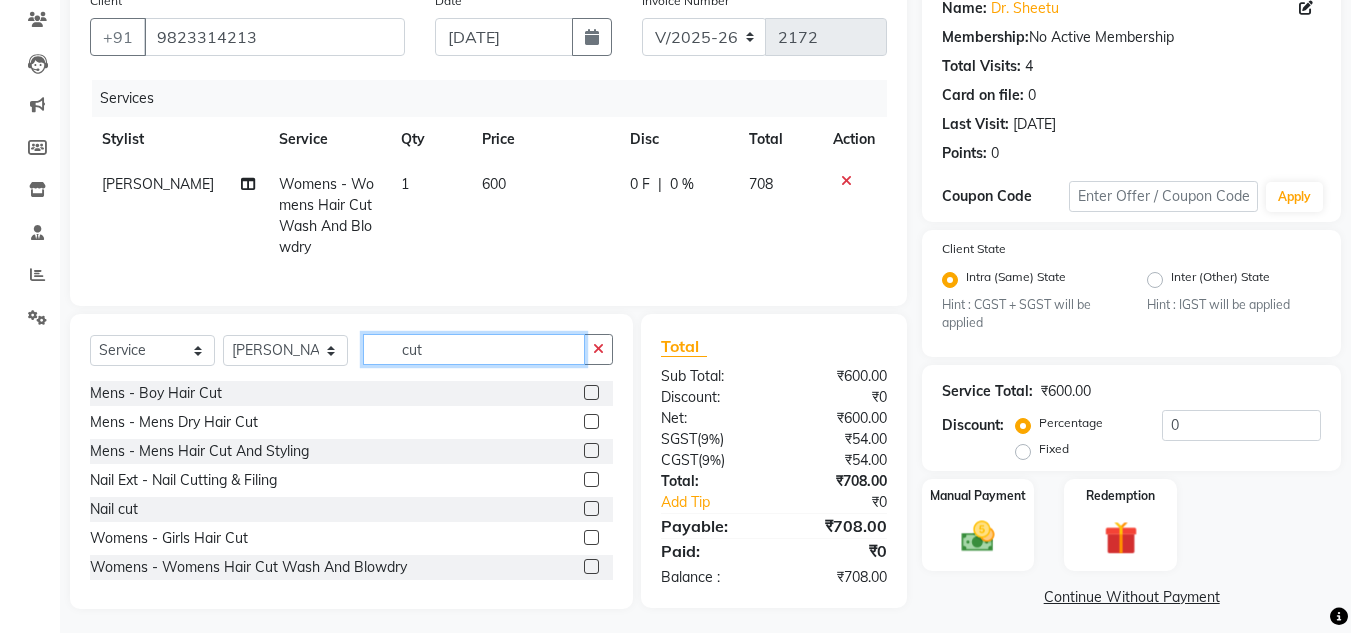 click on "cut" 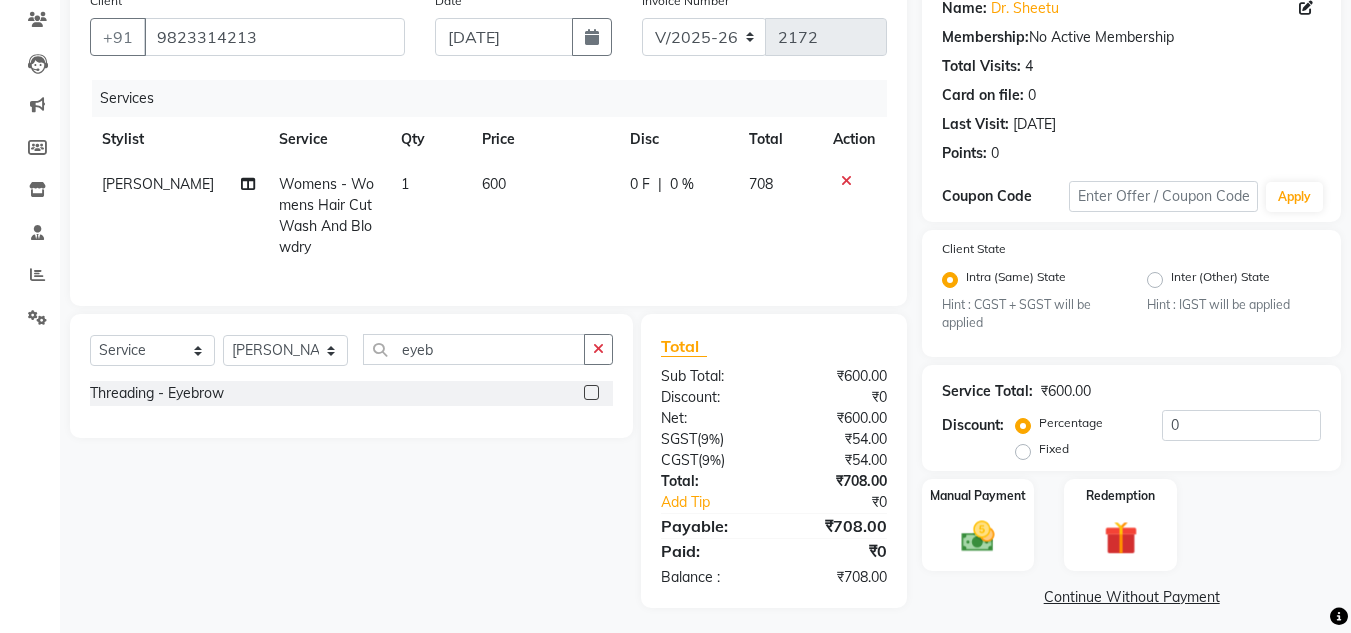 click 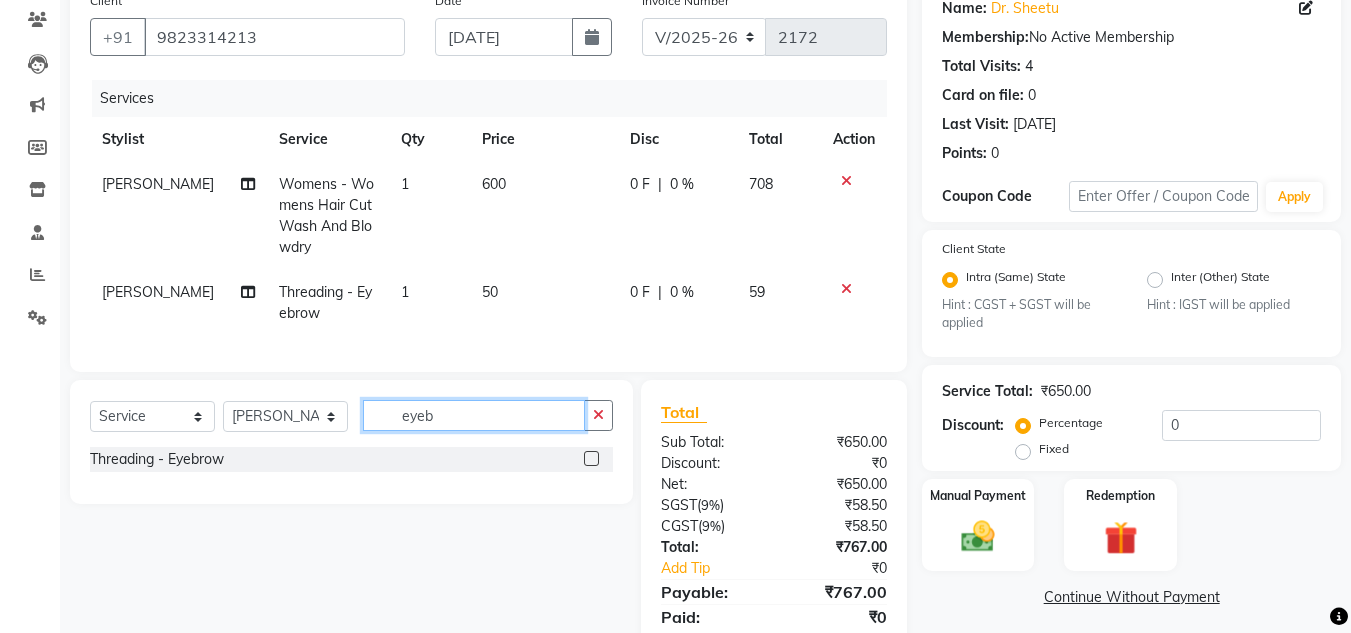 click on "eyeb" 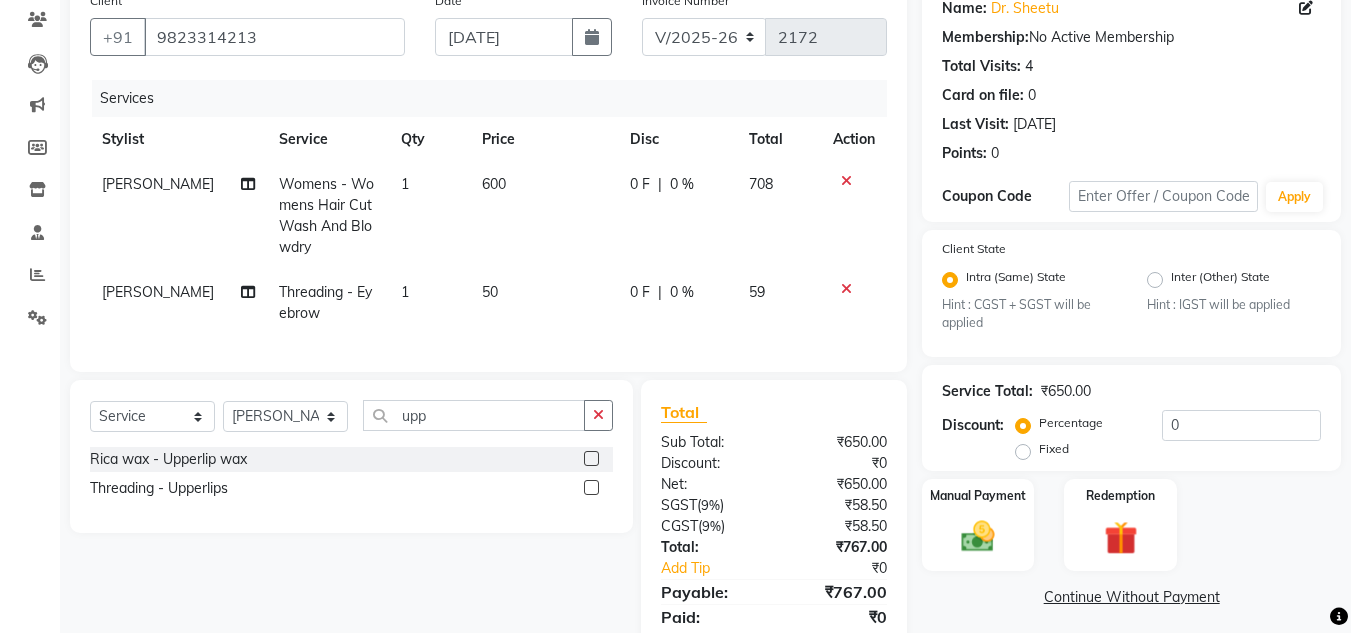 click 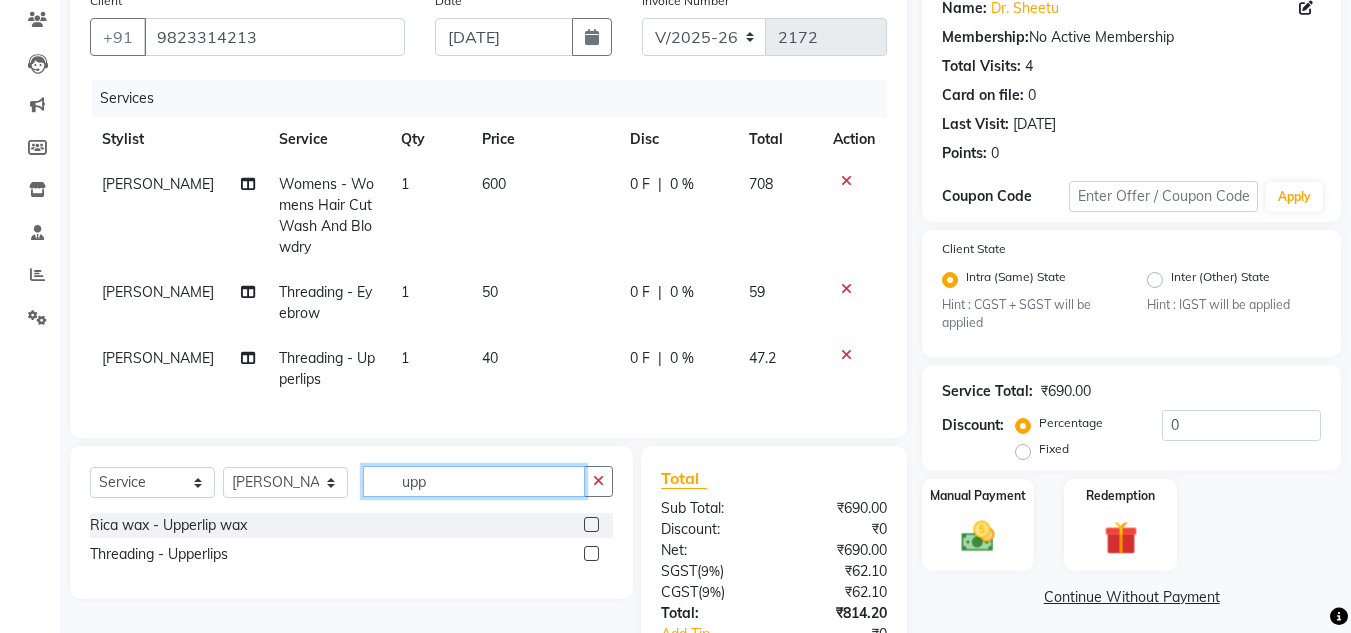 click on "upp" 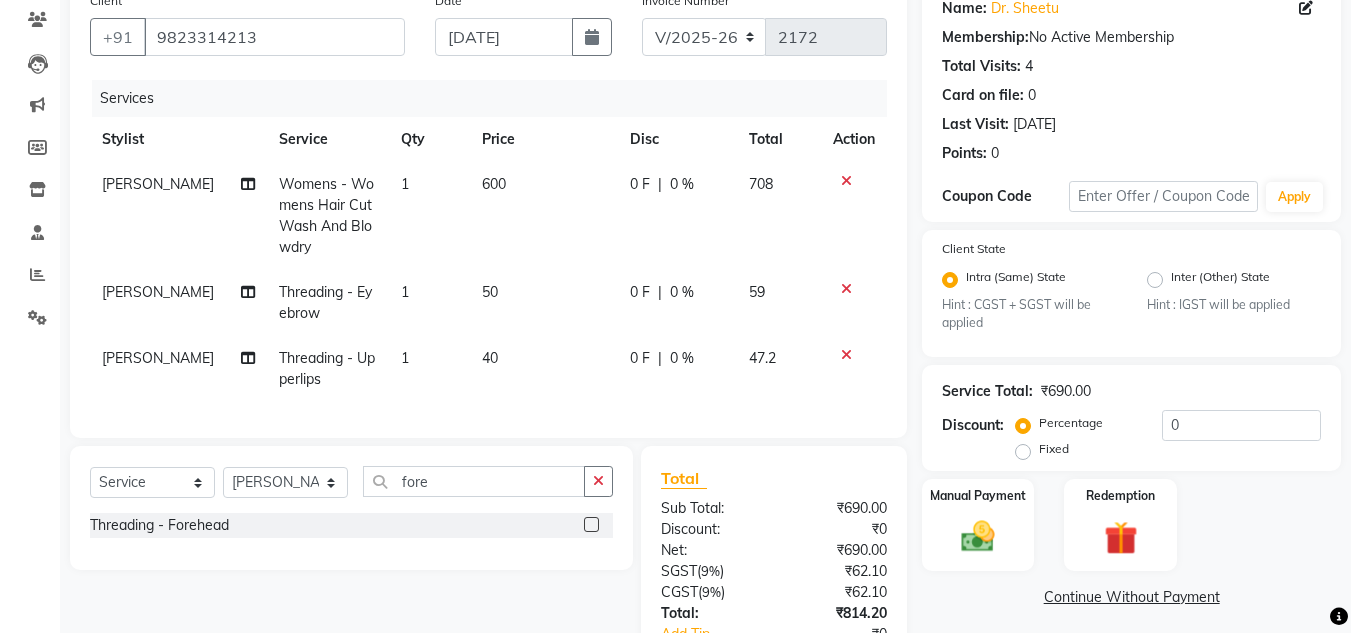 click 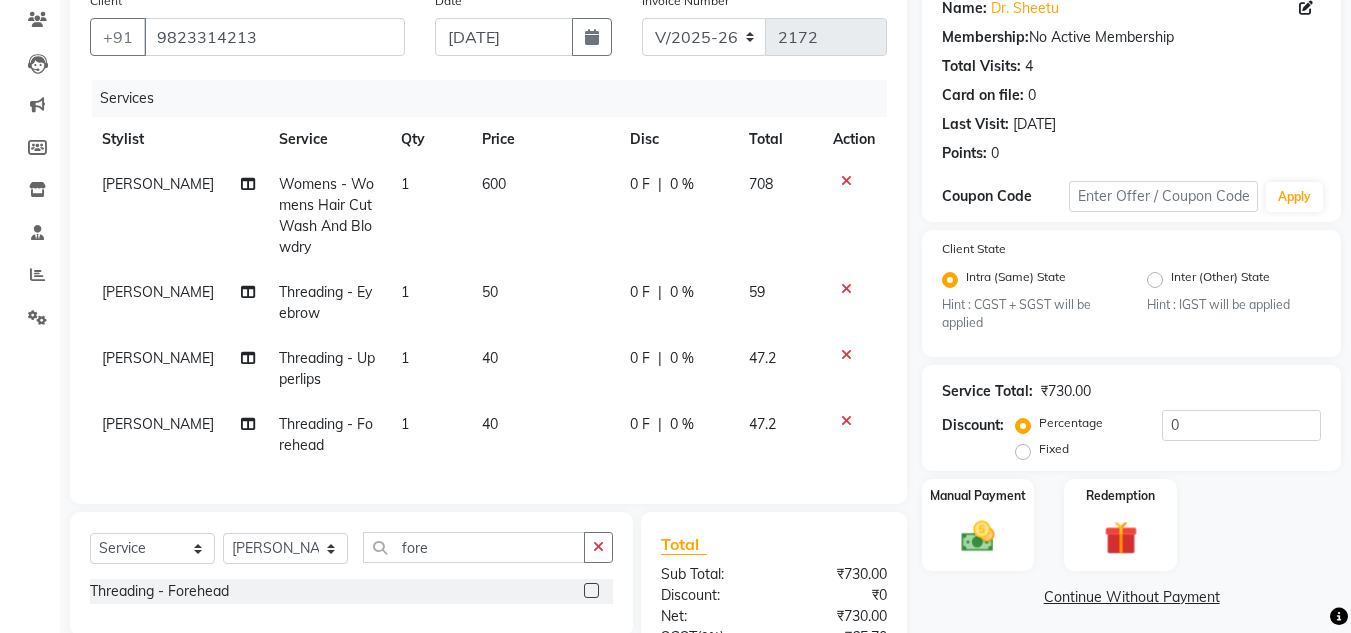 click on "40" 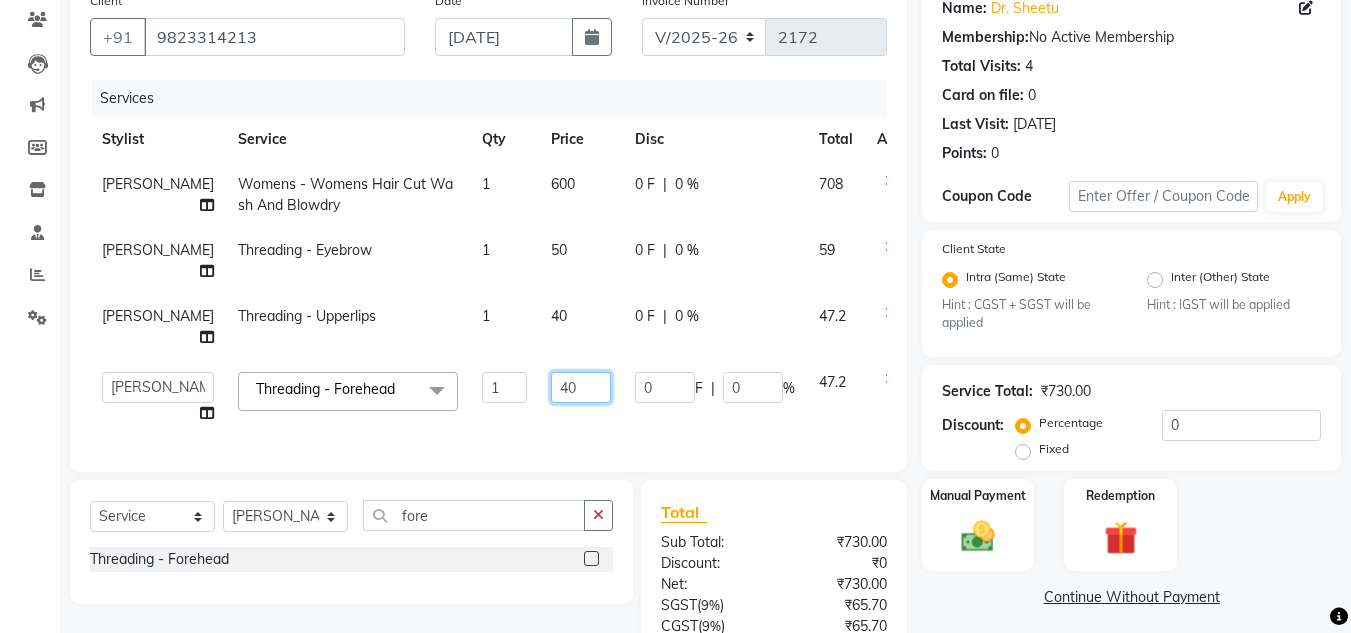 click on "40" 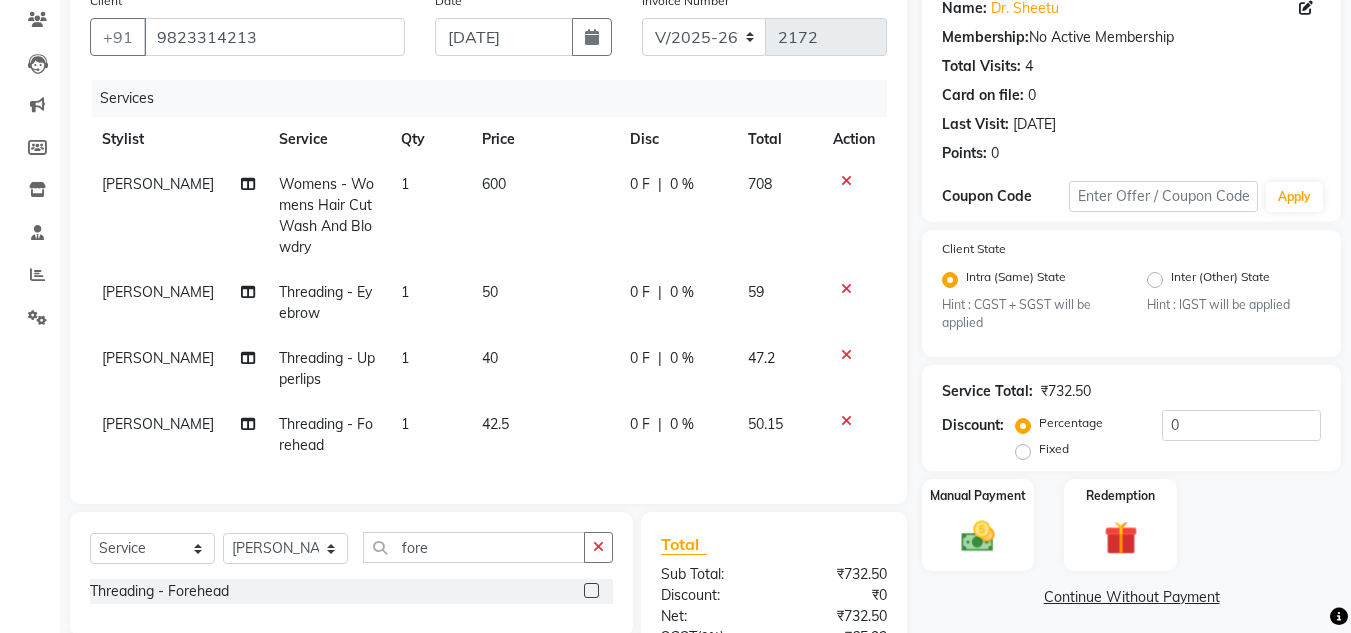 click on "[PERSON_NAME] Womens - Womens  Hair Cut Wash And Blowdry 1 600 0 F | 0 % 708 [PERSON_NAME] Threading - Eyebrow 1 50 0 F | 0 % 59 [PERSON_NAME] Threading - Upperlips 1 40 0 F | 0 % 47.2 [PERSON_NAME] Threading - Forehead 1 42.5 0 F | 0 % 50.15" 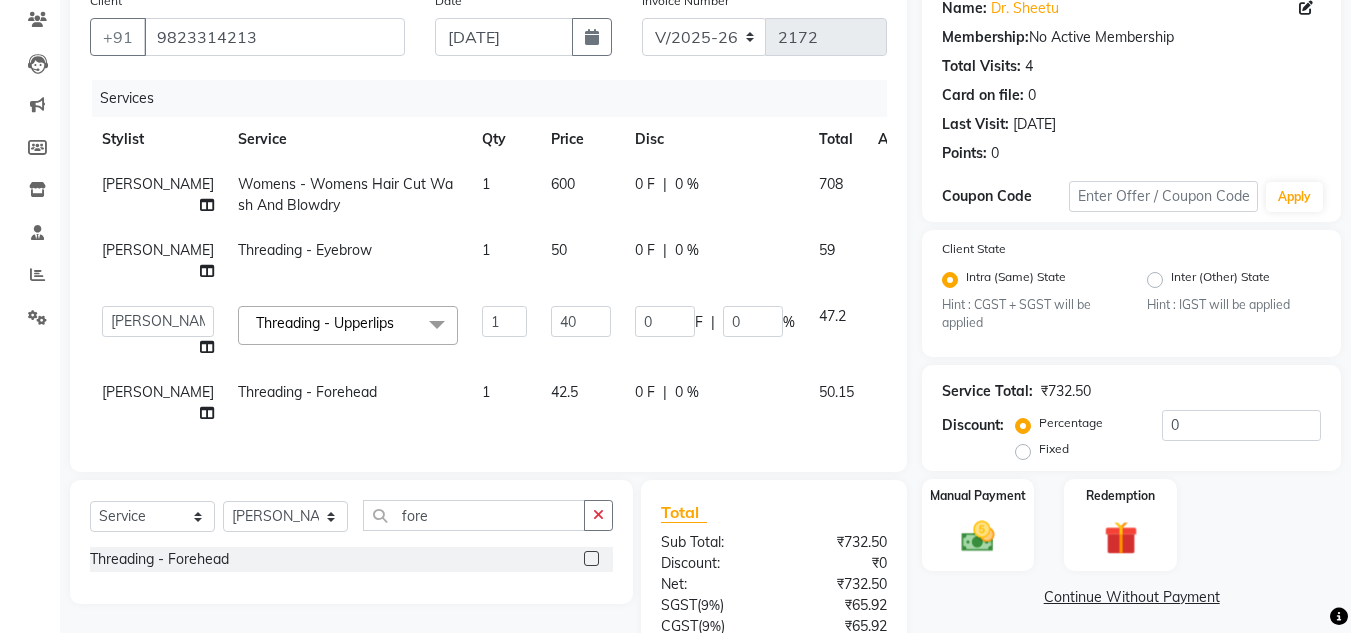 click on "40" 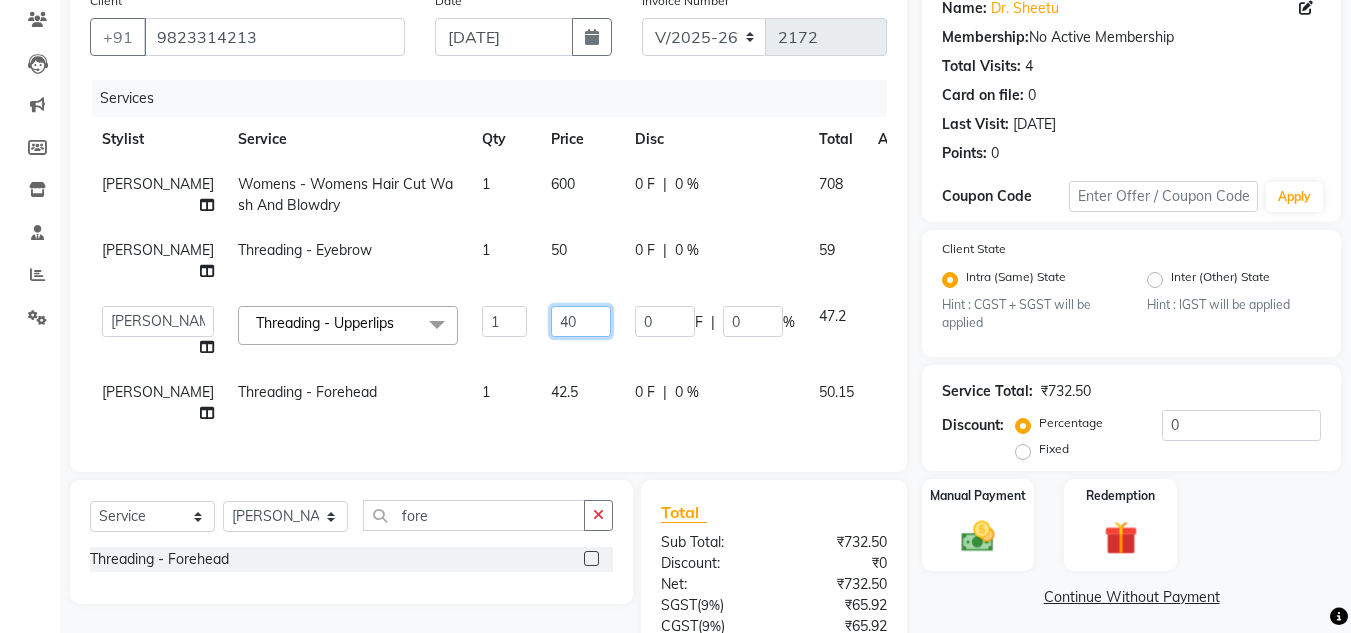 click on "40" 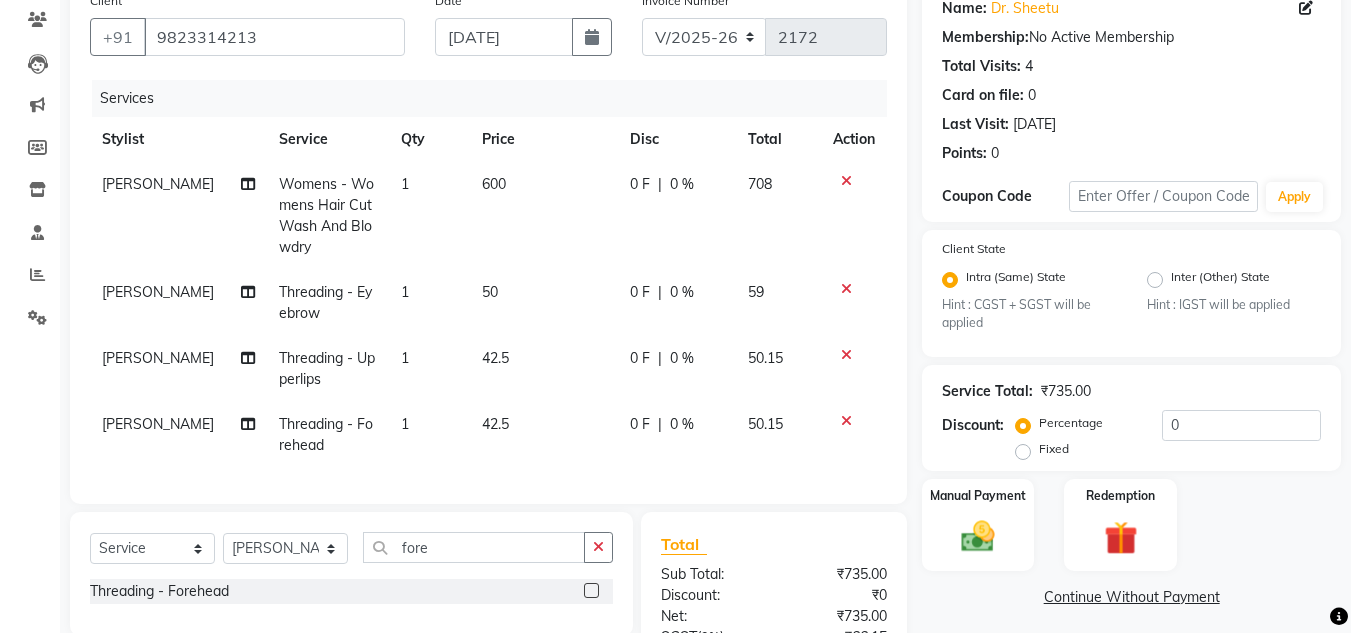 click on "[PERSON_NAME] Womens - Womens  Hair Cut Wash And Blowdry 1 600 0 F | 0 % 708 [PERSON_NAME] Threading - Eyebrow 1 50 0 F | 0 % 59 [PERSON_NAME] Threading - Upperlips 1 42.5 0 F | 0 % 50.15 [PERSON_NAME] Threading - Forehead 1 42.5 0 F | 0 % 50.15" 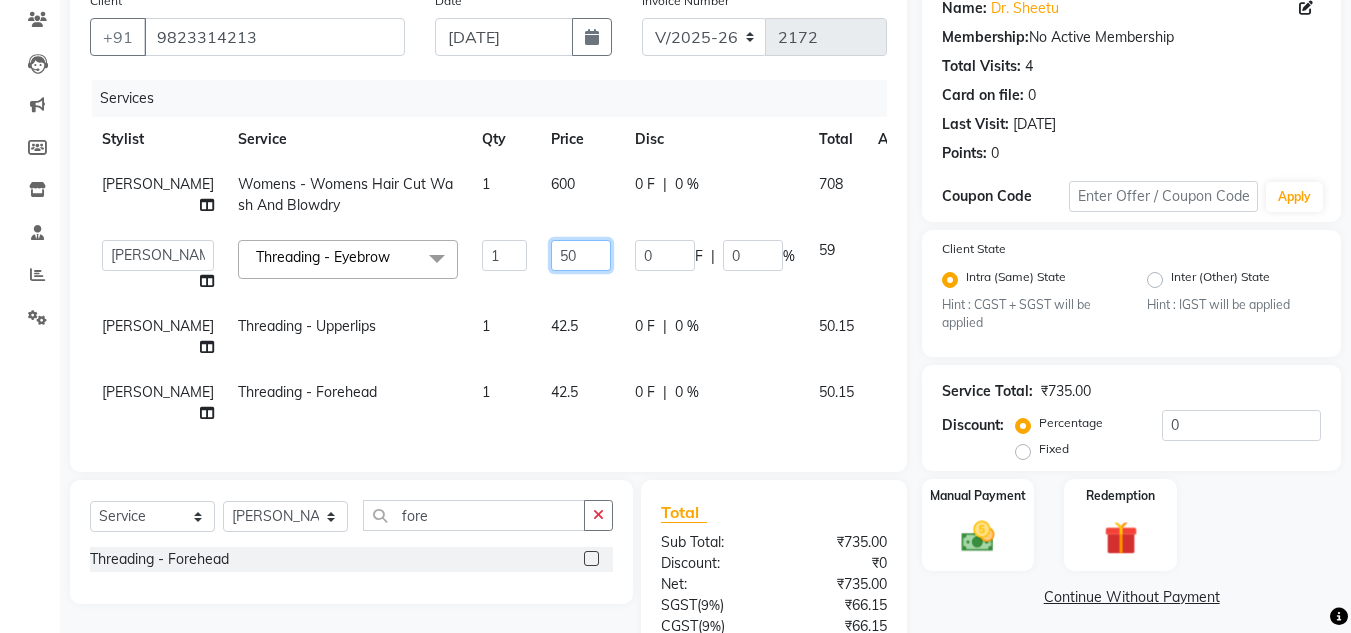 click on "50" 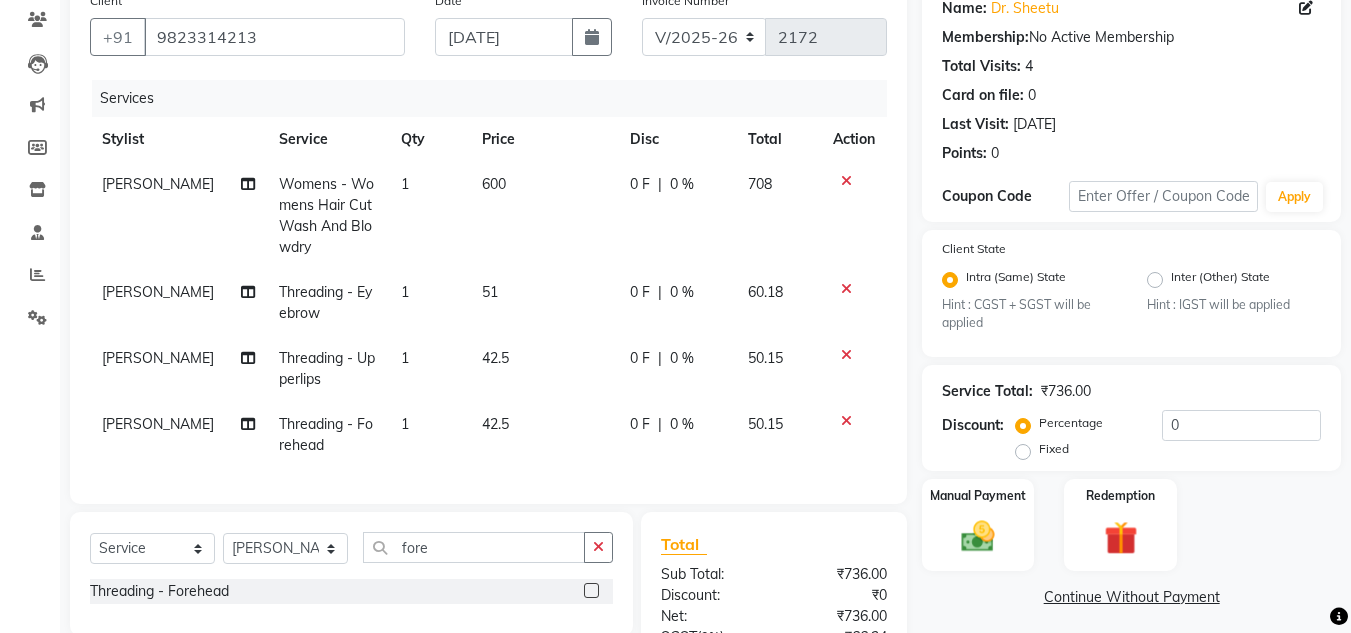 click on "[PERSON_NAME] Womens - Womens  Hair Cut Wash And Blowdry 1 600 0 F | 0 % 708 [PERSON_NAME] Threading - Eyebrow 1 51 0 F | 0 % 60.18 [PERSON_NAME] Threading - Upperlips 1 42.5 0 F | 0 % 50.15 [PERSON_NAME] Threading - Forehead 1 42.5 0 F | 0 % 50.15" 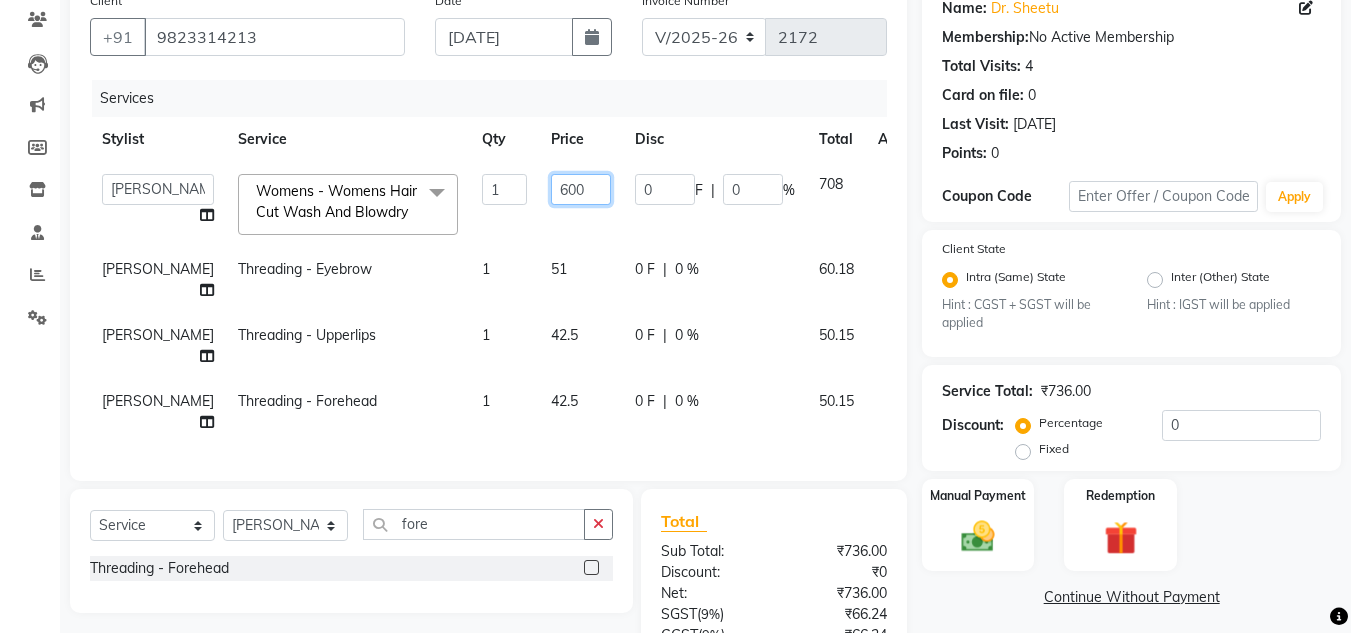 click on "600" 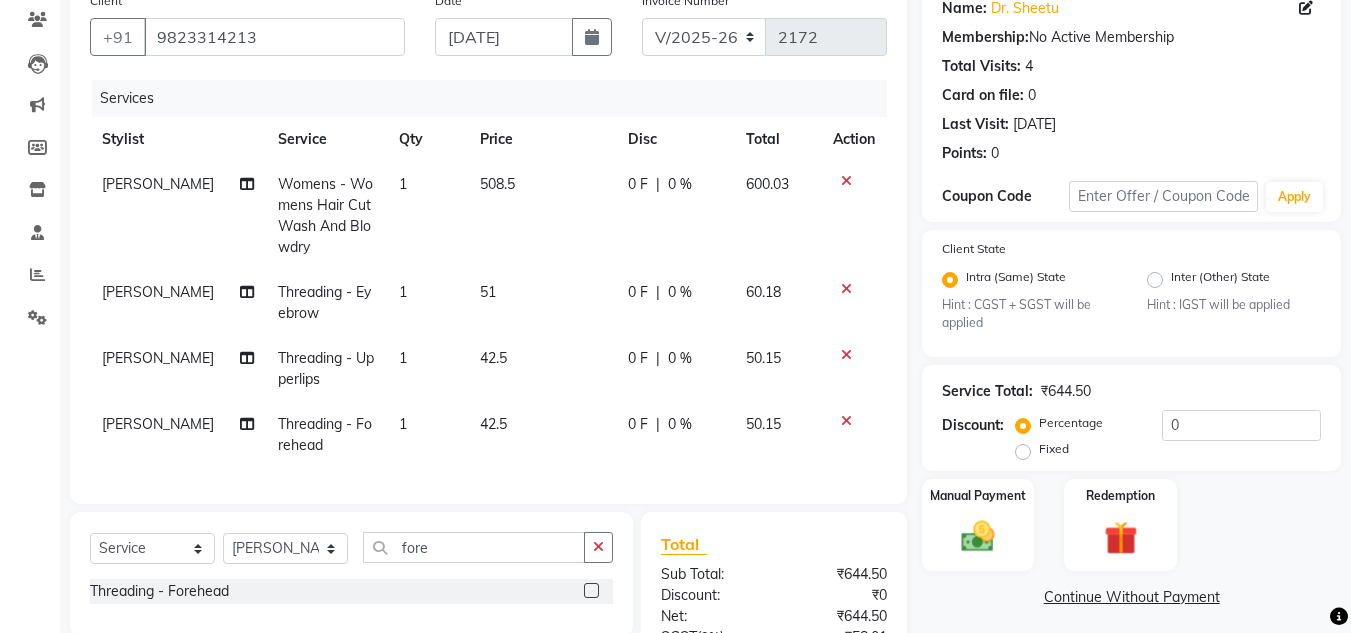 click on "600.03" 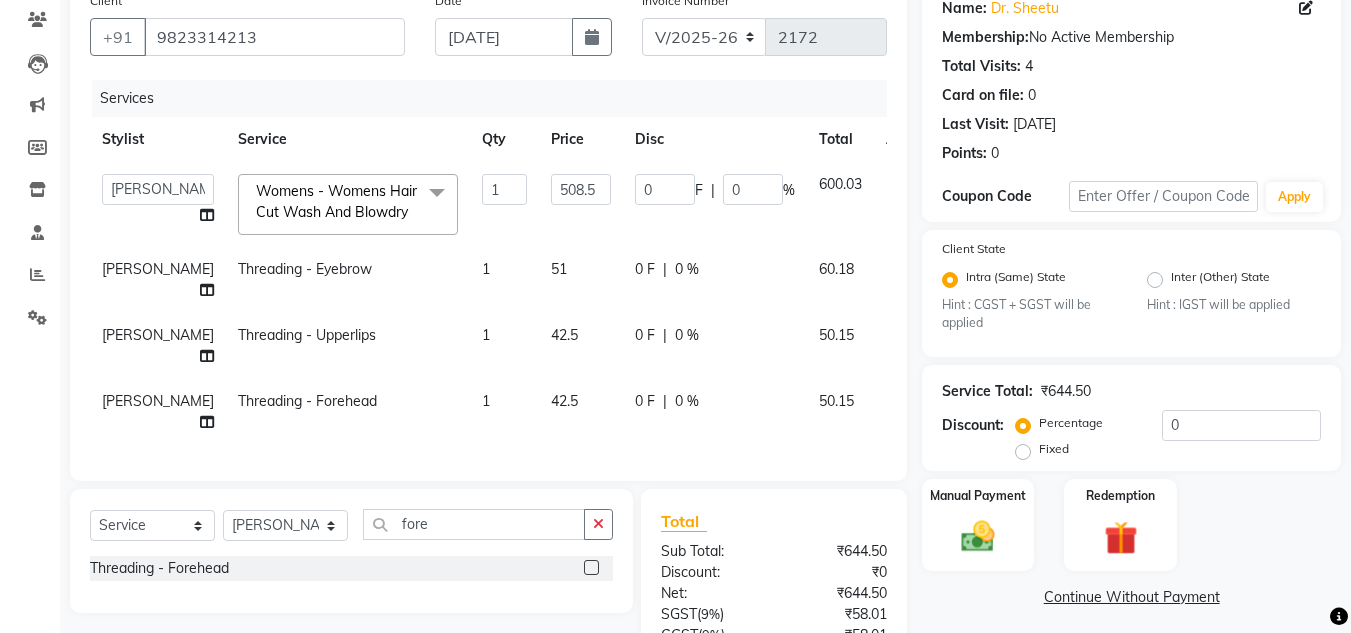 scroll, scrollTop: 384, scrollLeft: 0, axis: vertical 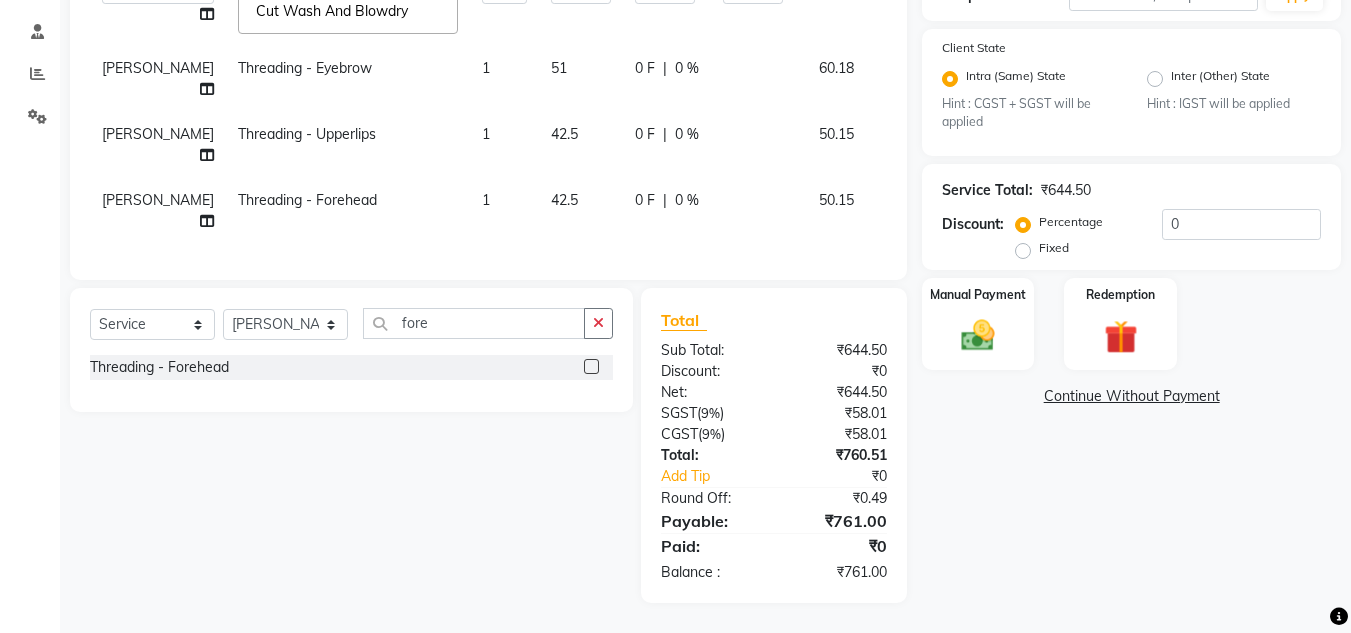 click on "42.5" 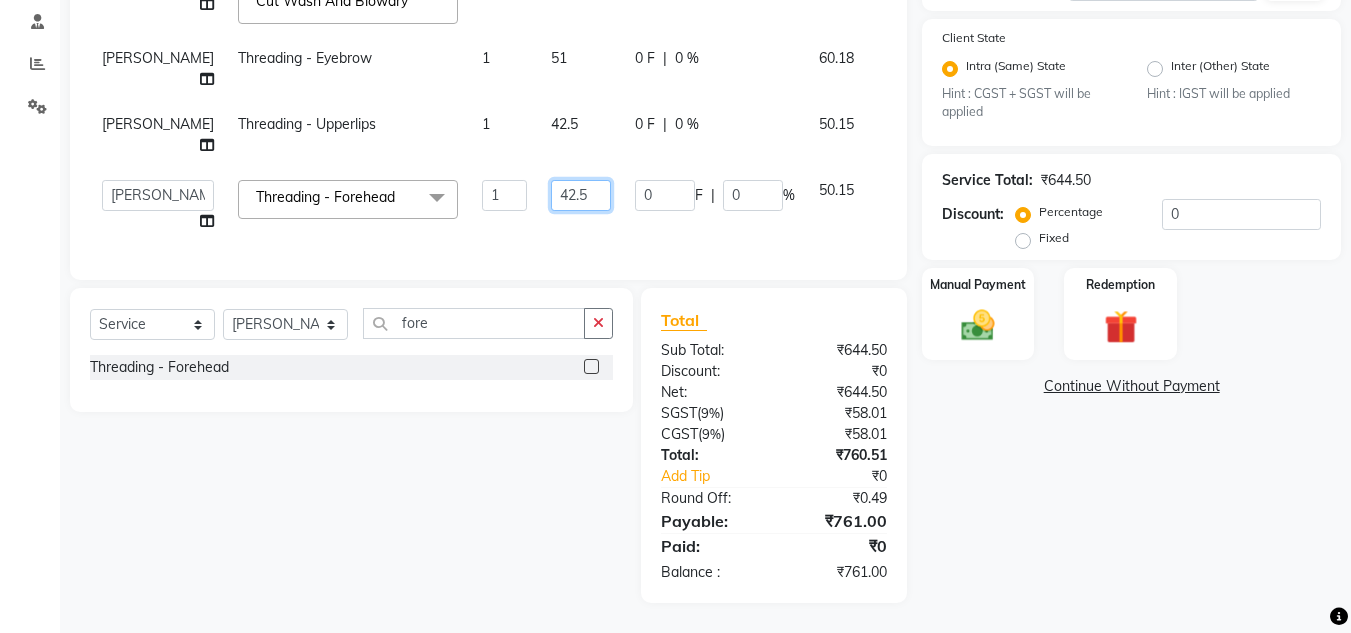 click on "42.5" 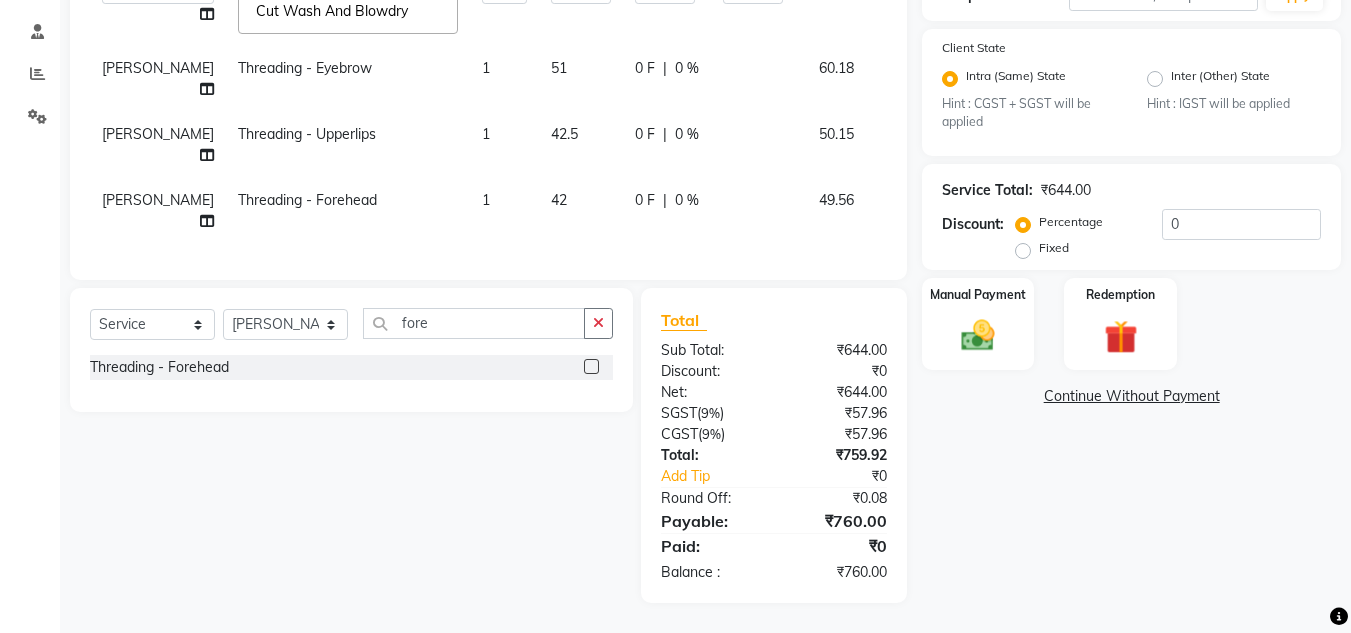 click on "49.56" 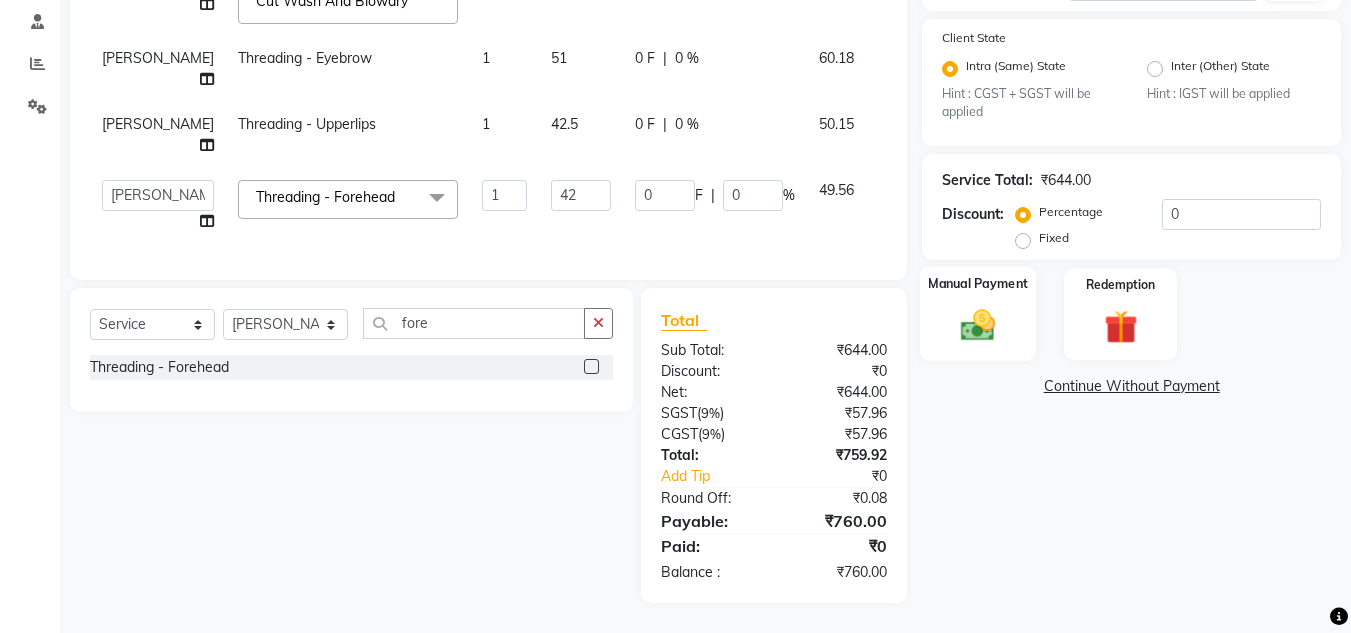 click 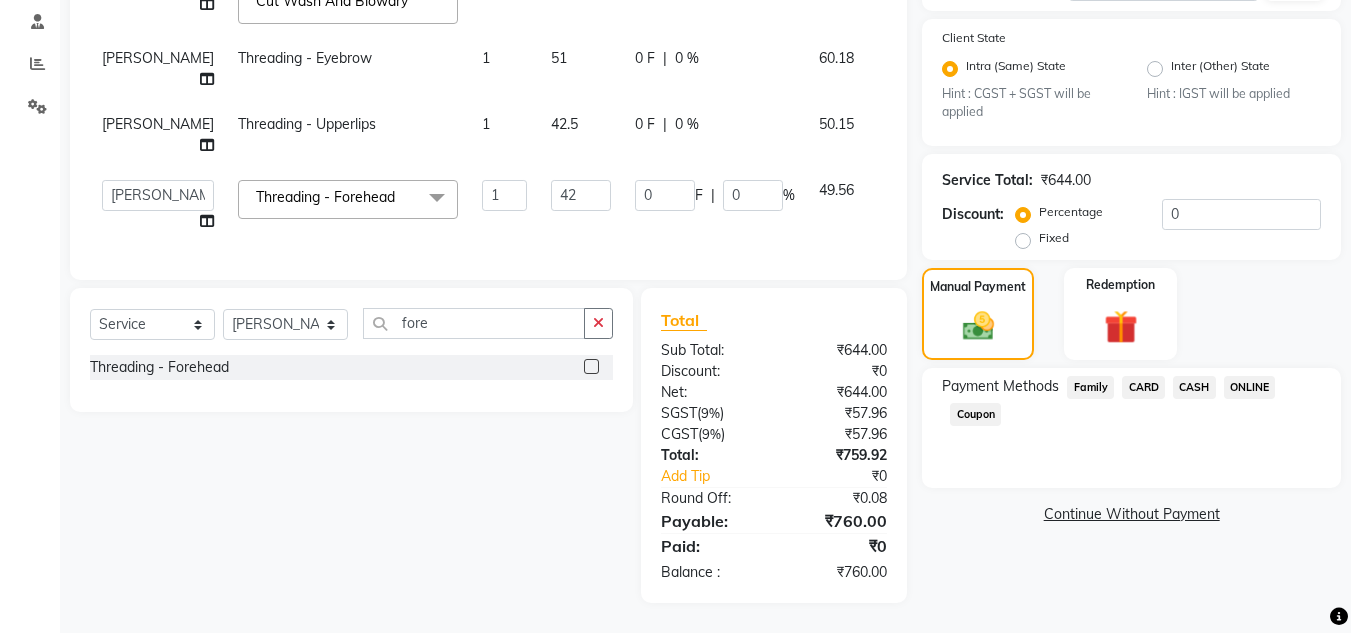 click on "CASH" 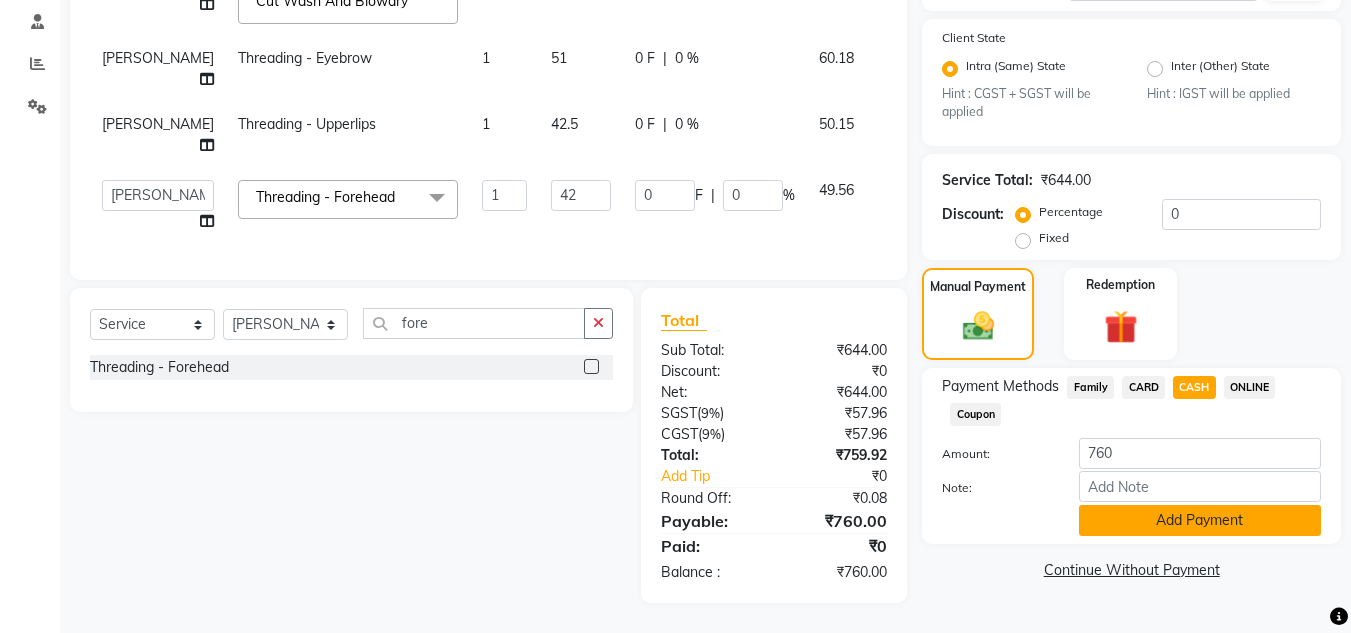 click on "Add Payment" 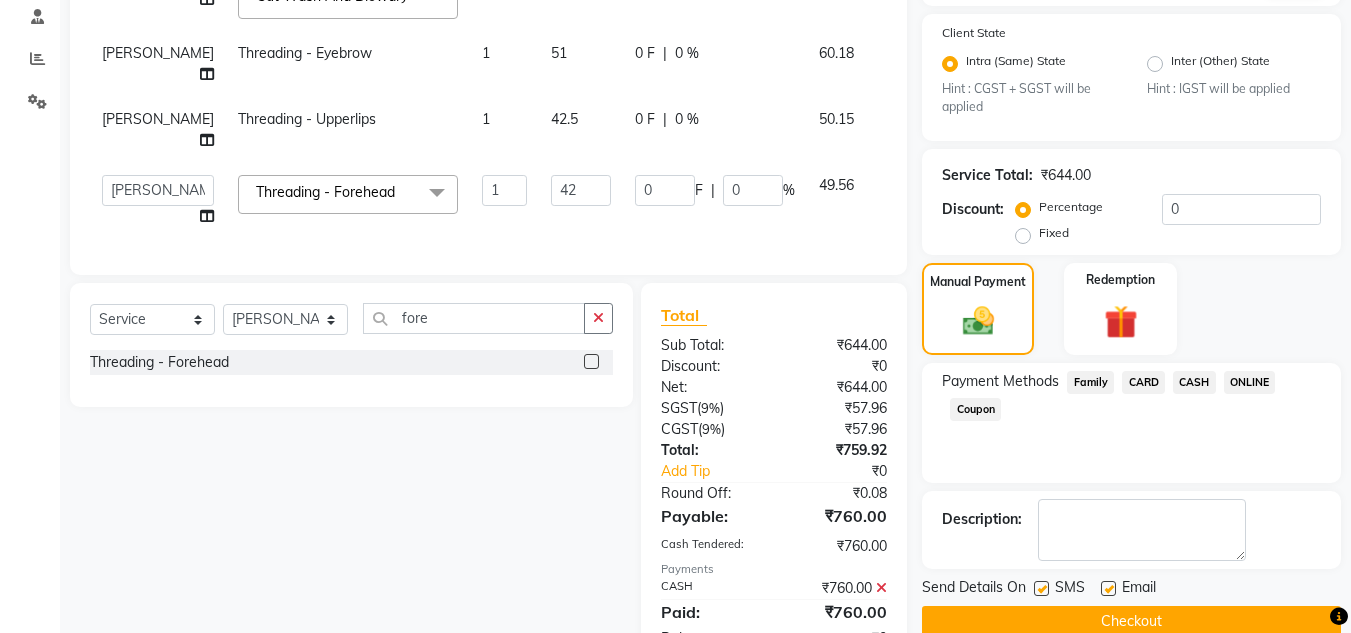 scroll, scrollTop: 465, scrollLeft: 0, axis: vertical 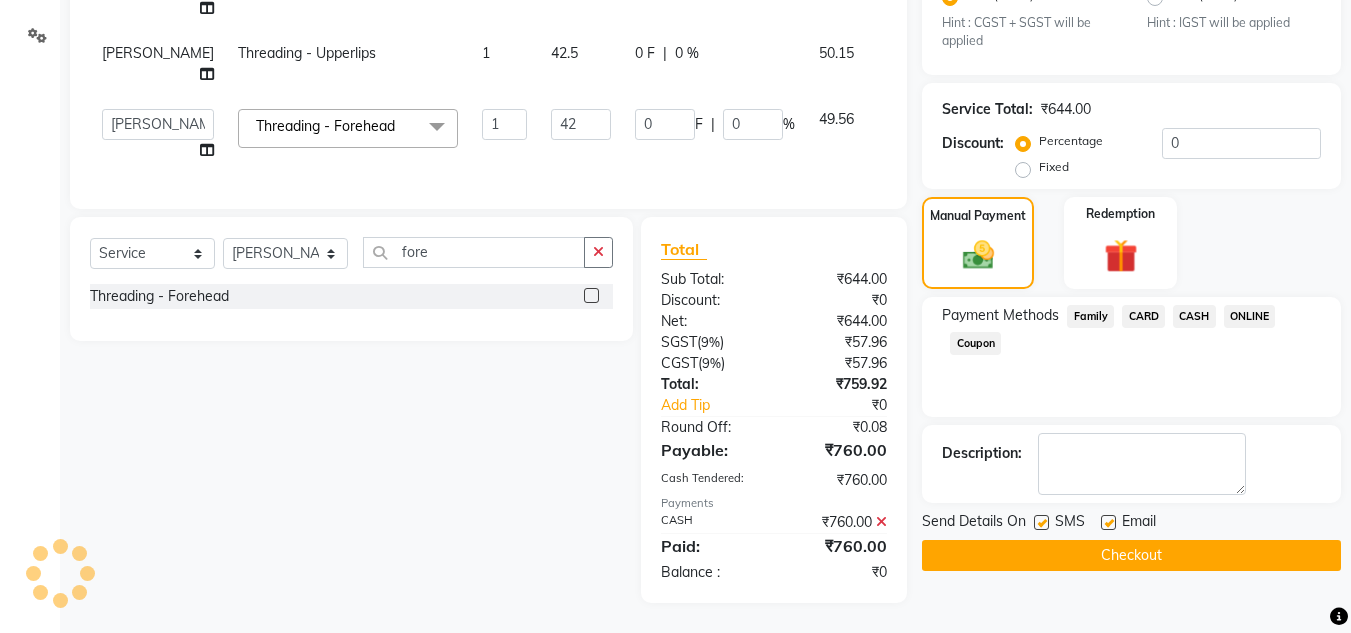 click on "Checkout" 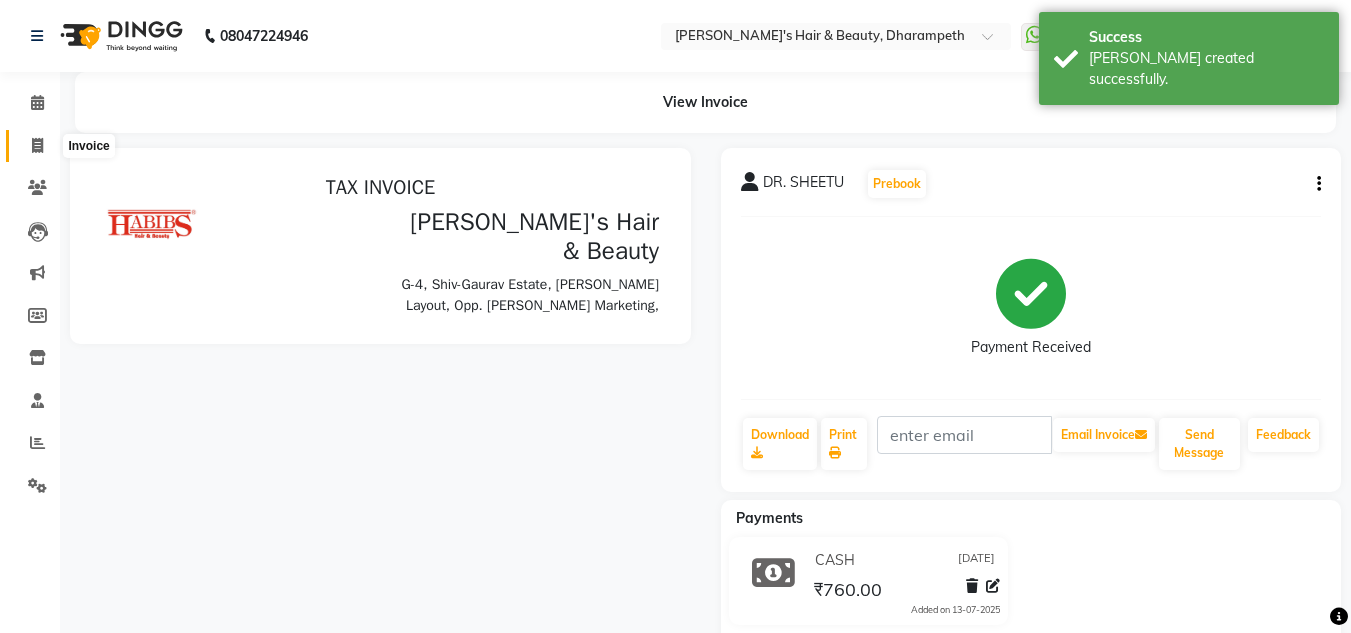 scroll, scrollTop: 0, scrollLeft: 0, axis: both 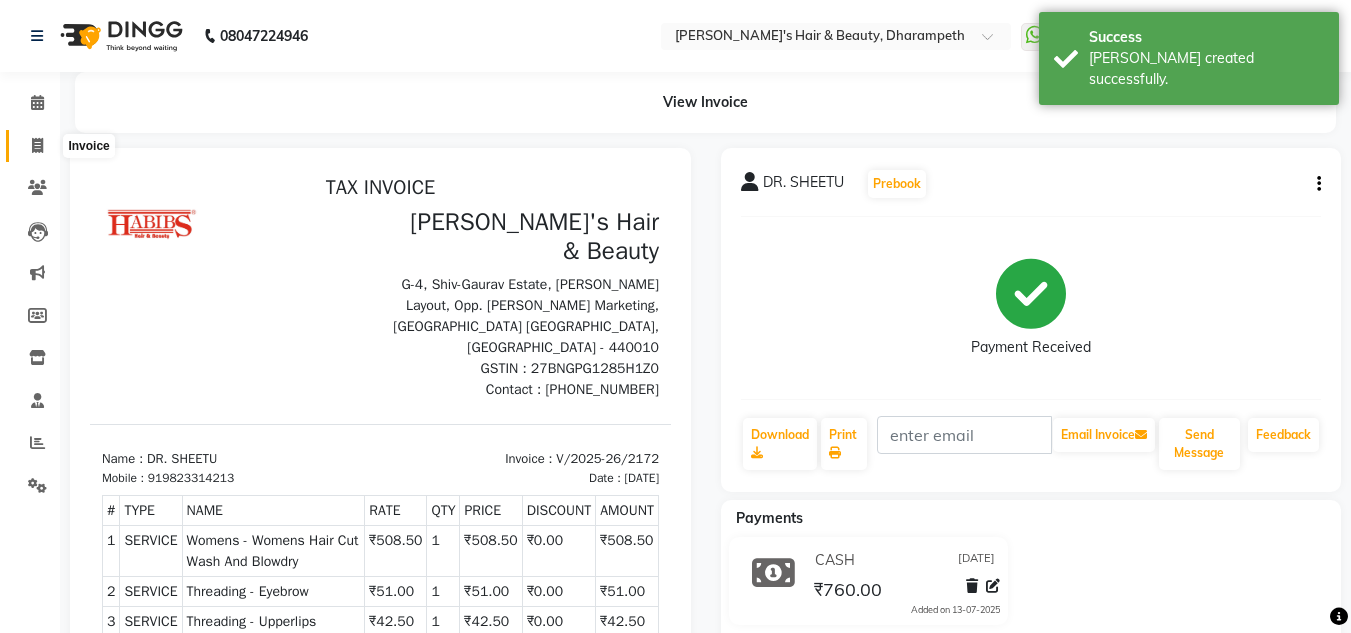 click 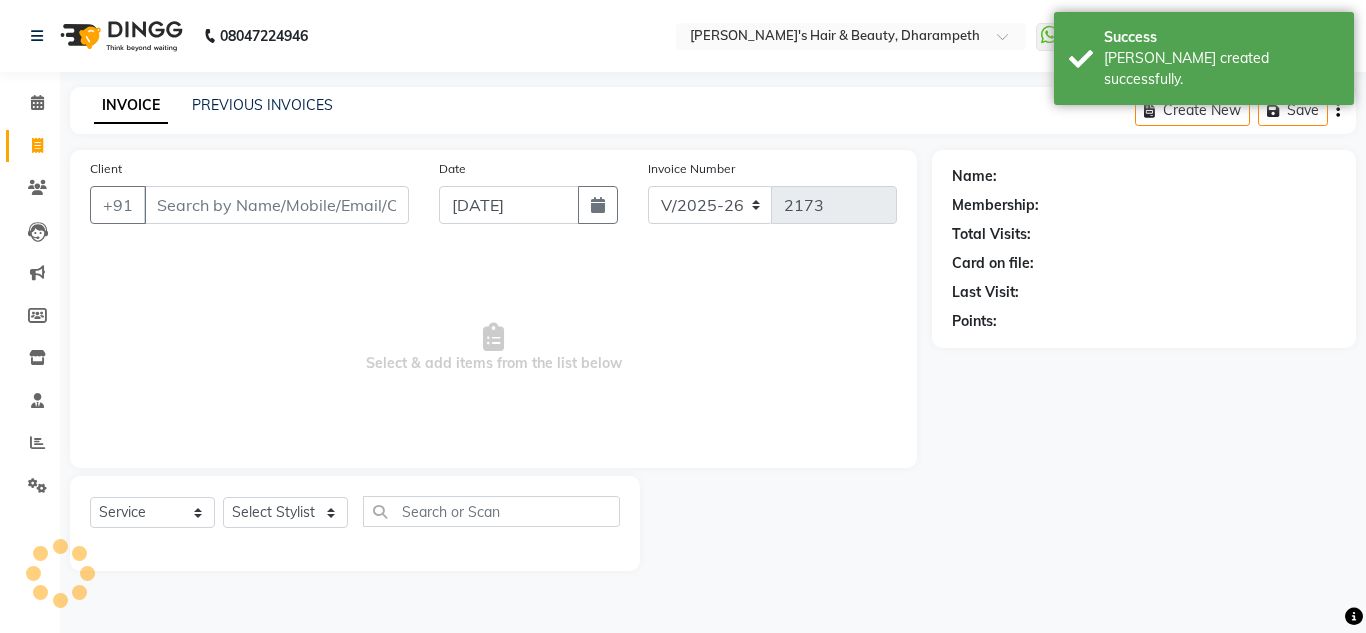 click on "Client" at bounding box center [276, 205] 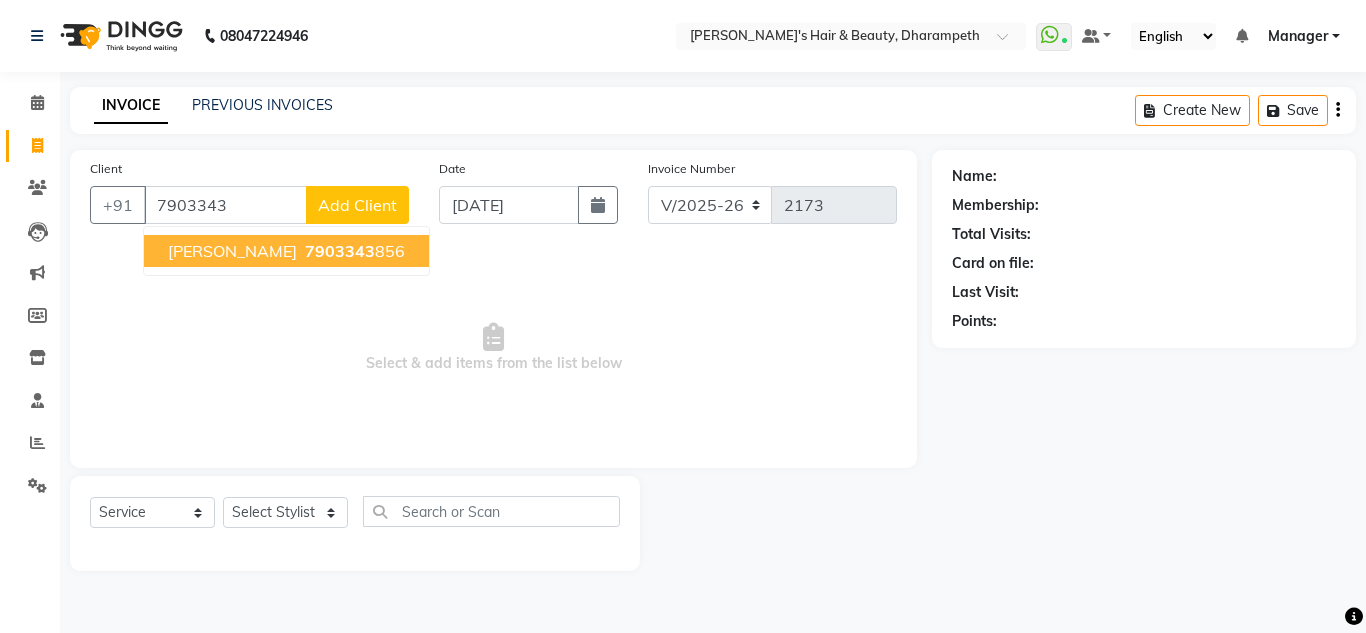 click on "7903343 856" at bounding box center (353, 251) 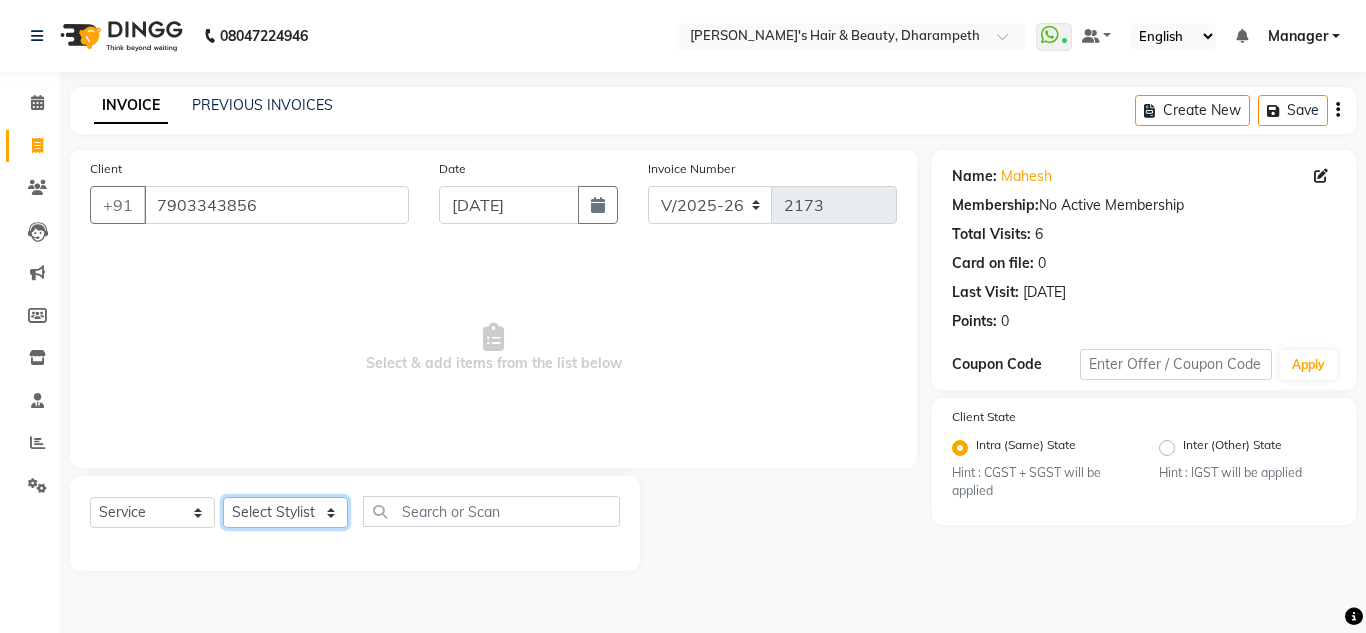 click on "Select Stylist Anuj W [PERSON_NAME] [PERSON_NAME]  Manager [PERSON_NAME] C [PERSON_NAME] S [PERSON_NAME] S Shilpa P Vedant N" 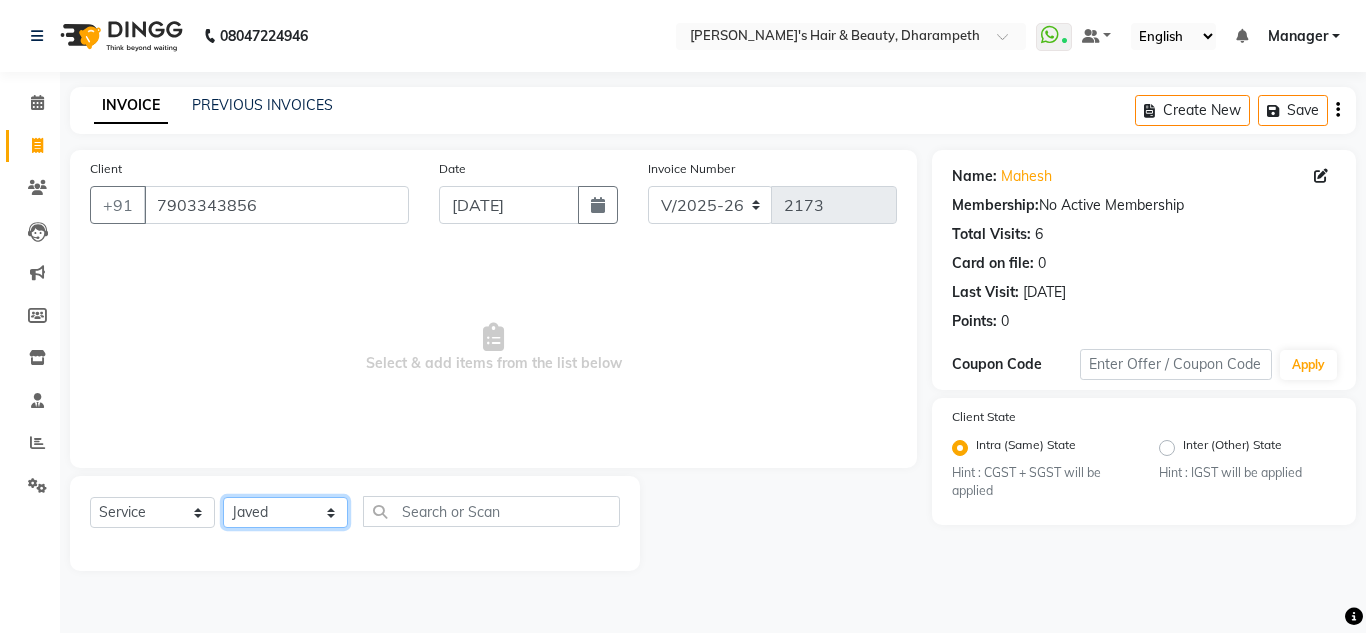 click on "Select Stylist Anuj W [PERSON_NAME] [PERSON_NAME]  Manager [PERSON_NAME] C [PERSON_NAME] S [PERSON_NAME] S Shilpa P Vedant N" 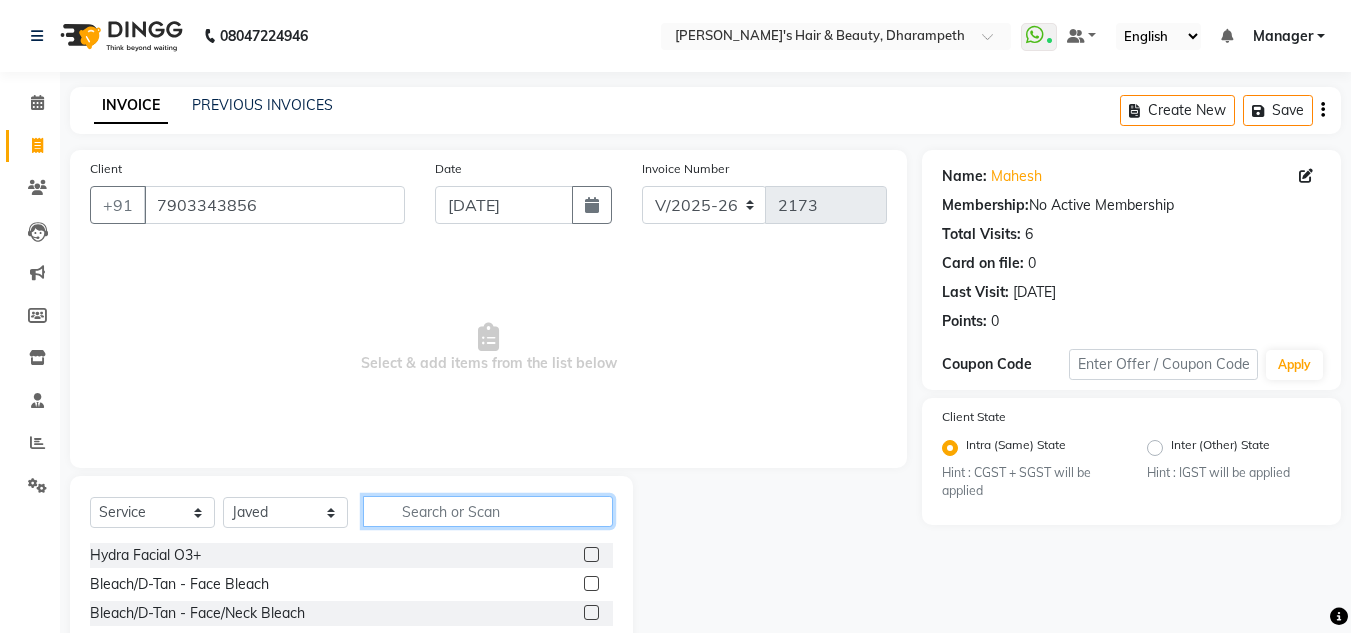 click 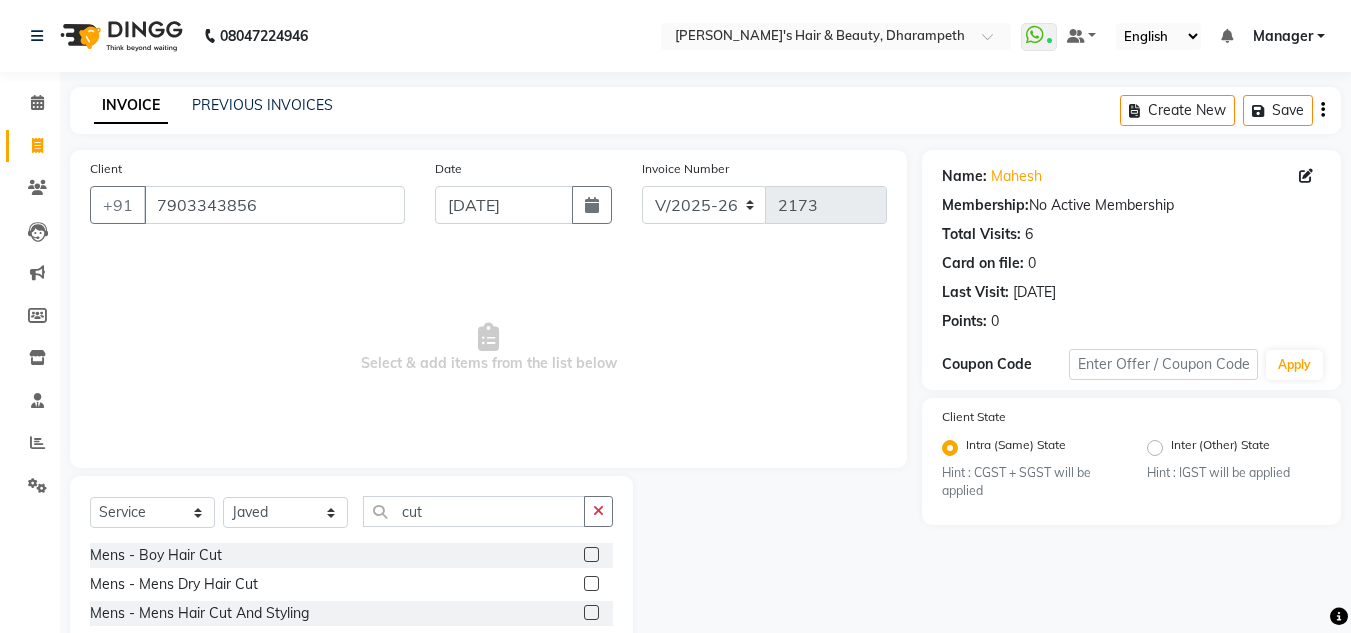 click 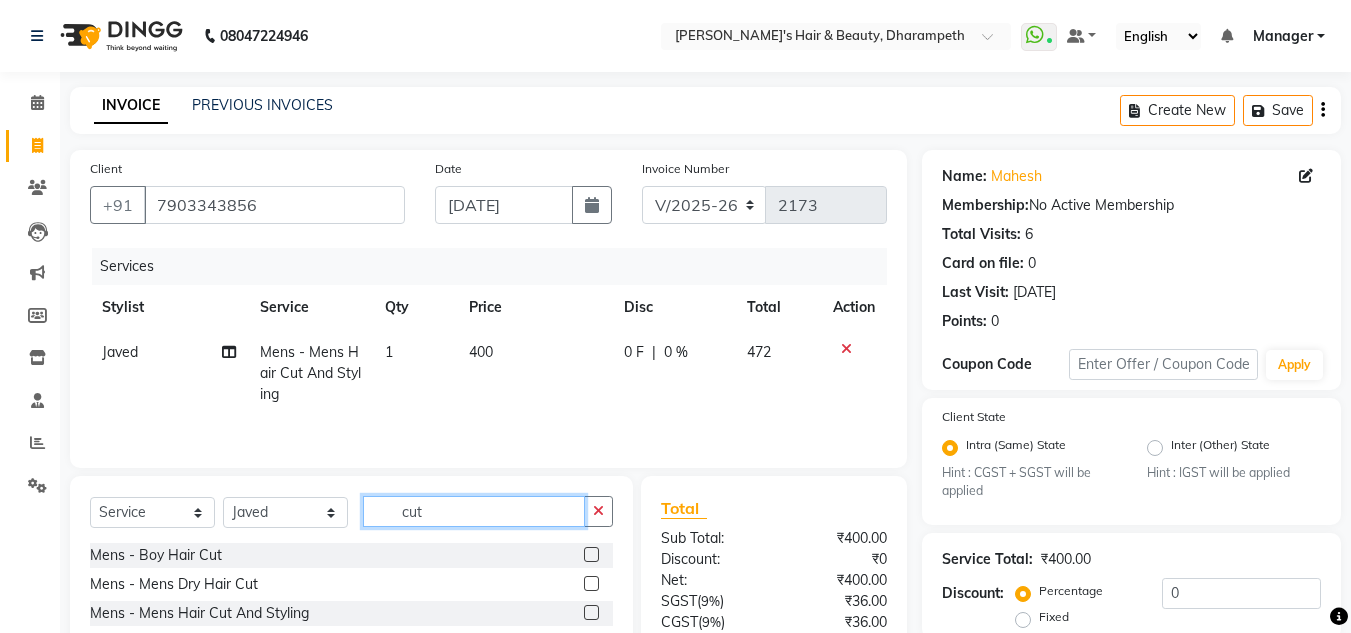 click on "cut" 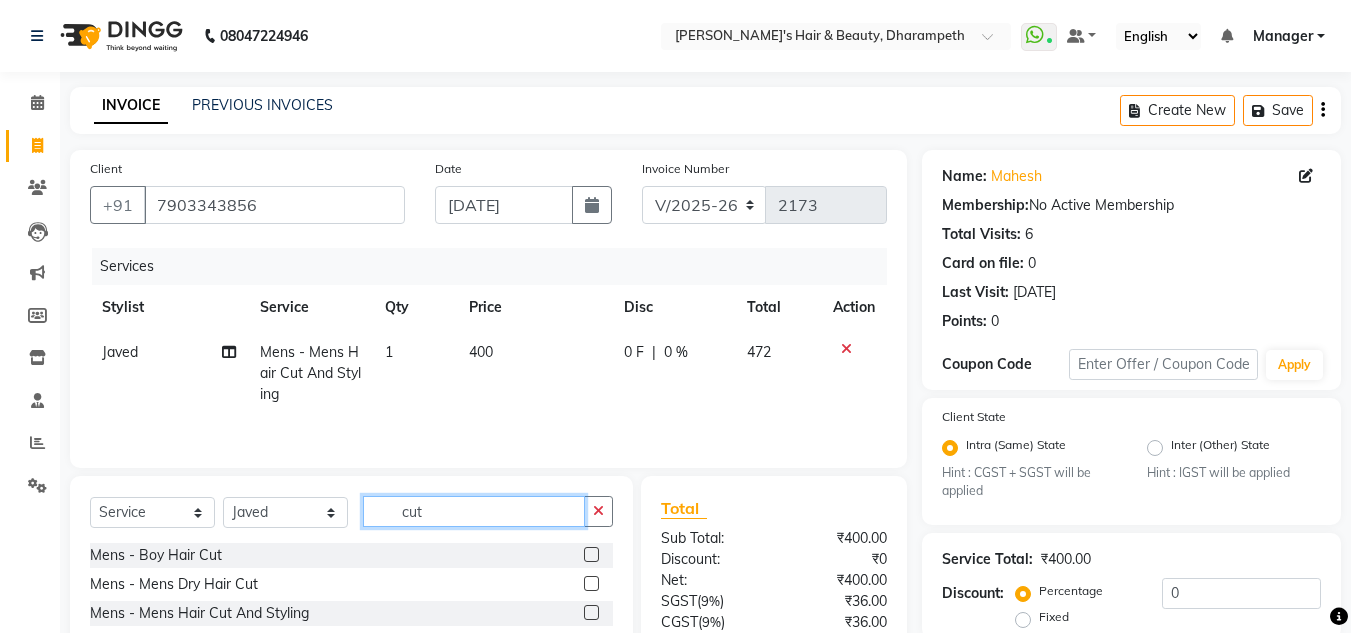 click on "cut" 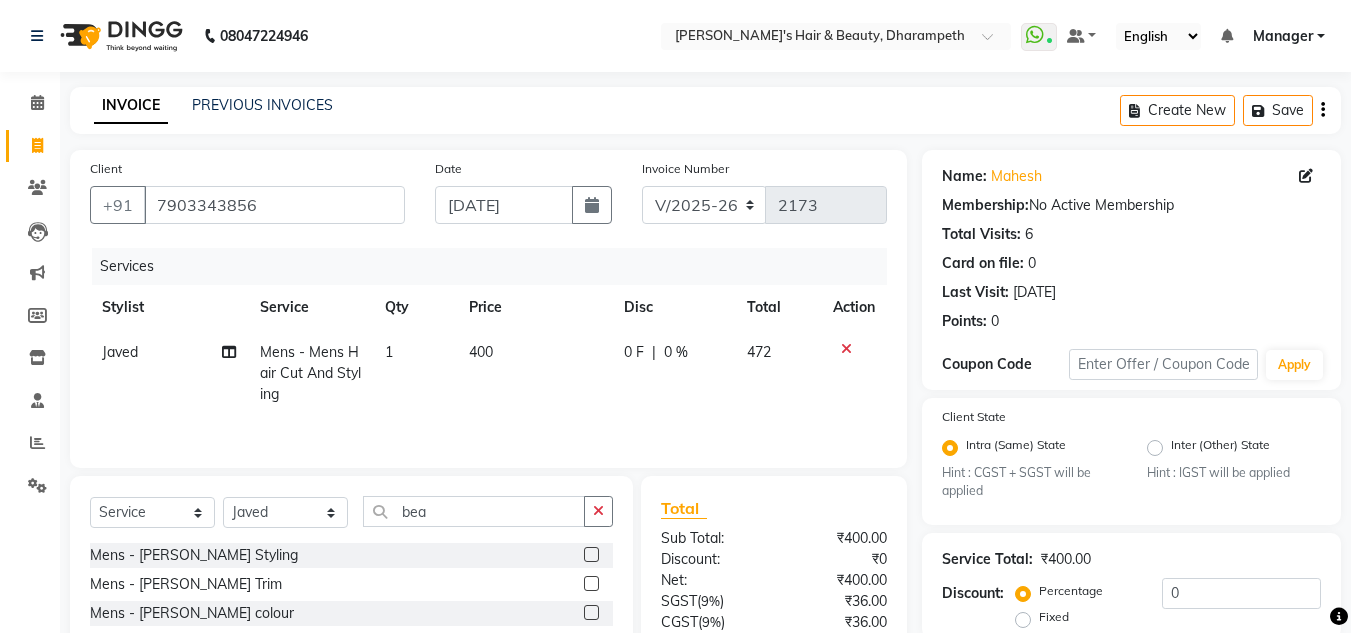 click 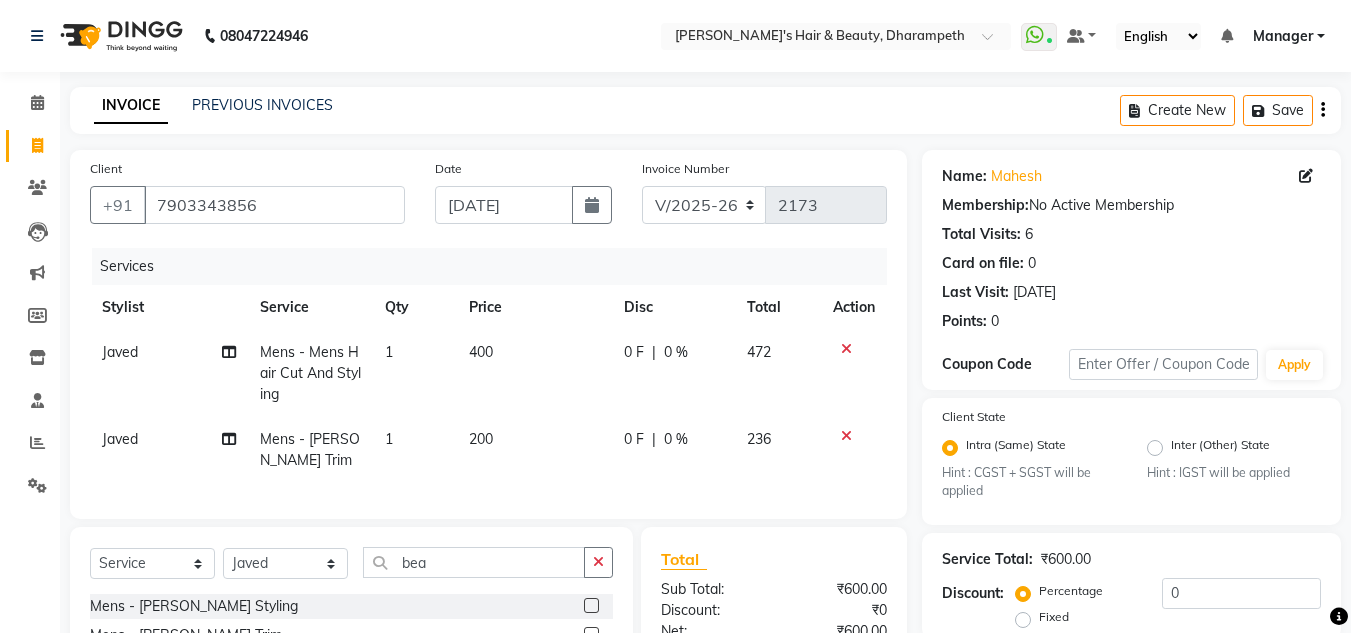 click on "400" 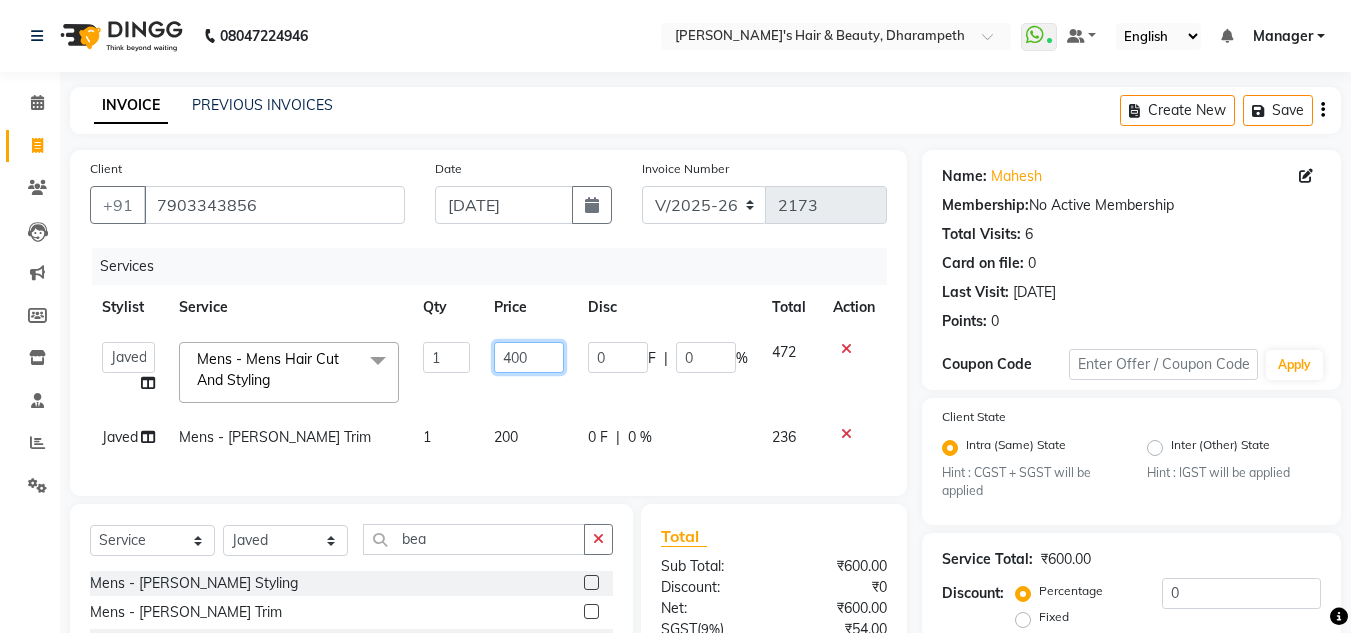 click on "400" 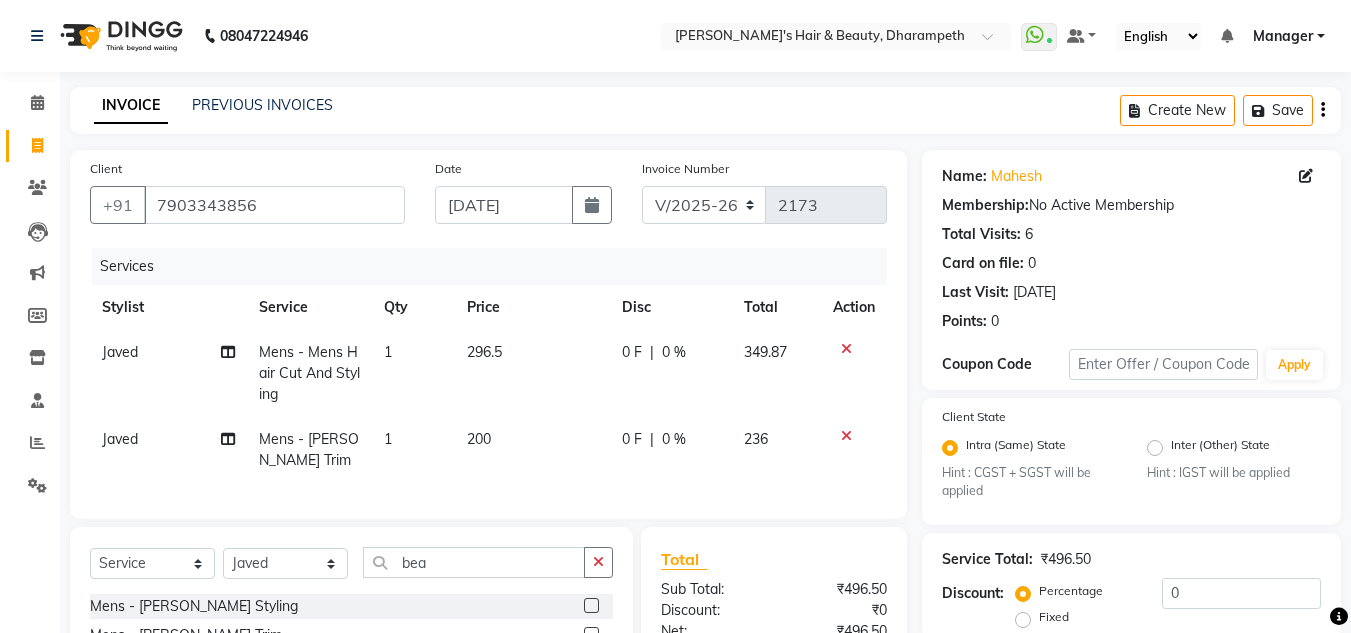 click on "349.87" 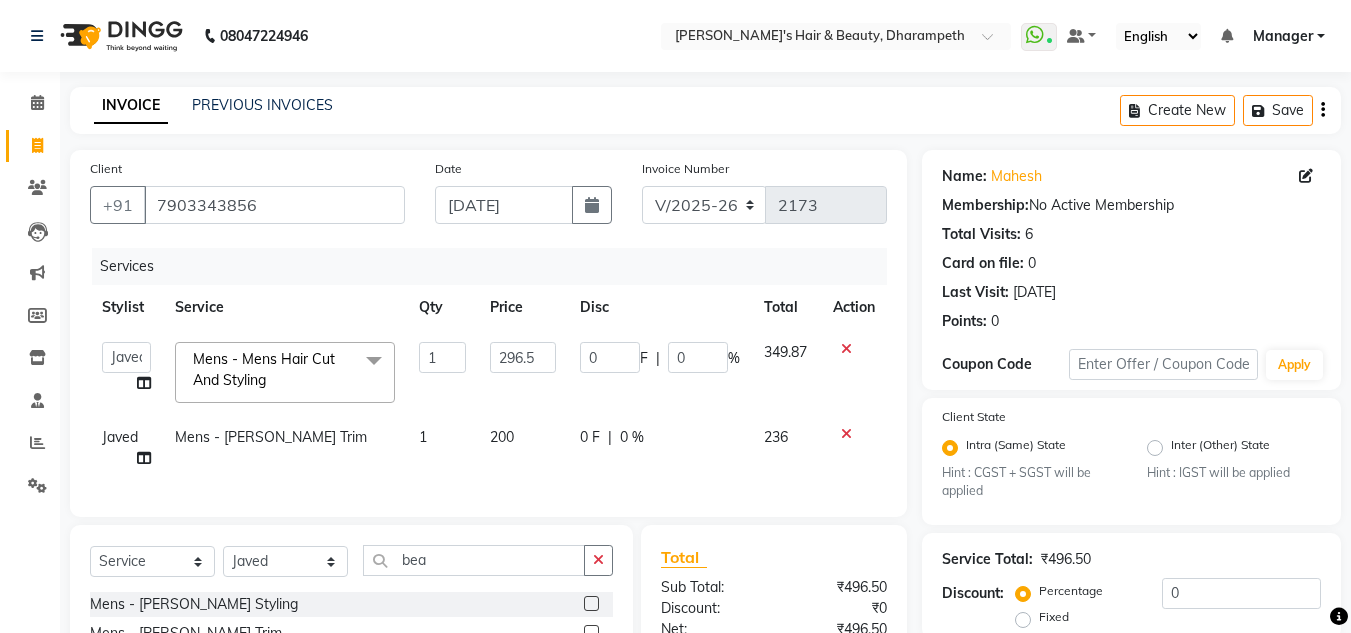 click on "200" 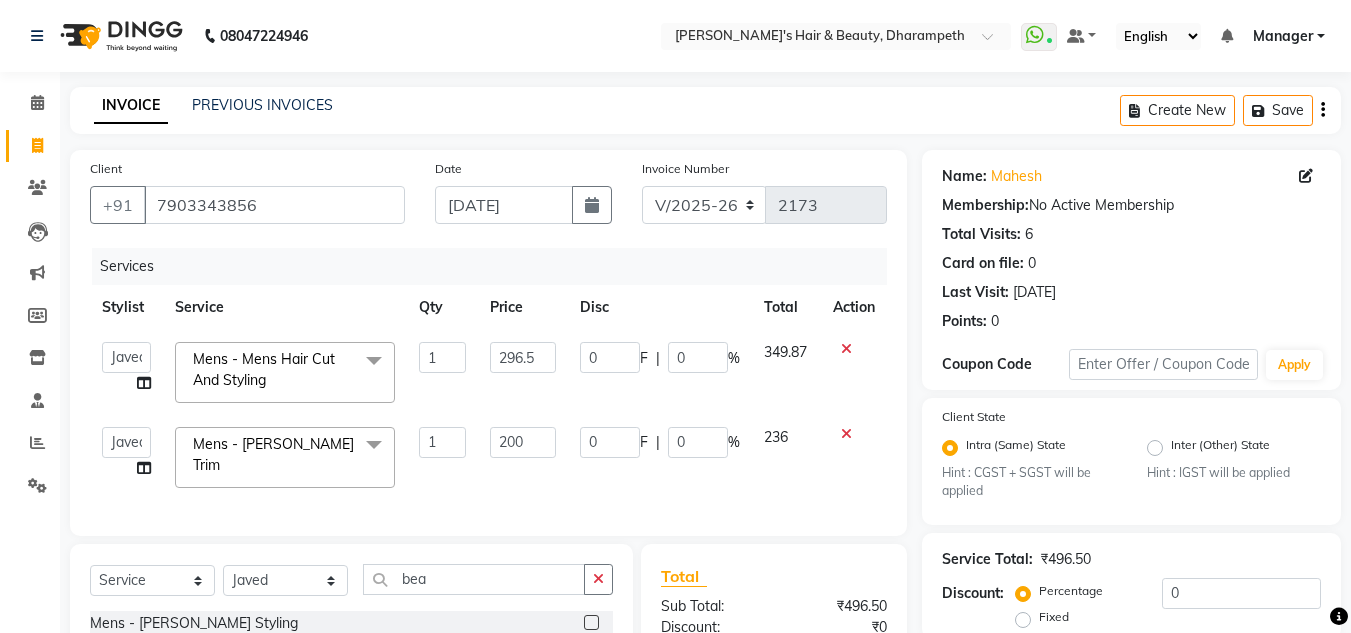 click on "200" 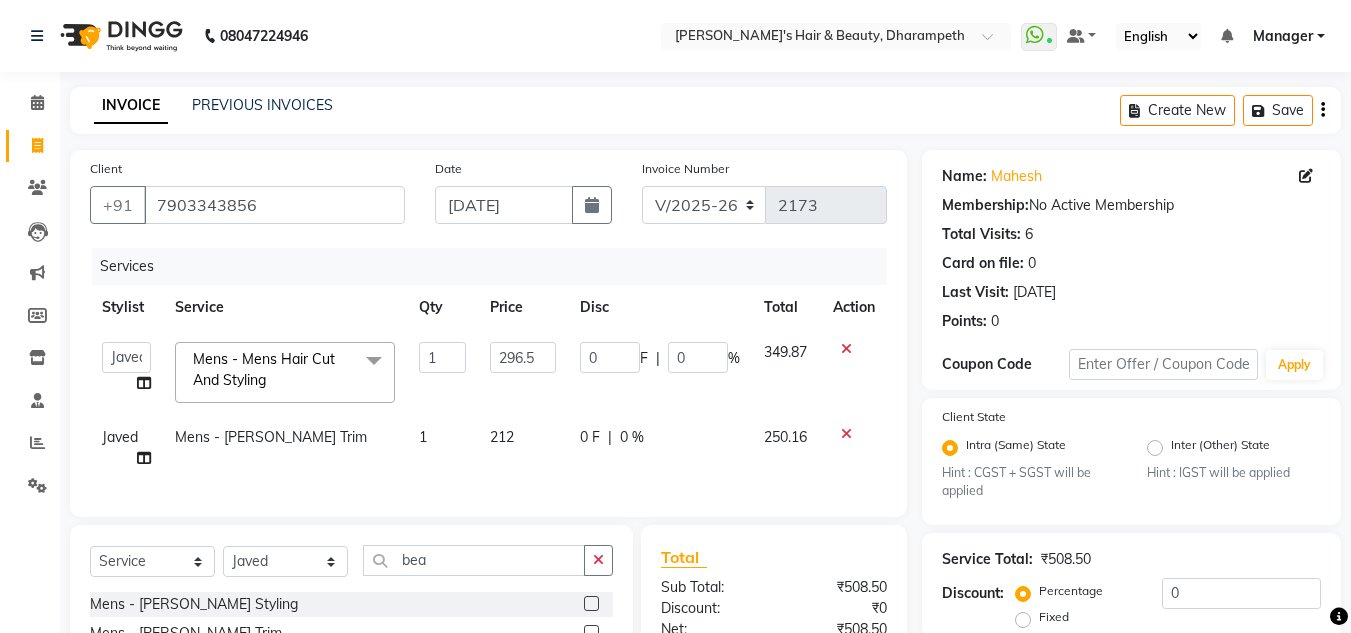 click on "250.16" 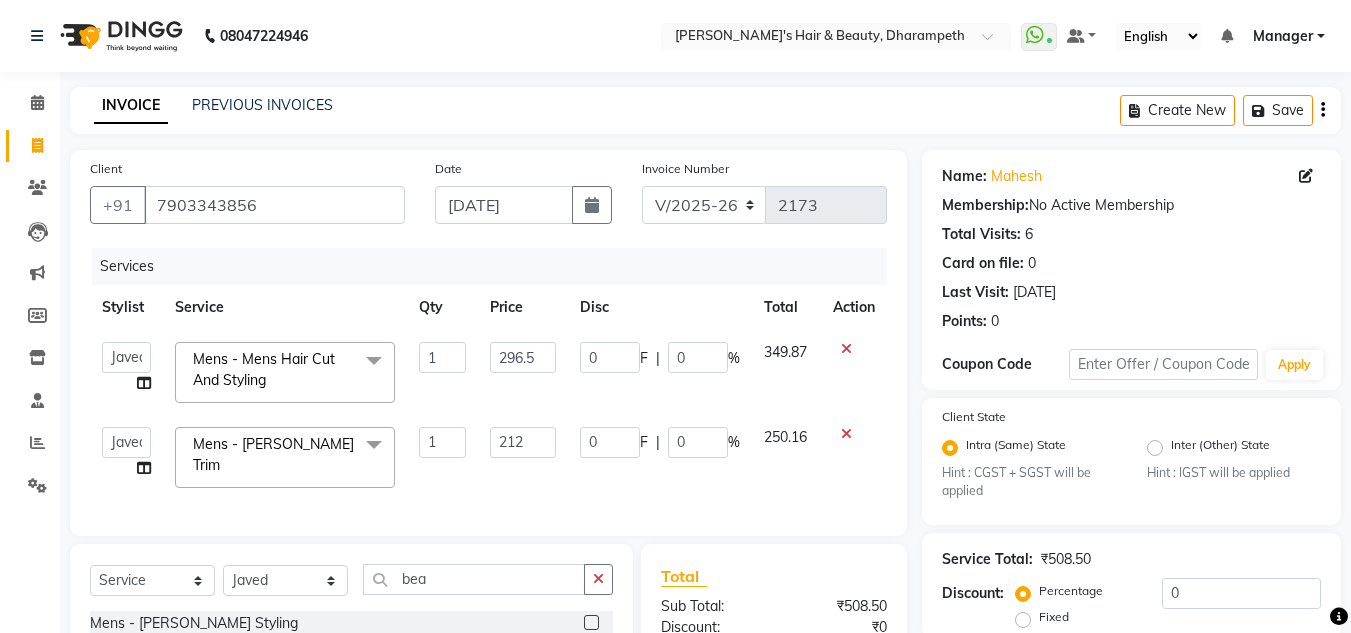 scroll, scrollTop: 262, scrollLeft: 0, axis: vertical 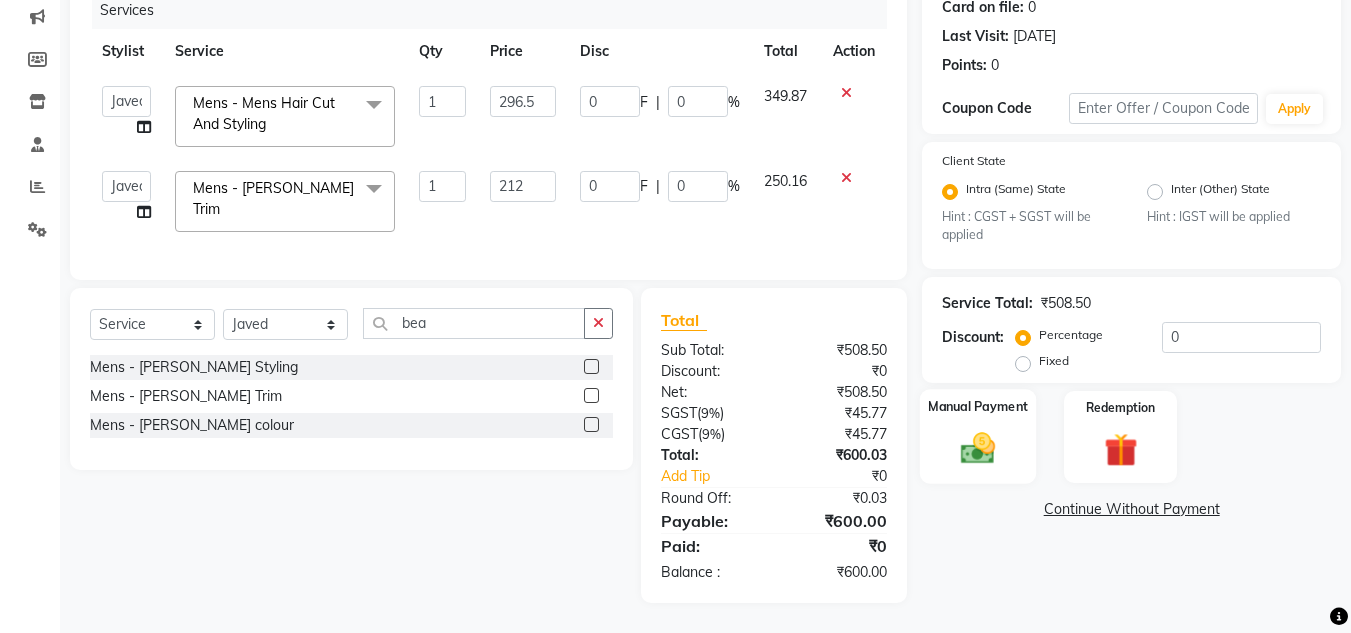 click 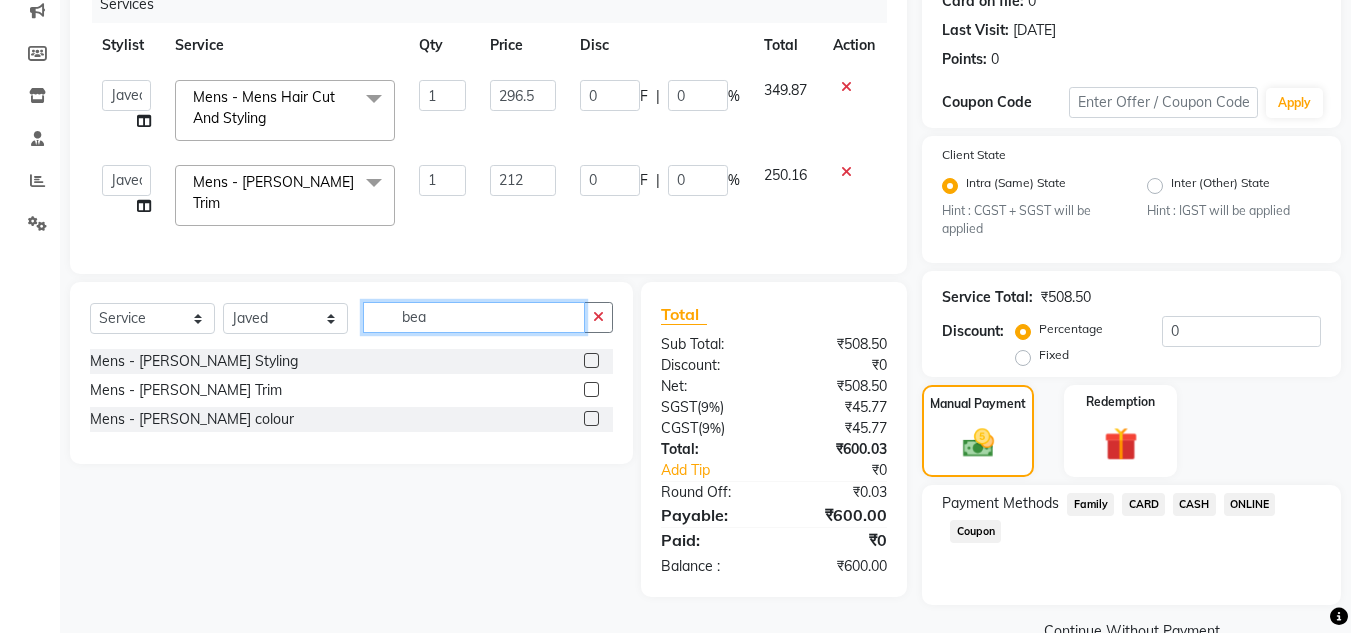 click on "bea" 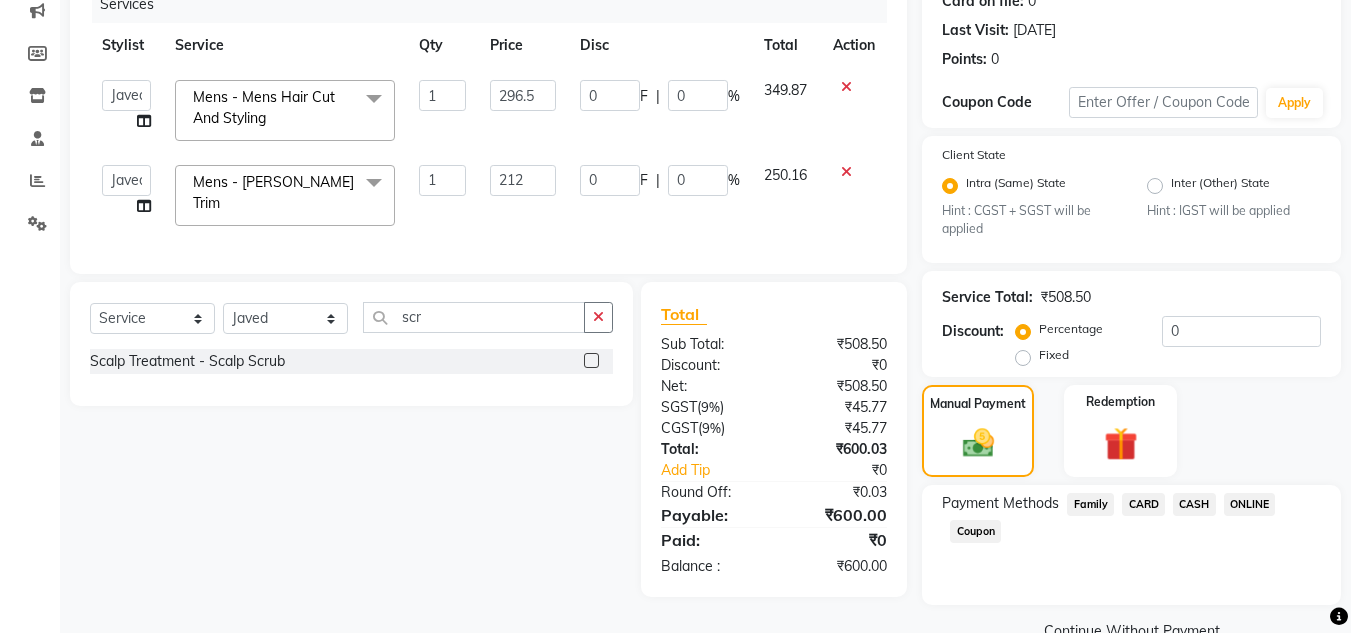 click 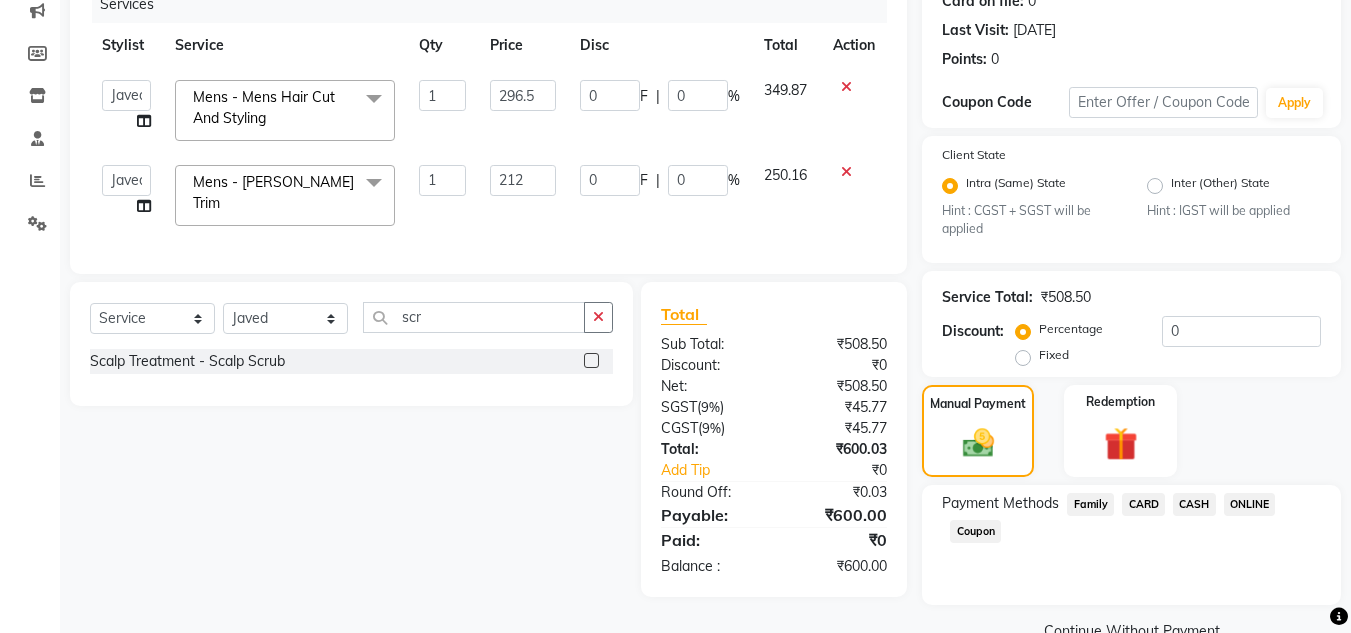 click at bounding box center (590, 361) 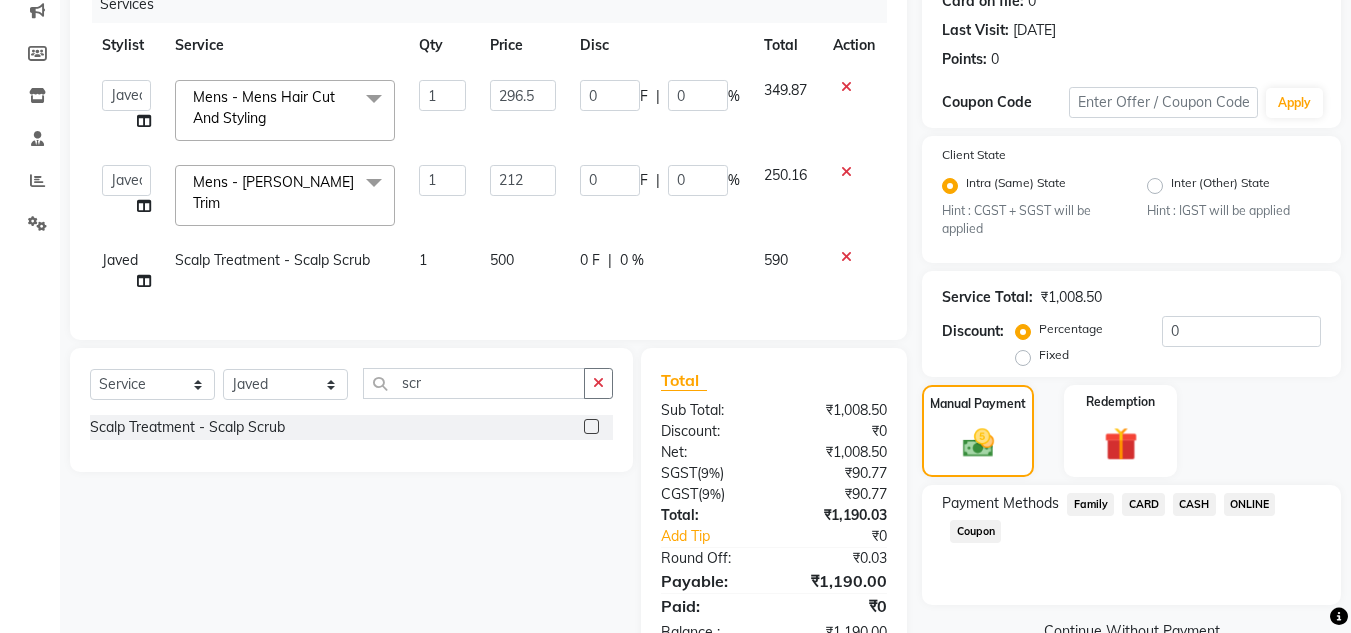 click on "500" 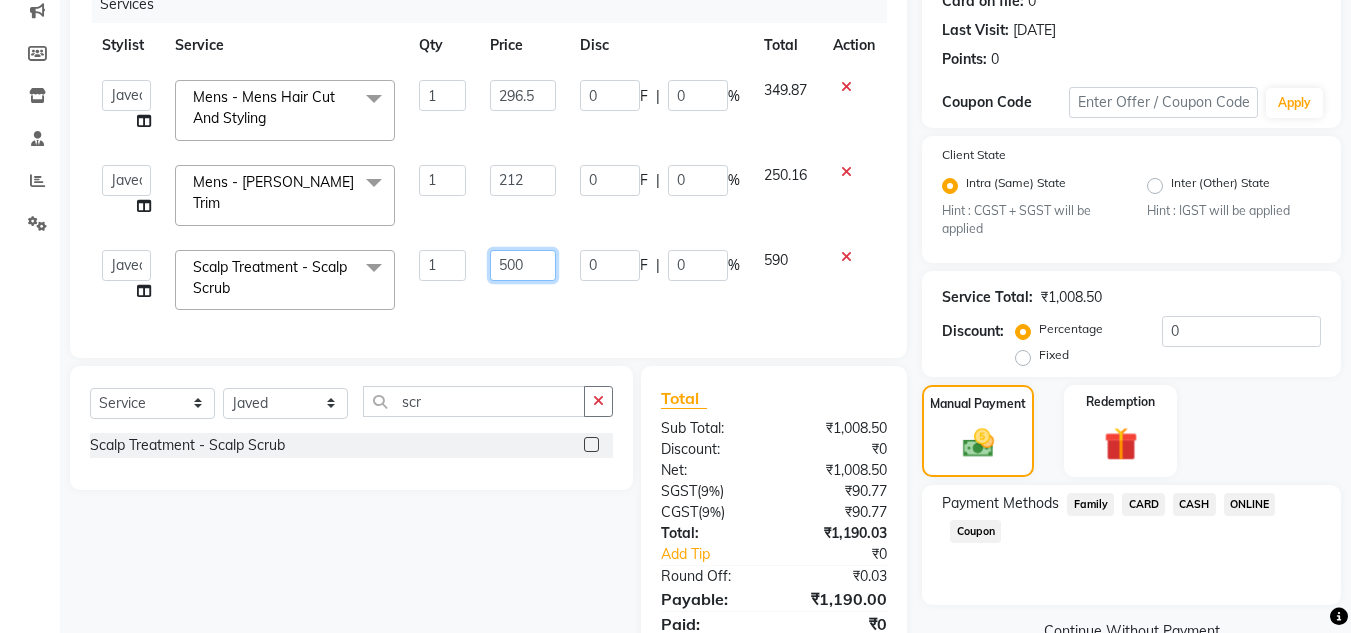 click on "500" 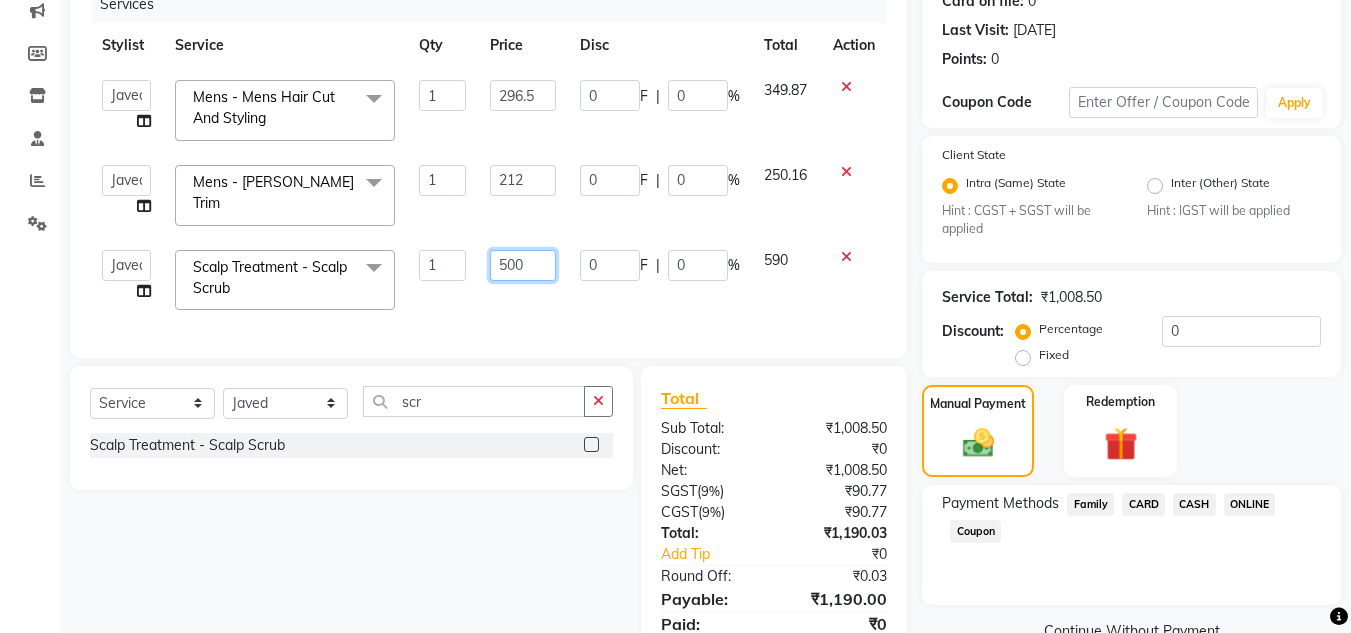 click on "500" 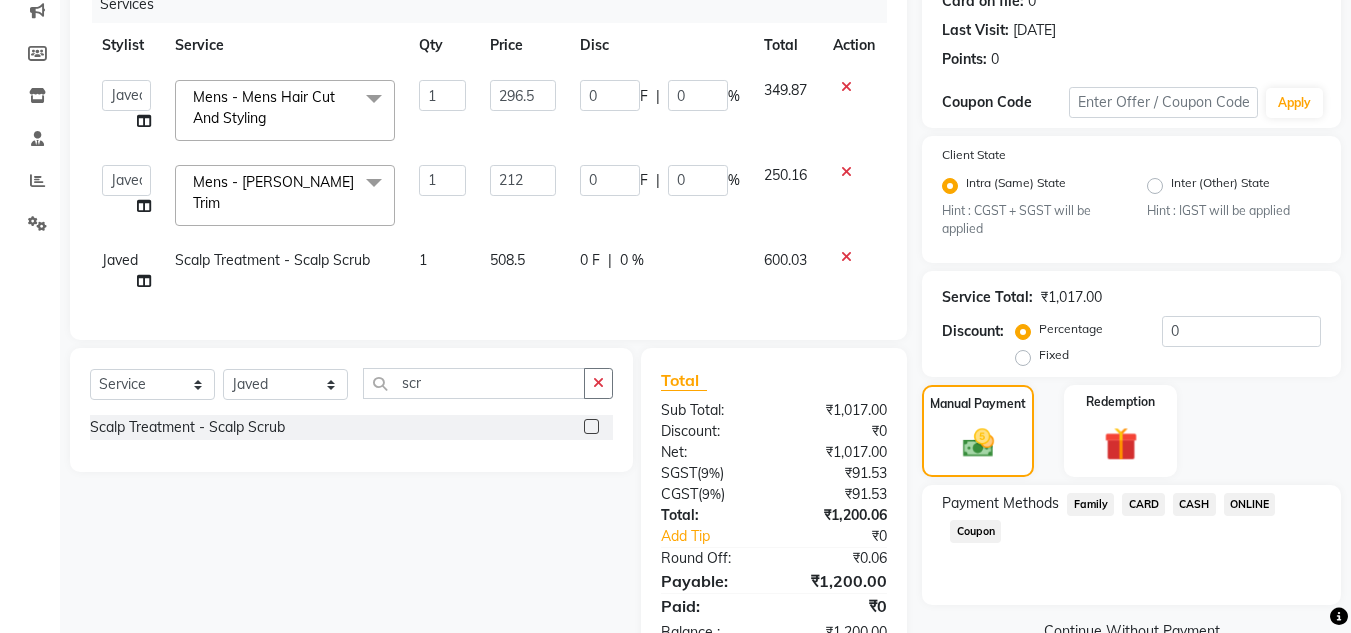 click on "600.03" 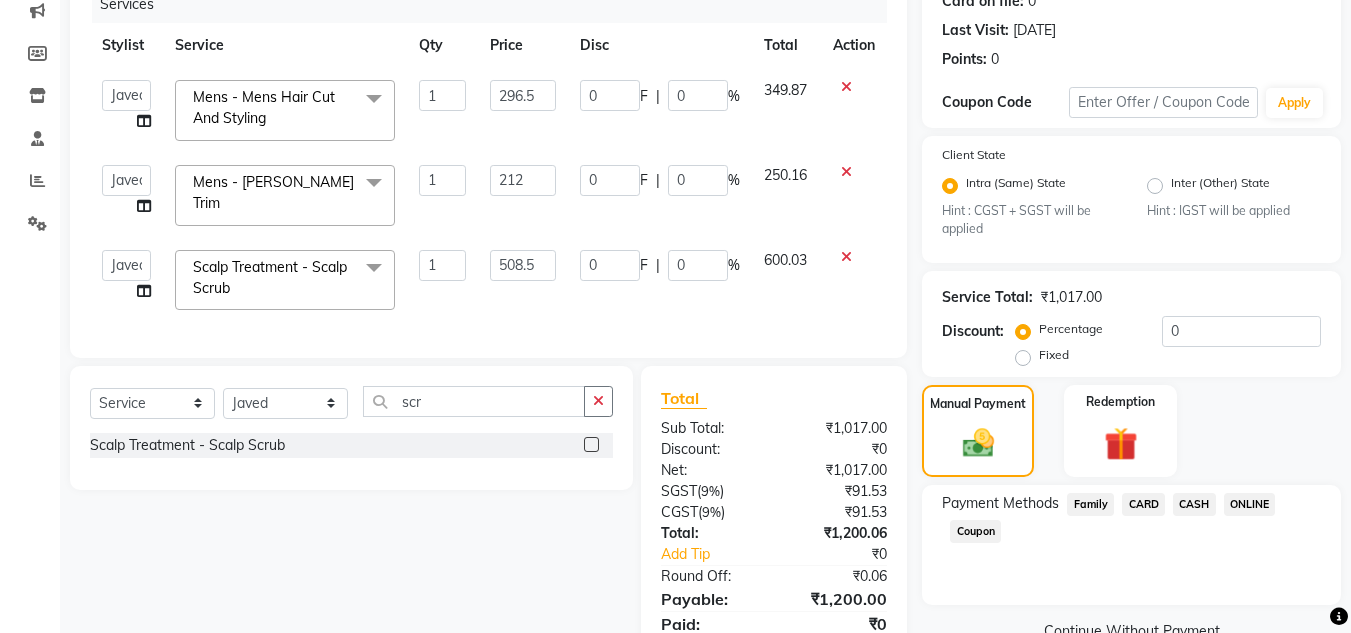 scroll, scrollTop: 347, scrollLeft: 0, axis: vertical 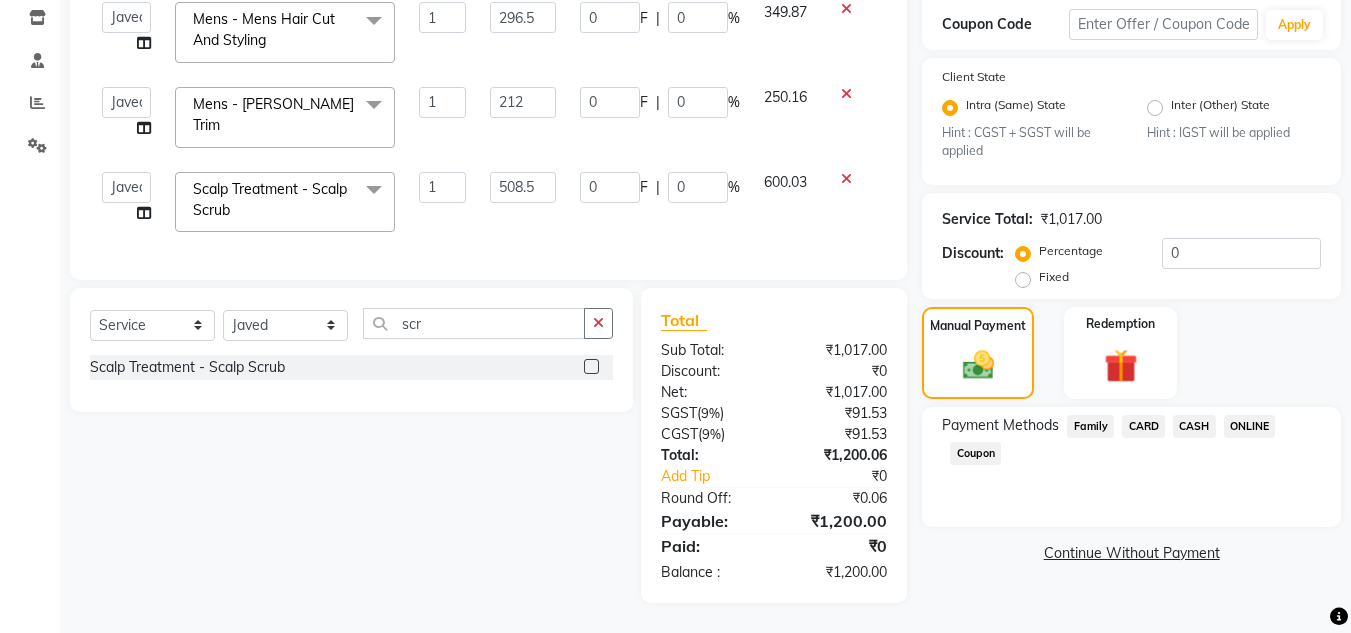 click on "ONLINE" 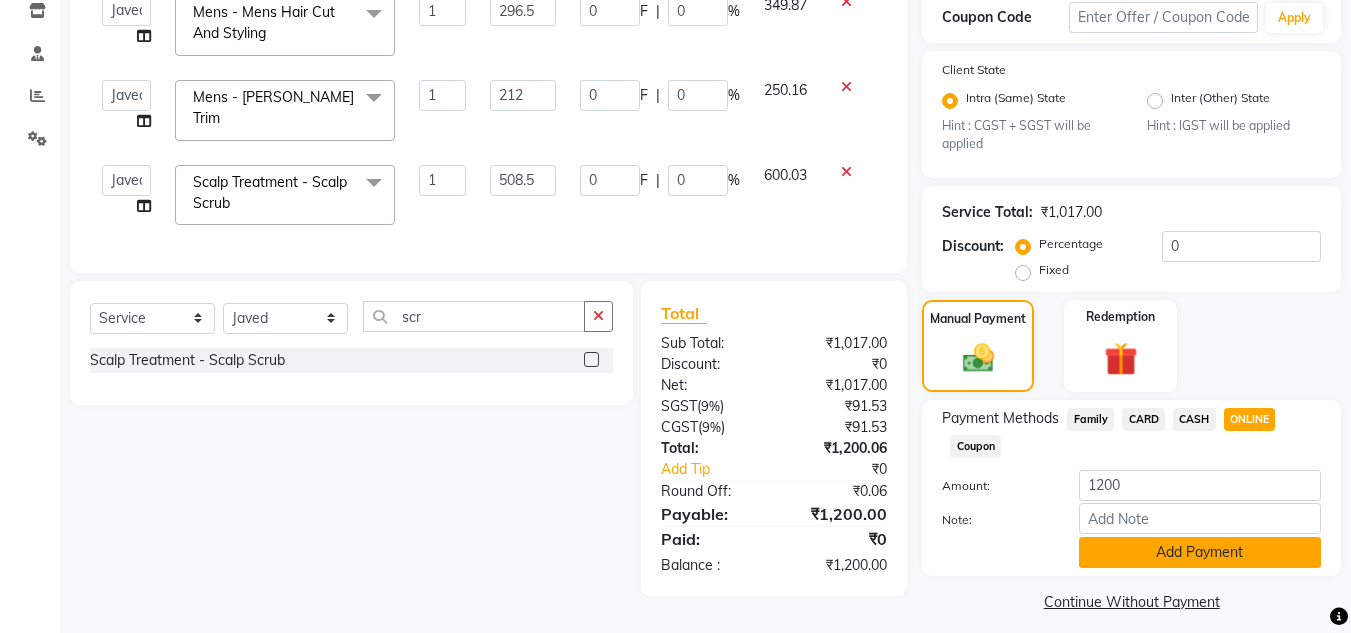 click on "Add Payment" 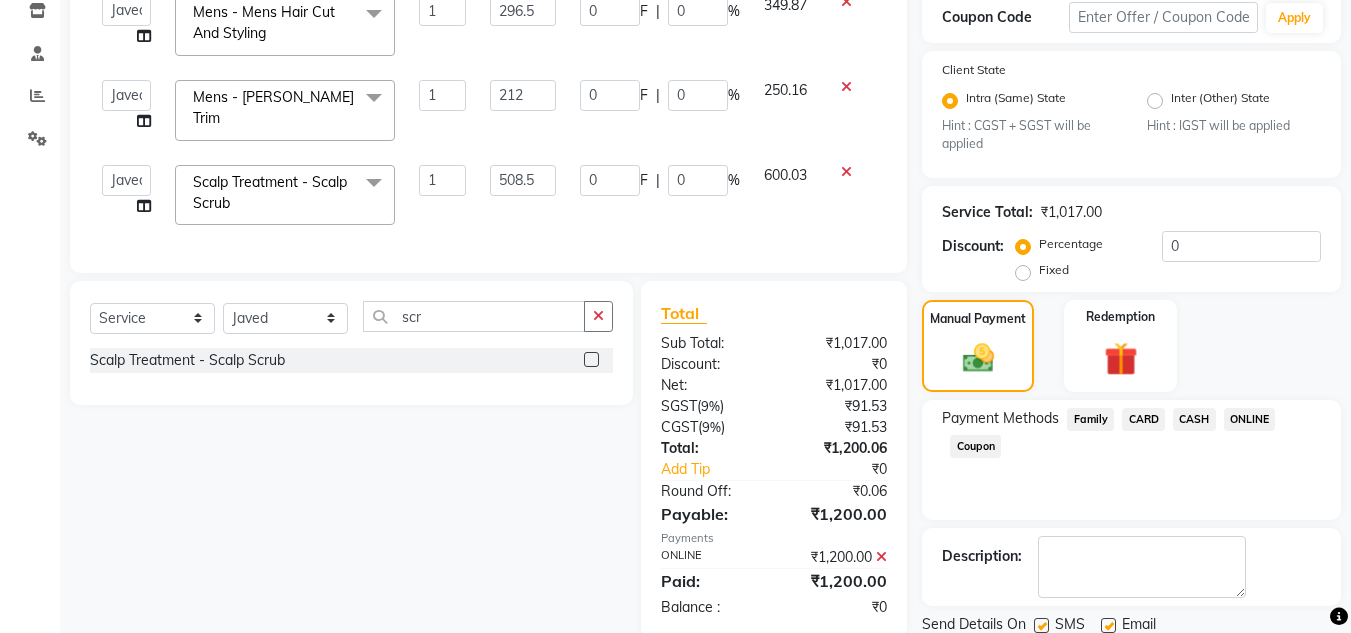 scroll, scrollTop: 418, scrollLeft: 0, axis: vertical 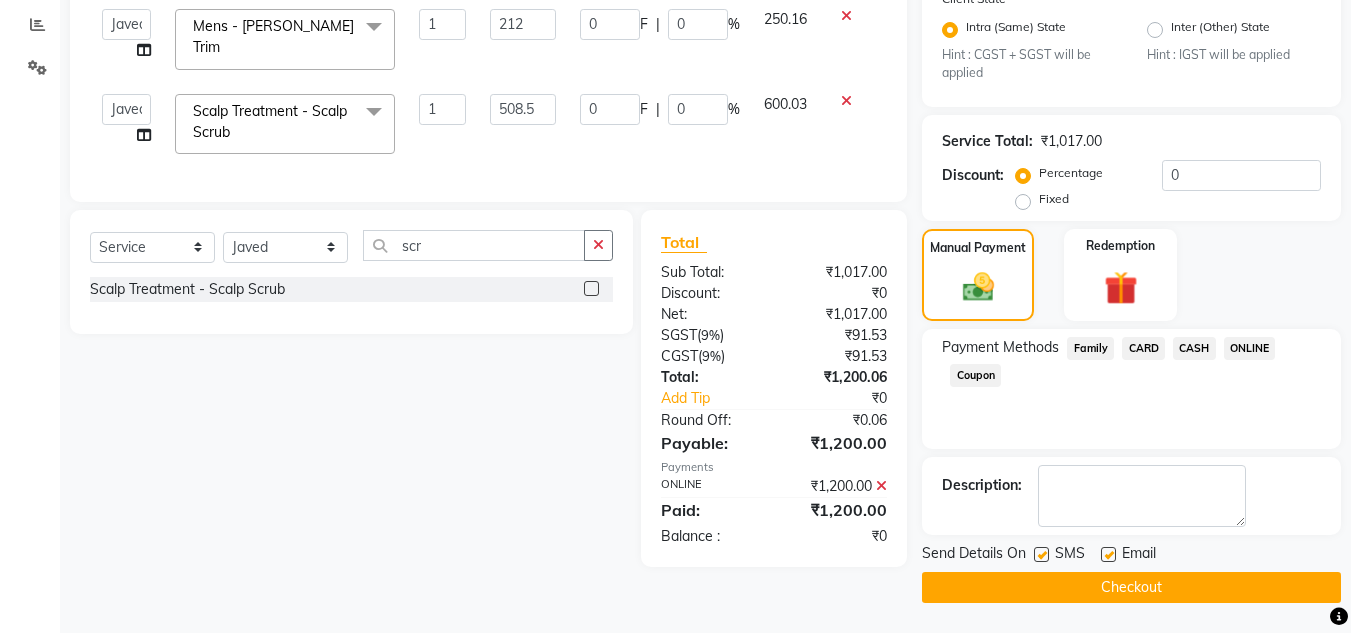 click on "Checkout" 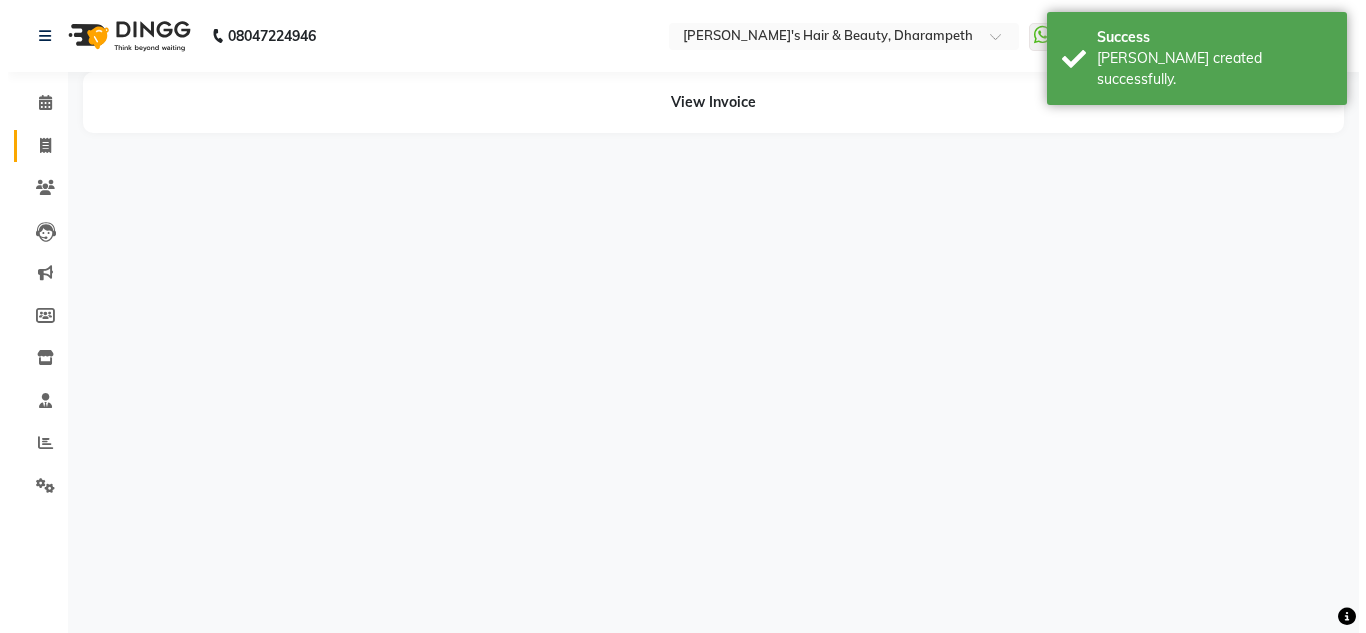 scroll, scrollTop: 0, scrollLeft: 0, axis: both 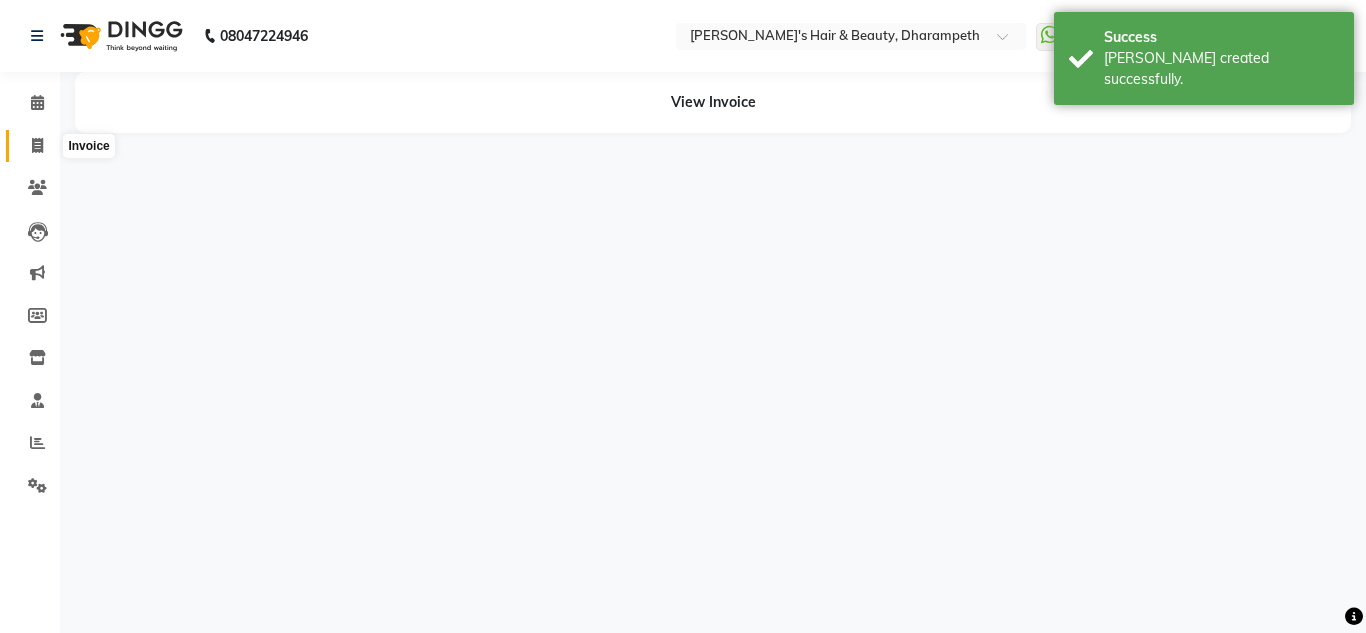 click 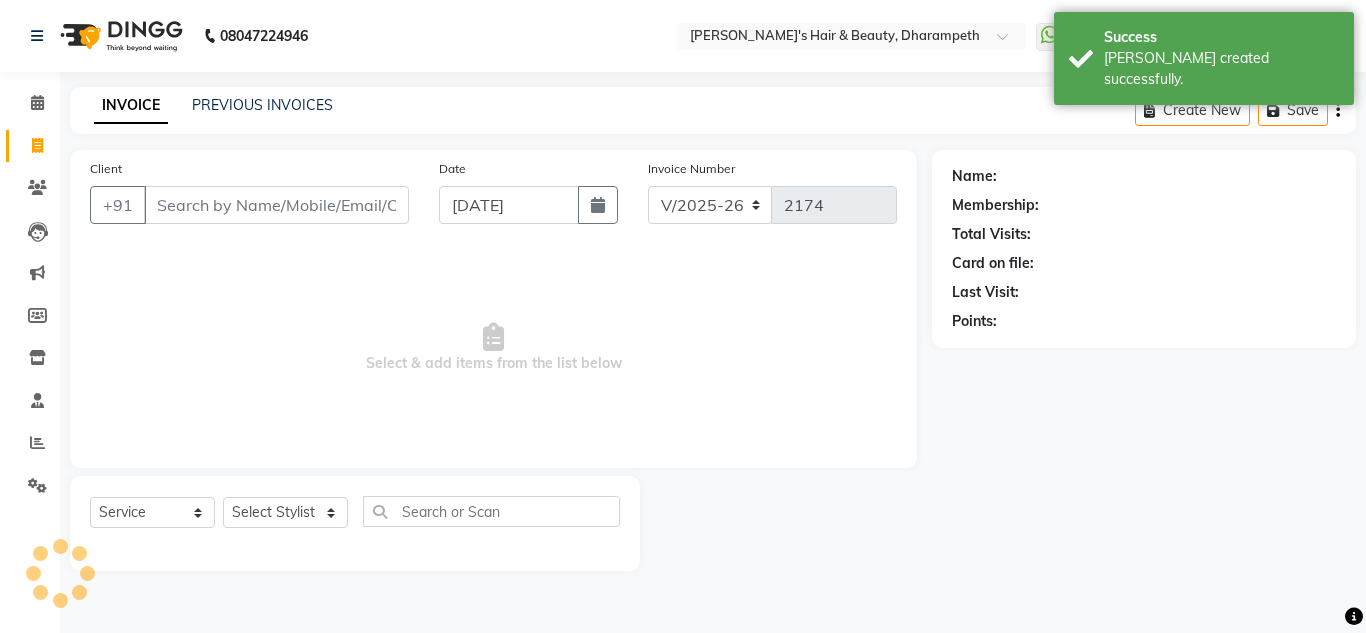 click on "Client" at bounding box center [276, 205] 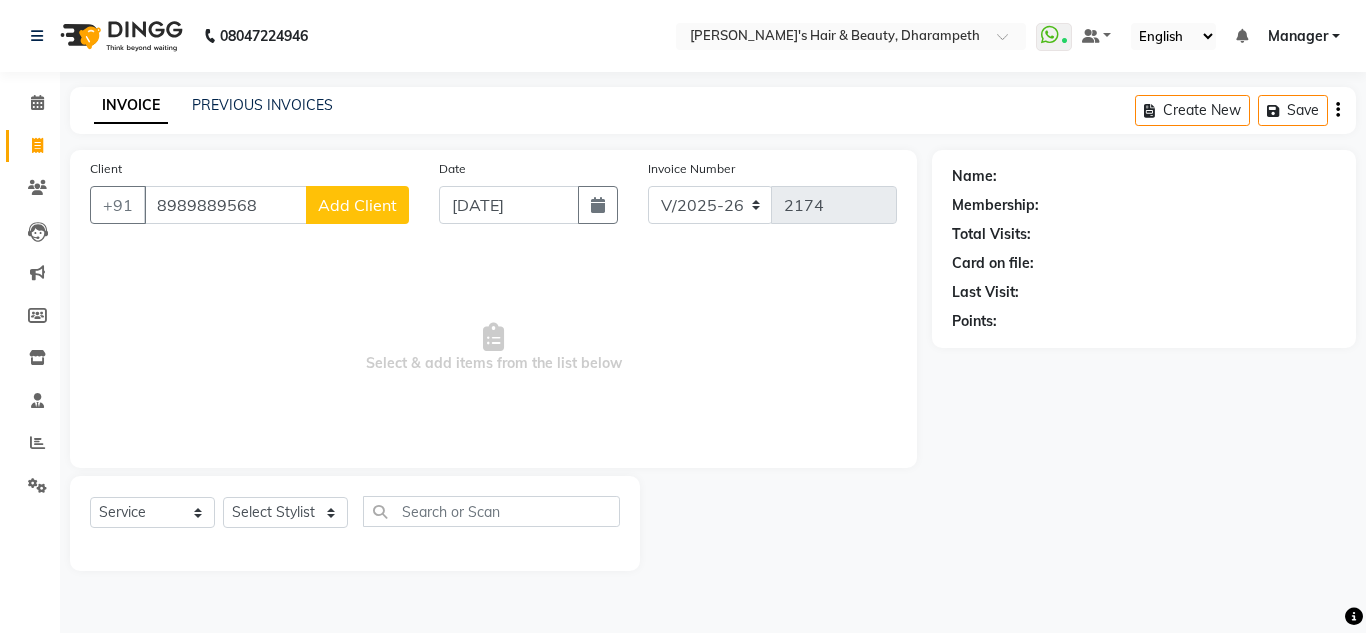 click on "Add Client" 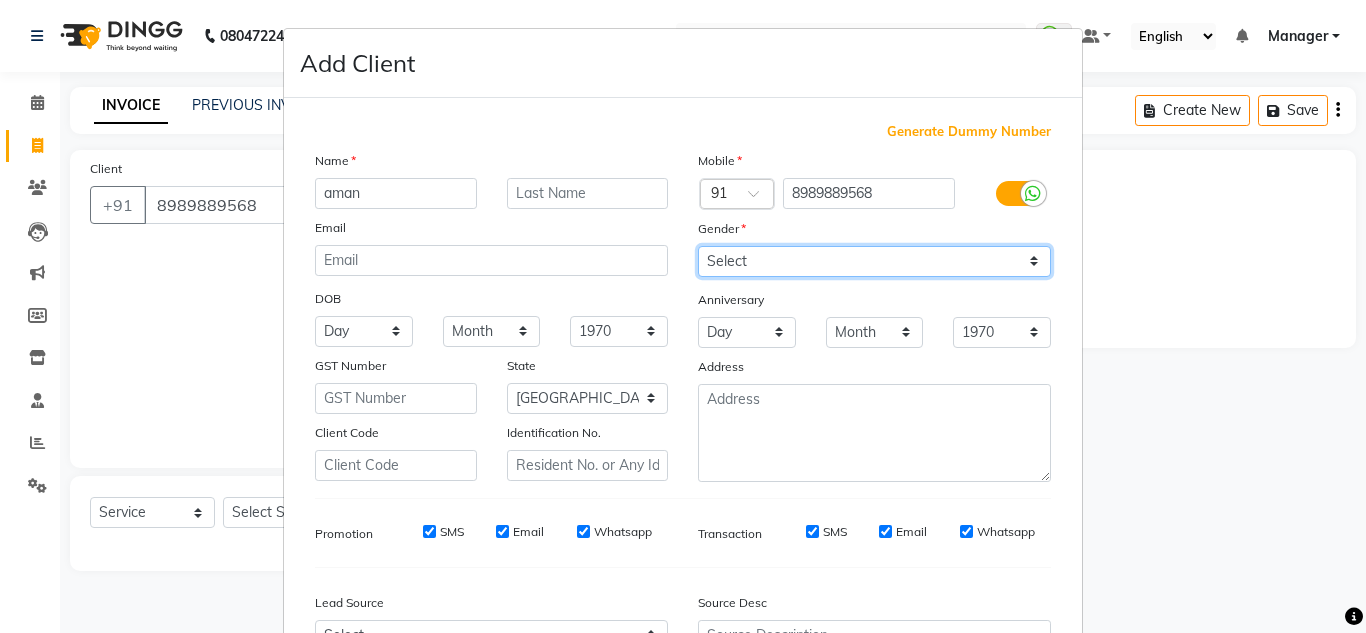 click on "Select [DEMOGRAPHIC_DATA] [DEMOGRAPHIC_DATA] Other Prefer Not To Say" at bounding box center [874, 261] 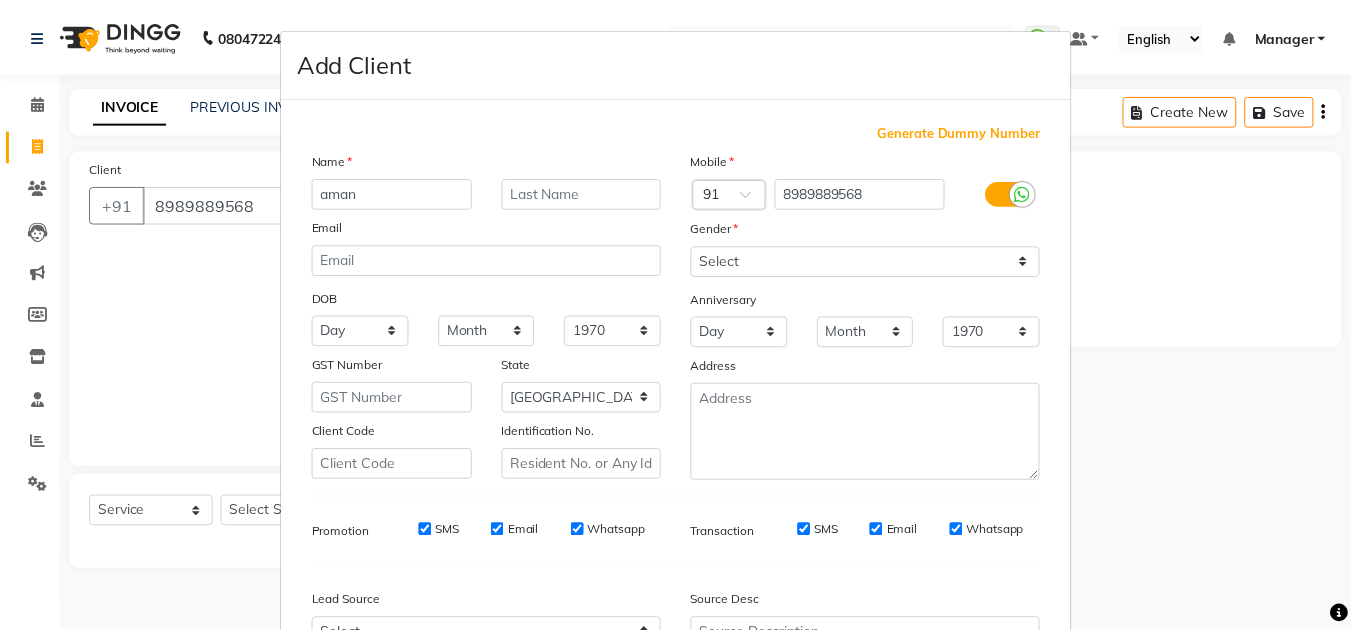scroll, scrollTop: 216, scrollLeft: 0, axis: vertical 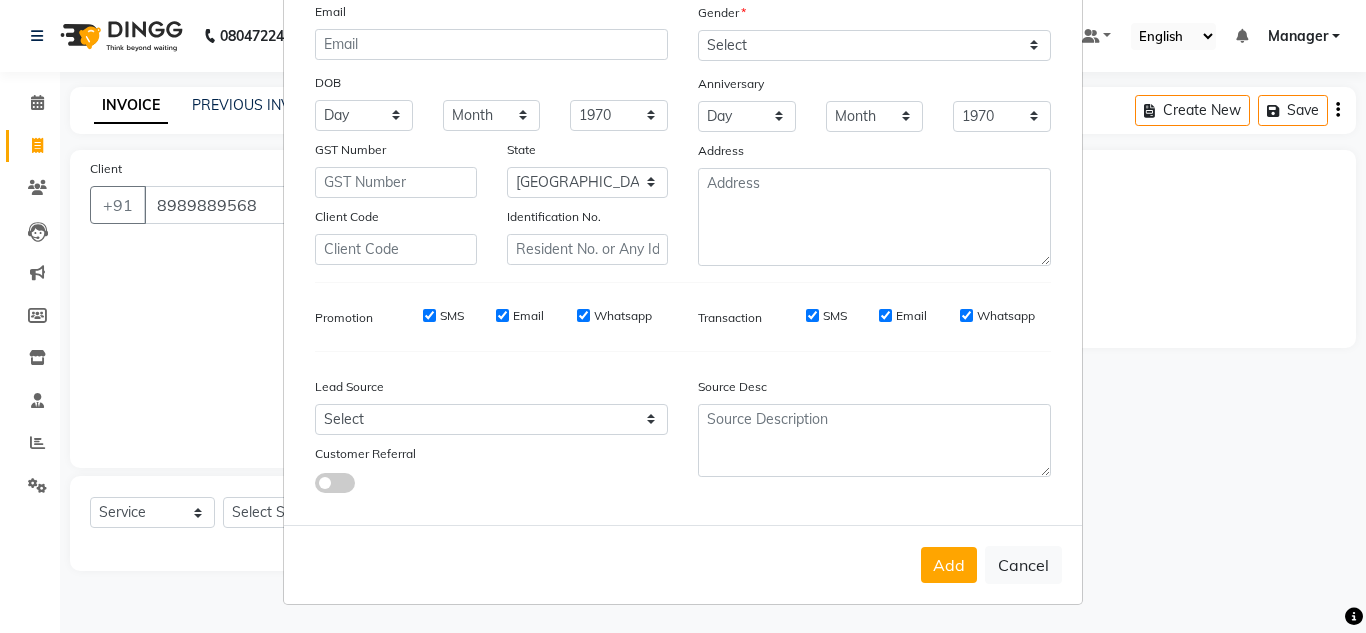 click on "Add   Cancel" at bounding box center [683, 564] 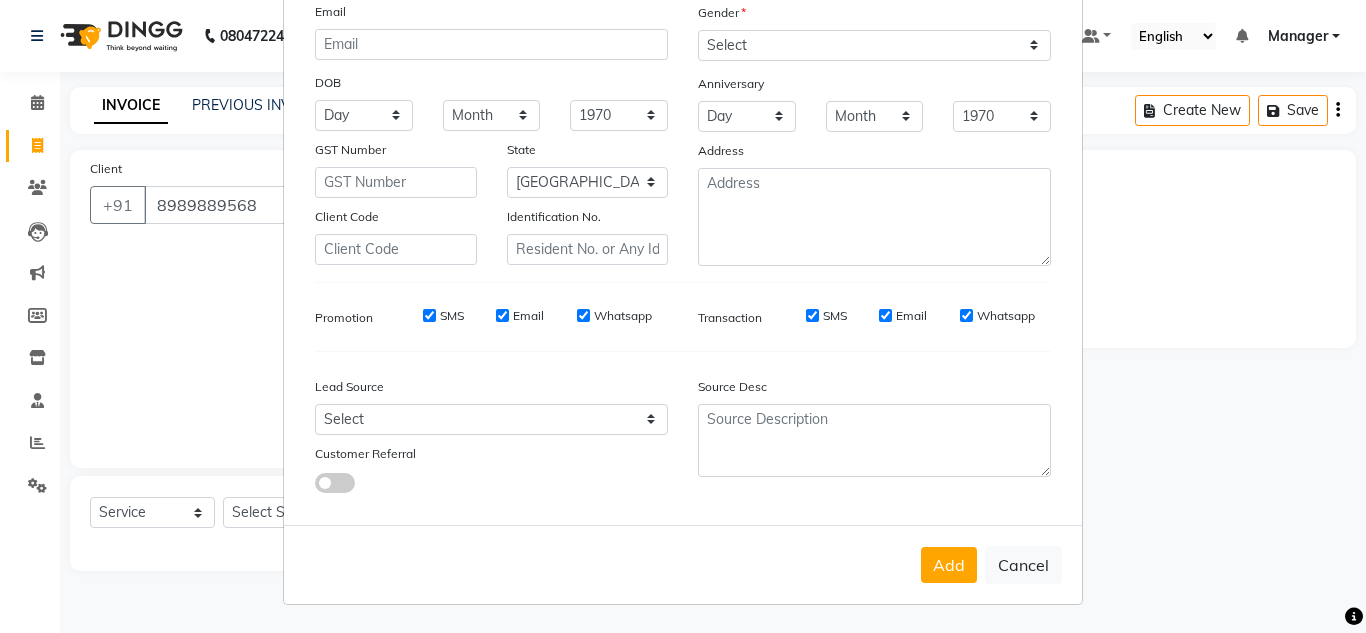 drag, startPoint x: 935, startPoint y: 566, endPoint x: 193, endPoint y: 449, distance: 751.1678 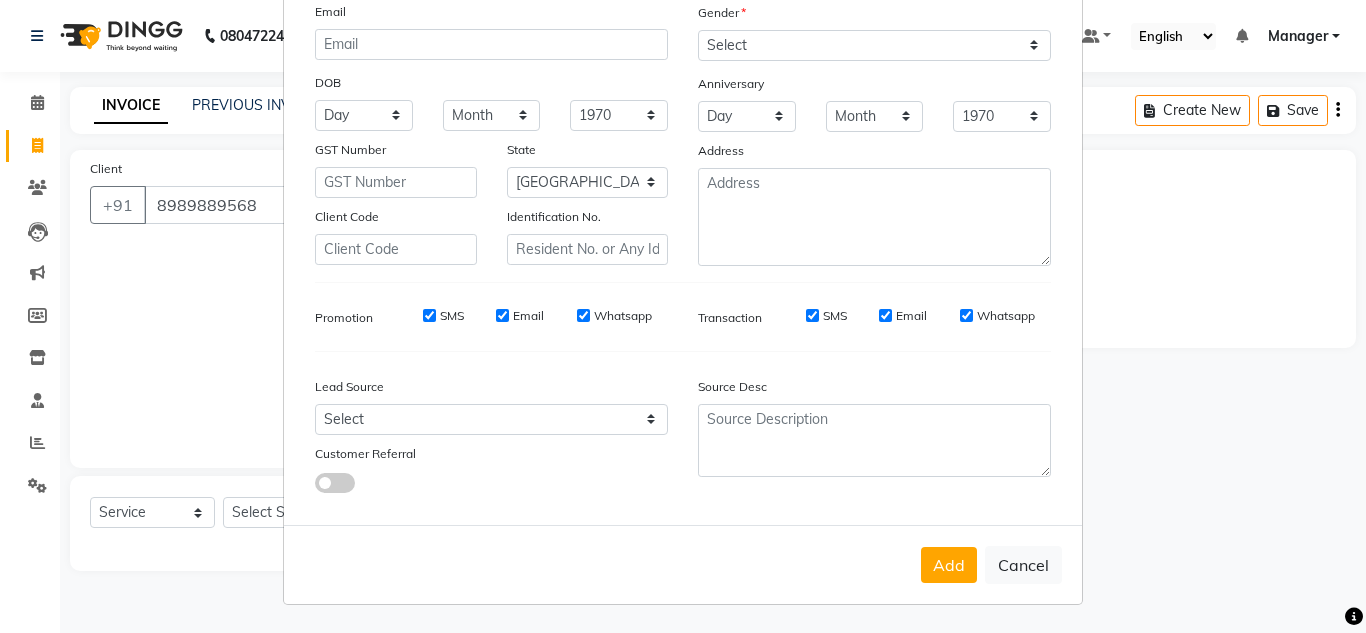 click on "Add Client Generate Dummy Number Name aman Email DOB Day 01 02 03 04 05 06 07 08 09 10 11 12 13 14 15 16 17 18 19 20 21 22 23 24 25 26 27 28 29 30 31 Month January February March April May June July August September October November [DATE] 1941 1942 1943 1944 1945 1946 1947 1948 1949 1950 1951 1952 1953 1954 1955 1956 1957 1958 1959 1960 1961 1962 1963 1964 1965 1966 1967 1968 1969 1970 1971 1972 1973 1974 1975 1976 1977 1978 1979 1980 1981 1982 1983 1984 1985 1986 1987 1988 1989 1990 1991 1992 1993 1994 1995 1996 1997 1998 1999 2000 2001 2002 2003 2004 2005 2006 2007 2008 2009 2010 2011 2012 2013 2014 2015 2016 2017 2018 2019 2020 2021 2022 2023 2024 GST Number State Select [GEOGRAPHIC_DATA] [GEOGRAPHIC_DATA] [GEOGRAPHIC_DATA] [GEOGRAPHIC_DATA] [GEOGRAPHIC_DATA] [GEOGRAPHIC_DATA] [GEOGRAPHIC_DATA] [GEOGRAPHIC_DATA] and [GEOGRAPHIC_DATA] [GEOGRAPHIC_DATA] [GEOGRAPHIC_DATA] [GEOGRAPHIC_DATA] [GEOGRAPHIC_DATA] [GEOGRAPHIC_DATA] [GEOGRAPHIC_DATA] [GEOGRAPHIC_DATA] [GEOGRAPHIC_DATA] [GEOGRAPHIC_DATA] [GEOGRAPHIC_DATA] [GEOGRAPHIC_DATA] [GEOGRAPHIC_DATA] [GEOGRAPHIC_DATA] [GEOGRAPHIC_DATA] [GEOGRAPHIC_DATA] [GEOGRAPHIC_DATA] [GEOGRAPHIC_DATA] [GEOGRAPHIC_DATA] [GEOGRAPHIC_DATA] [GEOGRAPHIC_DATA] [GEOGRAPHIC_DATA]" at bounding box center [683, 316] 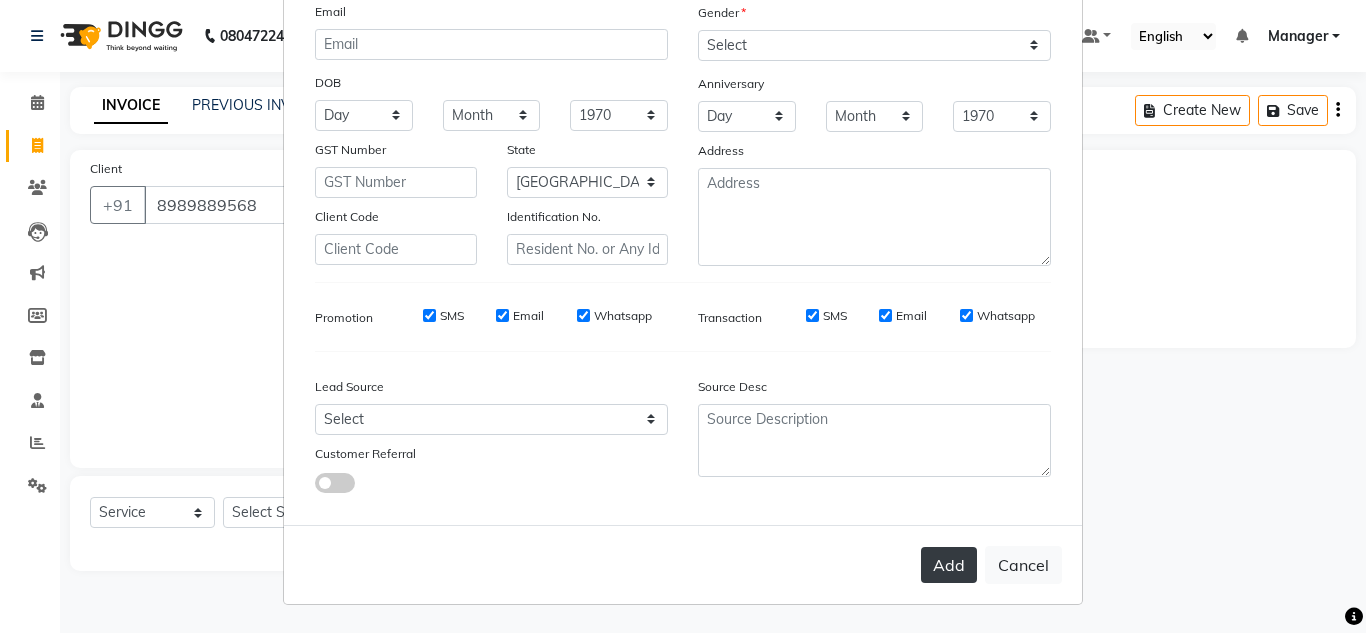 click on "Add" at bounding box center (949, 565) 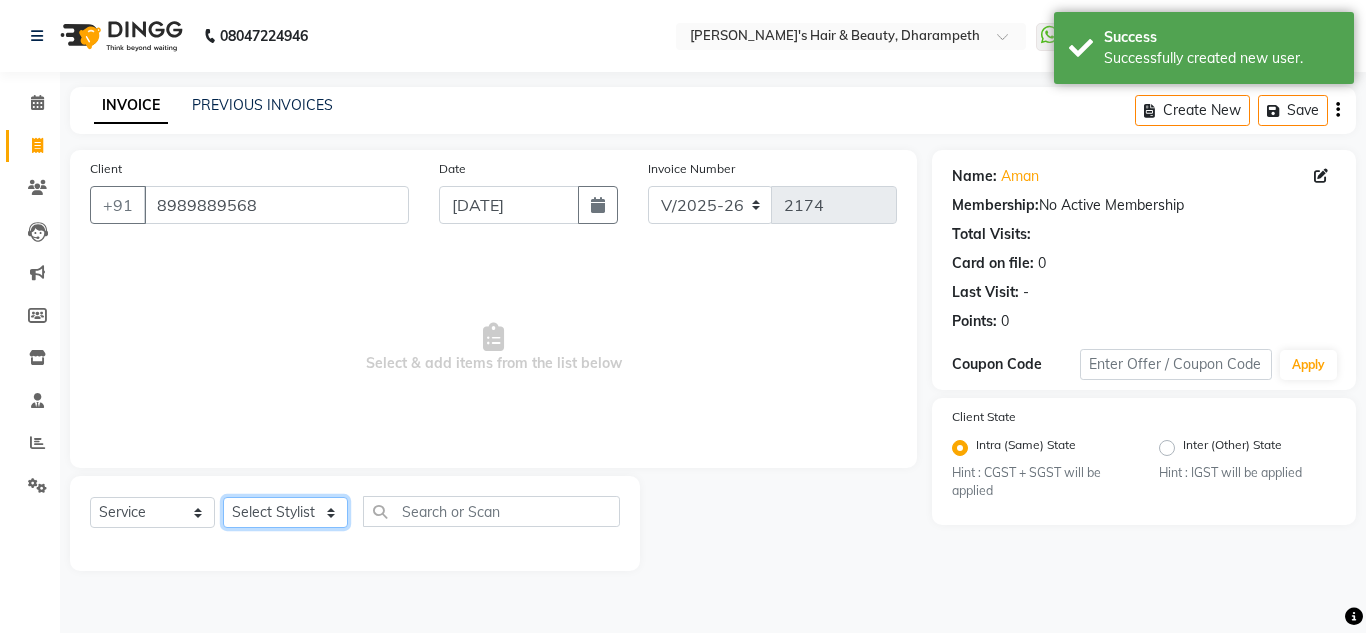 drag, startPoint x: 270, startPoint y: 517, endPoint x: 265, endPoint y: 302, distance: 215.05814 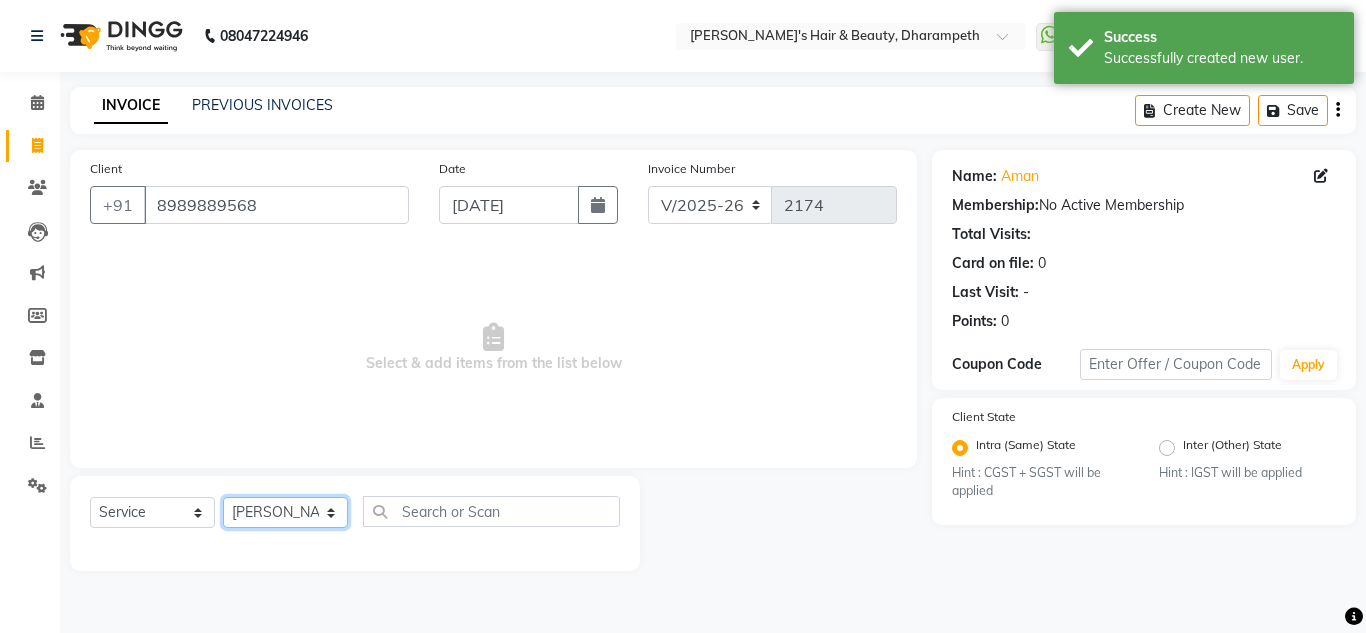 click on "Select Stylist Anuj W [PERSON_NAME] [PERSON_NAME]  Manager [PERSON_NAME] C [PERSON_NAME] S [PERSON_NAME] S Shilpa P Vedant N" 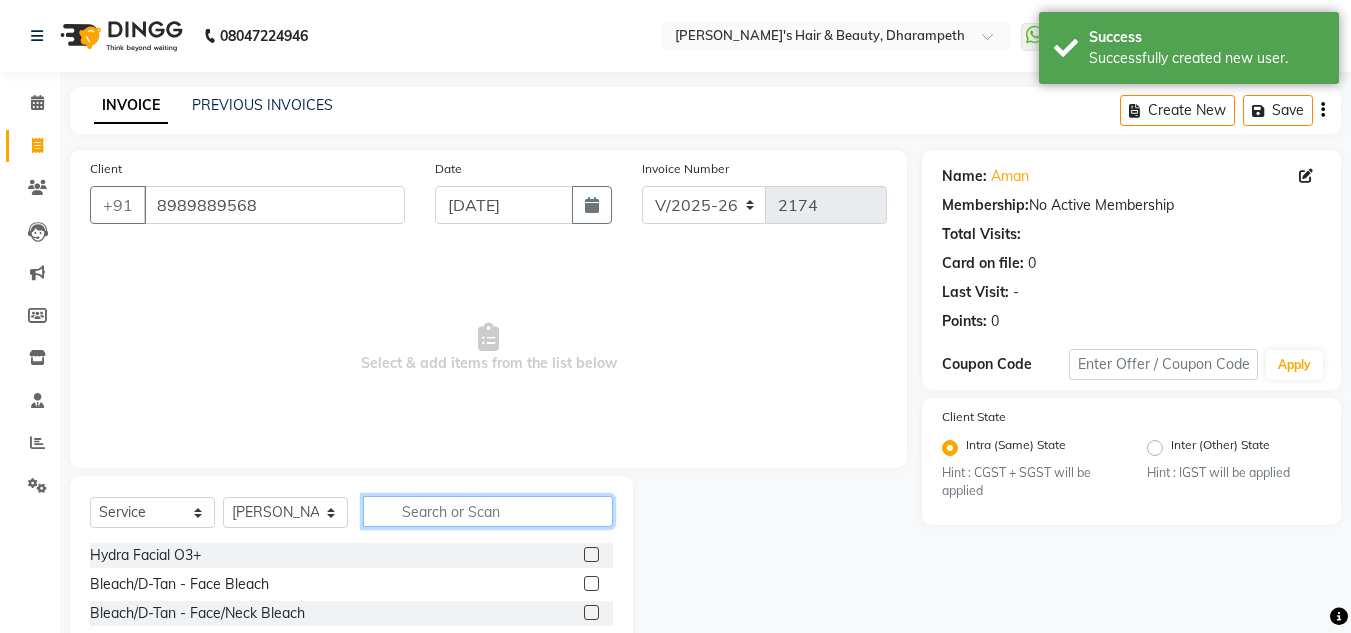 click 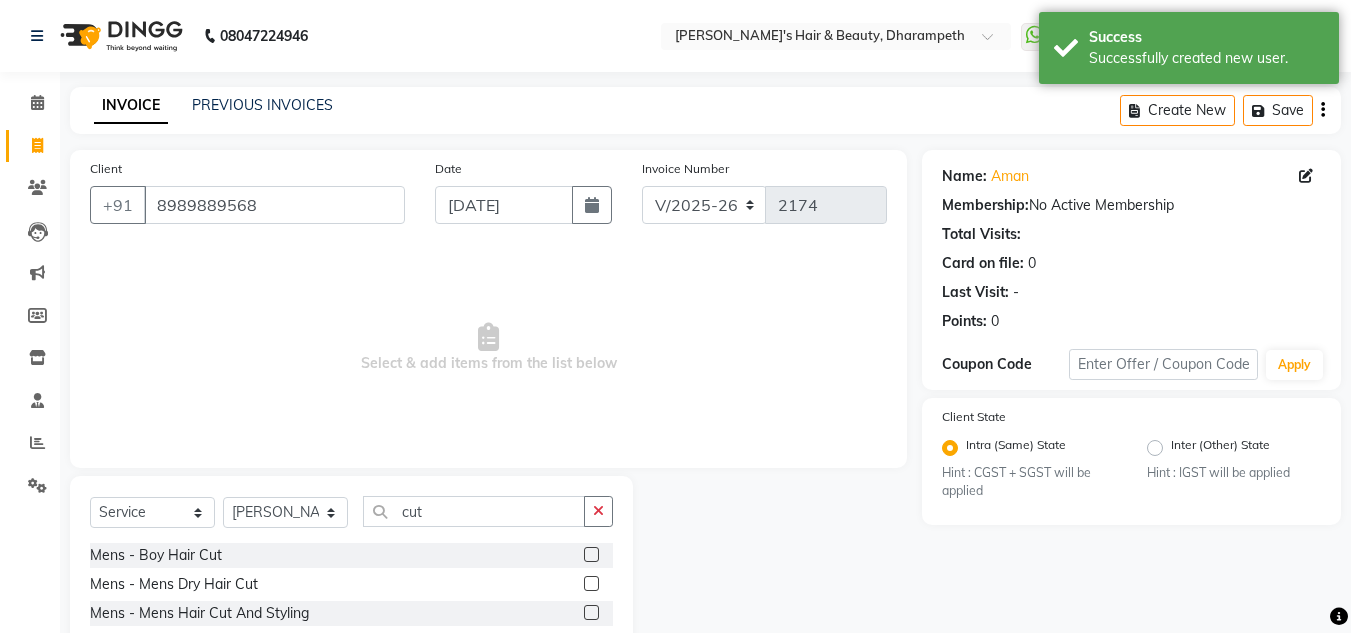 click 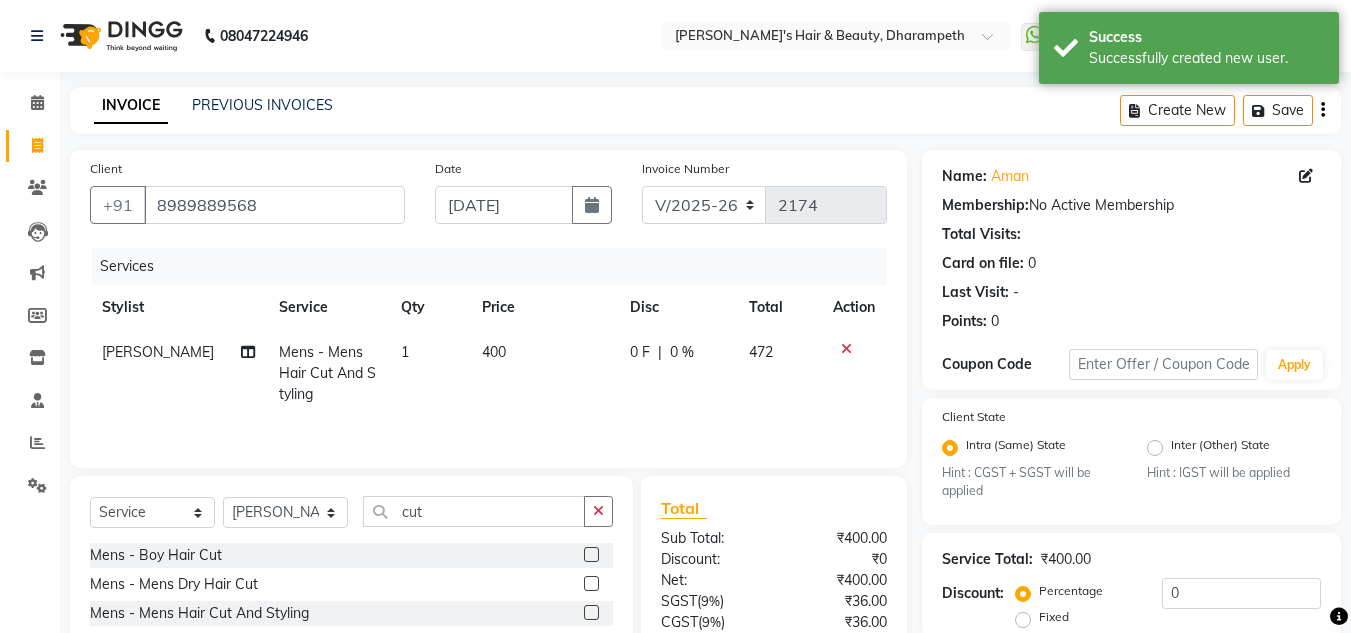 click on "400" 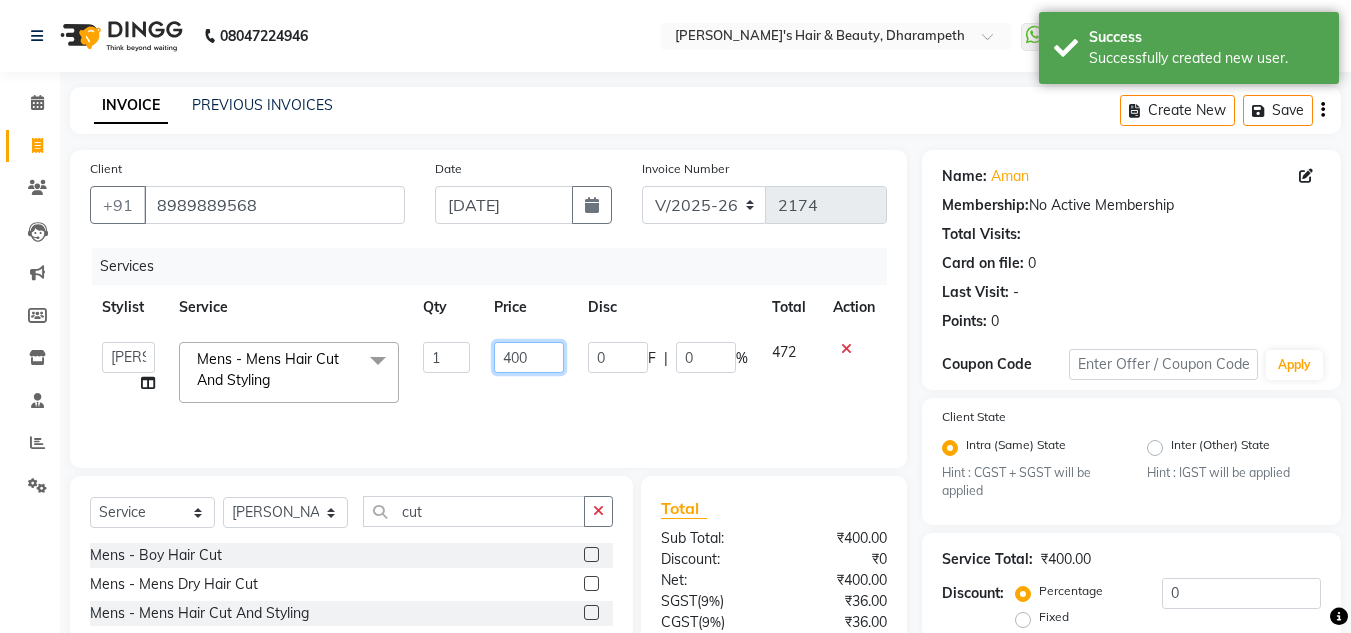 click on "400" 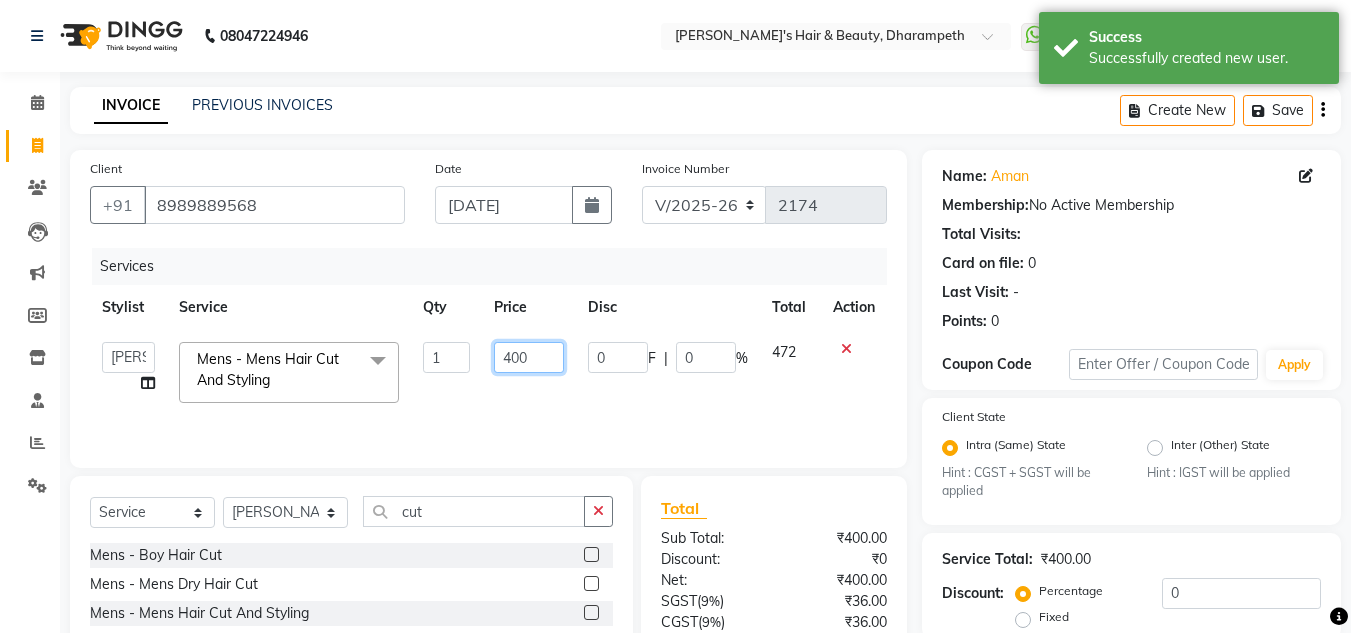 click on "400" 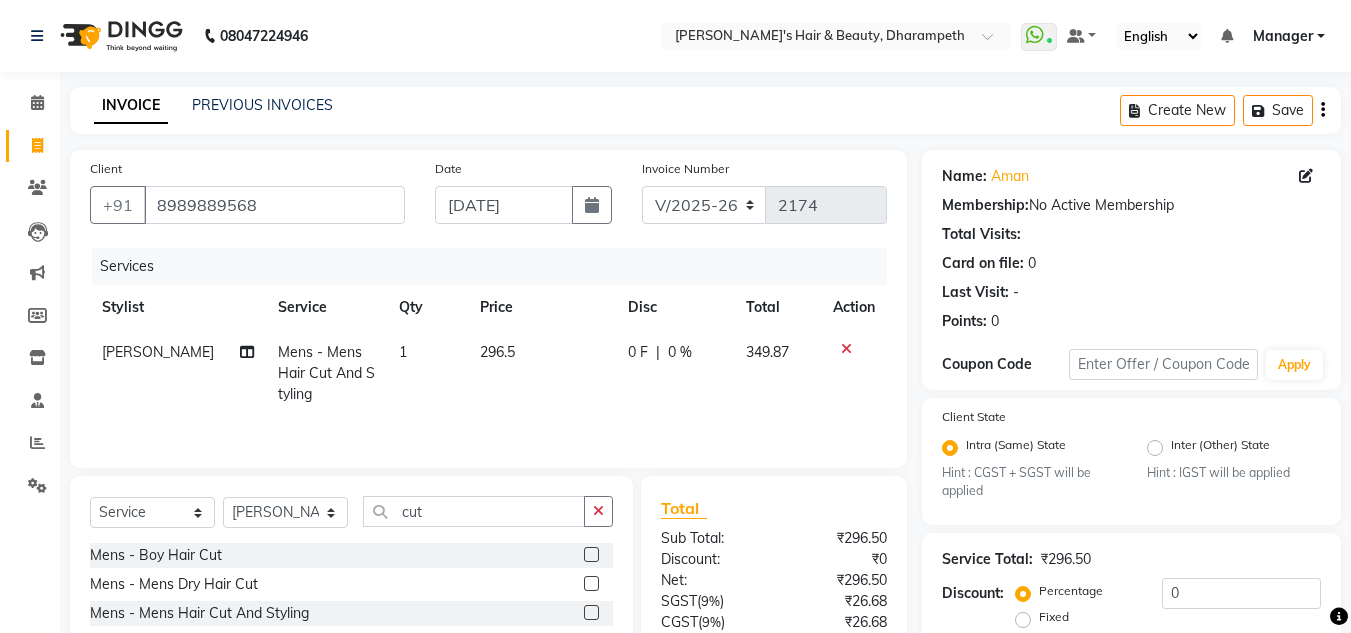 click on "349.87" 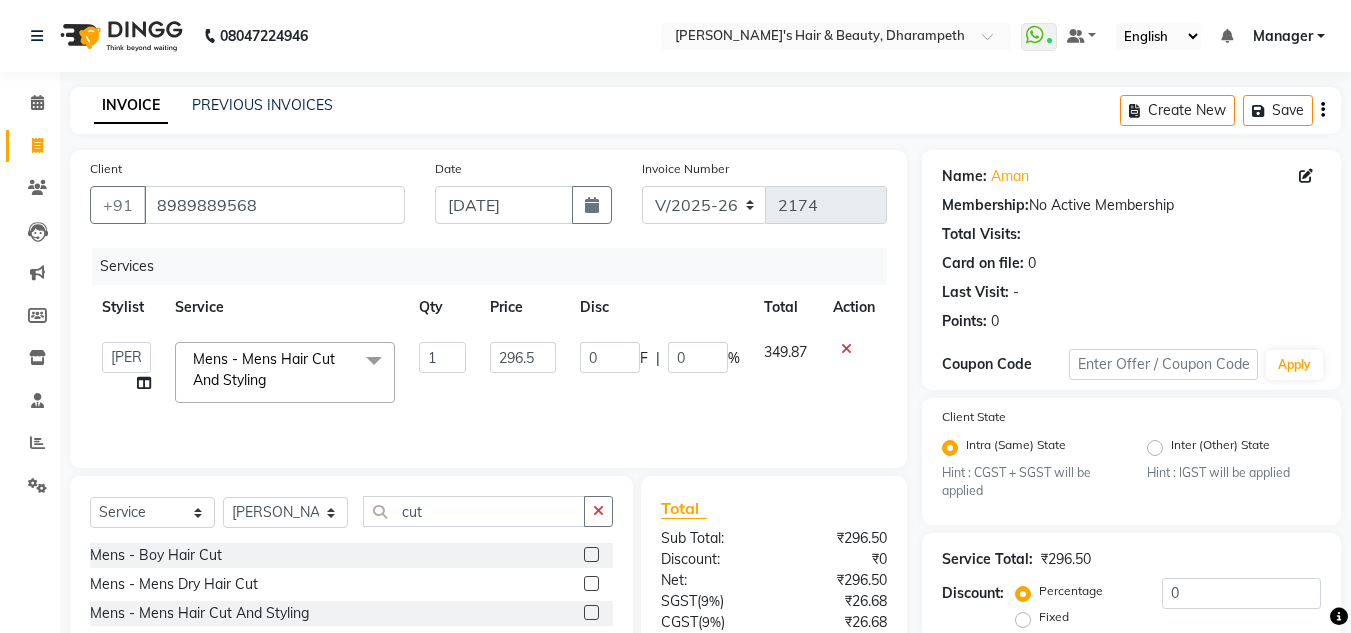 scroll, scrollTop: 188, scrollLeft: 0, axis: vertical 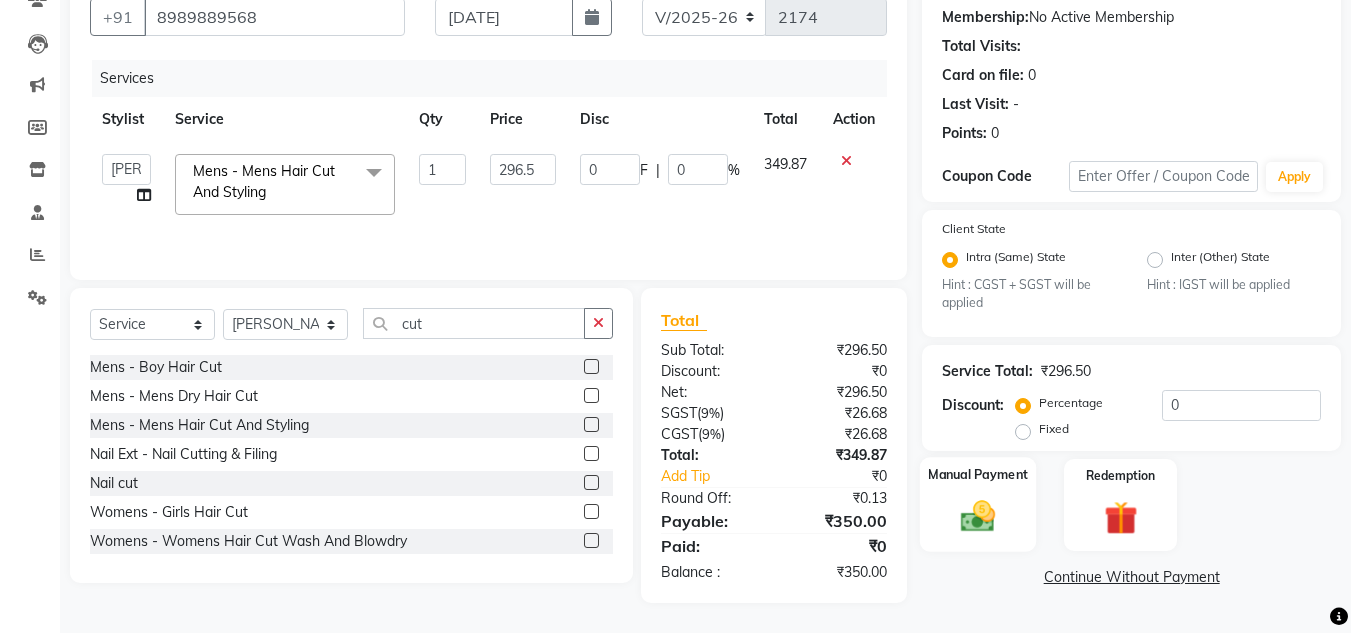click 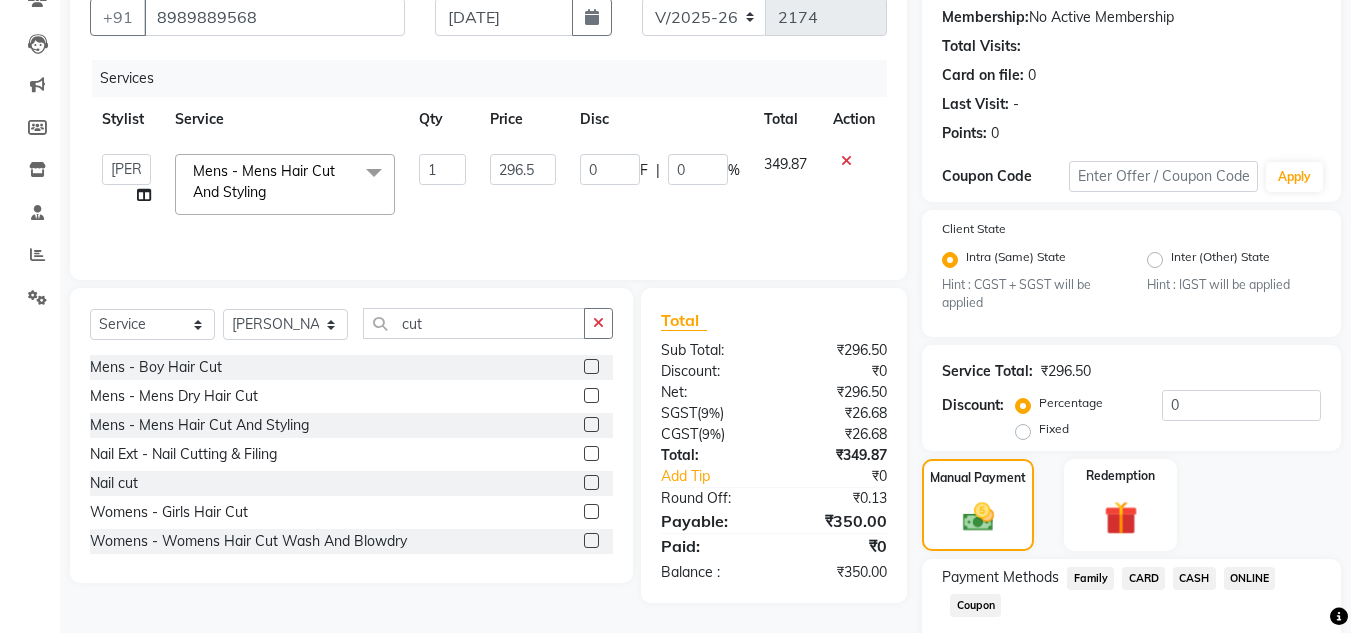 click on "CASH" 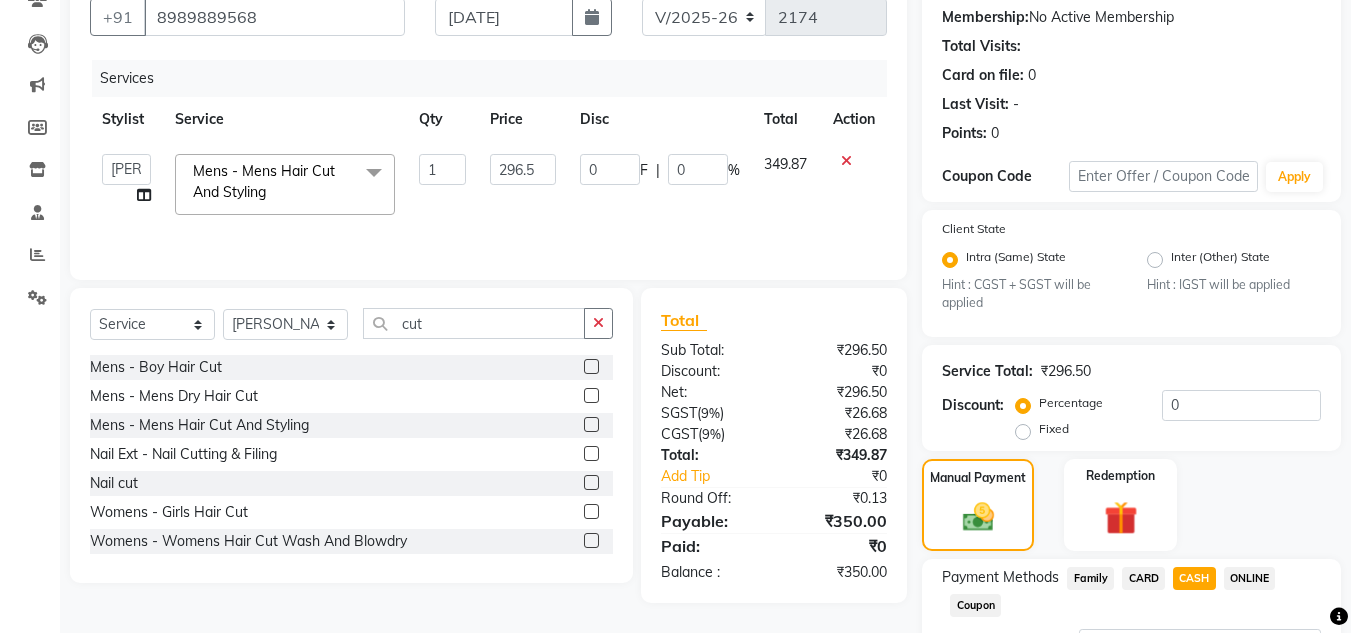 scroll, scrollTop: 361, scrollLeft: 0, axis: vertical 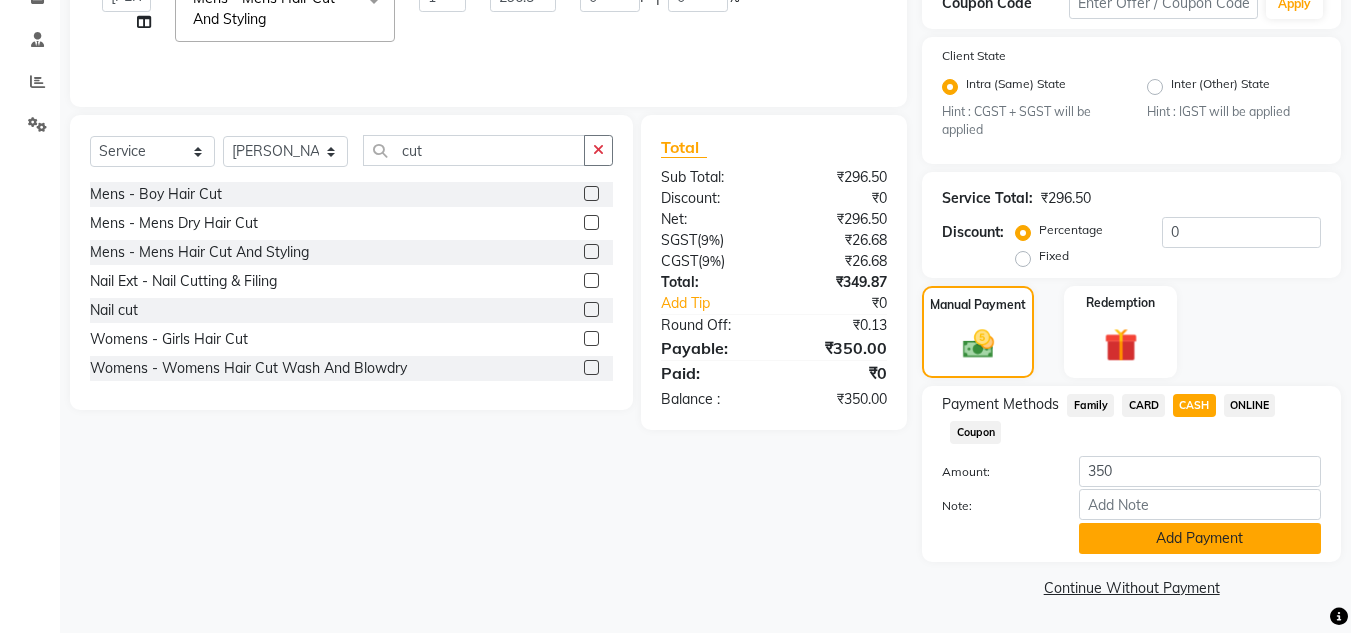 click on "Add Payment" 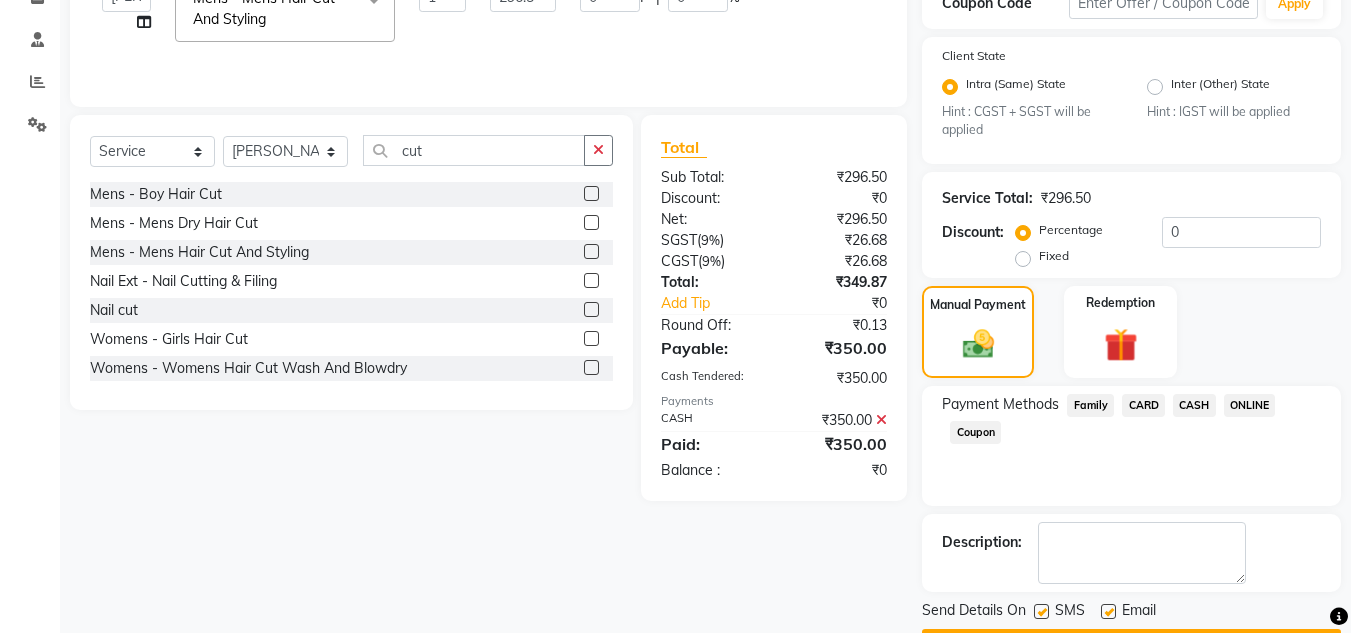 scroll, scrollTop: 418, scrollLeft: 0, axis: vertical 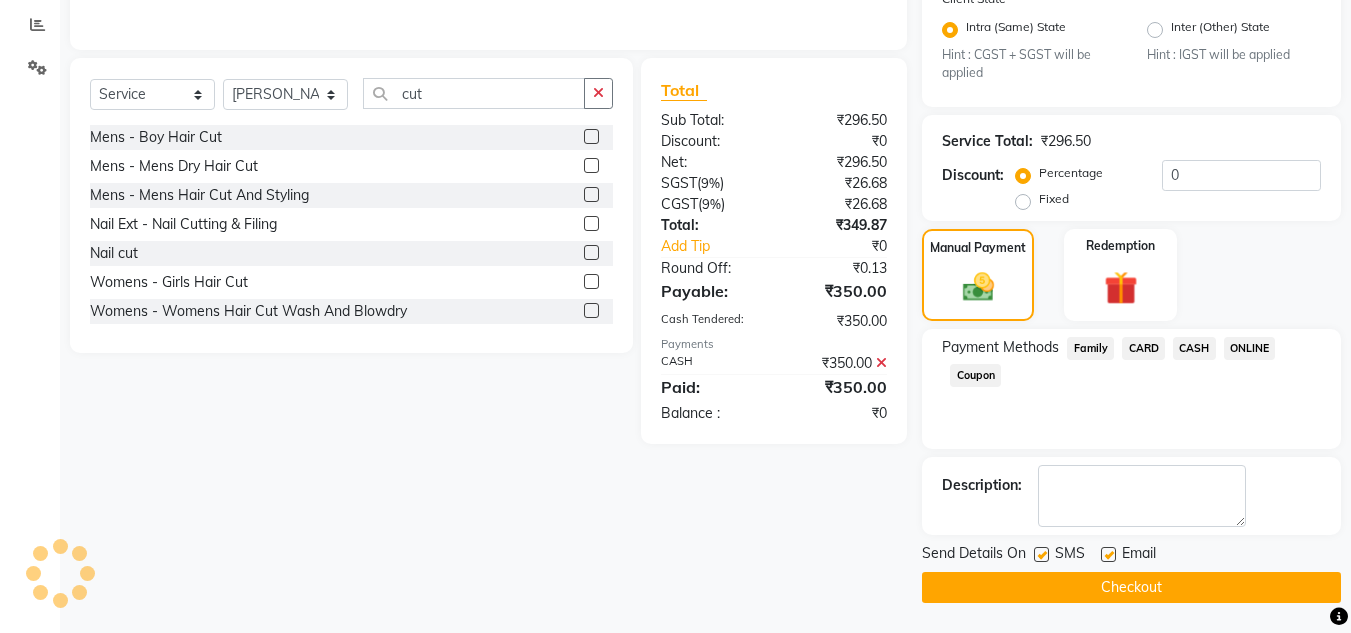 click on "Checkout" 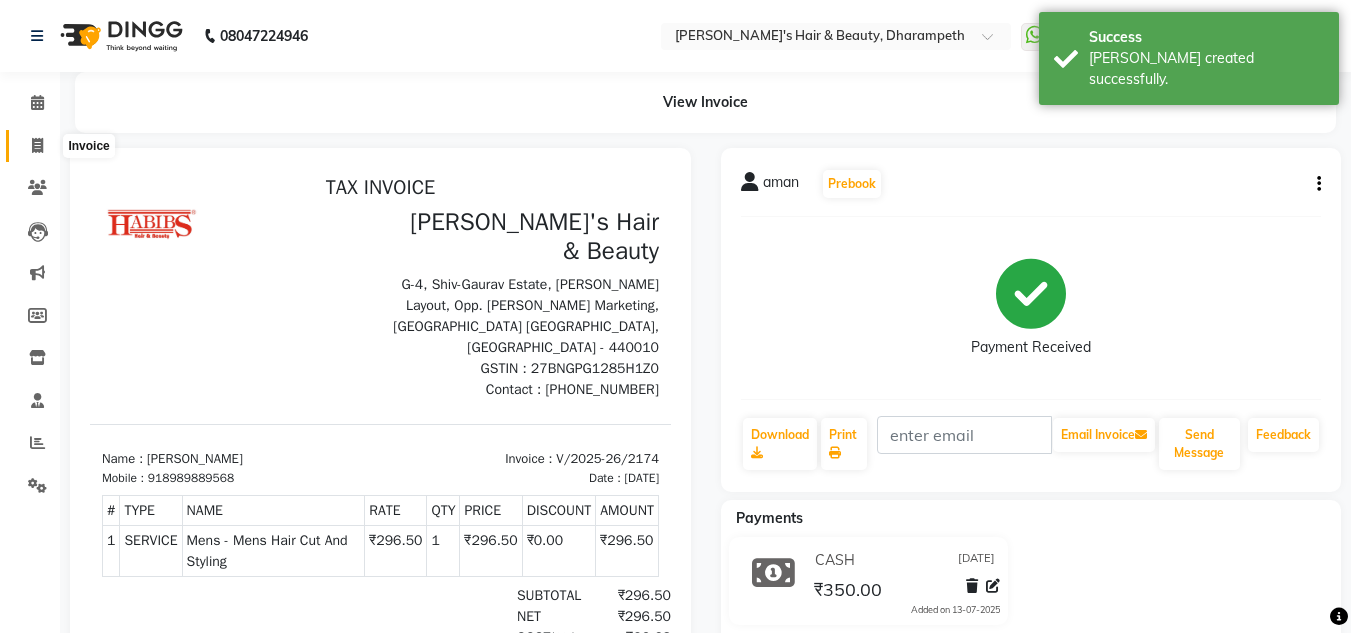 scroll, scrollTop: 0, scrollLeft: 0, axis: both 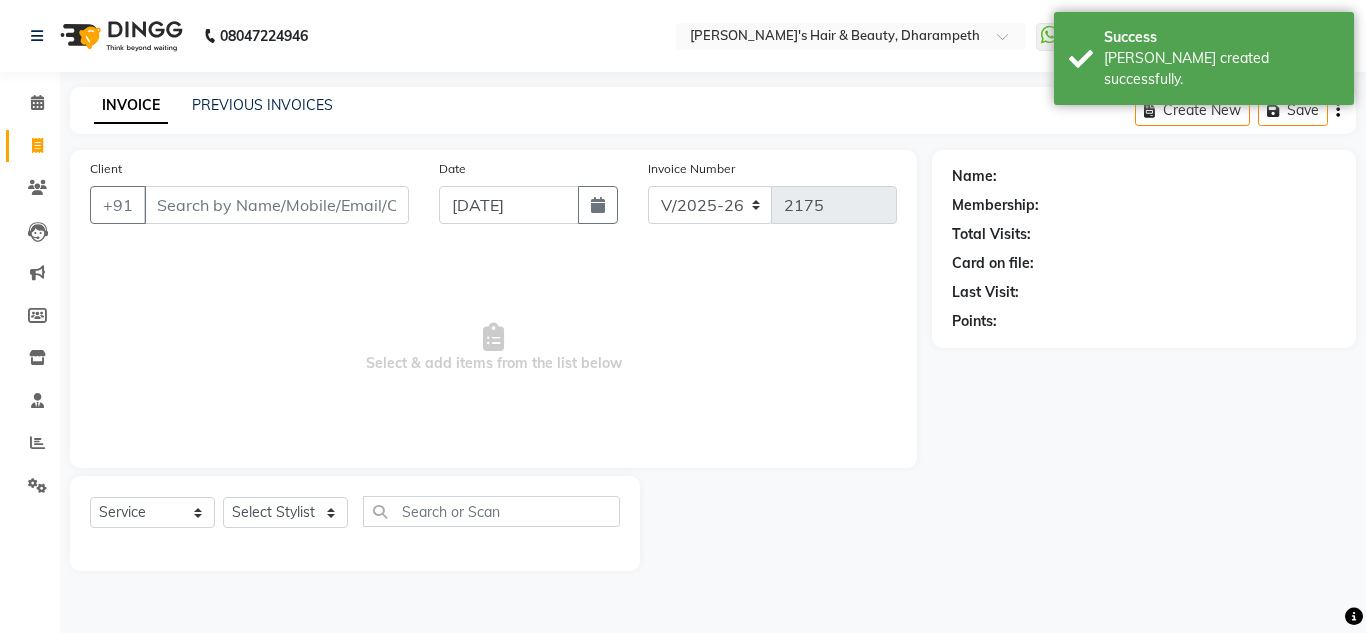 click on "Client" at bounding box center [276, 205] 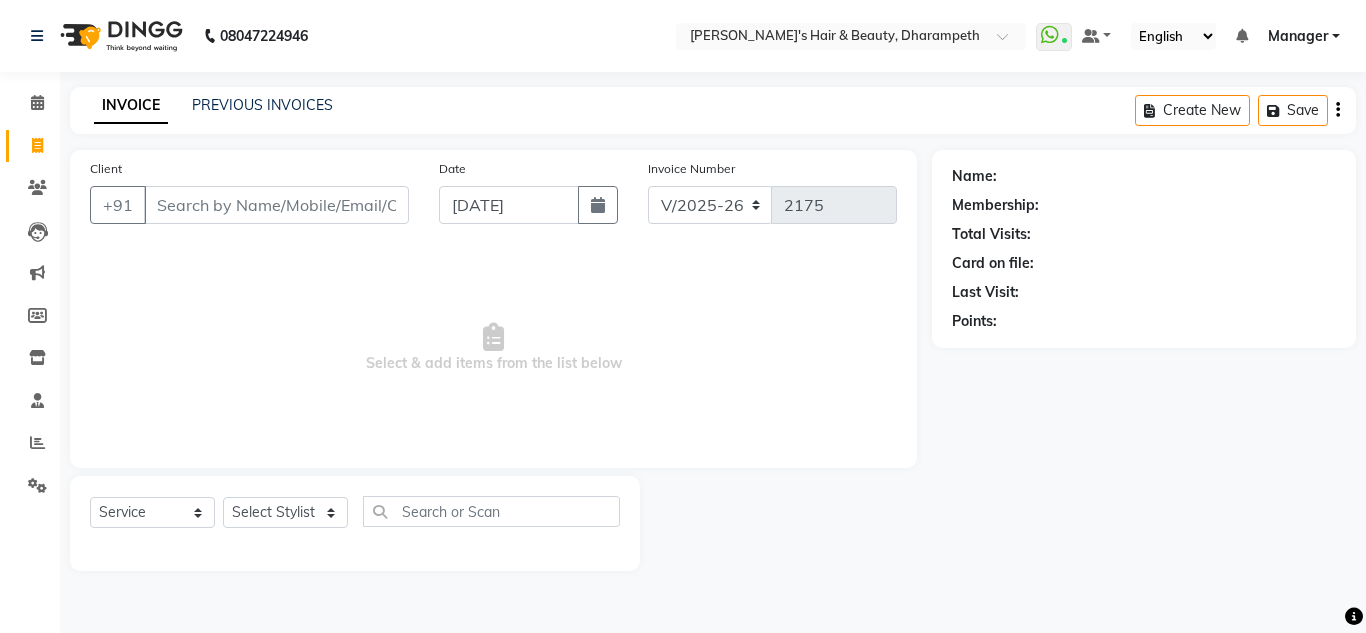 click on "PREVIOUS INVOICES" 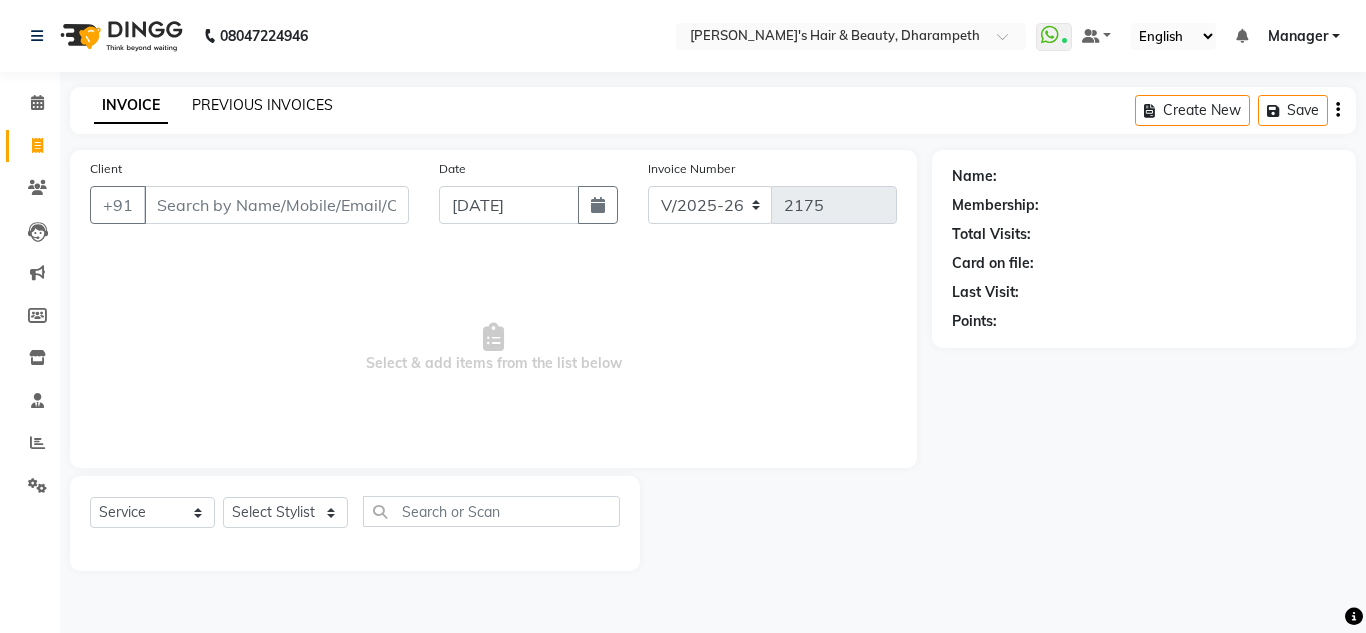 click on "PREVIOUS INVOICES" 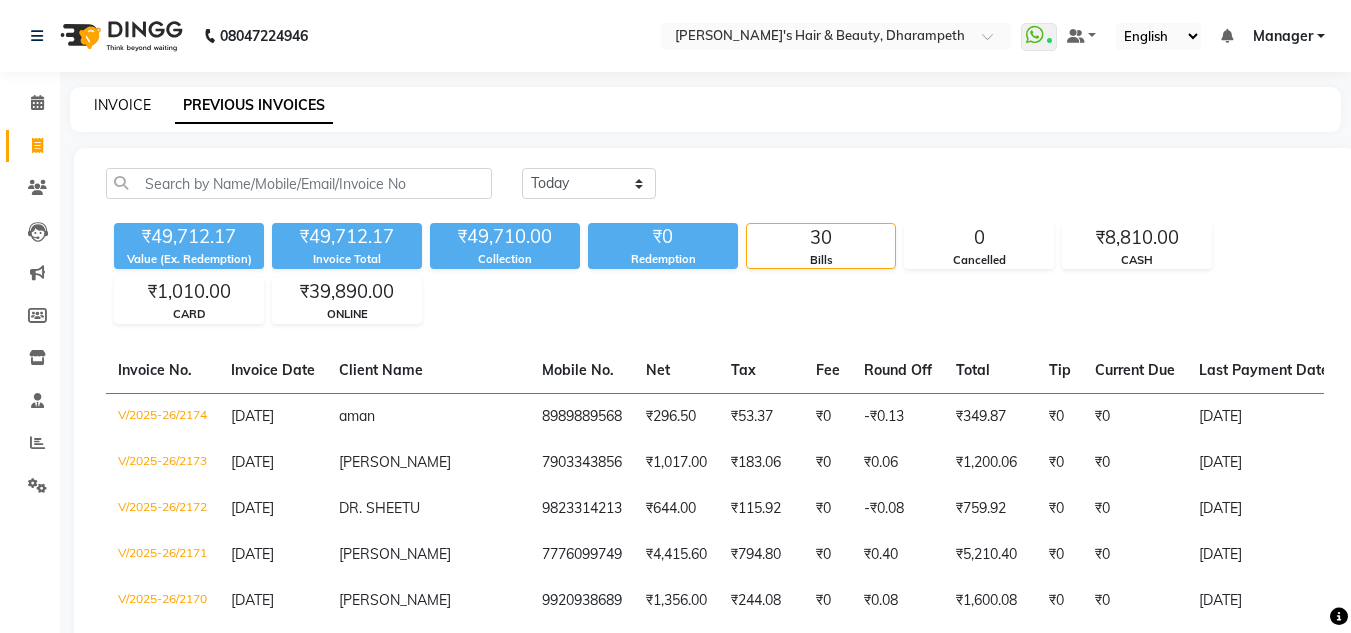 click on "INVOICE" 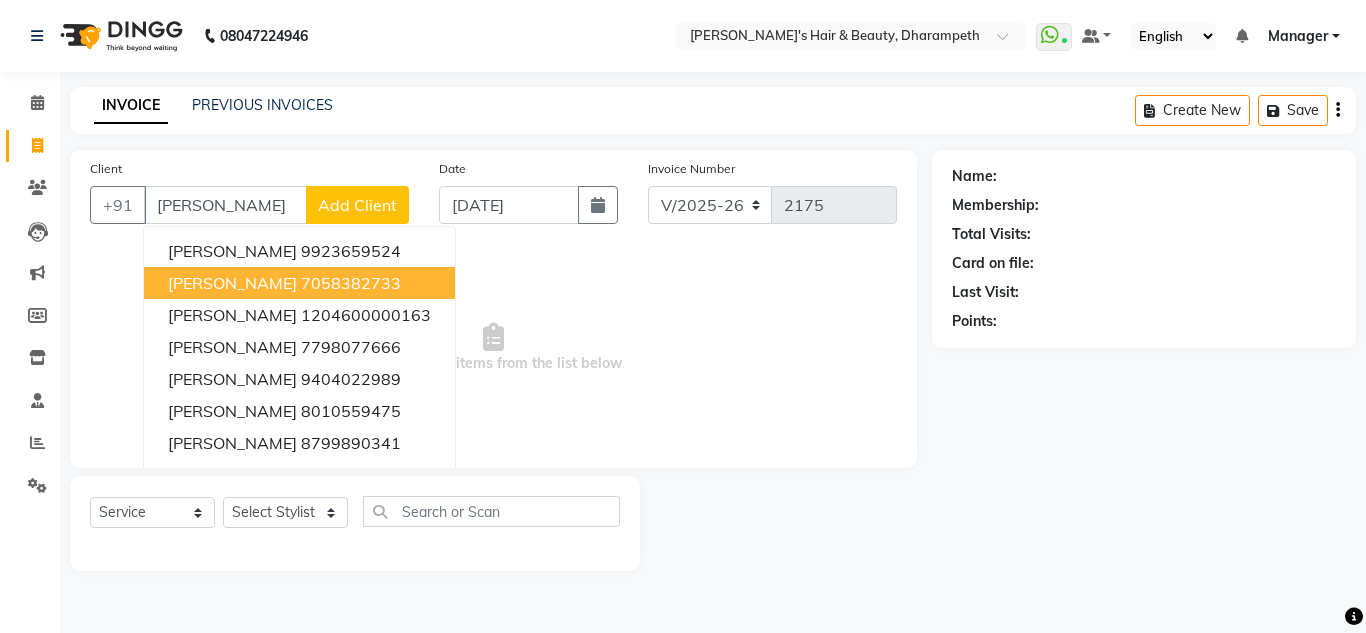 click on "7058382733" at bounding box center (351, 283) 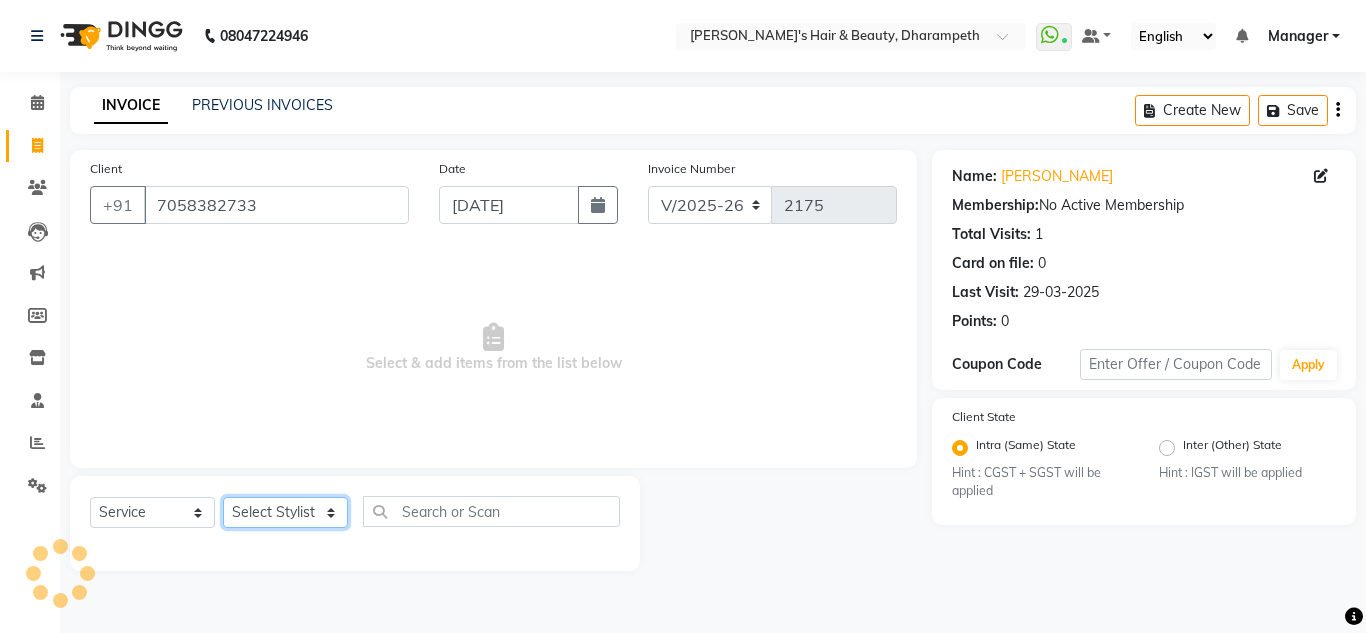 click on "Select Stylist Anuj W [PERSON_NAME] [PERSON_NAME]  Manager [PERSON_NAME] C [PERSON_NAME] S [PERSON_NAME] S Shilpa P Vedant N" 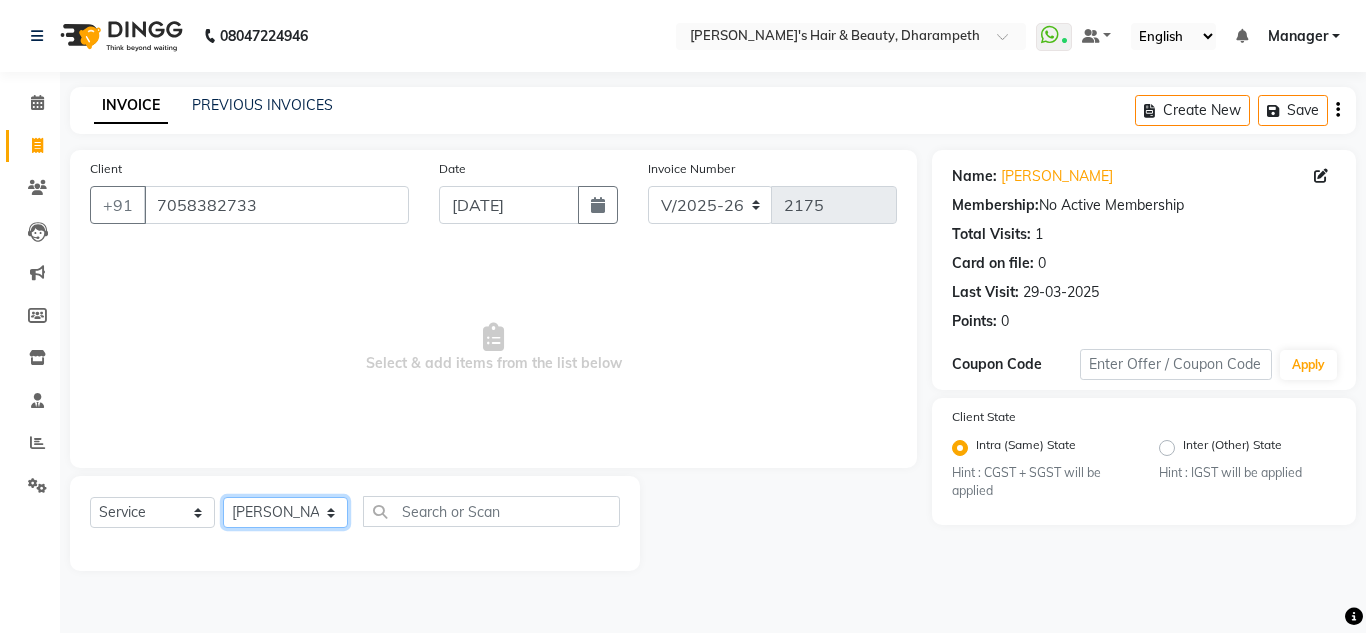 click on "Select Stylist Anuj W [PERSON_NAME] [PERSON_NAME]  Manager [PERSON_NAME] C [PERSON_NAME] S [PERSON_NAME] S Shilpa P Vedant N" 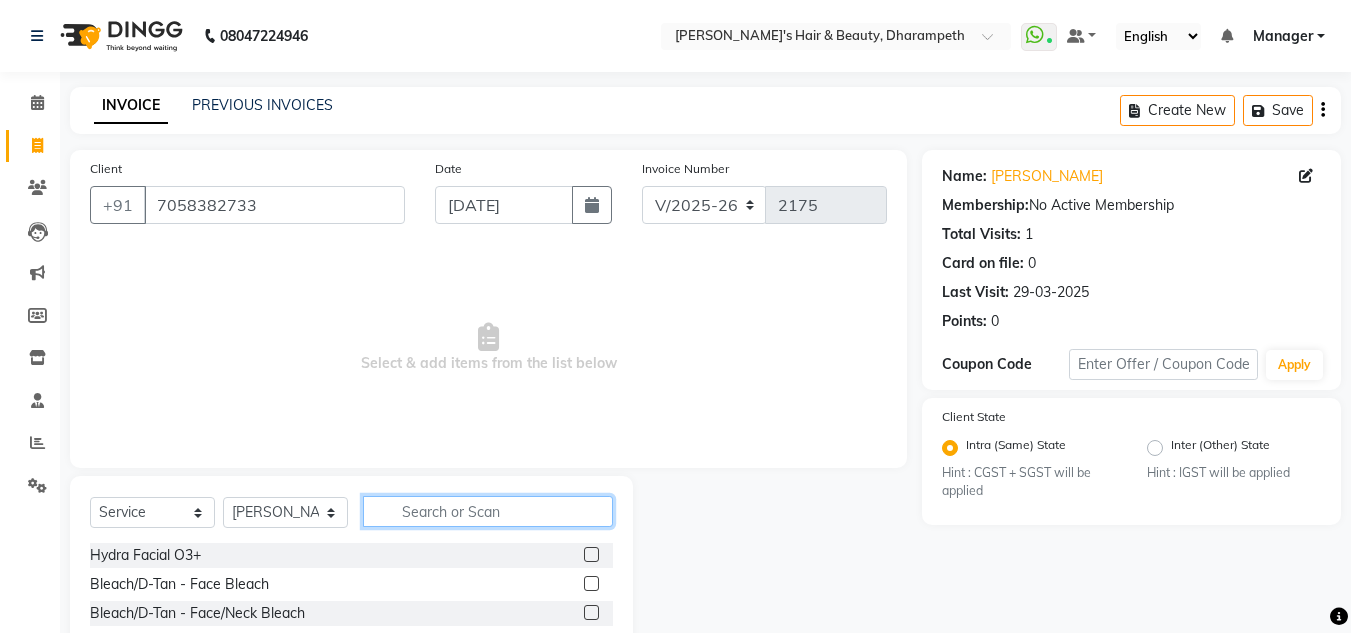 click 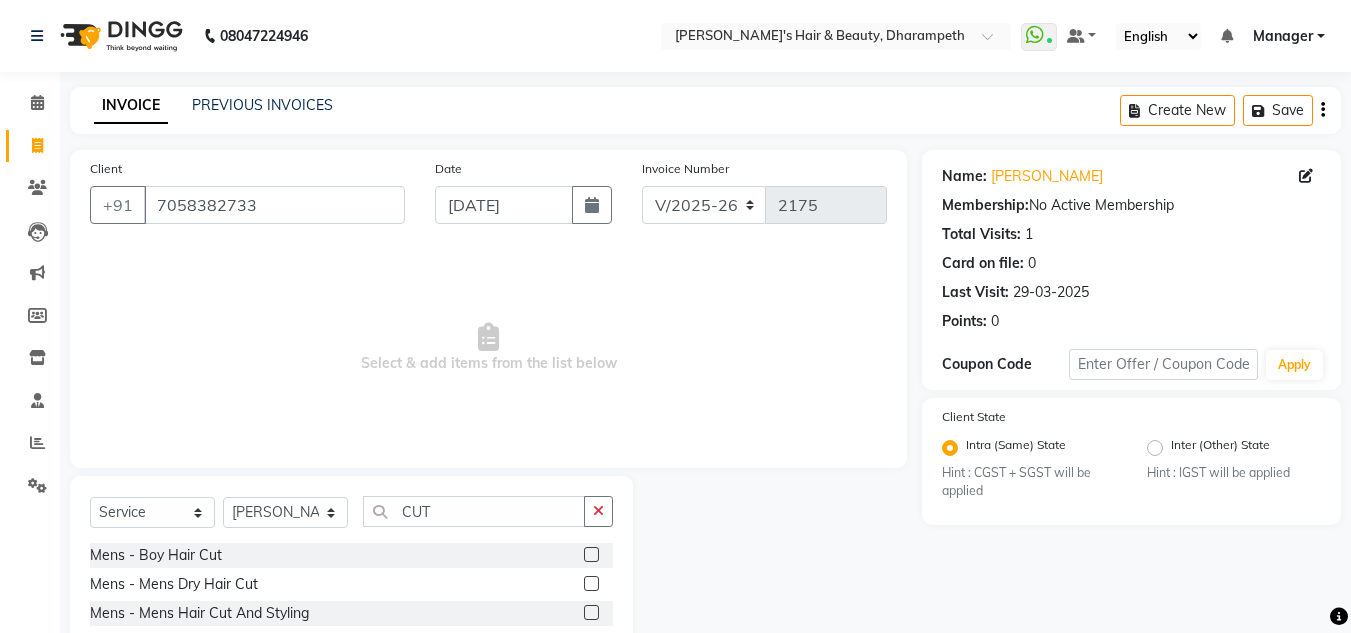 click 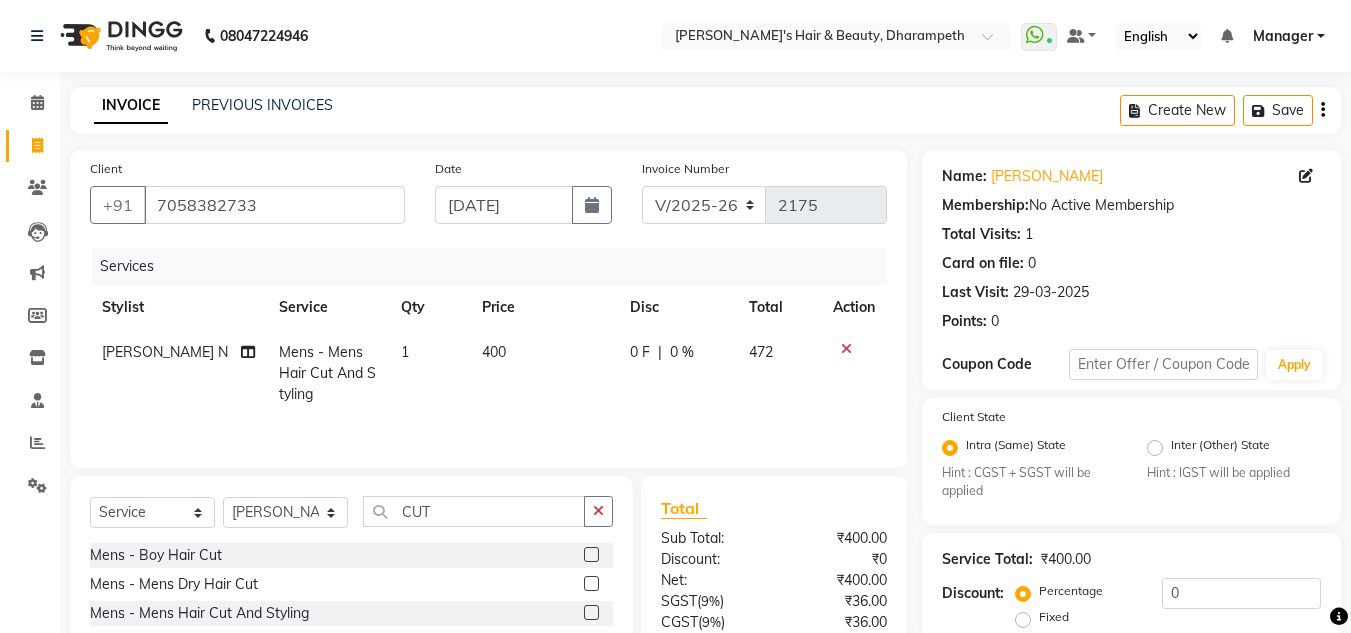click on "400" 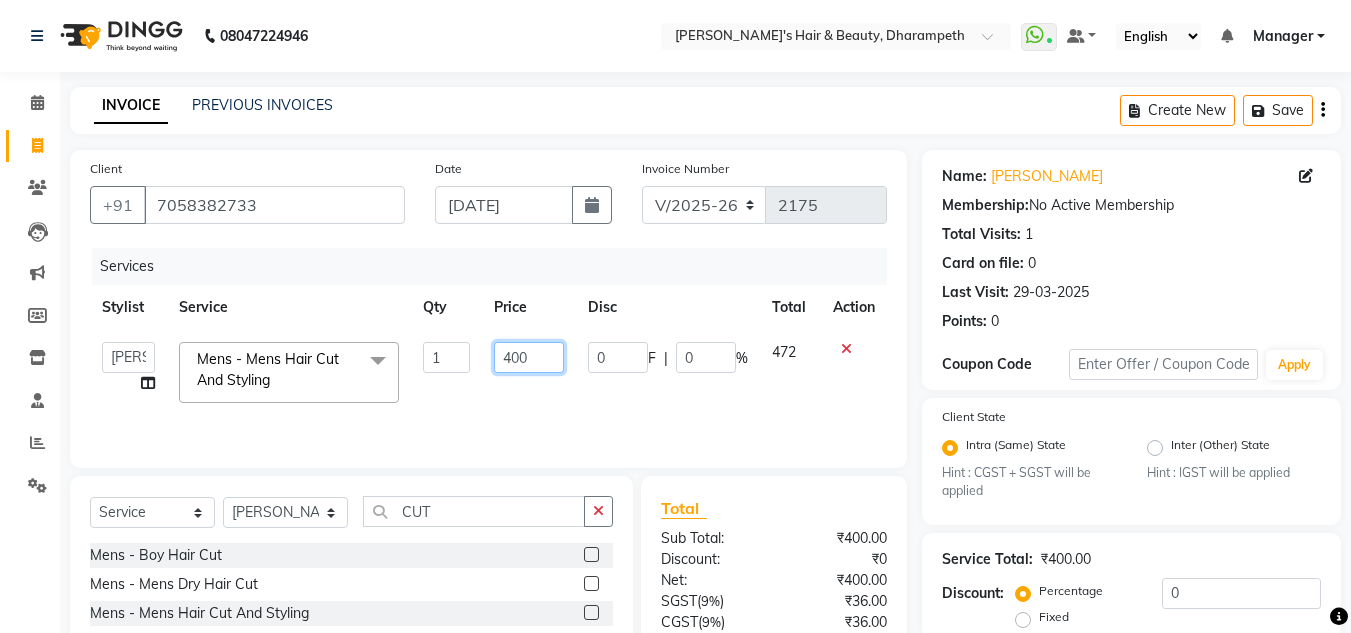 click on "400" 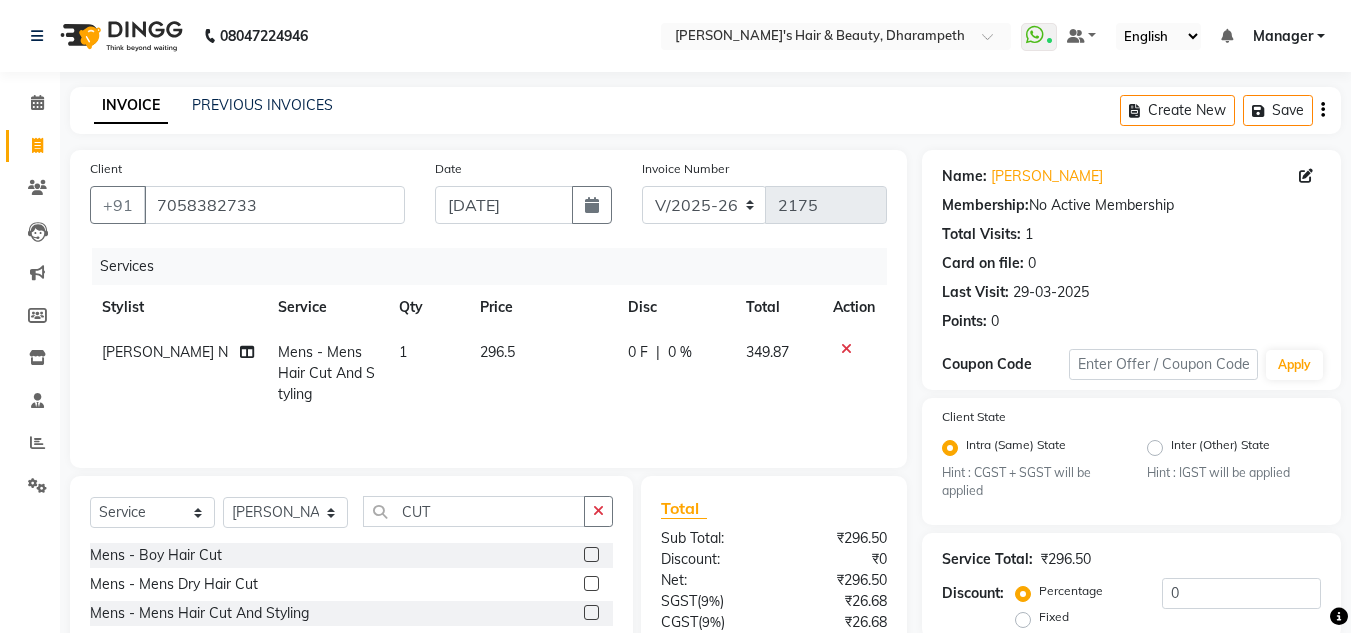 click on "349.87" 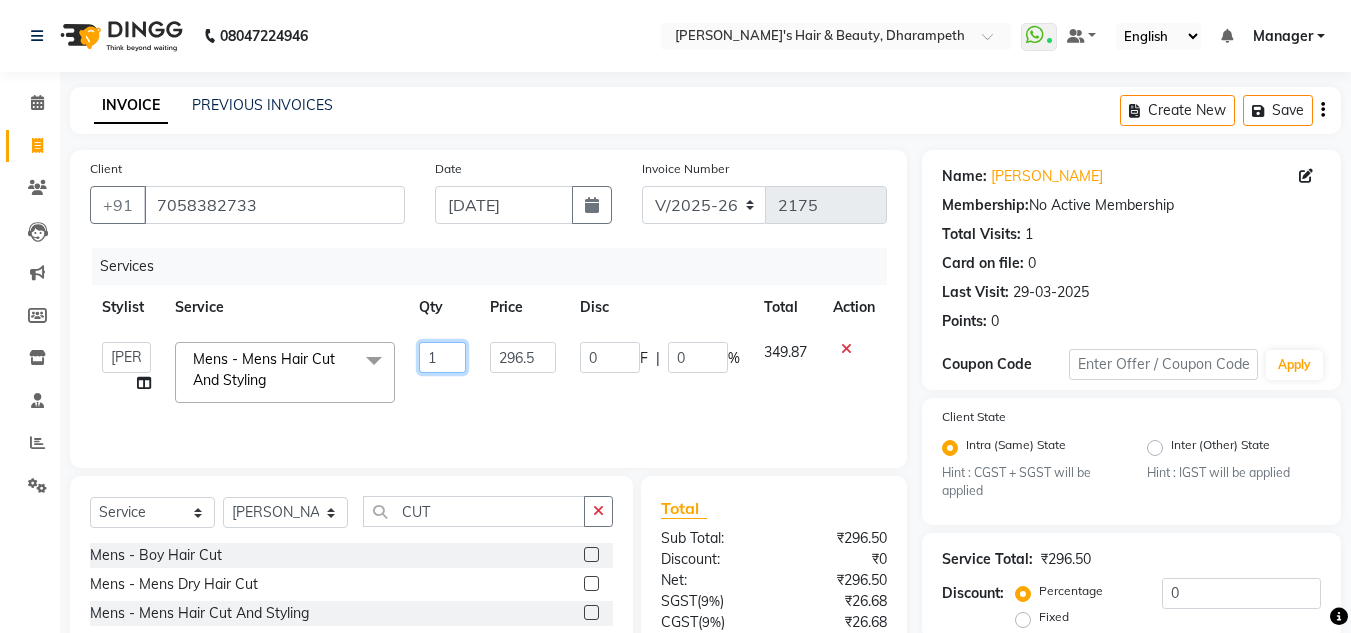 click on "1" 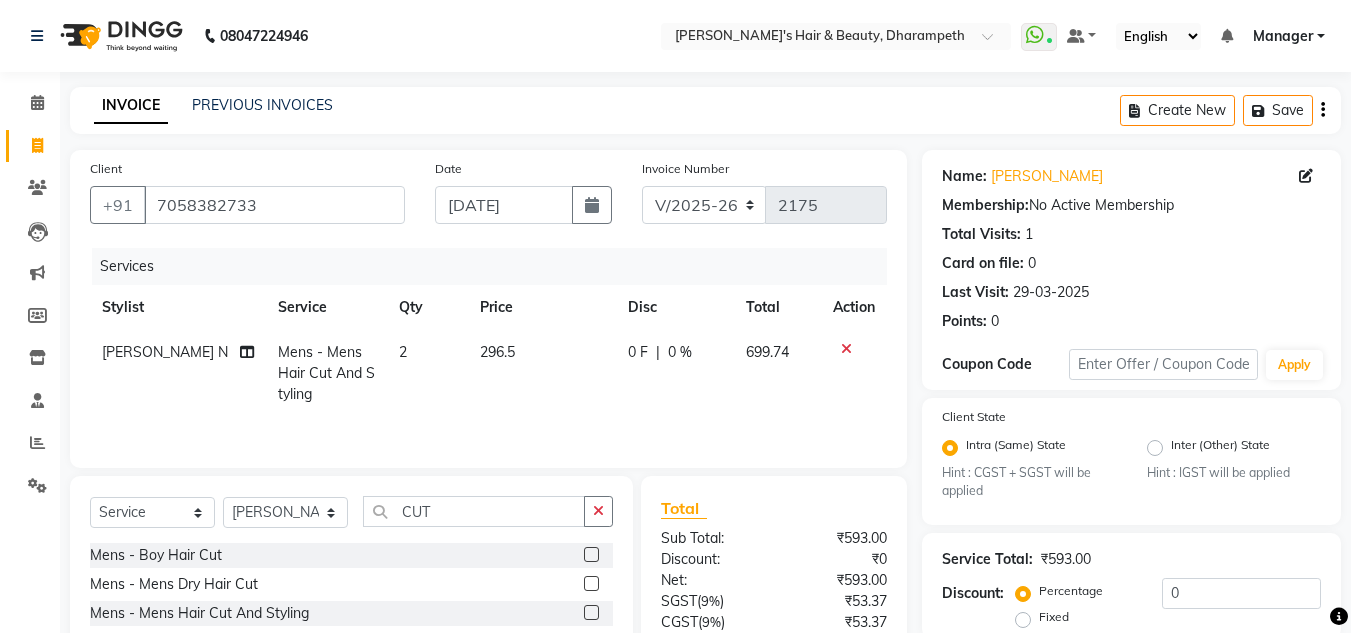 click on "699.74" 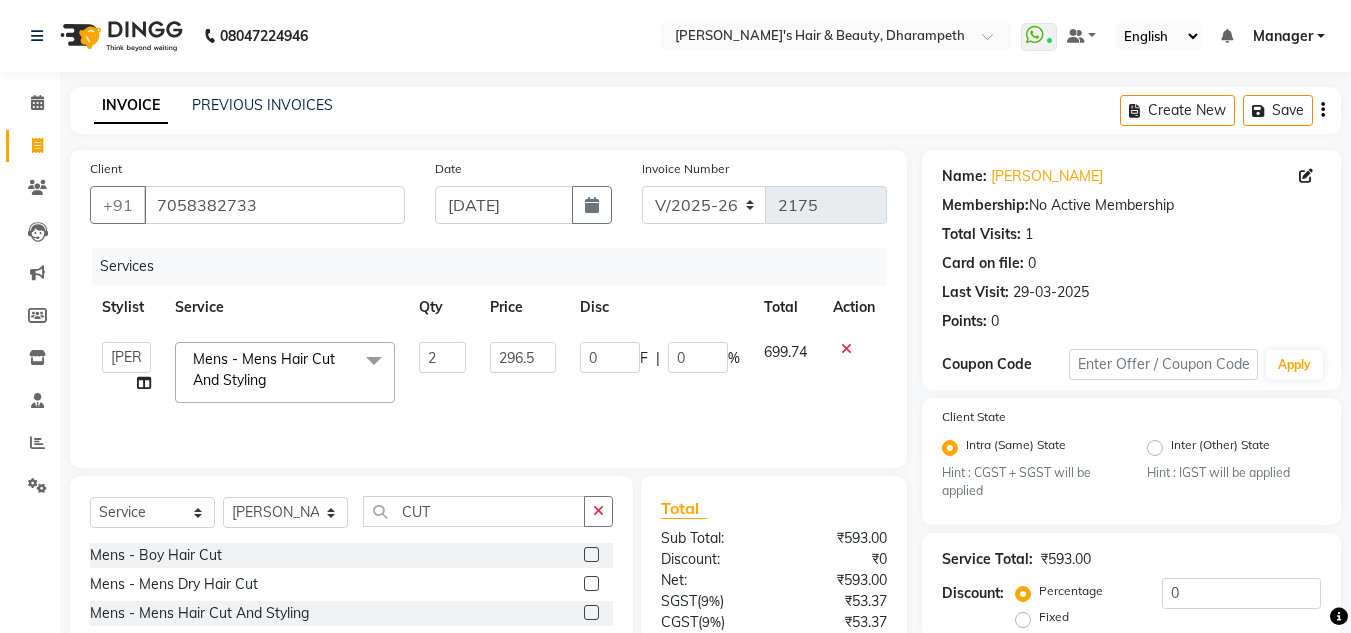 scroll, scrollTop: 188, scrollLeft: 0, axis: vertical 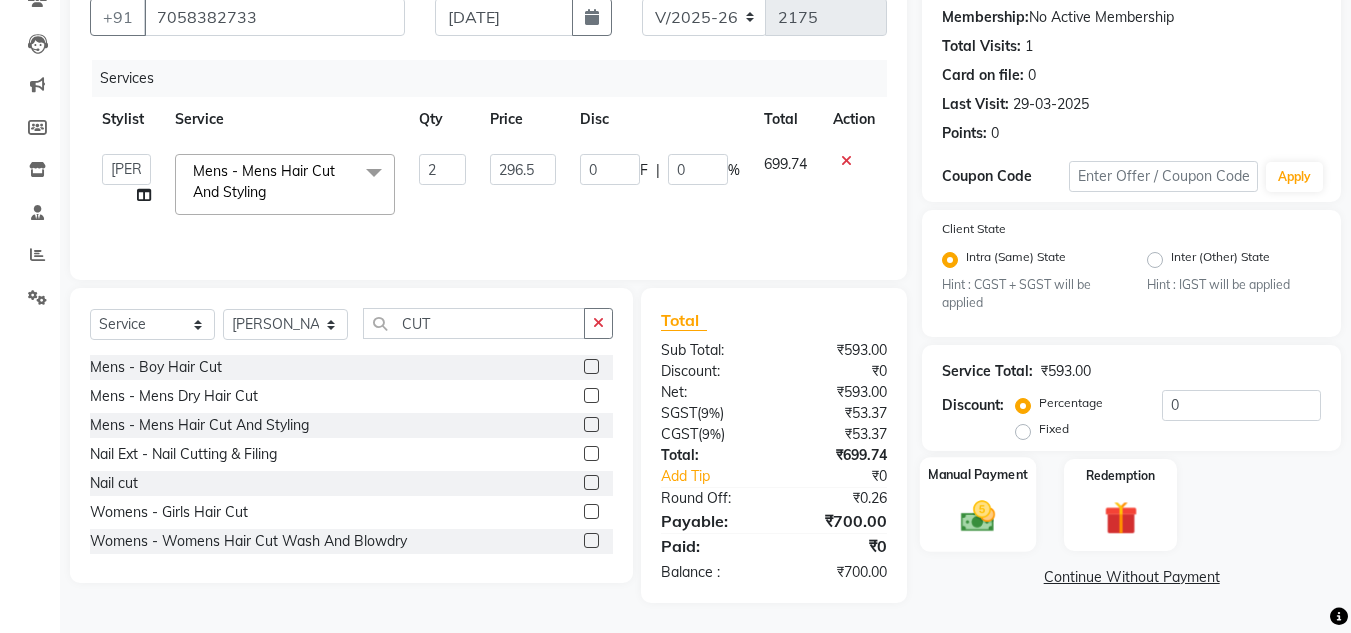 click 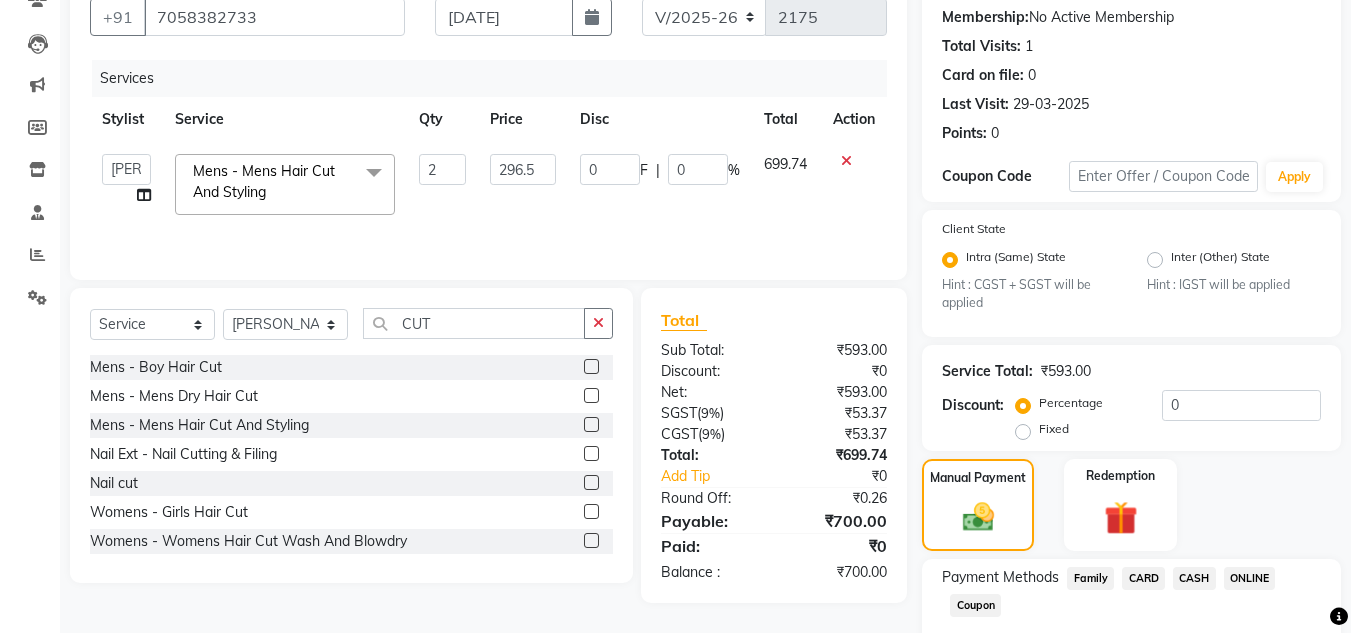 click on "ONLINE" 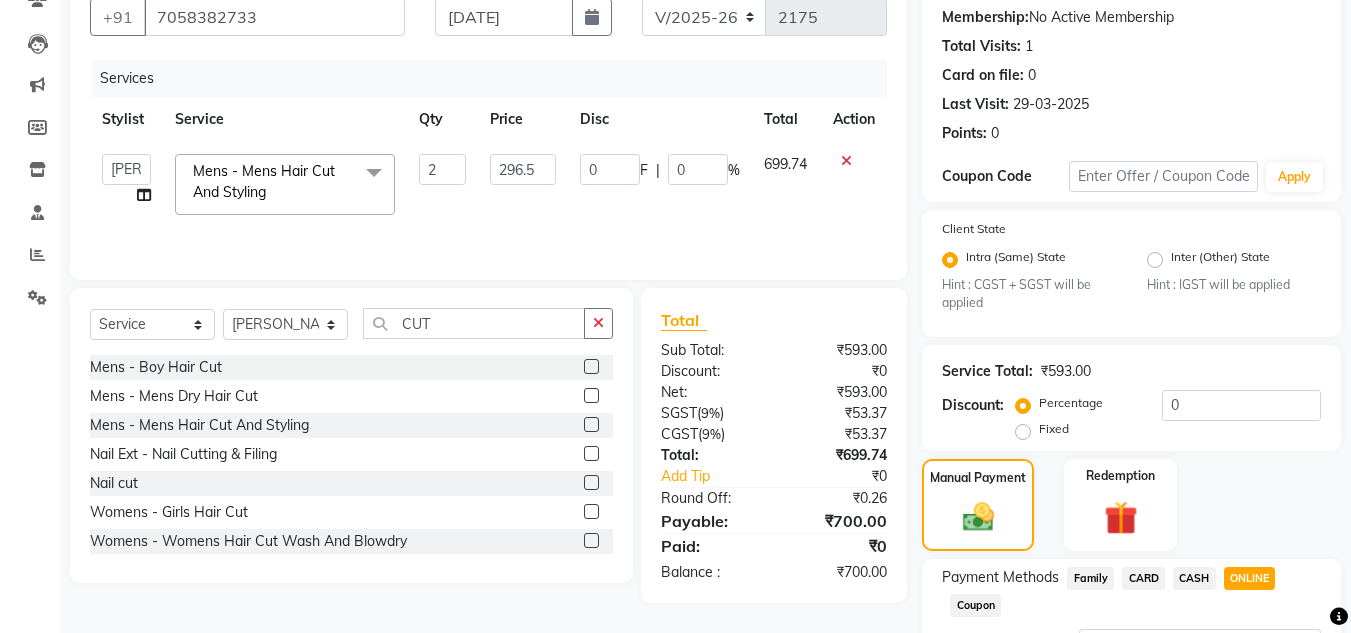 scroll, scrollTop: 361, scrollLeft: 0, axis: vertical 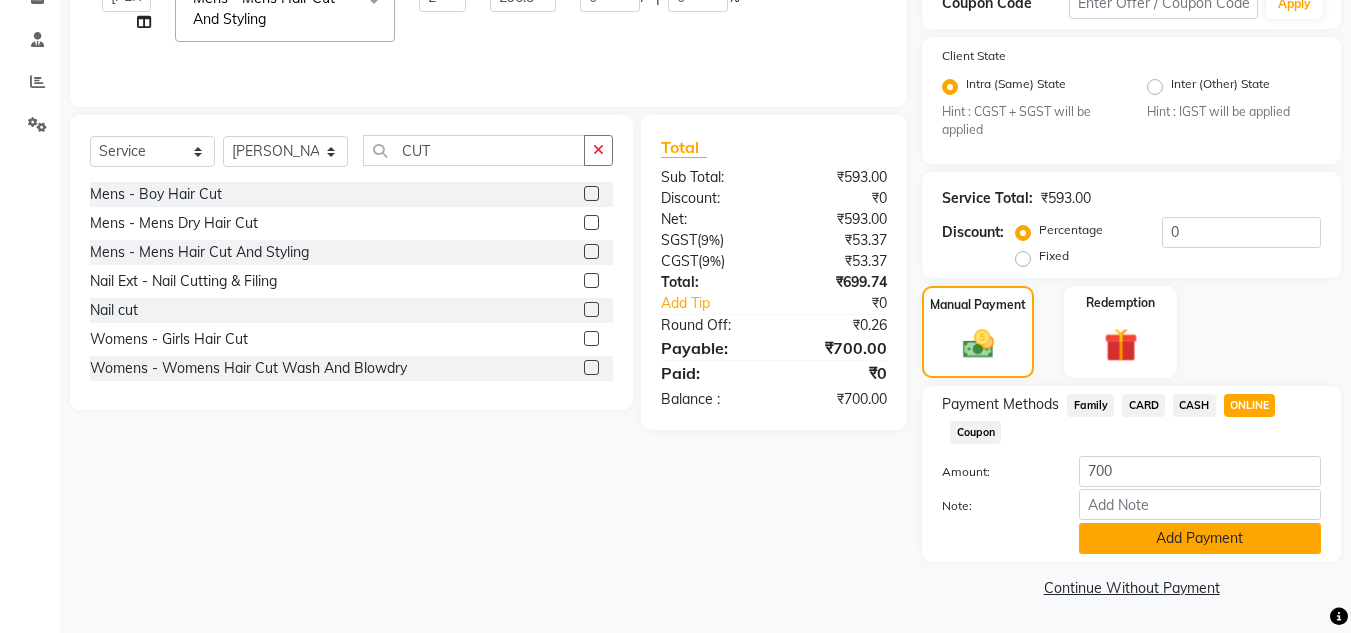 click on "Add Payment" 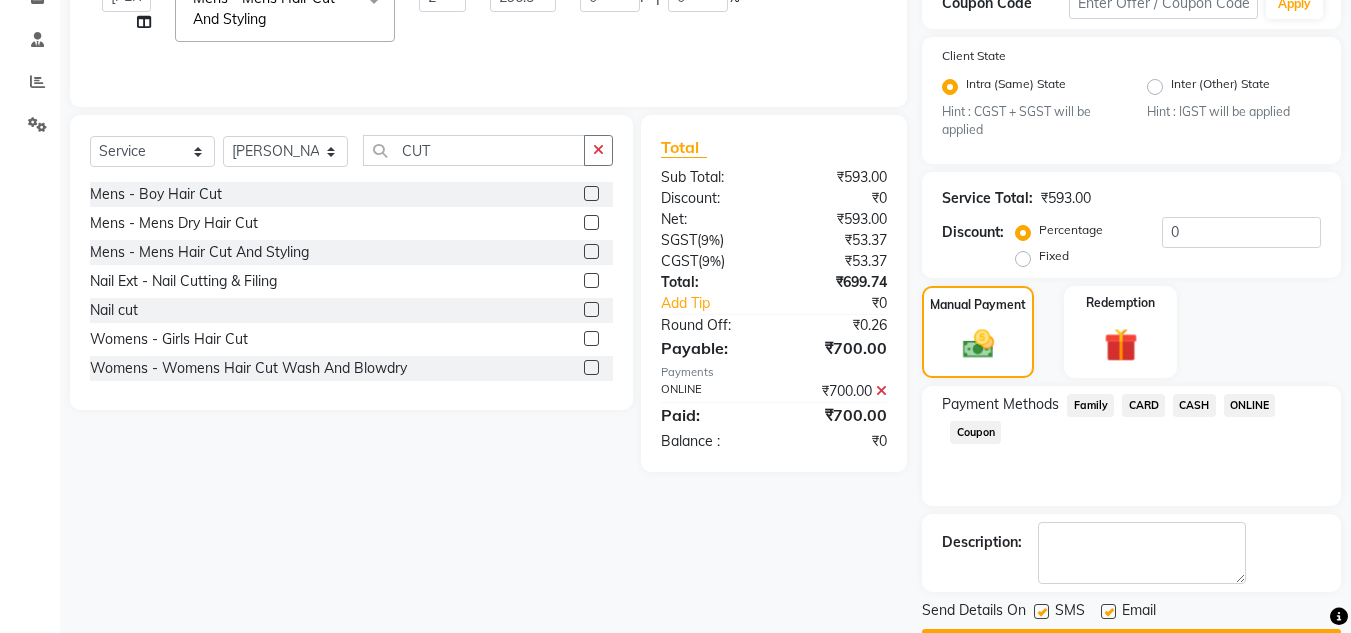 scroll, scrollTop: 418, scrollLeft: 0, axis: vertical 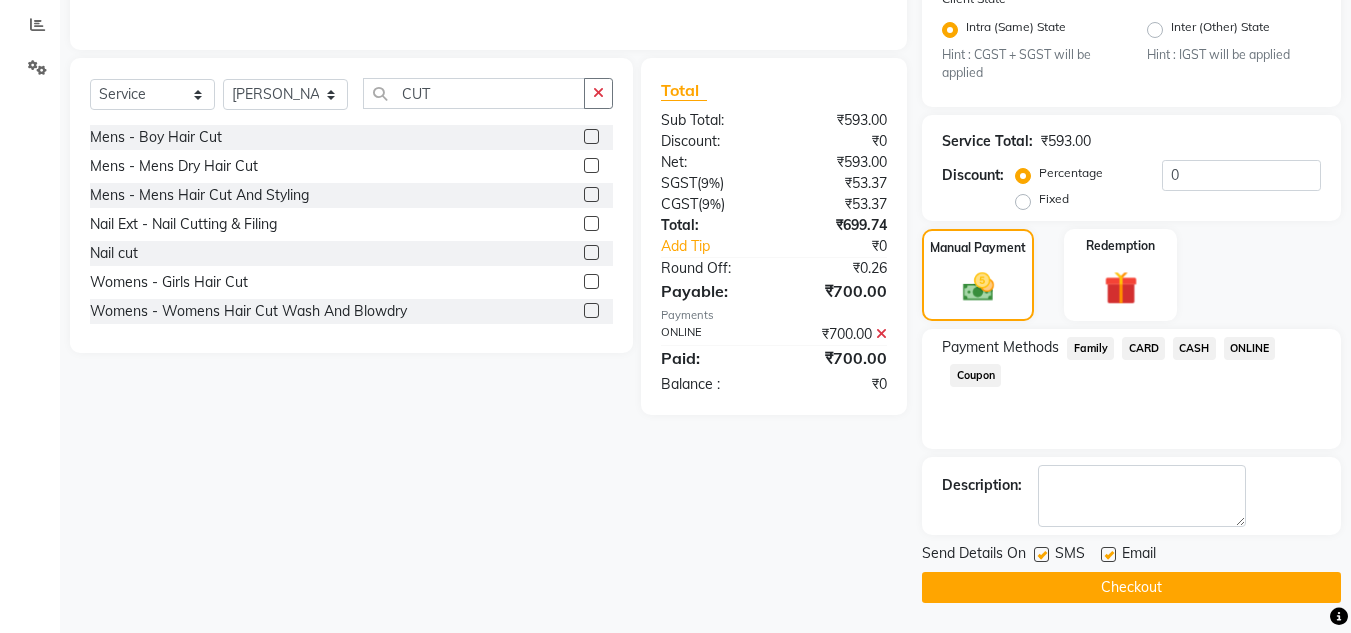 click on "Checkout" 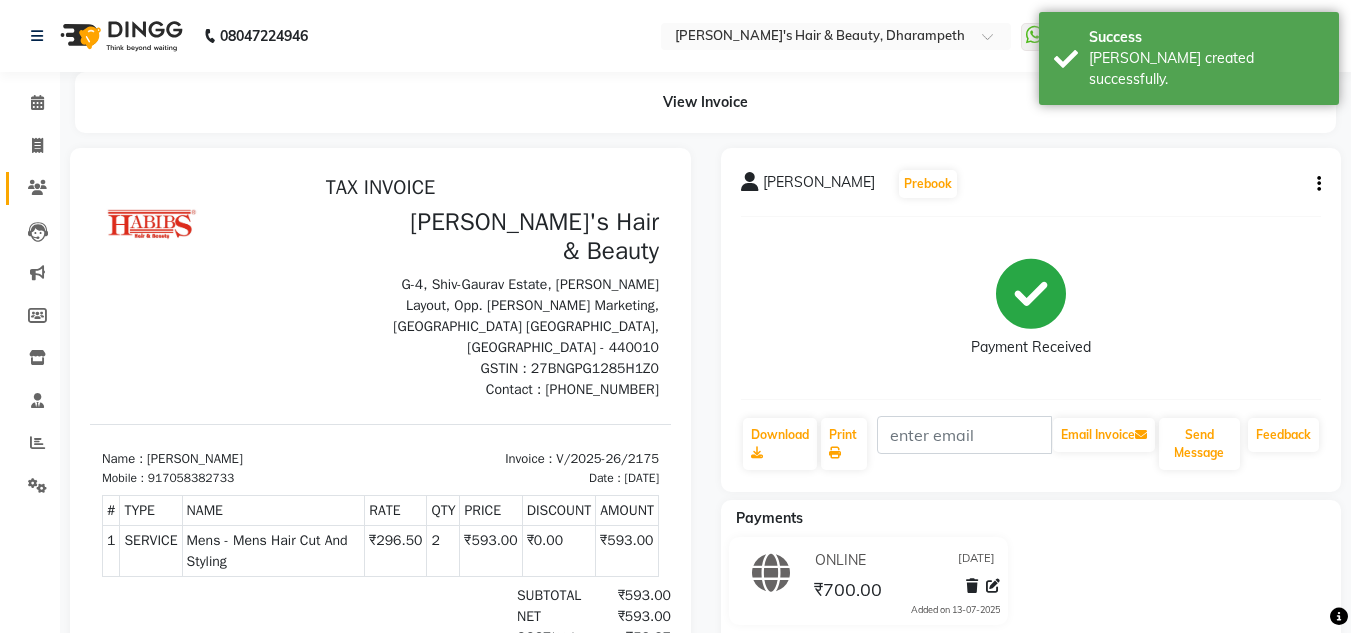 scroll, scrollTop: 0, scrollLeft: 0, axis: both 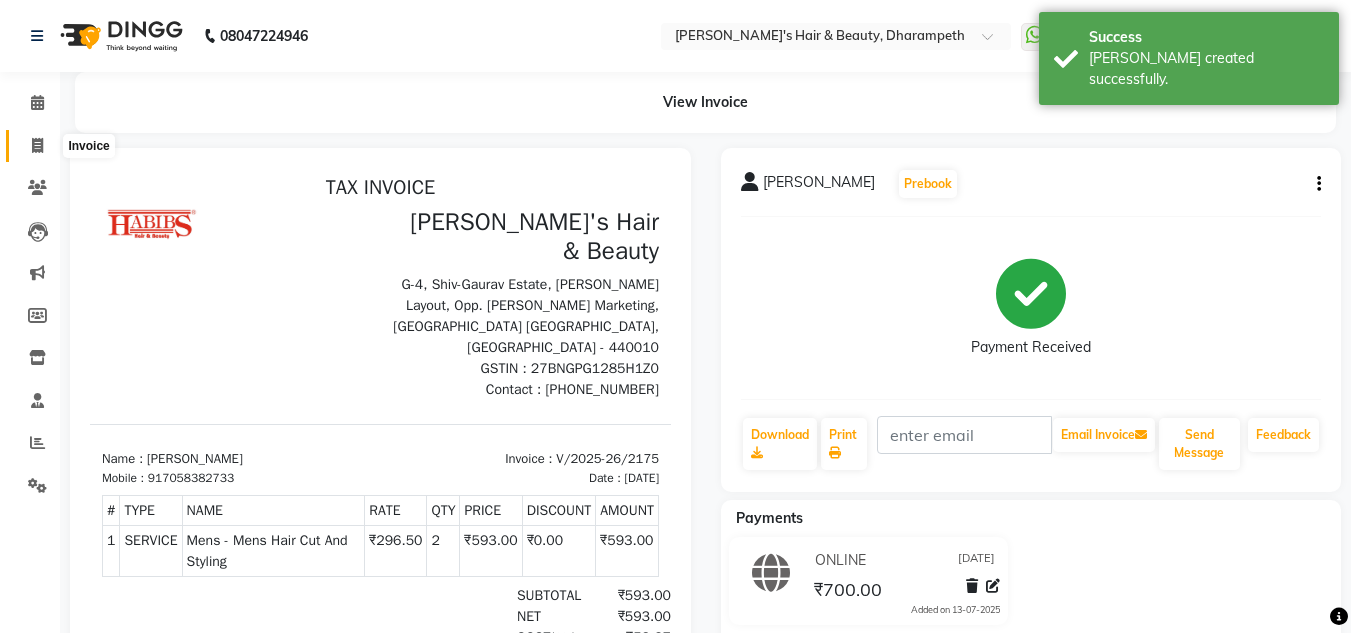 click 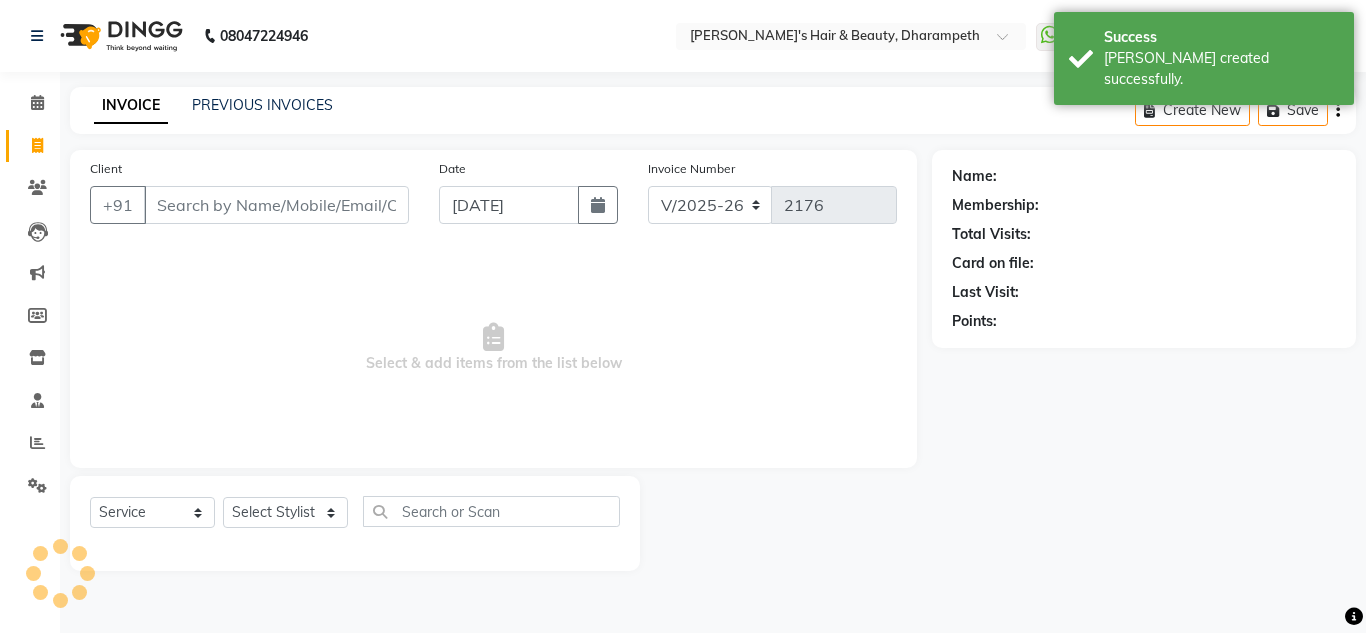 click on "Client" at bounding box center [276, 205] 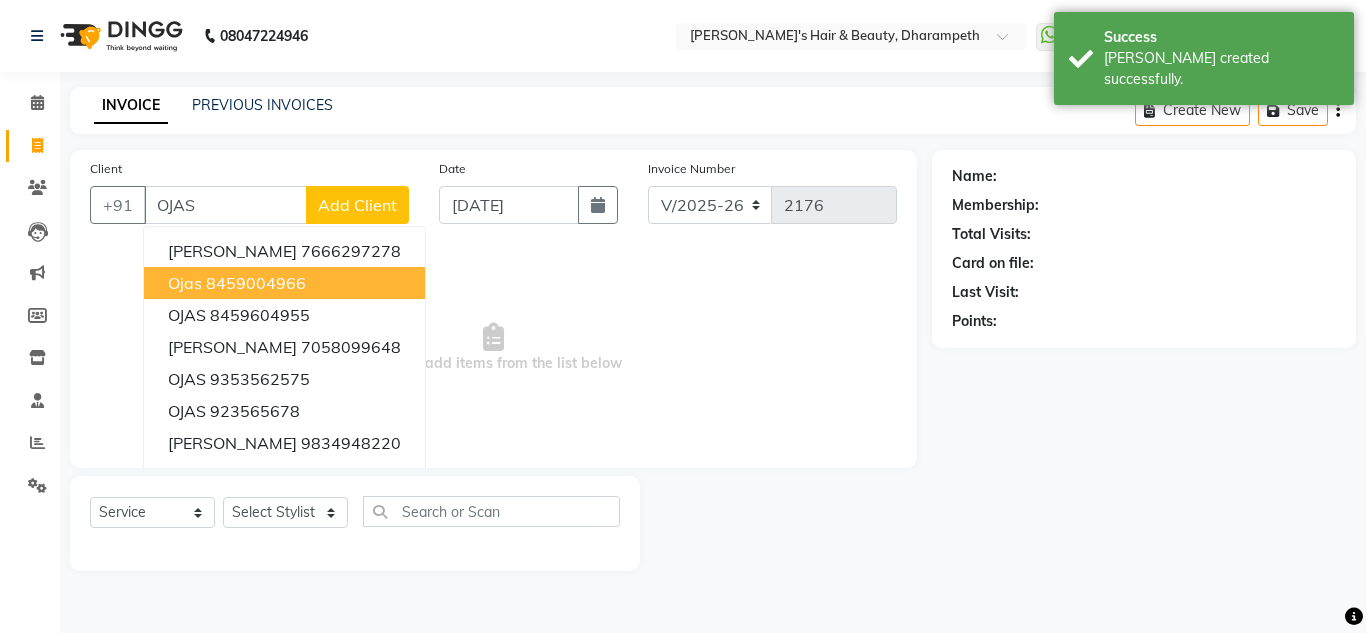 click on "8459004966" at bounding box center [256, 283] 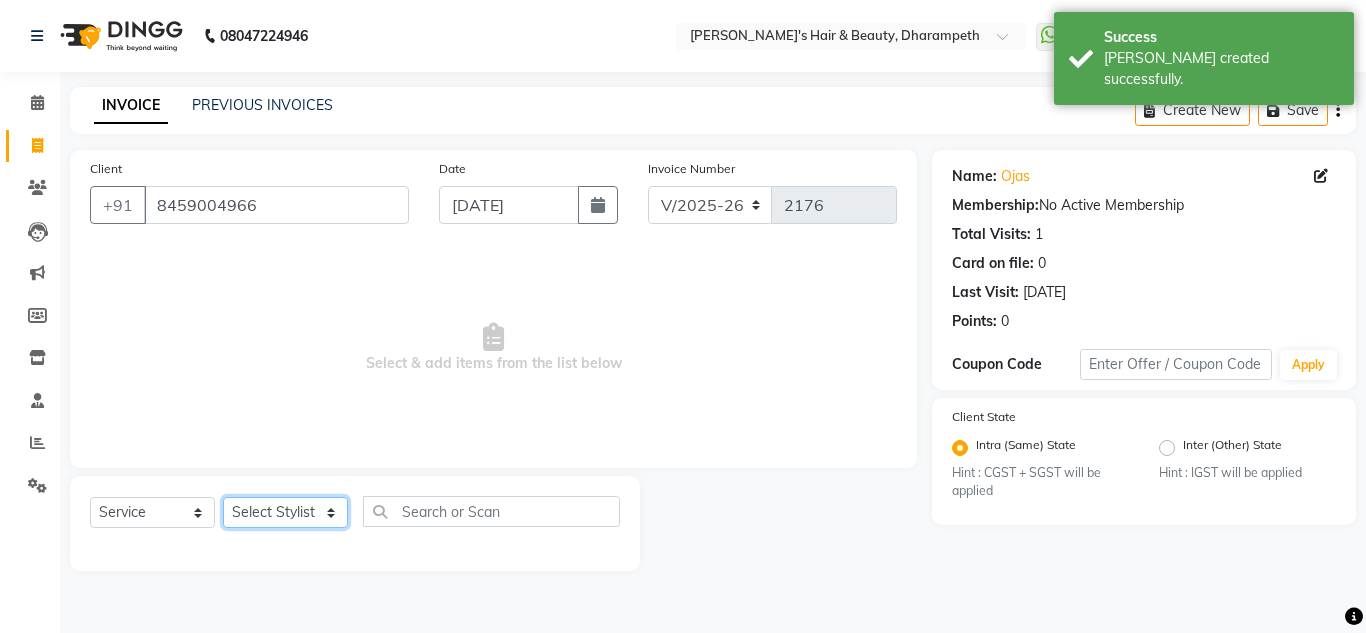 drag, startPoint x: 286, startPoint y: 503, endPoint x: 283, endPoint y: 476, distance: 27.166155 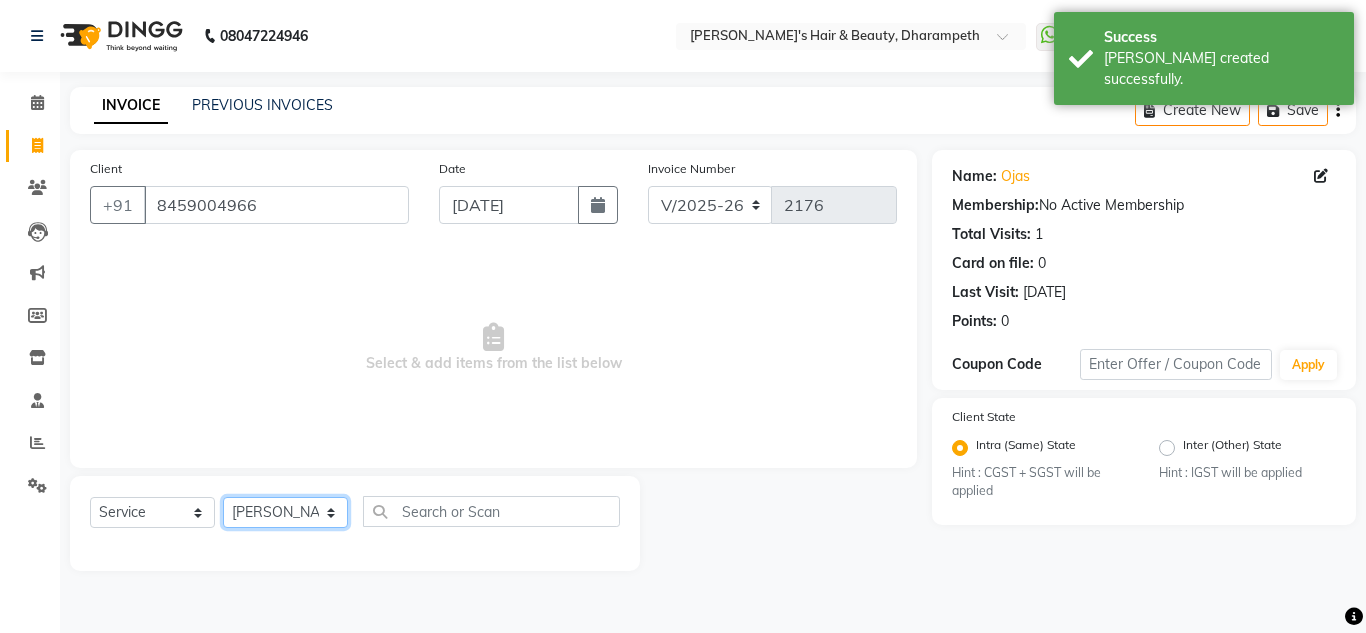 click on "Select Stylist Anuj W [PERSON_NAME] [PERSON_NAME]  Manager [PERSON_NAME] C [PERSON_NAME] S [PERSON_NAME] S Shilpa P Vedant N" 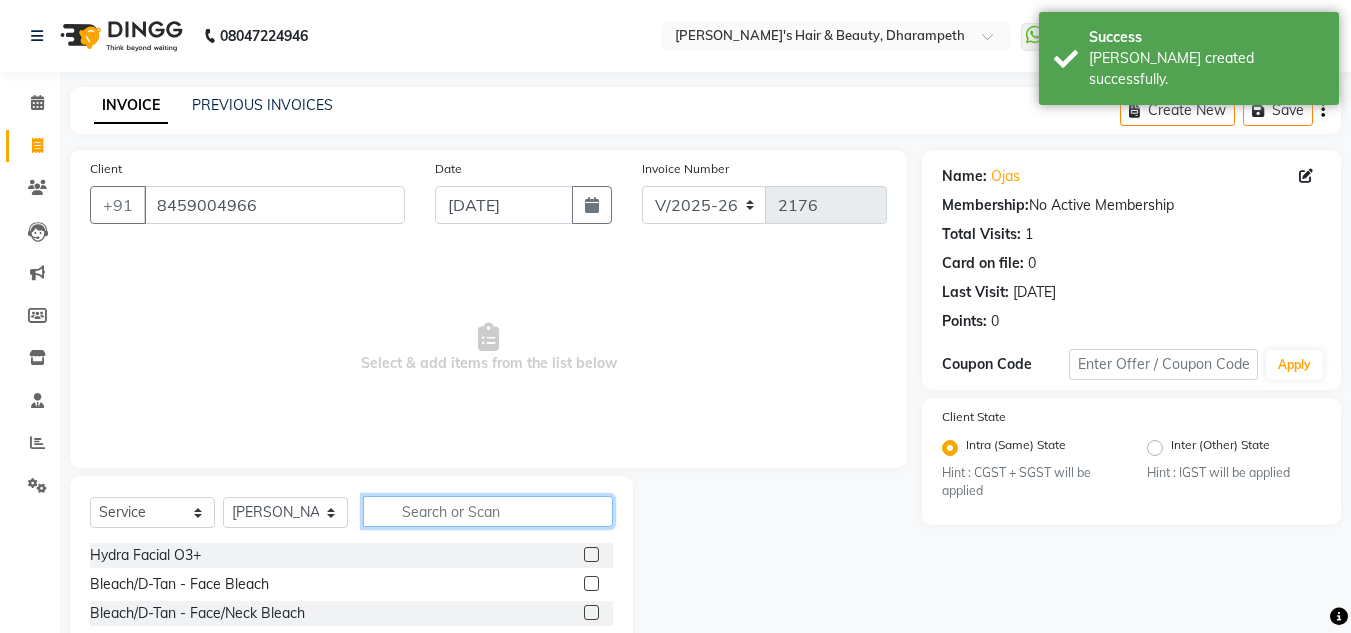 click 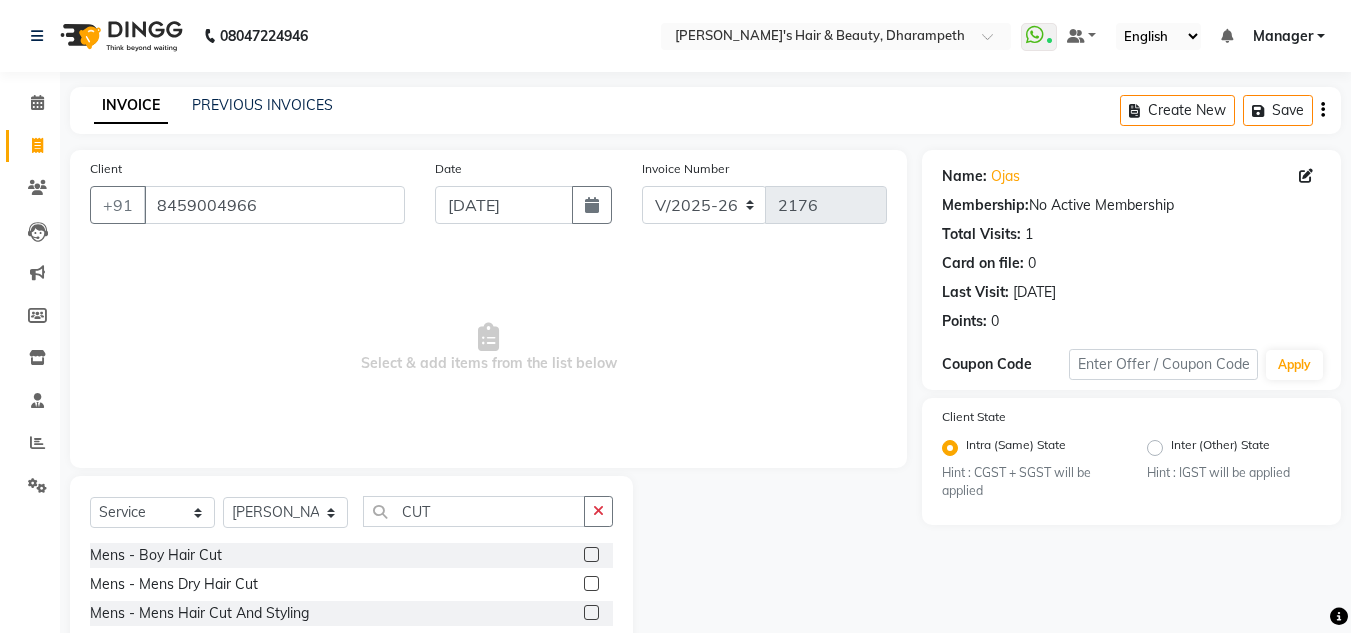 click 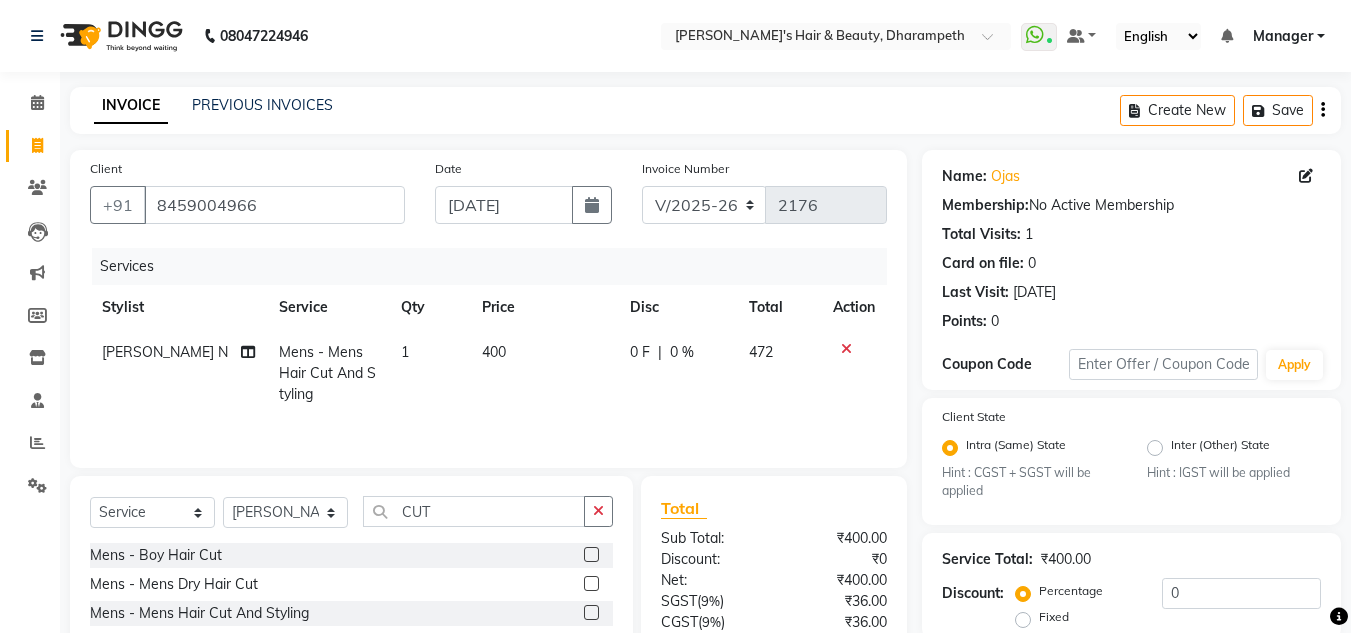 click on "400" 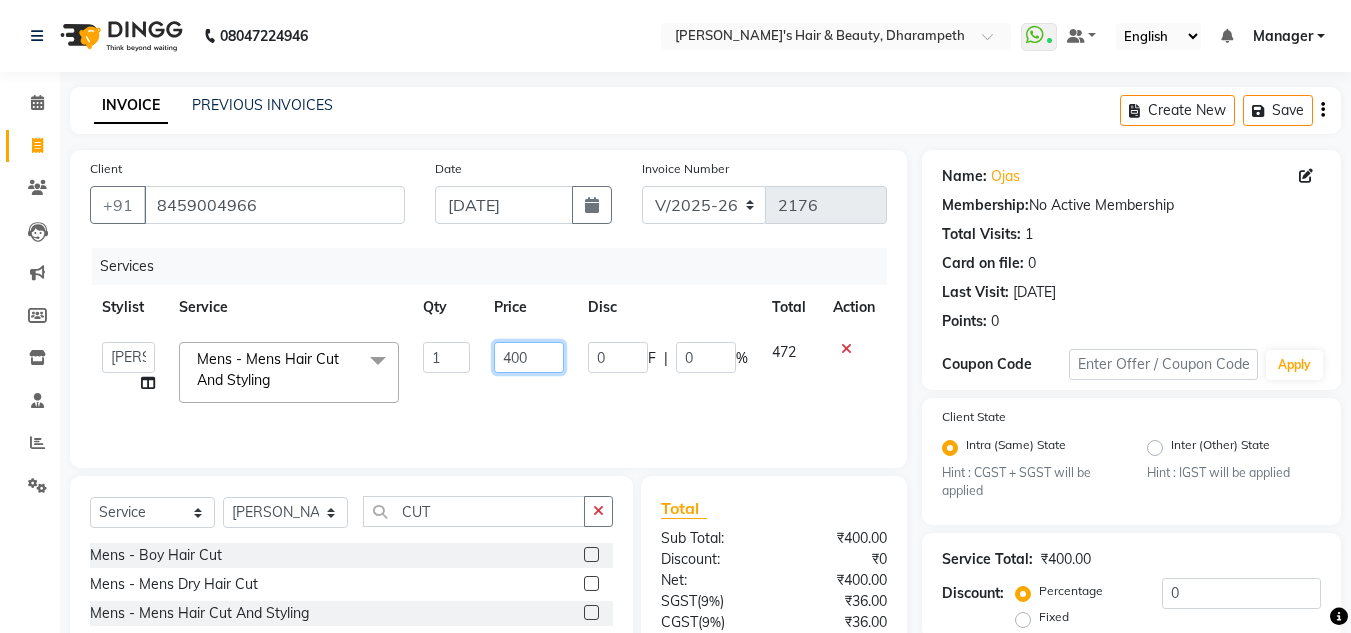 click on "400" 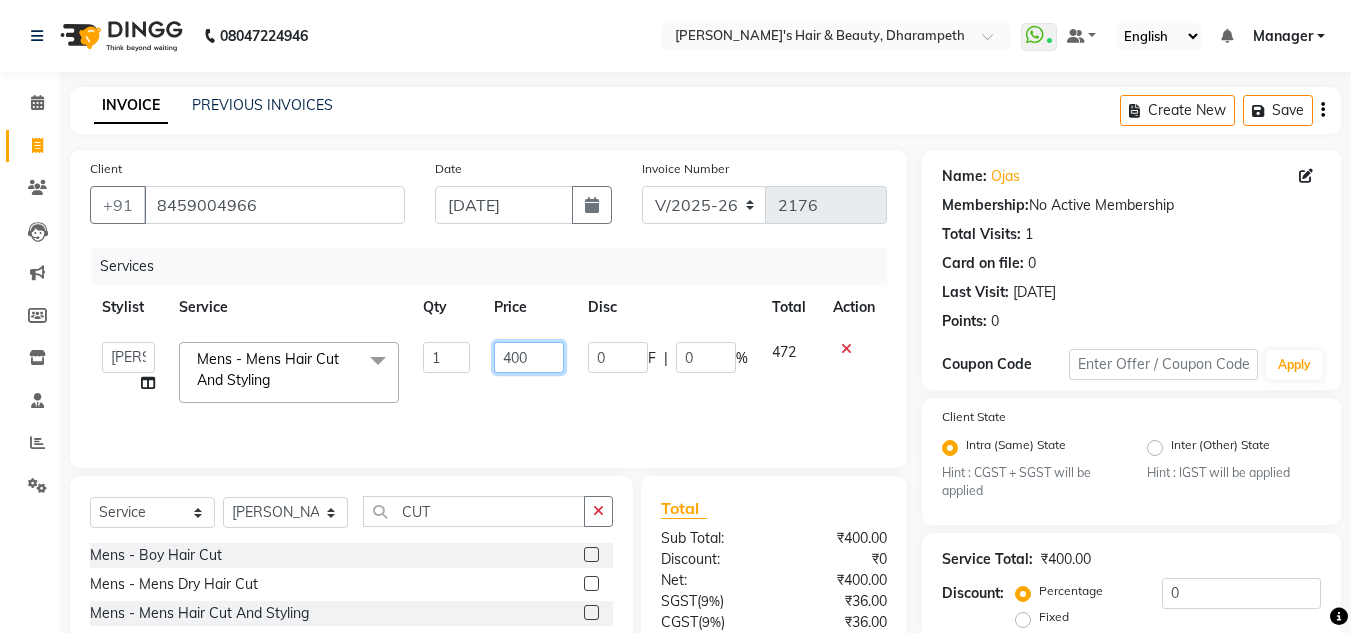 click on "400" 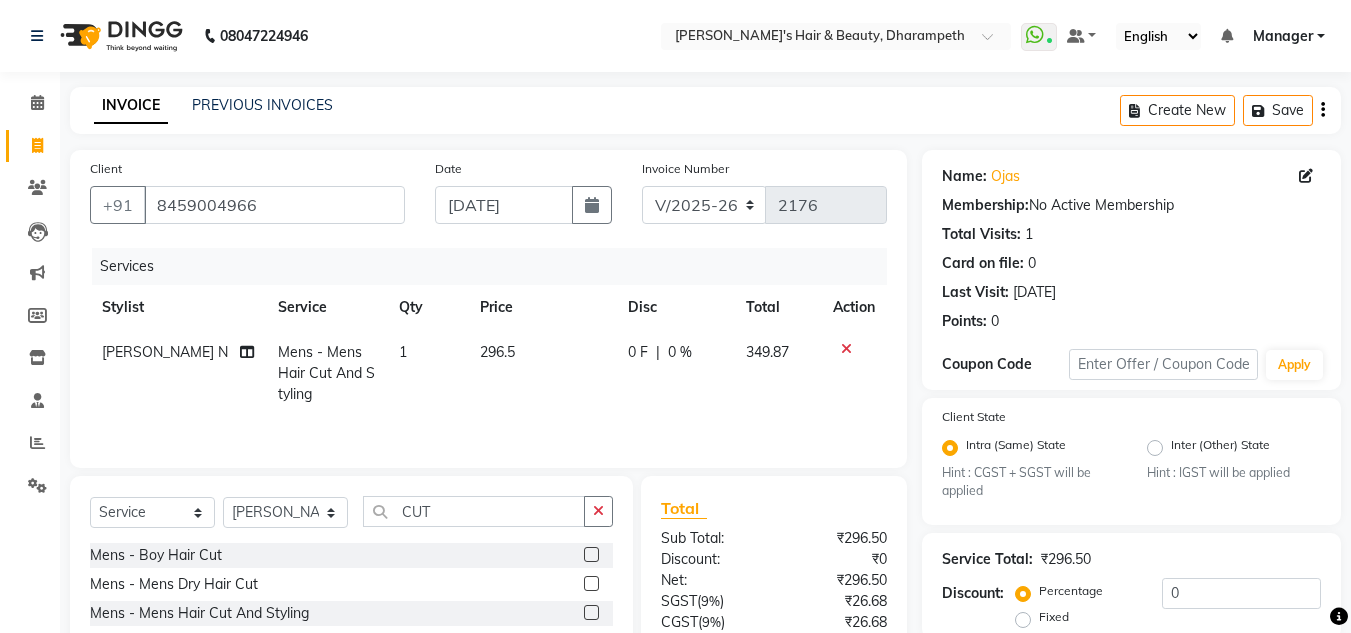 click on "349.87" 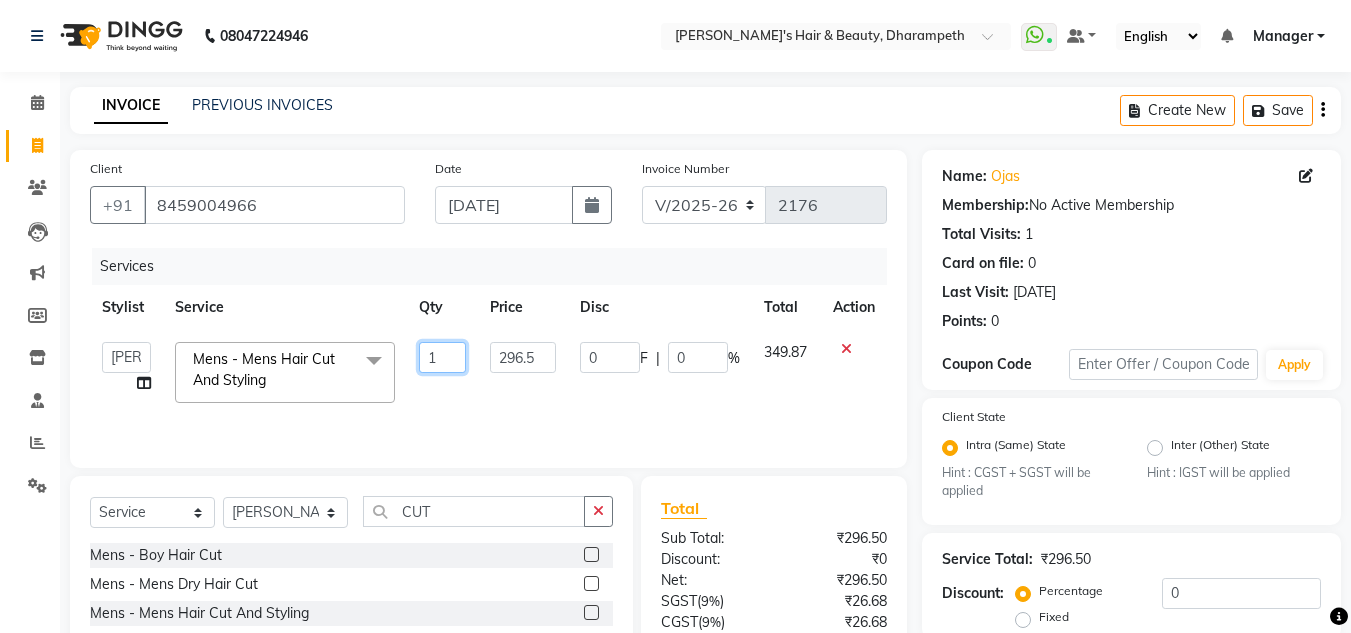 click on "1" 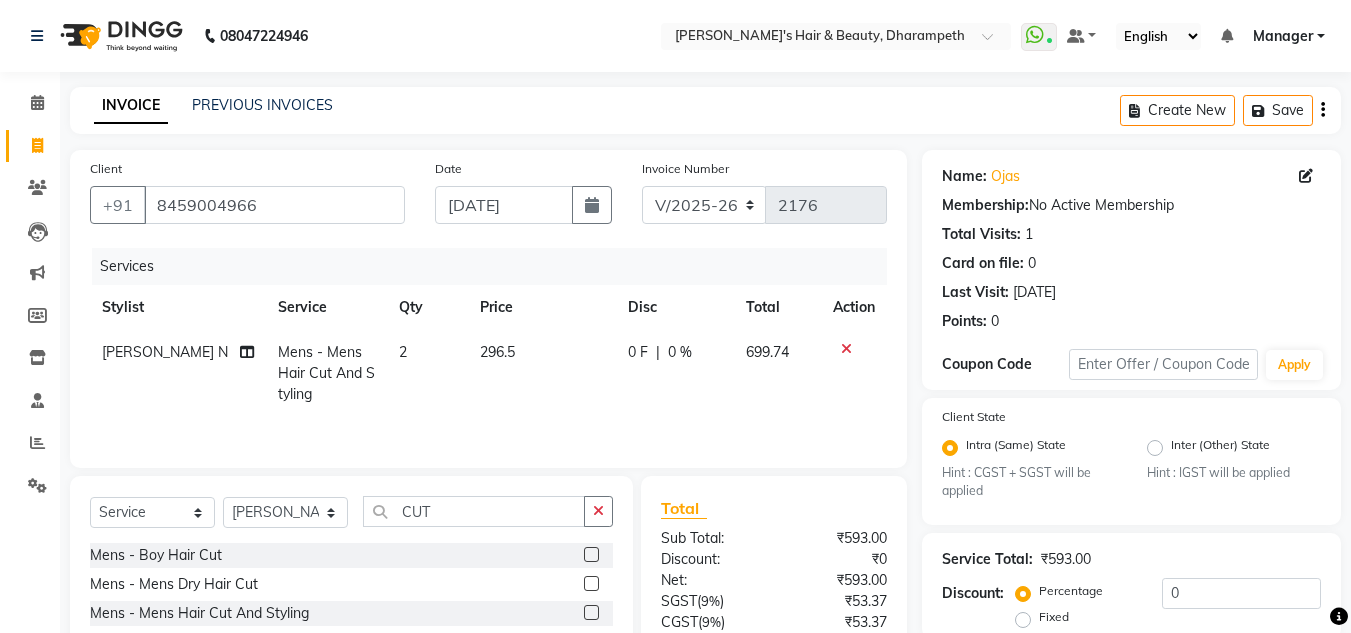 click on "699.74" 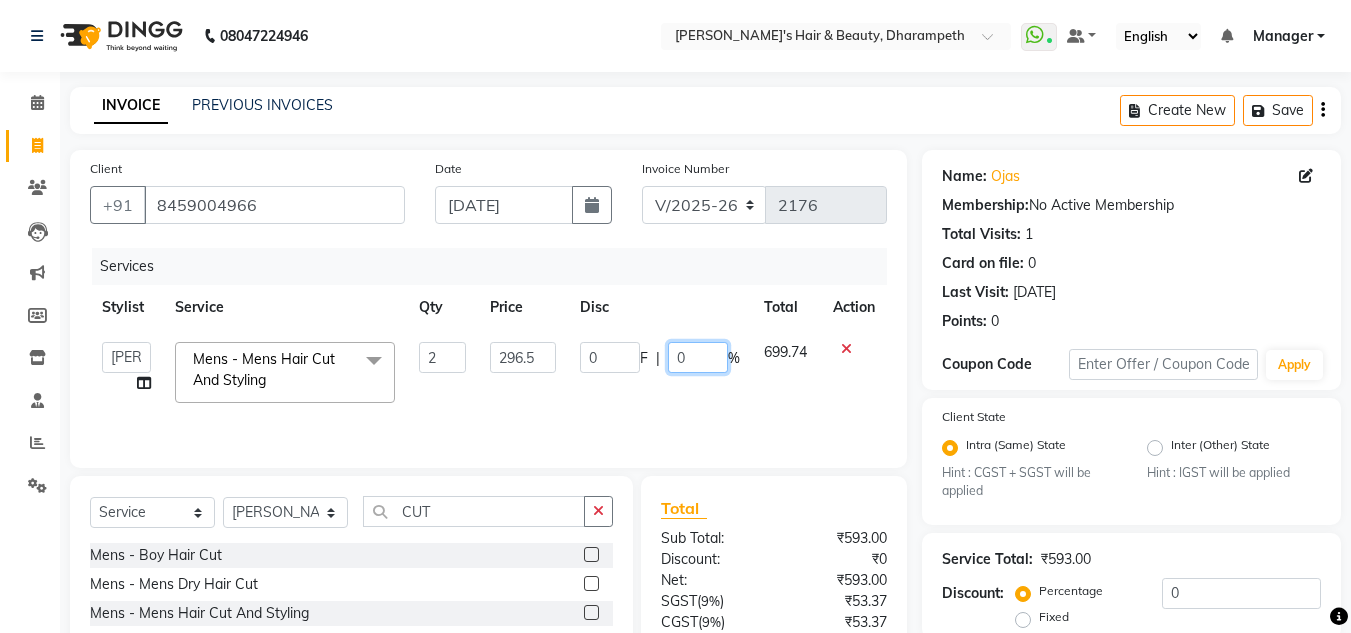 click on "0" 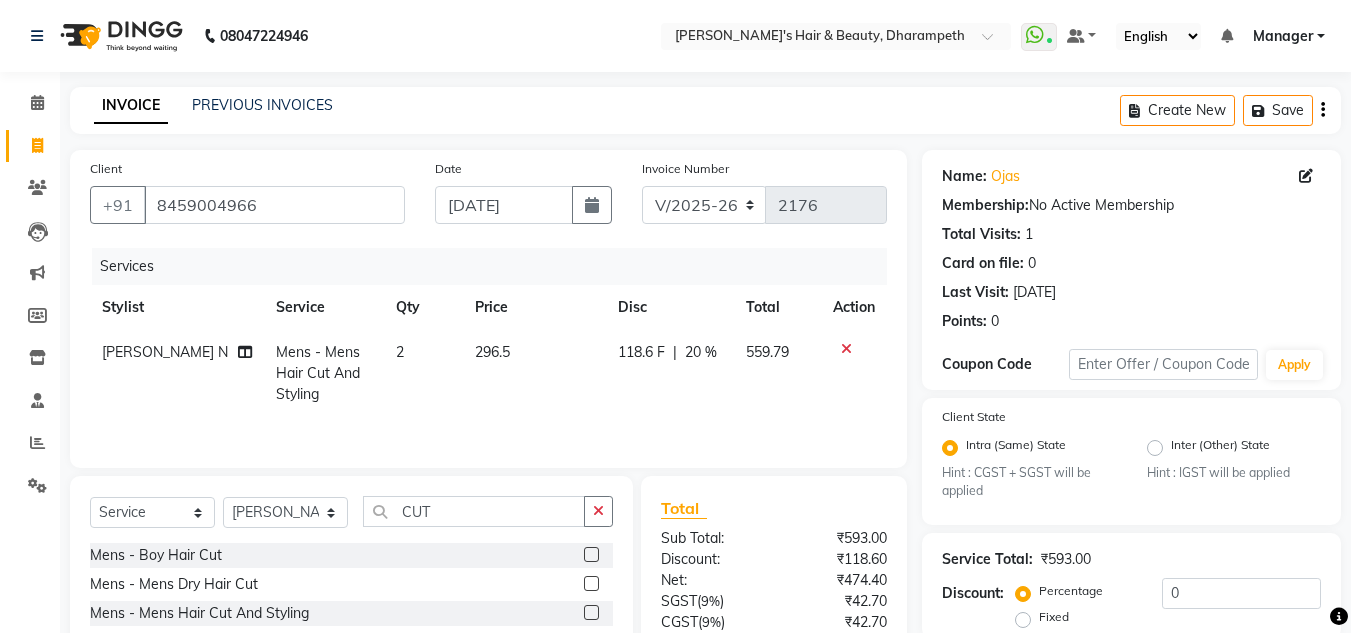 click on "559.79" 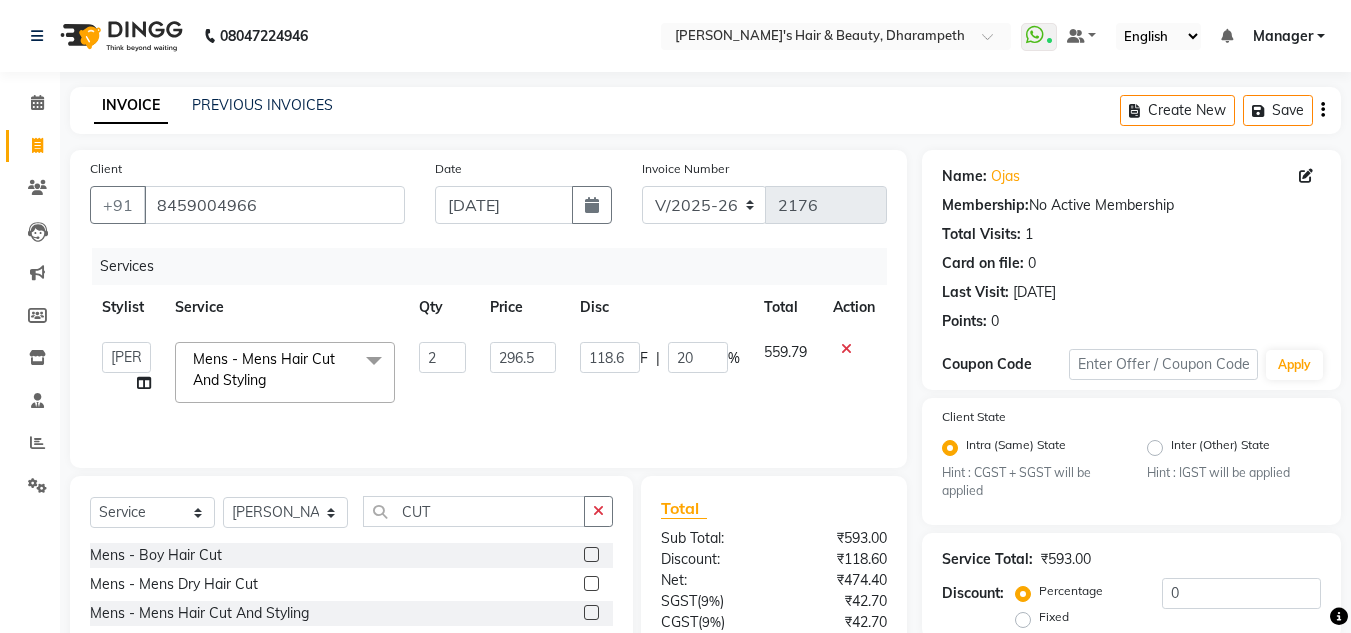 scroll, scrollTop: 188, scrollLeft: 0, axis: vertical 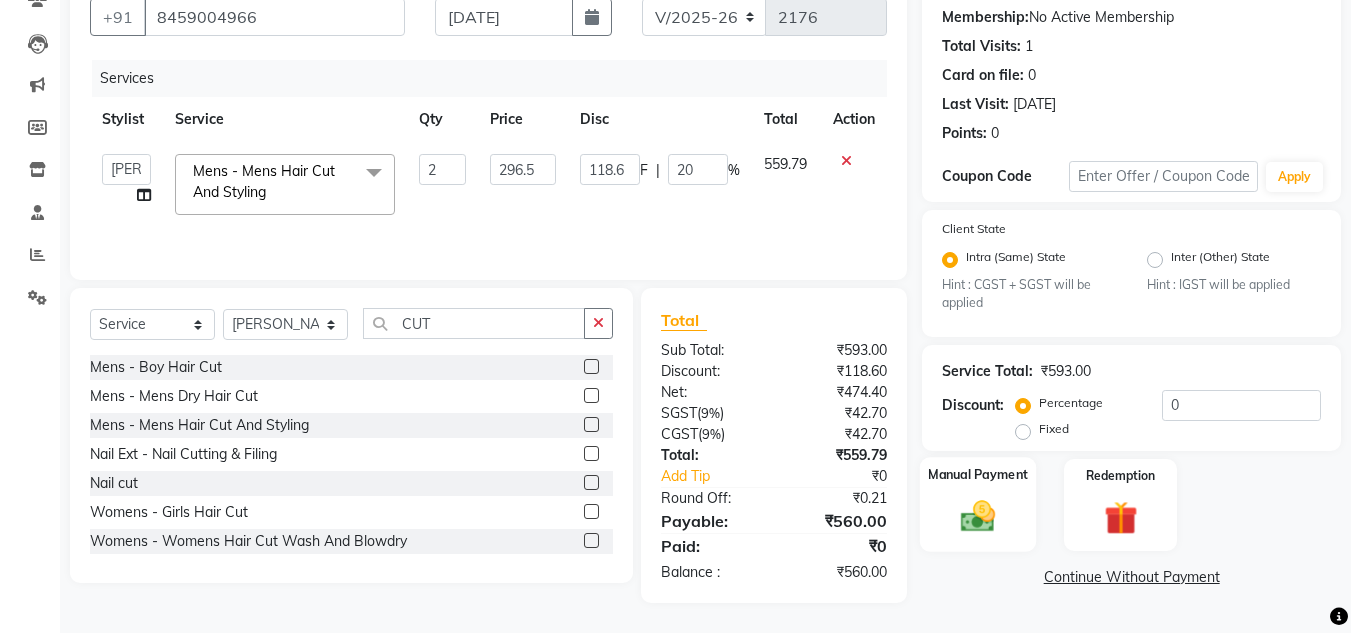 click 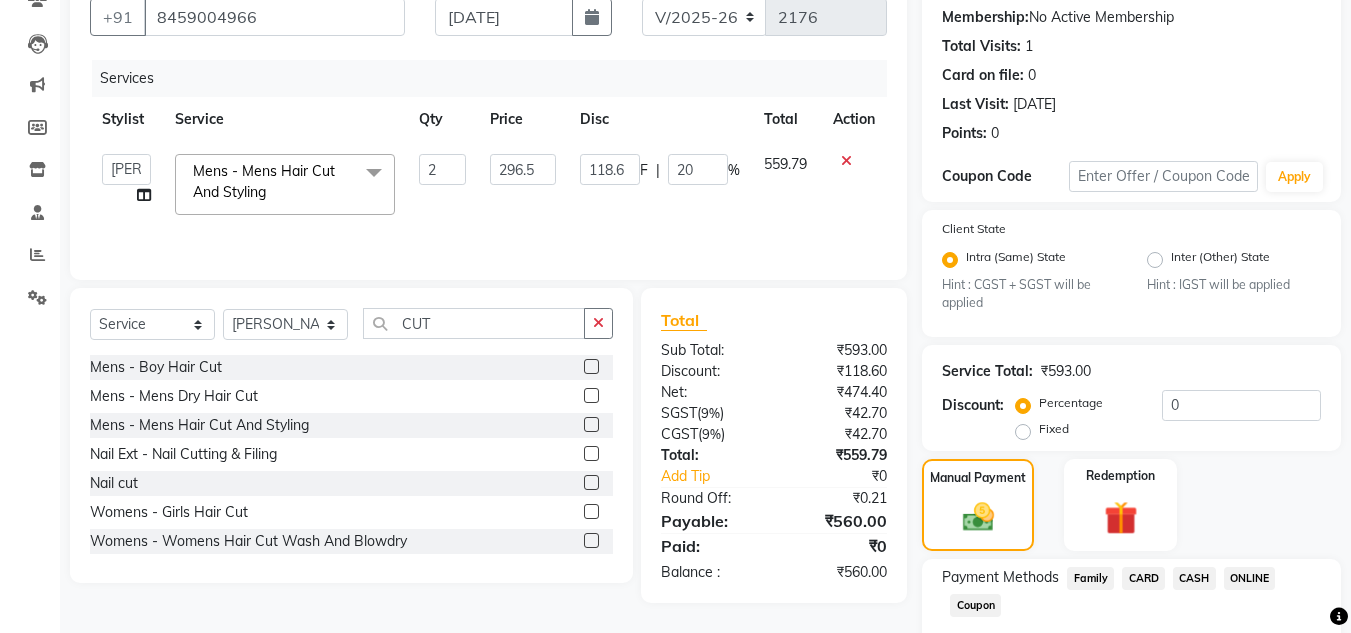 scroll, scrollTop: 305, scrollLeft: 0, axis: vertical 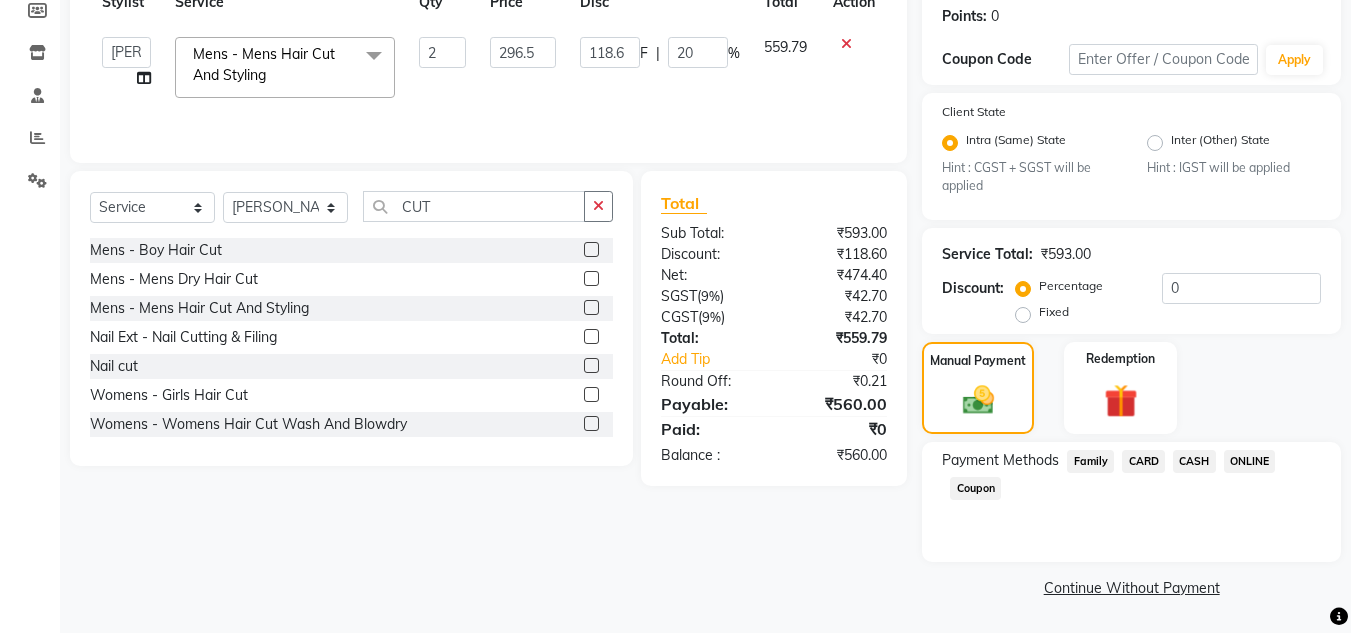 click on "ONLINE" 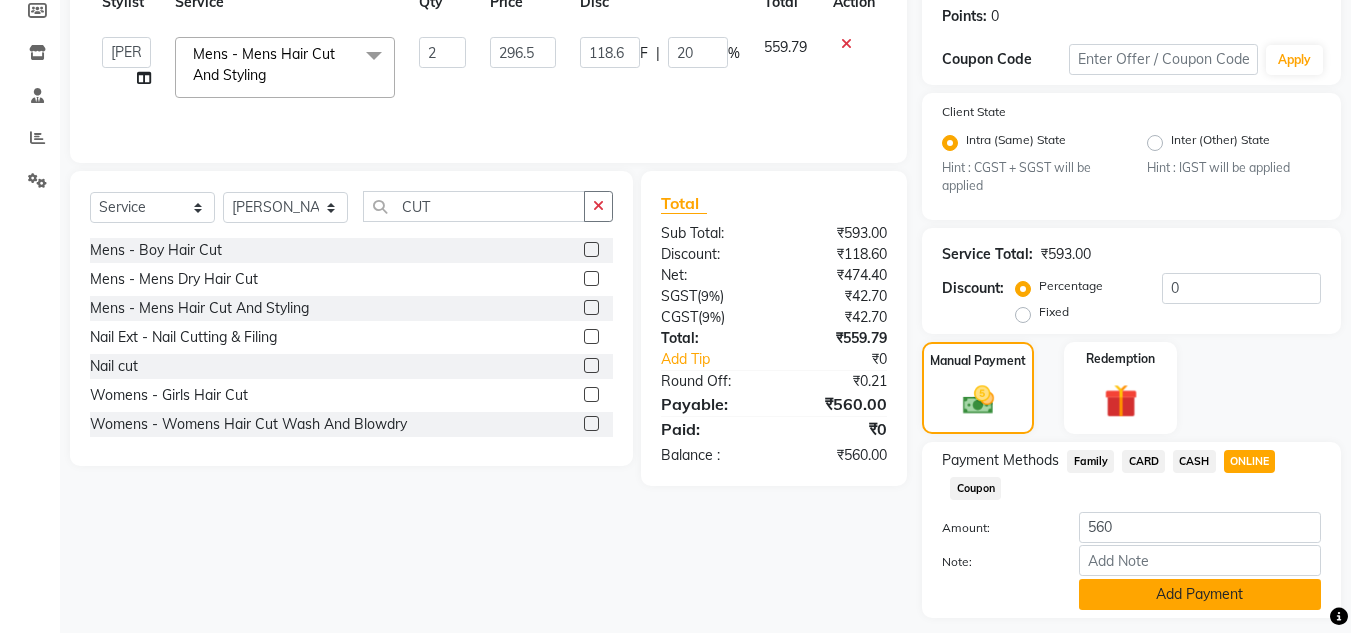 click on "Add Payment" 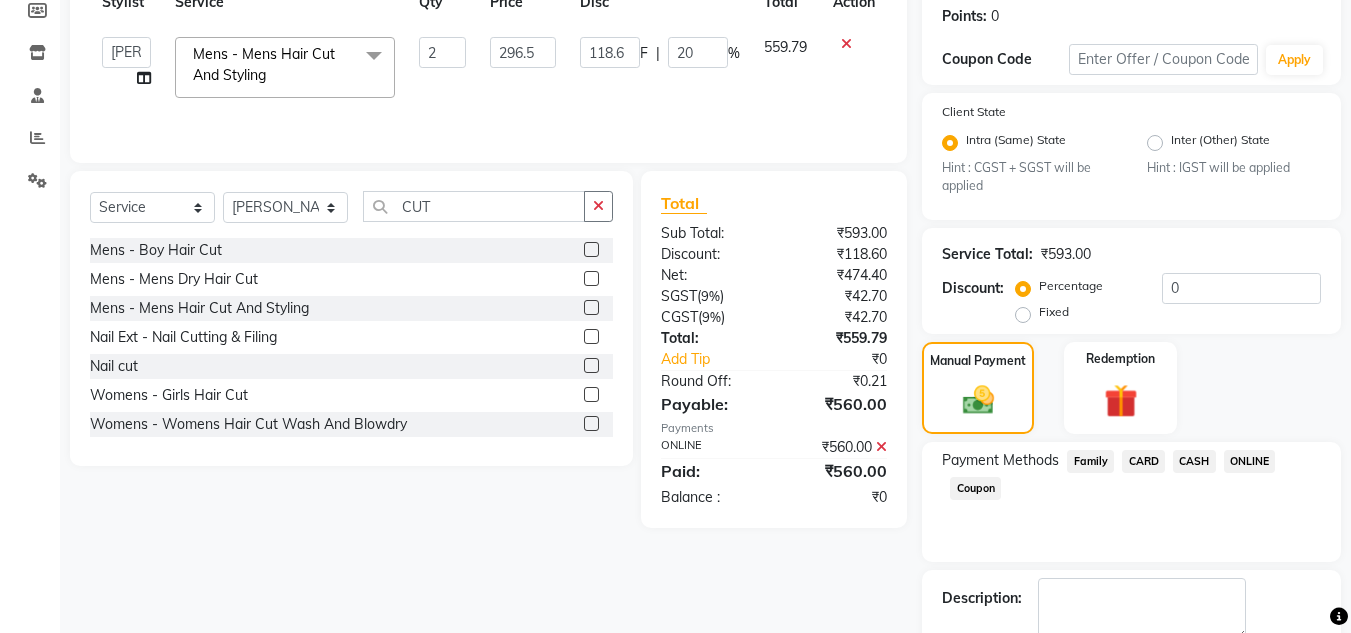 scroll, scrollTop: 418, scrollLeft: 0, axis: vertical 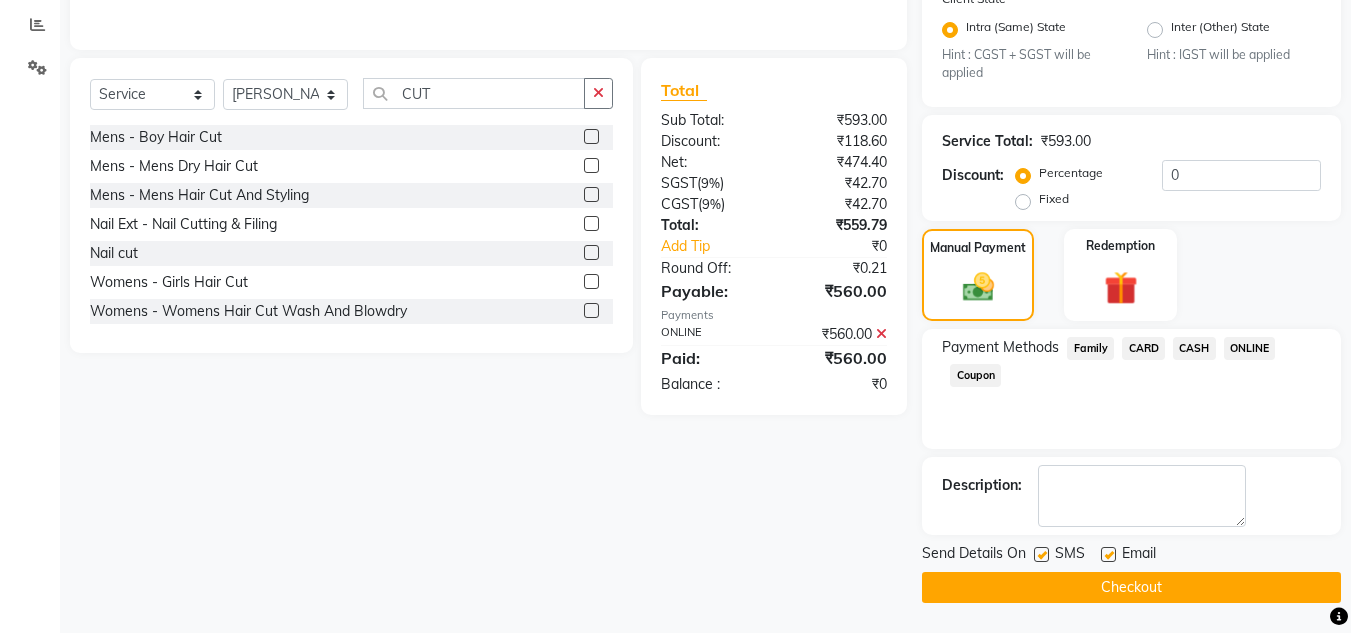 click on "Checkout" 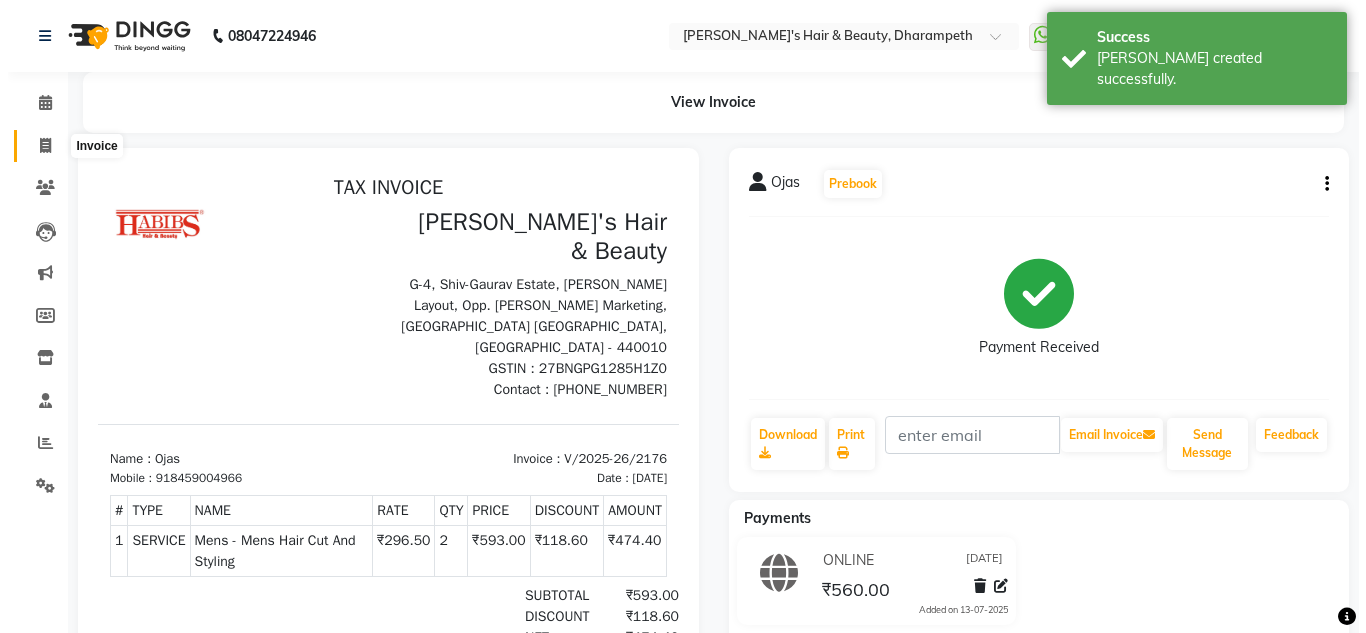 scroll, scrollTop: 0, scrollLeft: 0, axis: both 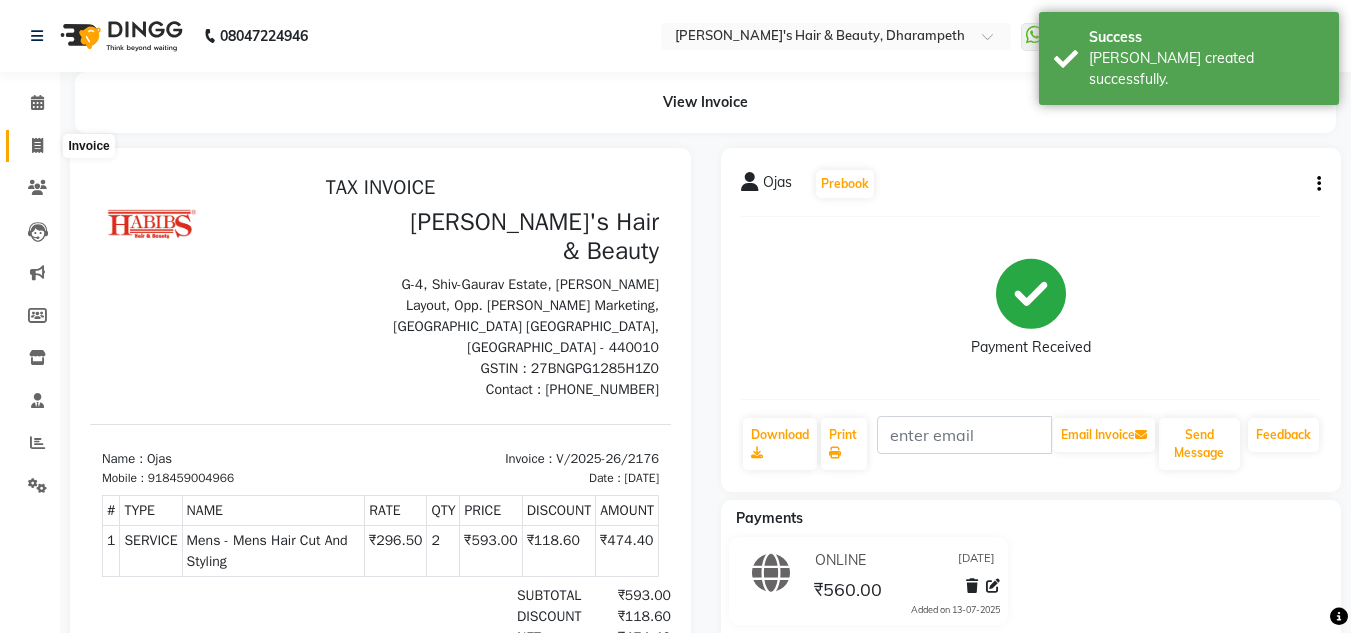 click 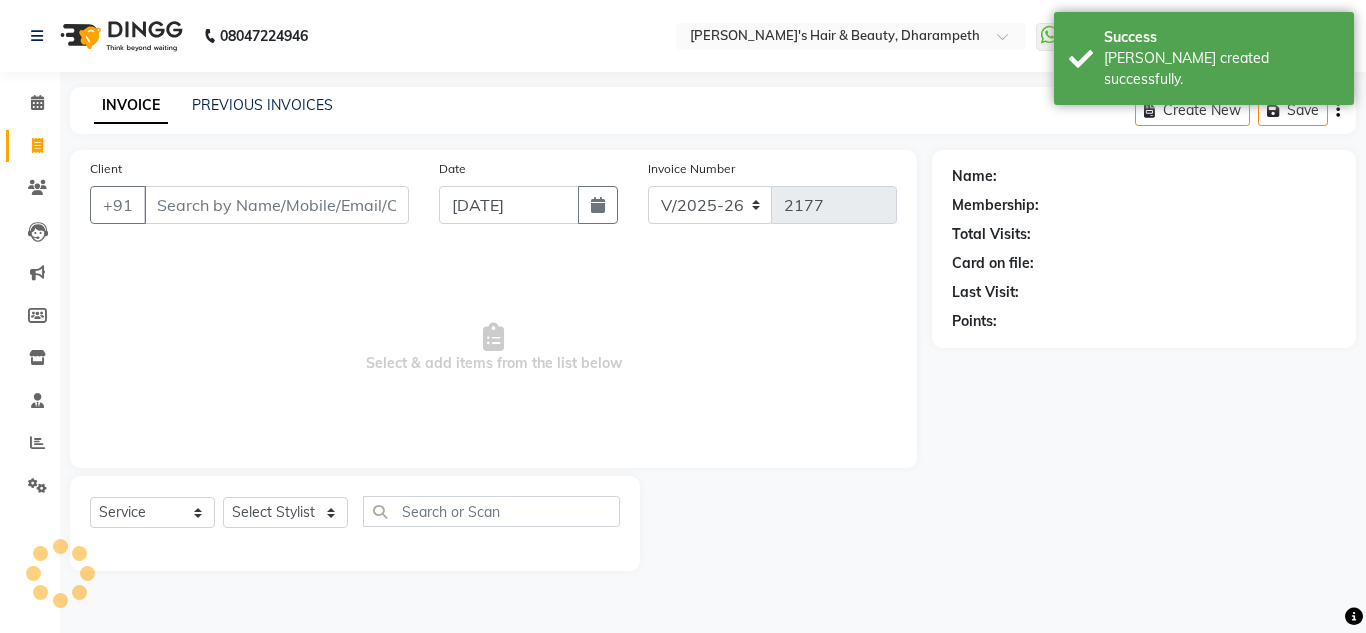 click on "Client" at bounding box center (276, 205) 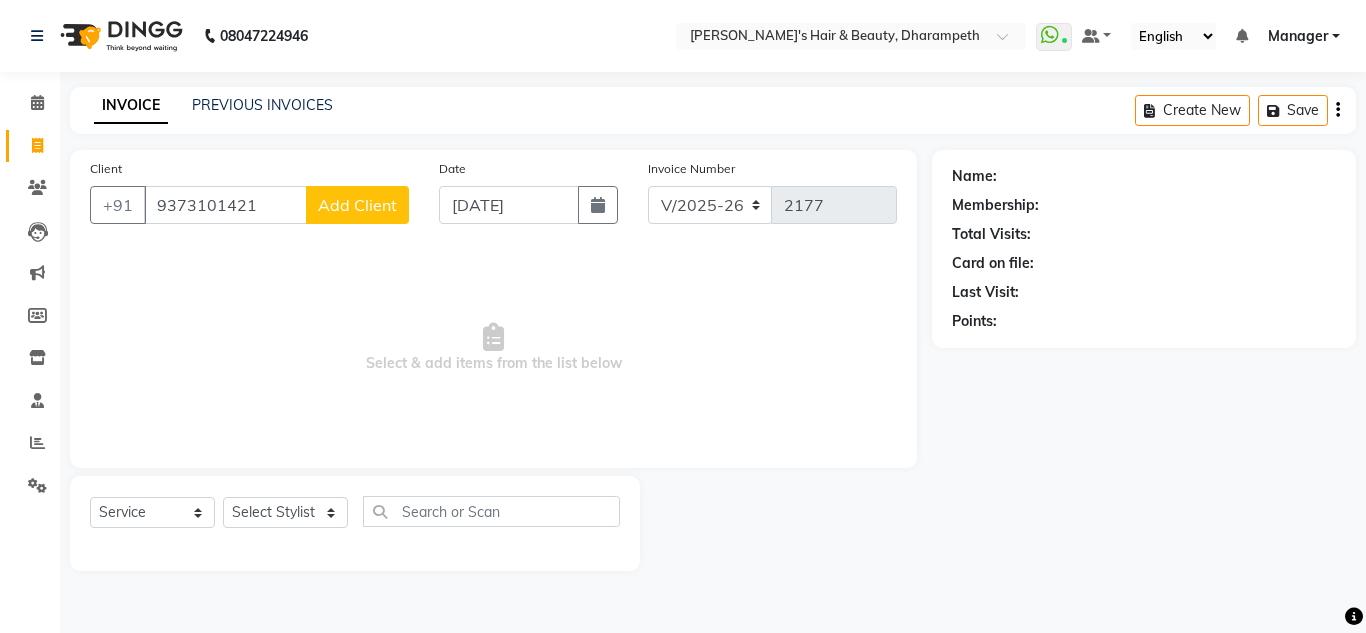 click on "Add Client" 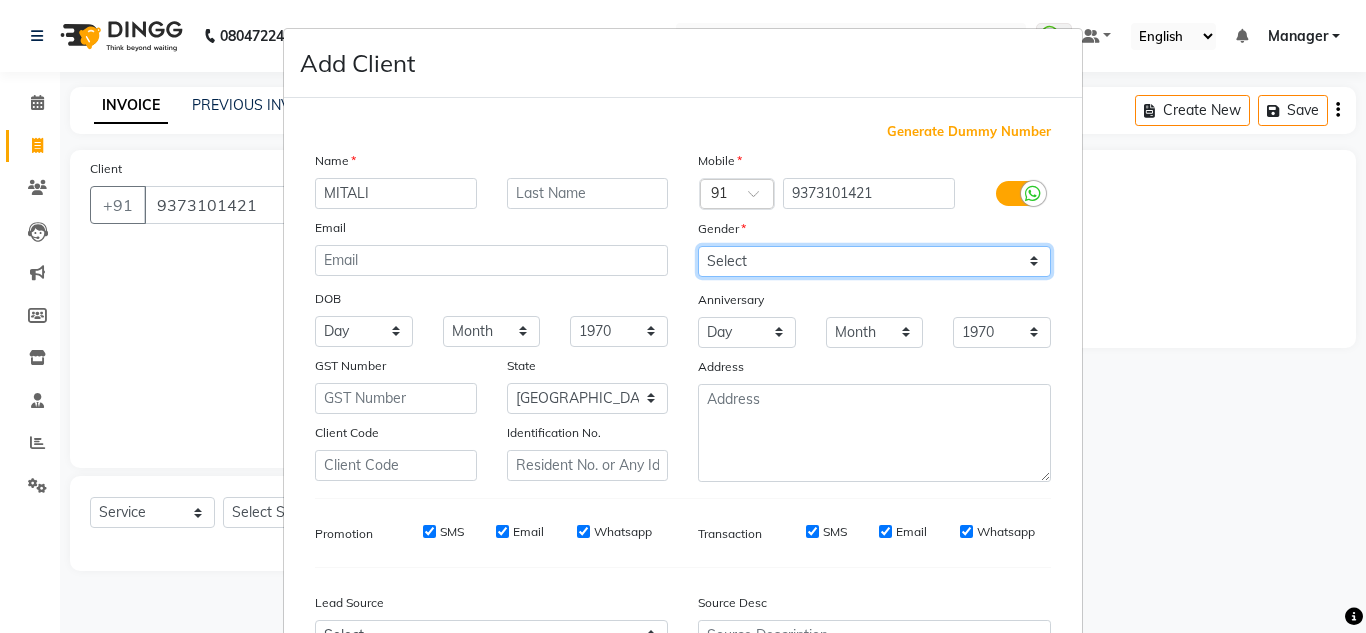 click on "Select [DEMOGRAPHIC_DATA] [DEMOGRAPHIC_DATA] Other Prefer Not To Say" at bounding box center [874, 261] 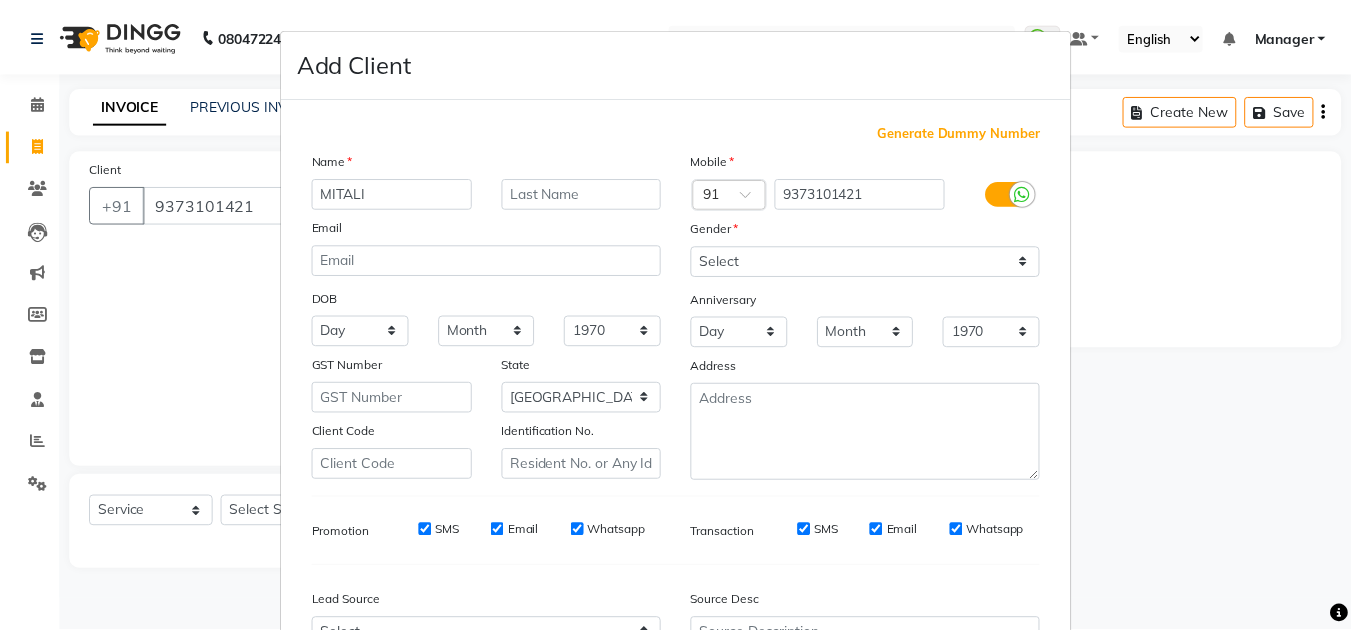 scroll, scrollTop: 216, scrollLeft: 0, axis: vertical 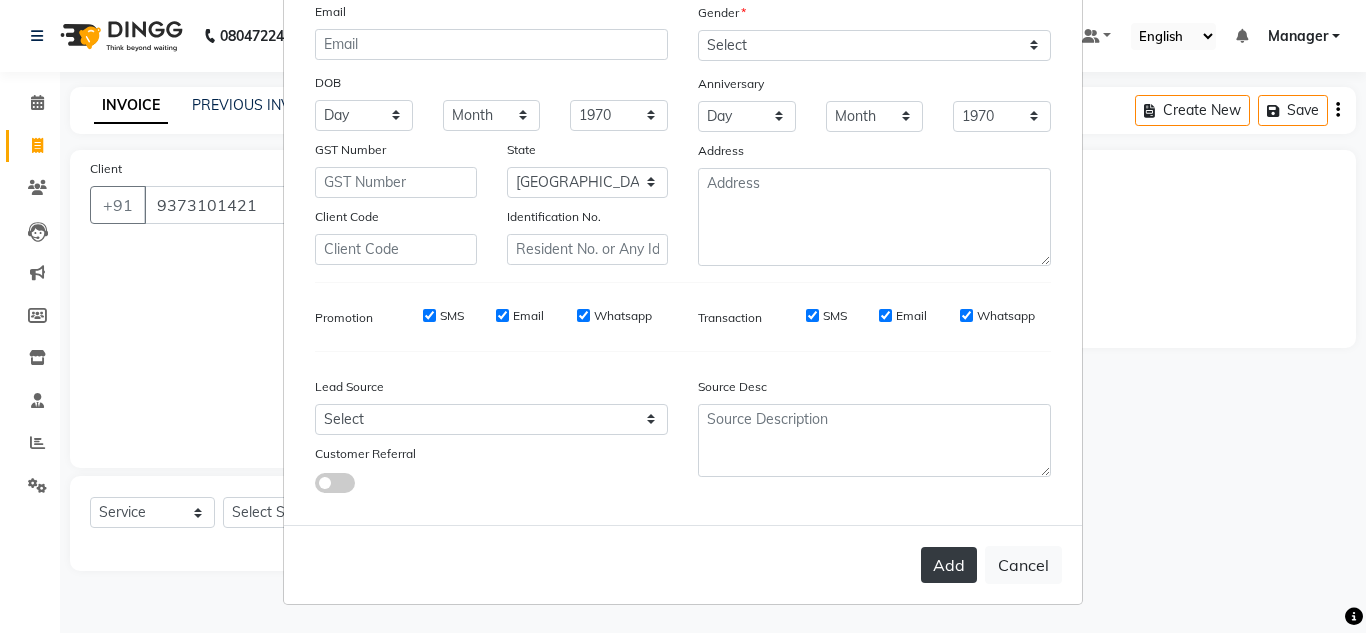 click on "Add" at bounding box center [949, 565] 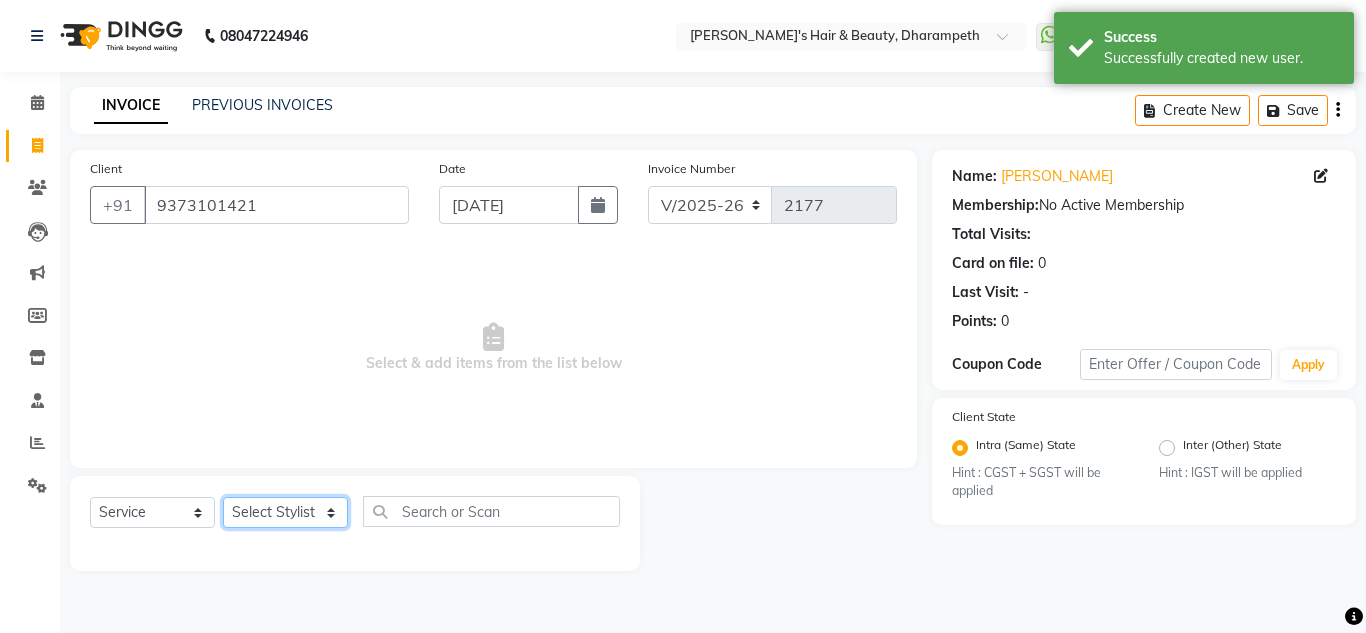 click on "Select Stylist Anuj W [PERSON_NAME] [PERSON_NAME]  Manager [PERSON_NAME] C [PERSON_NAME] S [PERSON_NAME] S Shilpa P Vedant N" 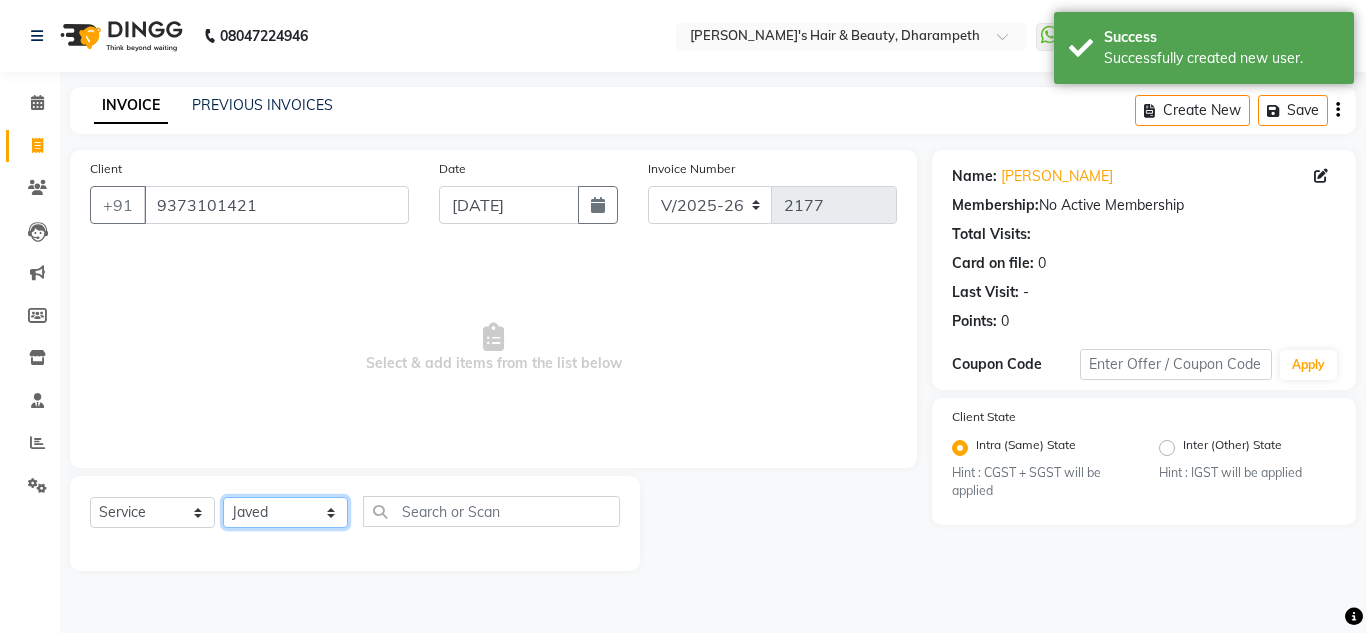 click on "Select Stylist Anuj W [PERSON_NAME] [PERSON_NAME]  Manager [PERSON_NAME] C [PERSON_NAME] S [PERSON_NAME] S Shilpa P Vedant N" 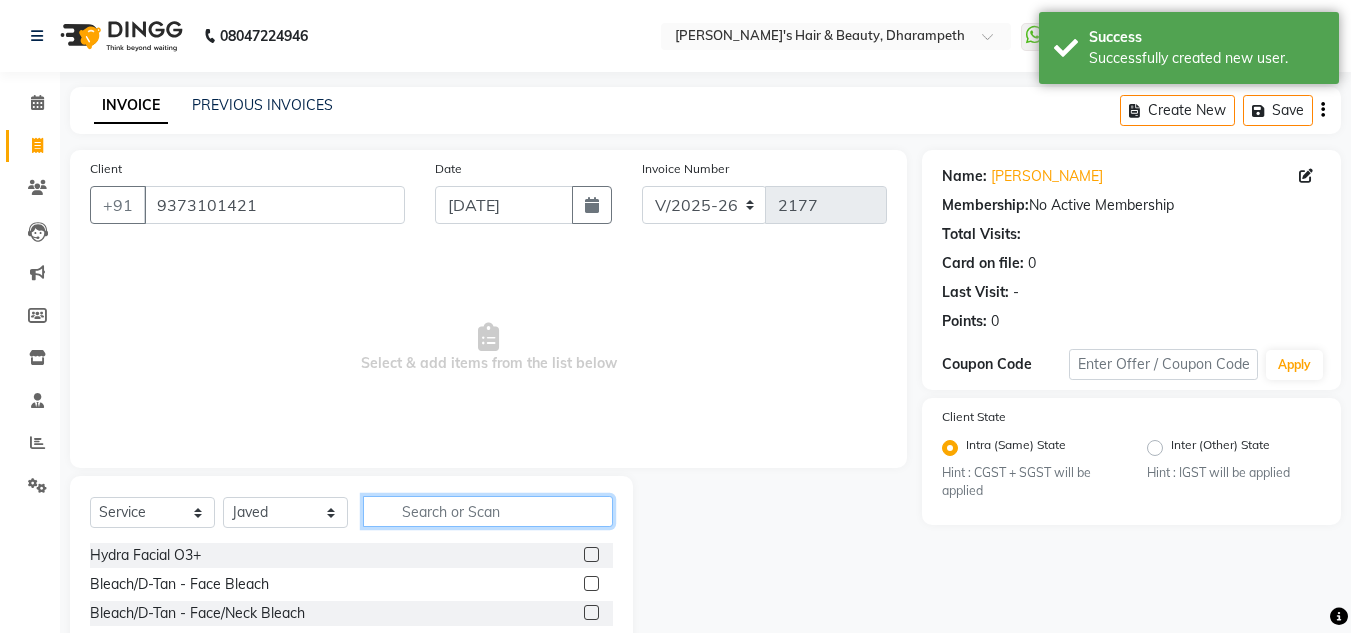 click 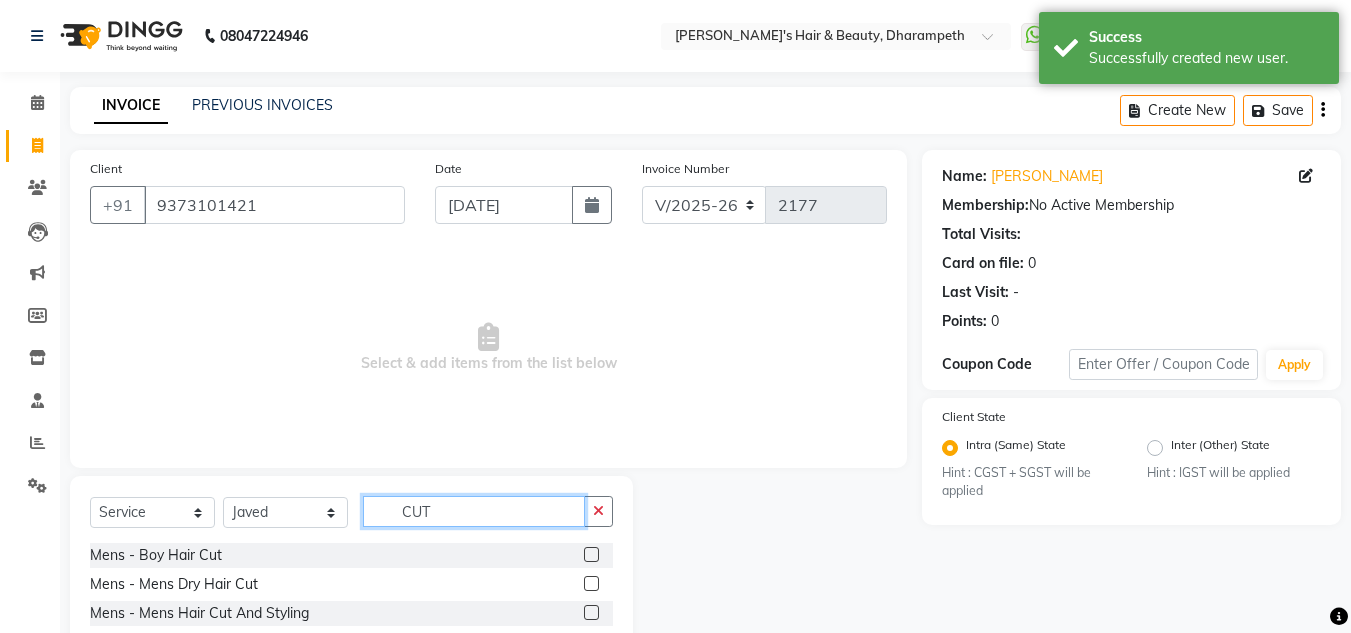 scroll, scrollTop: 168, scrollLeft: 0, axis: vertical 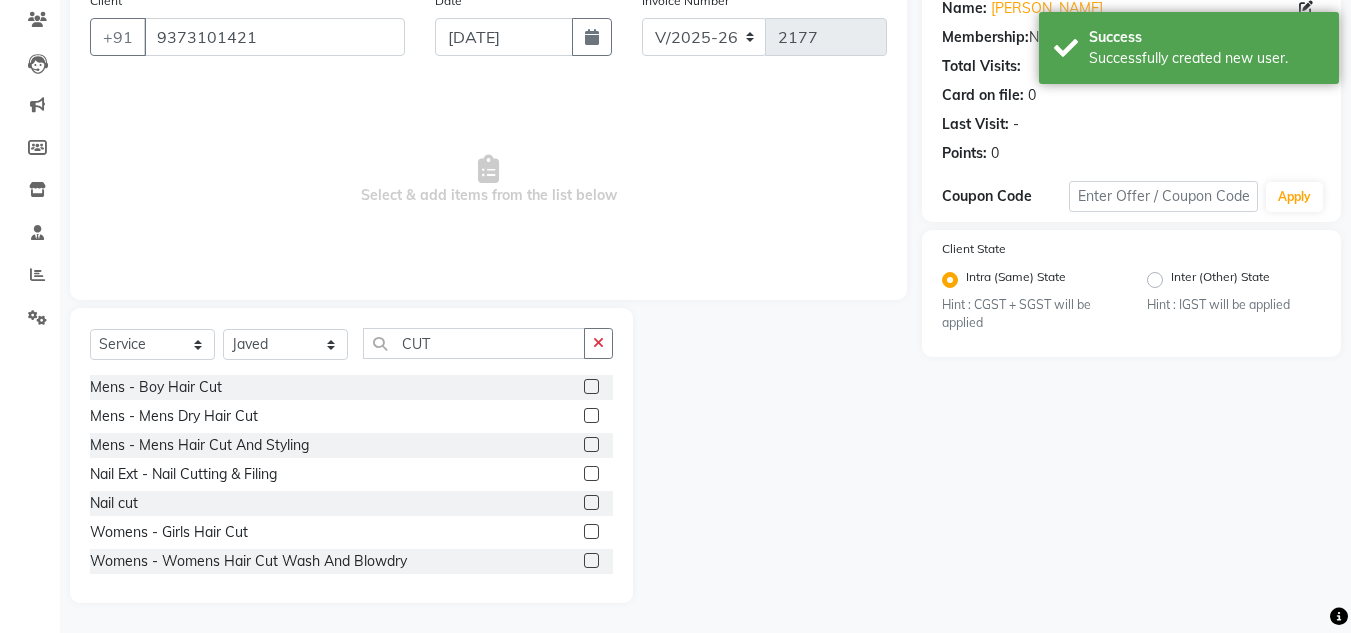 click 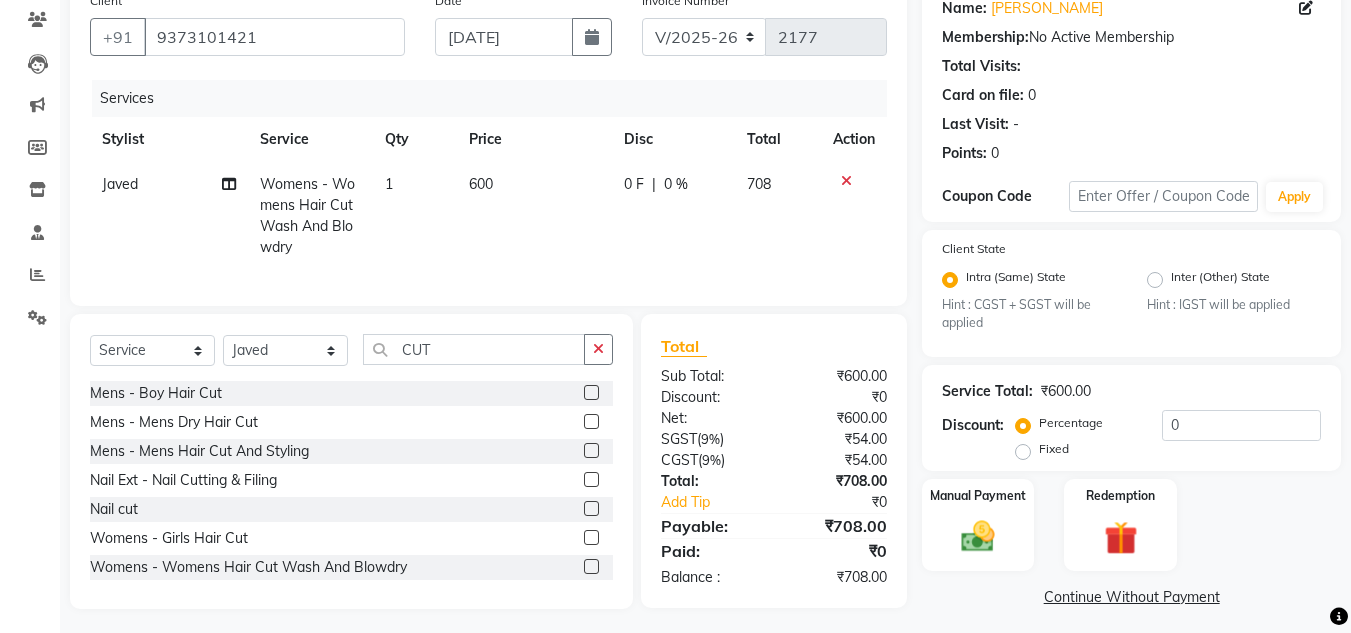 click on "600" 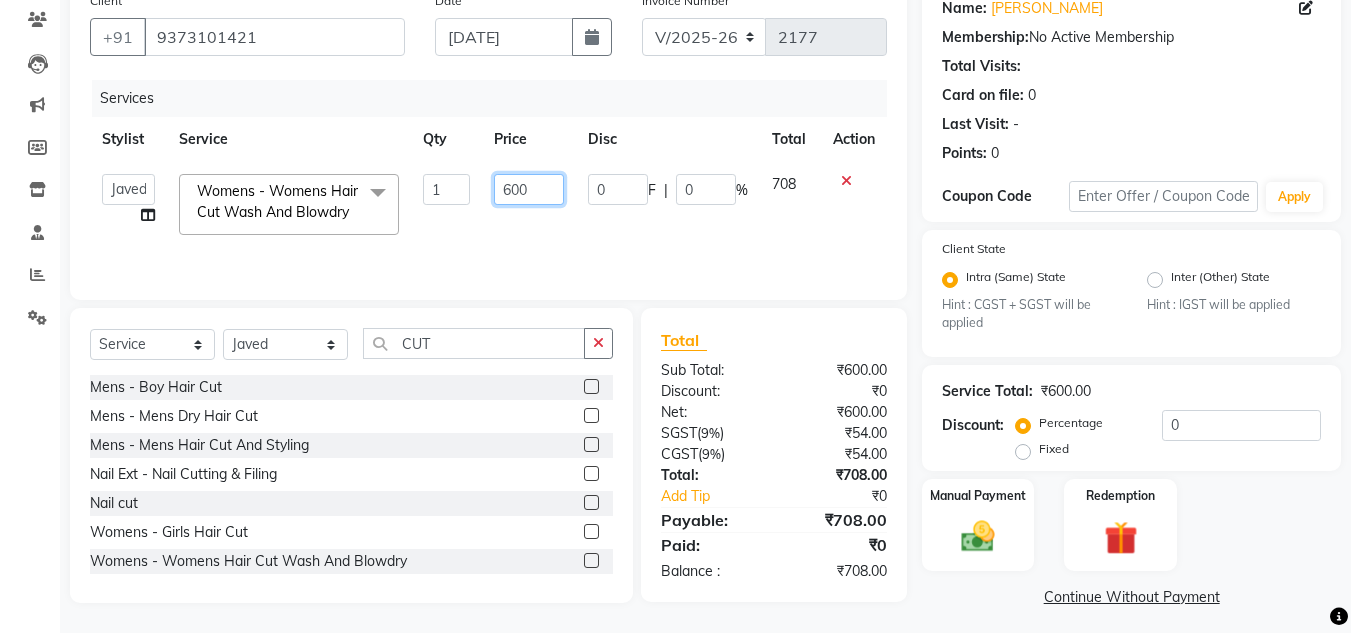 drag, startPoint x: 536, startPoint y: 187, endPoint x: 437, endPoint y: 195, distance: 99.32271 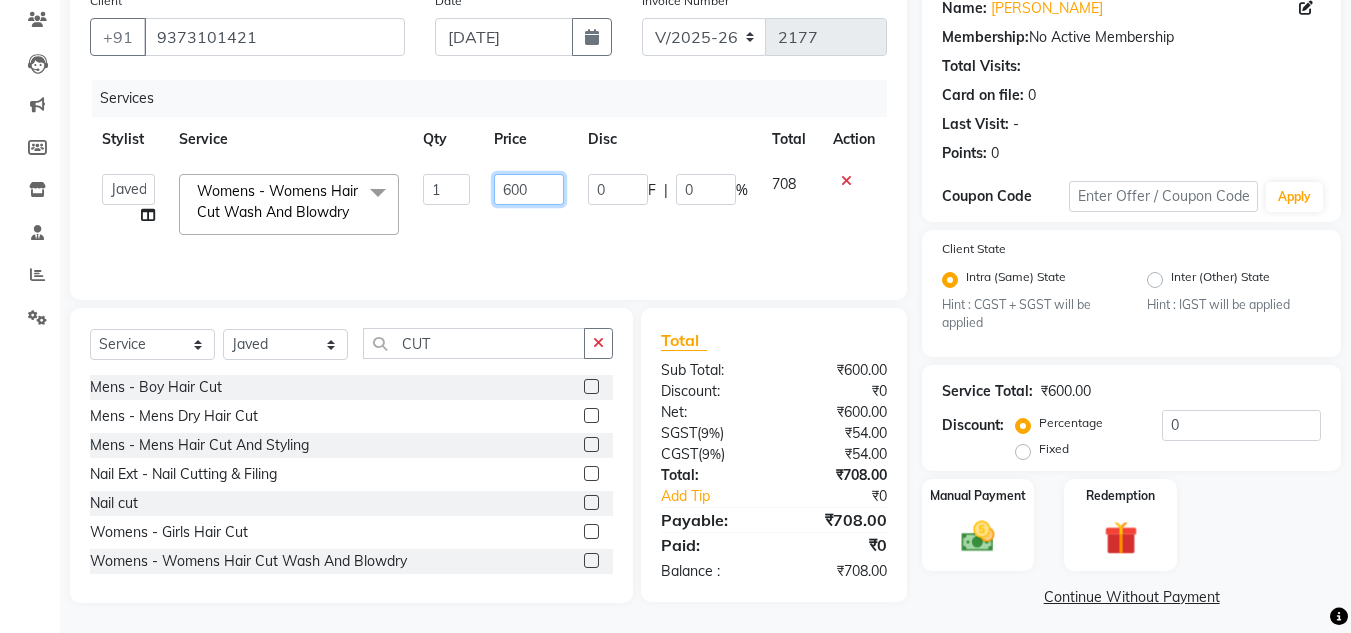 click on "Anuj W   [PERSON_NAME]   [PERSON_NAME]    Manager   [PERSON_NAME] C   [PERSON_NAME] S   [PERSON_NAME] S   Shilpa P   Vedant N  Womens - Womens  Hair Cut Wash And Blowdry  x Hydra Facial O3+ Bleach/D-Tan - Face  Bleach Bleach/D-Tan - Face/Neck Bleach Bleach/D-Tan - Full Body Bleach Bleach/D-Tan - Hand Bleach Bleach/D-Tan - Legs Bleach Bleach/D-Tan - O3 D-Tan Bleach/D-Tan - Raga D- Tan NANO PLASTIA SHOULDER LENGTH Mintree Tan- Go Manicure Mintree Tan-Go Pedicure TIP Deep Conditioning  Whitening Facial O3+ Facial Mediceuticals dand treatment BOOKING AMT OF SERVICE Fibre Complex Treatment [DEMOGRAPHIC_DATA] Lower Lips -Threading Knot Free Service Blow Dry - Blow Dry Below Shoulder Length Blow Dry - Blow Dry Shoulder Length Blow Dry - Blow Dry Waist Length Clean Up - Aroma Clean Up Clean Up - Herbal Cleanup Clean Up - Instglow Claenup Clean Up - O3 Pore Clean Up Clean Up - Vlcc Gold Clean Up Clean Up - D Tan Clean UP Face Pack - Black Mask Charcoal Face Pack - Black Mask O3 Face Pack - O3 Peel Off Face Pack - Thermal Sheet Mask Nail cut 1" 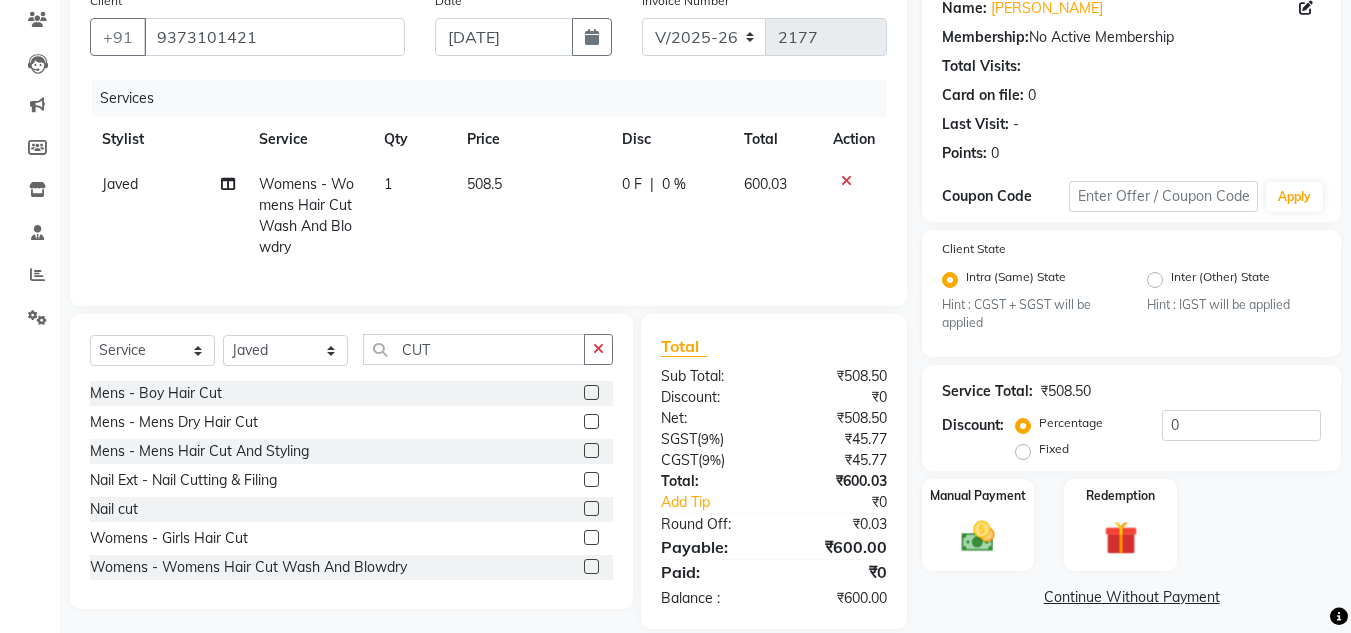 click on "600.03" 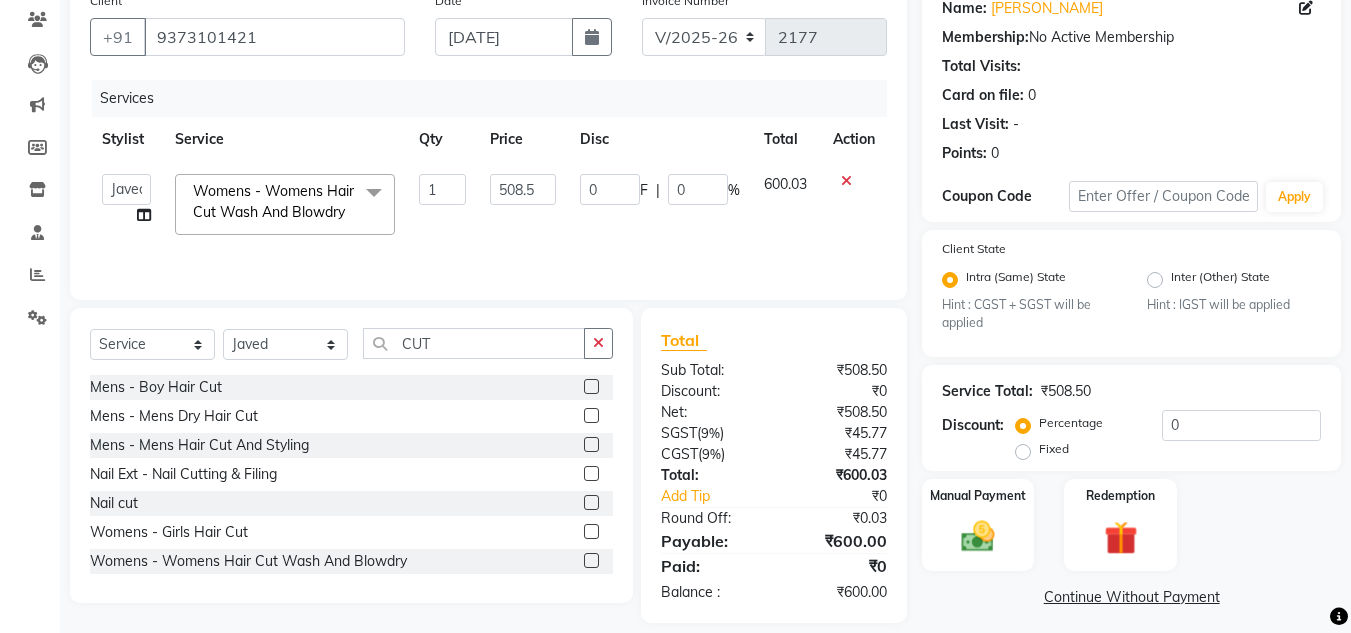 scroll, scrollTop: 188, scrollLeft: 0, axis: vertical 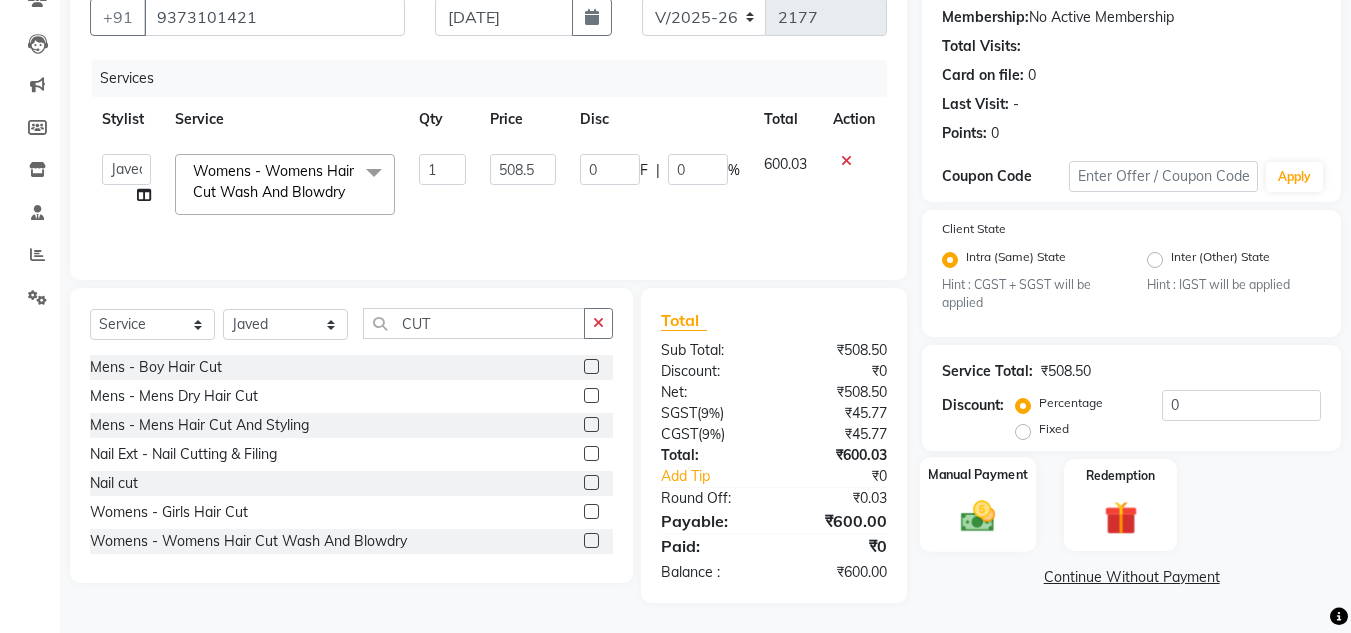 click 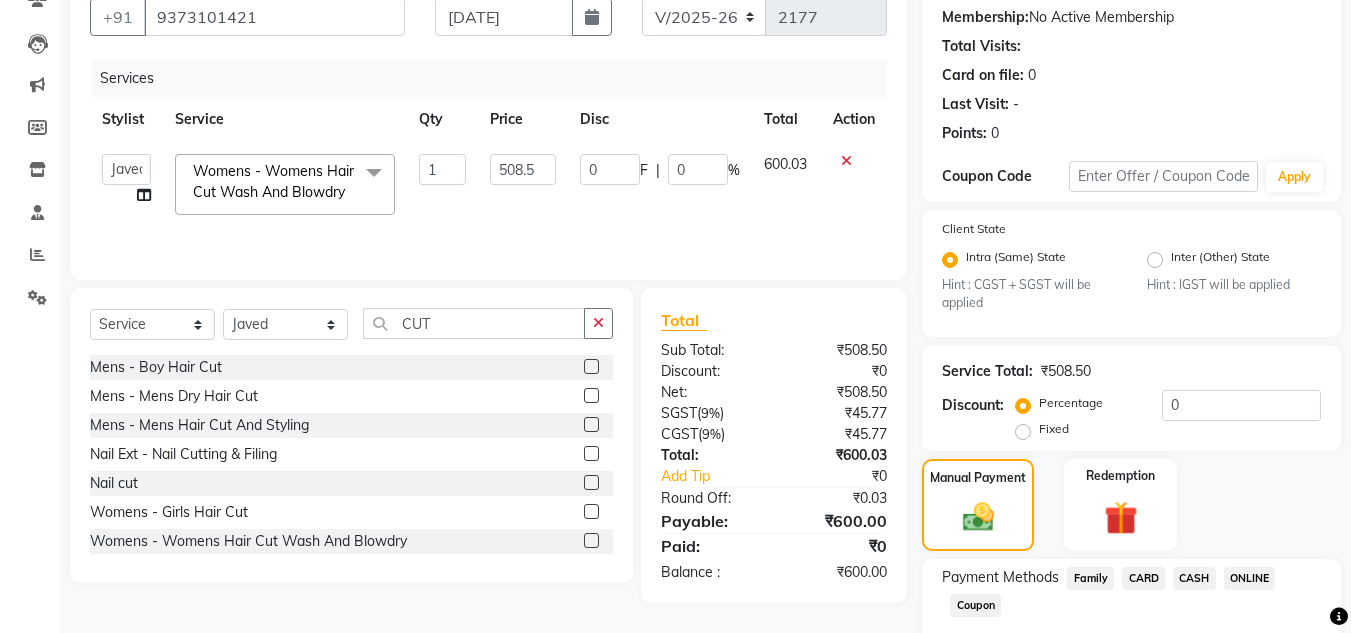 click on "ONLINE" 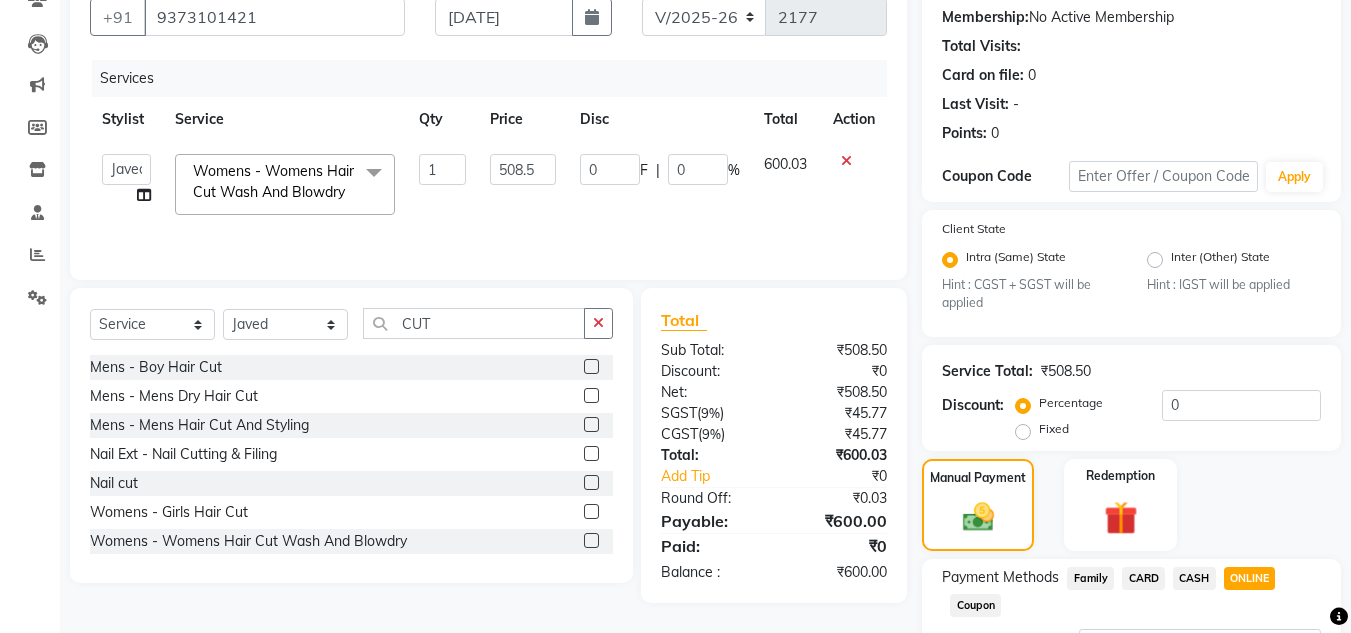 scroll, scrollTop: 361, scrollLeft: 0, axis: vertical 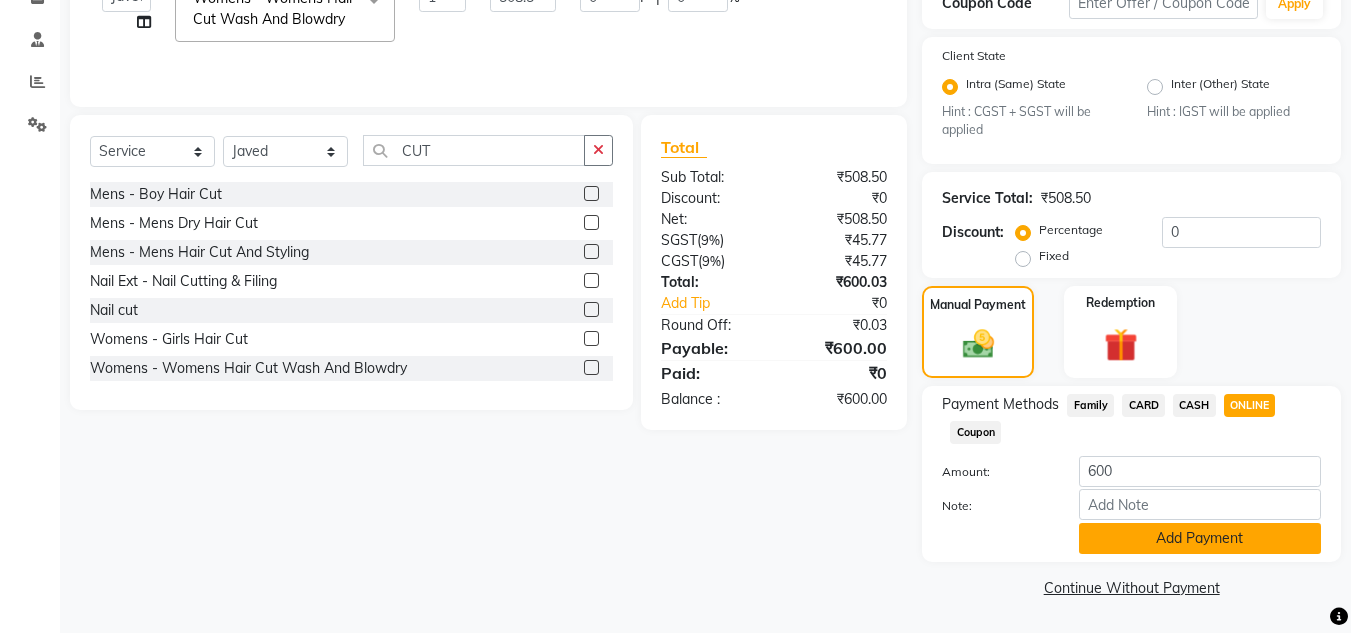 click on "Add Payment" 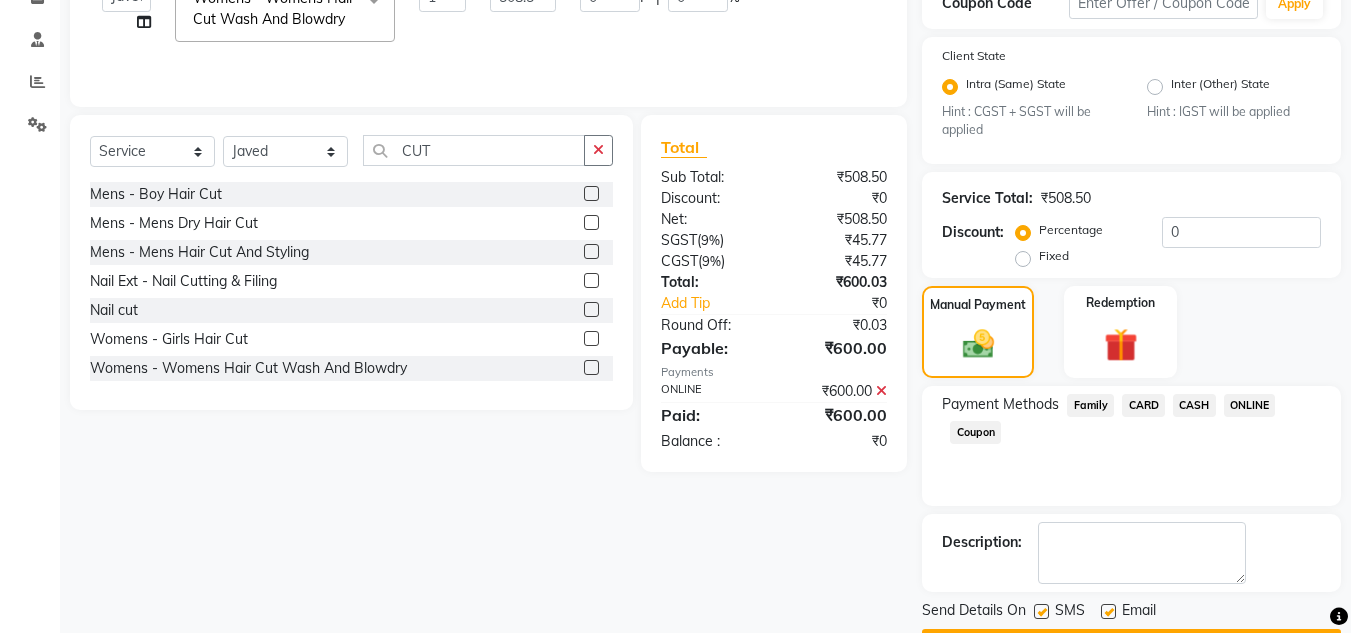 scroll, scrollTop: 418, scrollLeft: 0, axis: vertical 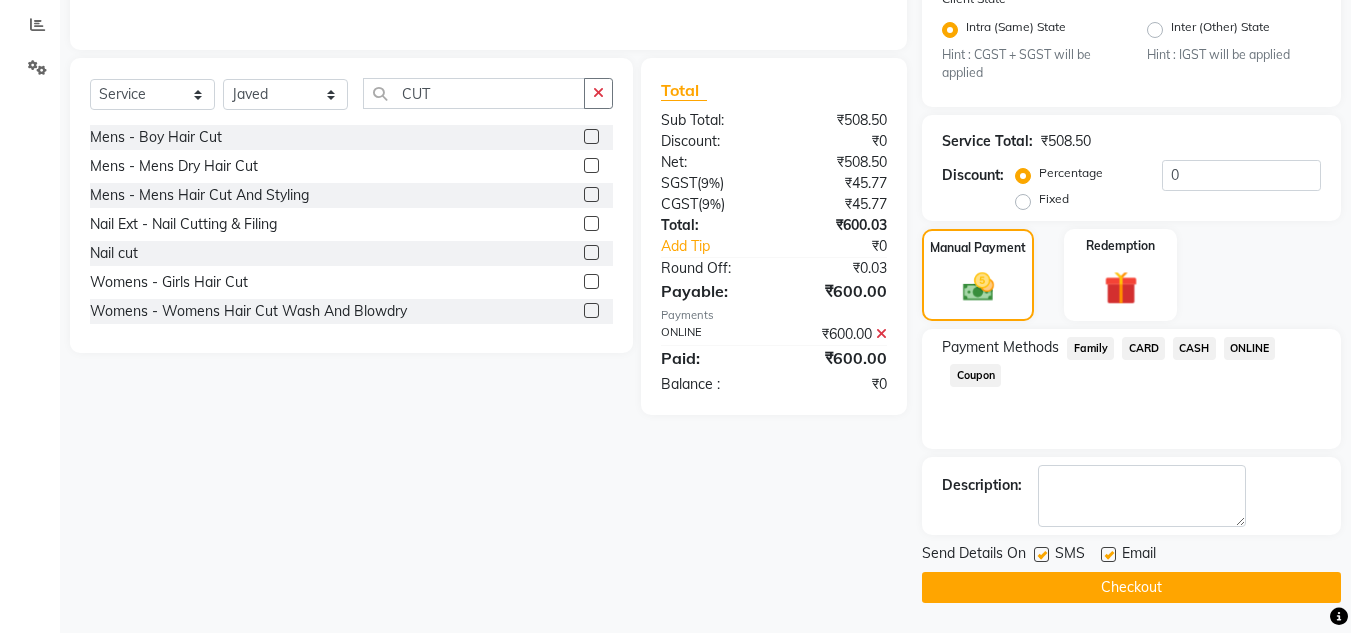 click on "Checkout" 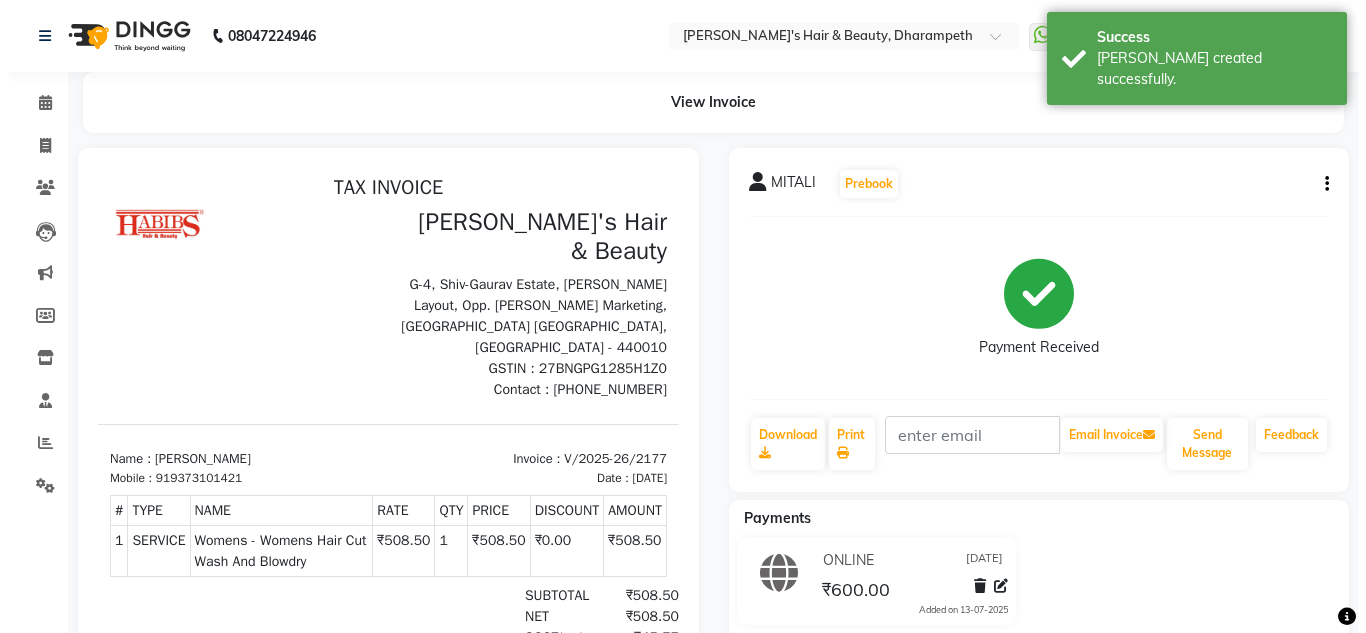 scroll, scrollTop: 0, scrollLeft: 0, axis: both 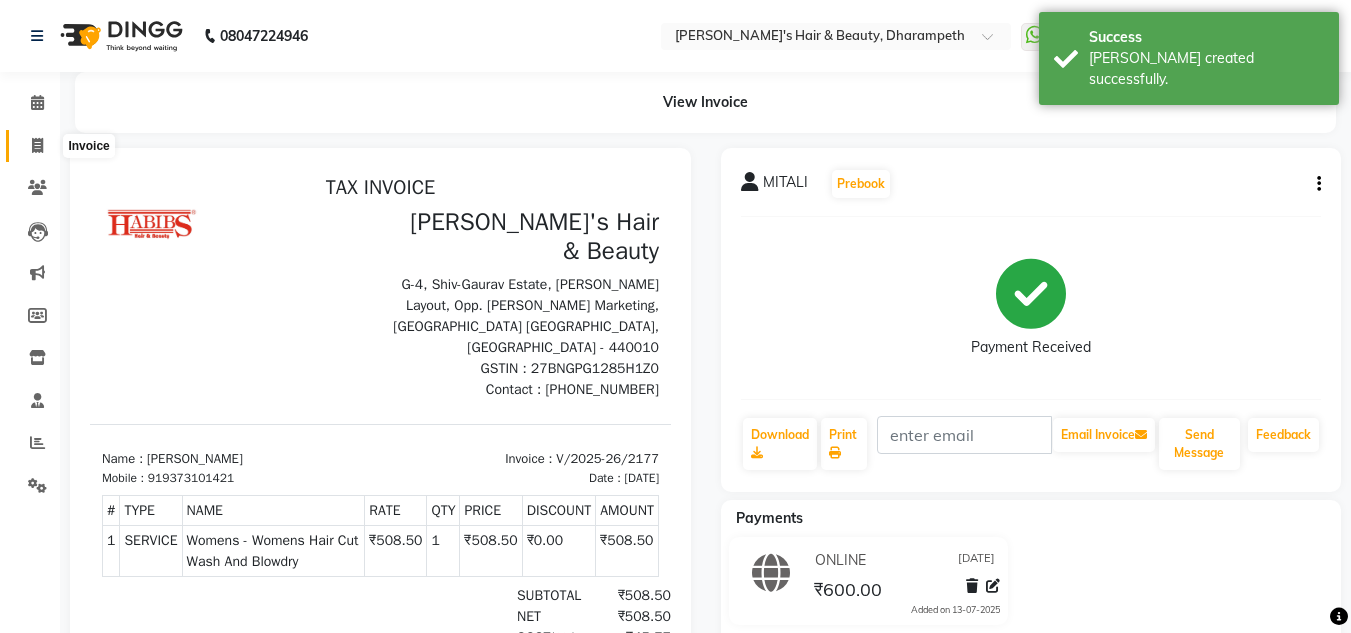 click 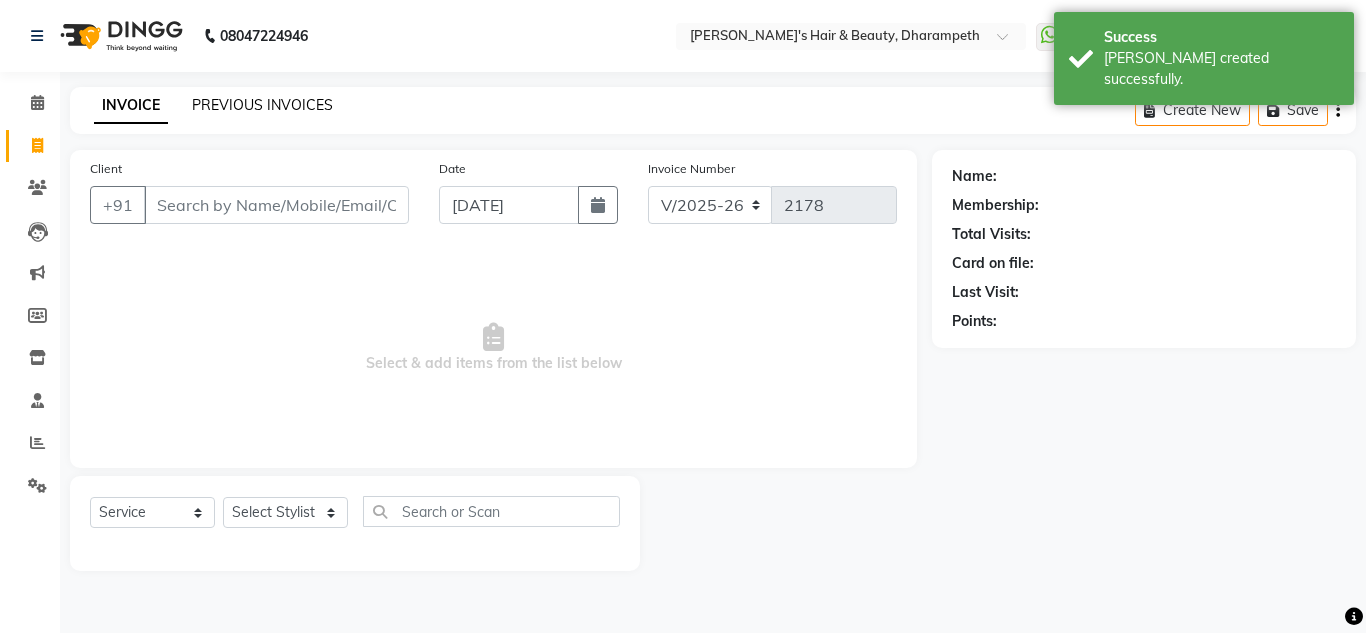 click on "PREVIOUS INVOICES" 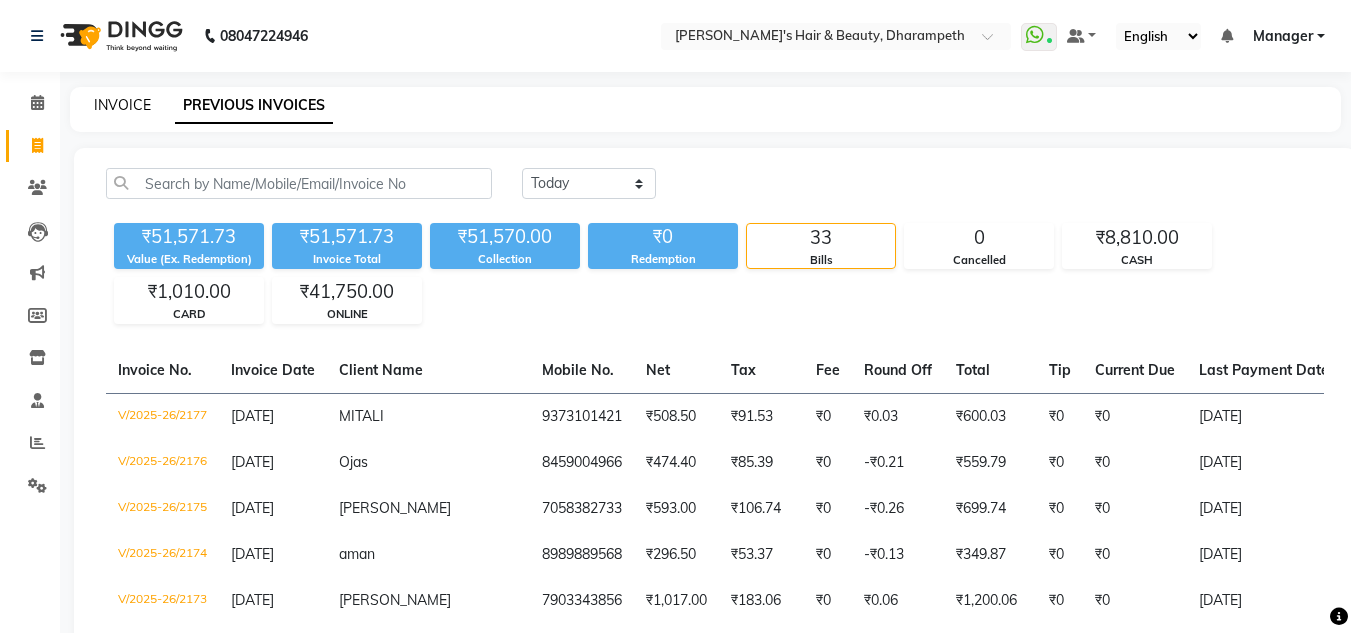 click on "INVOICE" 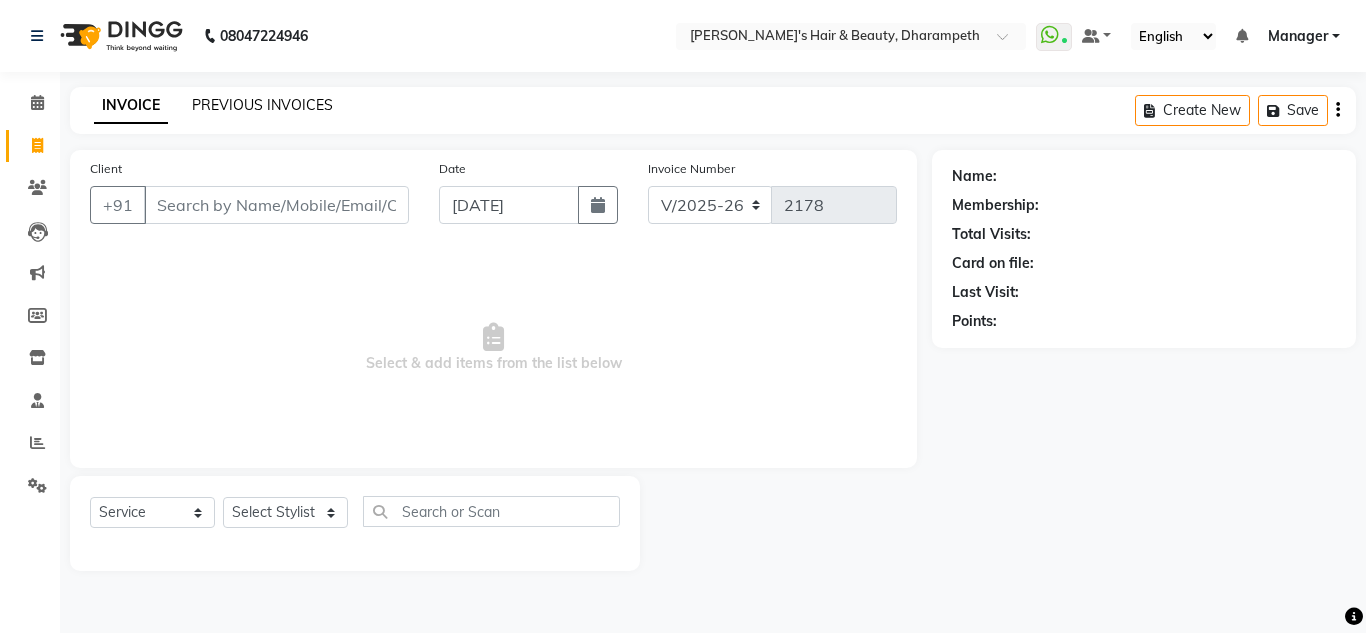 click on "PREVIOUS INVOICES" 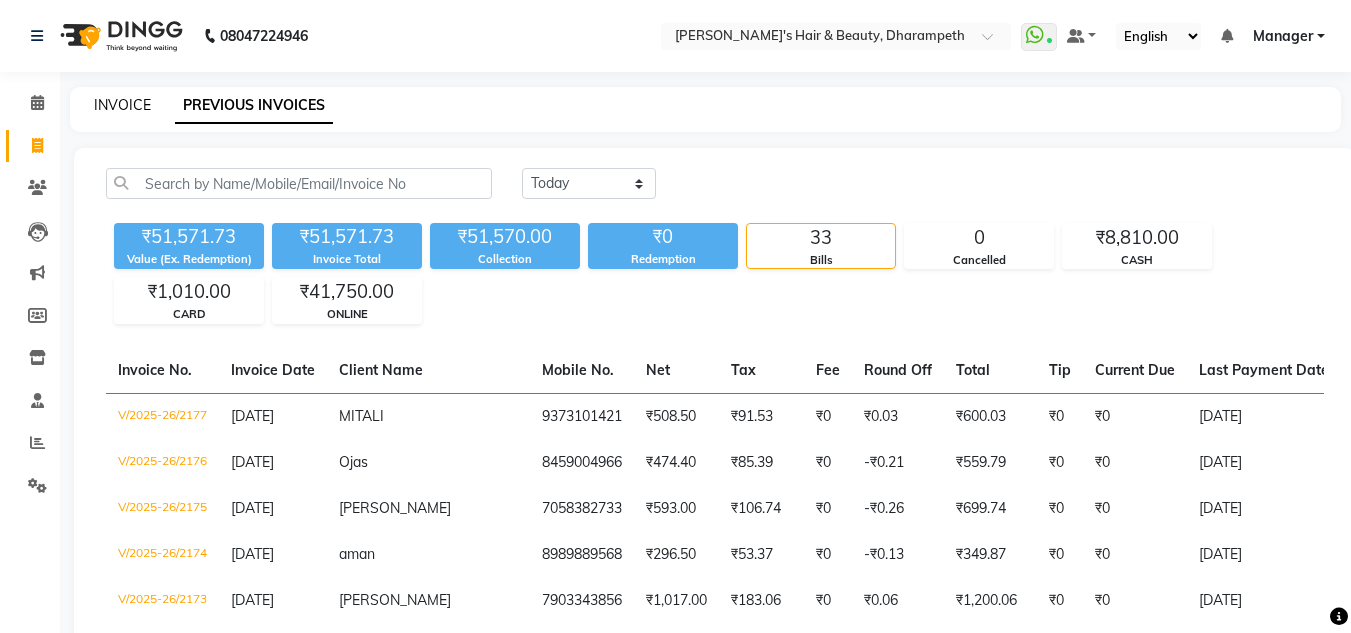 click on "INVOICE" 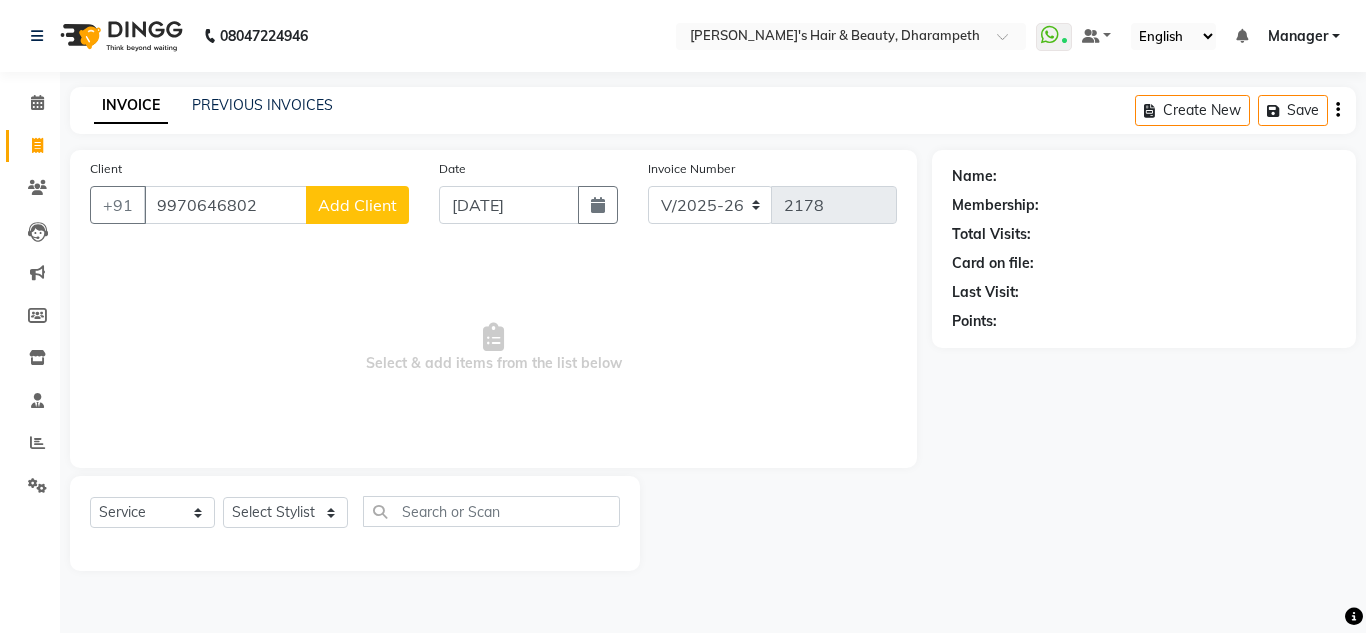 click on "Add Client" 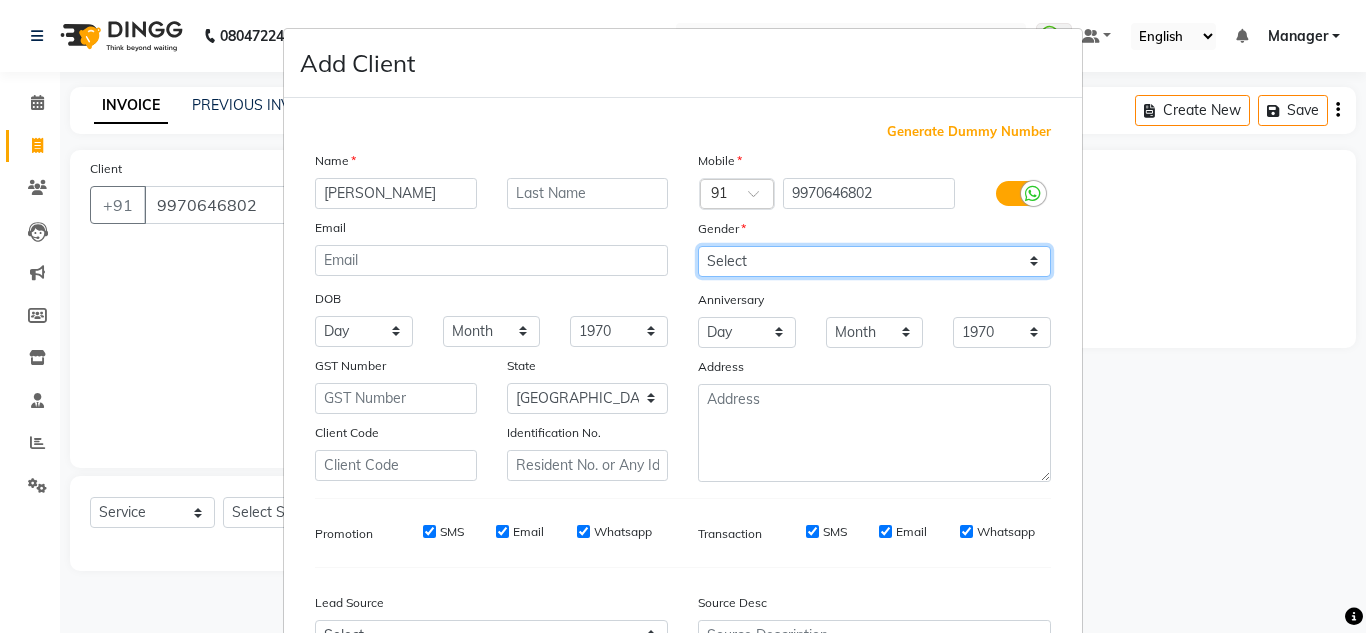 click on "Select [DEMOGRAPHIC_DATA] [DEMOGRAPHIC_DATA] Other Prefer Not To Say" at bounding box center (874, 261) 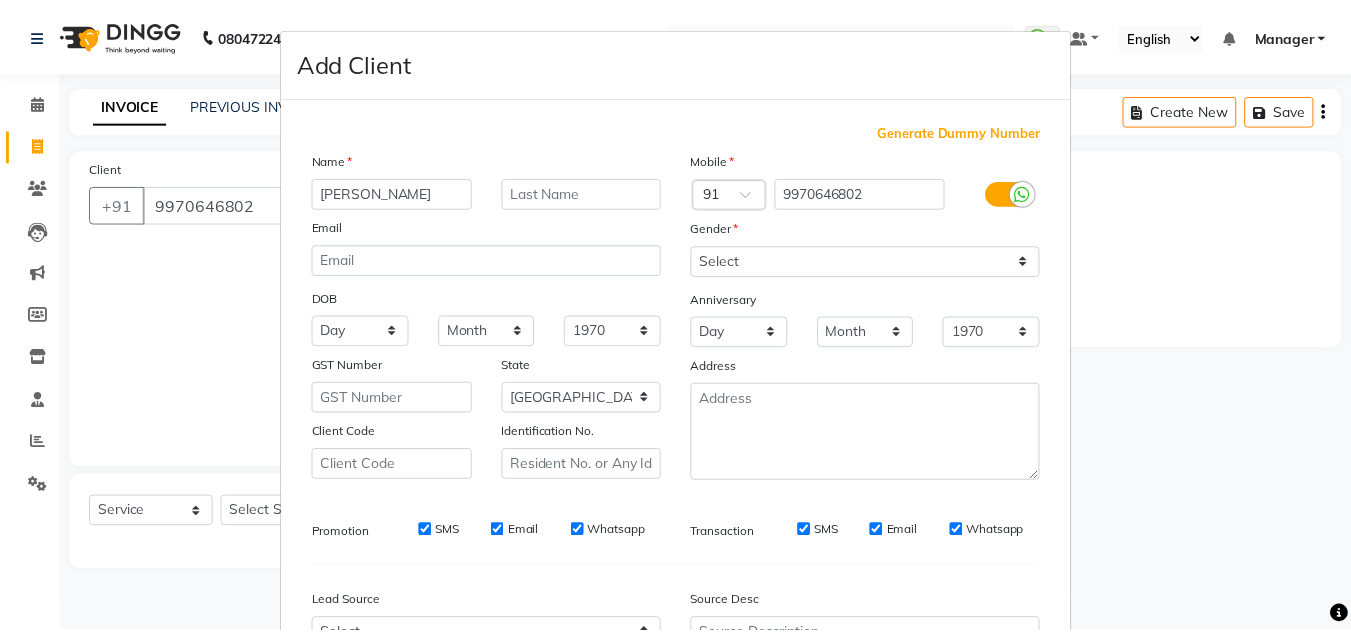 scroll, scrollTop: 216, scrollLeft: 0, axis: vertical 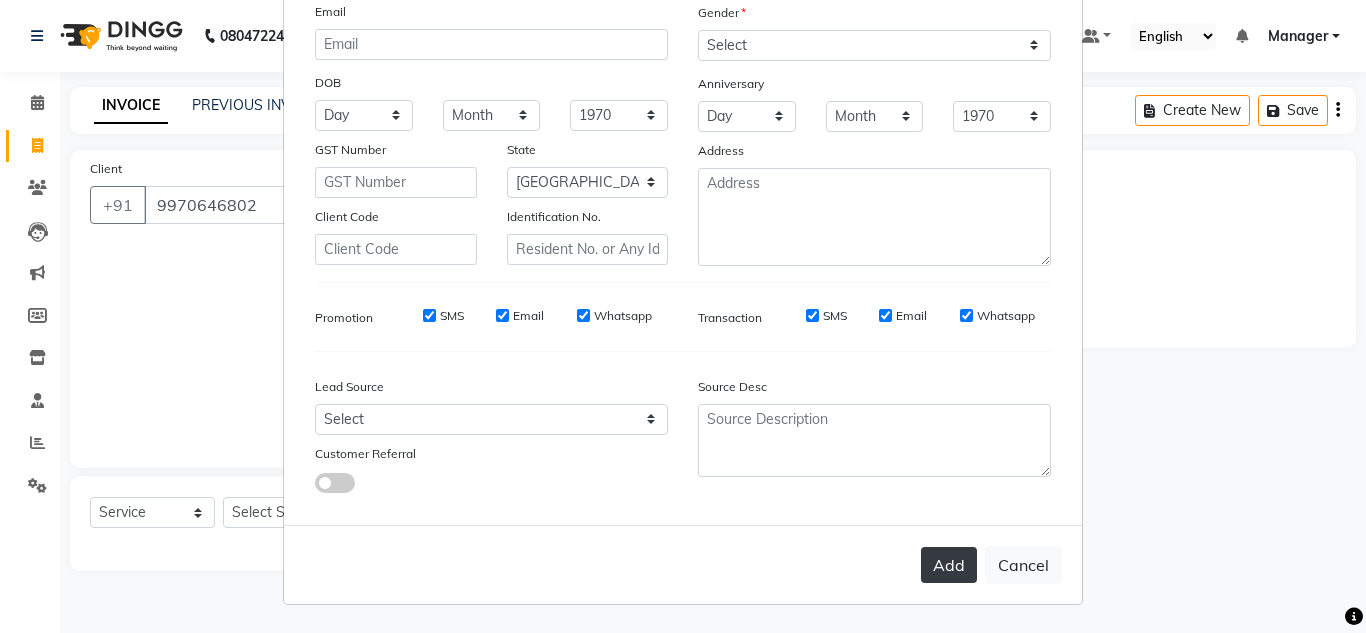 click on "Add" at bounding box center (949, 565) 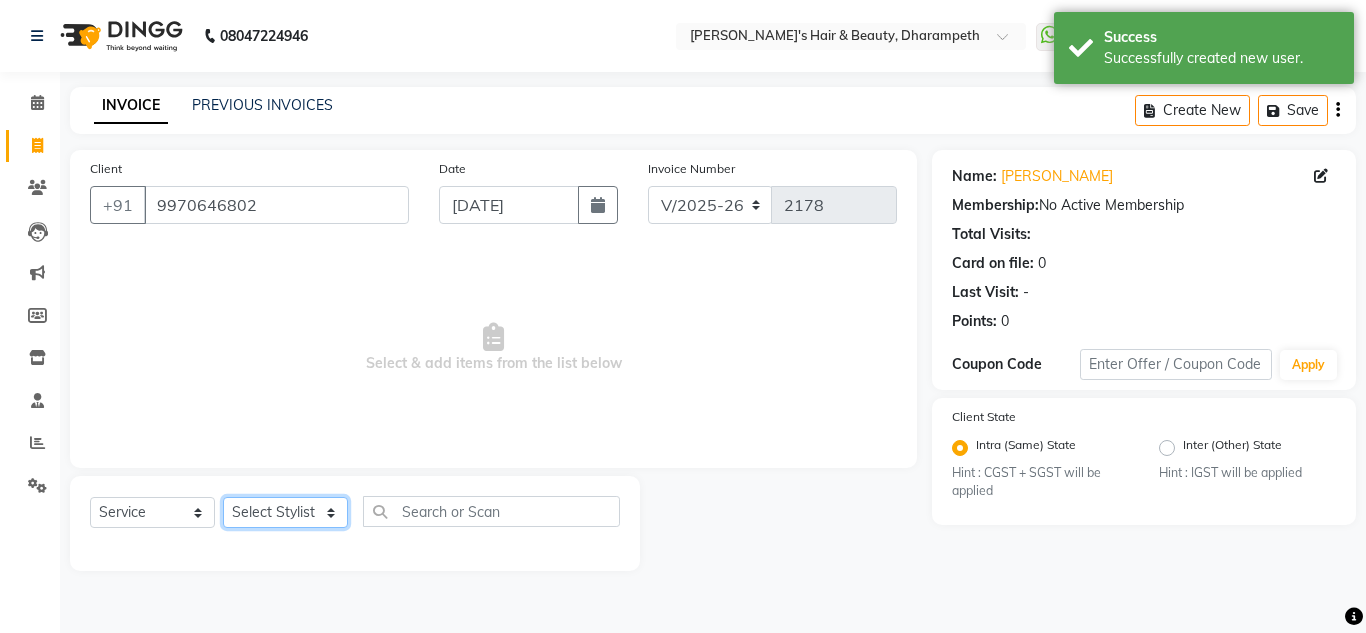 click on "Select Stylist Anuj W [PERSON_NAME] [PERSON_NAME]  Manager [PERSON_NAME] C [PERSON_NAME] S [PERSON_NAME] S Shilpa P Vedant N" 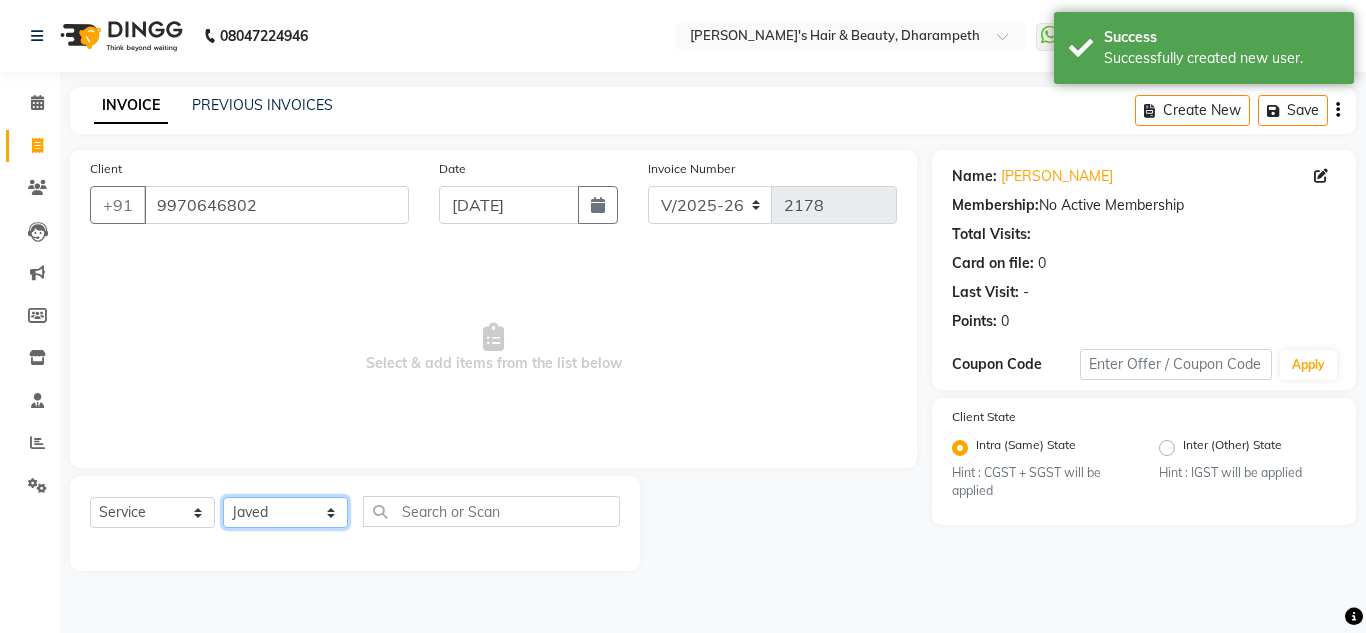 click on "Select Stylist Anuj W [PERSON_NAME] [PERSON_NAME]  Manager [PERSON_NAME] C [PERSON_NAME] S [PERSON_NAME] S Shilpa P Vedant N" 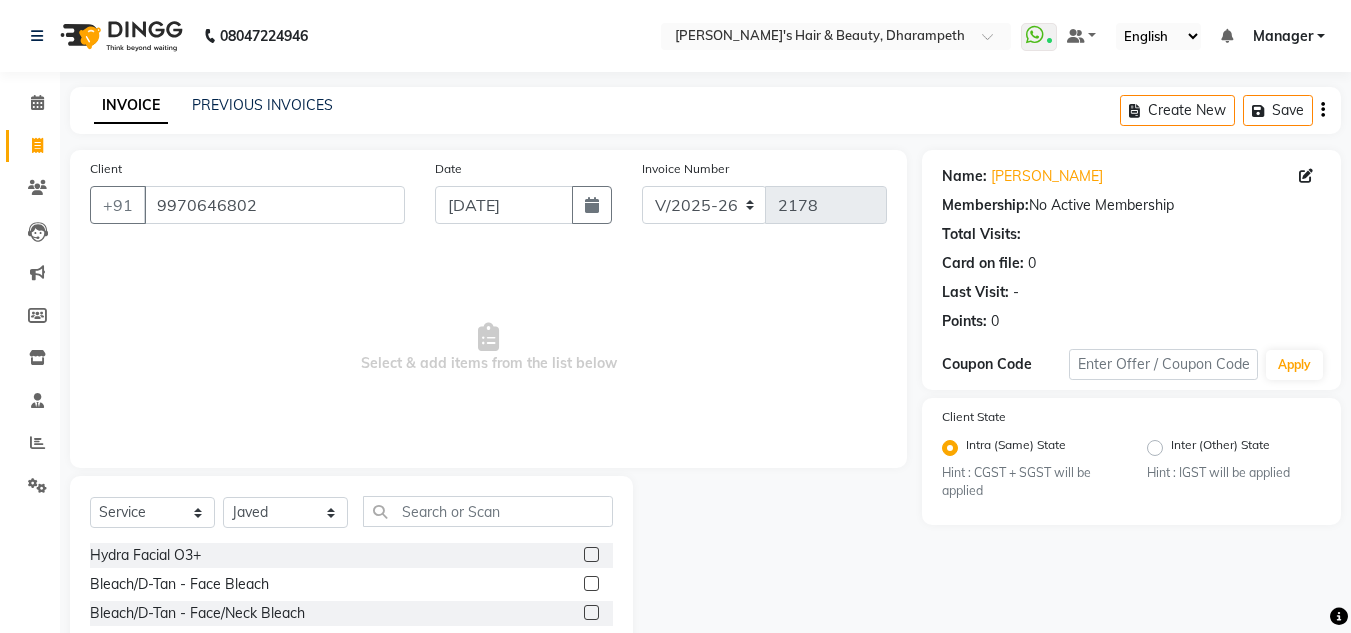 click on "Select  Service  Product  Membership  Package Voucher Prepaid Gift Card  Select Stylist Anuj W [PERSON_NAME] [PERSON_NAME]  Manager [PERSON_NAME] C [PERSON_NAME] S [PERSON_NAME] S Shilpa P Vedant N Hydra Facial O3+  Bleach/D-Tan - Face  Bleach  Bleach/D-Tan - Face/Neck Bleach  Bleach/D-Tan - Full Body Bleach  Bleach/D-Tan - Hand Bleach  Bleach/D-Tan - Legs Bleach  Bleach/D-Tan - O3 D-Tan  Bleach/D-Tan - Raga D- Tan  NANO PLASTIA SHOULDER LENGTH  Mintree Tan- Go Manicure  Mintree Tan-Go Pedicure  TIP  Deep Conditioning   Whitening Facial O3+ Facial  Mediceuticals dand treatment  BOOKING AMT OF SERVICE  Fibre Complex Treatment [DEMOGRAPHIC_DATA]  Lower Lips -Threading  Knot Free Service  Blow Dry - Blow Dry Below Shoulder Length  Blow Dry - Blow Dry Shoulder Length  Blow Dry - Blow Dry Waist Length  Clean Up - Aroma Clean Up  Clean Up - Herbal Cleanup  Clean Up - Instglow Claenup  Clean Up - O3 Pore Clean Up  Clean Up - Vlcc Gold Clean Up  Clean Up - D Tan Clean UP  Face Pack - Black Mask Charcoal  Face Pack - Black Mask O3  Mens - Shaving" 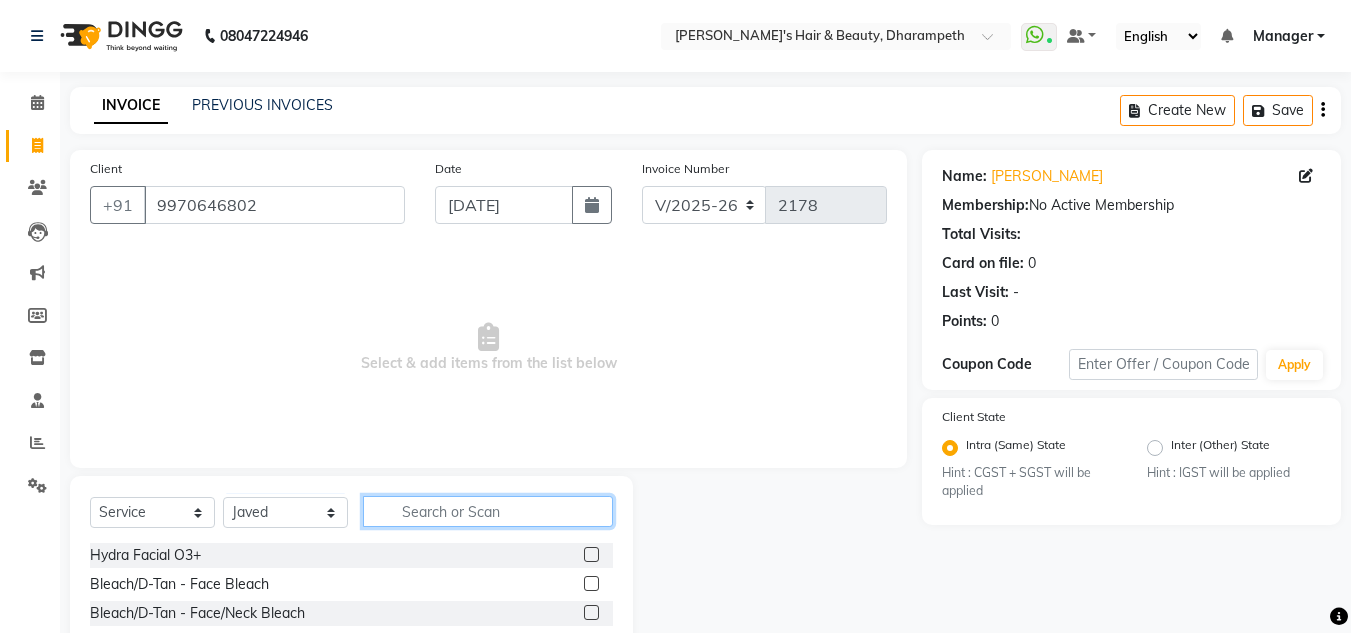 click 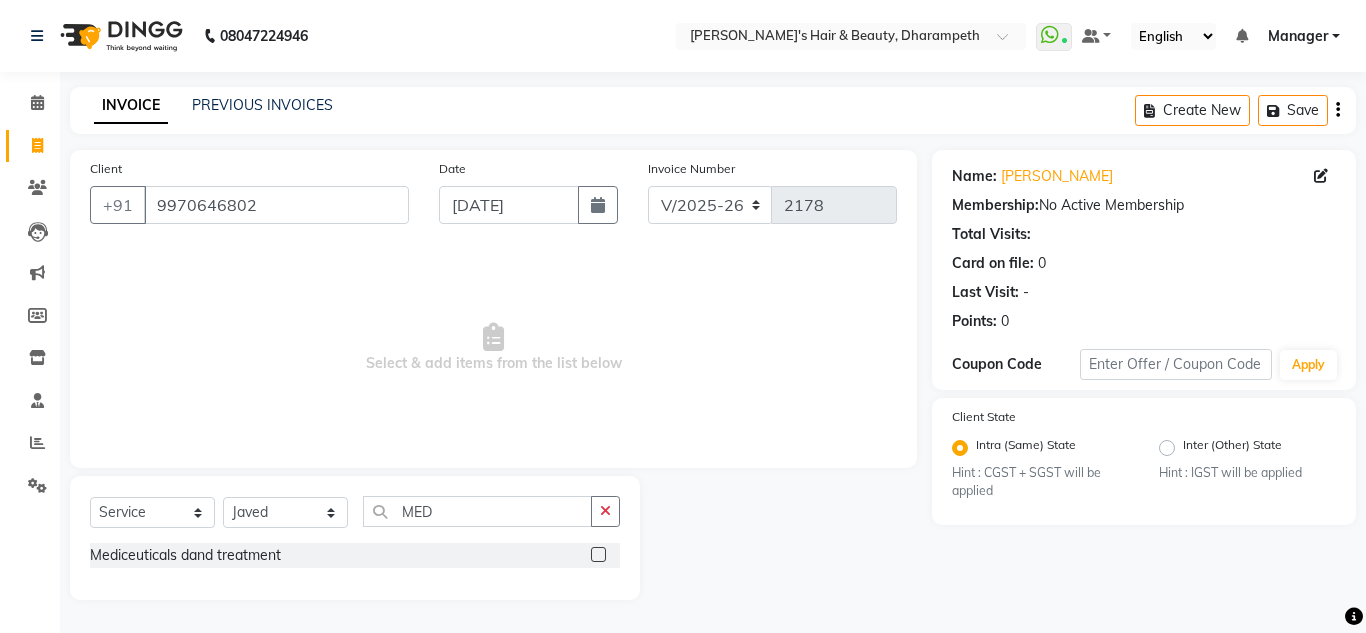 click 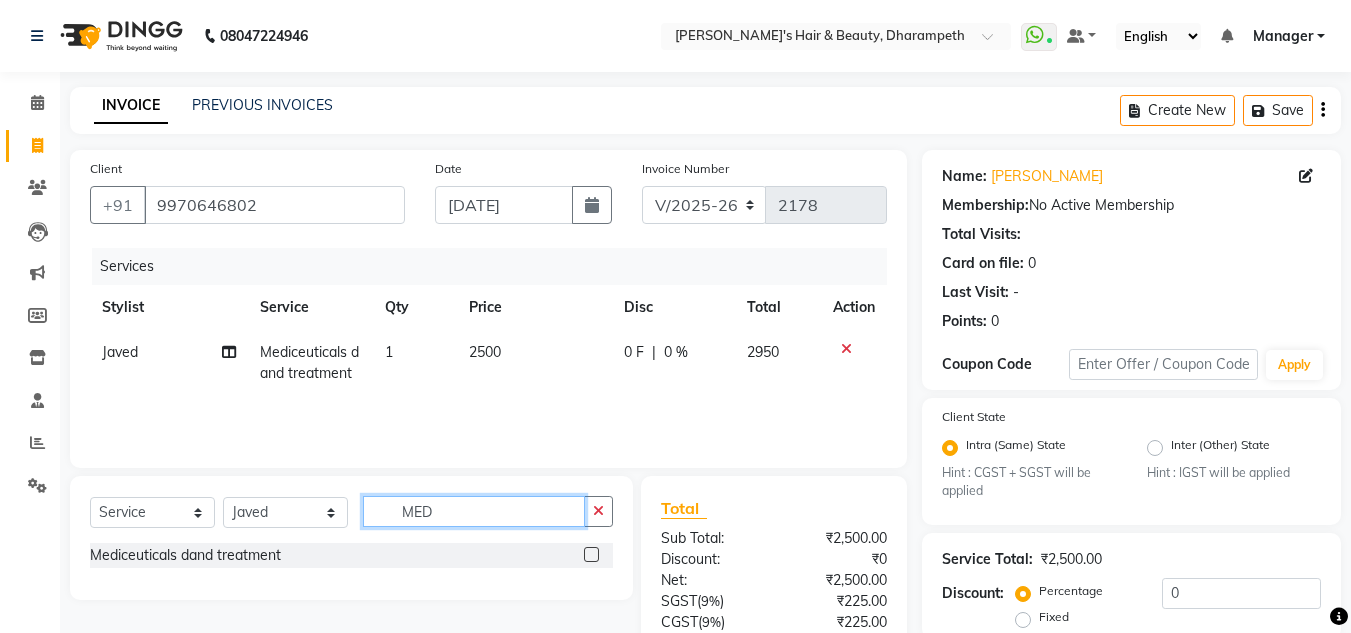 click on "MED" 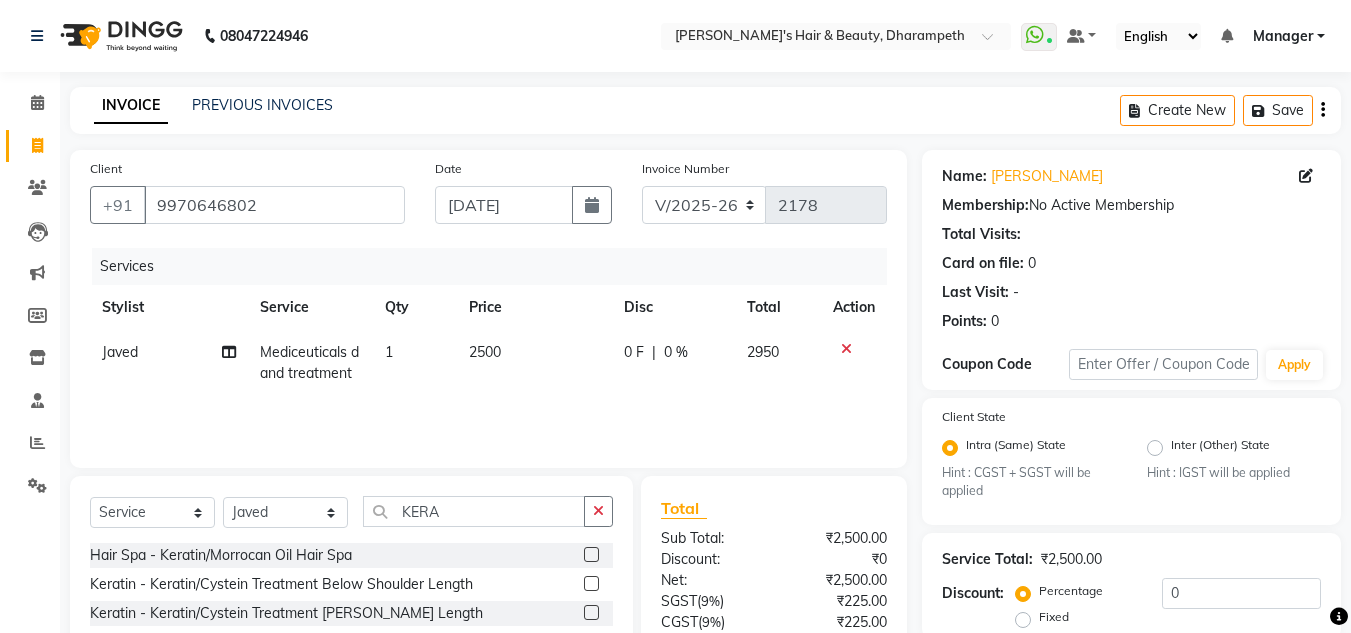 click 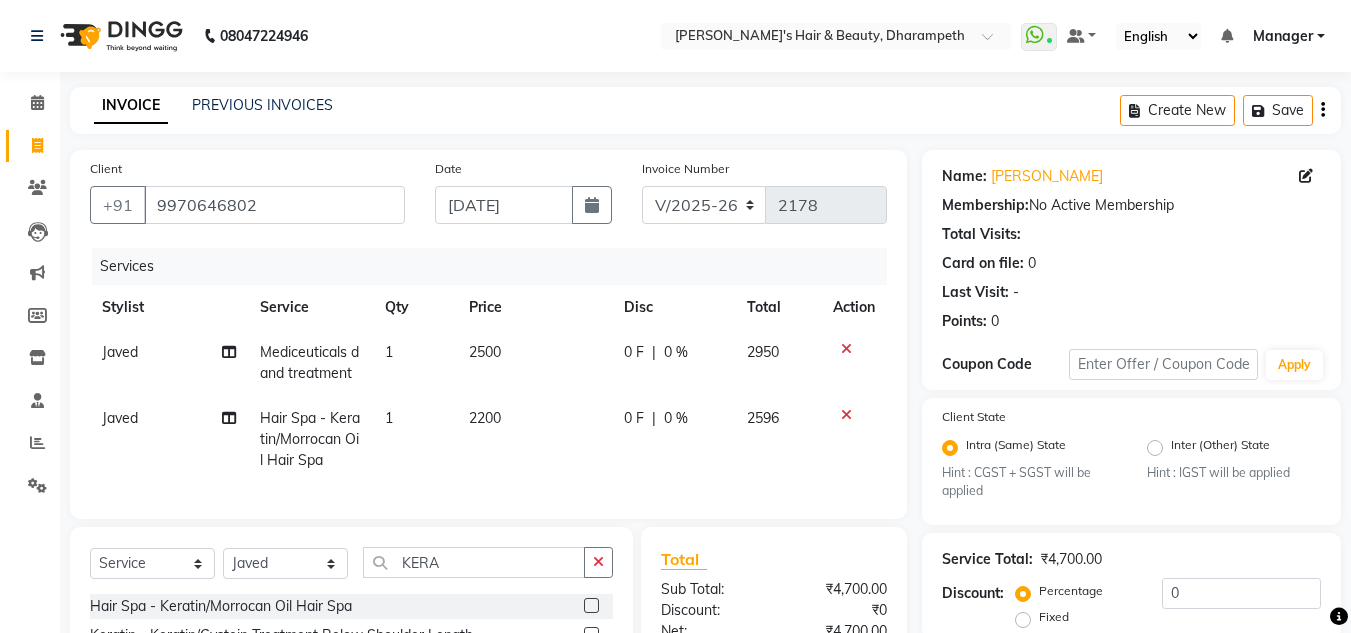 click on "2200" 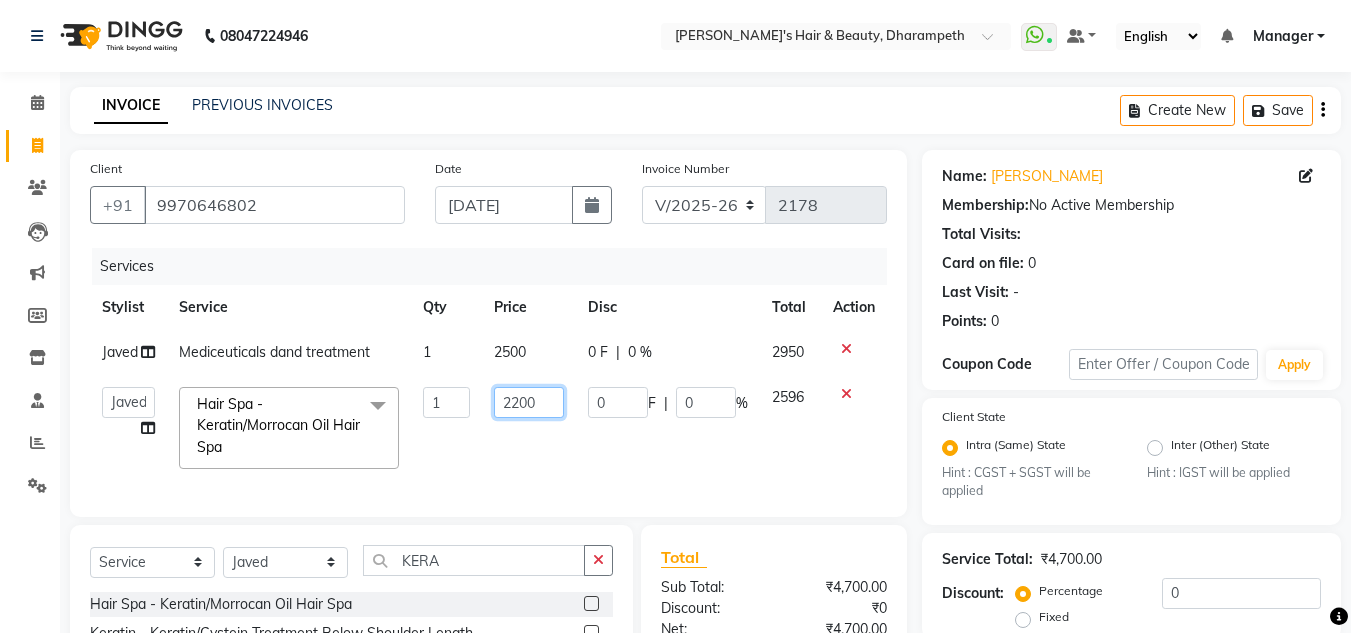 drag, startPoint x: 552, startPoint y: 405, endPoint x: 464, endPoint y: 411, distance: 88.20431 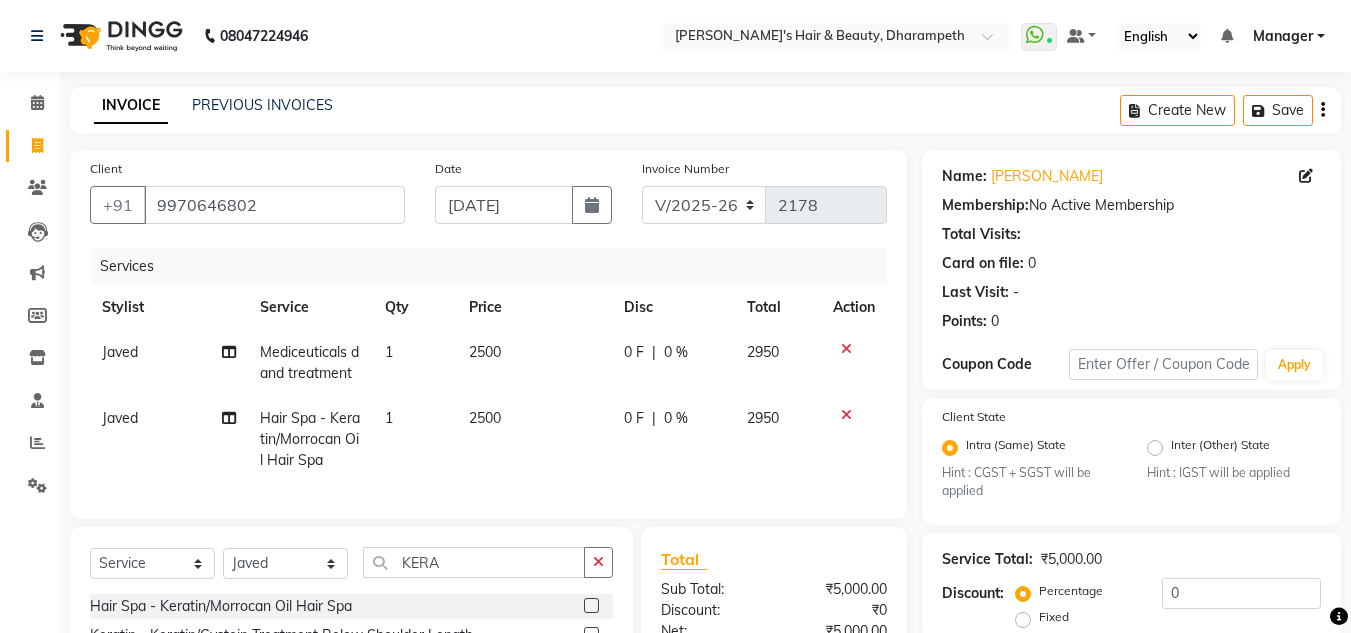 click on "2950" 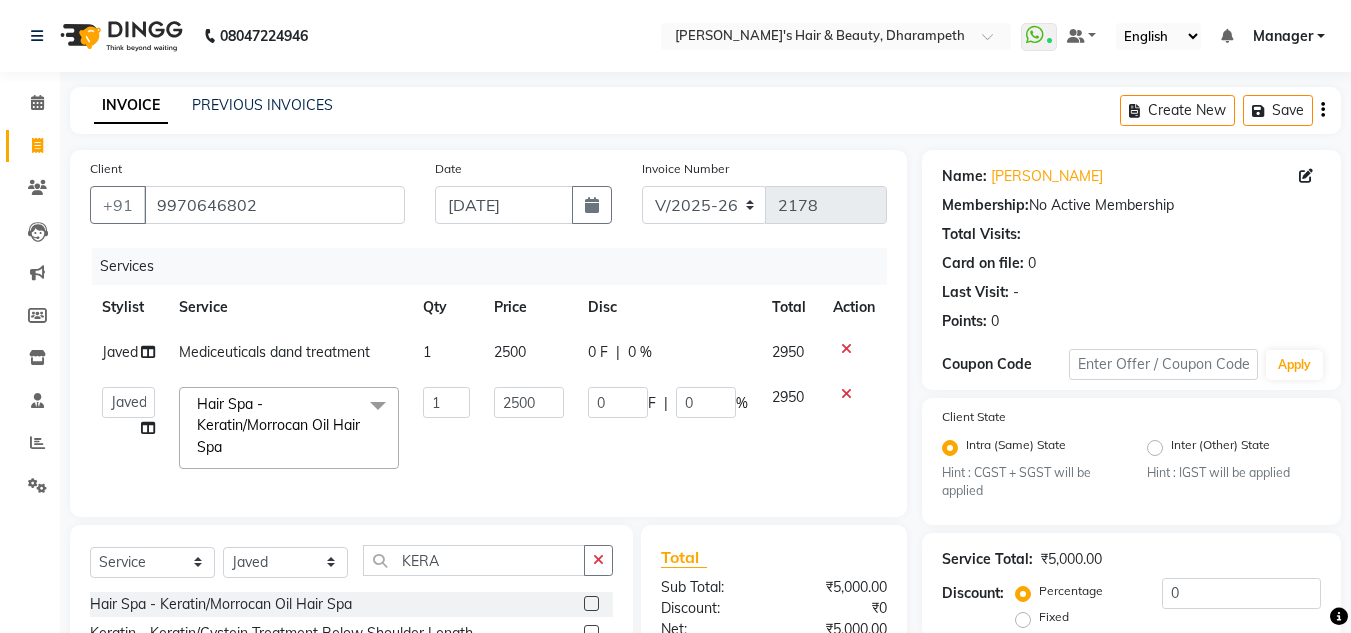 click on "2500" 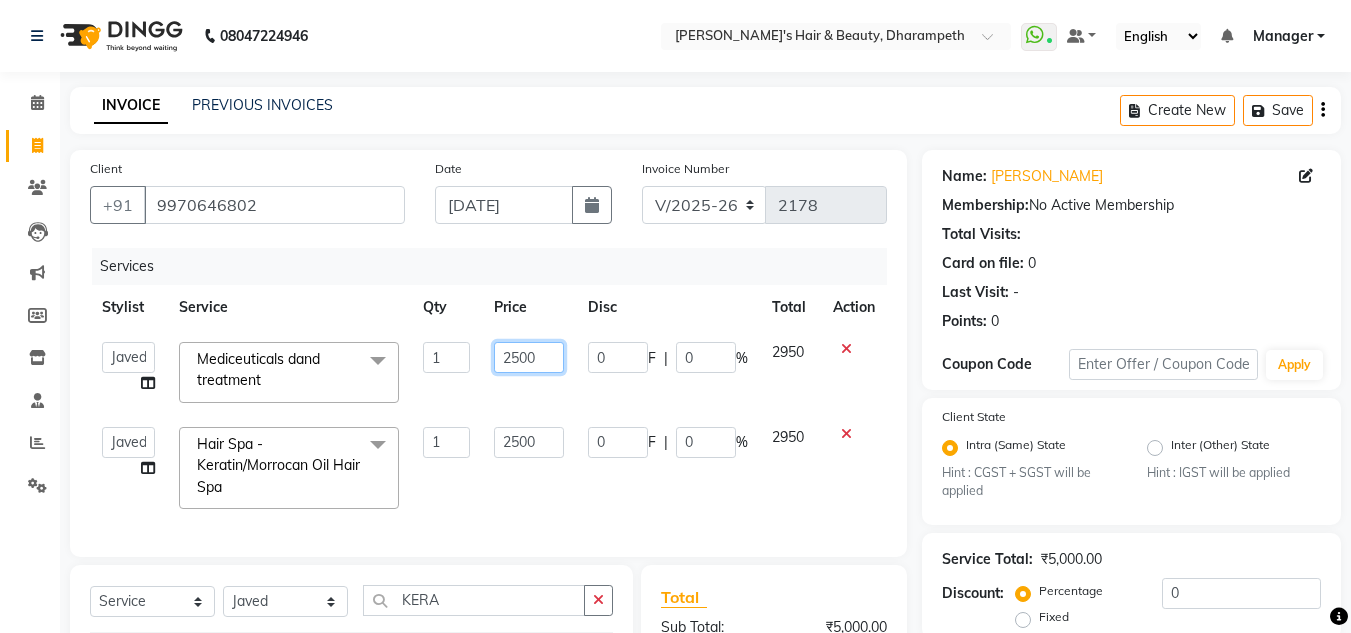 click on "2500" 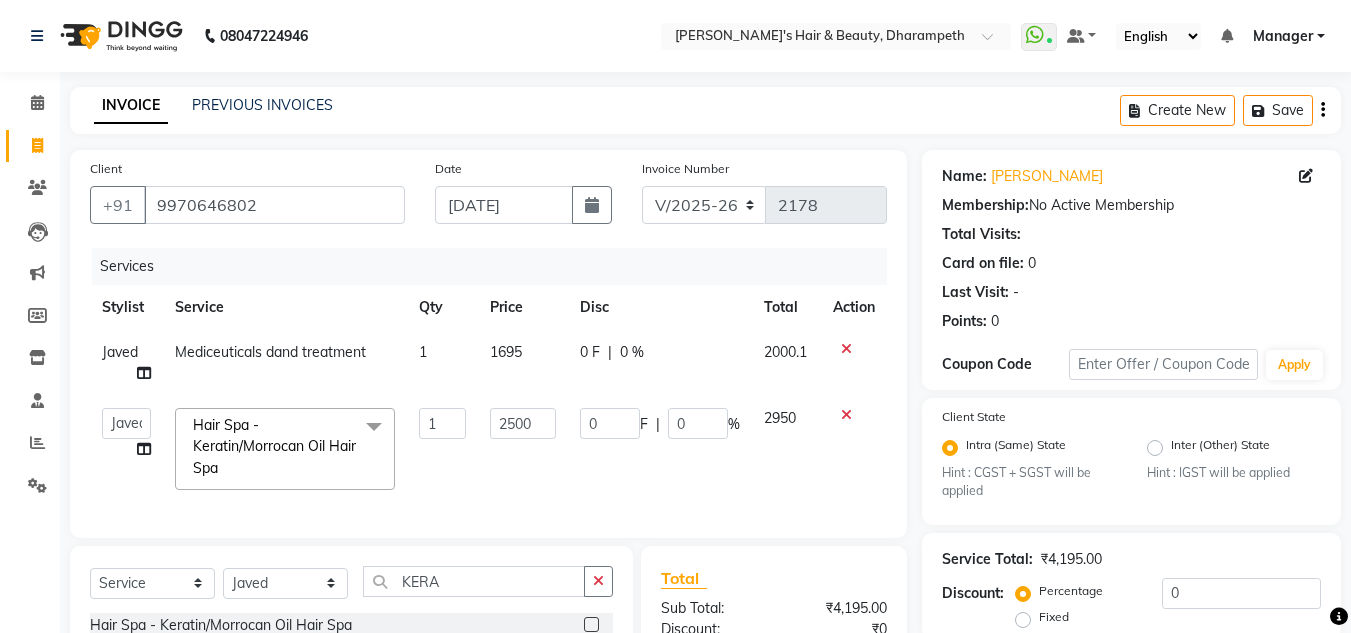click on "2000.1" 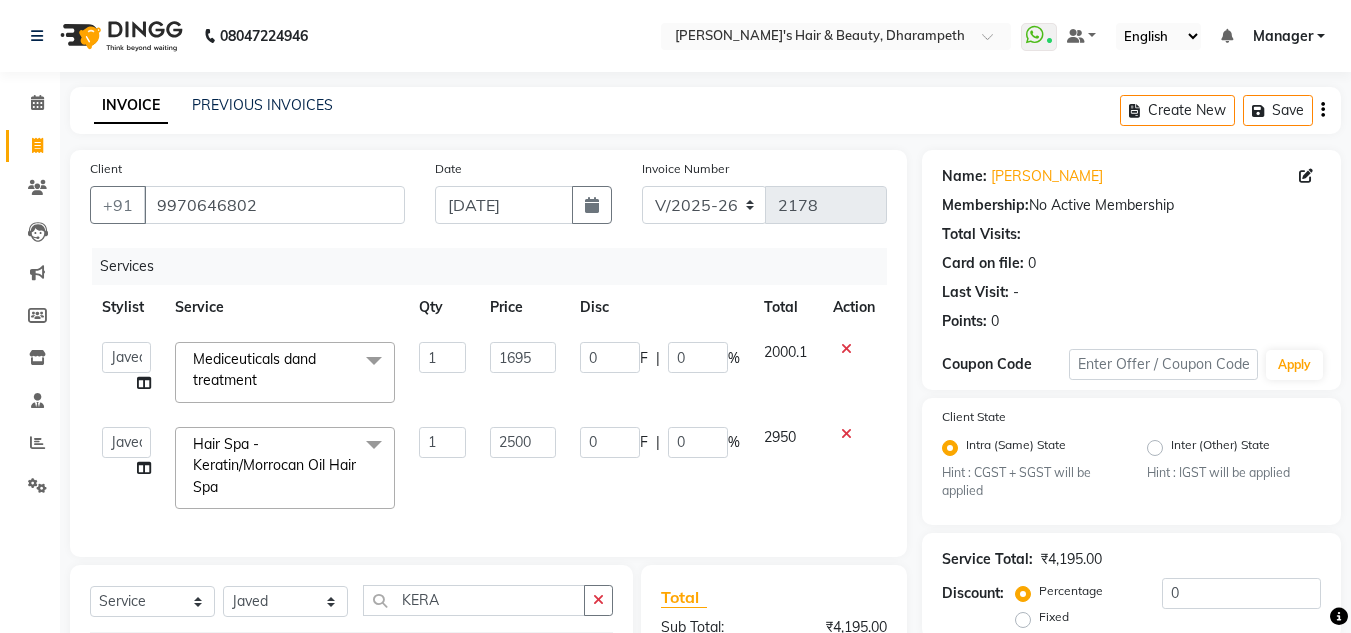 scroll, scrollTop: 292, scrollLeft: 0, axis: vertical 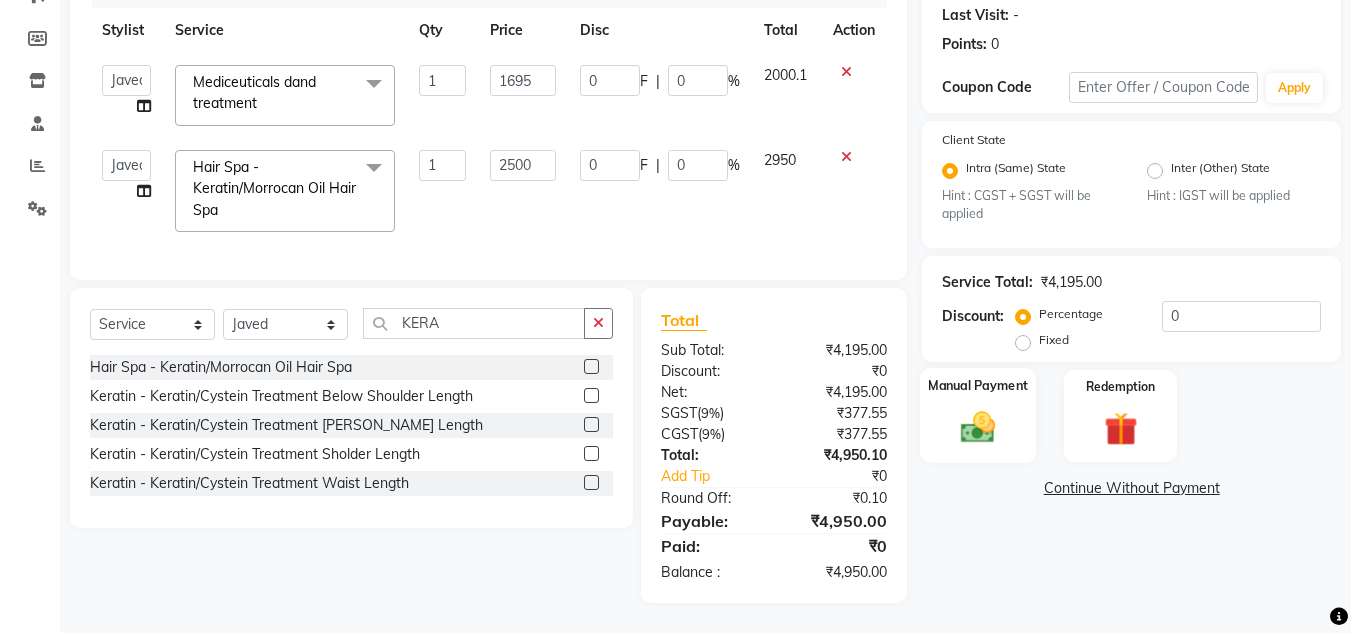 click 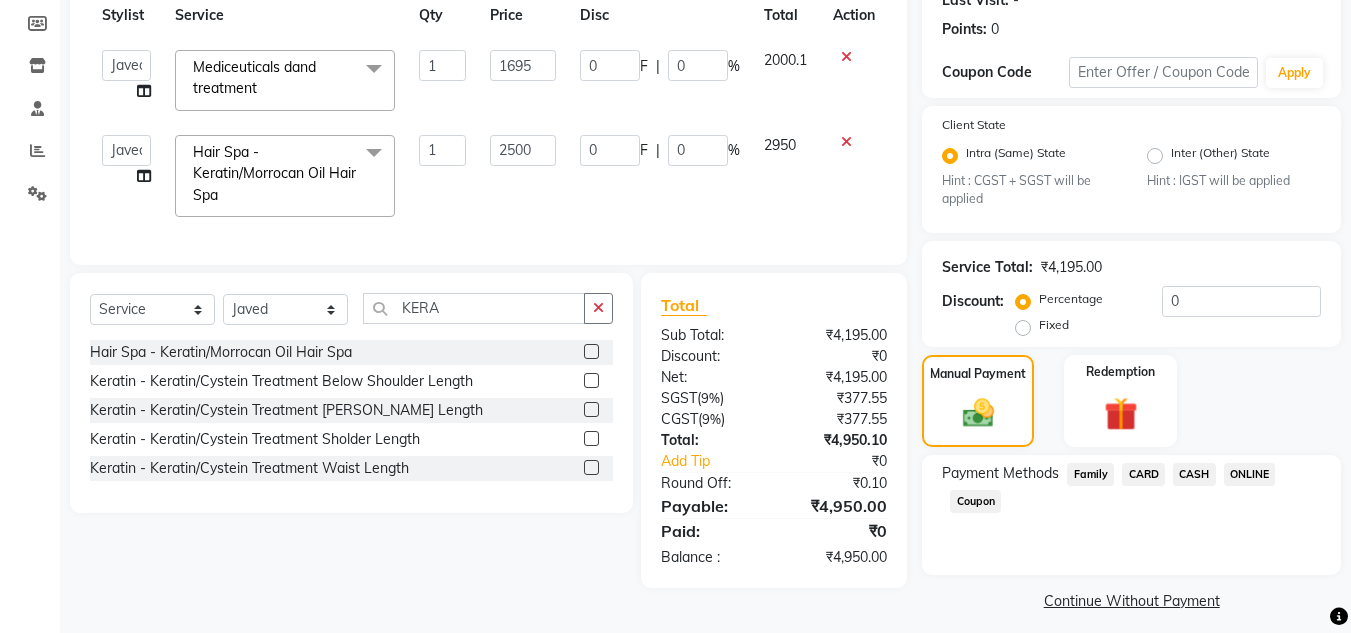 scroll, scrollTop: 305, scrollLeft: 0, axis: vertical 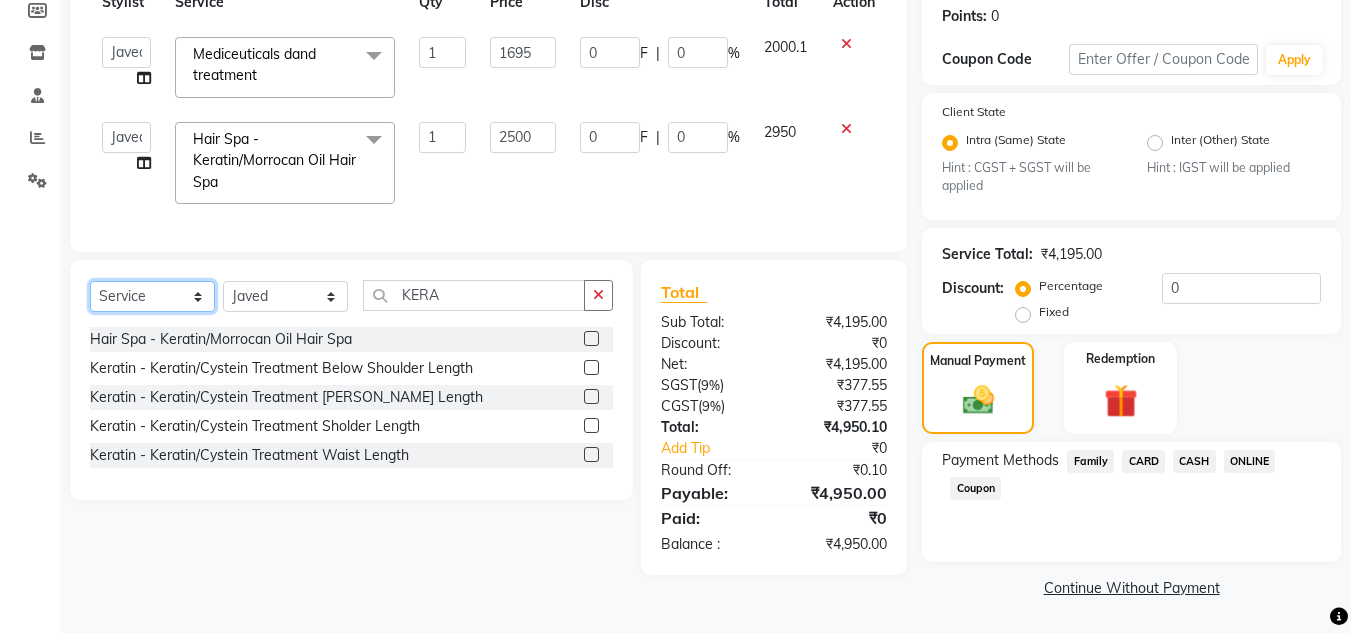 click on "Select  Service  Product  Membership  Package Voucher Prepaid Gift Card" 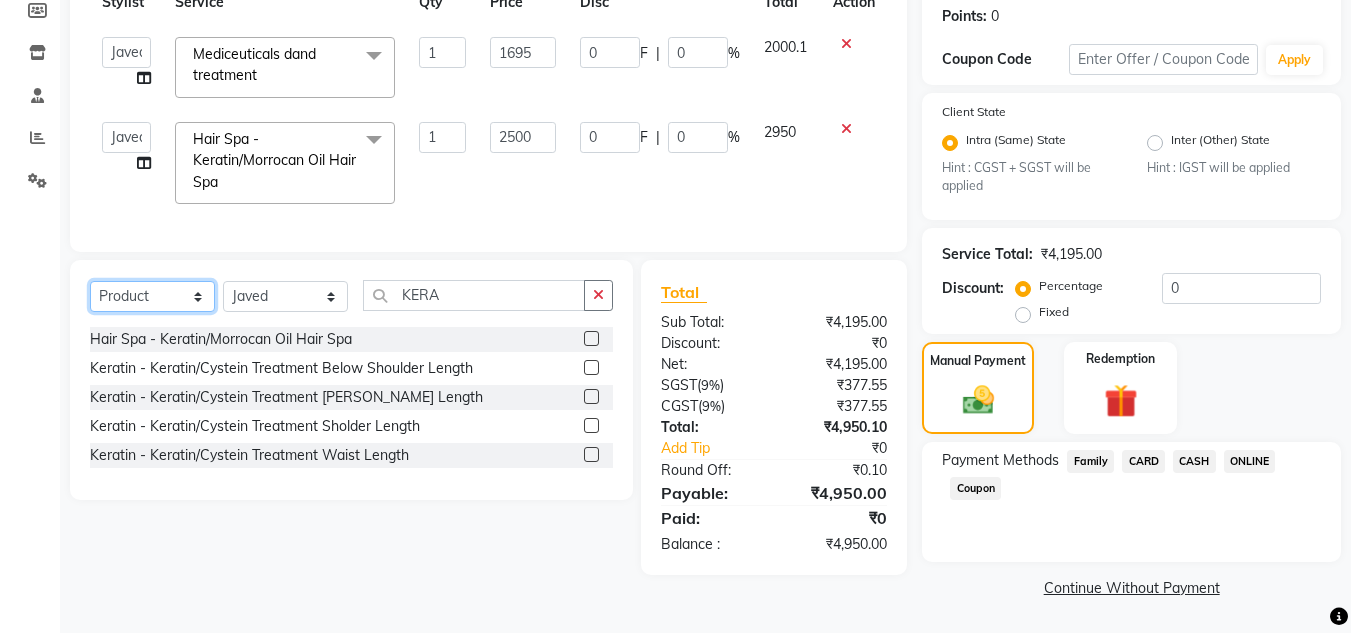 click on "Select  Service  Product  Membership  Package Voucher Prepaid Gift Card" 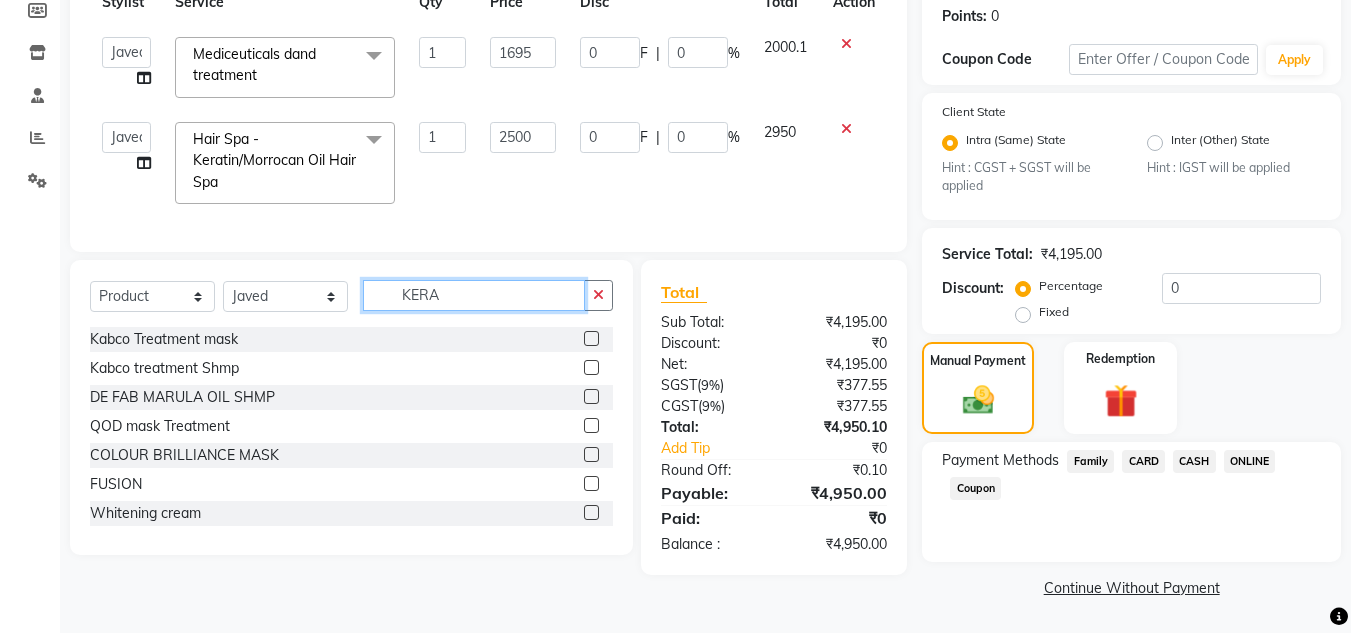 click on "KERA" 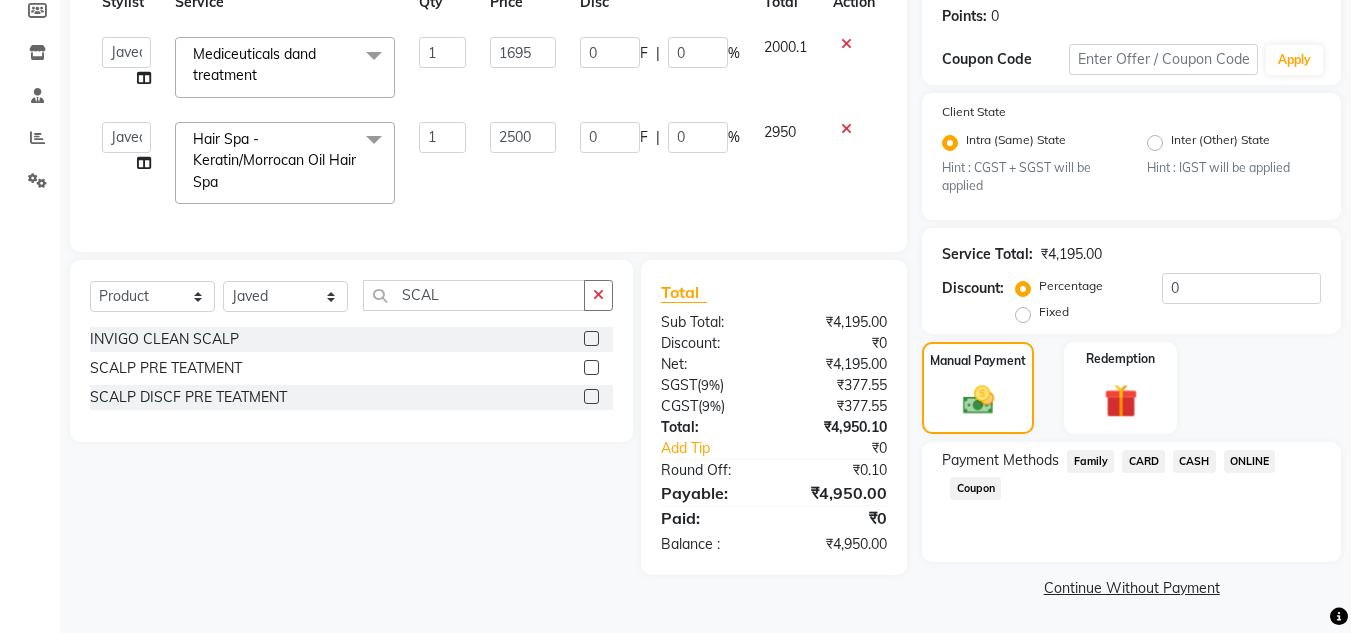 click 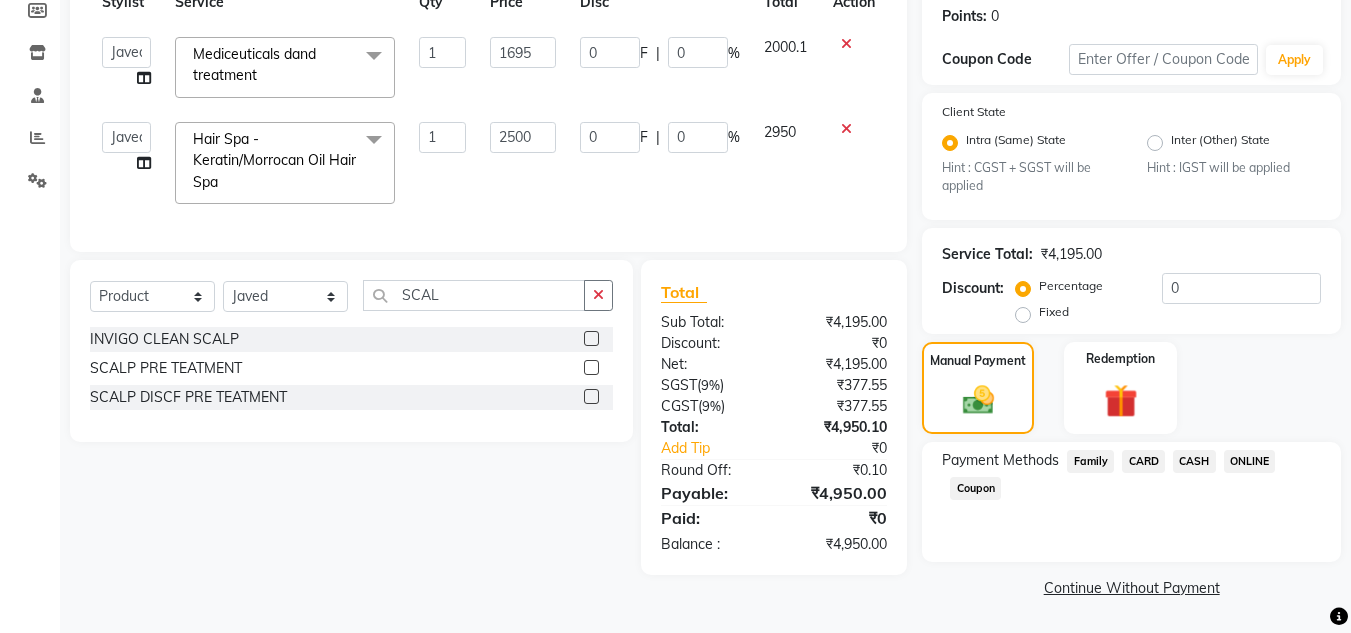 click at bounding box center (590, 368) 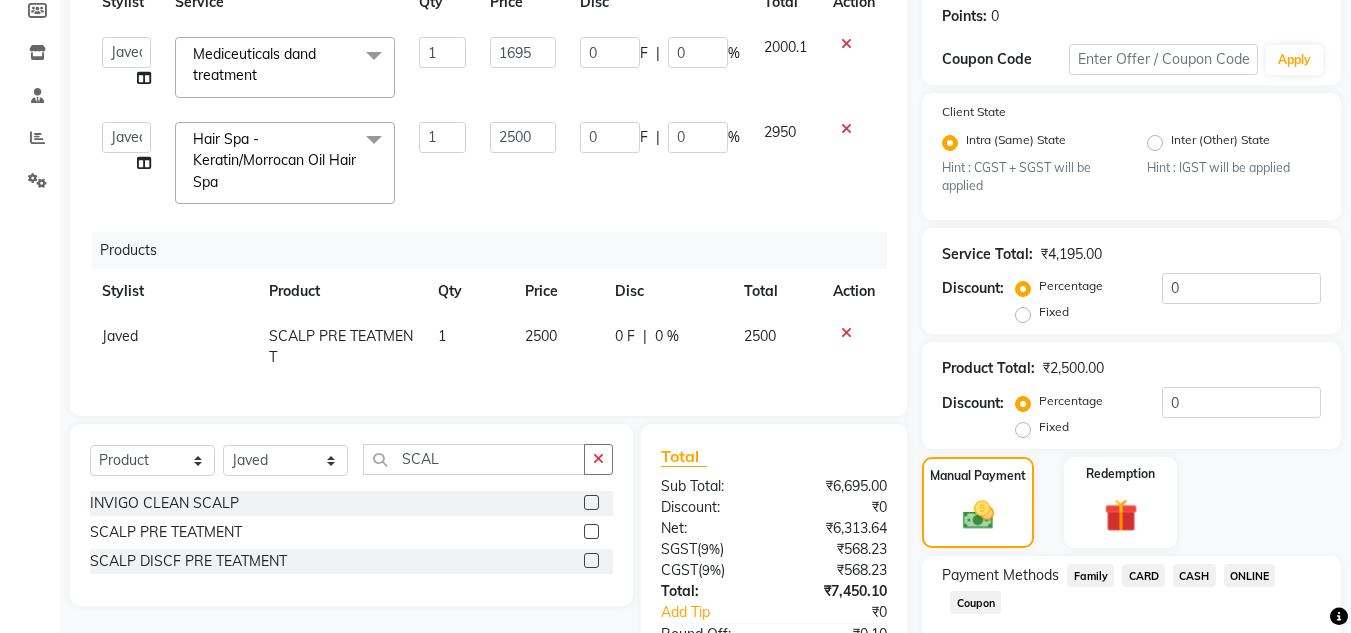 click on "2500" 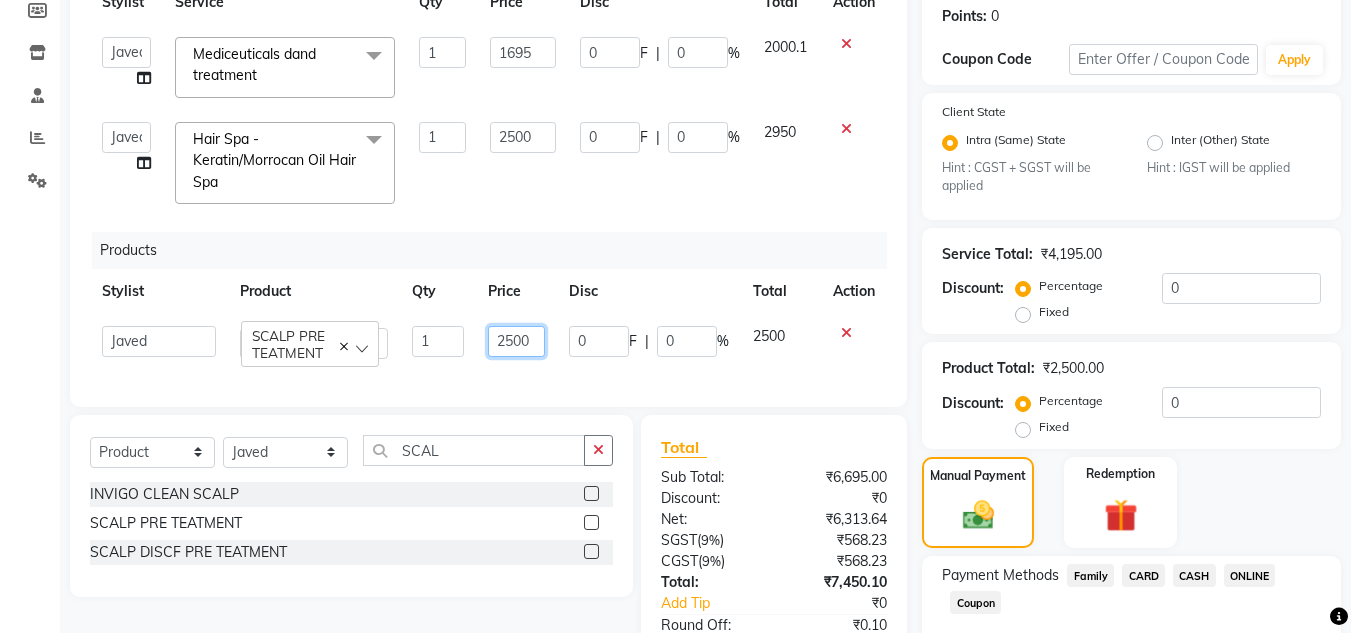 click on "2500" 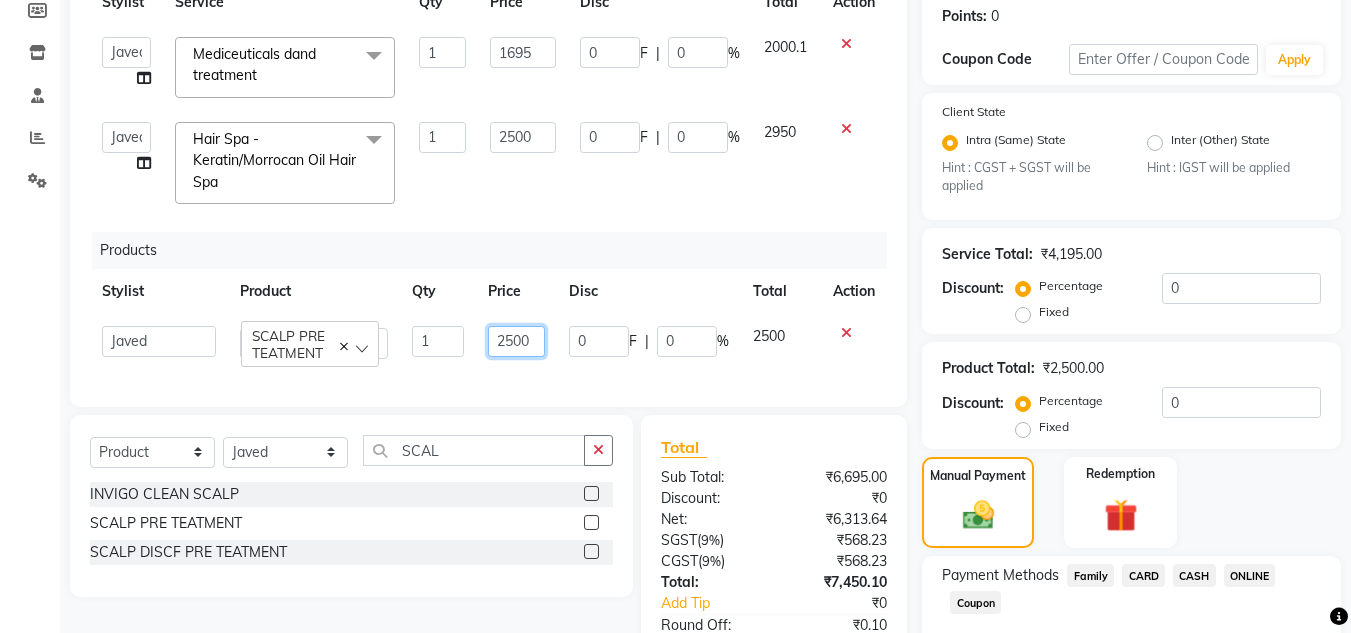 click on "2500" 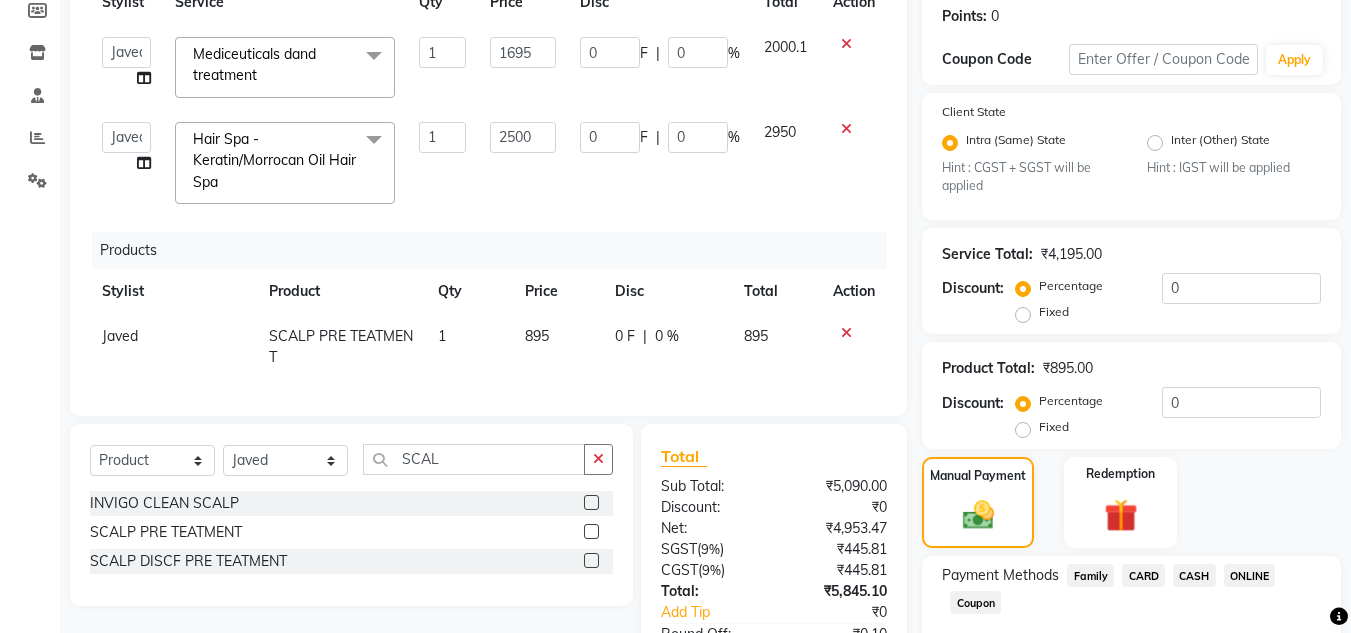 click on "895" 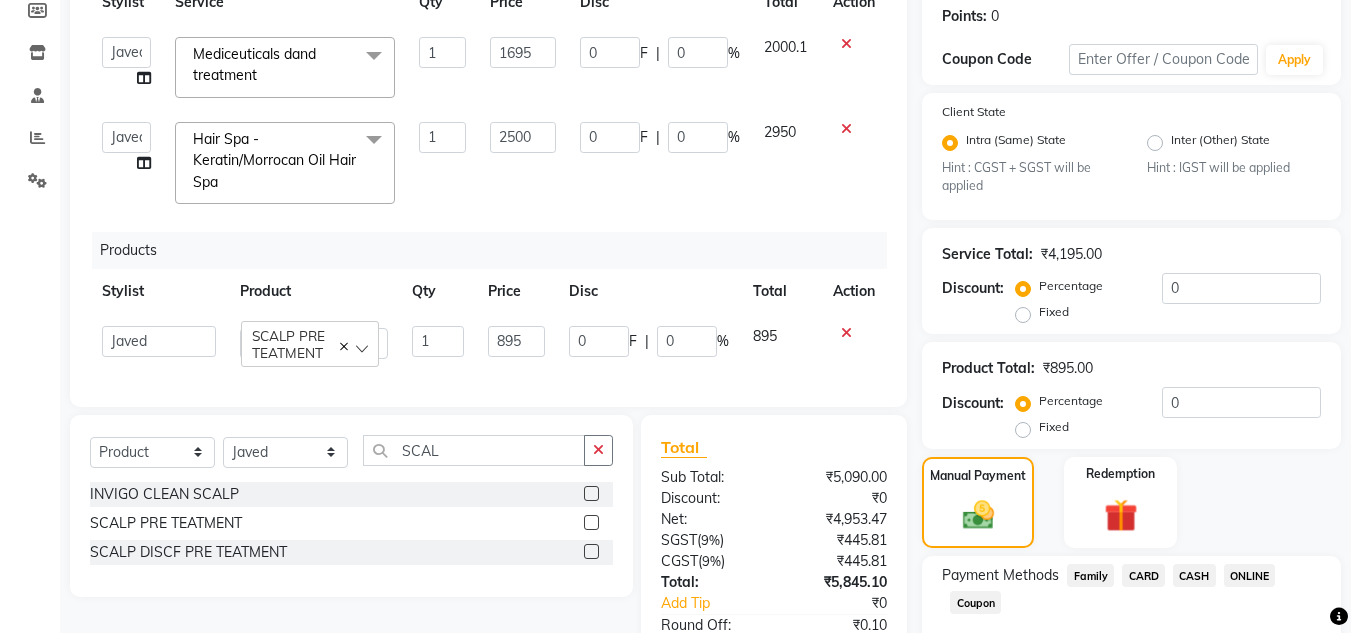 scroll, scrollTop: 447, scrollLeft: 0, axis: vertical 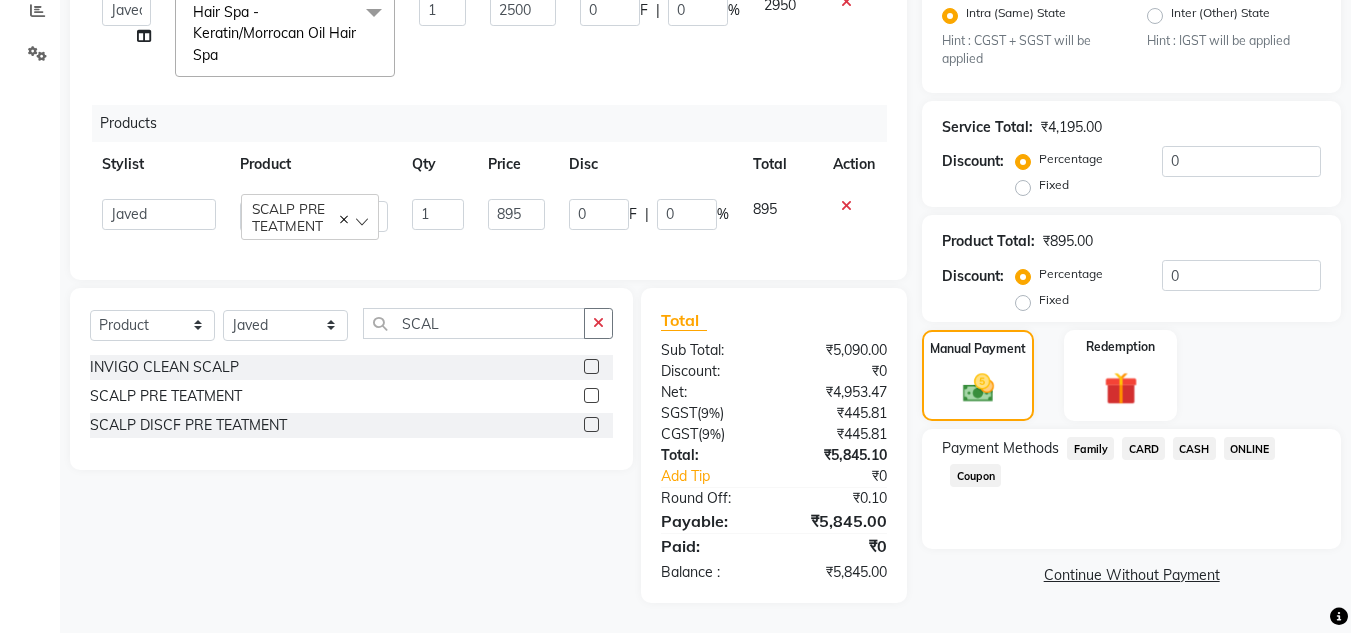 click on "CARD" 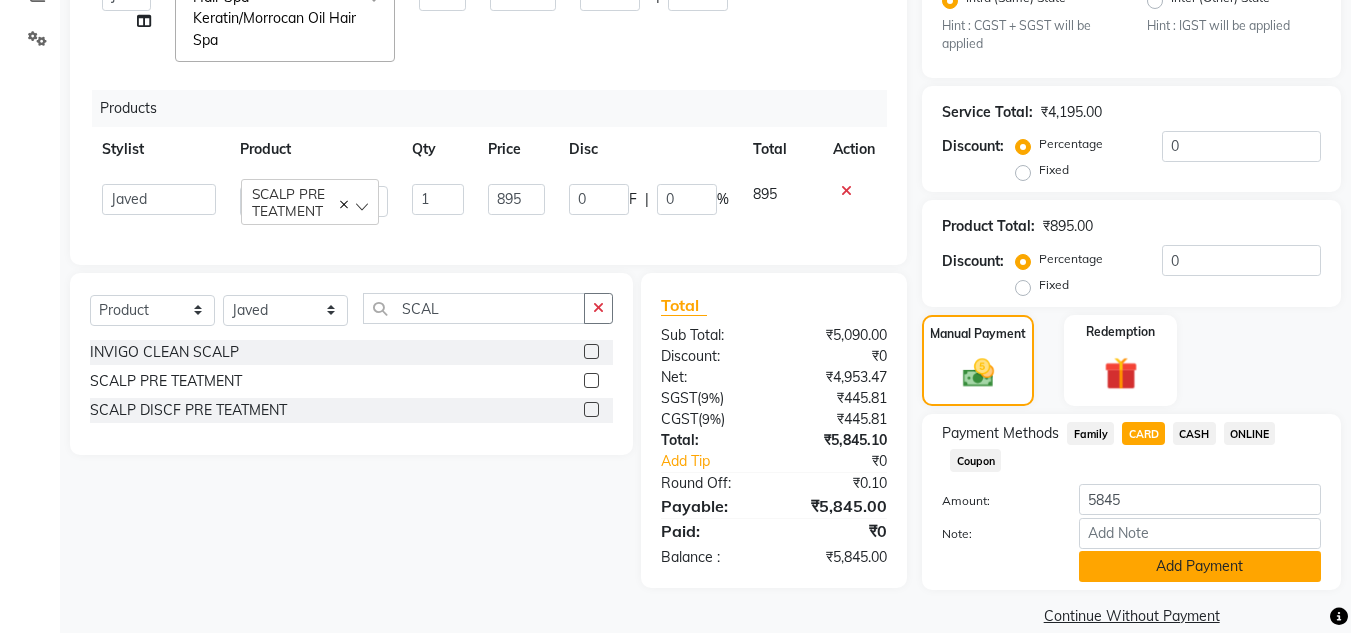 click on "Add Payment" 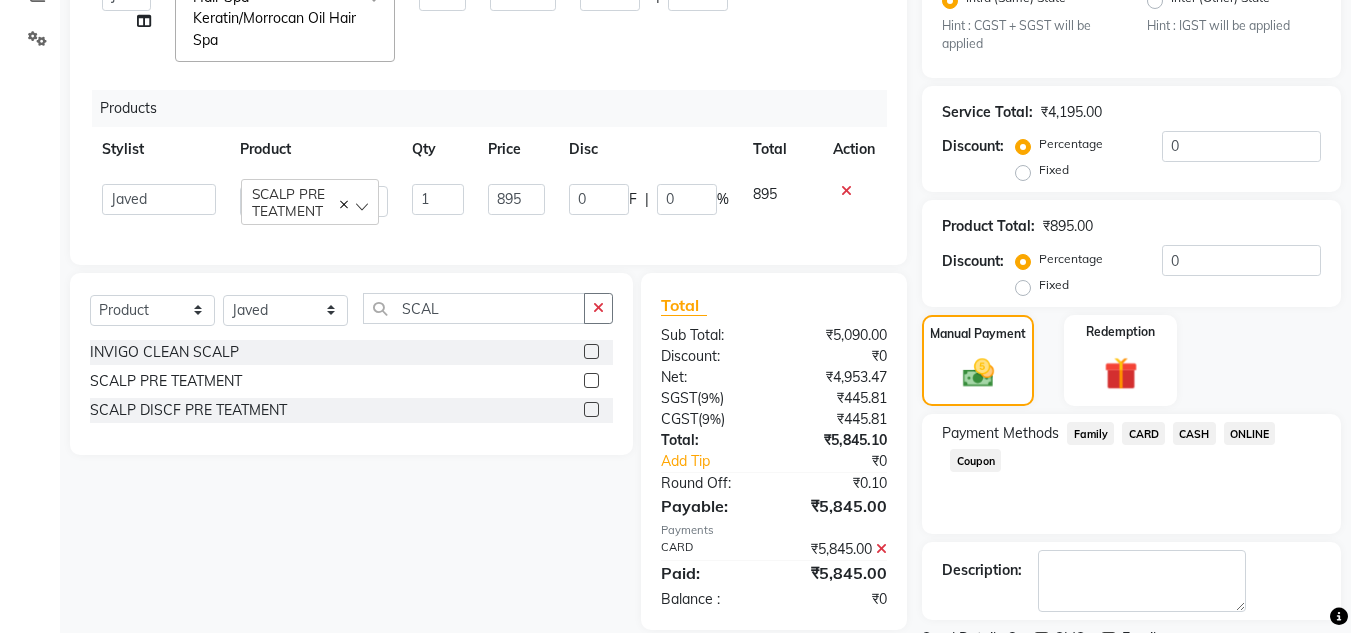 scroll, scrollTop: 532, scrollLeft: 0, axis: vertical 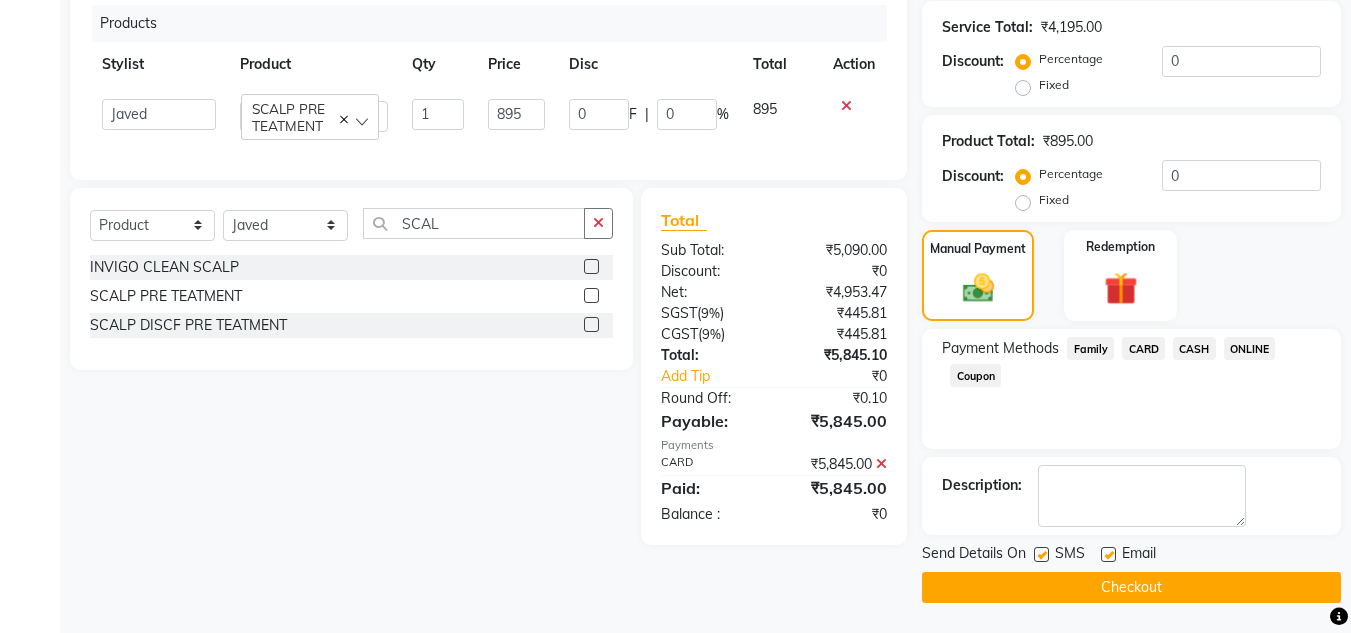 click on "Checkout" 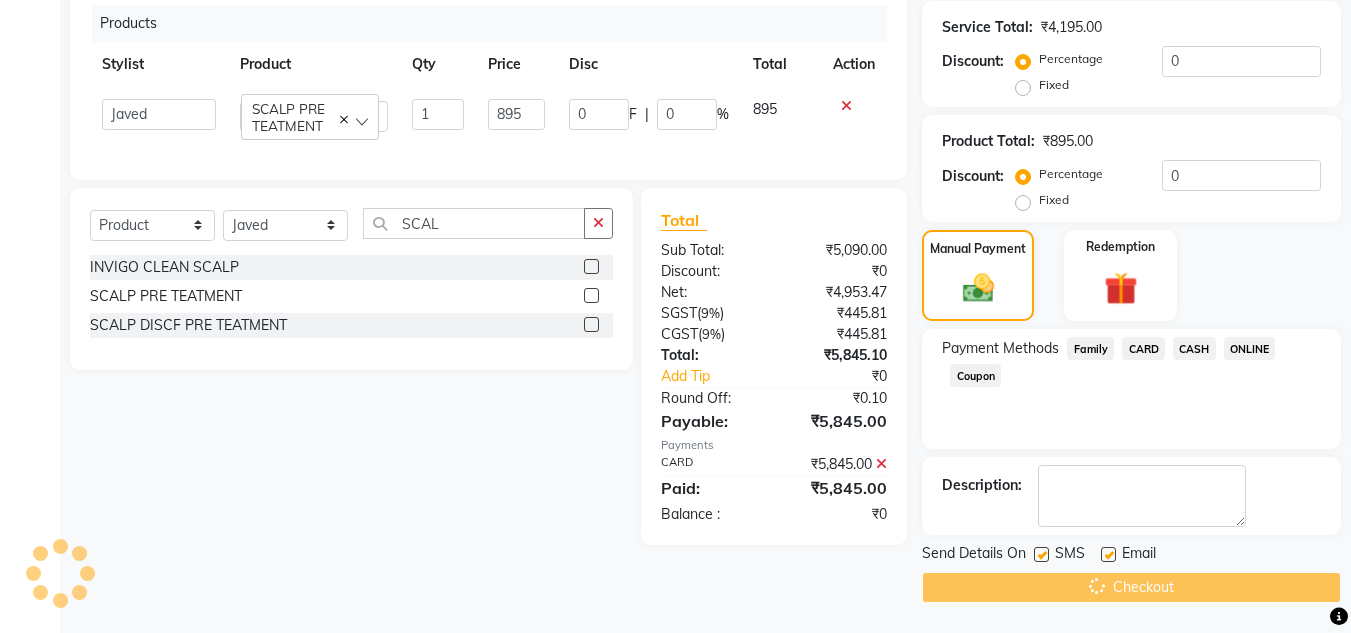 scroll, scrollTop: 0, scrollLeft: 0, axis: both 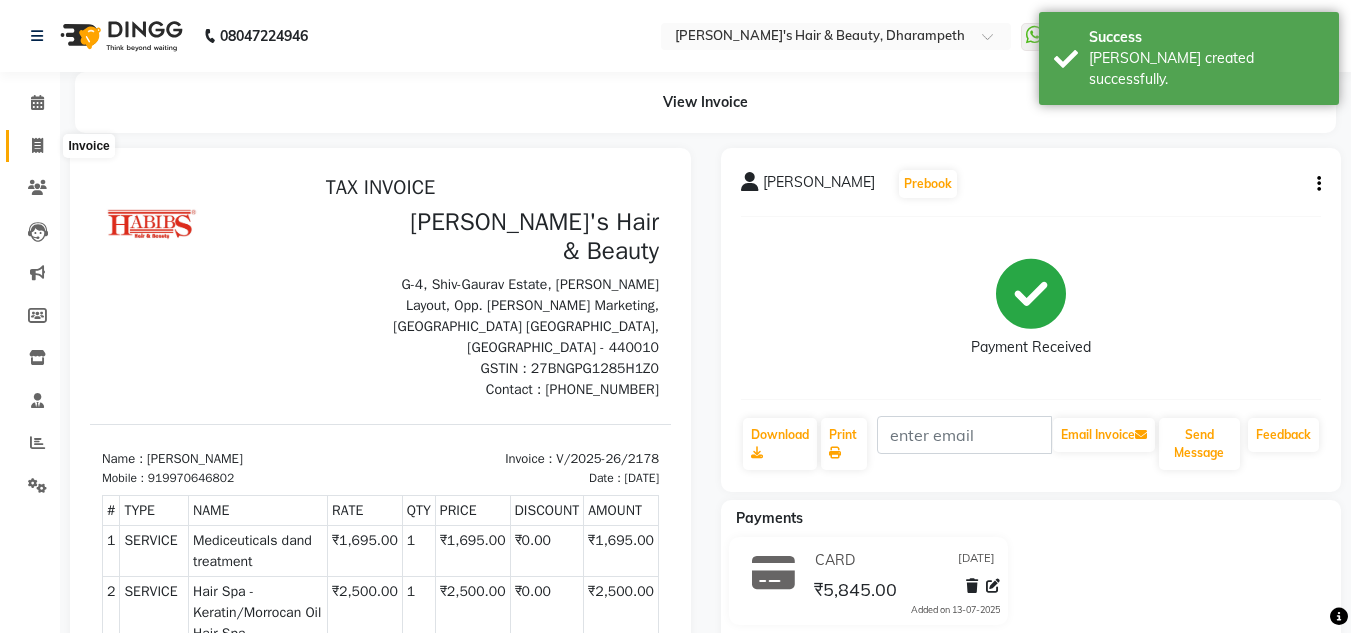 click 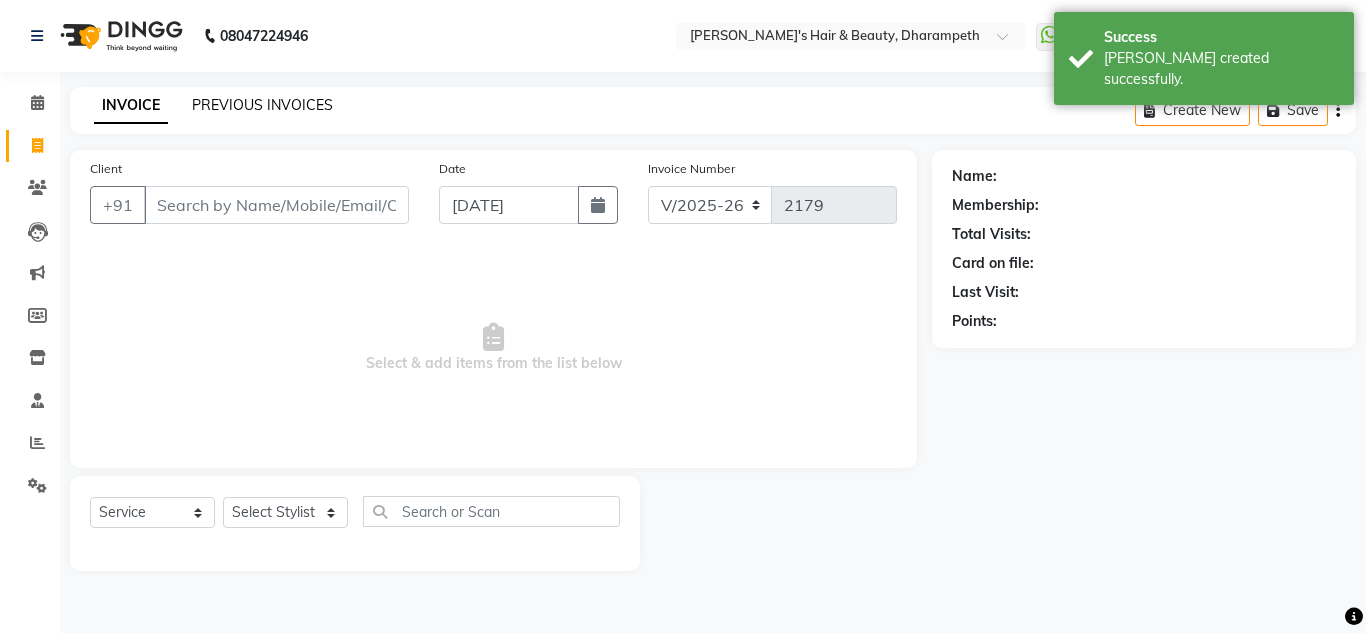 click on "PREVIOUS INVOICES" 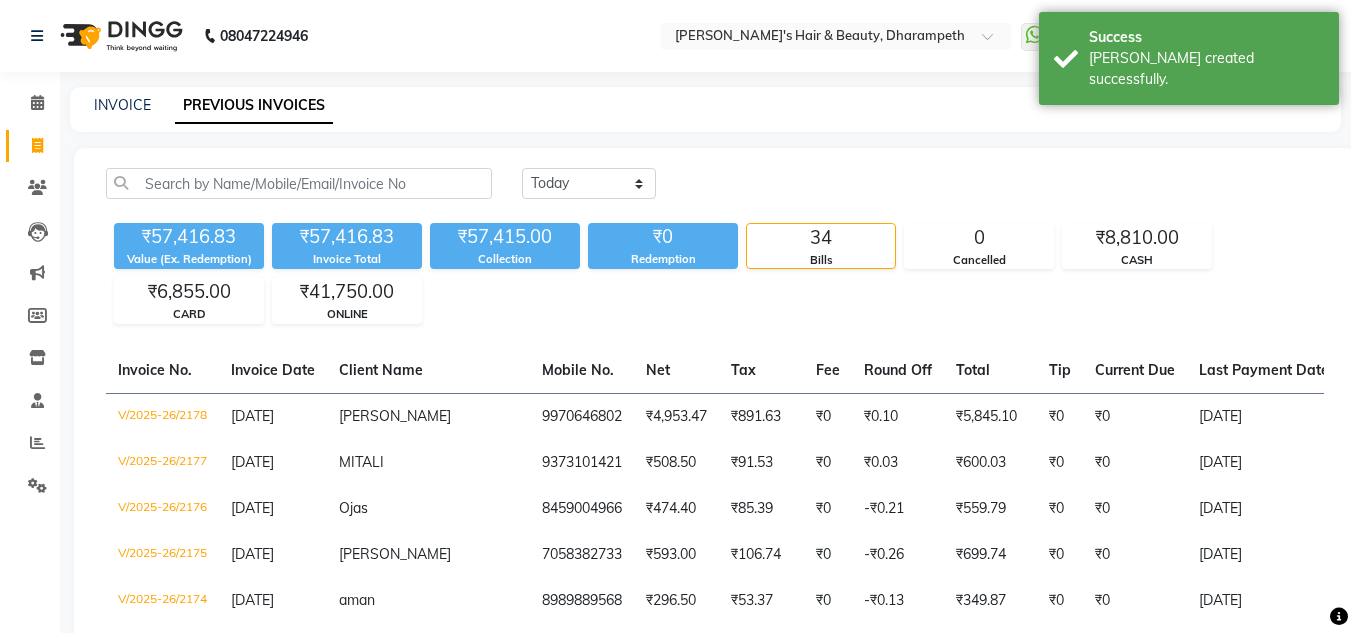 click on "INVOICE PREVIOUS INVOICES" 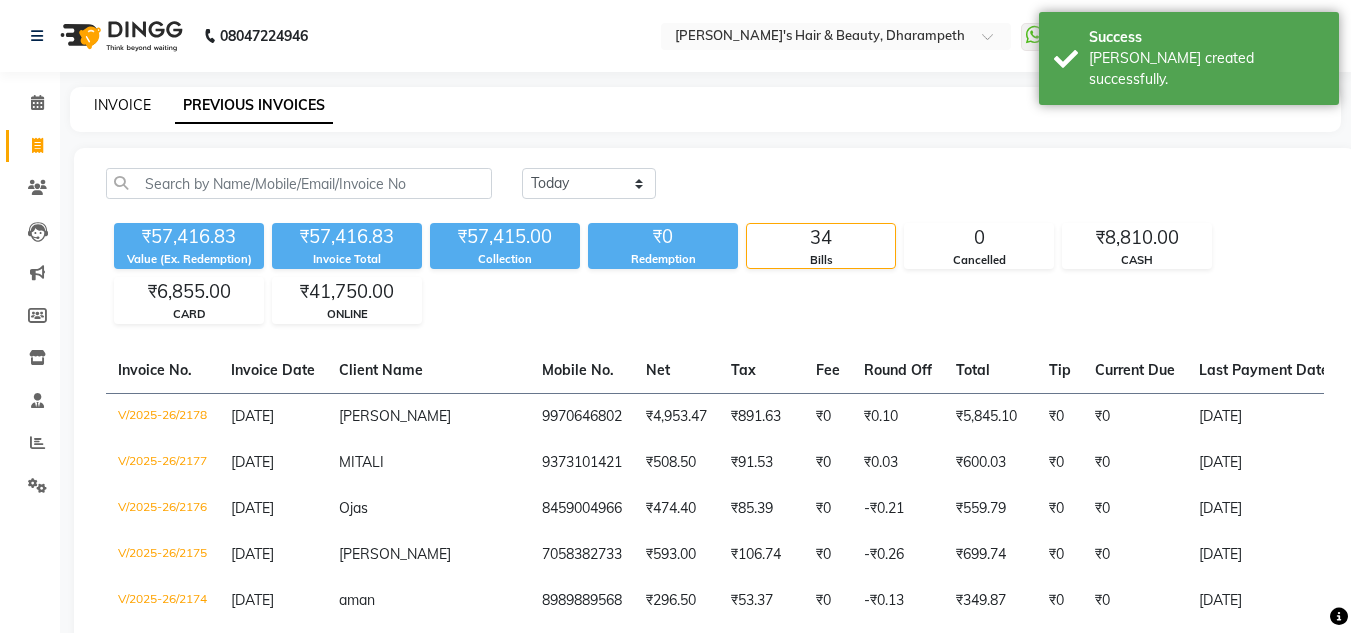 click on "INVOICE" 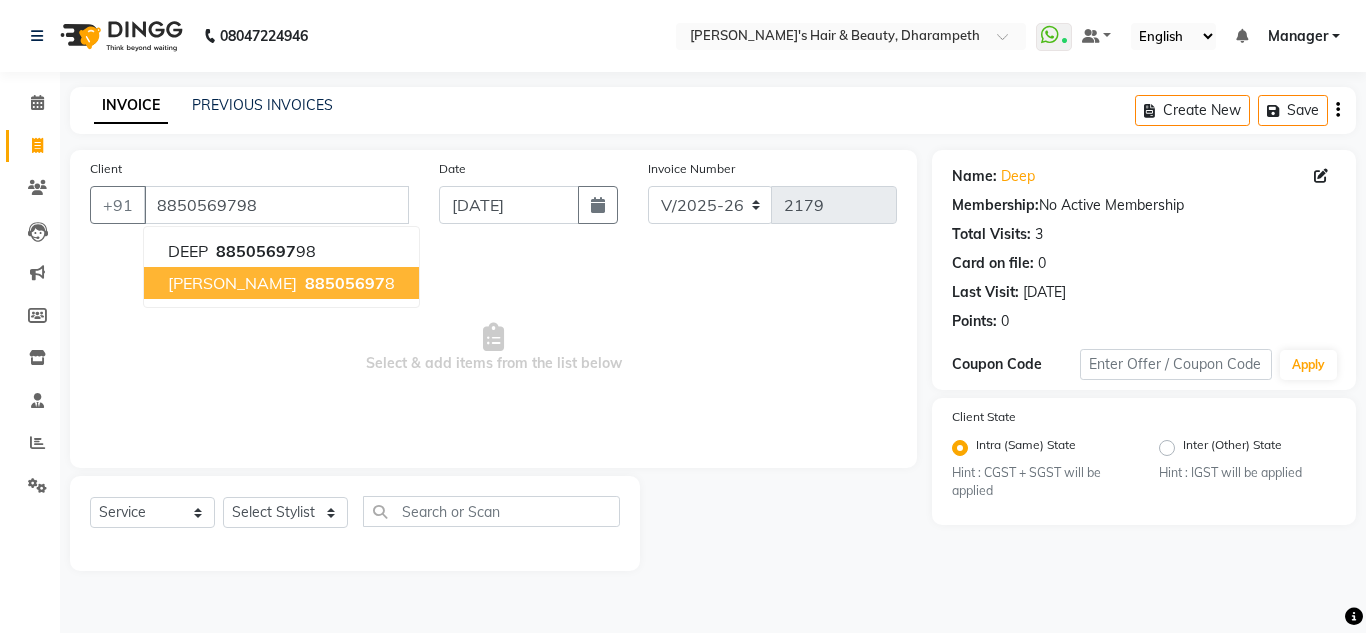 click on "[PERSON_NAME]" at bounding box center [232, 283] 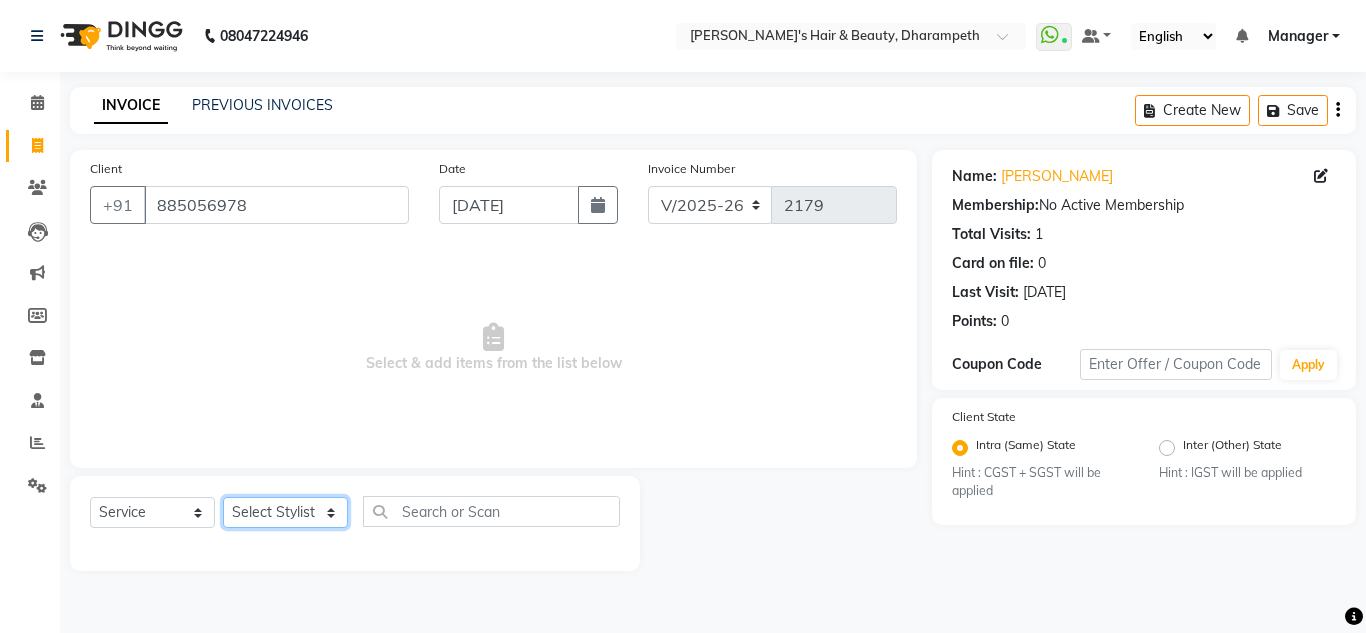 click on "Select Stylist Anuj W [PERSON_NAME] [PERSON_NAME]  Manager [PERSON_NAME] C [PERSON_NAME] S [PERSON_NAME] S Shilpa P Vedant N" 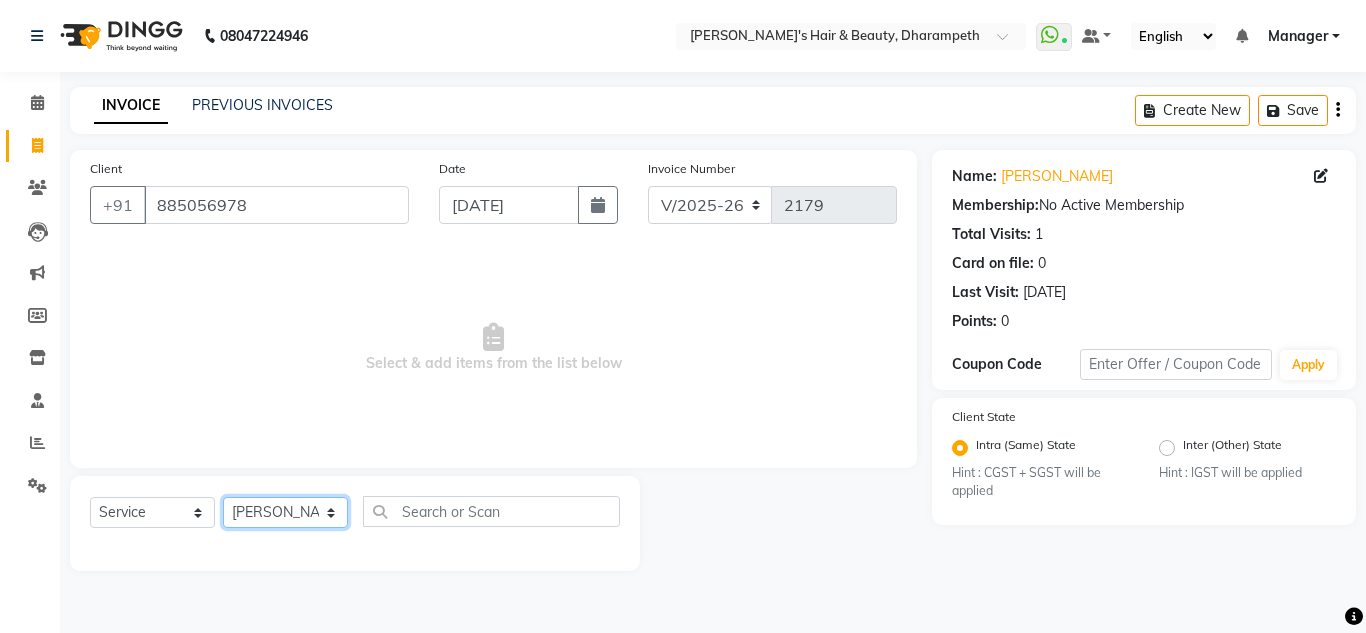 click on "Select Stylist Anuj W [PERSON_NAME] [PERSON_NAME]  Manager [PERSON_NAME] C [PERSON_NAME] S [PERSON_NAME] S Shilpa P Vedant N" 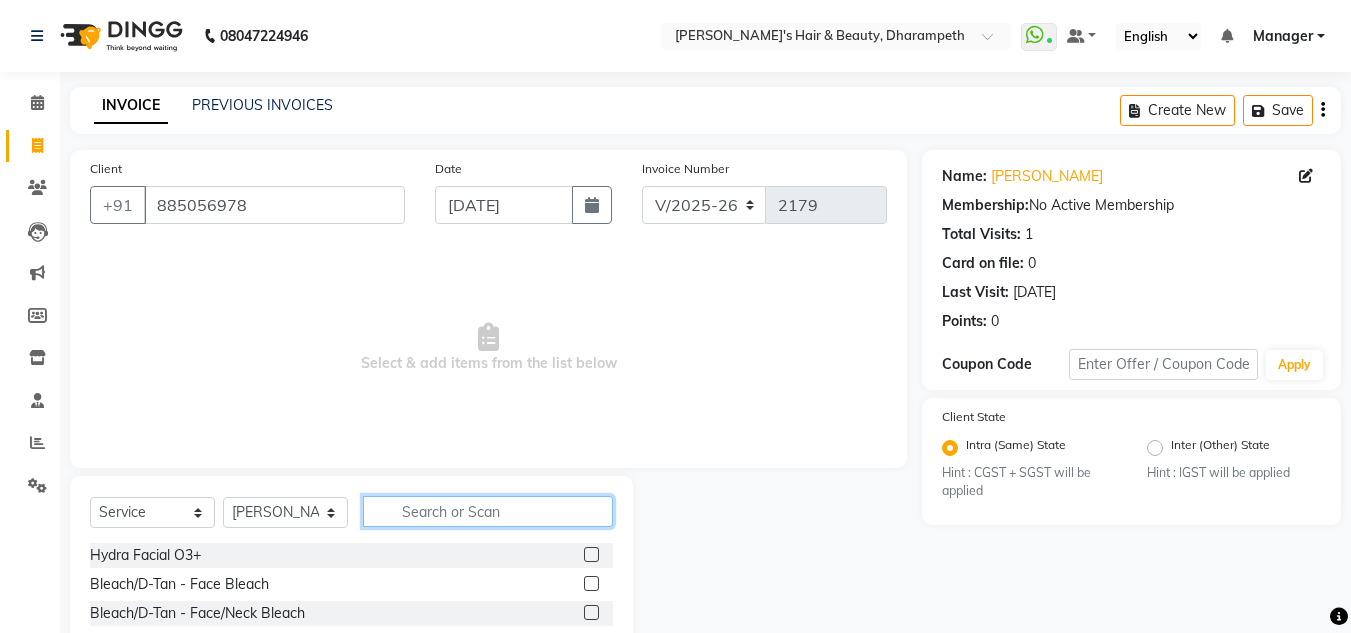 click 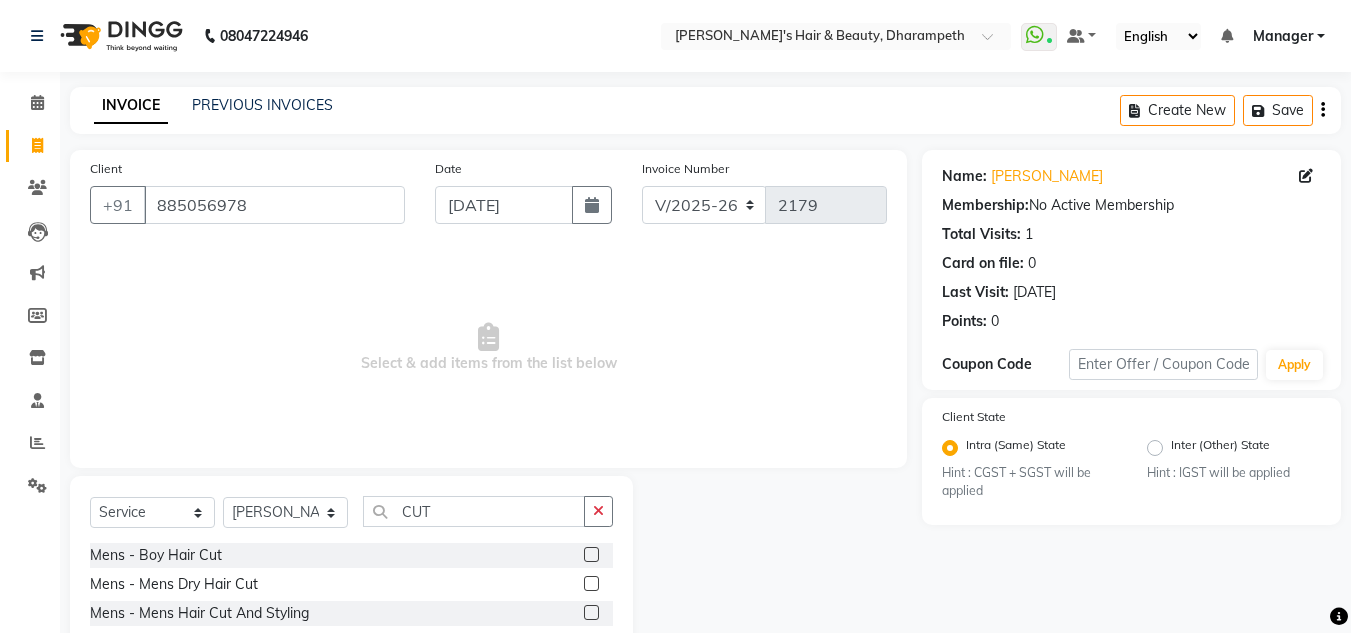 click 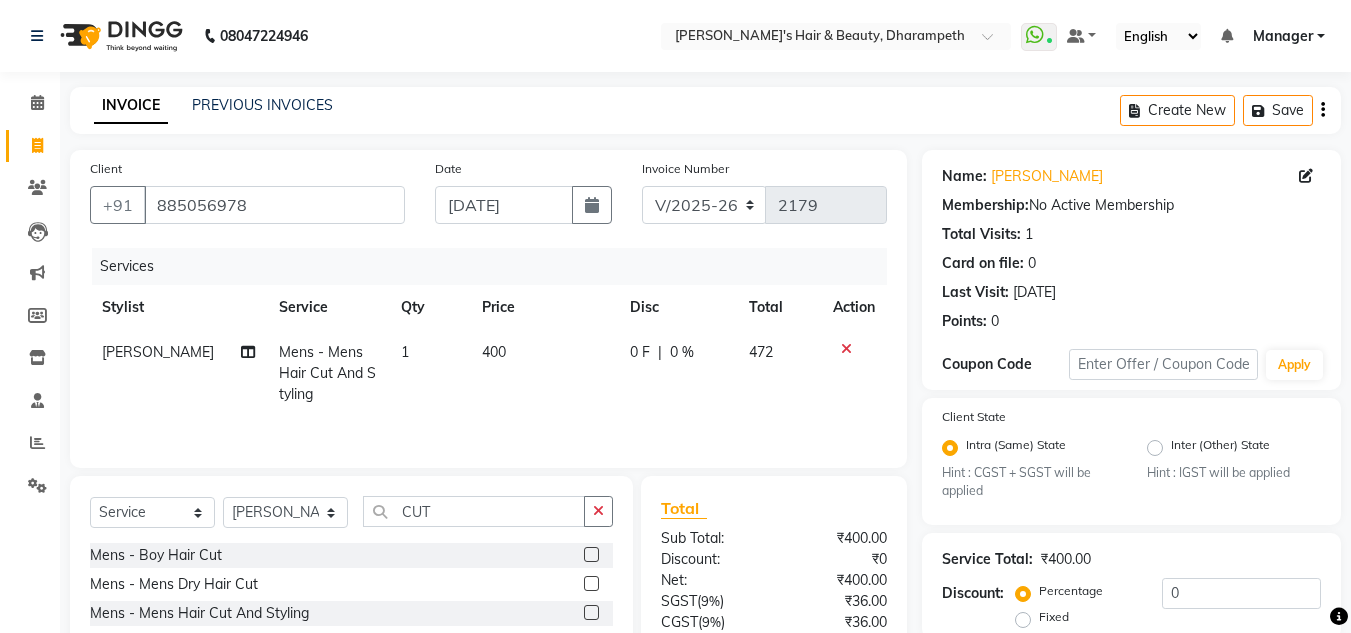 click on "400" 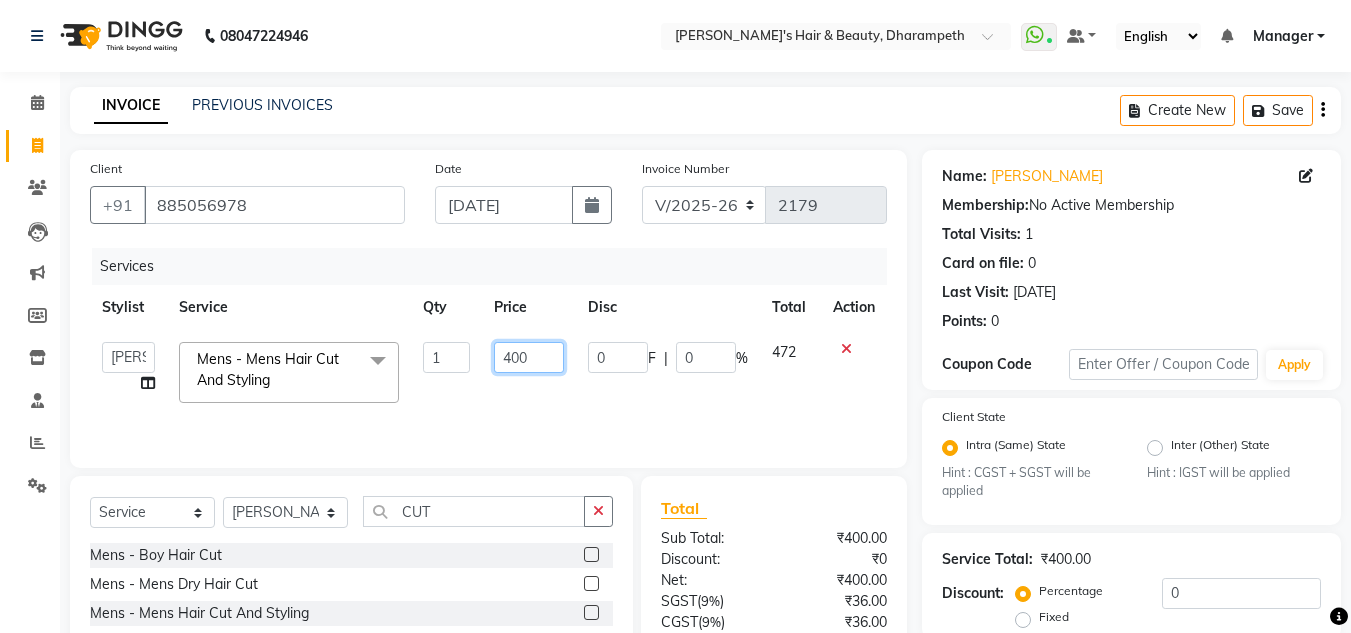 drag, startPoint x: 532, startPoint y: 354, endPoint x: 472, endPoint y: 358, distance: 60.133186 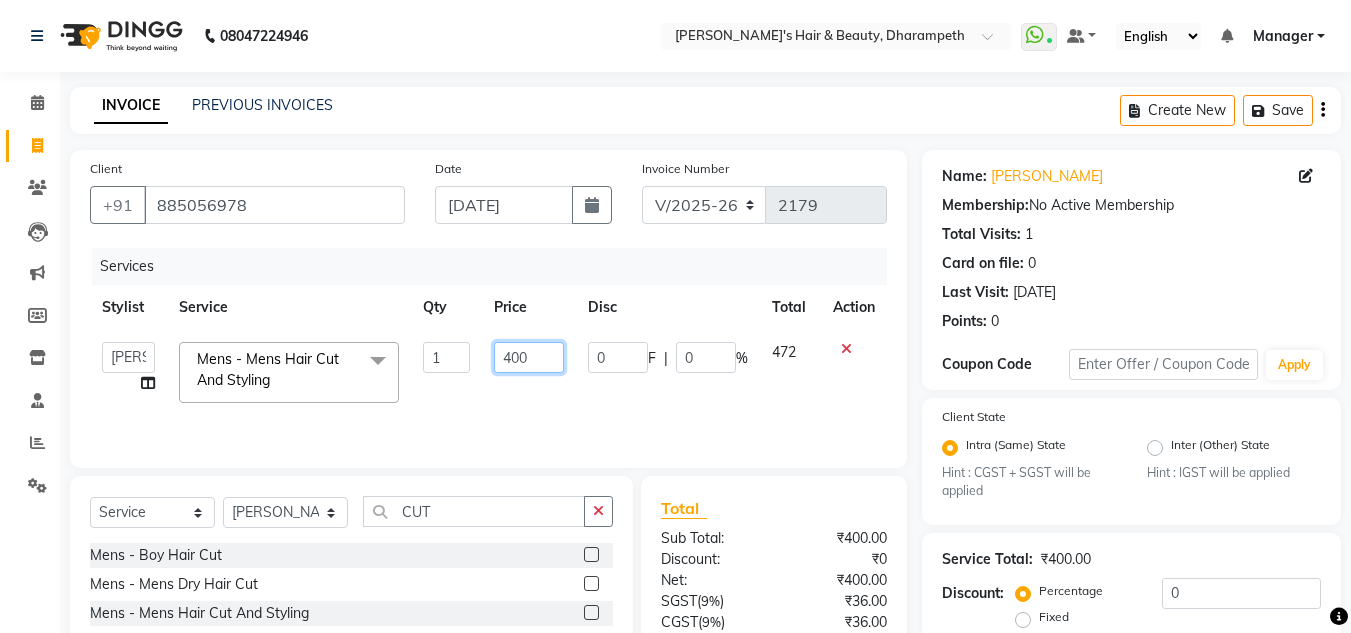 click on "Anuj W   [PERSON_NAME]   [PERSON_NAME]    Manager   [PERSON_NAME] C   [PERSON_NAME] S   [PERSON_NAME] S   Shilpa P   Vedant N  Mens - Mens Hair Cut And Styling  x Hydra Facial O3+ Bleach/D-Tan - Face  Bleach Bleach/D-Tan - Face/Neck Bleach Bleach/D-Tan - Full Body Bleach Bleach/D-Tan - Hand Bleach Bleach/D-Tan - Legs Bleach Bleach/D-Tan - O3 D-Tan Bleach/D-Tan - Raga D- Tan NANO PLASTIA SHOULDER LENGTH Mintree Tan- Go Manicure Mintree Tan-Go Pedicure TIP Deep Conditioning  Whitening Facial O3+ Facial Mediceuticals dand treatment BOOKING AMT OF SERVICE Fibre Complex Treatment [DEMOGRAPHIC_DATA] Lower Lips -Threading Knot Free Service Blow Dry - Blow Dry Below Shoulder Length Blow Dry - Blow Dry Shoulder Length Blow Dry - Blow Dry Waist Length Clean Up - Aroma Clean Up Clean Up - Herbal Cleanup Clean Up - Instglow Claenup Clean Up - O3 Pore Clean Up Clean Up - Vlcc Gold Clean Up Clean Up - D Tan Clean UP Face Pack - Black Mask Charcoal Face Pack - Black Mask O3 Face Pack - O3 Peel Off Face Pack - Thermal Sheet Mask [MEDICAL_DATA] - Treatment 1" 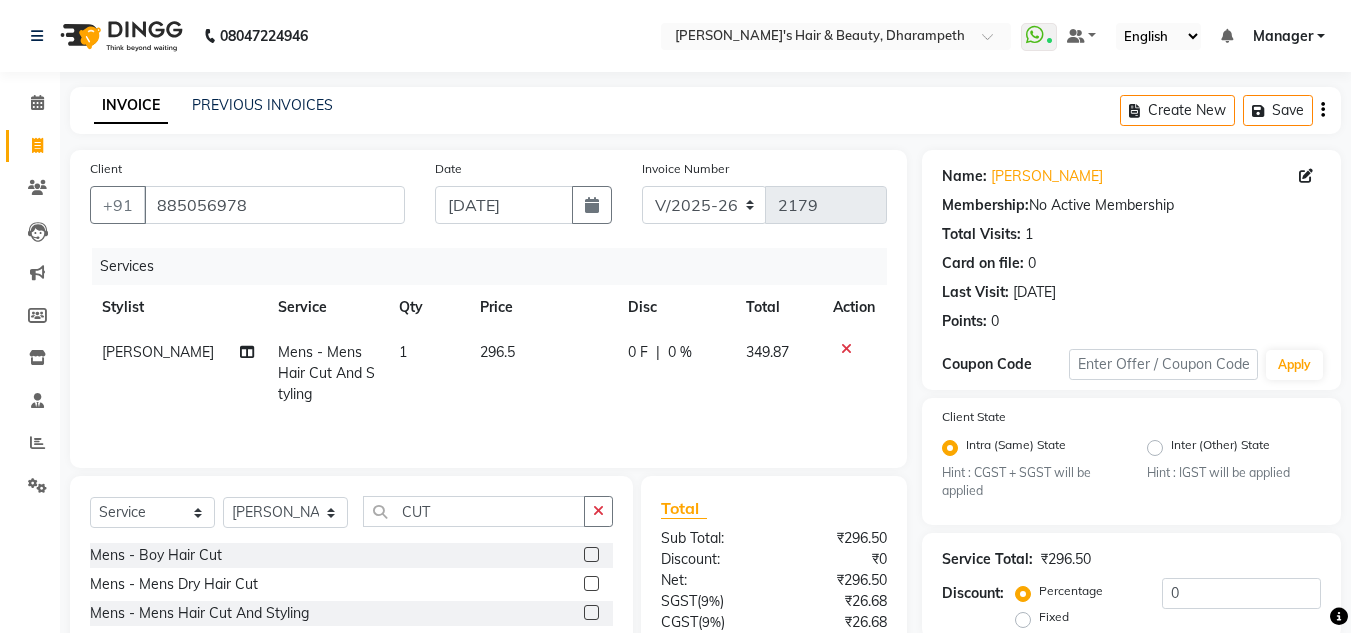 click on "349.87" 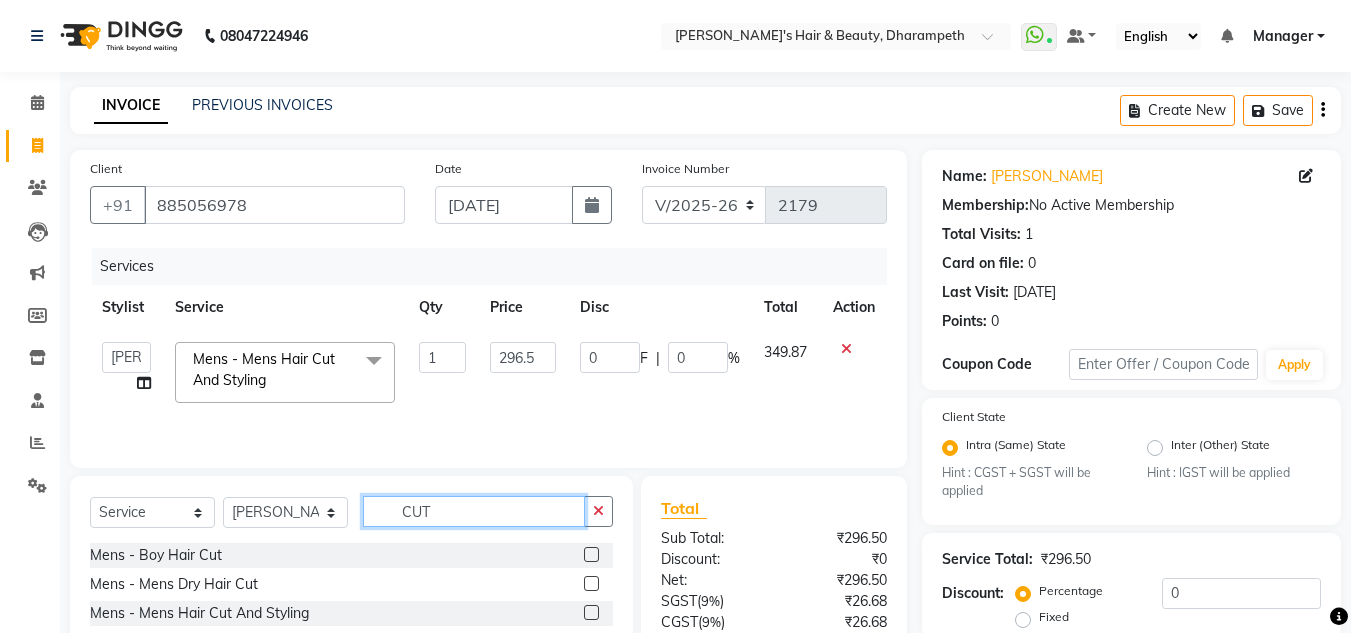 click on "CUT" 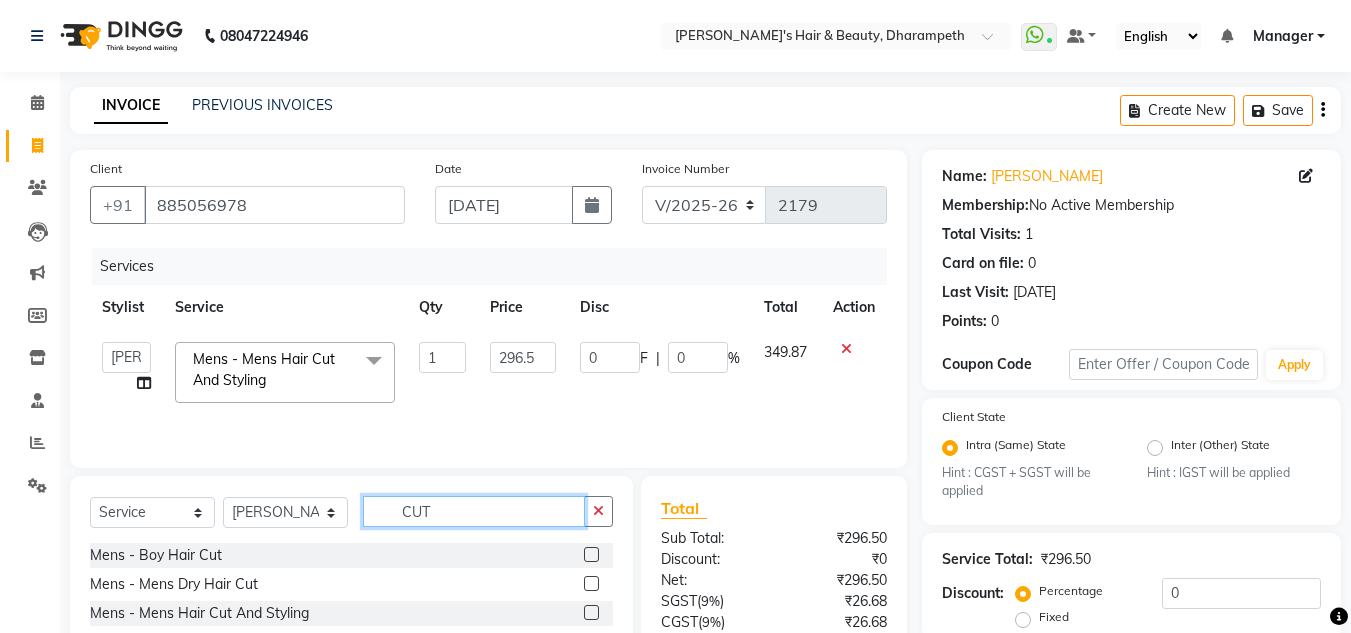 click on "CUT" 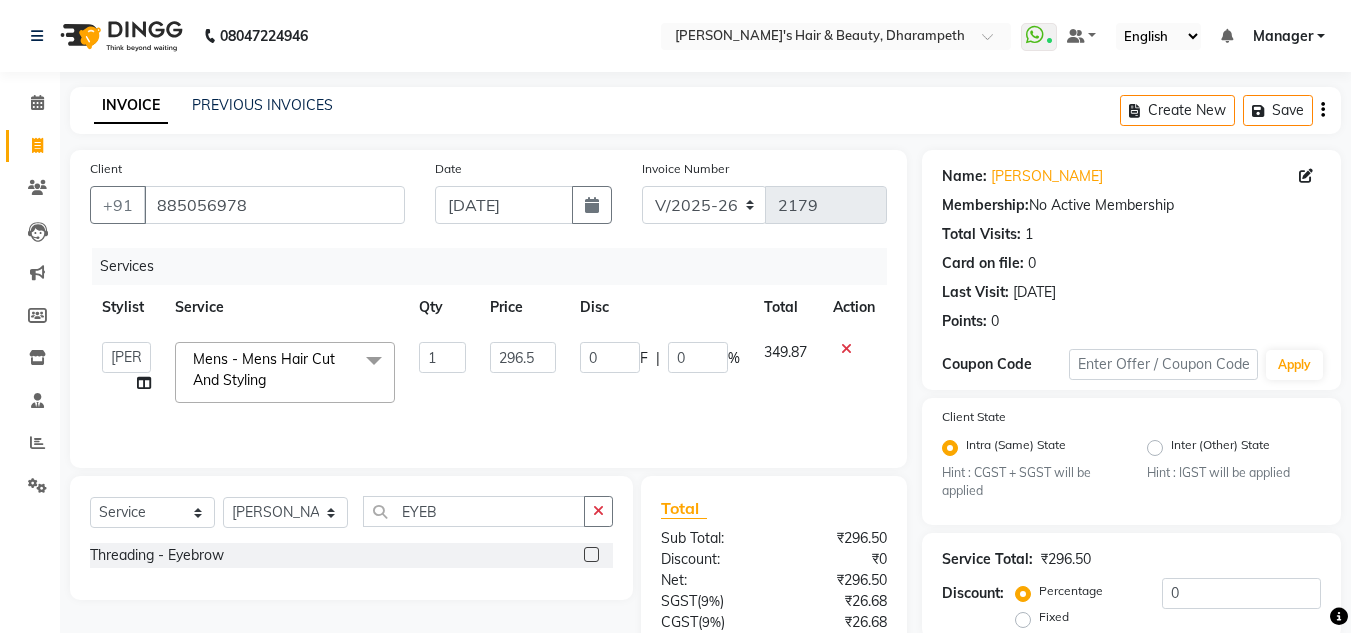 click 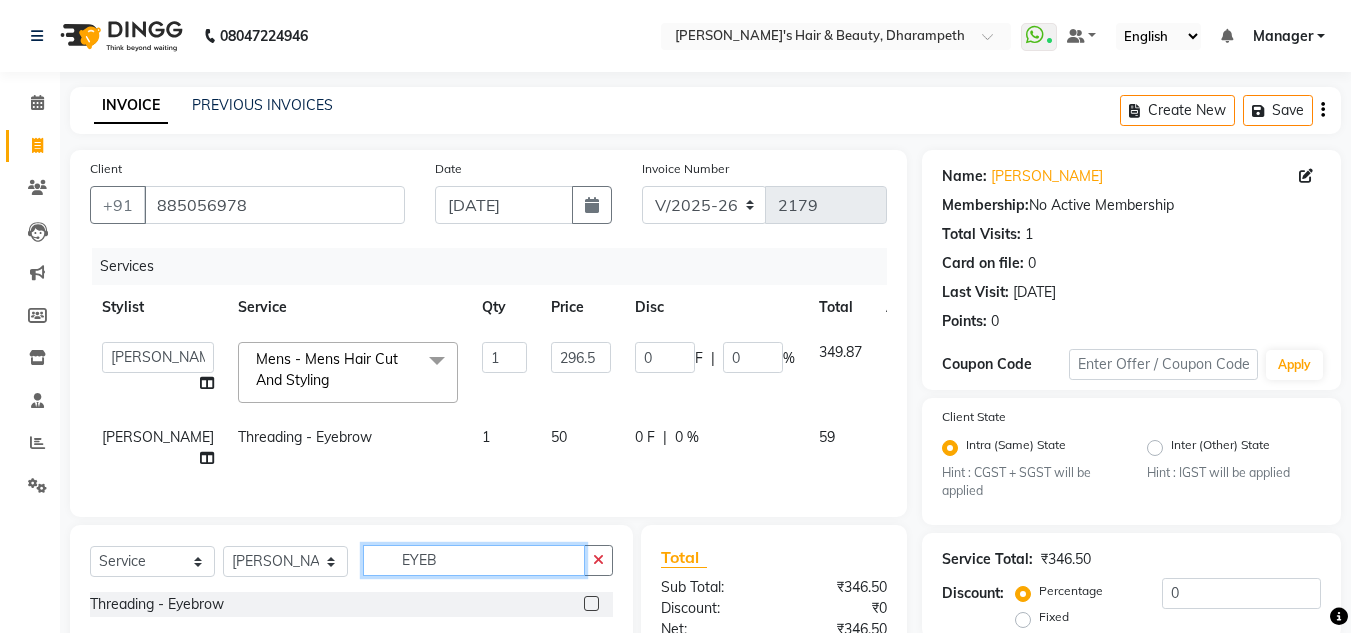 click on "EYEB" 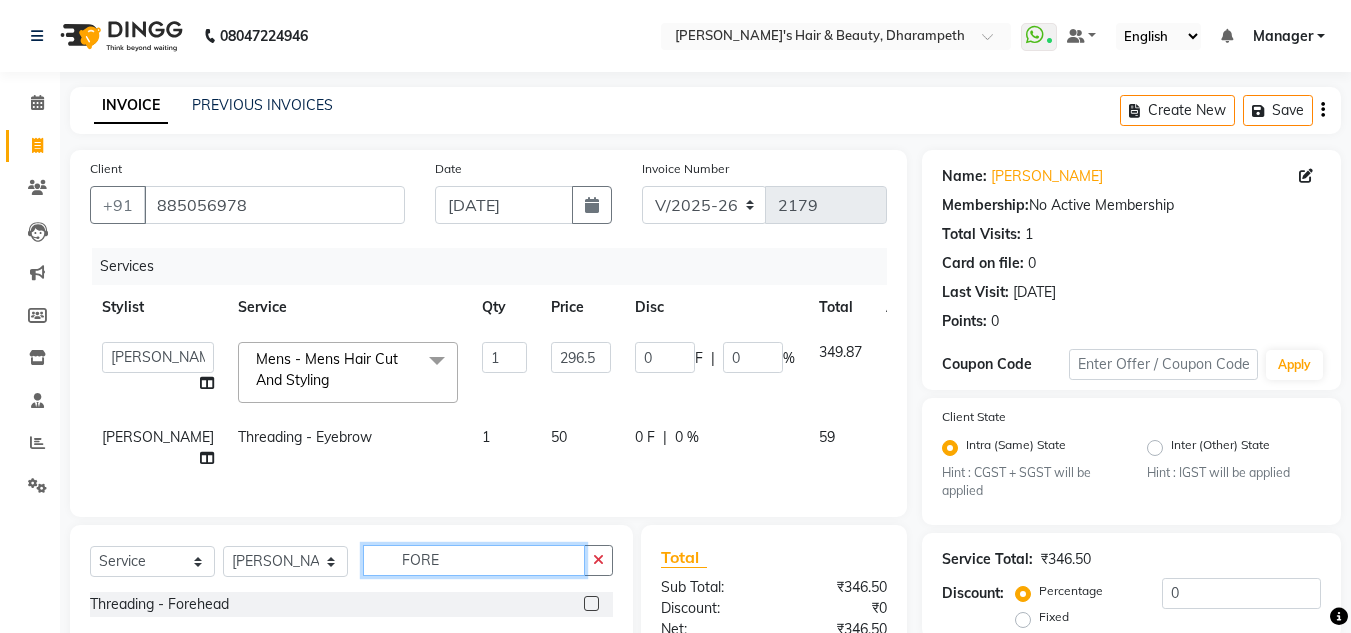 scroll, scrollTop: 252, scrollLeft: 0, axis: vertical 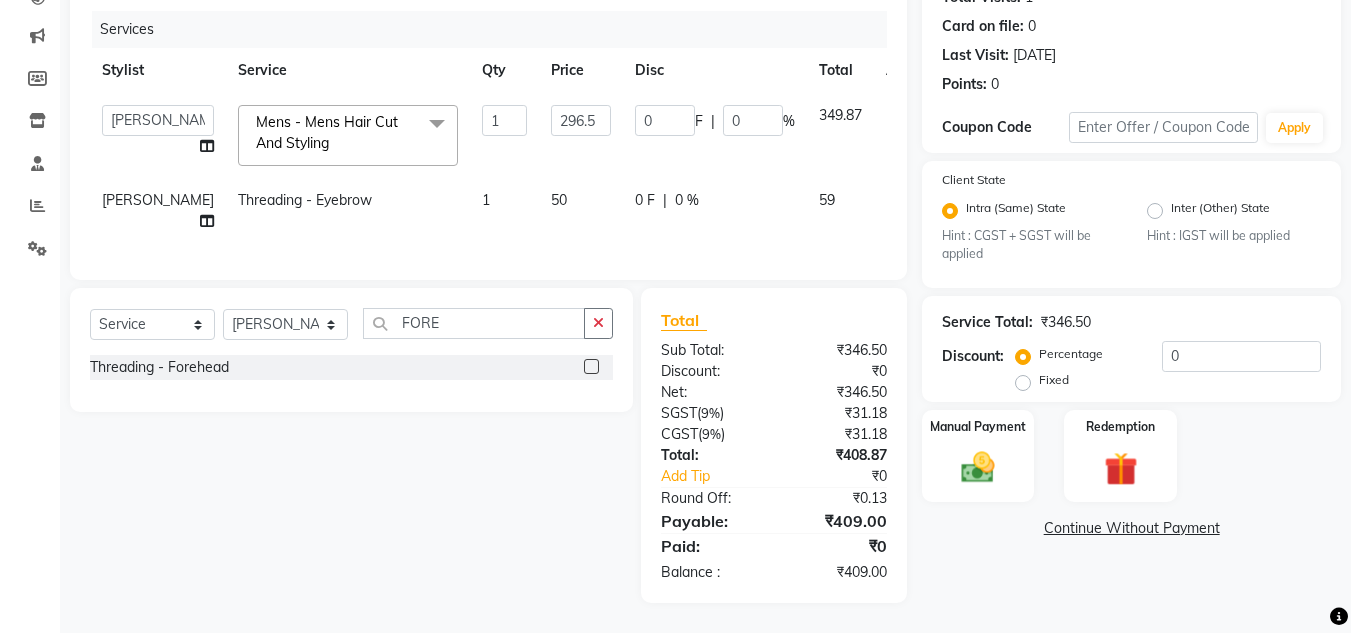 click 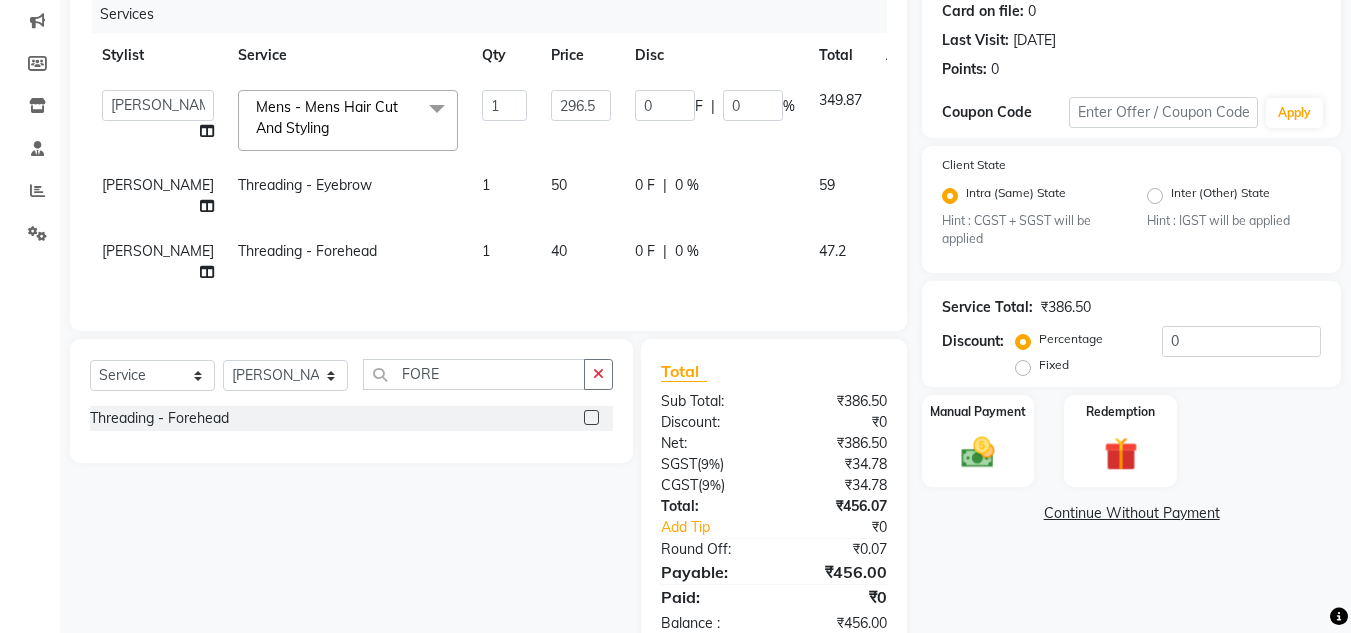 click on "40" 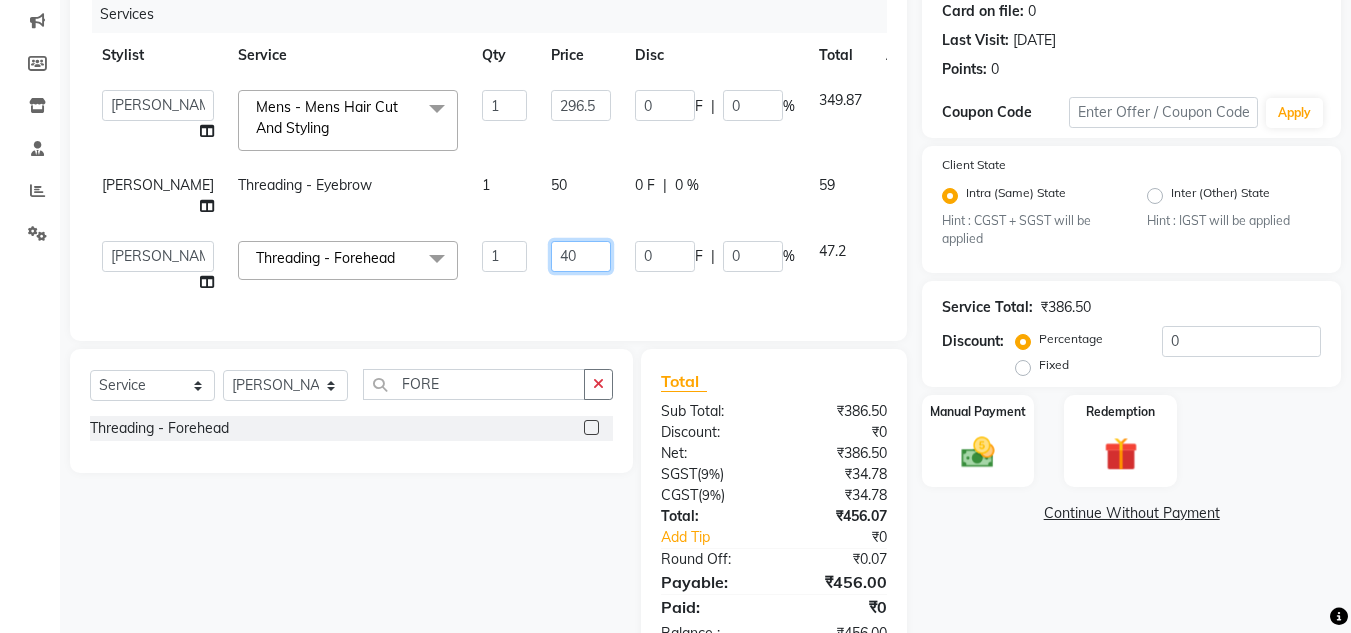 click on "40" 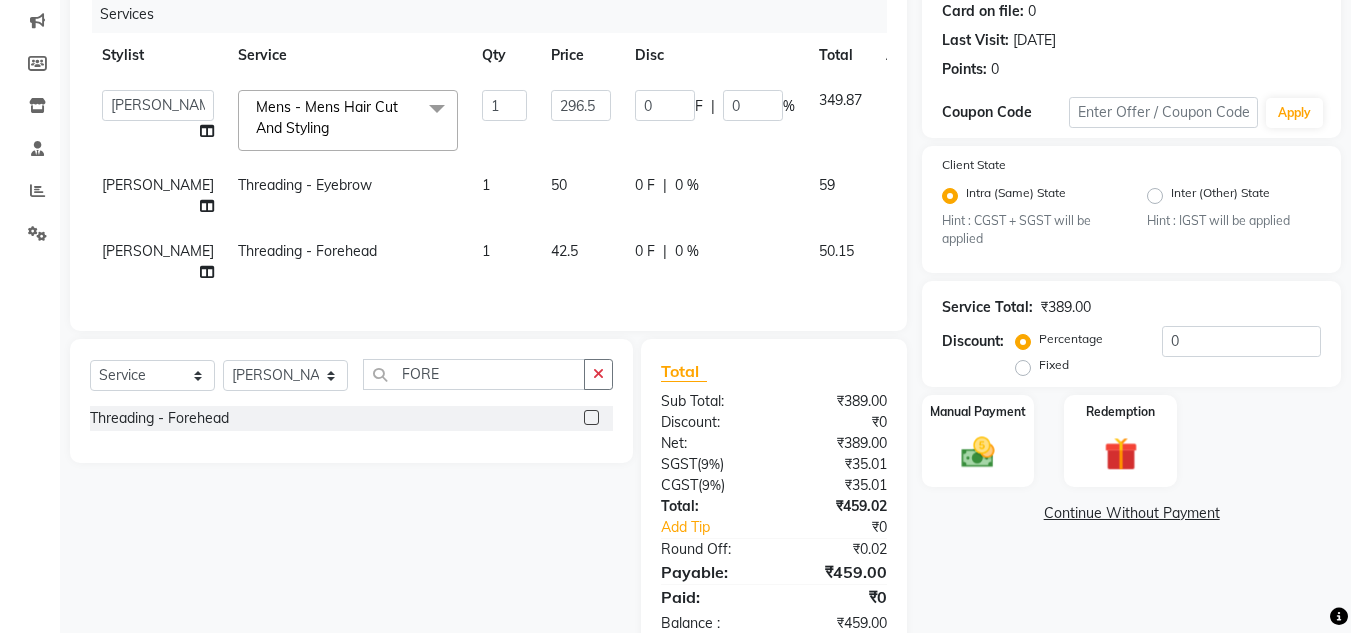 click on "50.15" 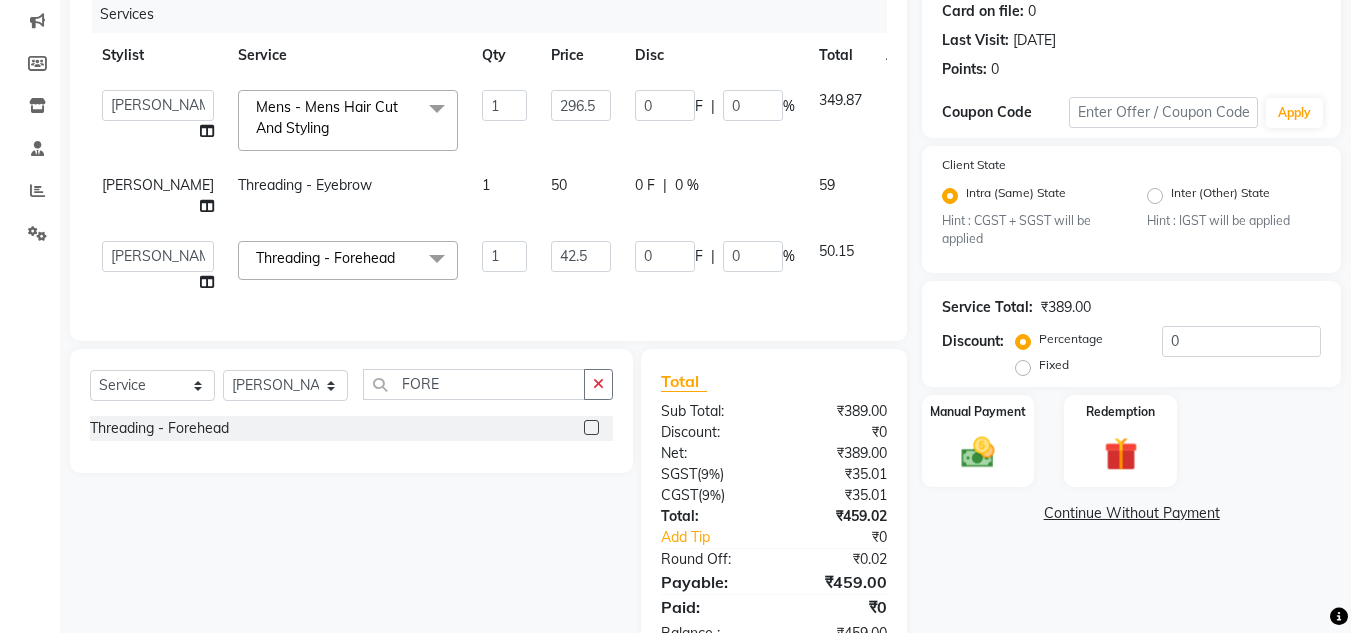 click on "50" 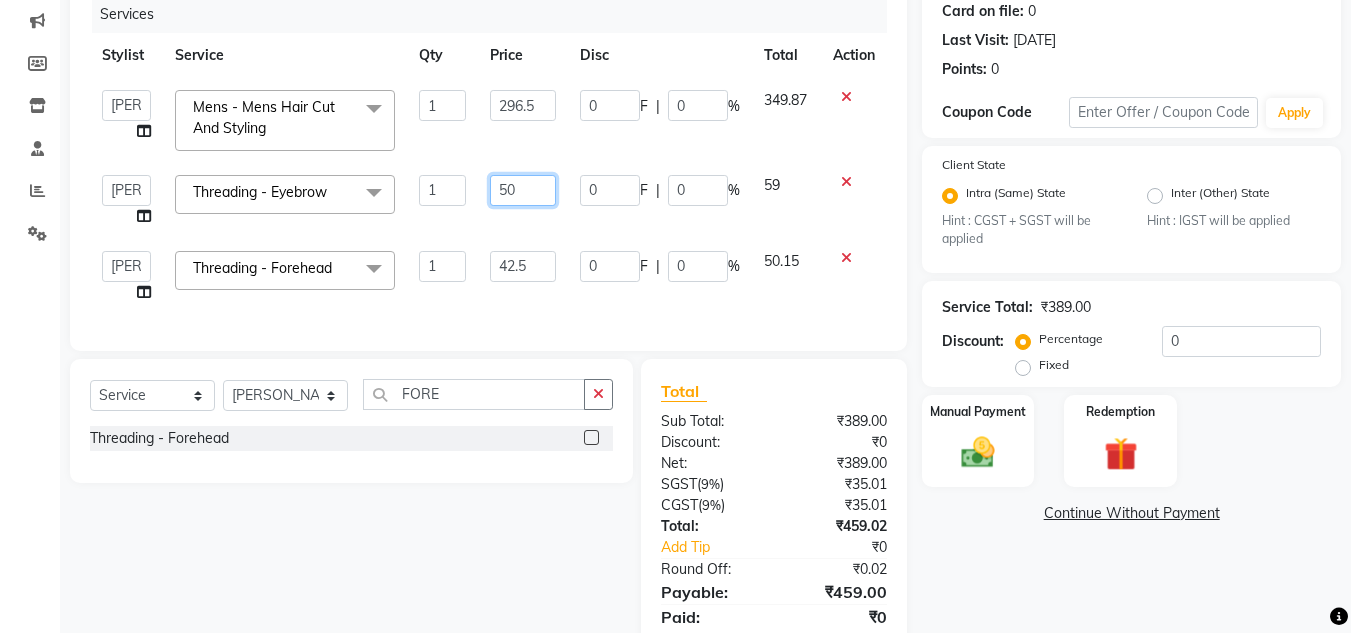 click on "50" 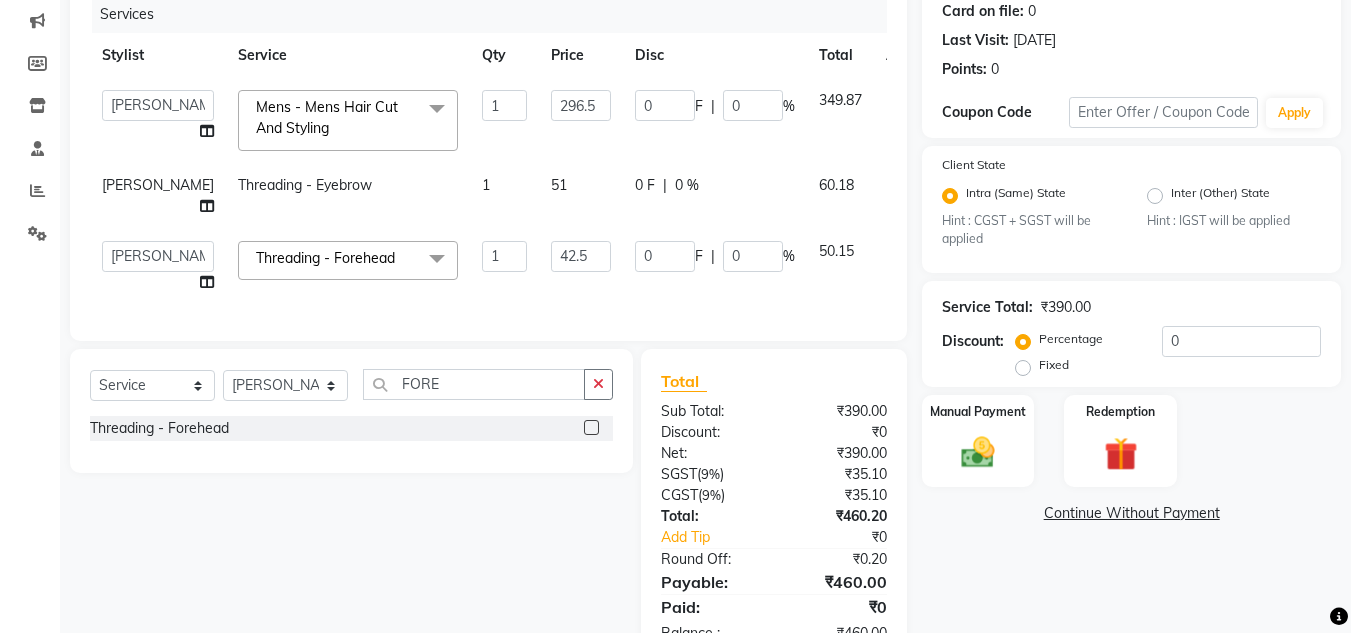 click on "60.18" 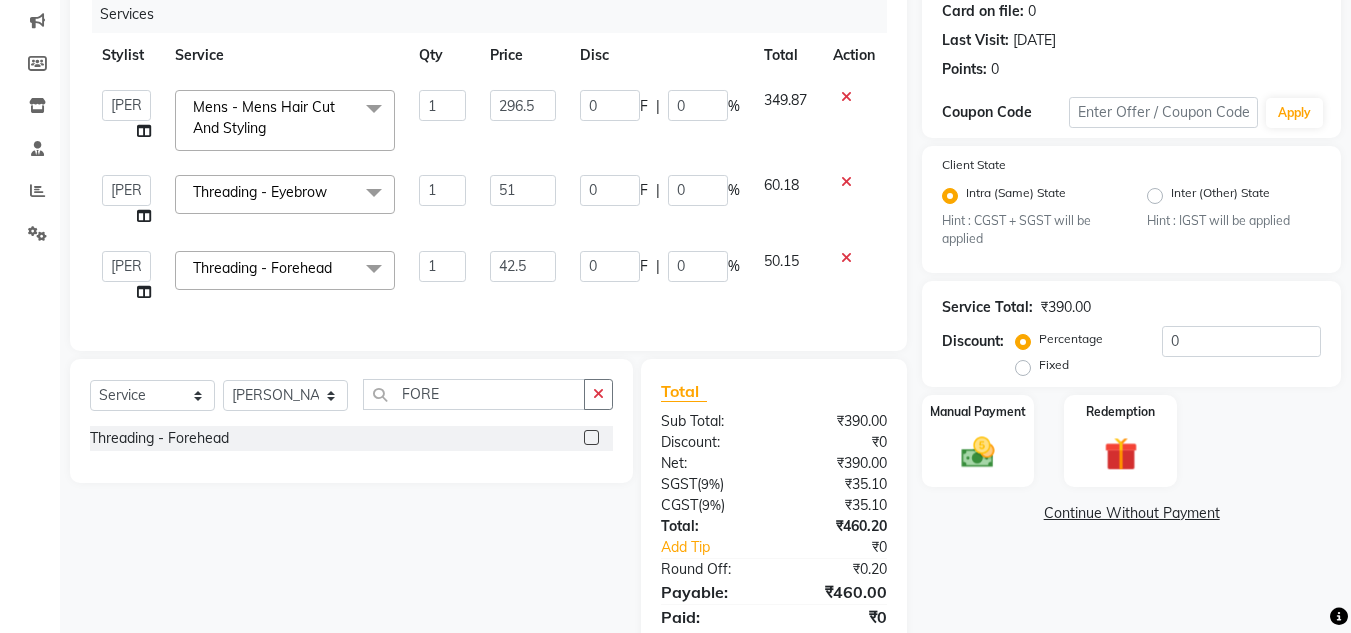 scroll, scrollTop: 338, scrollLeft: 0, axis: vertical 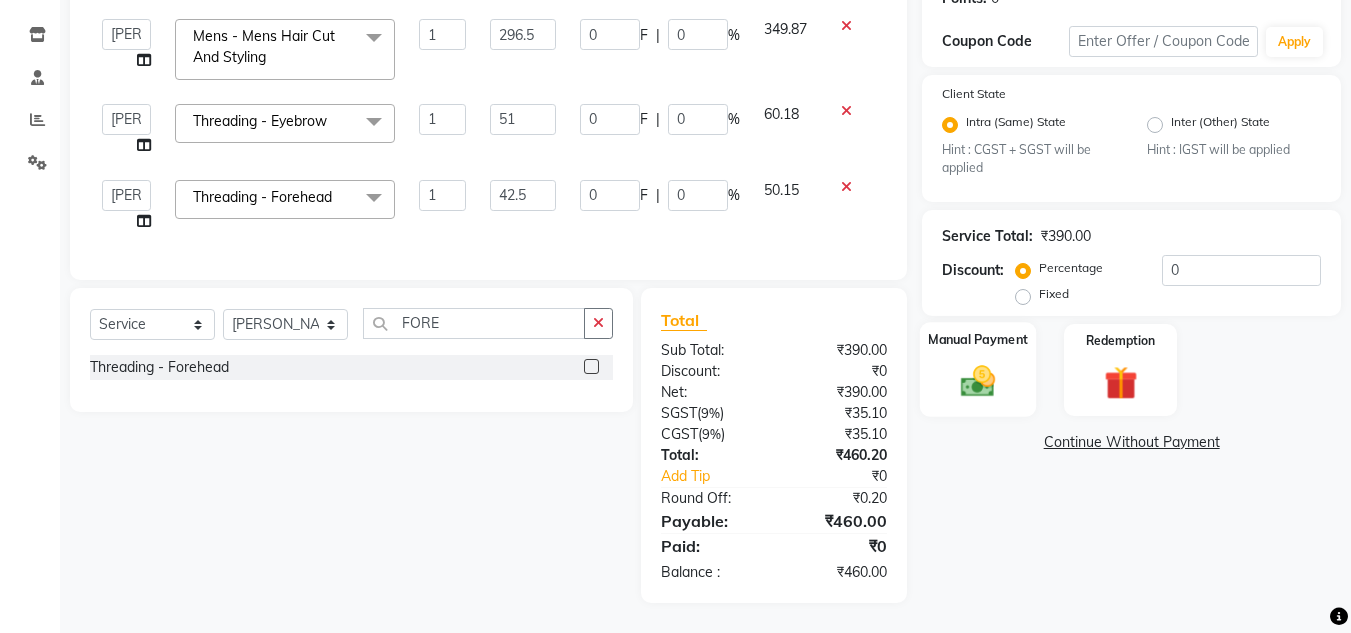 click 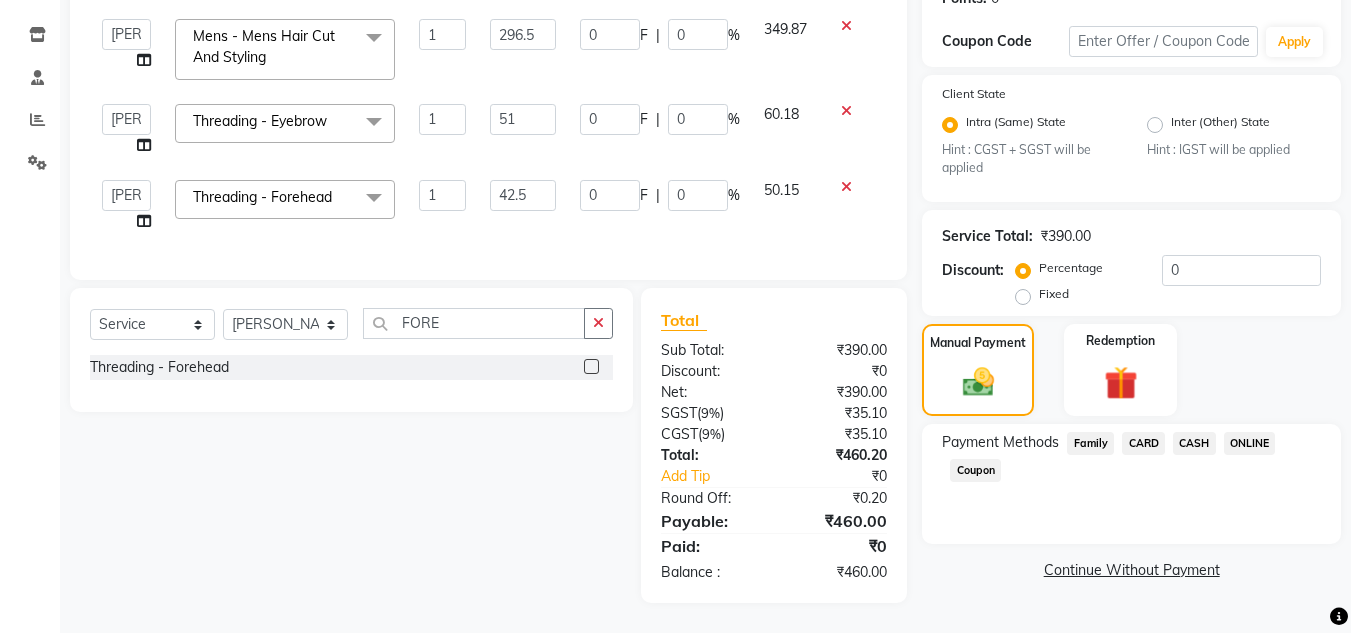 click on "CASH" 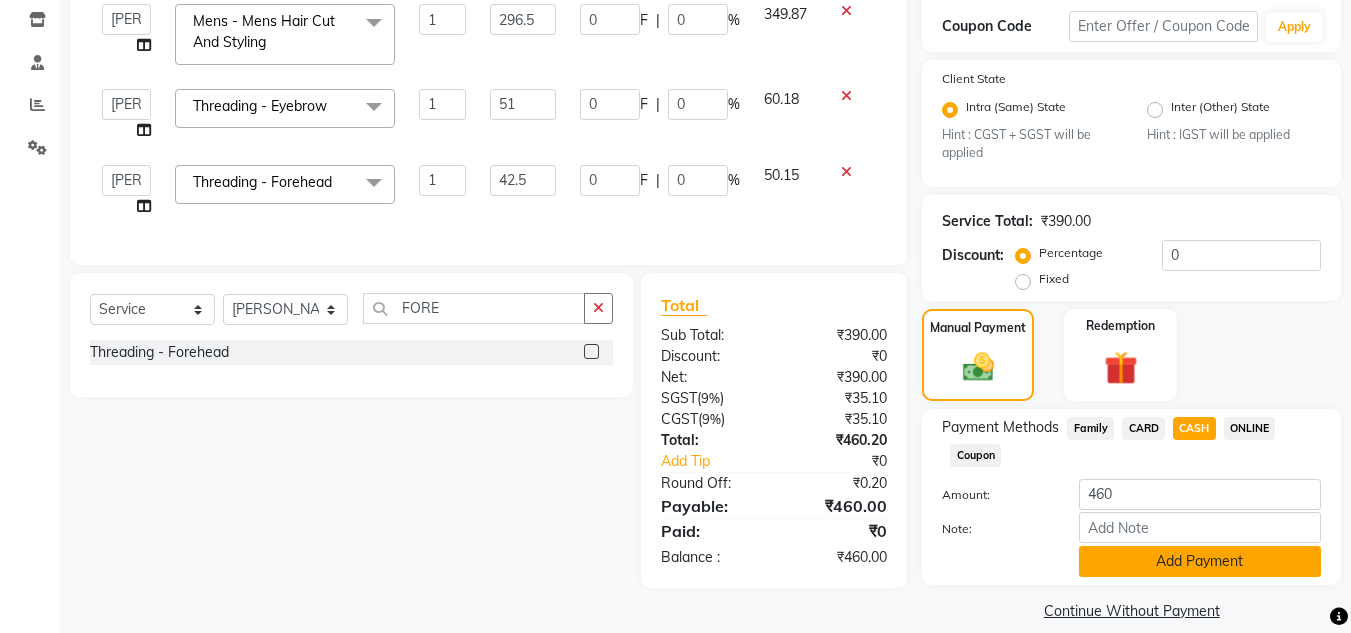 click on "Add Payment" 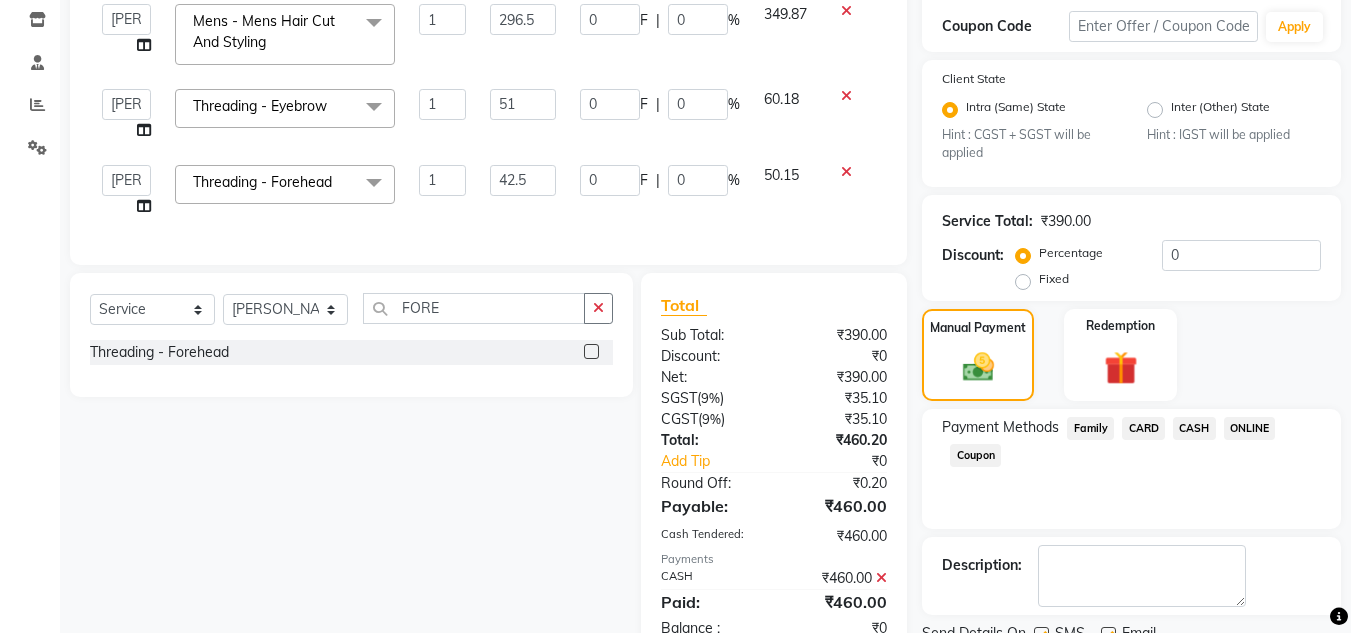scroll, scrollTop: 418, scrollLeft: 0, axis: vertical 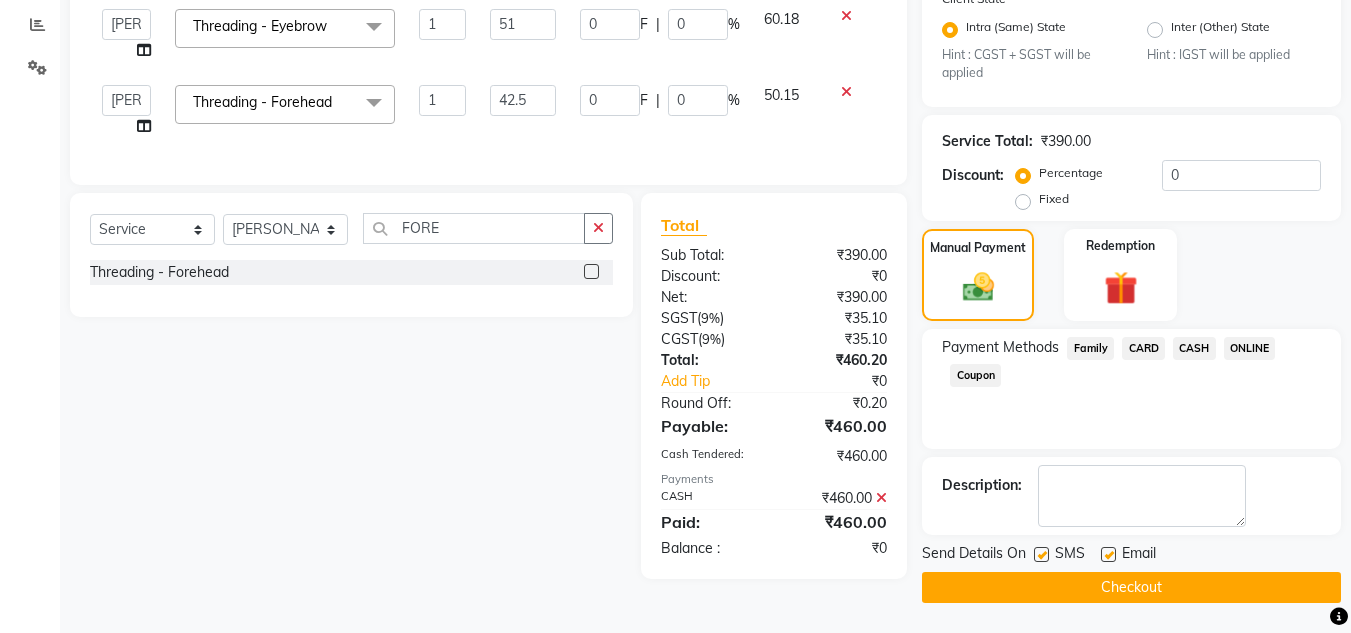 click on "Checkout" 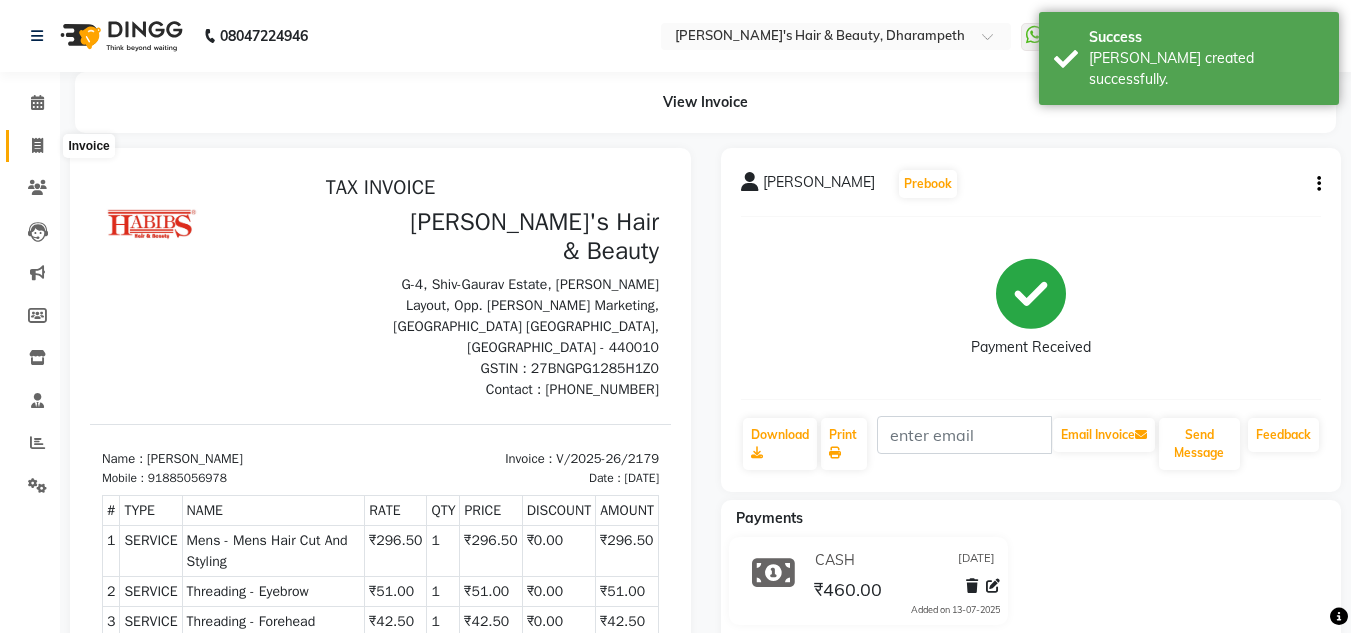 scroll, scrollTop: 0, scrollLeft: 0, axis: both 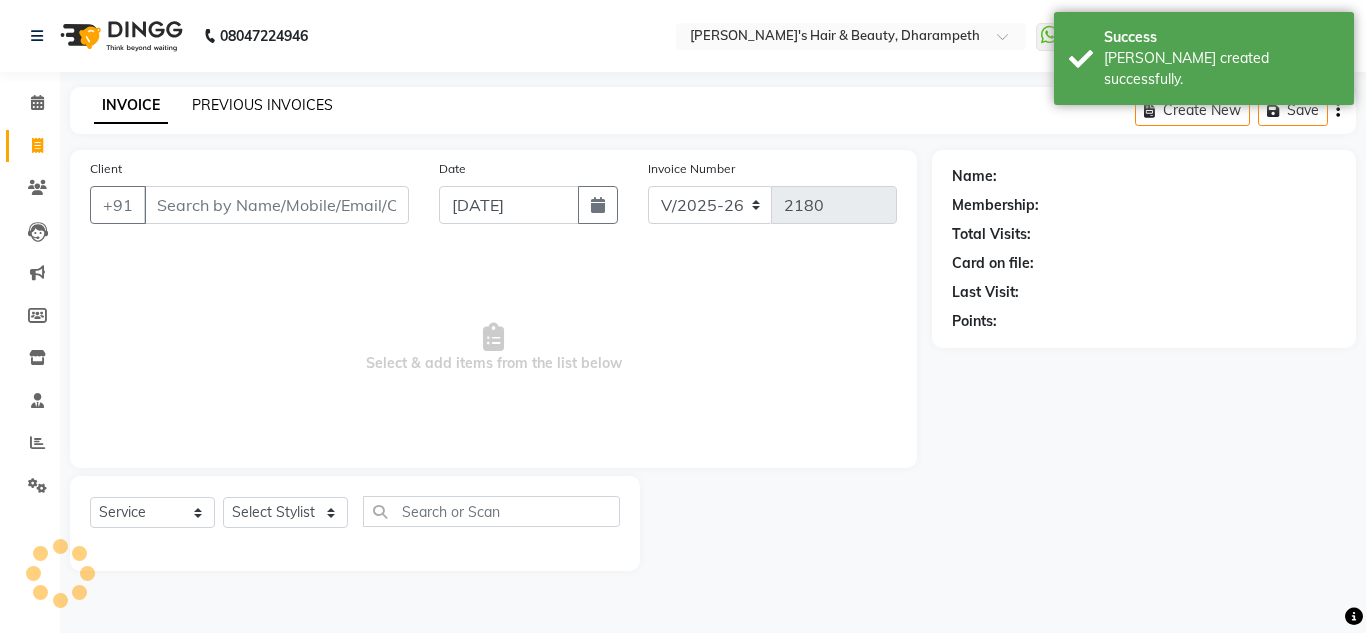 click on "PREVIOUS INVOICES" 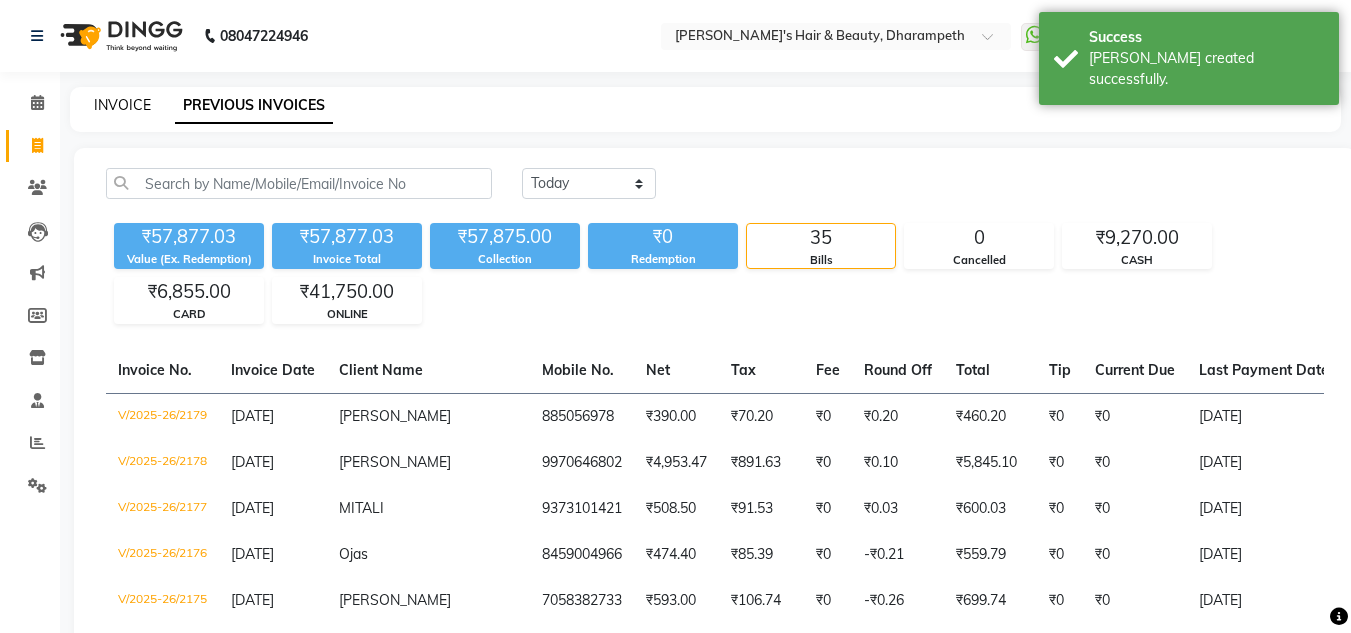 click on "INVOICE" 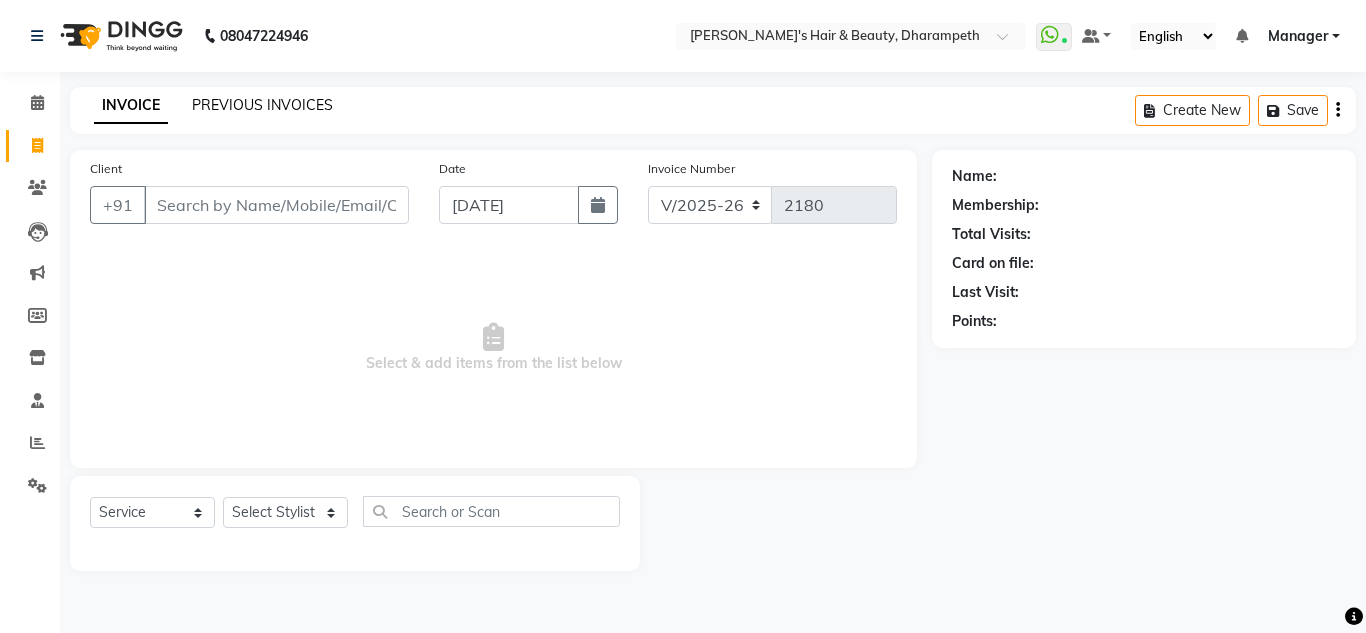 click on "PREVIOUS INVOICES" 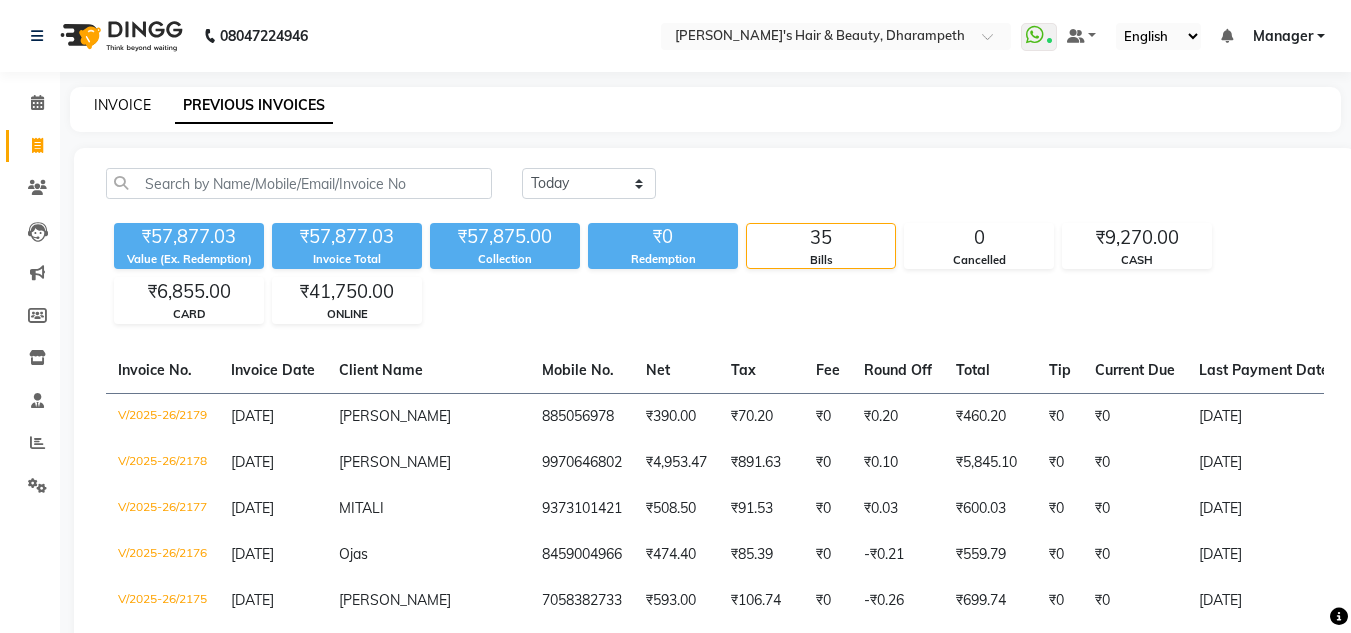 click on "INVOICE" 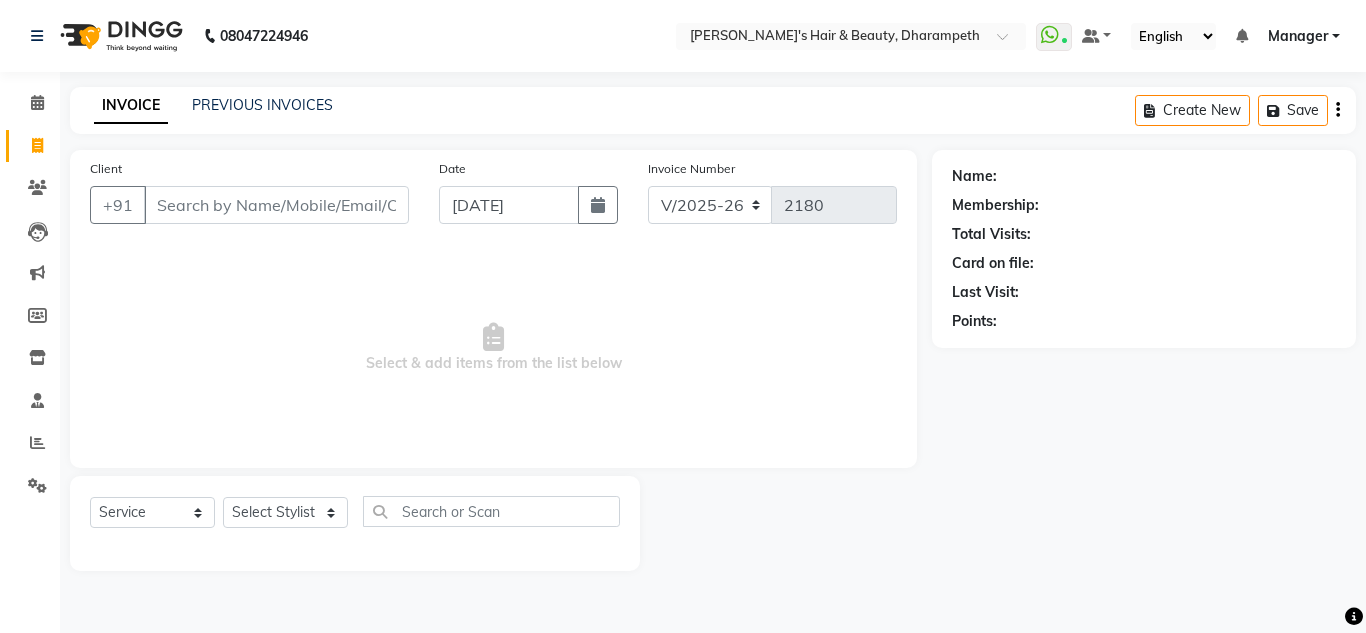 drag, startPoint x: 122, startPoint y: 102, endPoint x: 674, endPoint y: 351, distance: 605.5617 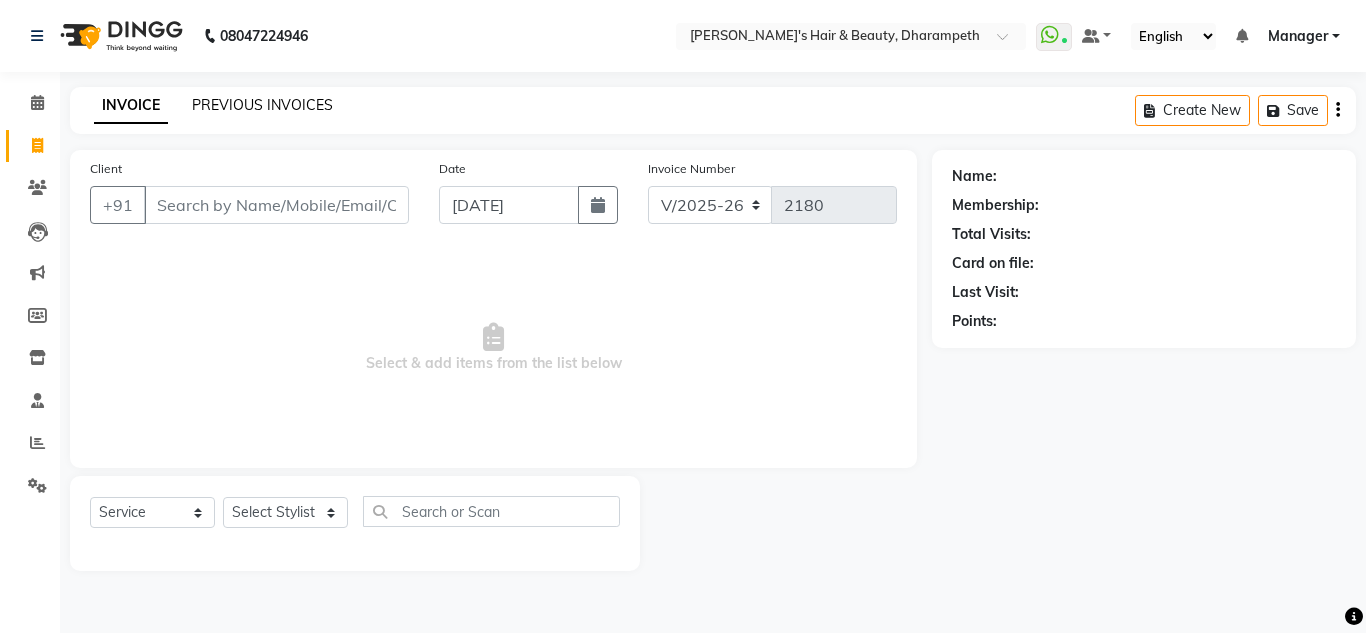 click on "PREVIOUS INVOICES" 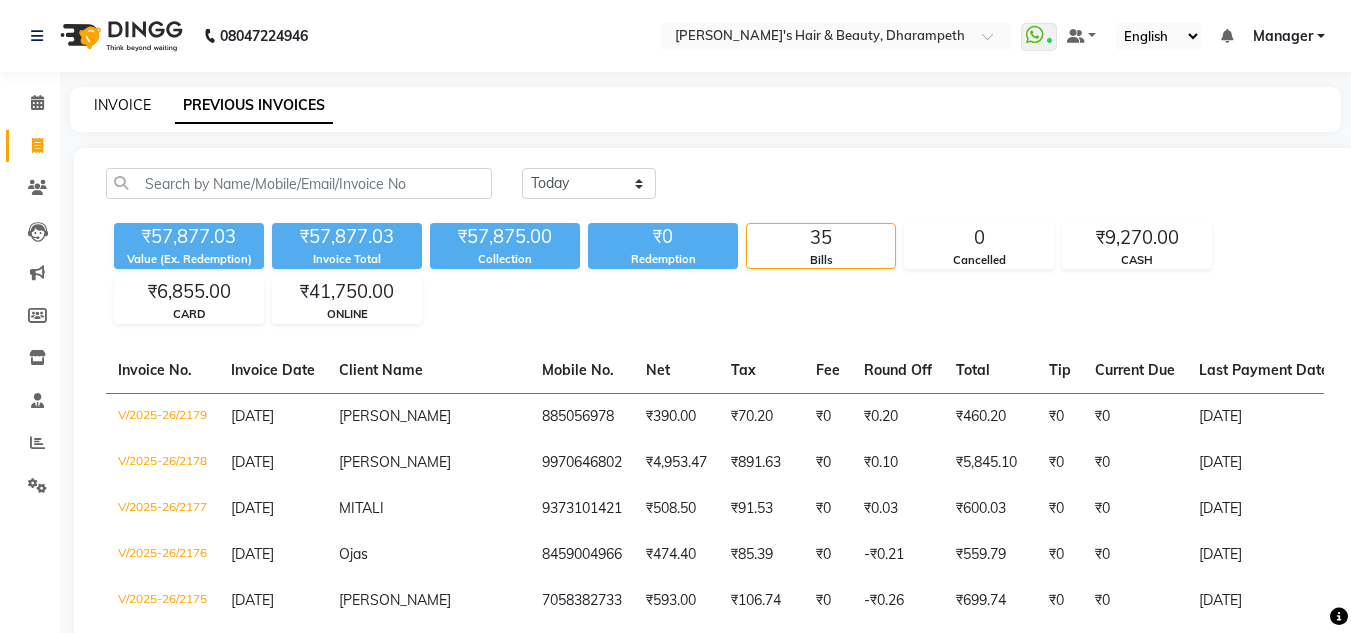 click on "INVOICE" 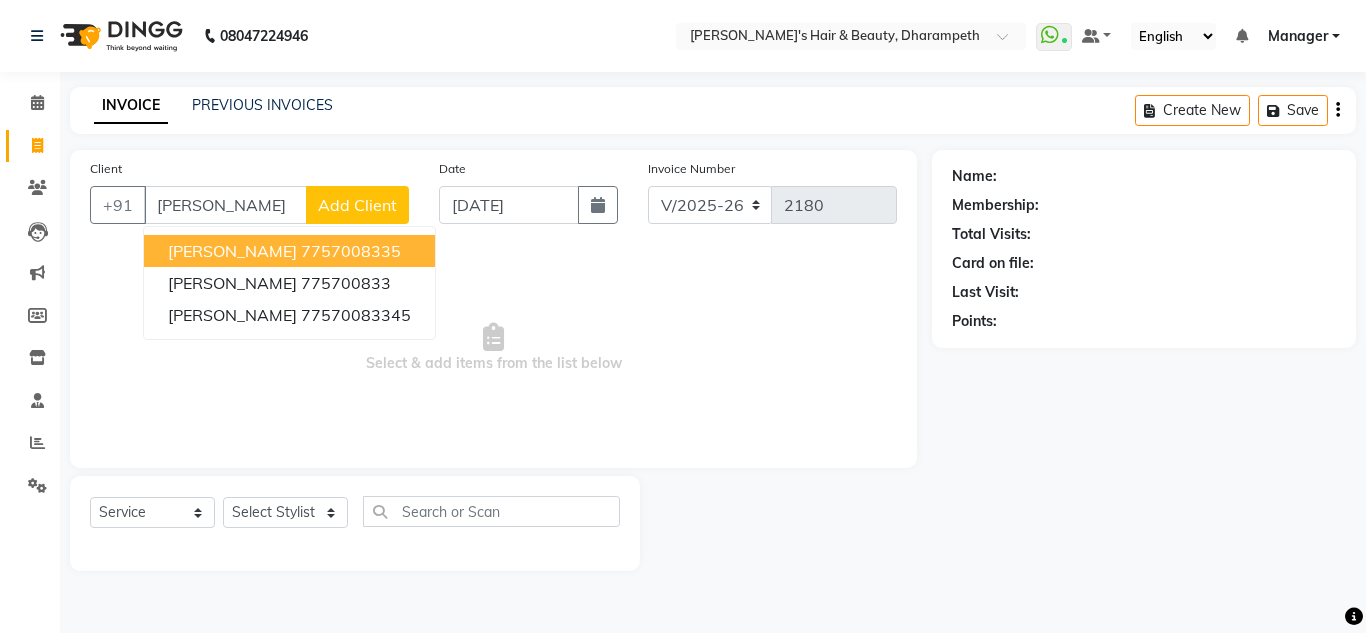 click on "7757008335" at bounding box center (351, 251) 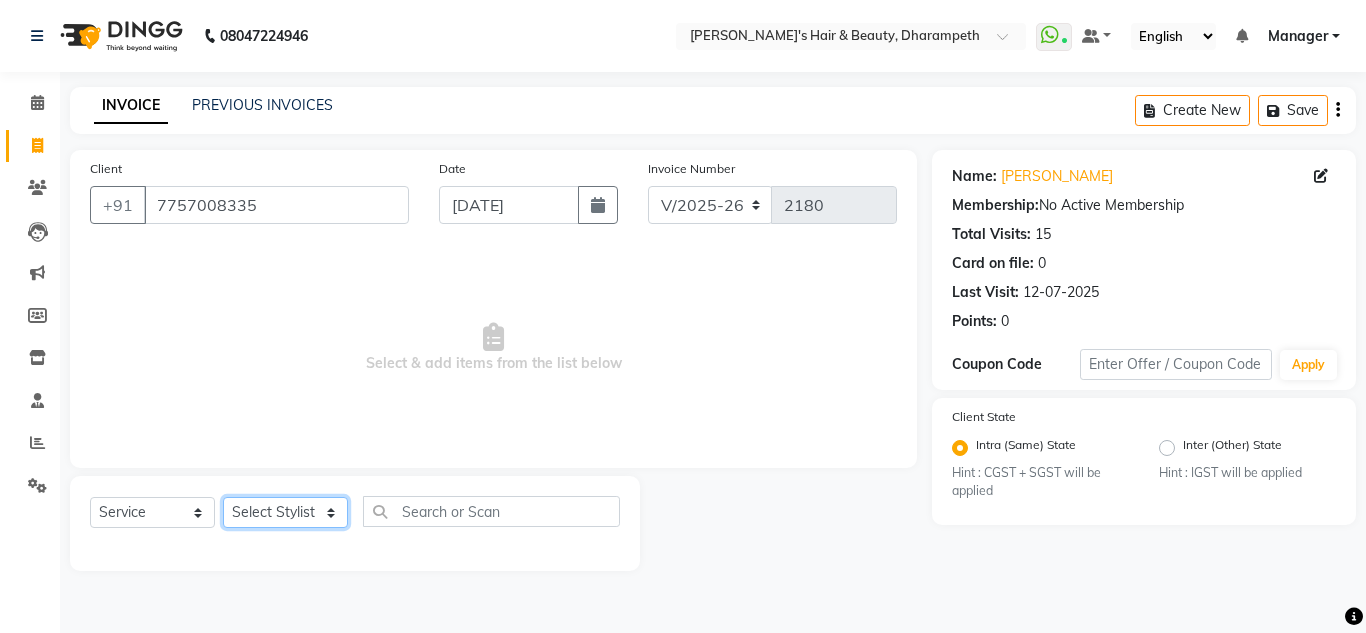 drag, startPoint x: 278, startPoint y: 524, endPoint x: 281, endPoint y: 271, distance: 253.01779 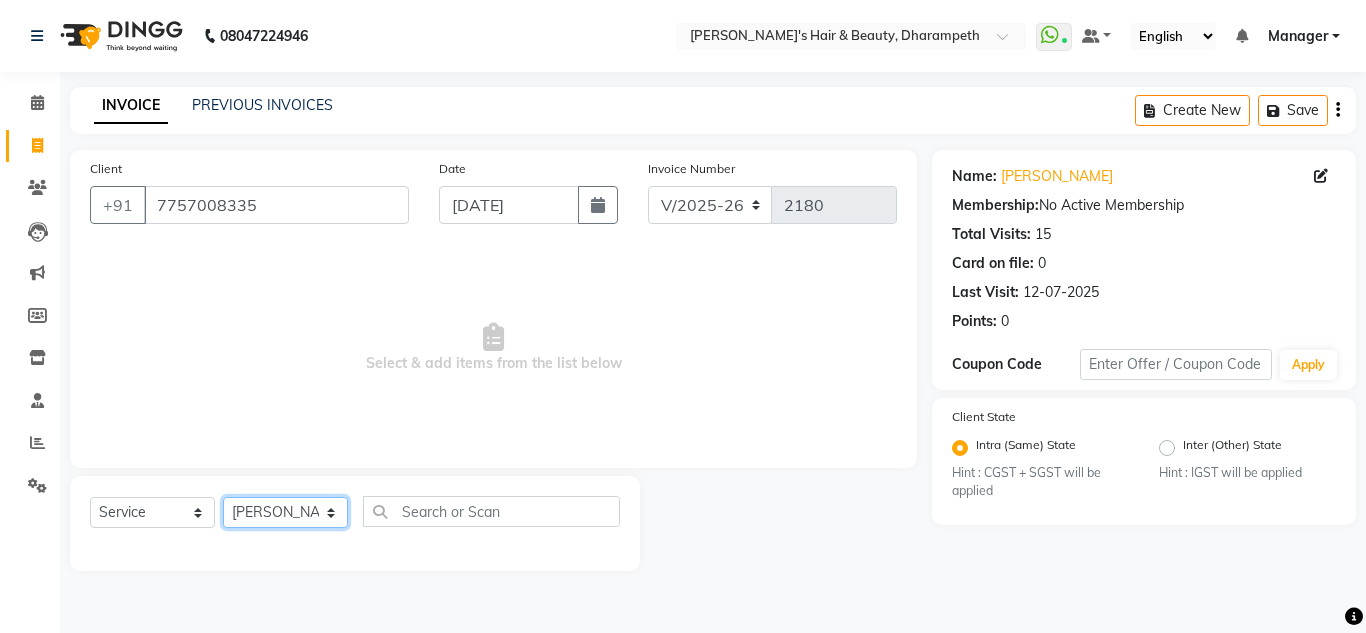 click on "Select Stylist Anuj W [PERSON_NAME] [PERSON_NAME]  Manager [PERSON_NAME] C [PERSON_NAME] S [PERSON_NAME] S Shilpa P Vedant N" 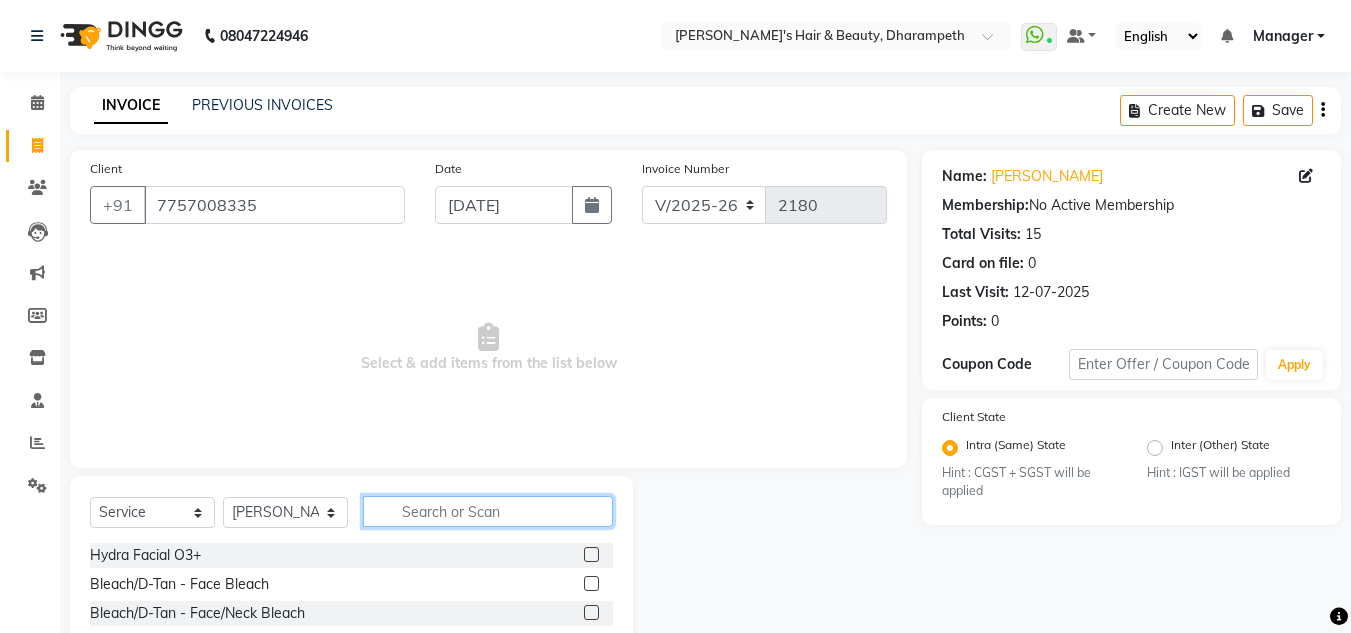 click 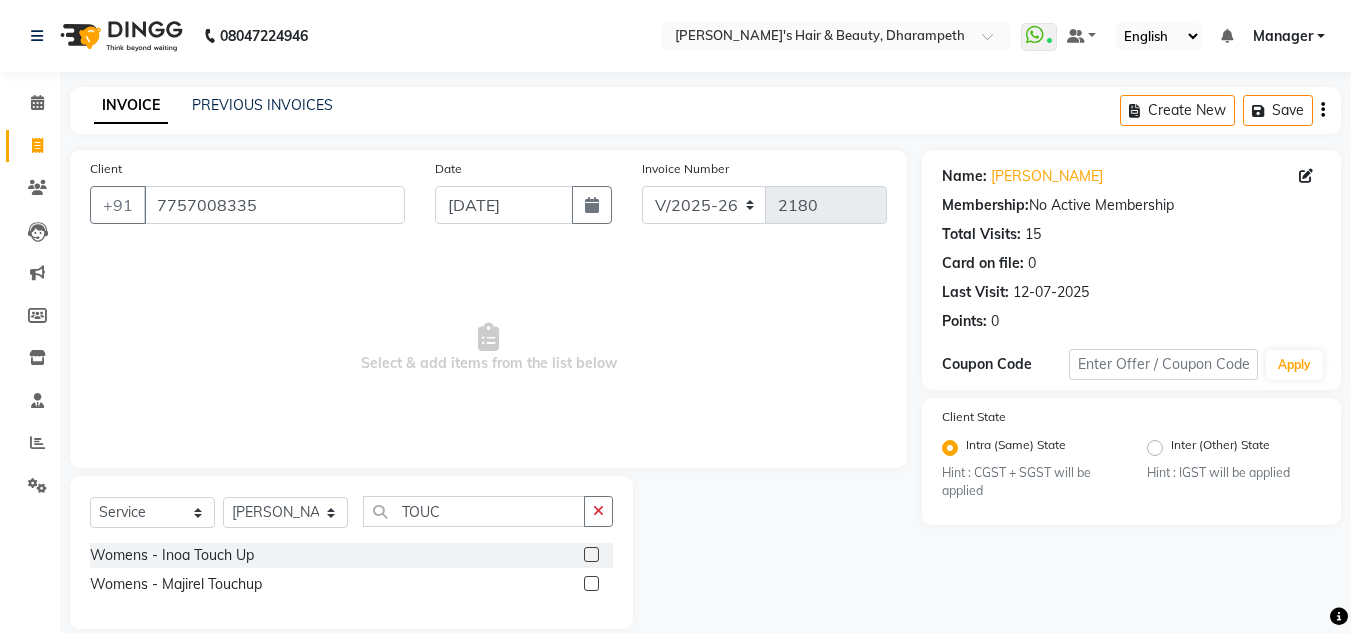 click 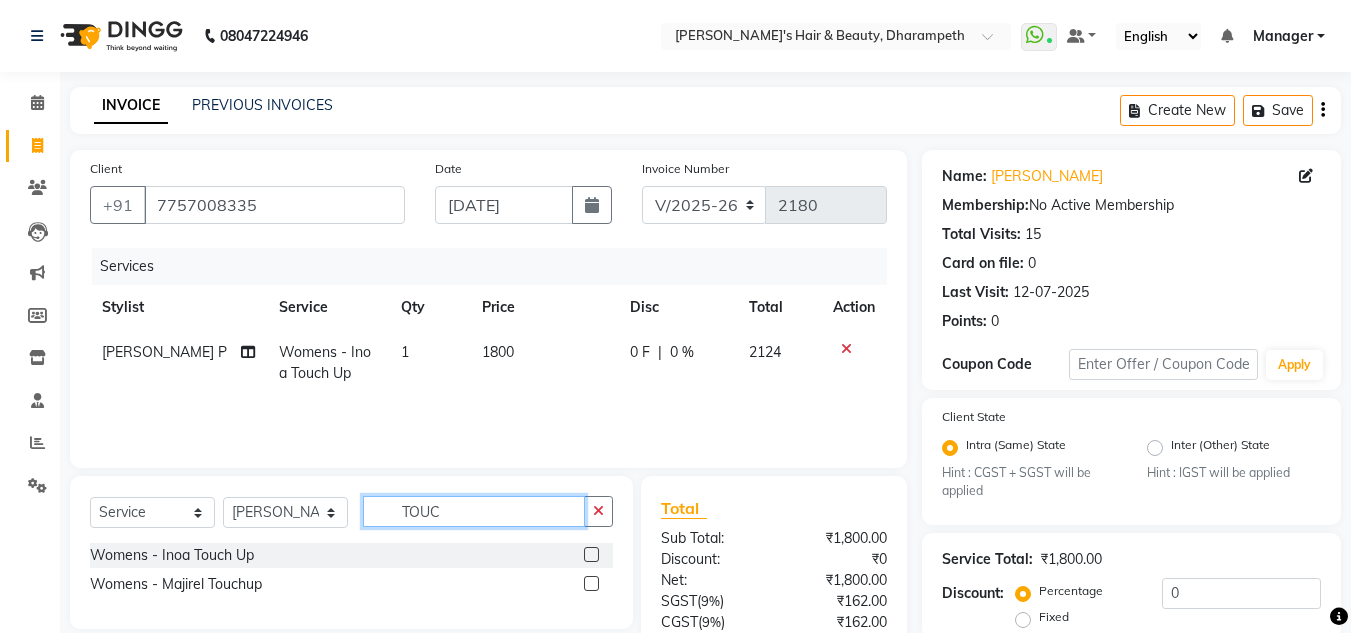 click on "TOUC" 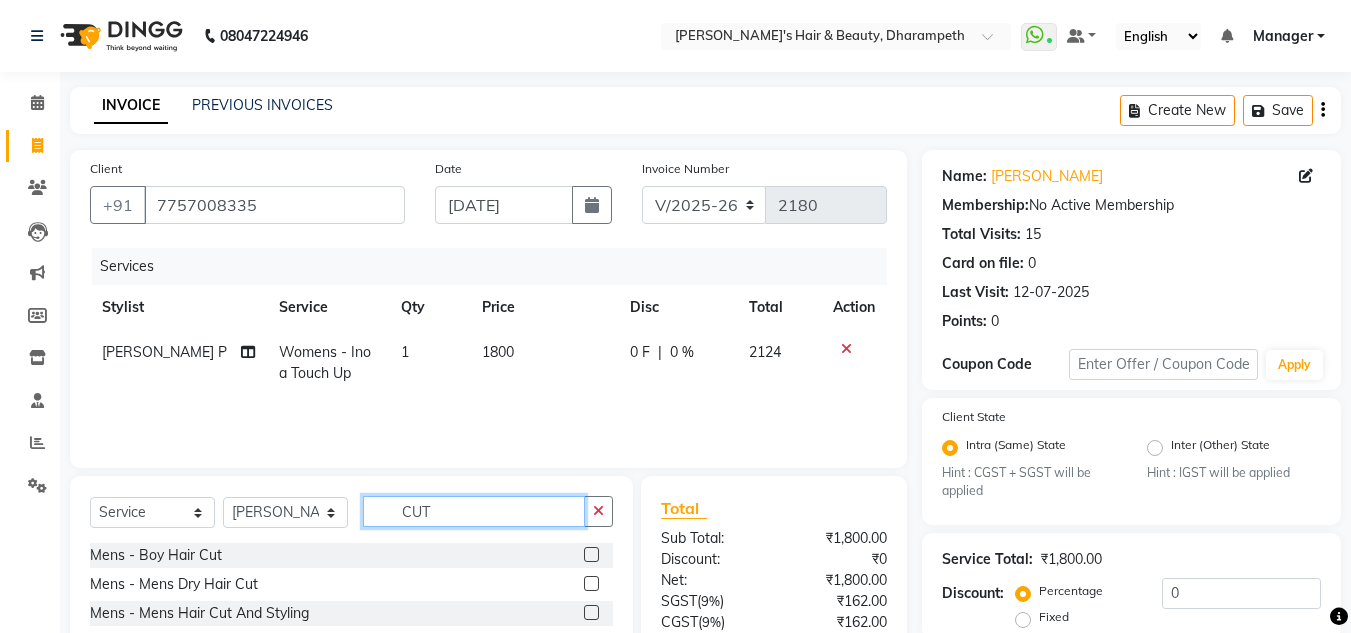 scroll, scrollTop: 177, scrollLeft: 0, axis: vertical 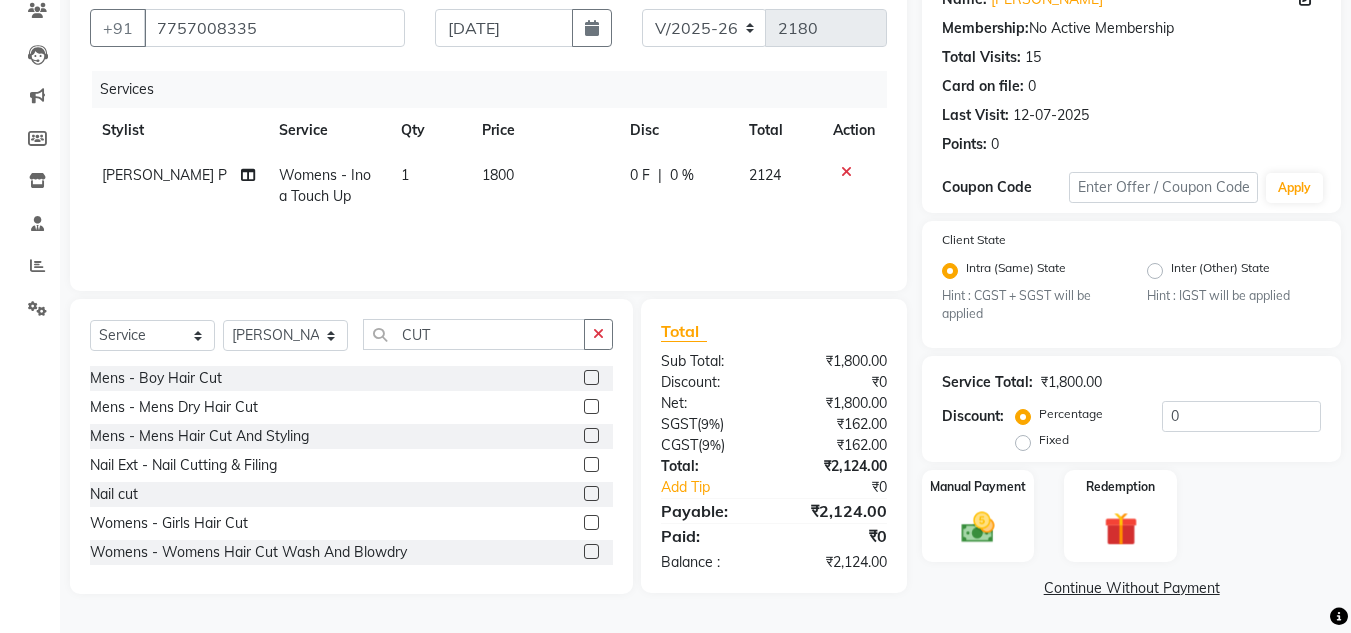 click 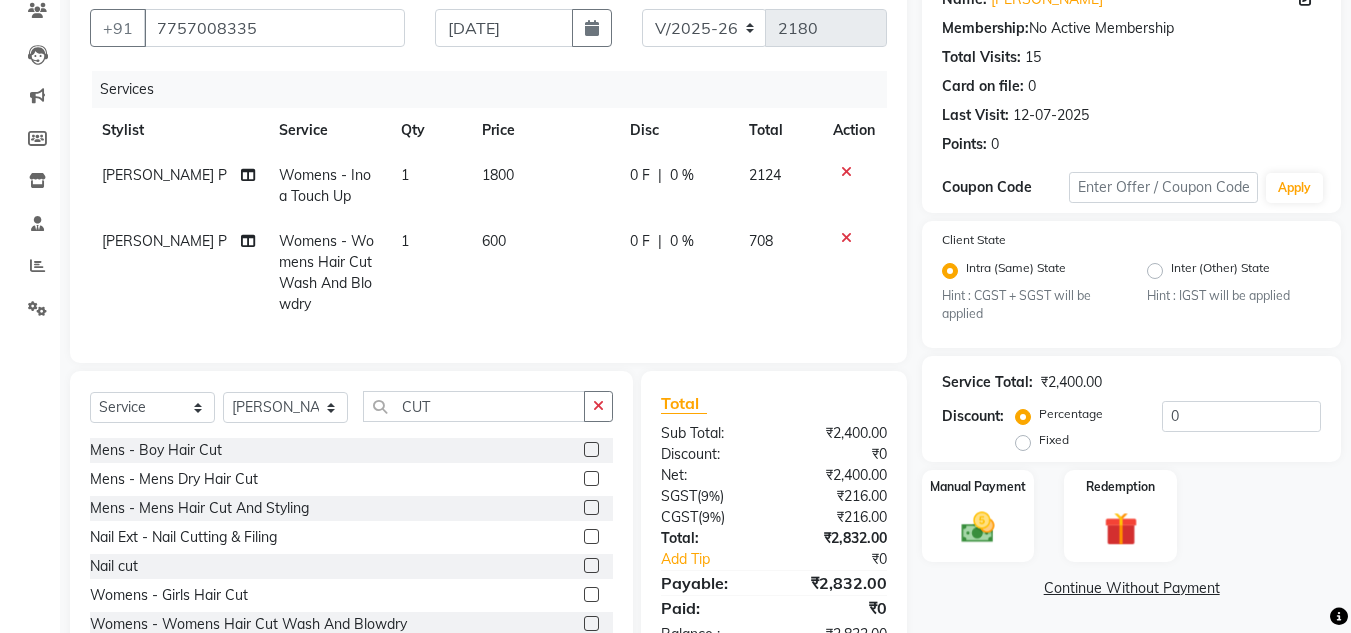 click on "600" 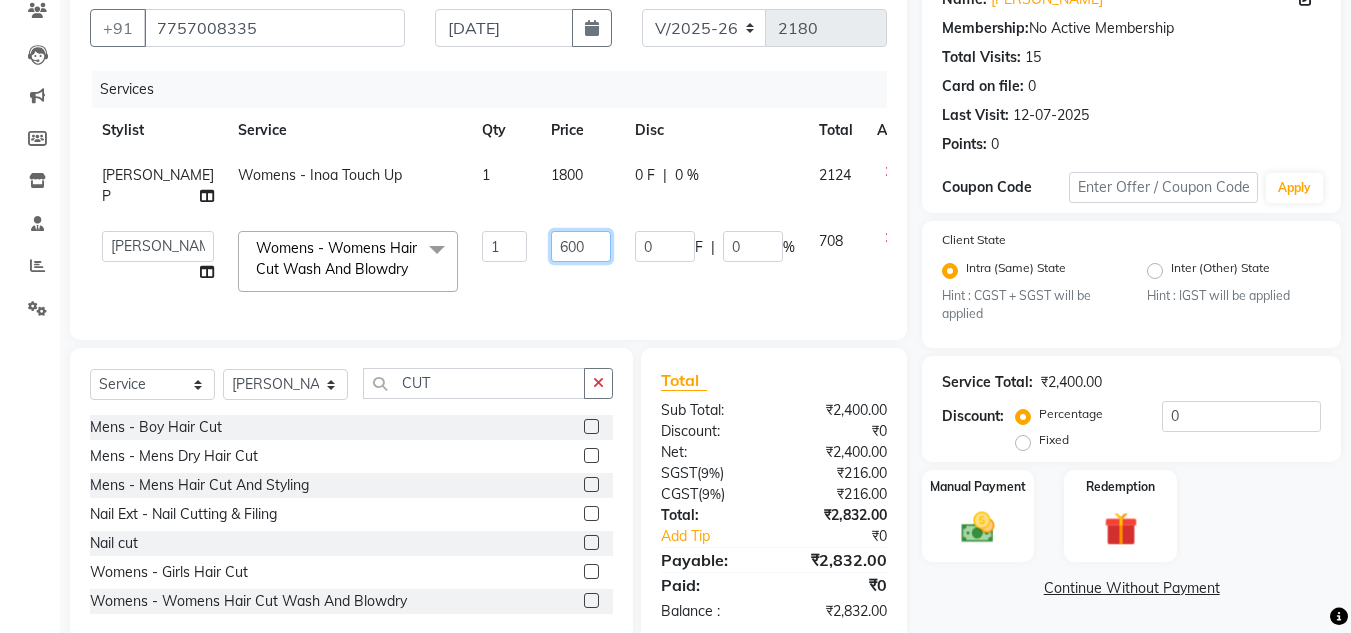 drag, startPoint x: 543, startPoint y: 241, endPoint x: 472, endPoint y: 230, distance: 71.84706 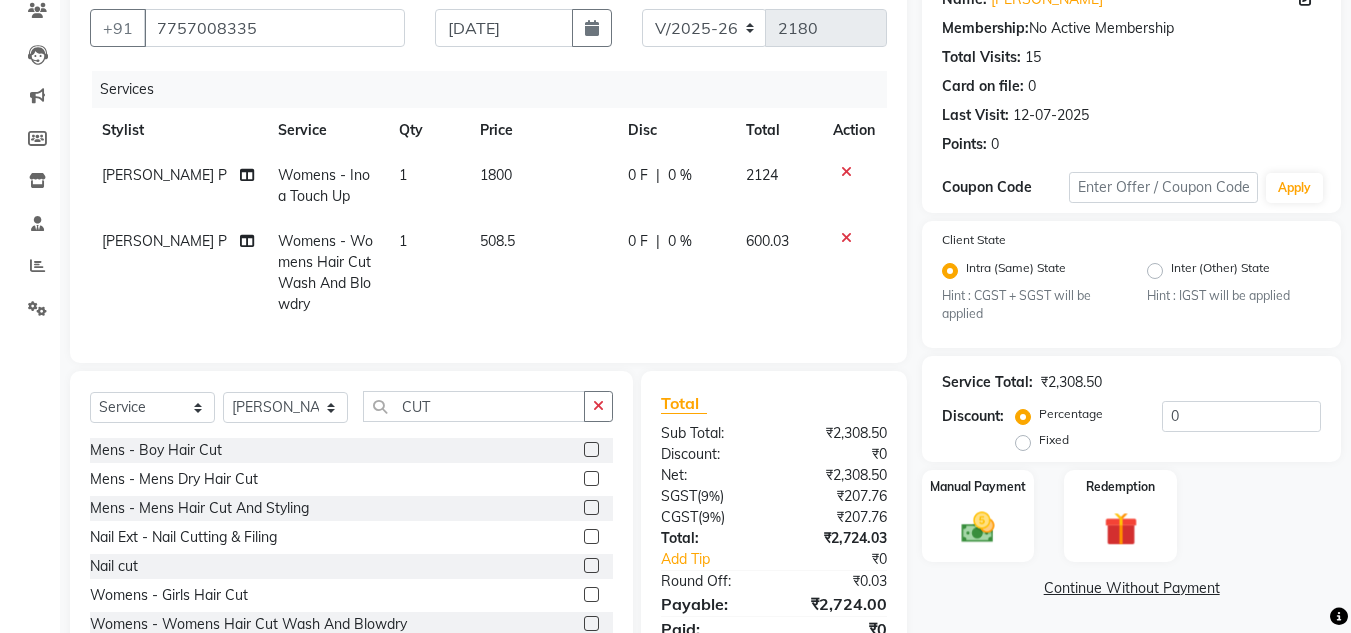 click on "600.03" 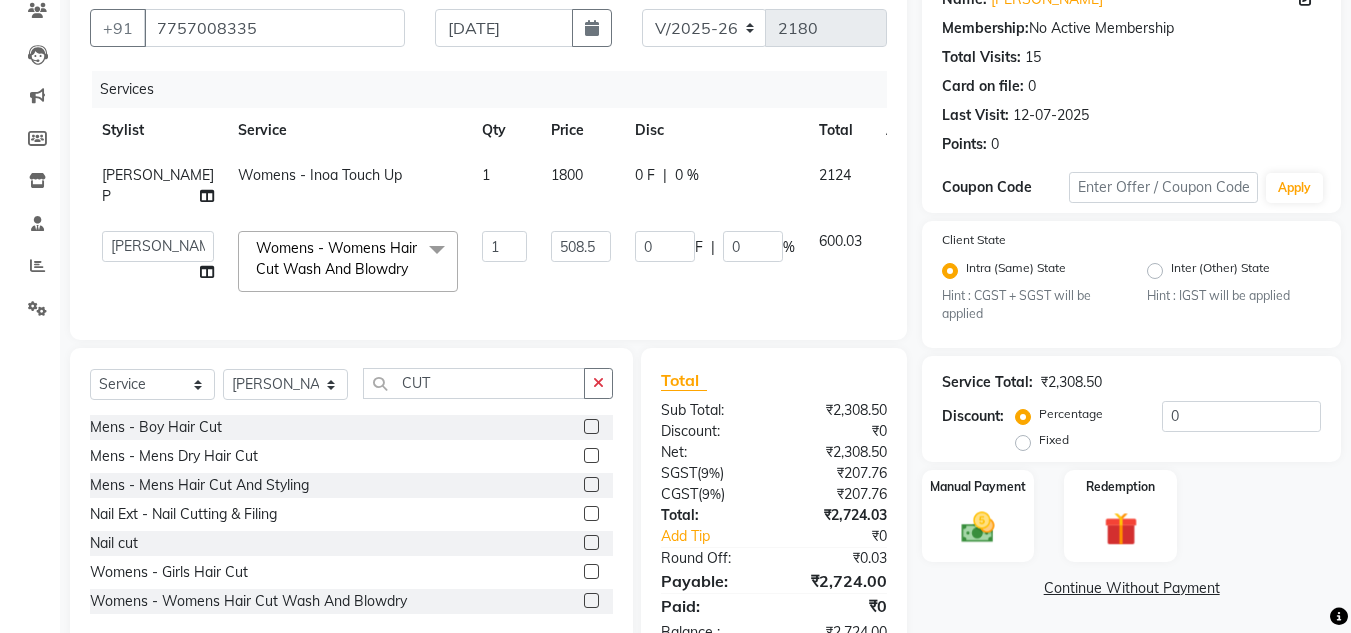 click on "1800" 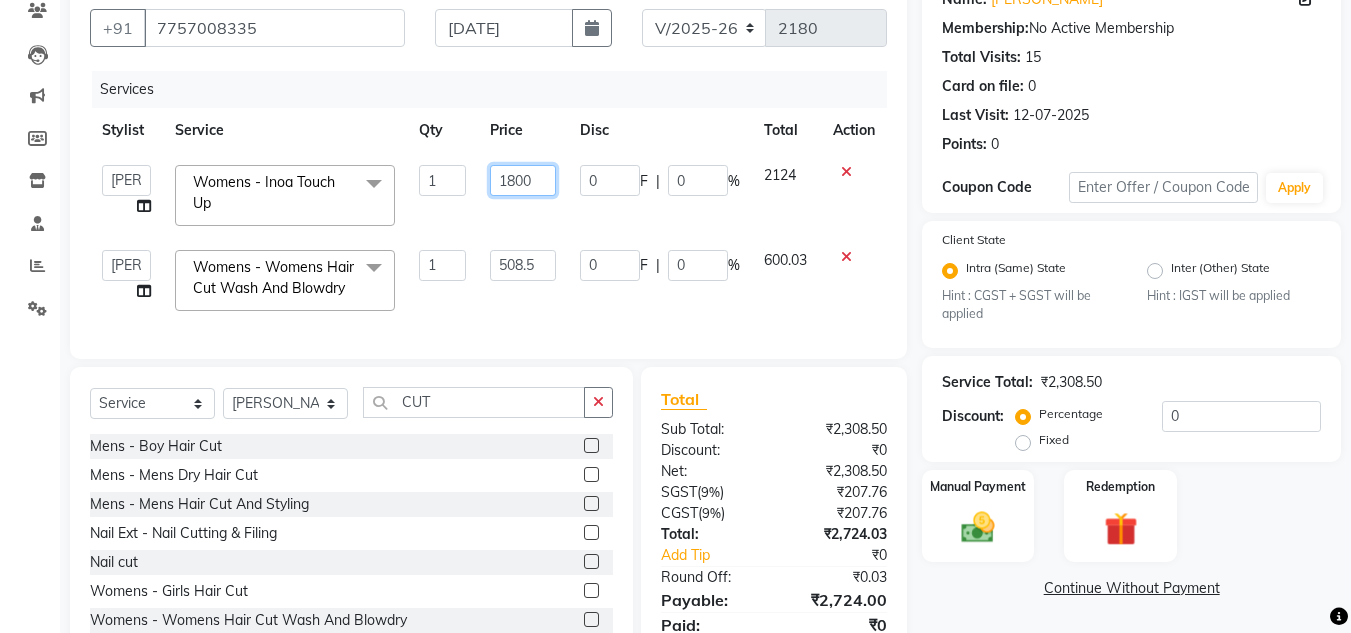 click on "1800" 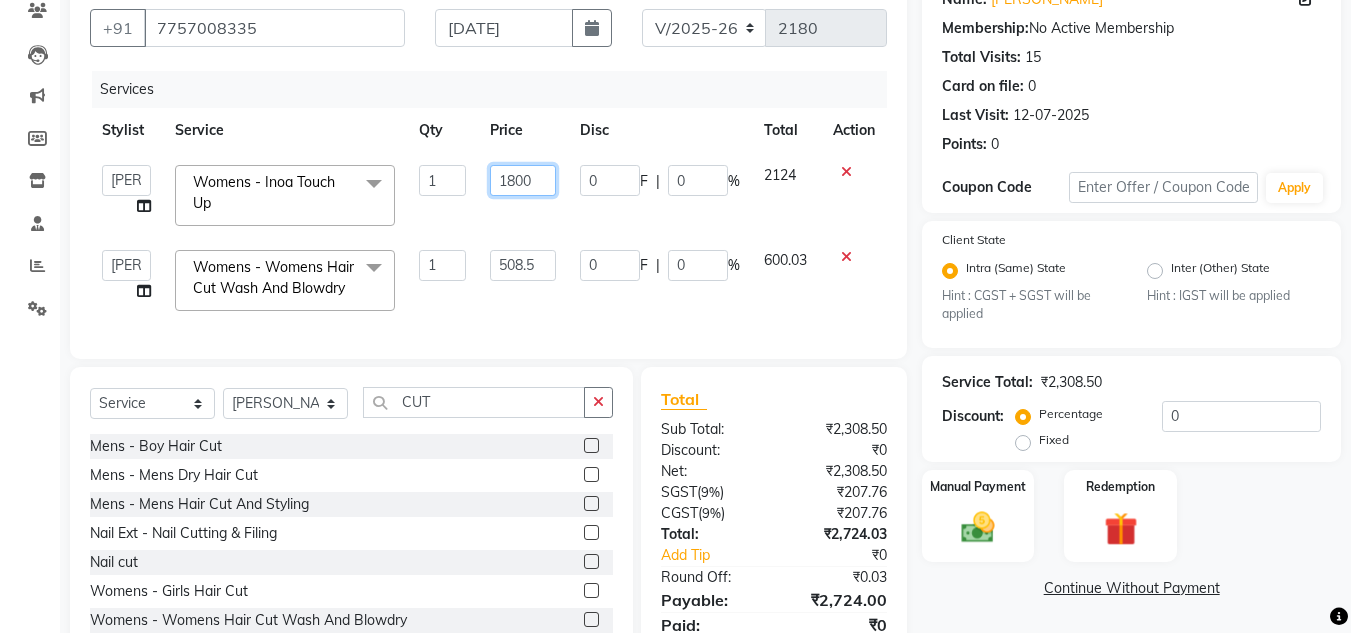 click on "1800" 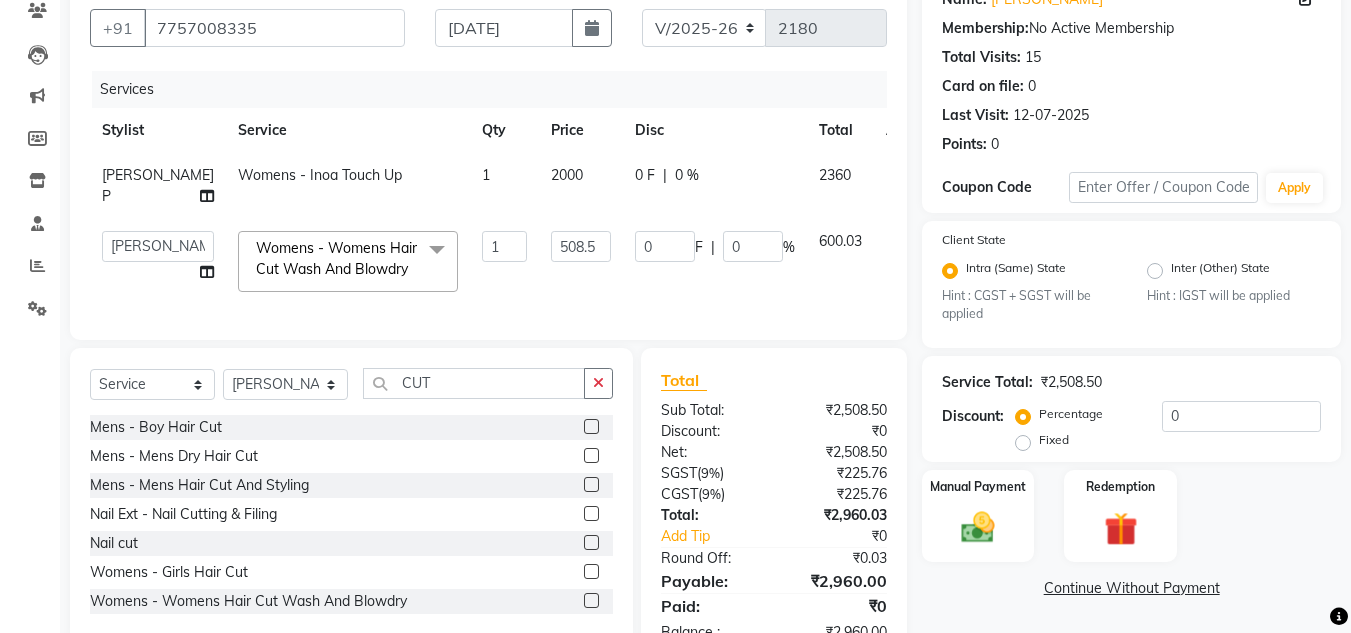 click on "0 F | 0 %" 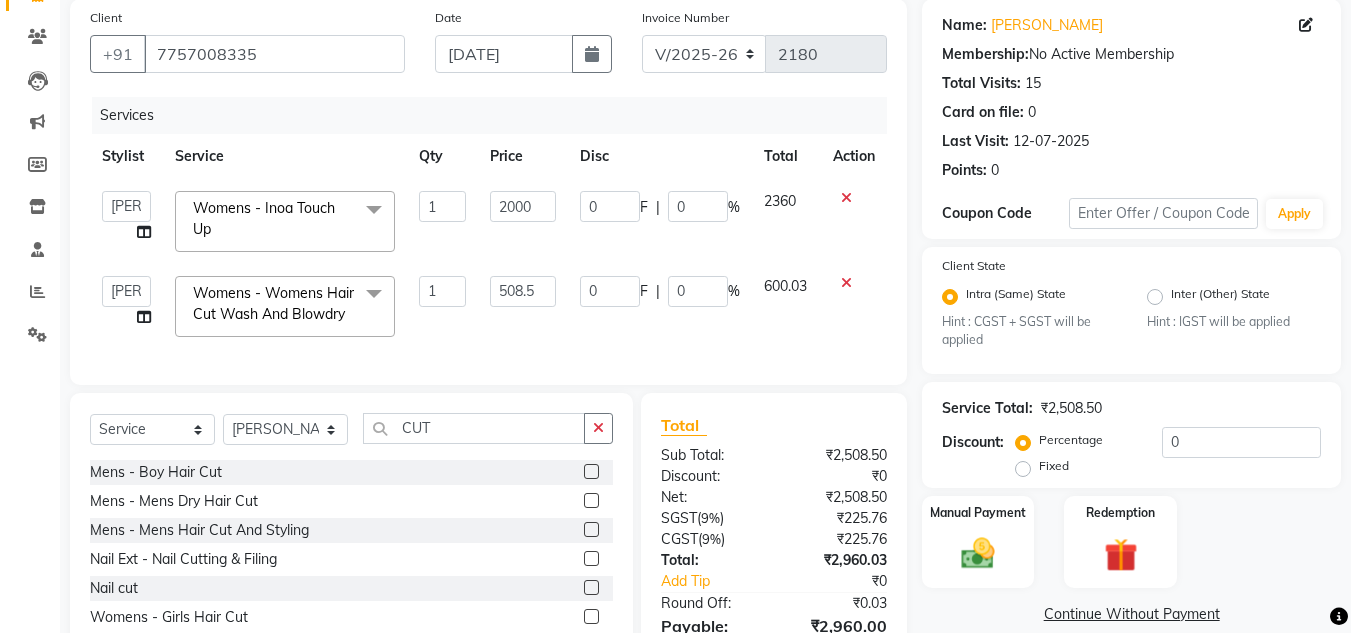 scroll, scrollTop: 271, scrollLeft: 0, axis: vertical 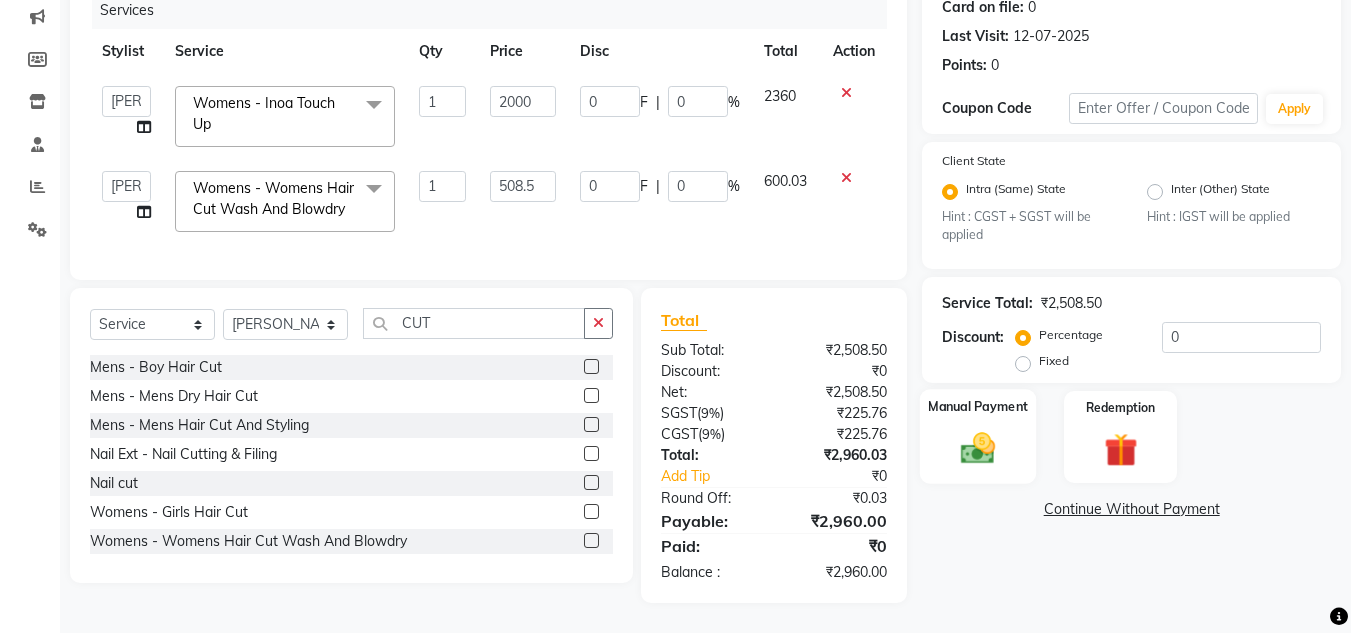 click 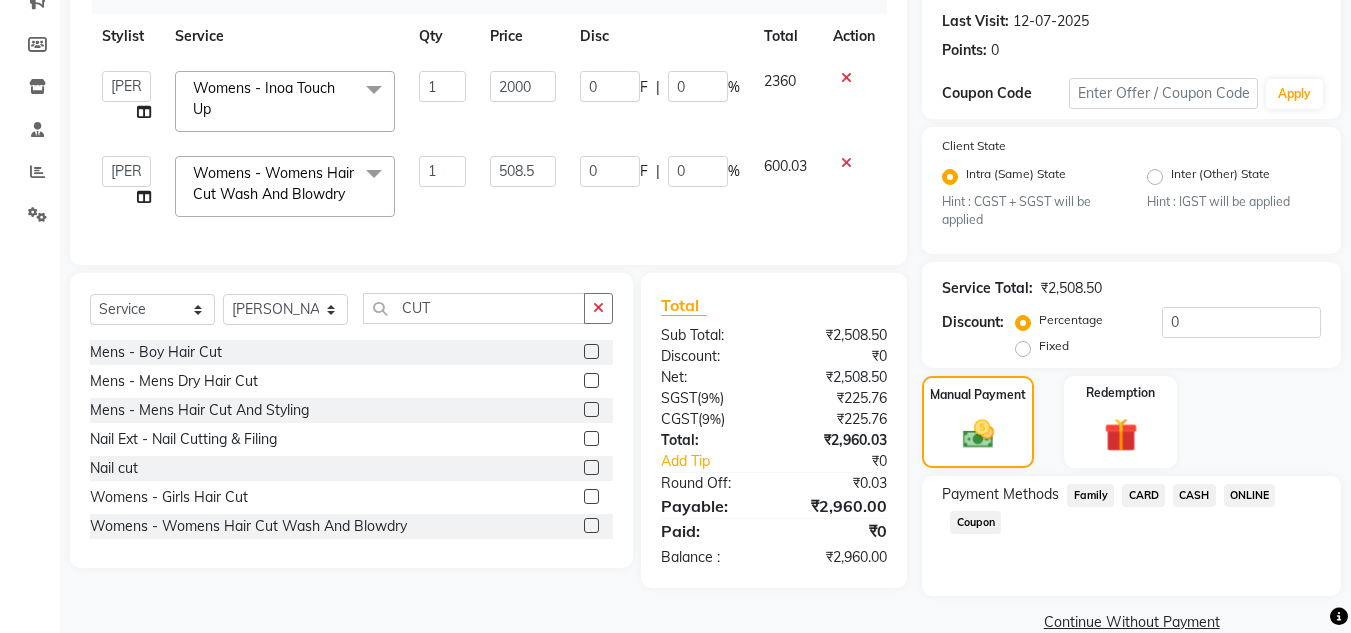 click on "ONLINE" 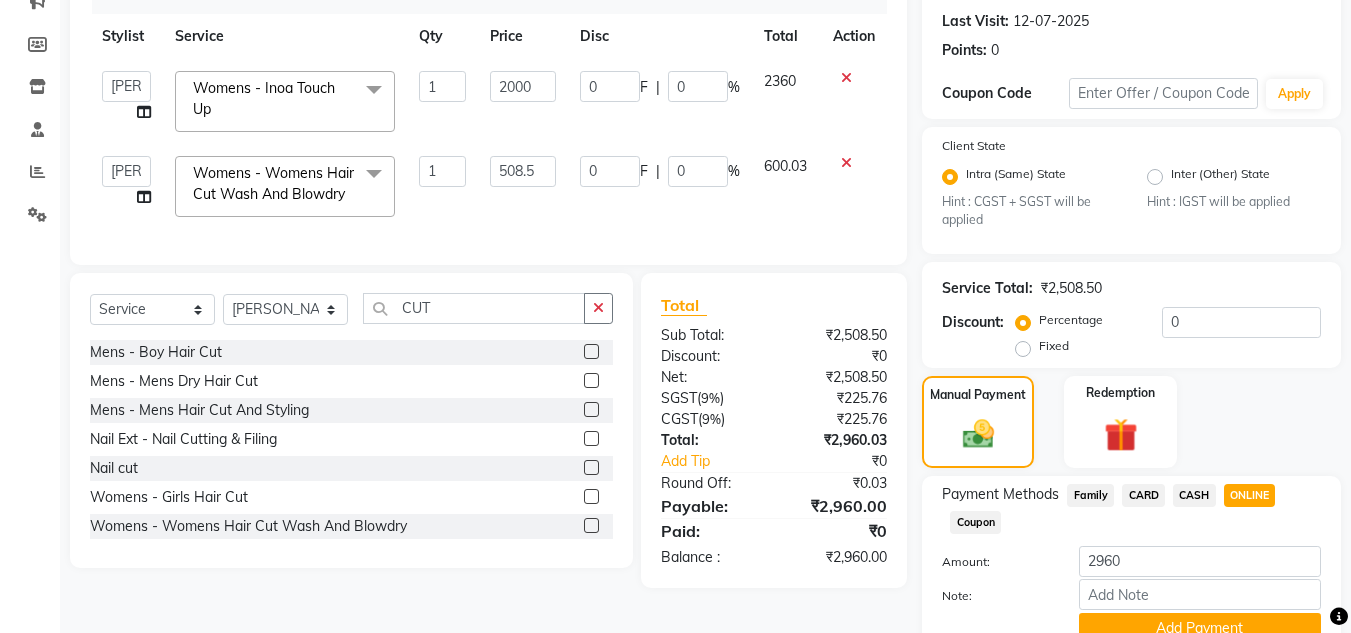 scroll, scrollTop: 361, scrollLeft: 0, axis: vertical 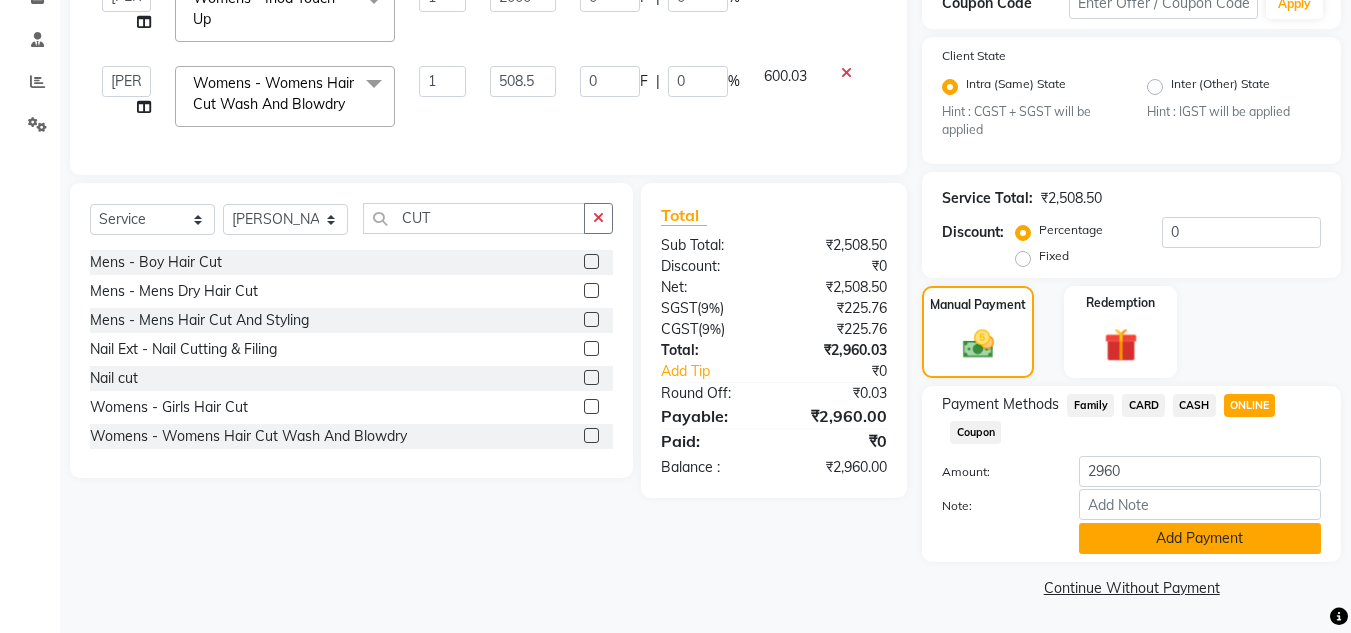 click on "Add Payment" 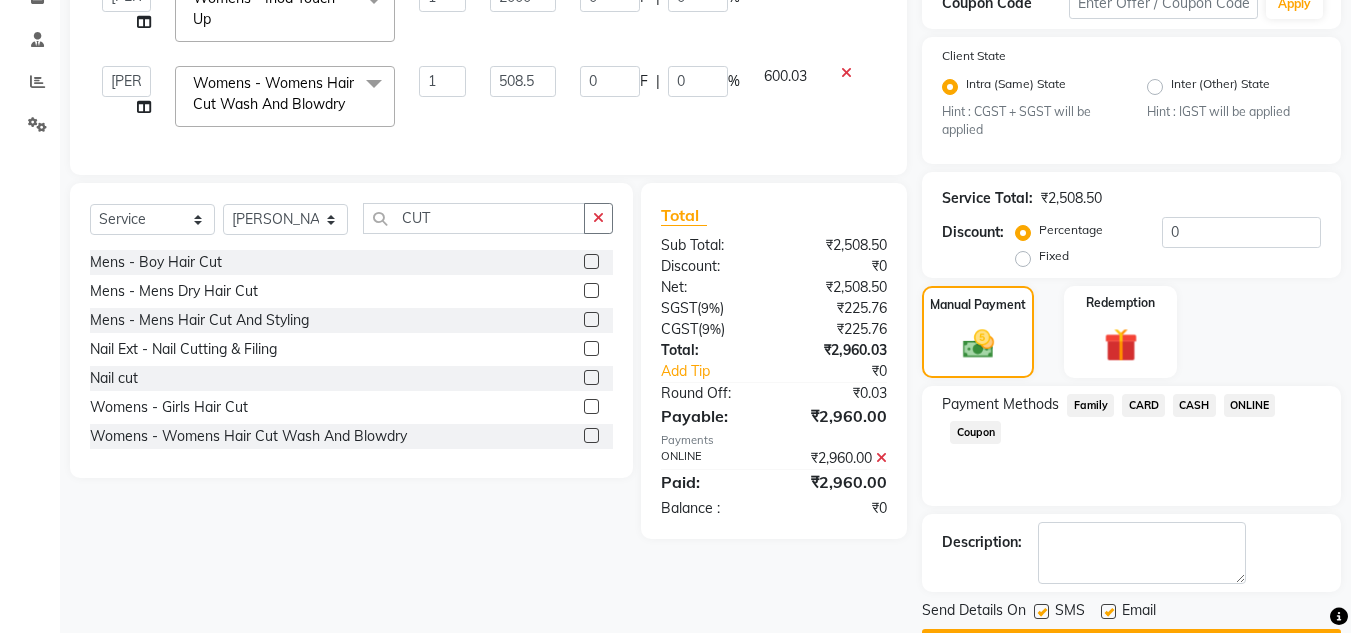 scroll, scrollTop: 418, scrollLeft: 0, axis: vertical 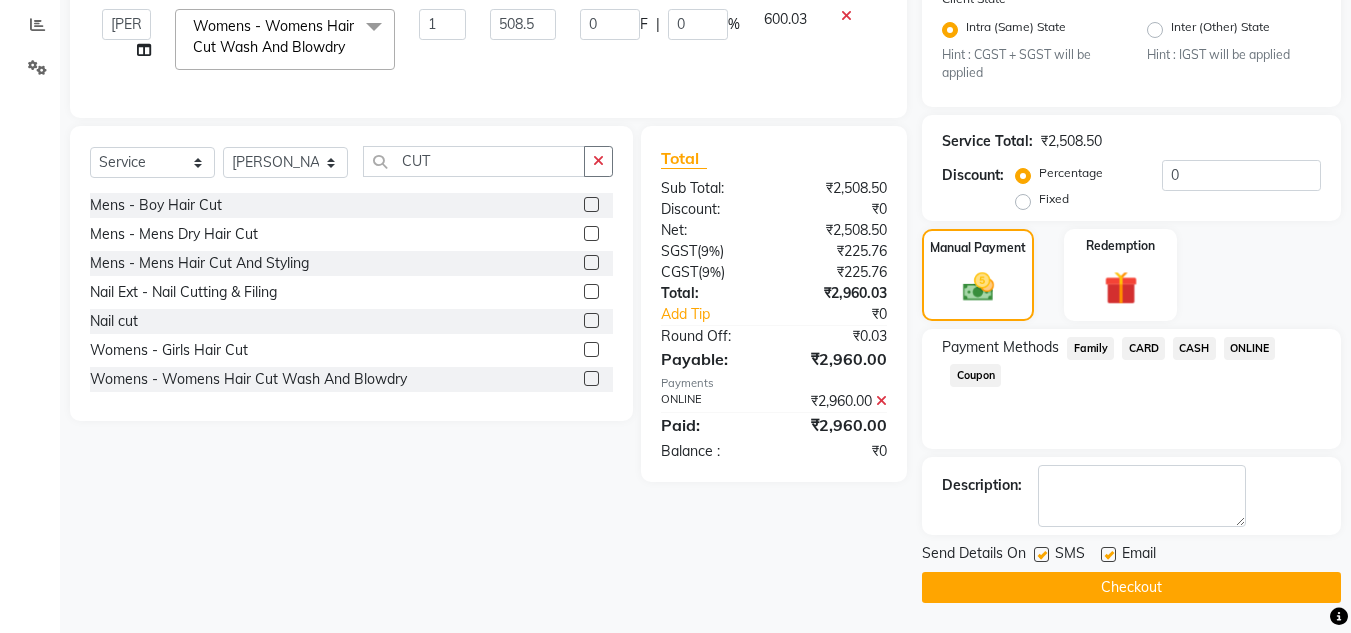 click on "Checkout" 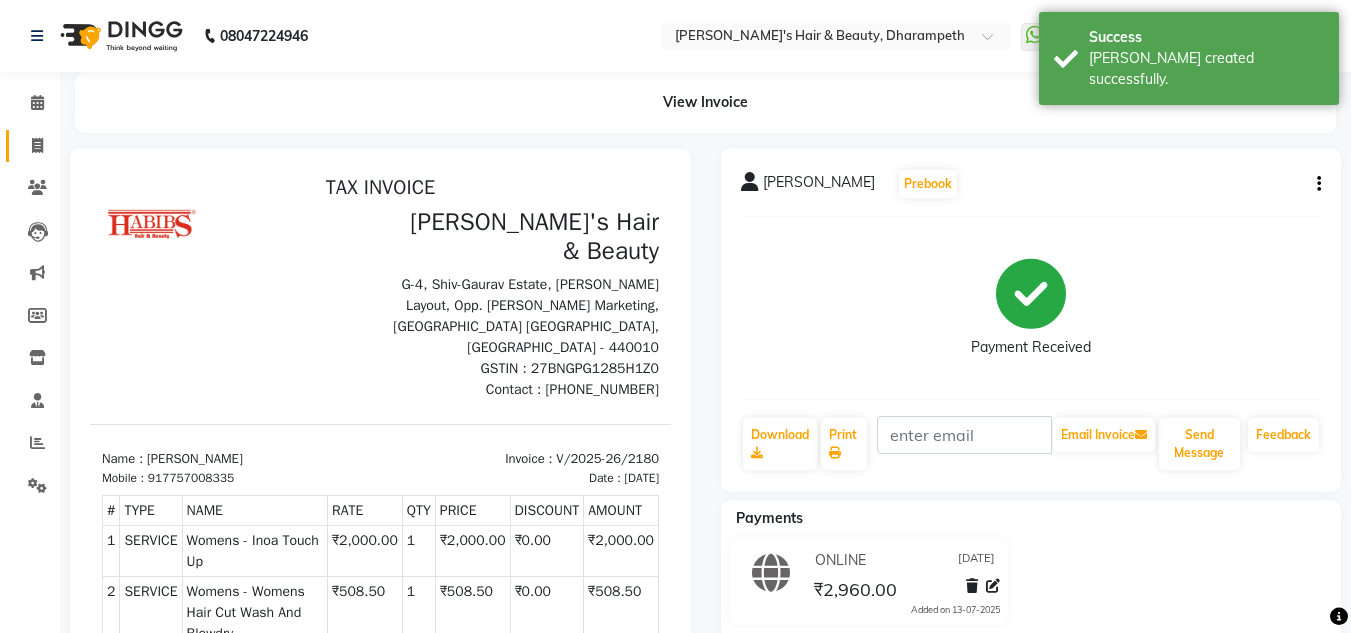 scroll, scrollTop: 0, scrollLeft: 0, axis: both 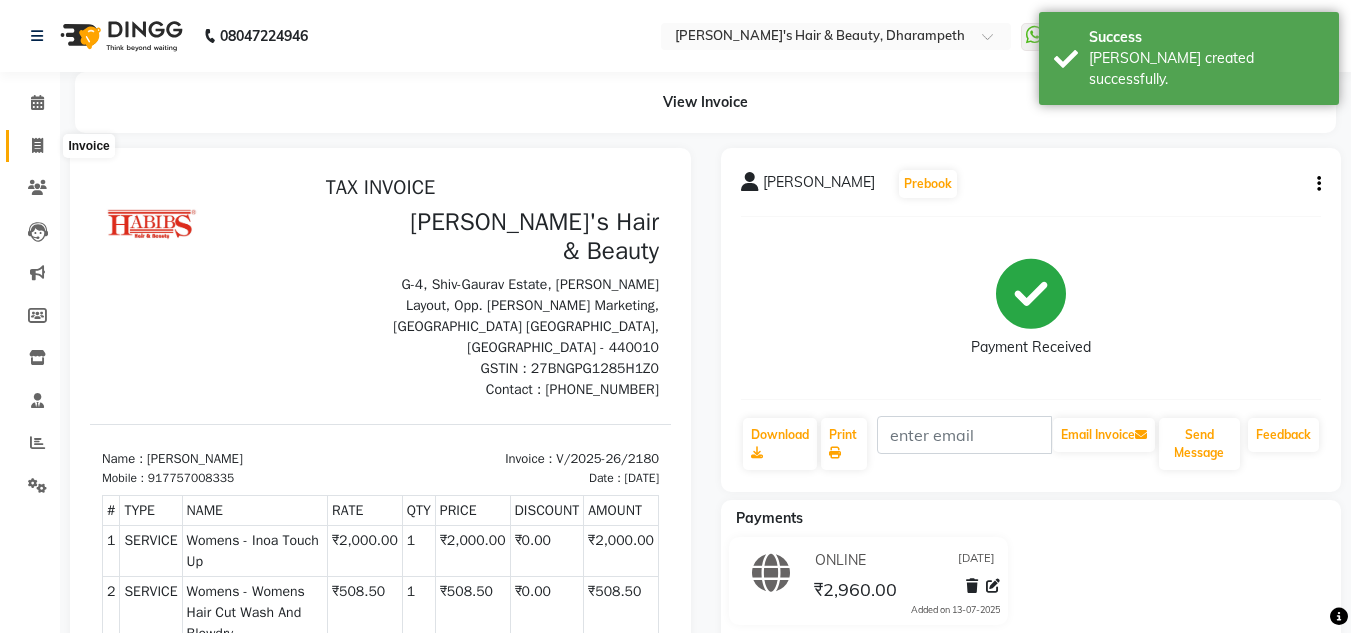 click 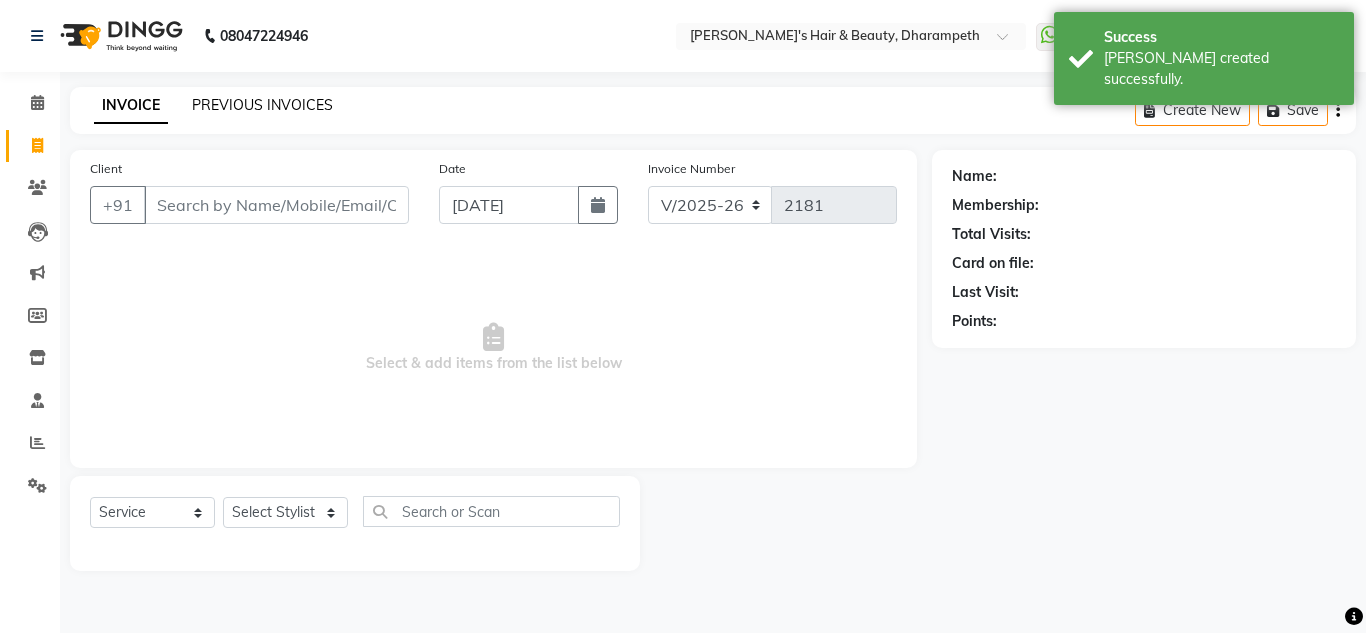 click on "PREVIOUS INVOICES" 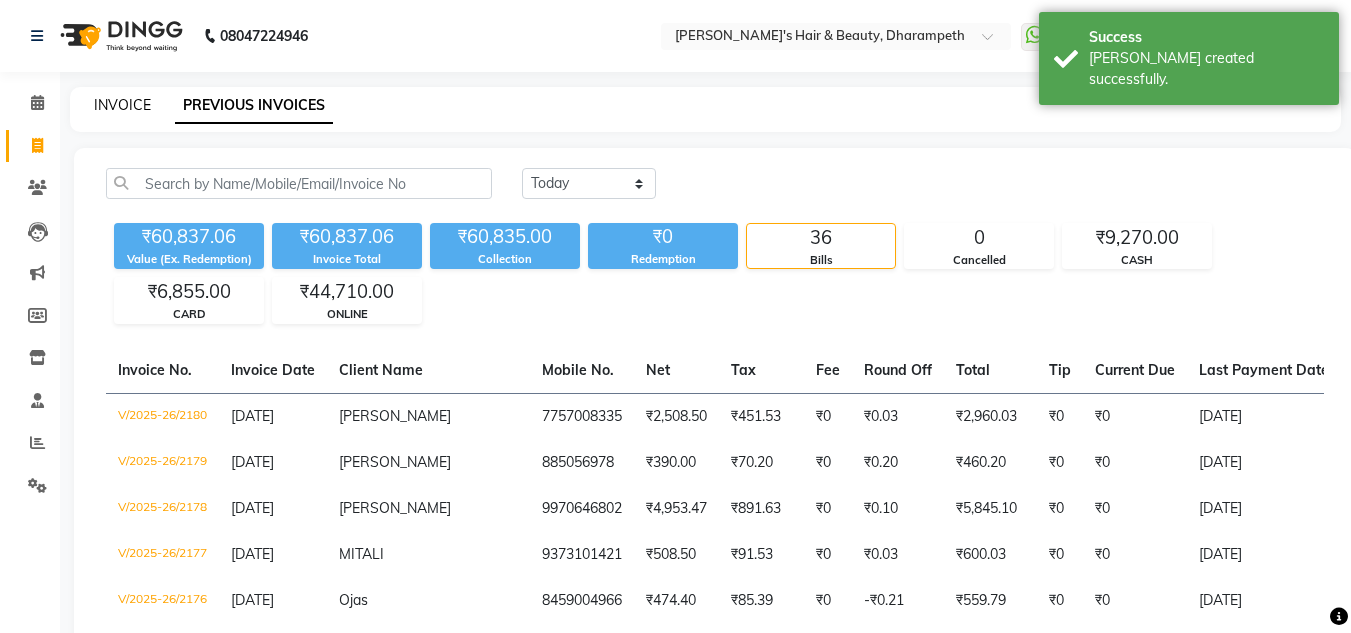 click on "INVOICE" 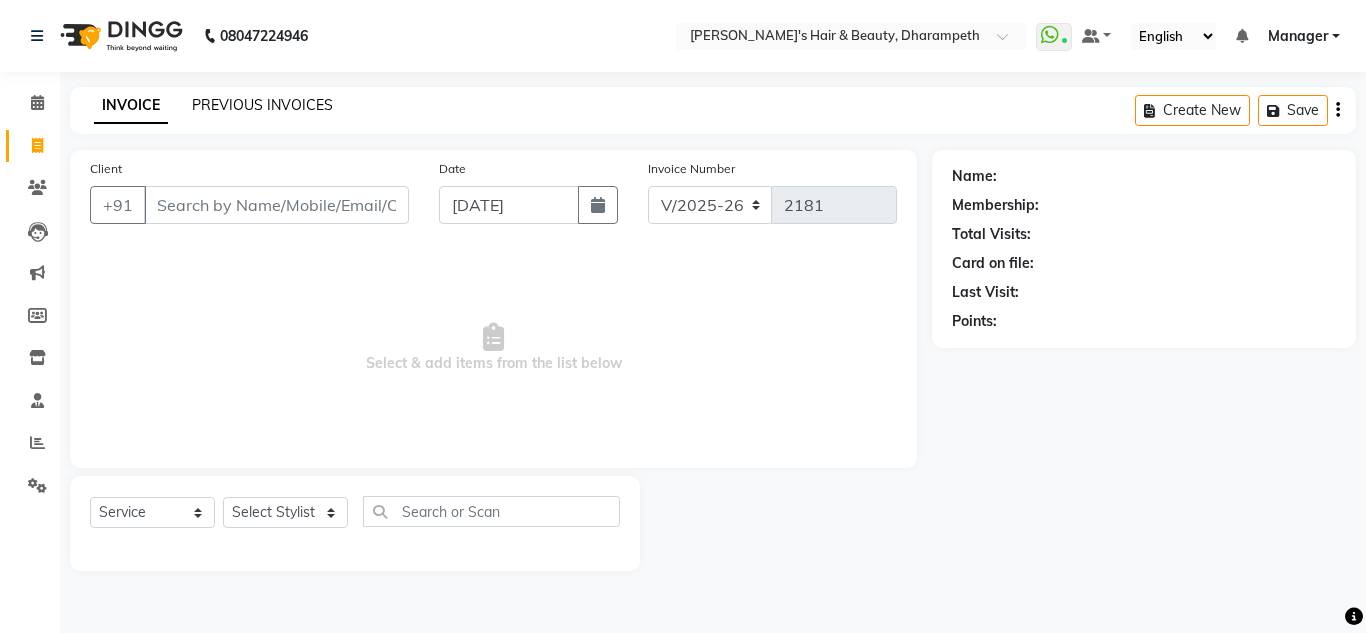 click on "PREVIOUS INVOICES" 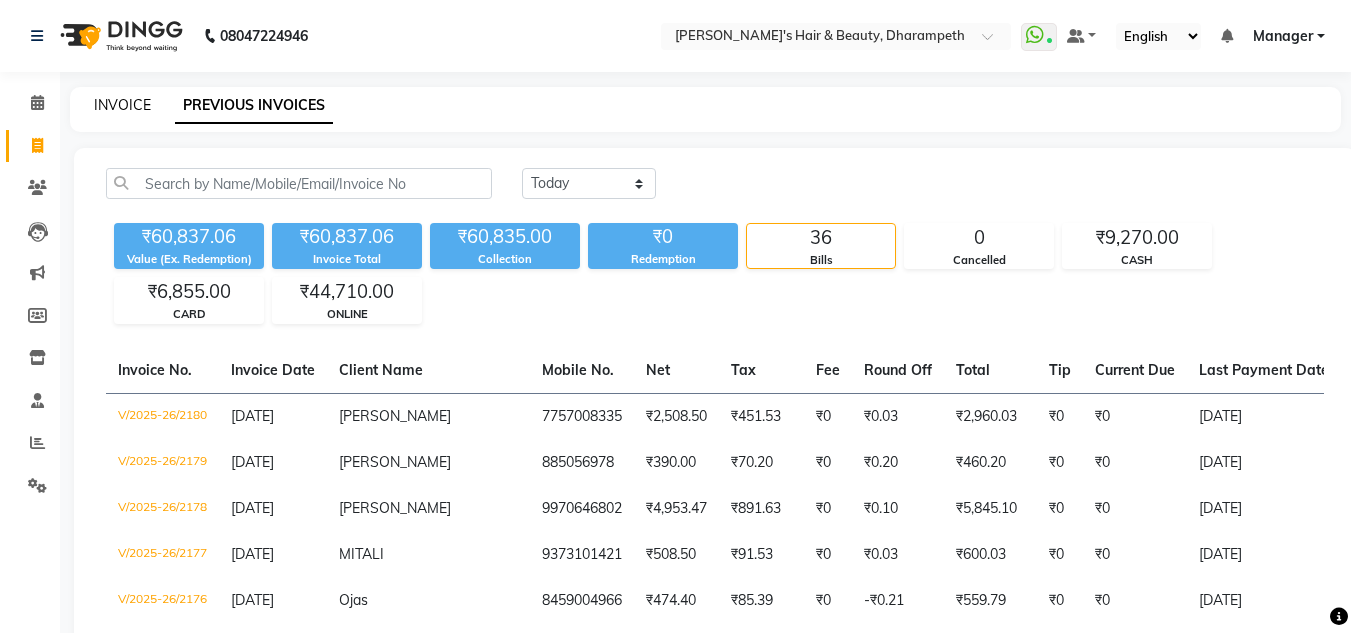 click on "INVOICE" 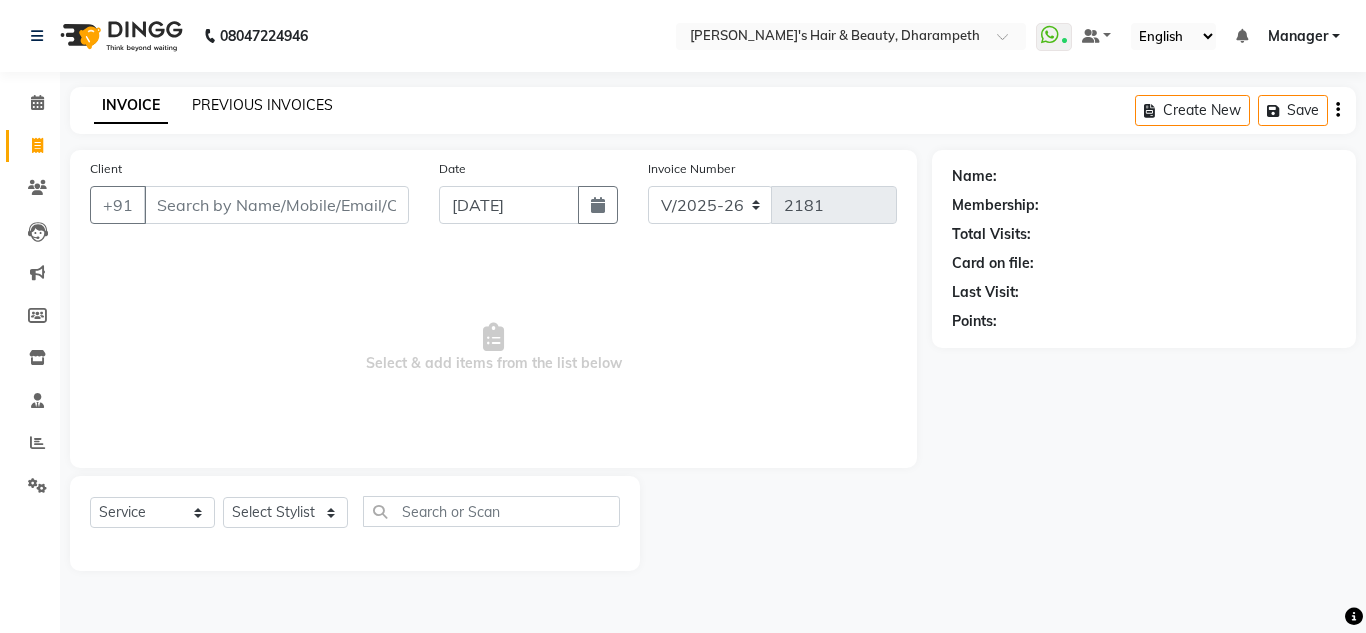 click on "PREVIOUS INVOICES" 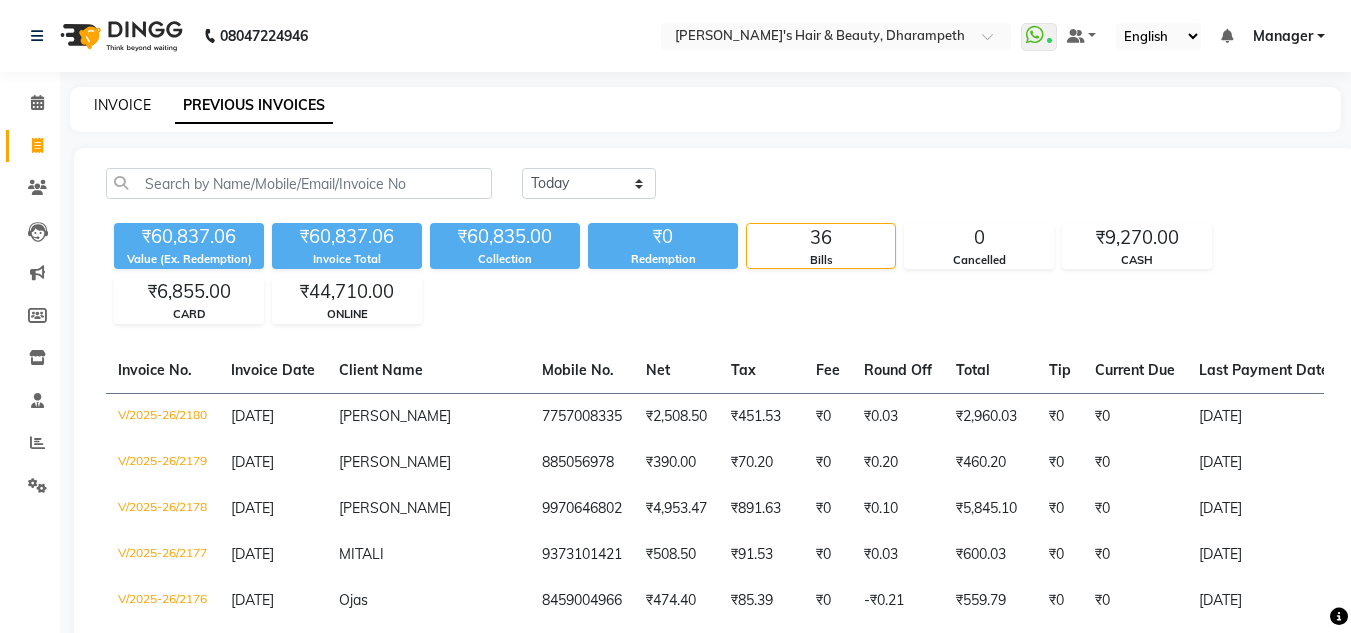 click on "INVOICE" 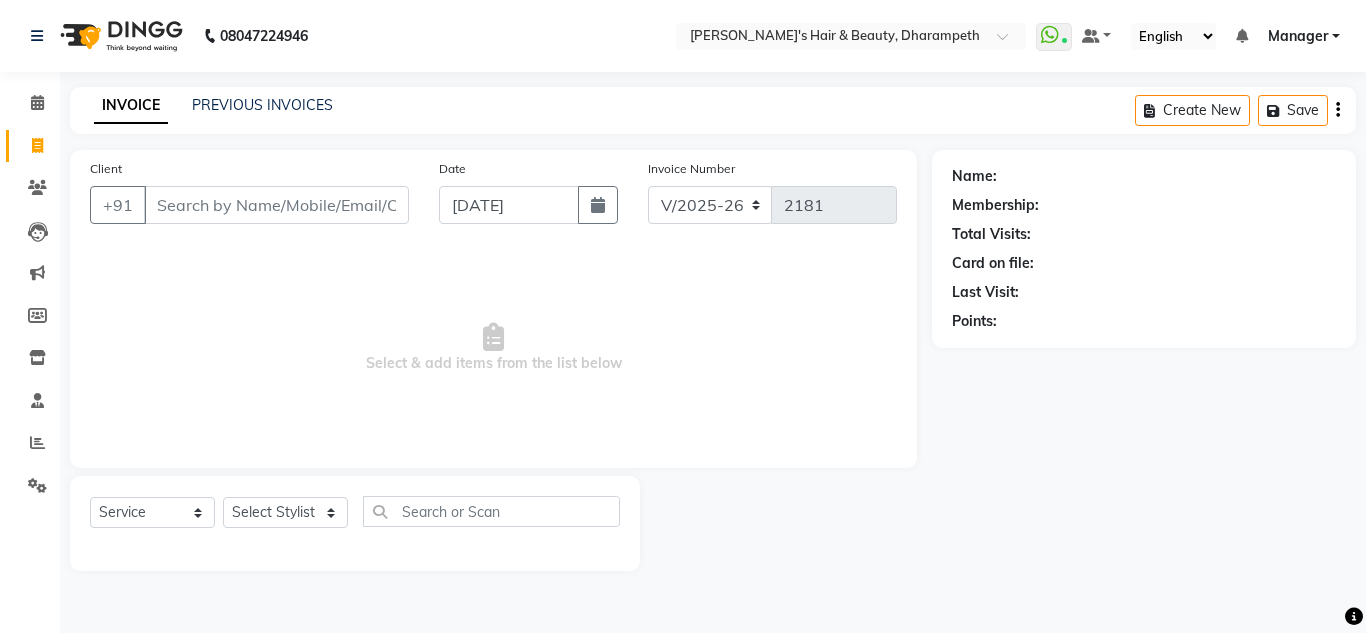click on "Client" at bounding box center (276, 205) 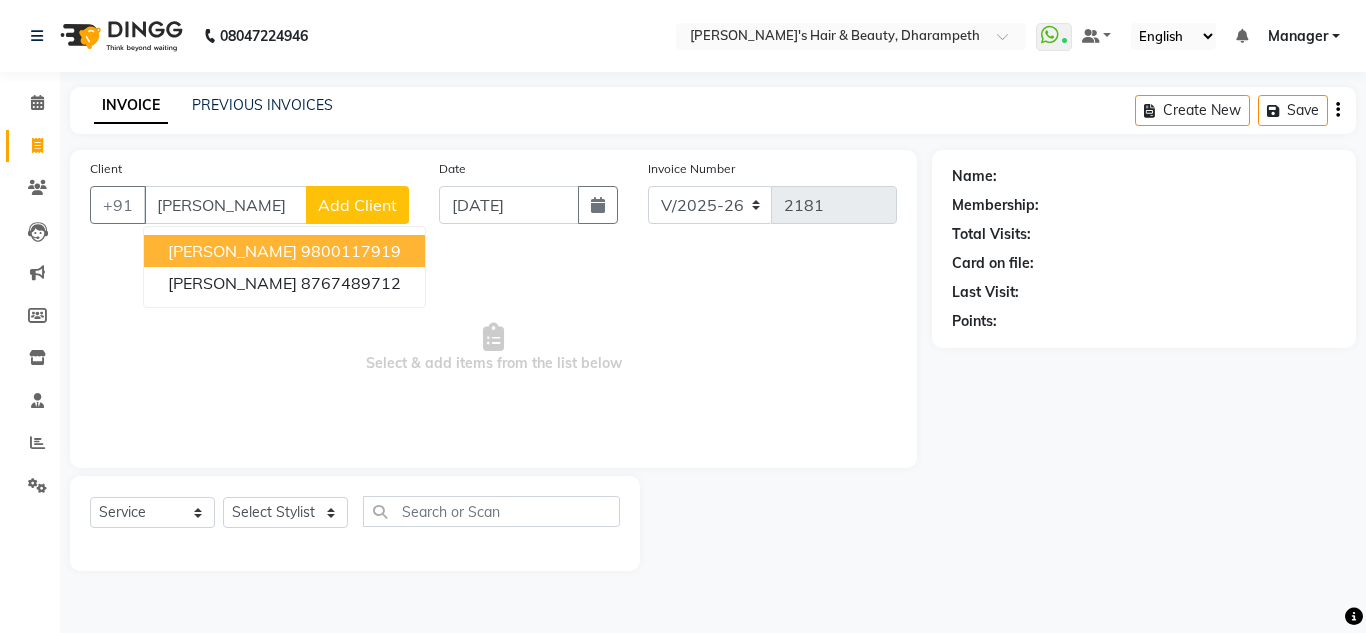 click on "9800117919" at bounding box center [351, 251] 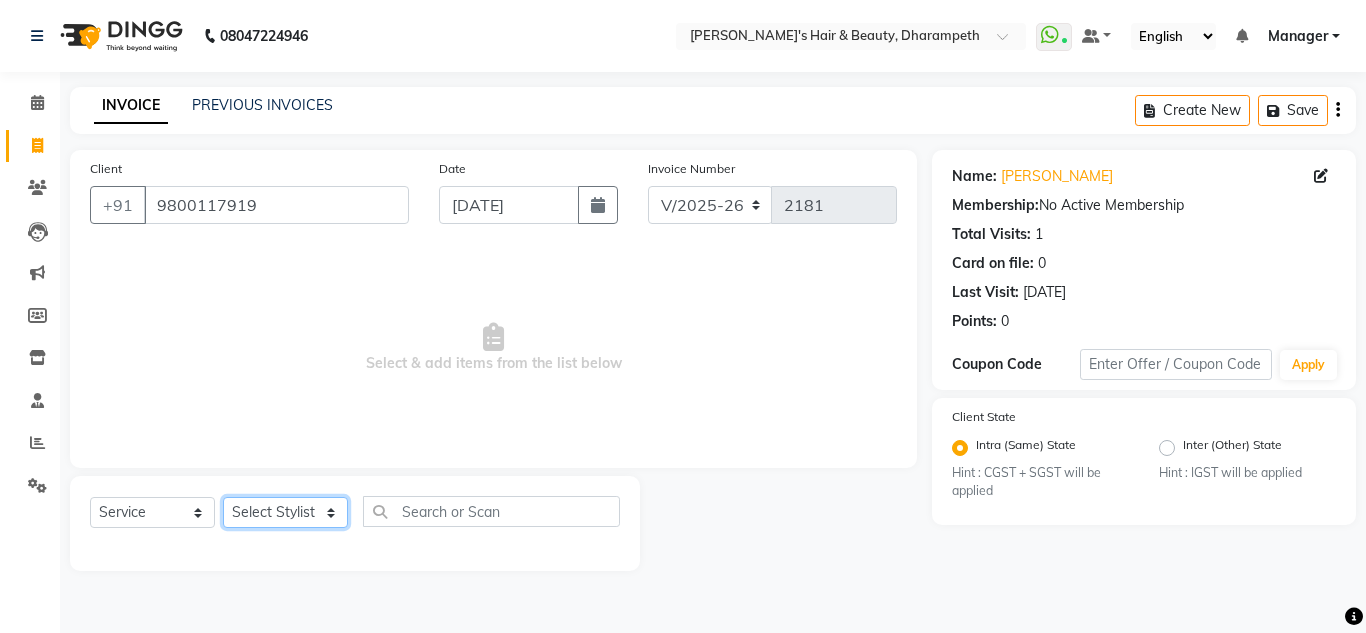 click on "Select Stylist Anuj W [PERSON_NAME] [PERSON_NAME]  Manager [PERSON_NAME] C [PERSON_NAME] S [PERSON_NAME] S Shilpa P Vedant N" 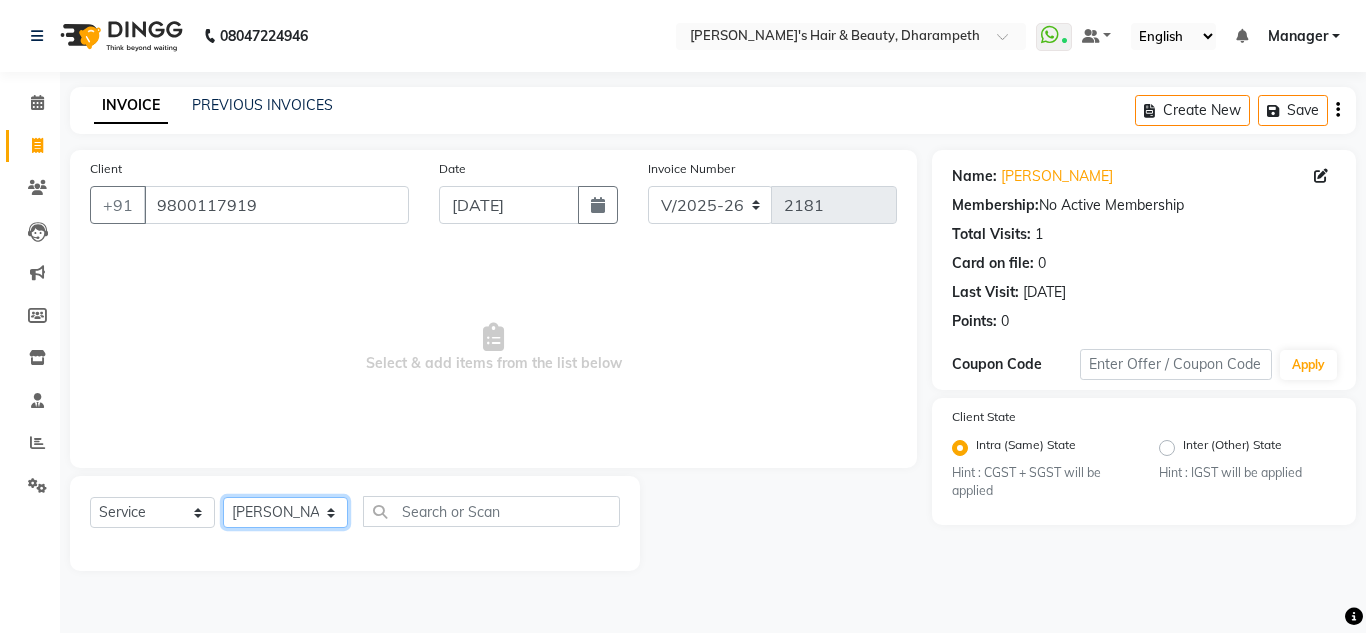 click on "Select Stylist Anuj W [PERSON_NAME] [PERSON_NAME]  Manager [PERSON_NAME] C [PERSON_NAME] S [PERSON_NAME] S Shilpa P Vedant N" 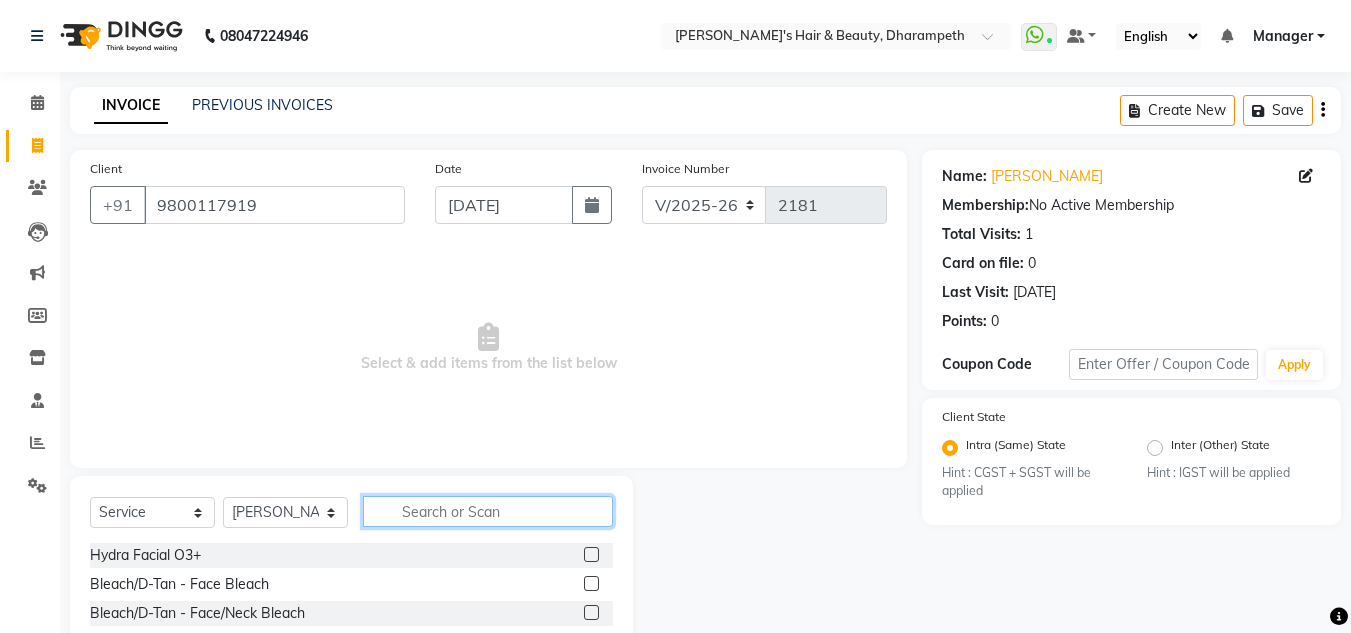 click 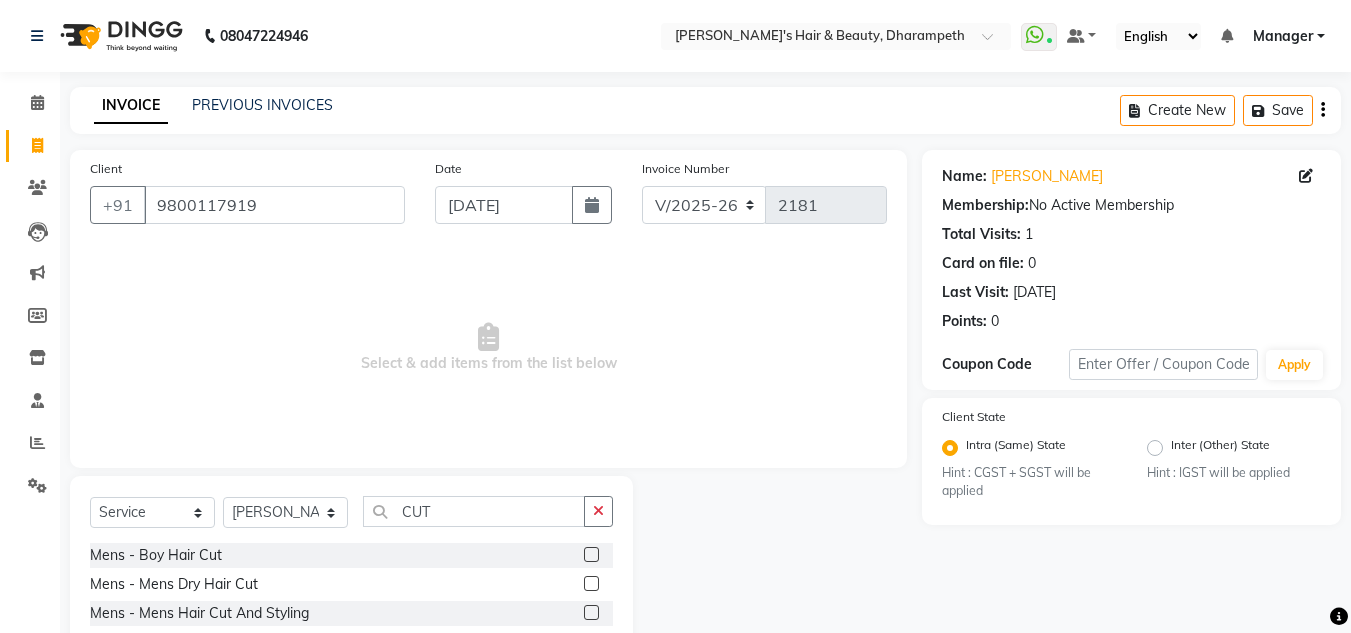 click 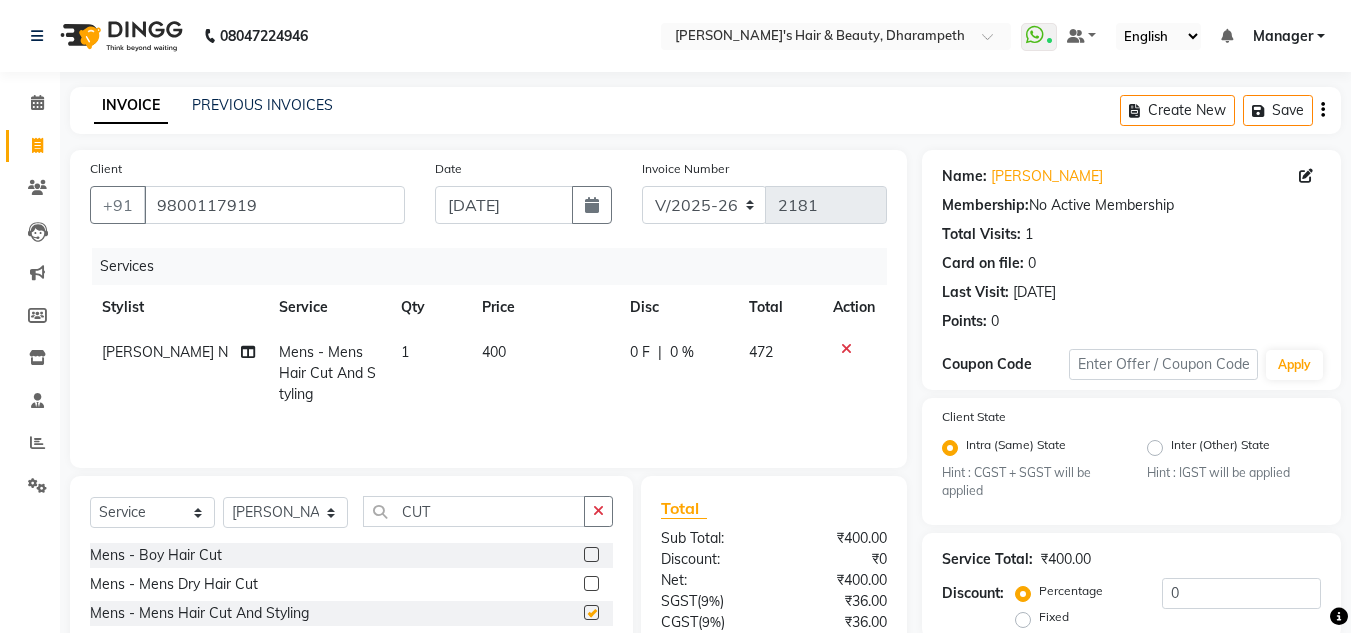 click 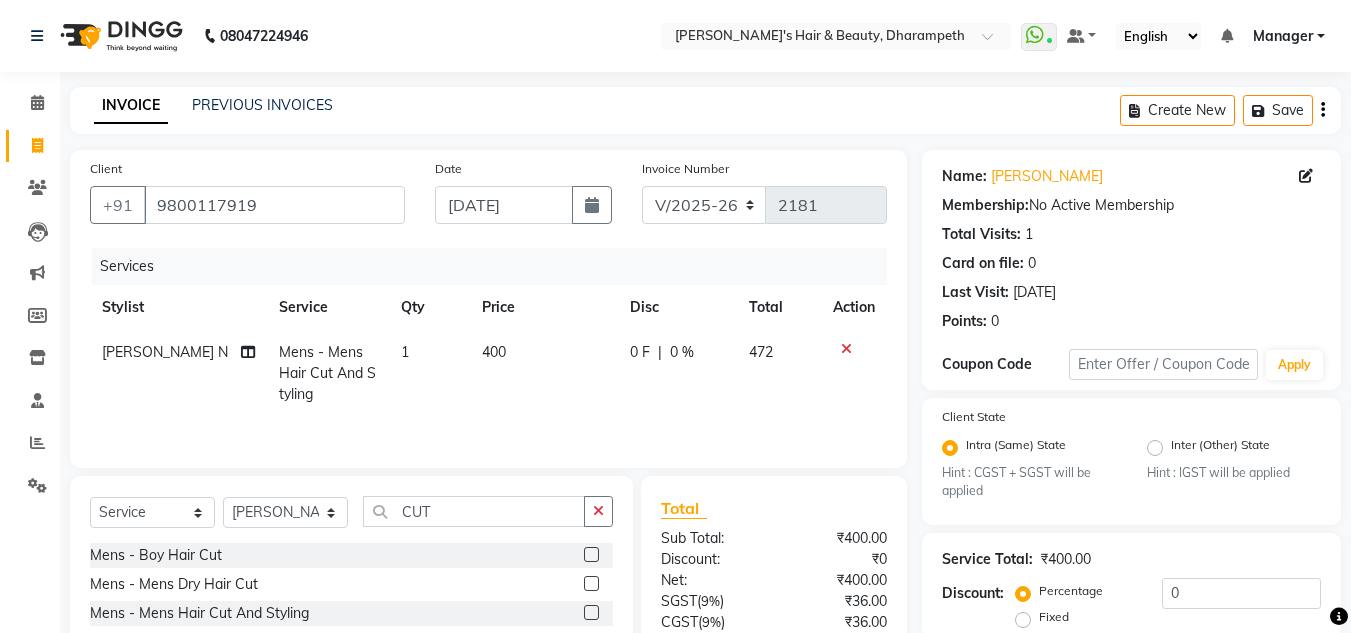 click on "400" 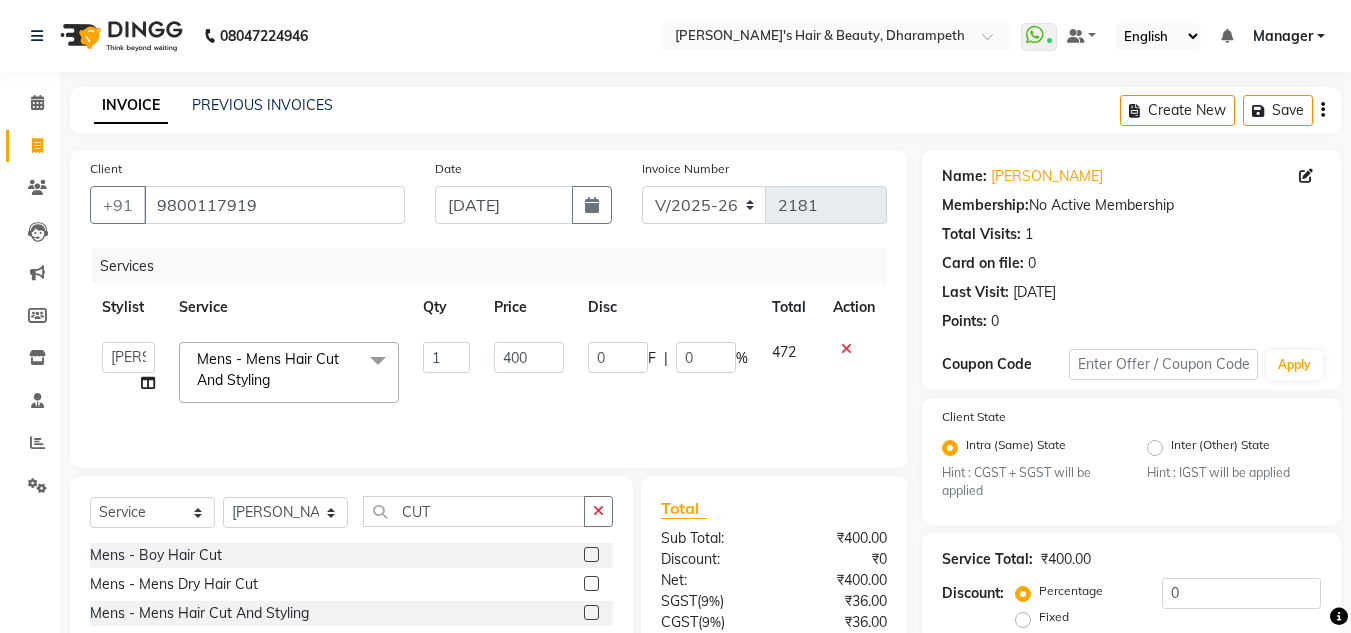 click on "400" 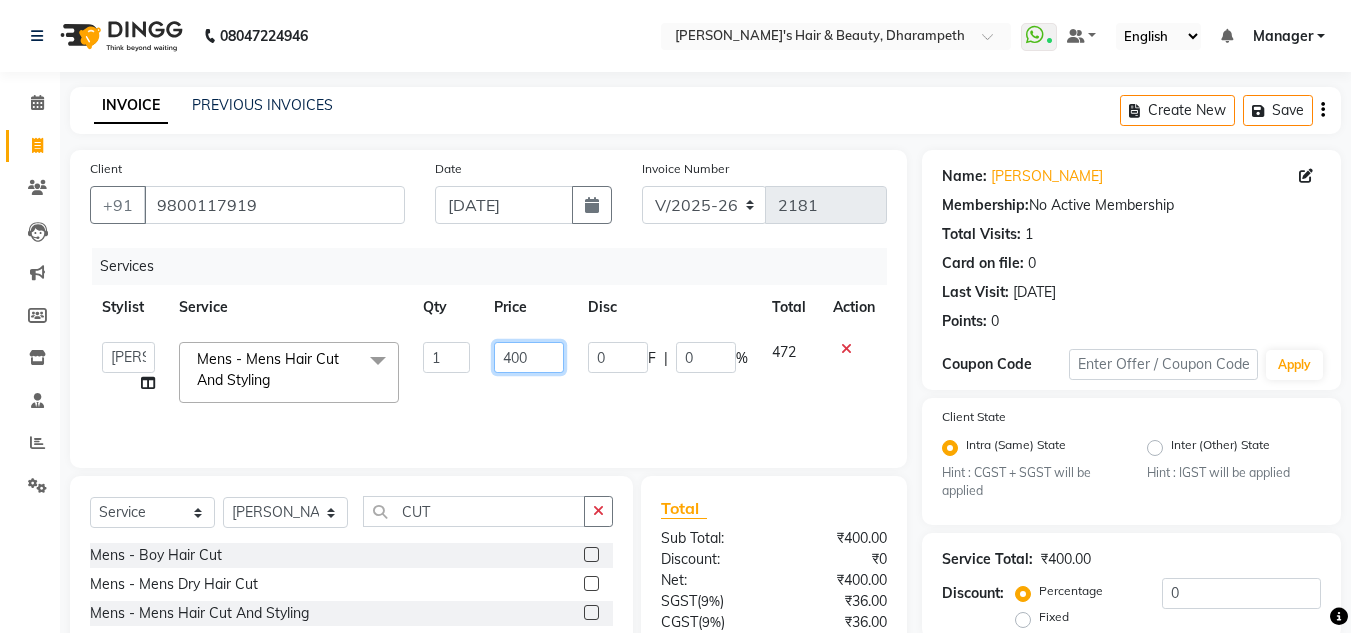 click on "400" 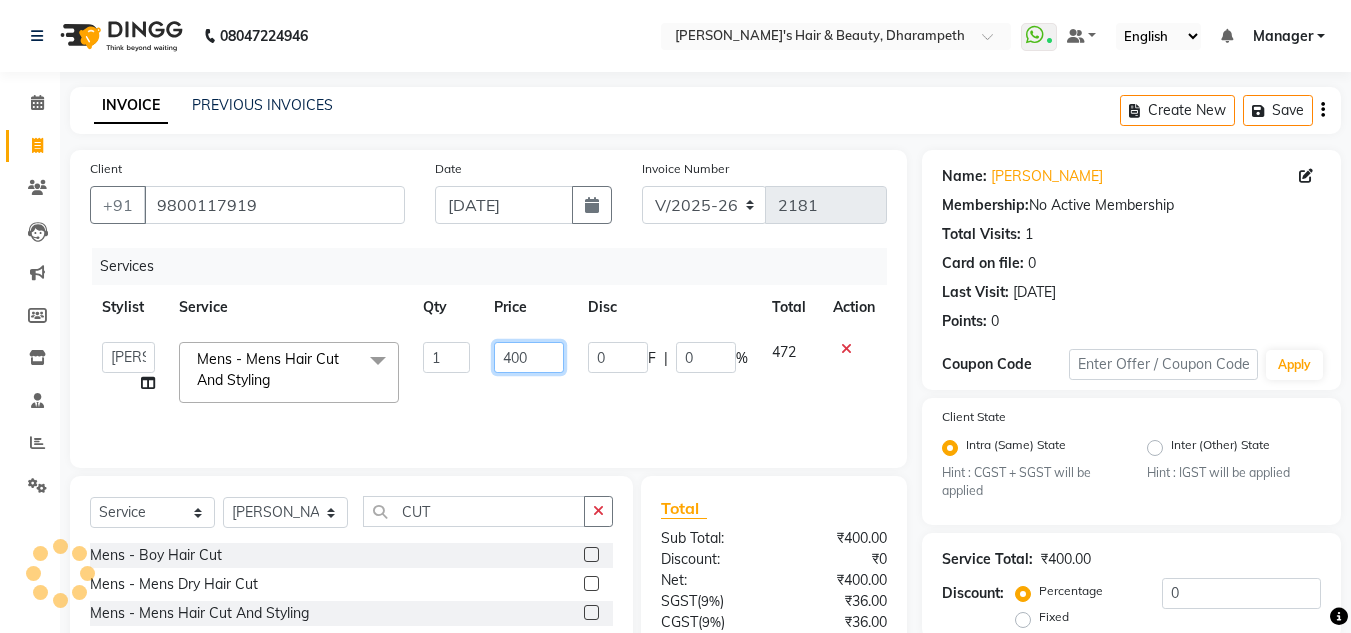 click on "400" 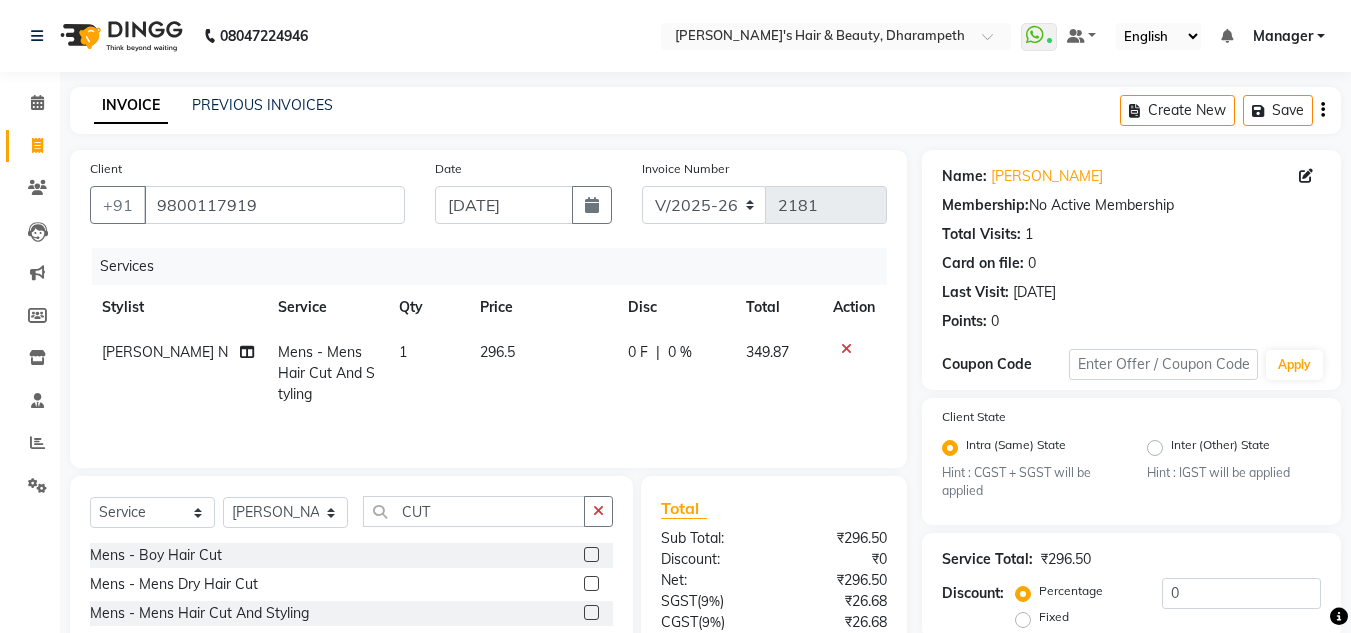 click on "349.87" 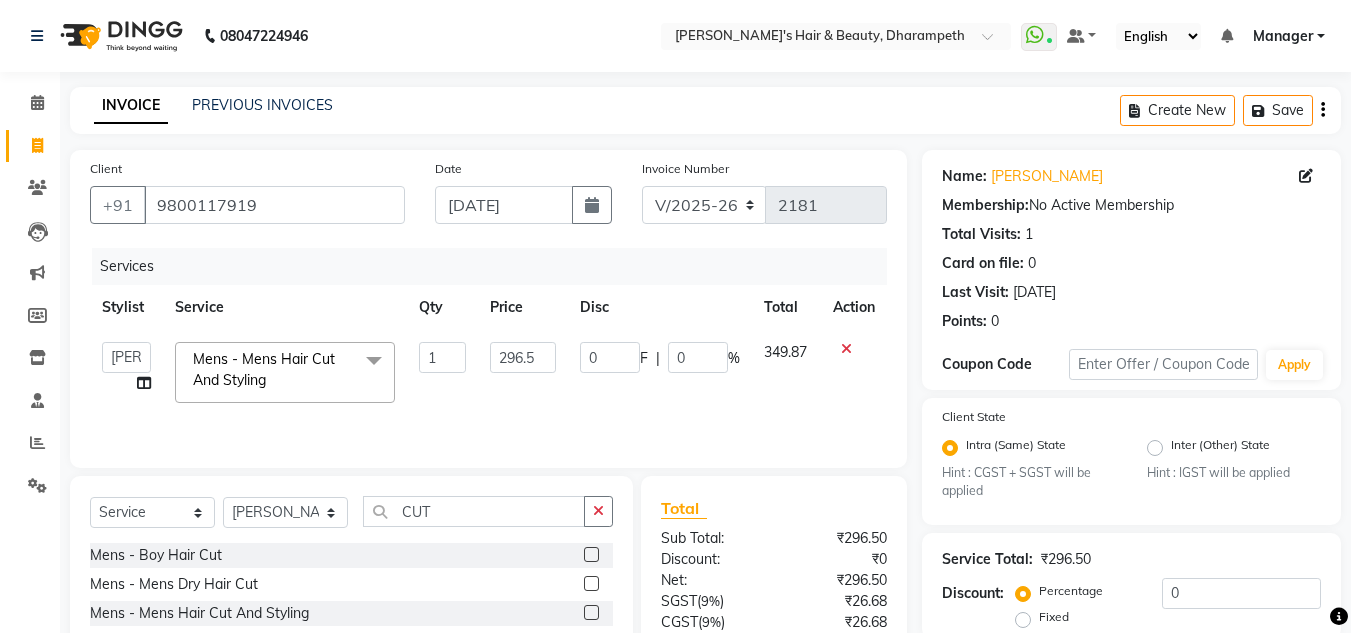 scroll, scrollTop: 188, scrollLeft: 0, axis: vertical 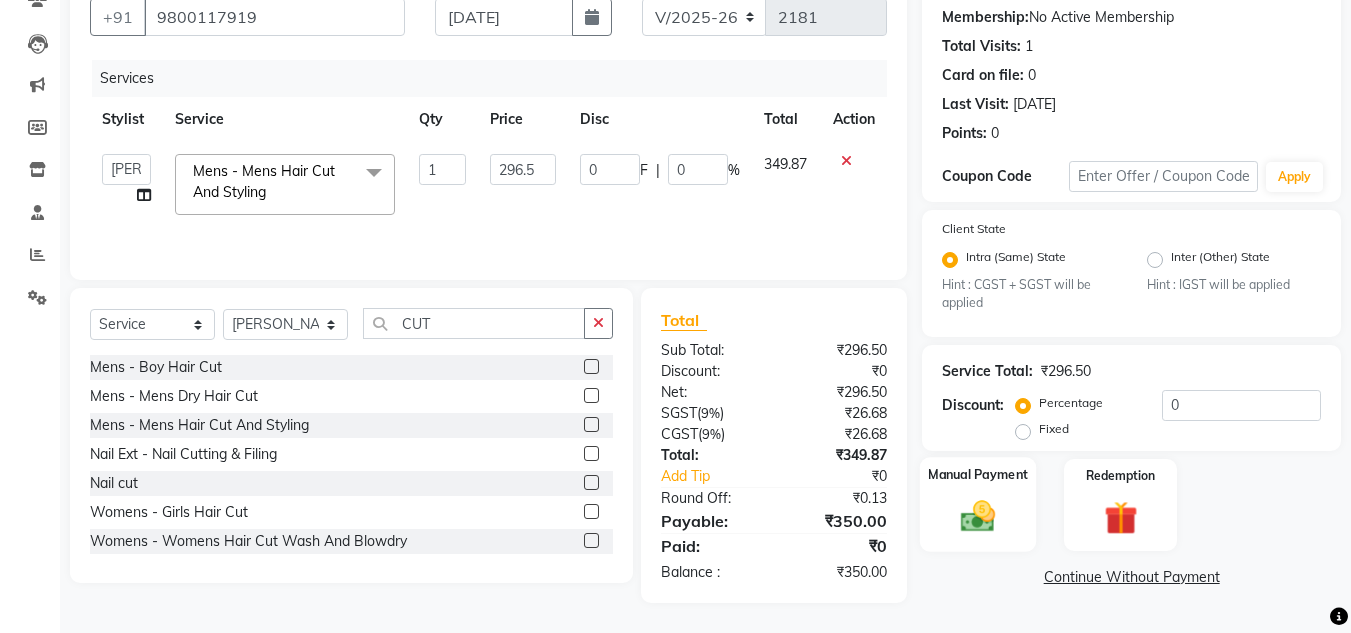click 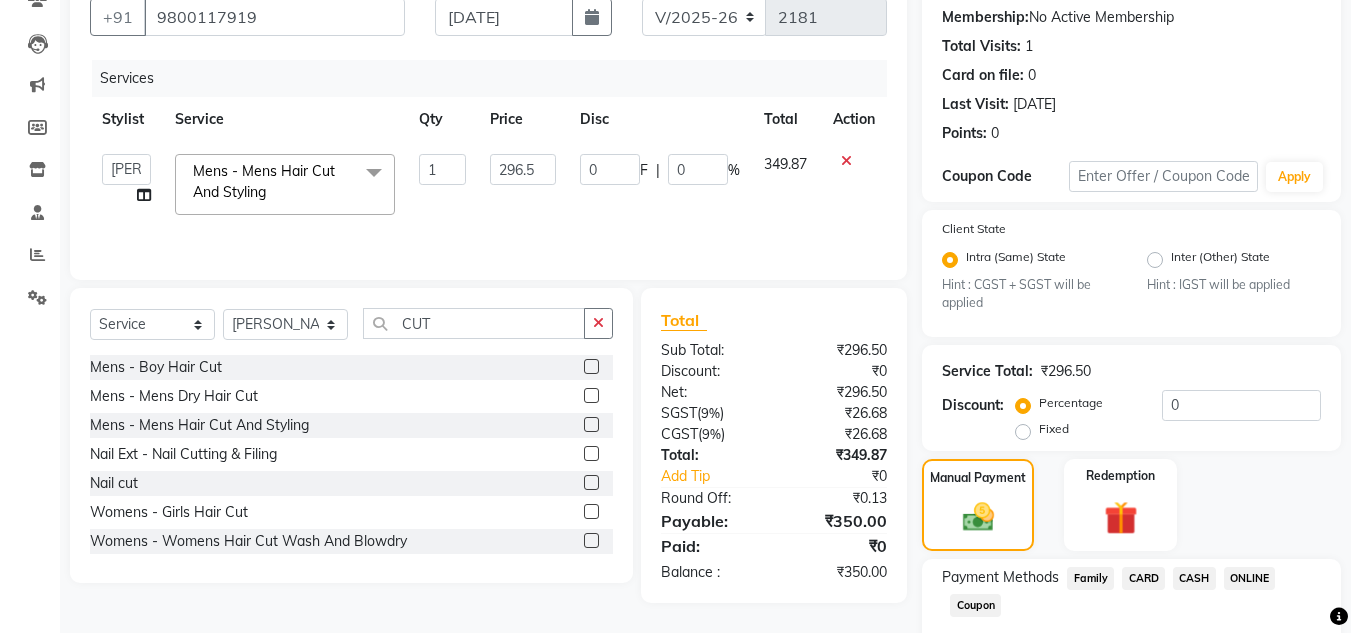 click on "CASH" 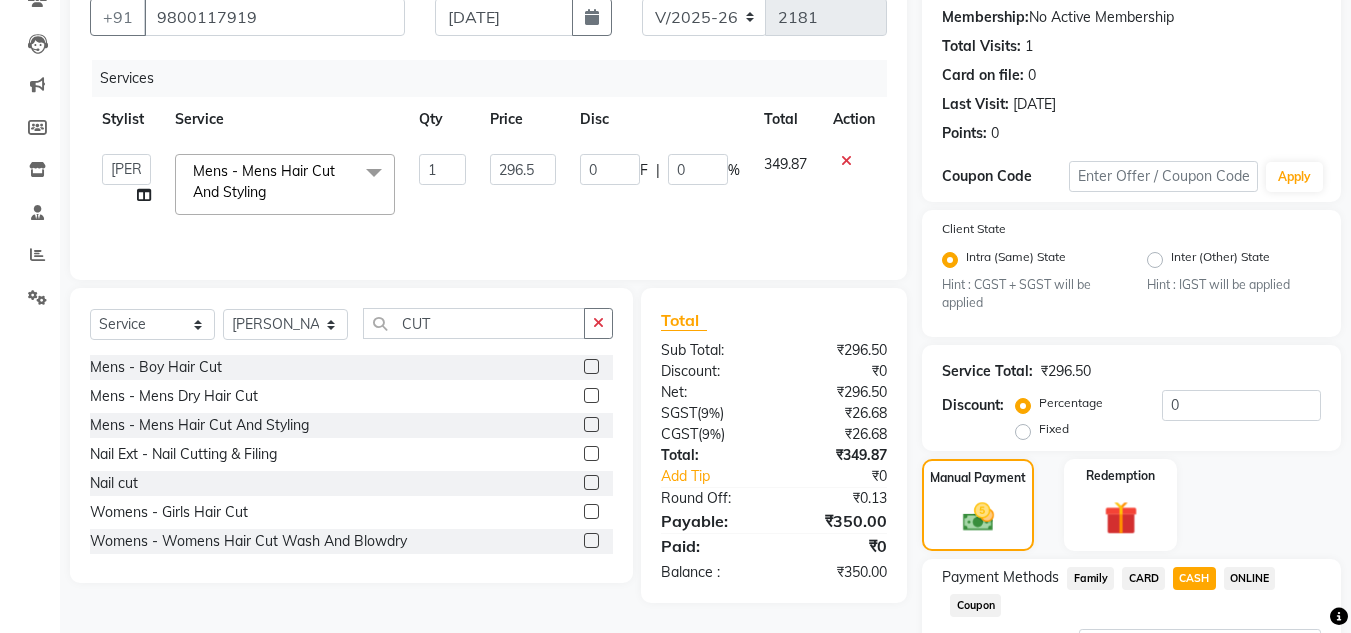 scroll, scrollTop: 361, scrollLeft: 0, axis: vertical 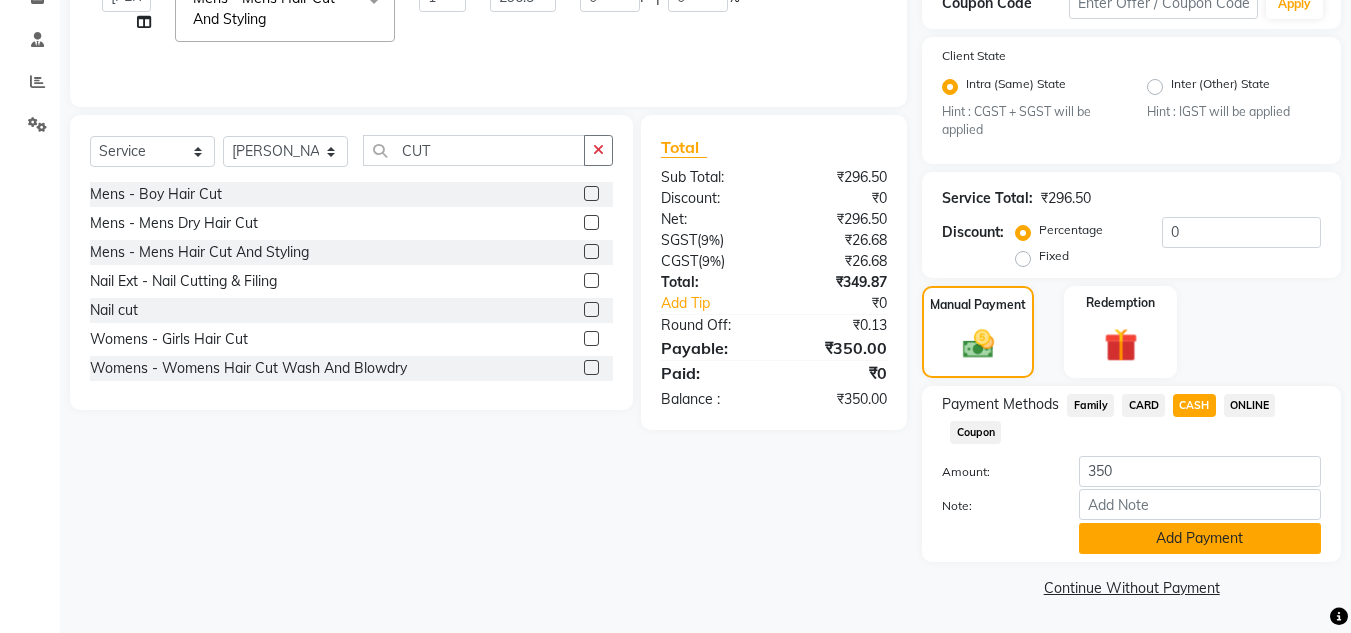 click on "Add Payment" 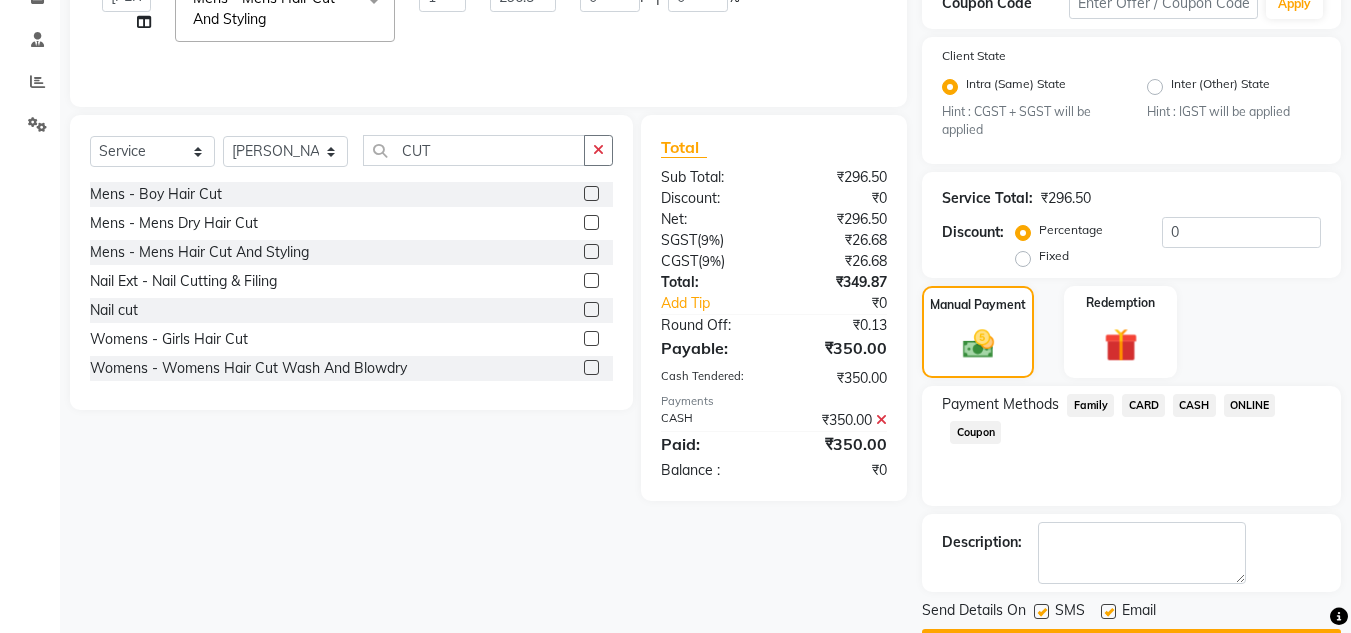 scroll, scrollTop: 418, scrollLeft: 0, axis: vertical 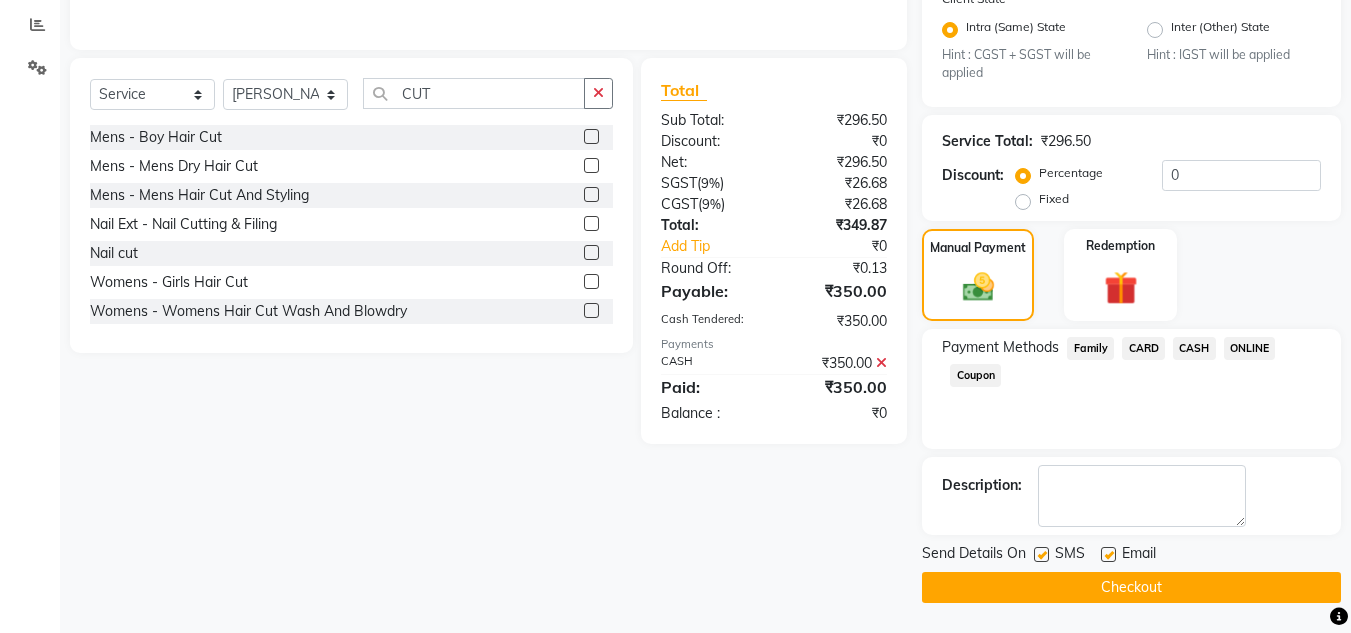 click on "Checkout" 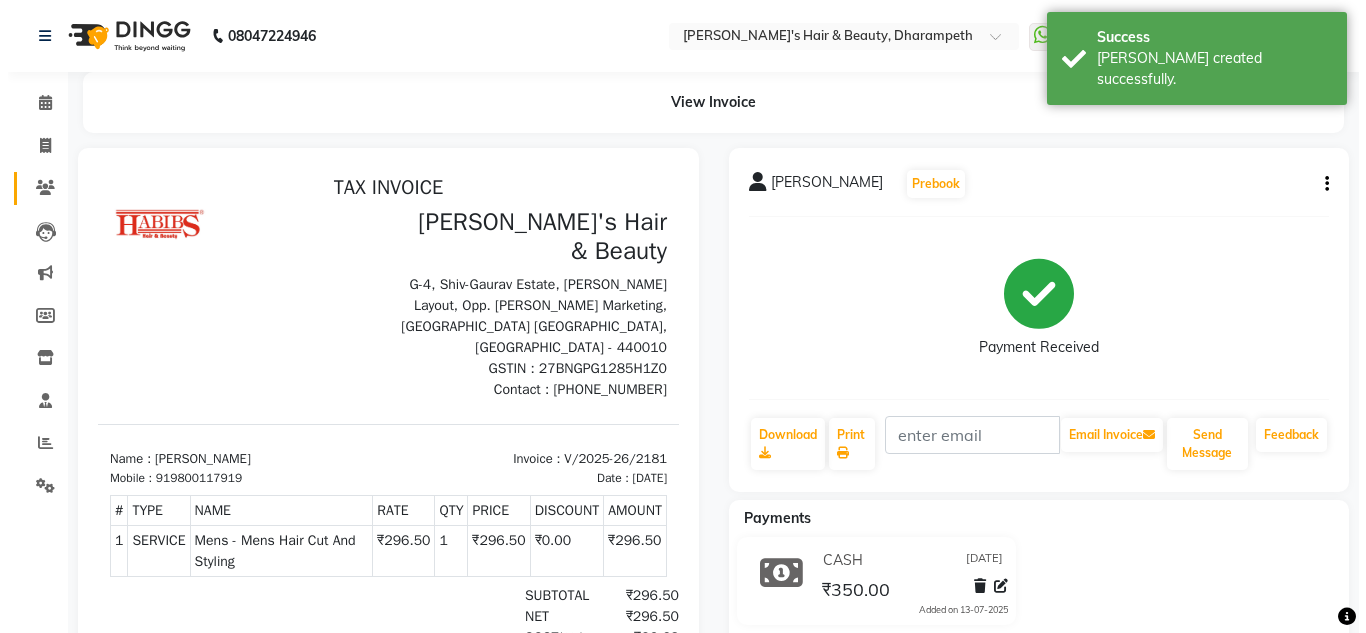 scroll, scrollTop: 0, scrollLeft: 0, axis: both 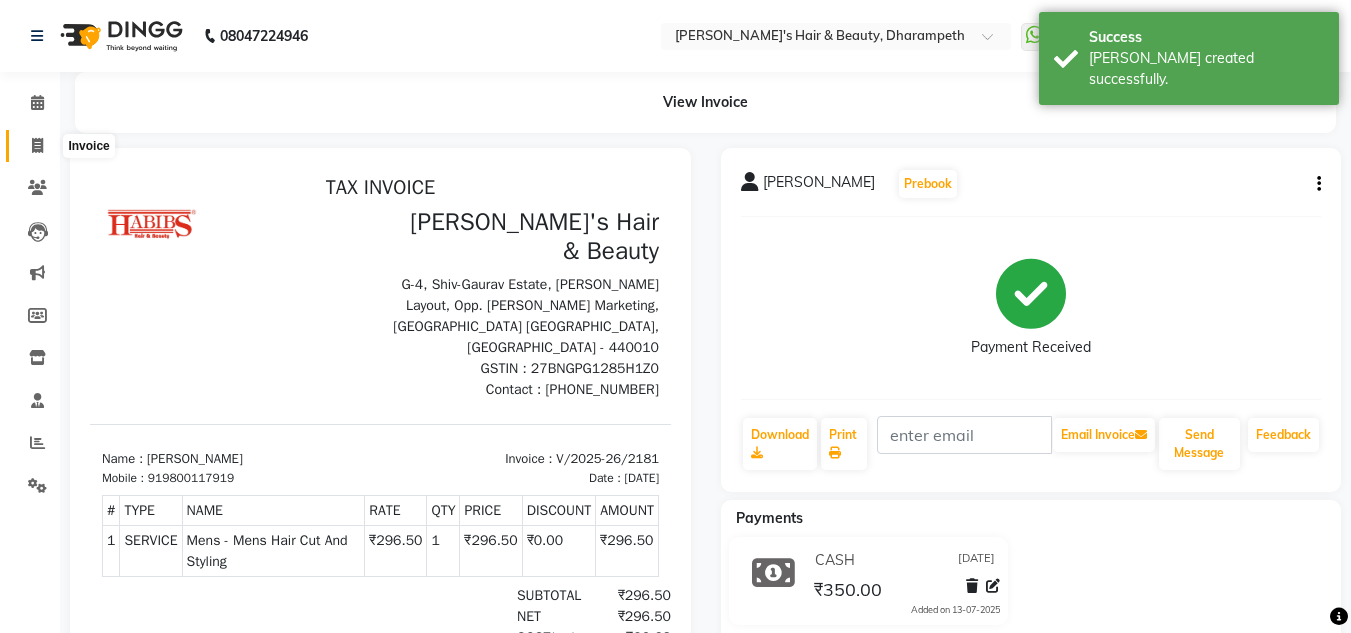 click 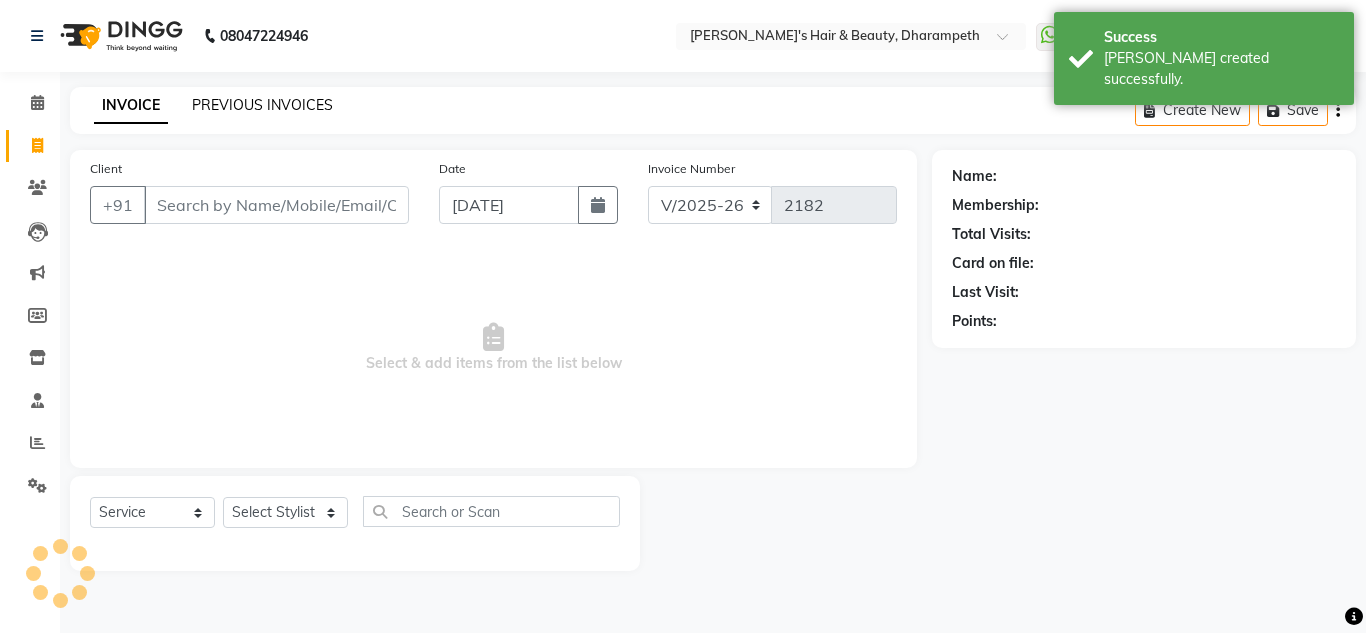 click on "PREVIOUS INVOICES" 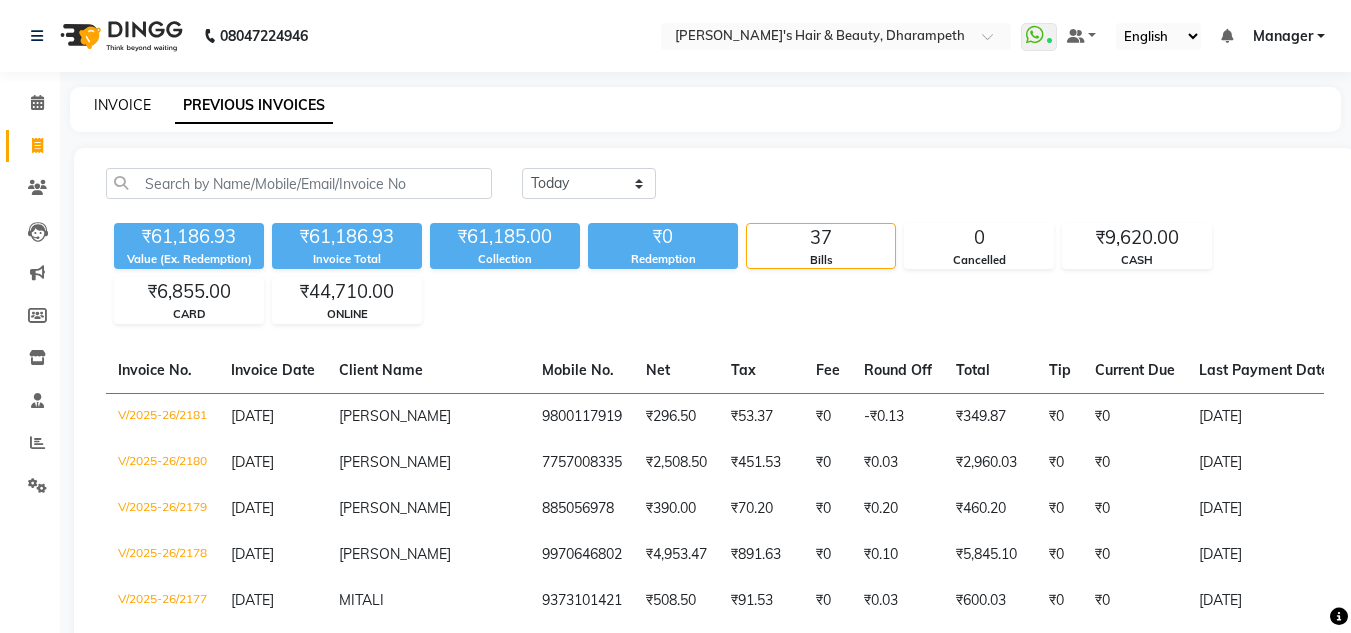 click on "INVOICE" 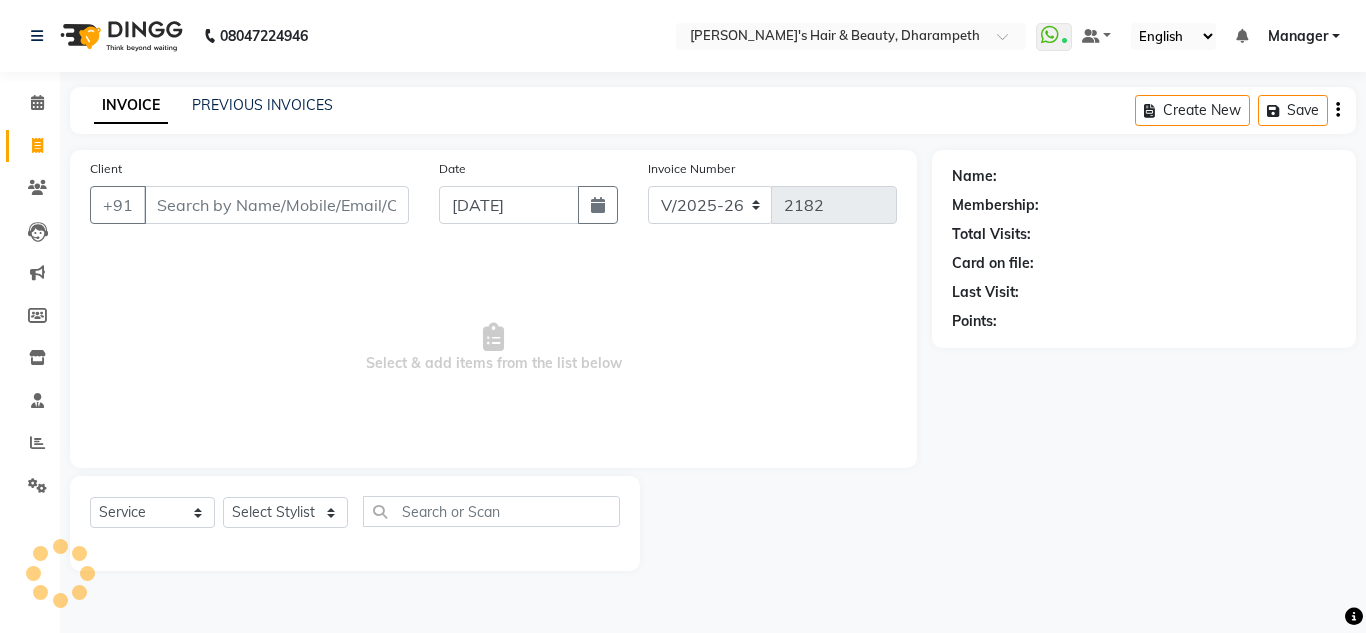 click on "Client" at bounding box center [276, 205] 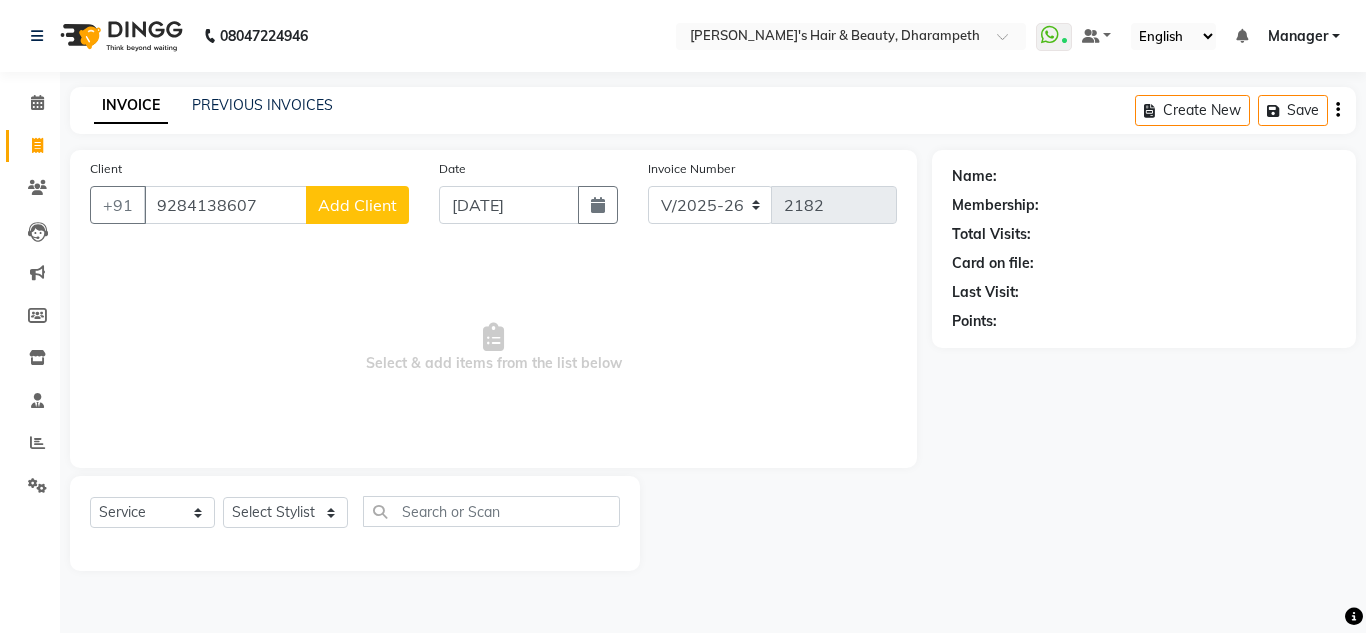 click on "Add Client" 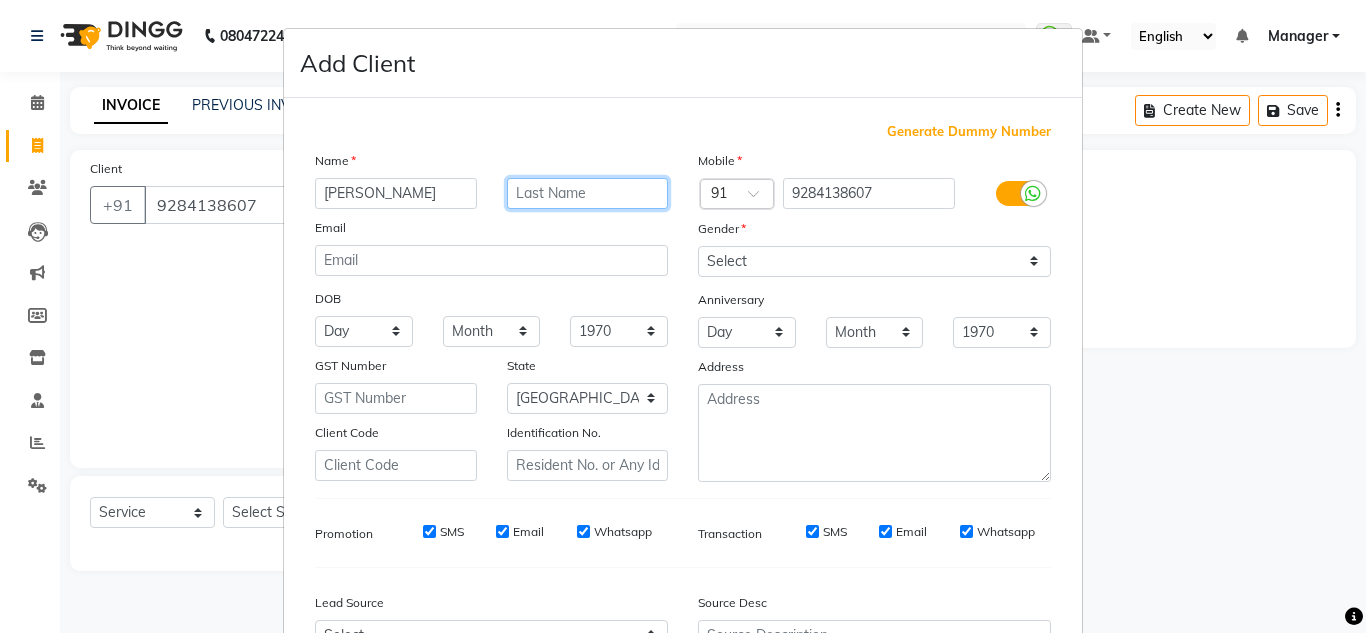 click at bounding box center (588, 193) 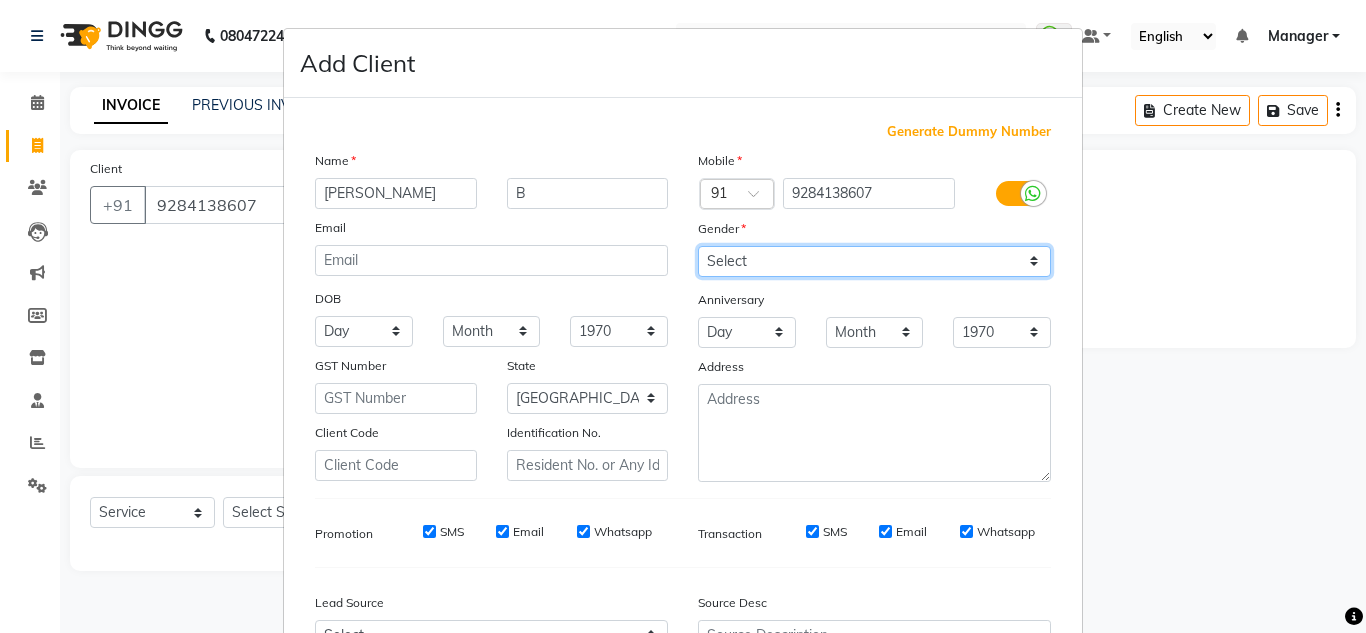 click on "Select [DEMOGRAPHIC_DATA] [DEMOGRAPHIC_DATA] Other Prefer Not To Say" at bounding box center [874, 261] 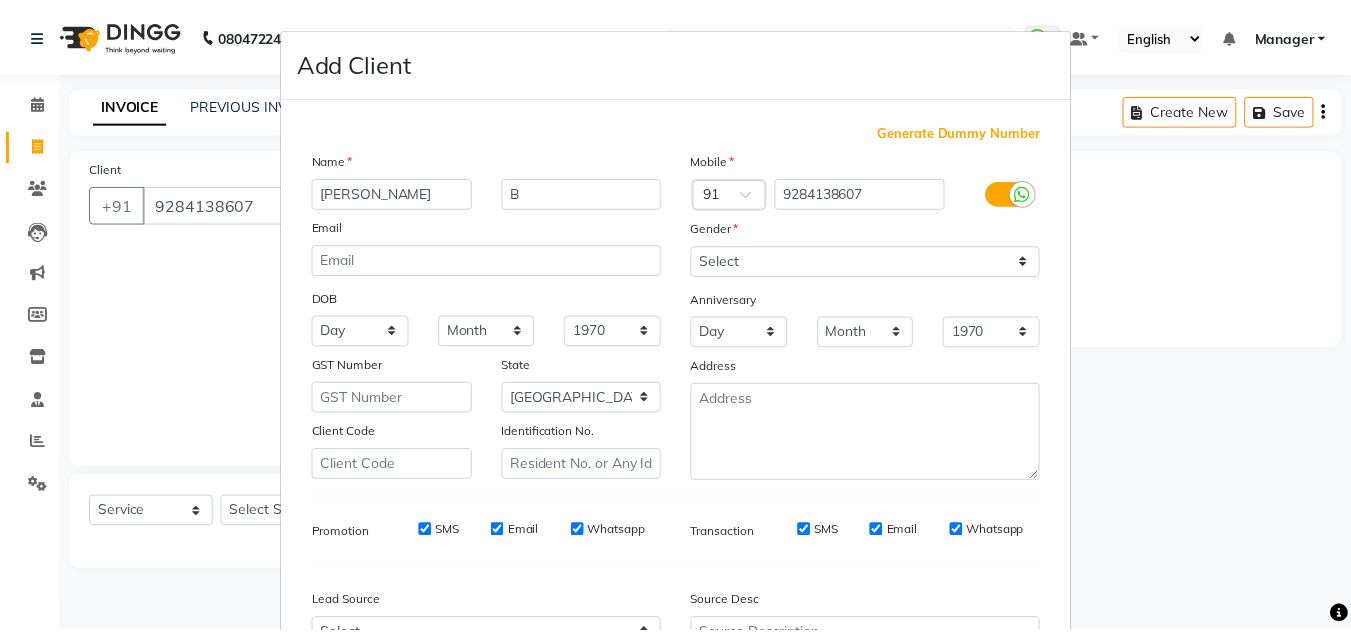 scroll, scrollTop: 216, scrollLeft: 0, axis: vertical 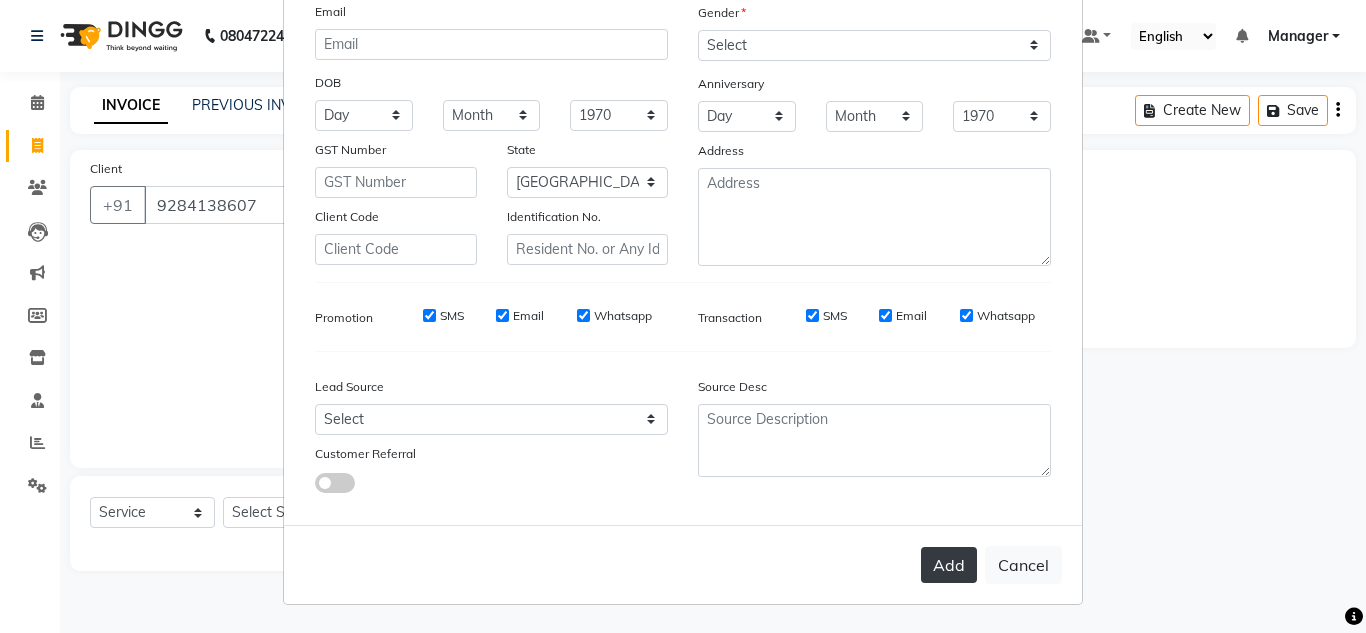 click on "Add" at bounding box center [949, 565] 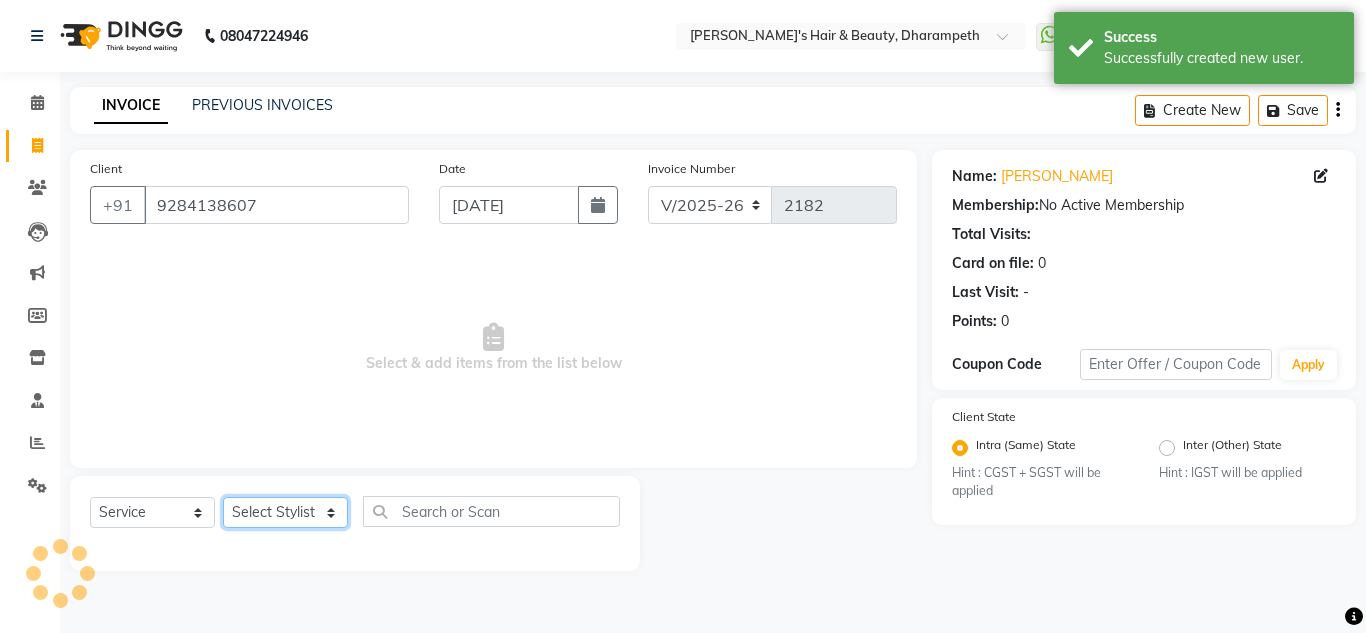 click on "Select Stylist Anuj W [PERSON_NAME] [PERSON_NAME]  Manager [PERSON_NAME] C [PERSON_NAME] S [PERSON_NAME] S Shilpa P Vedant N" 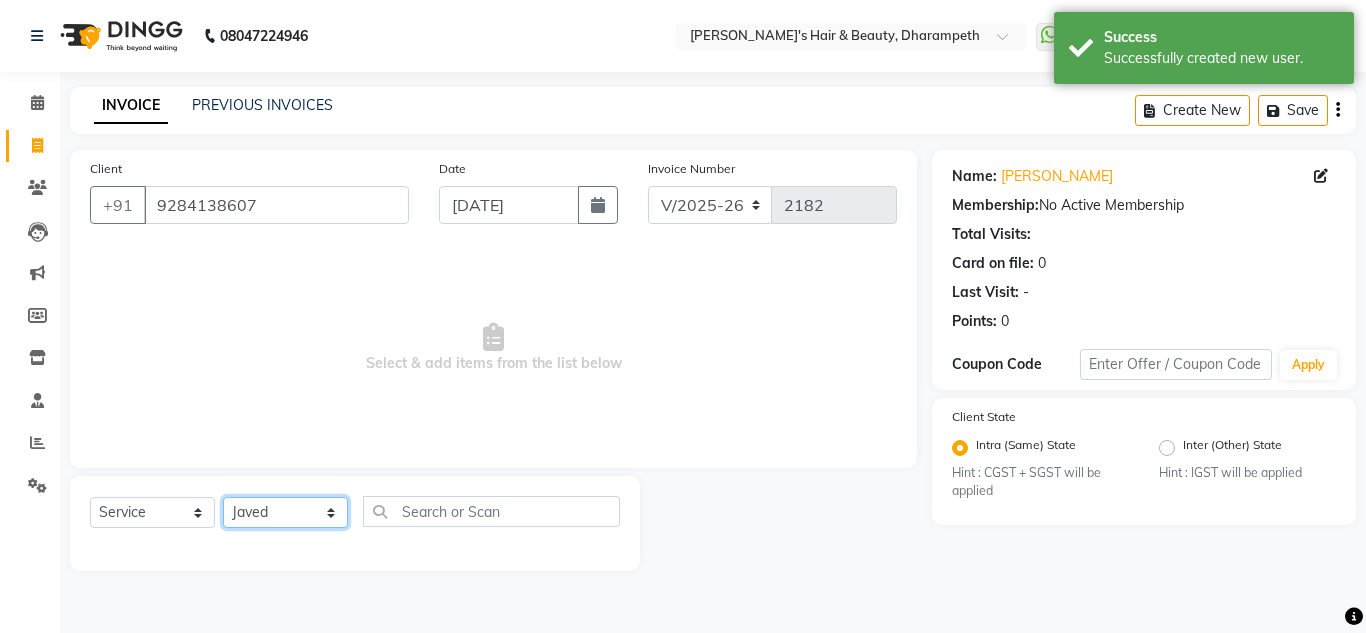 click on "Select Stylist Anuj W [PERSON_NAME] [PERSON_NAME]  Manager [PERSON_NAME] C [PERSON_NAME] S [PERSON_NAME] S Shilpa P Vedant N" 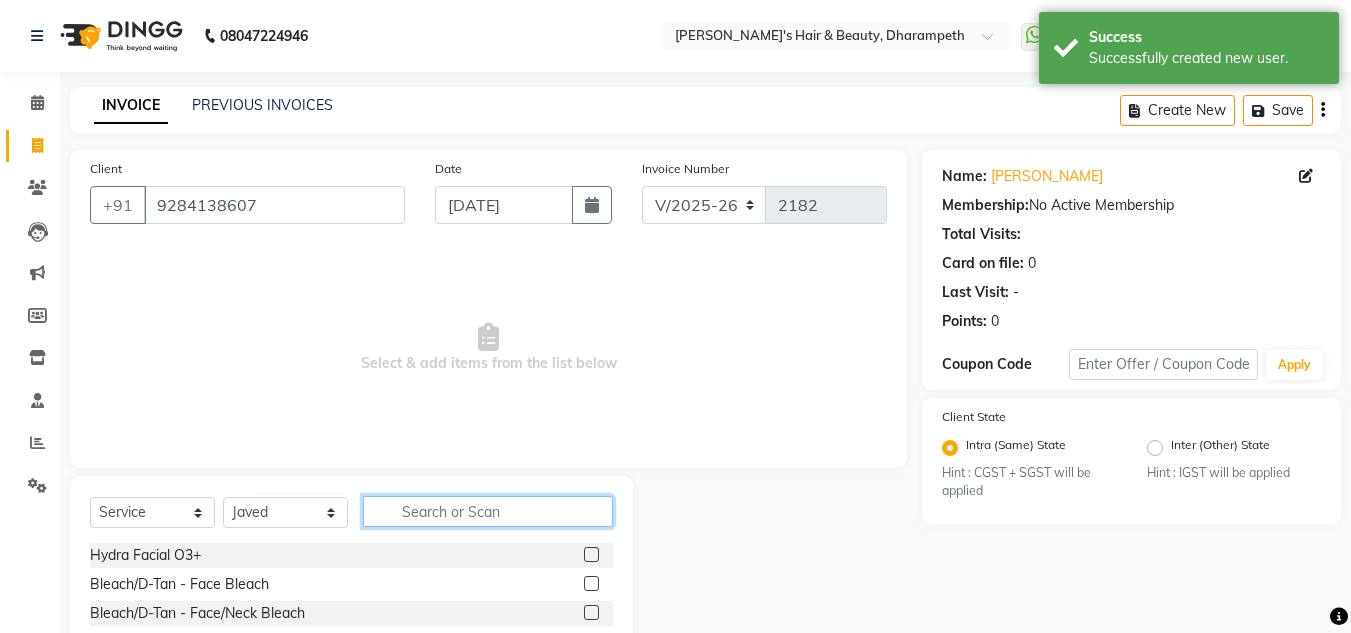 click 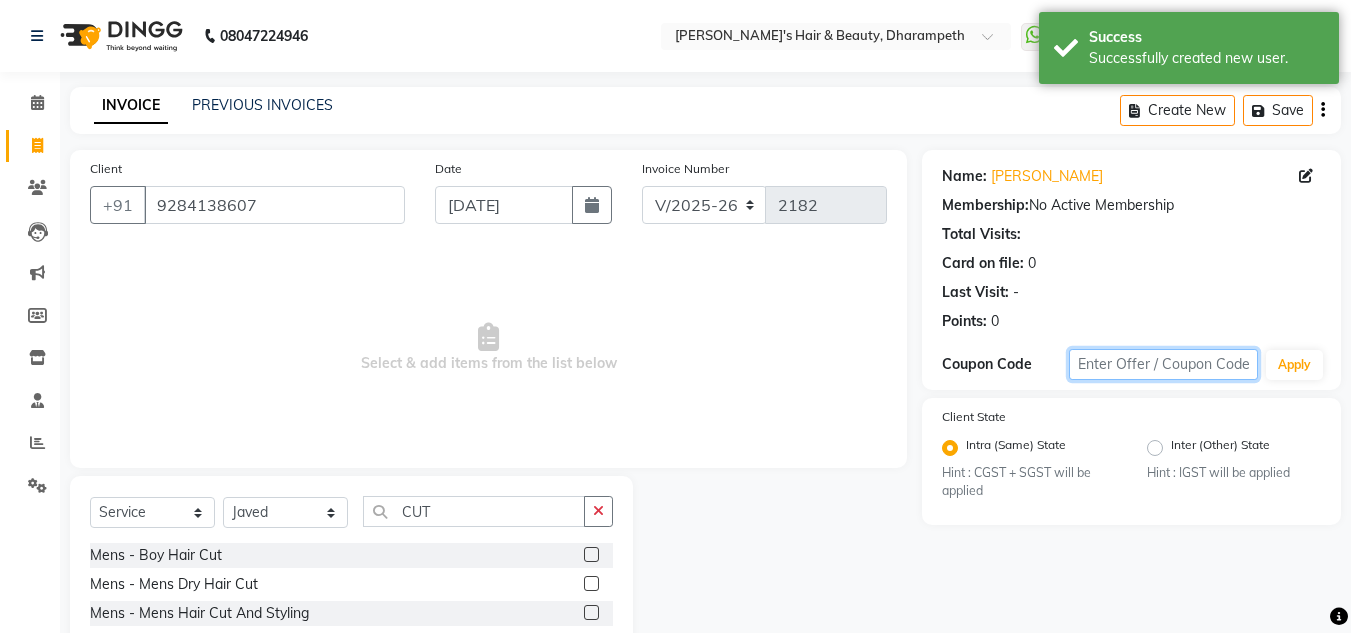 drag, startPoint x: 1257, startPoint y: 365, endPoint x: 1365, endPoint y: 199, distance: 198.0404 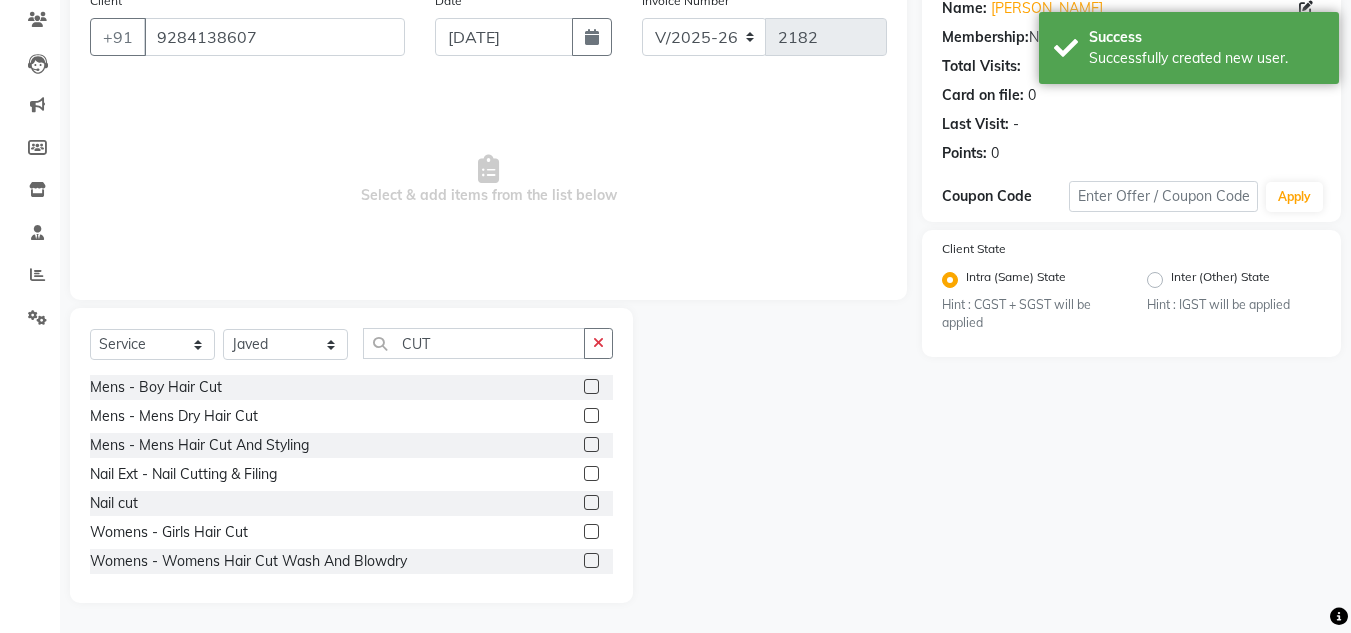 click 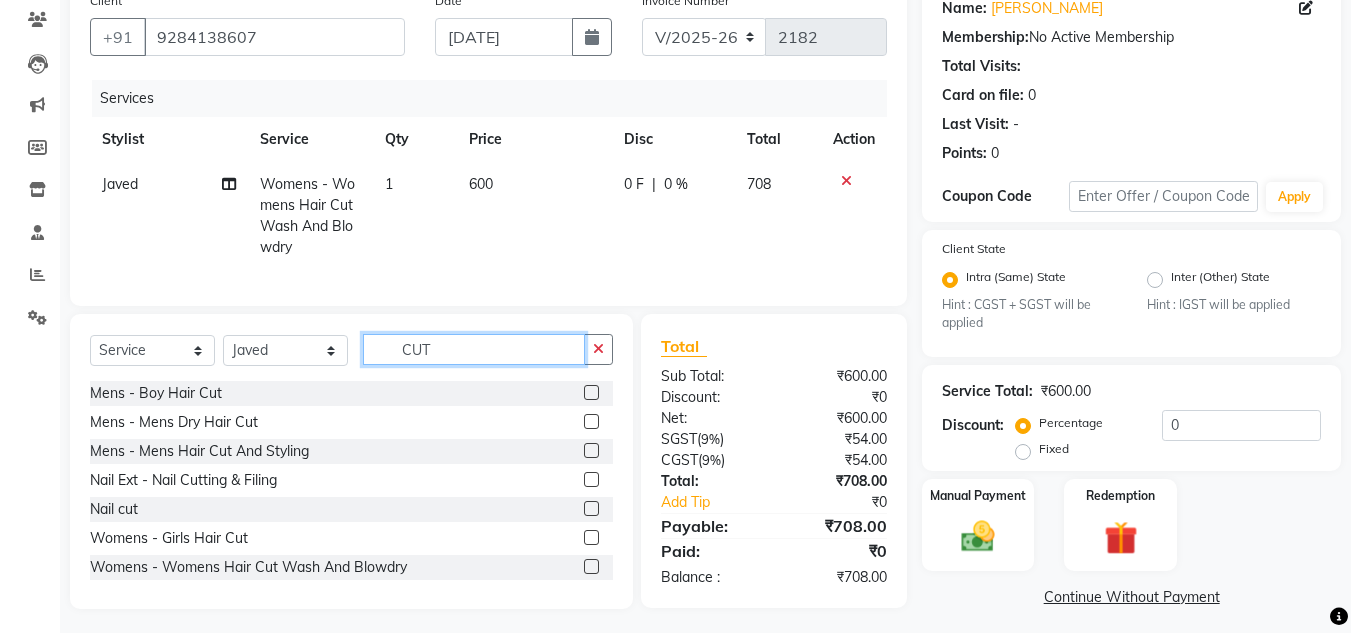 click on "CUT" 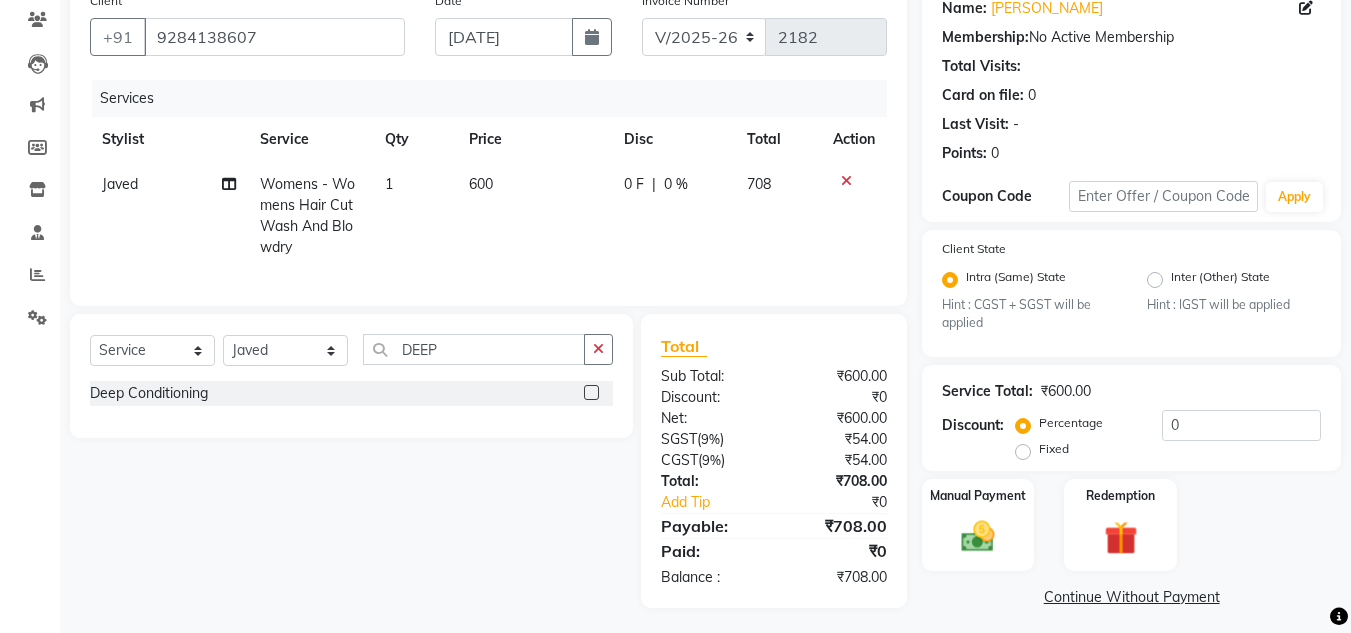 click 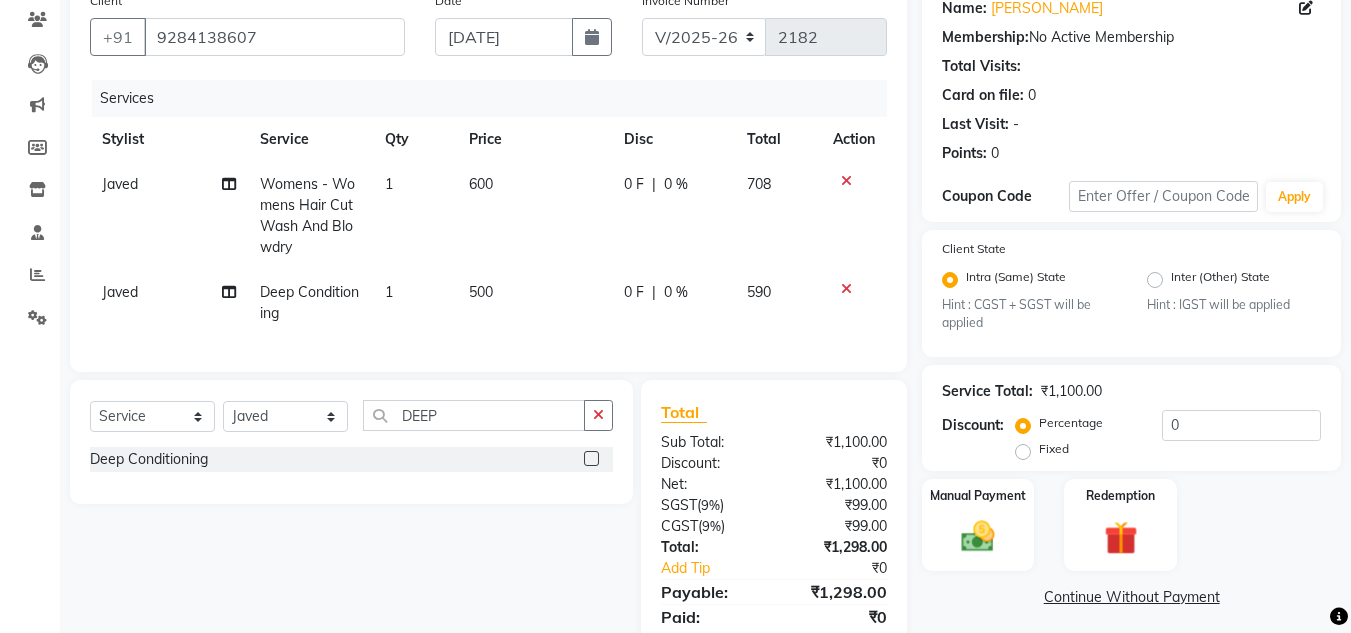 click on "500" 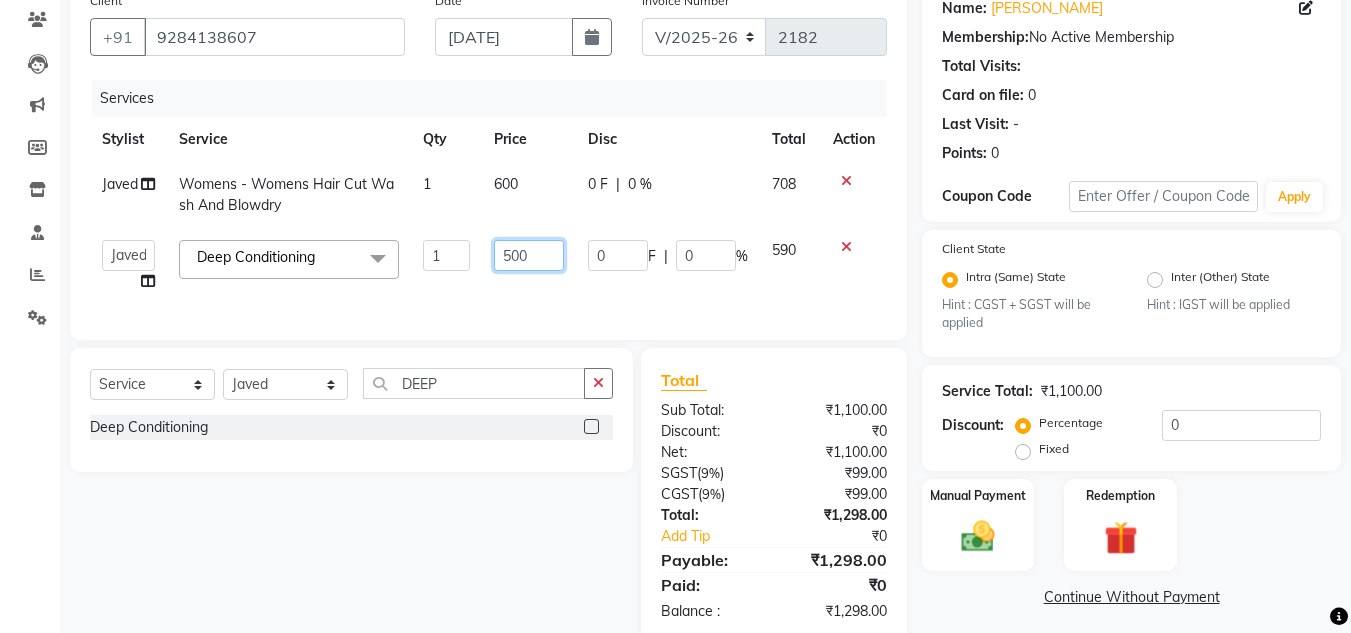 drag, startPoint x: 543, startPoint y: 257, endPoint x: 381, endPoint y: 260, distance: 162.02777 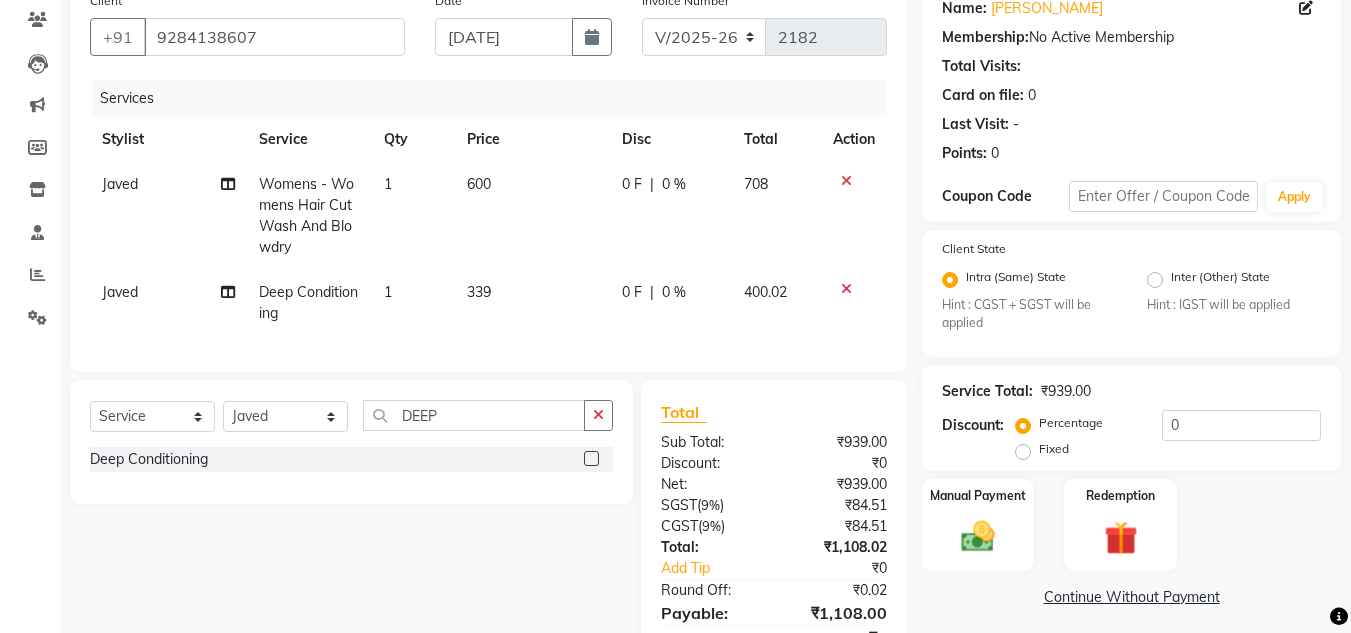 click on "Javed  Womens - Womens  Hair Cut Wash And Blowdry 1 600 0 F | 0 % 708 Javed  Deep Conditioning  1 339 0 F | 0 % 400.02" 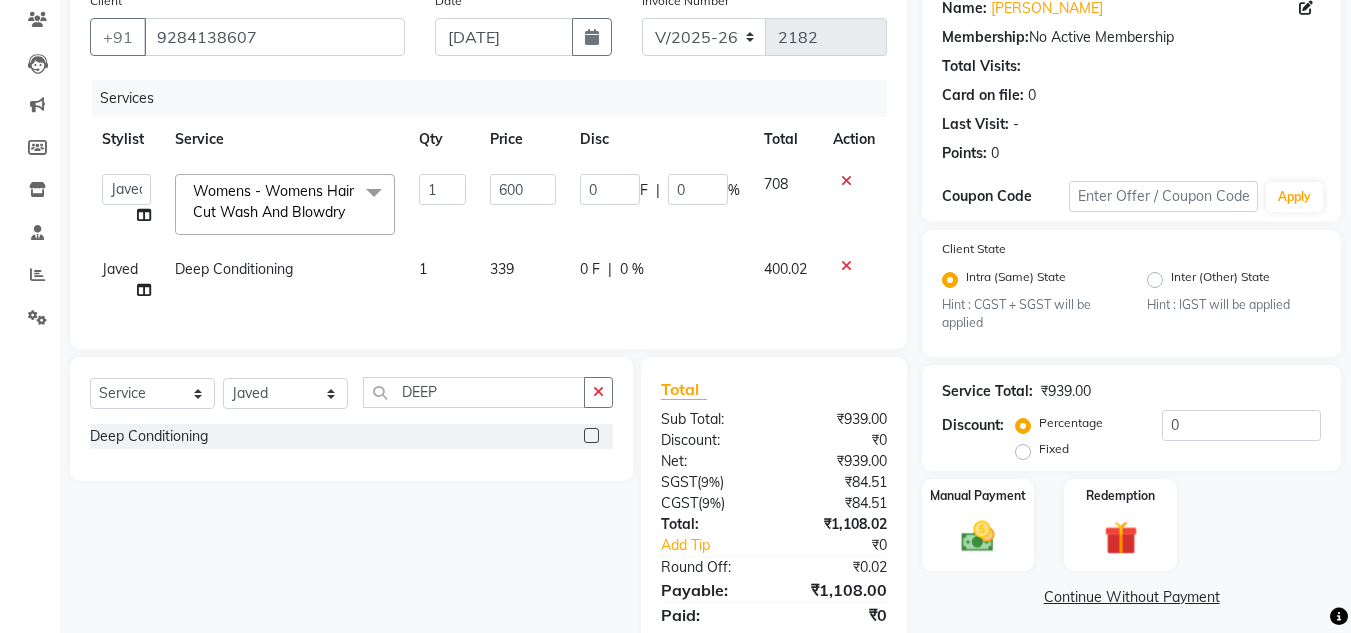 click on "1" 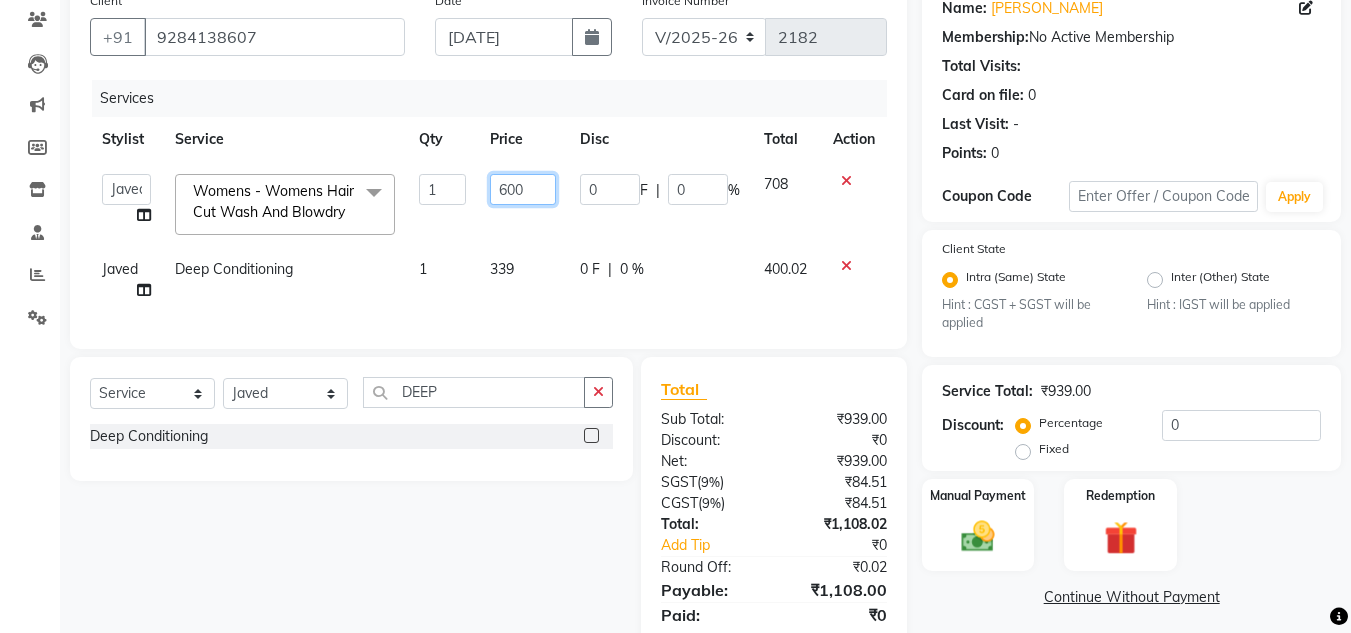 click on "600" 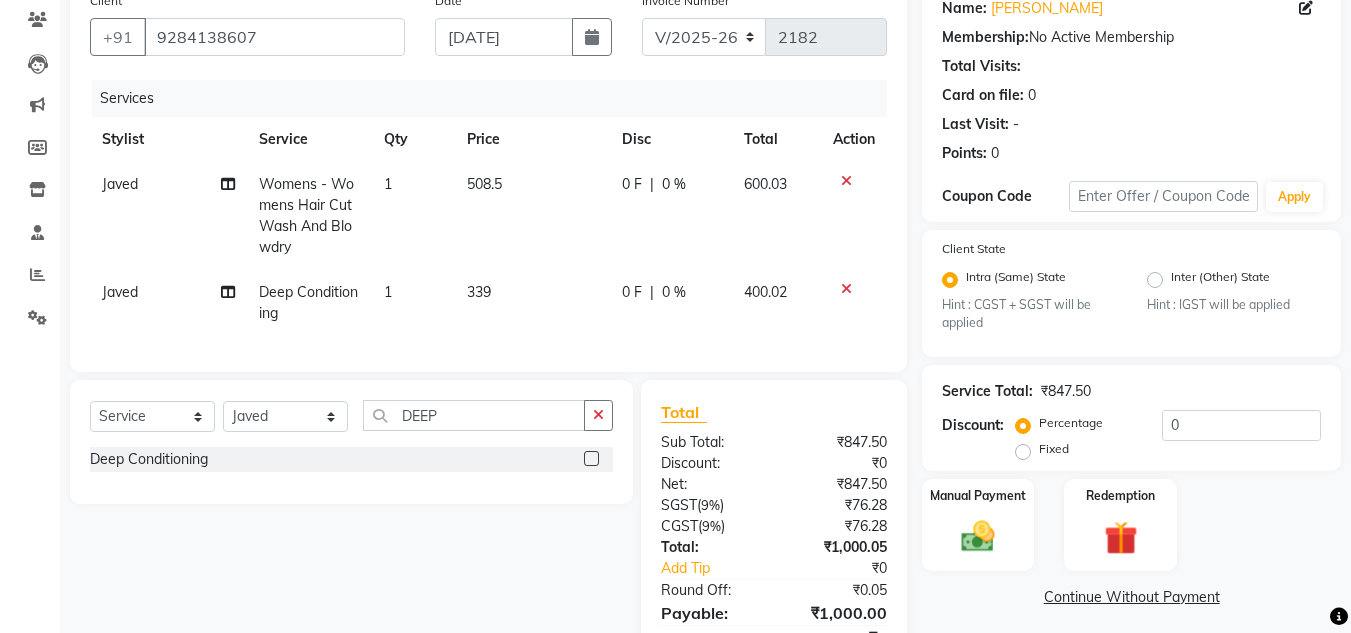 click on "600.03" 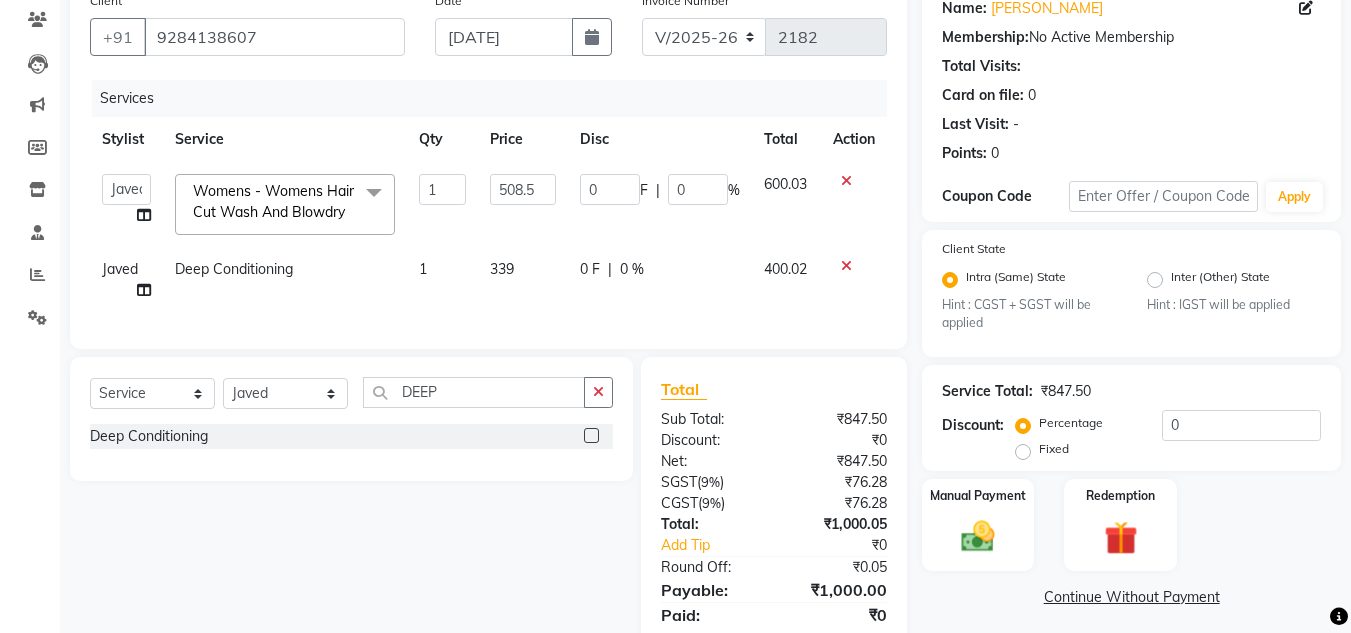 scroll, scrollTop: 252, scrollLeft: 0, axis: vertical 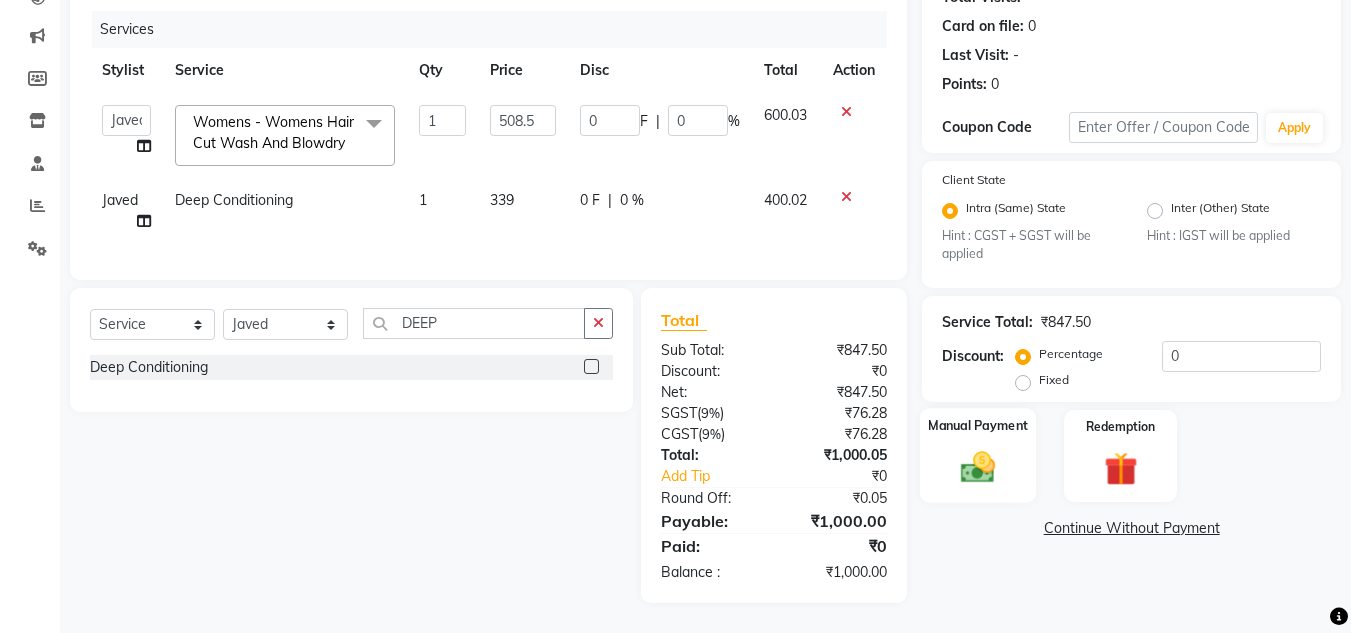 click 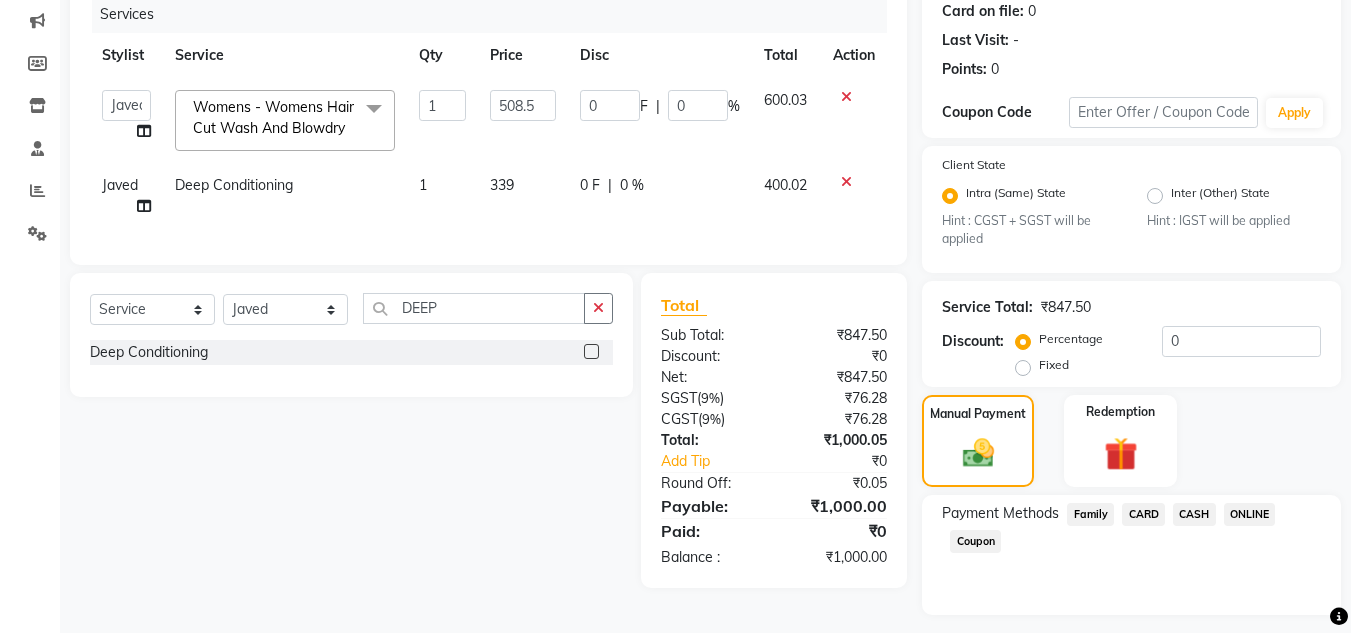 click on "ONLINE" 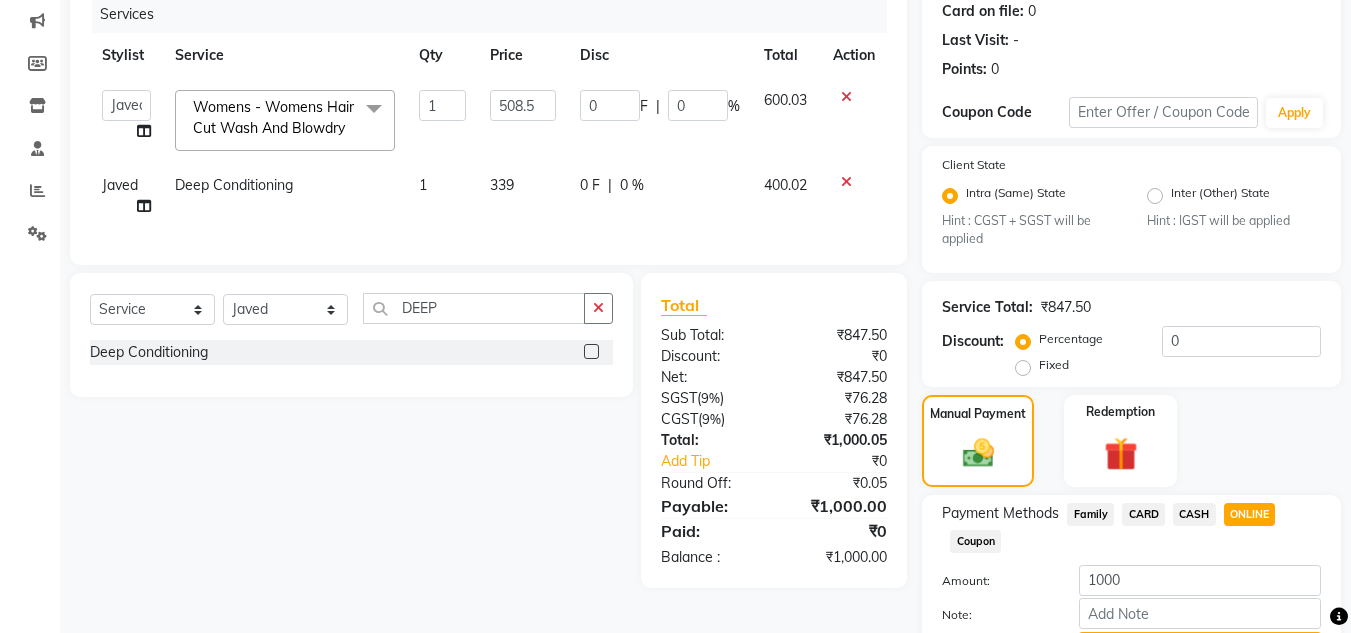scroll, scrollTop: 361, scrollLeft: 0, axis: vertical 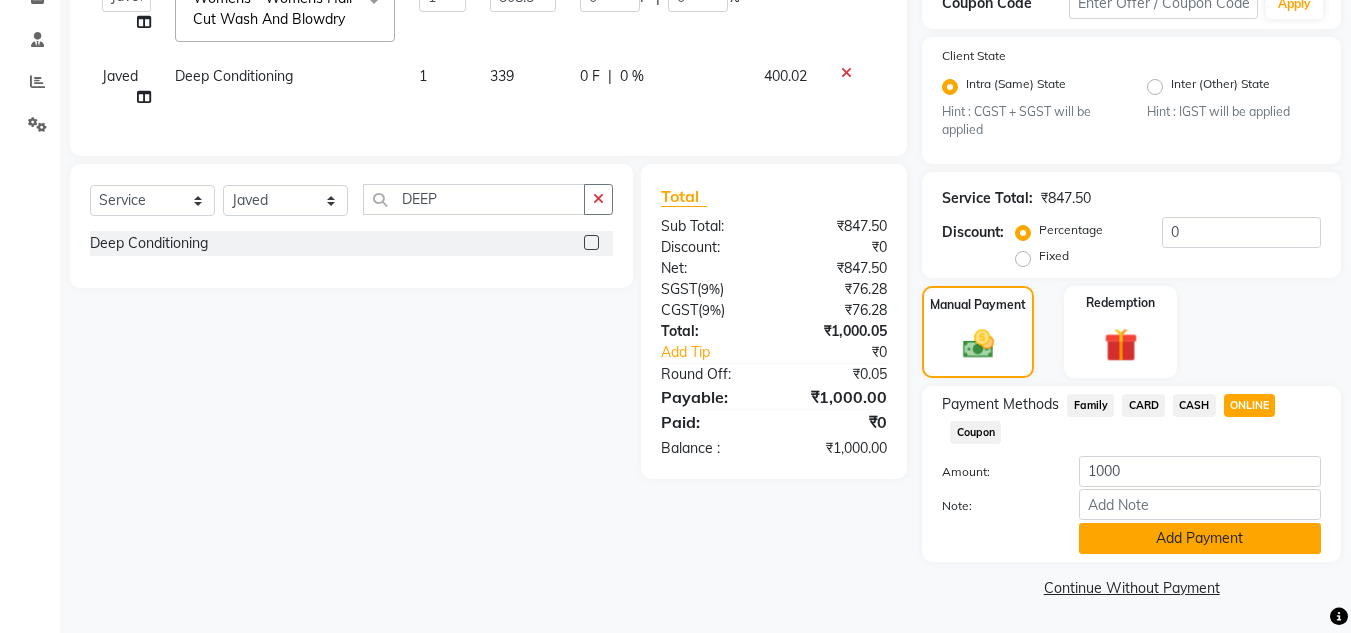click on "Add Payment" 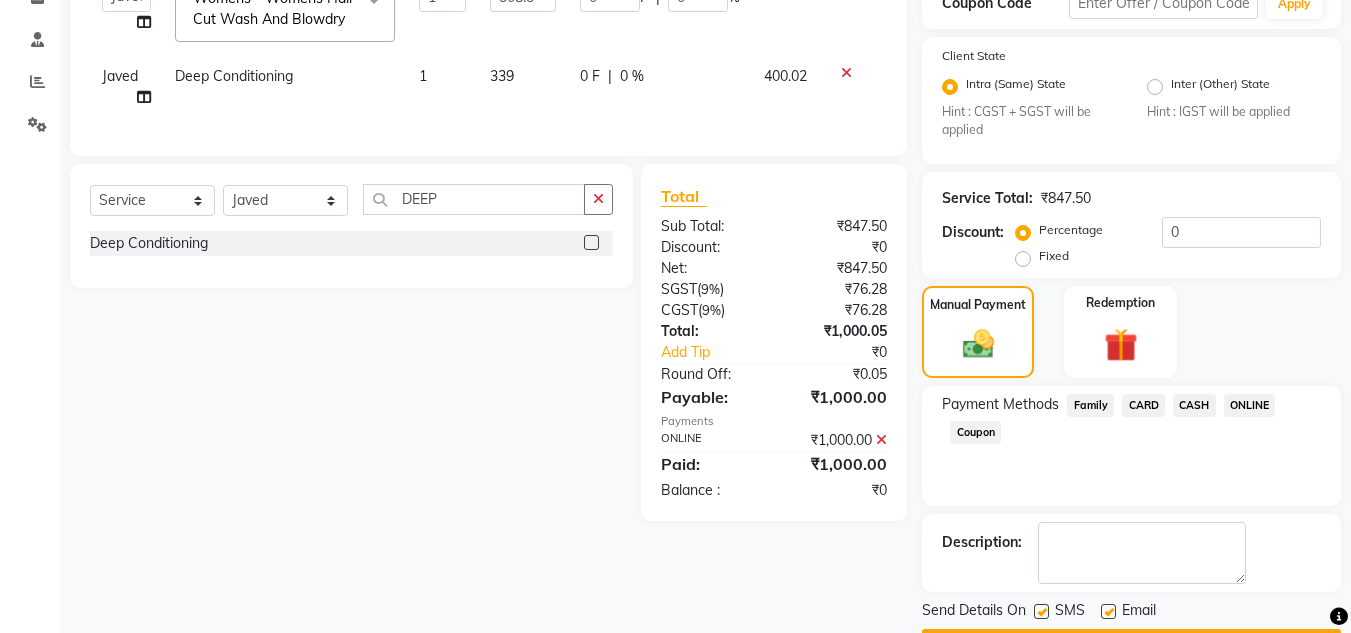 scroll, scrollTop: 418, scrollLeft: 0, axis: vertical 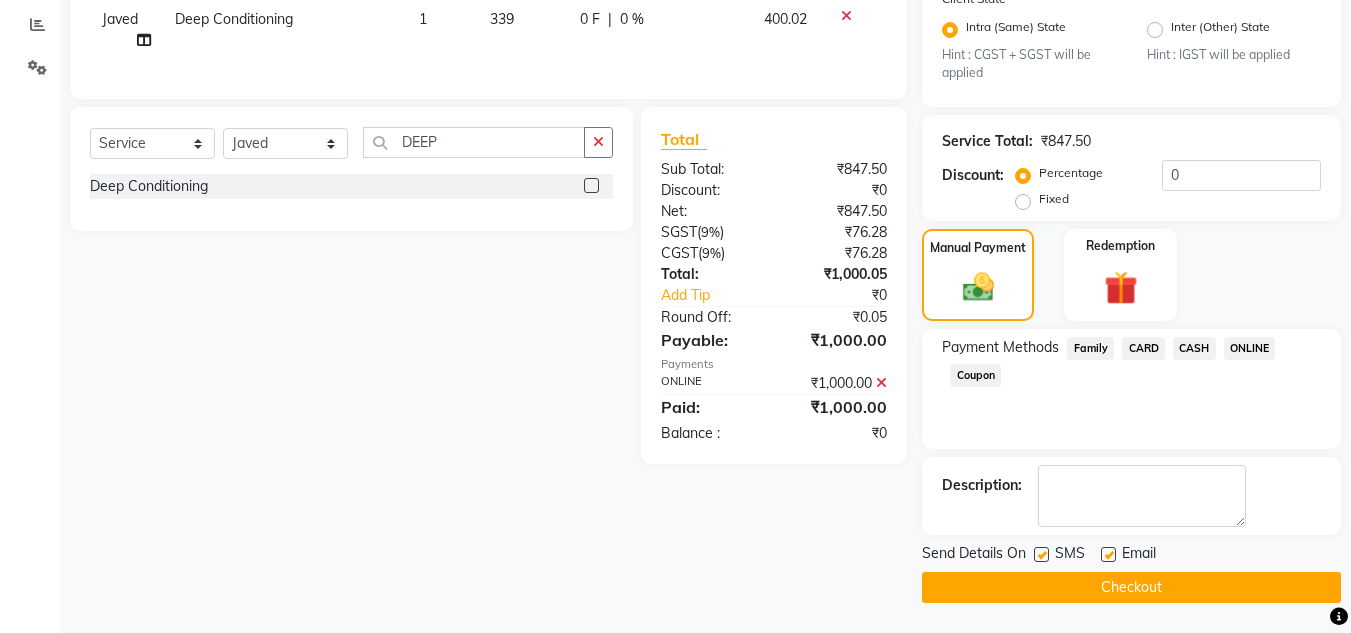 click on "Checkout" 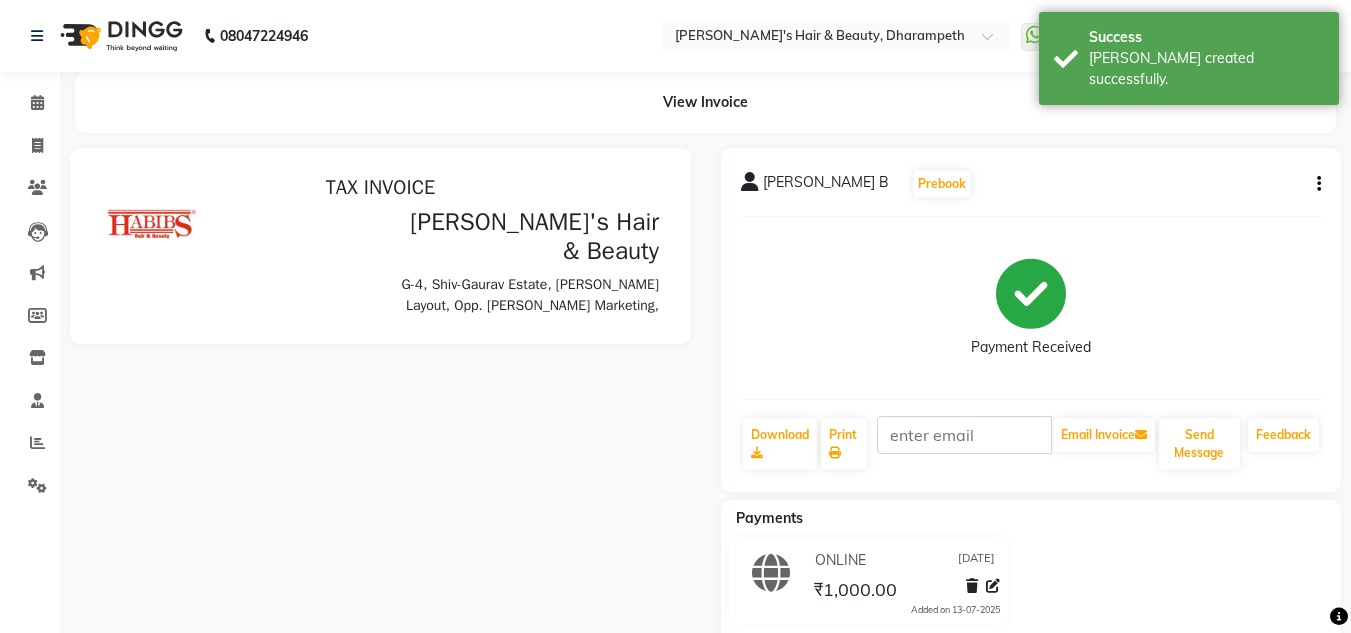 scroll, scrollTop: 0, scrollLeft: 0, axis: both 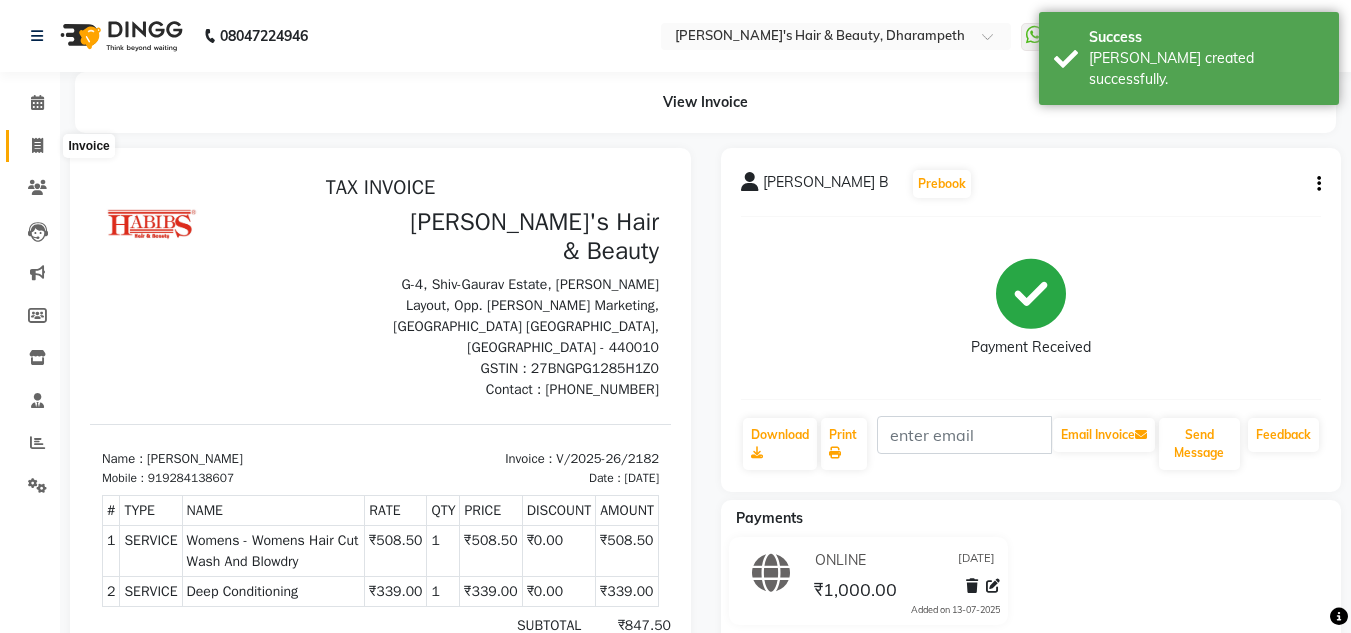 click 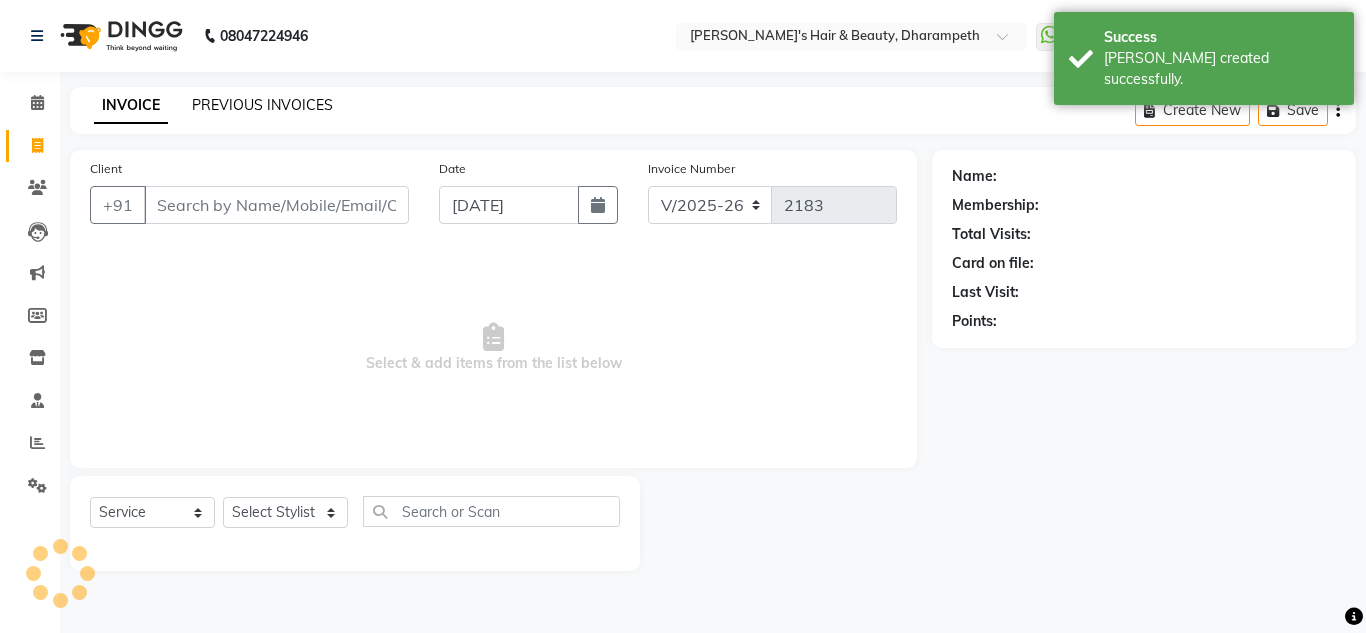 click on "PREVIOUS INVOICES" 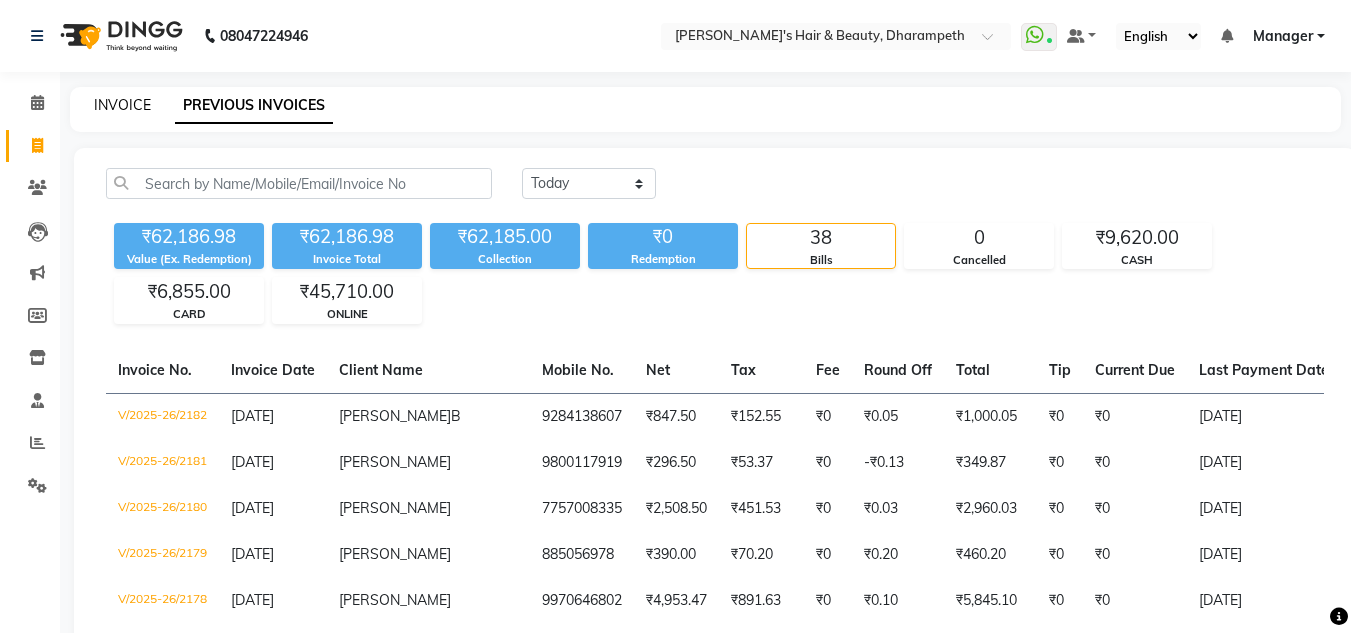 click on "INVOICE" 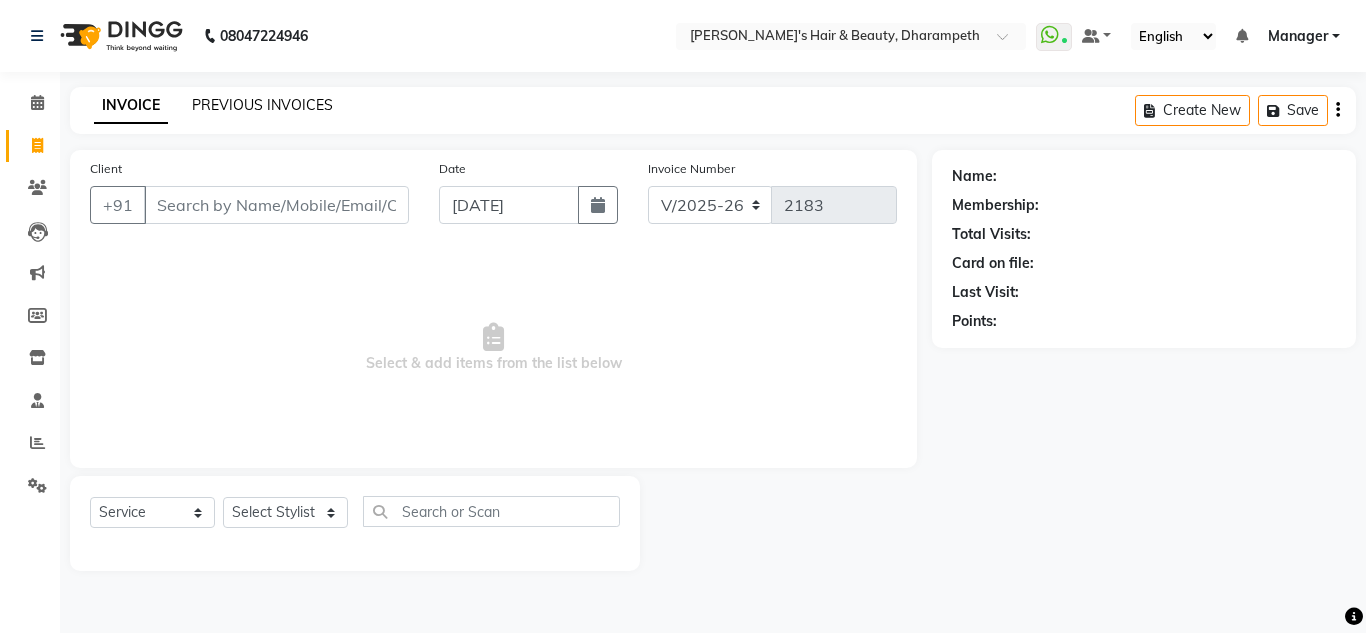 click on "PREVIOUS INVOICES" 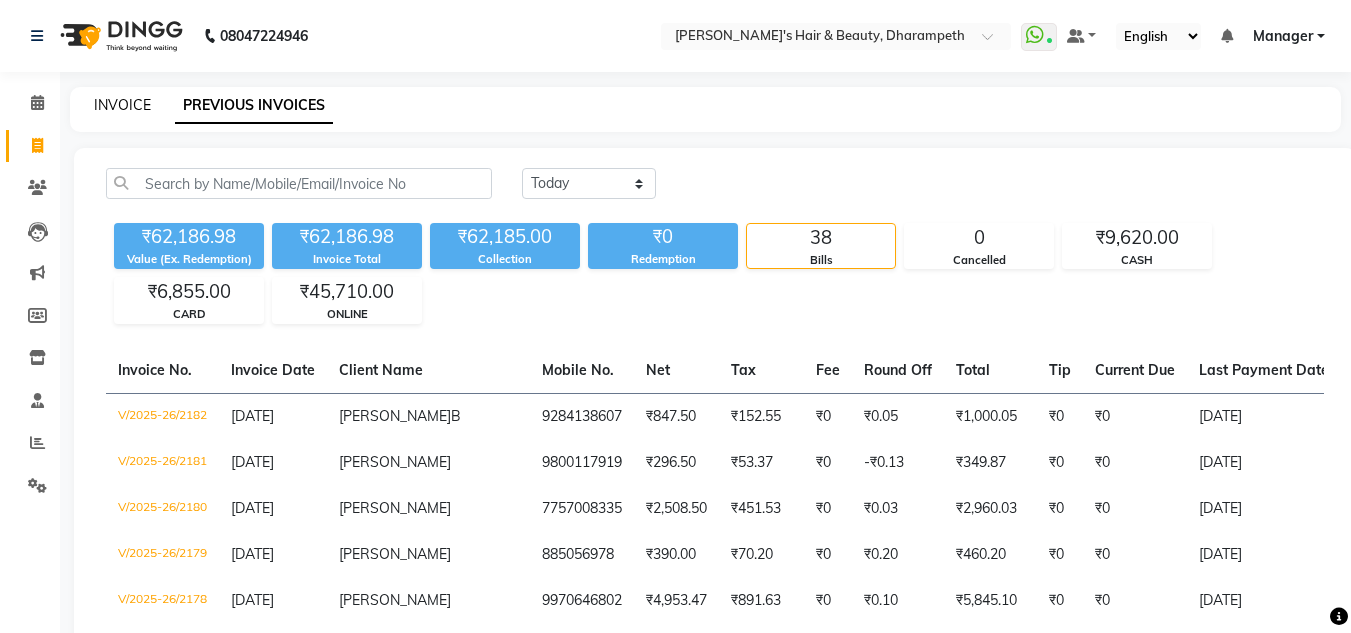 click on "INVOICE" 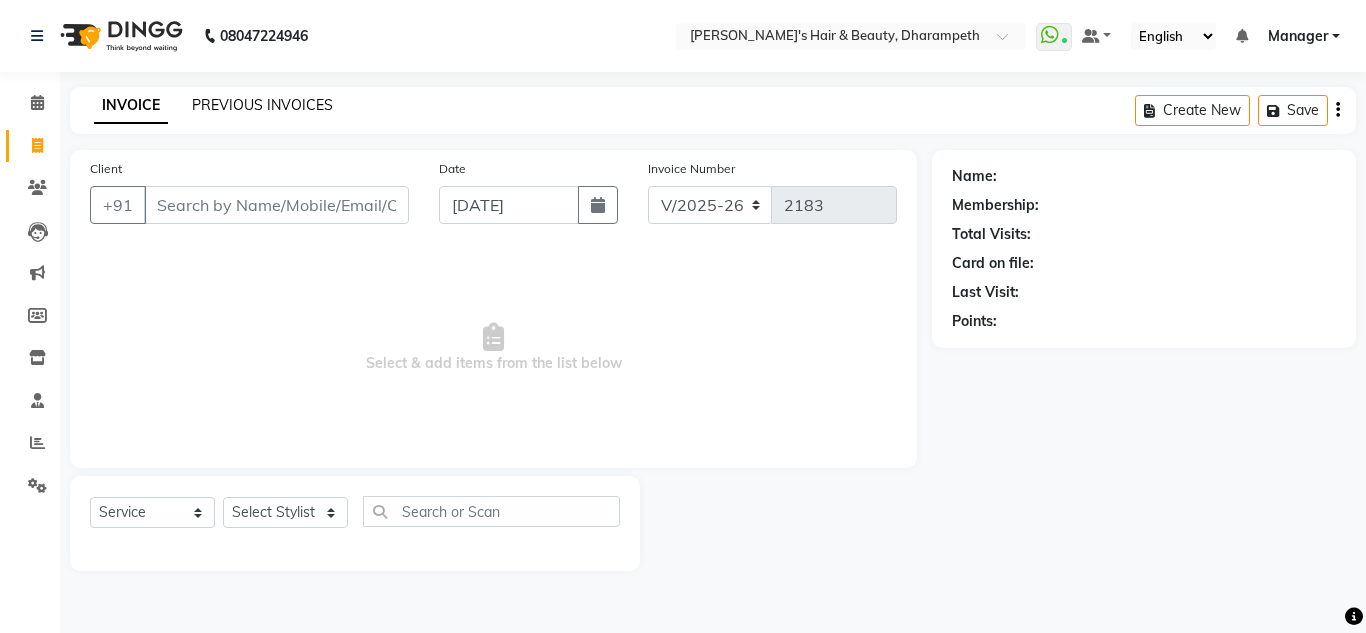 click on "PREVIOUS INVOICES" 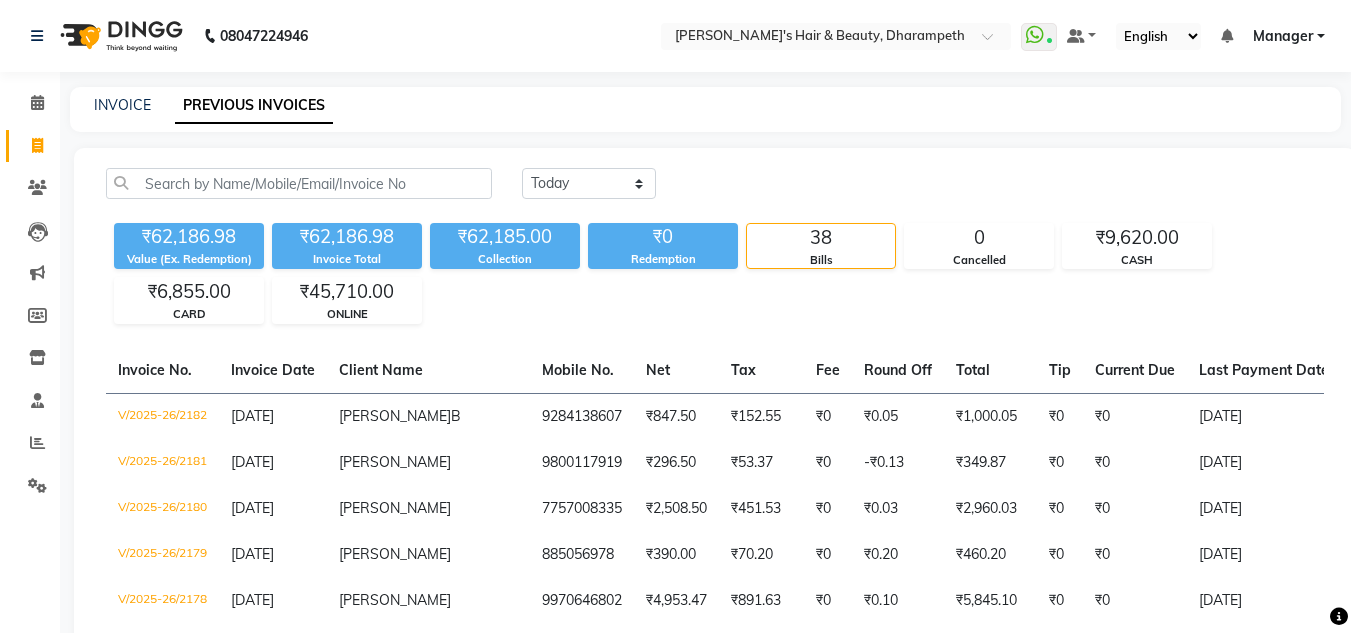 drag, startPoint x: 1350, startPoint y: 74, endPoint x: 1365, endPoint y: 78, distance: 15.524175 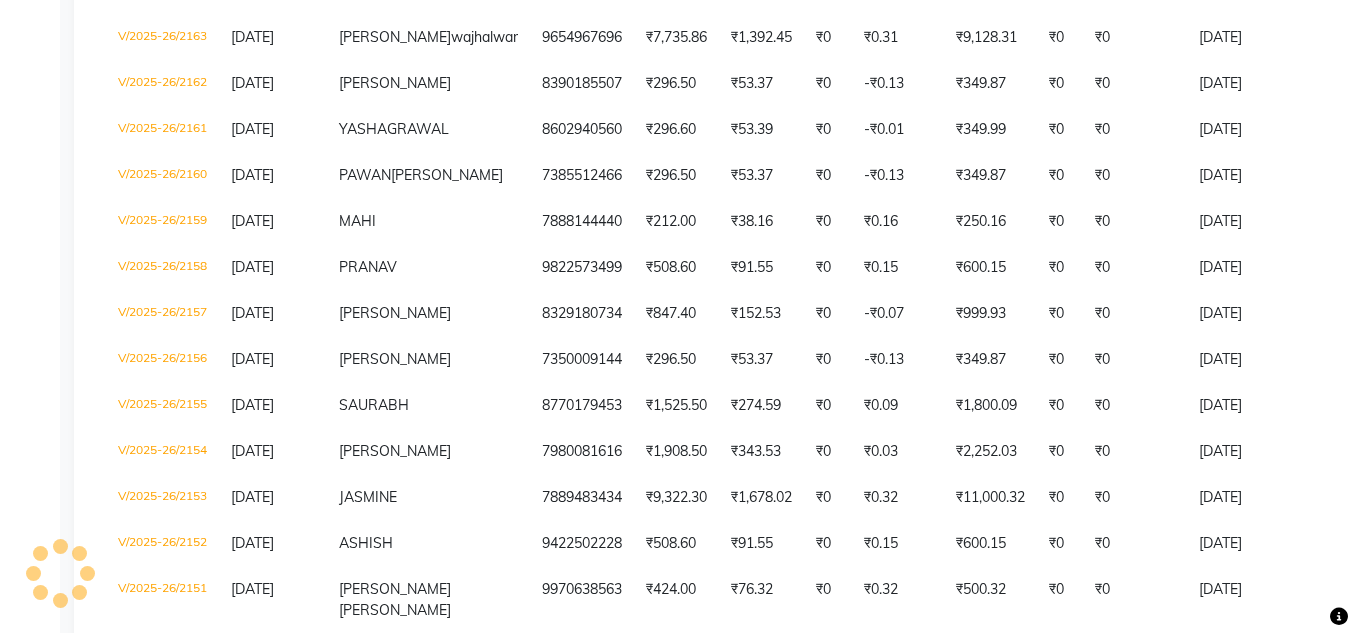 scroll, scrollTop: 0, scrollLeft: 0, axis: both 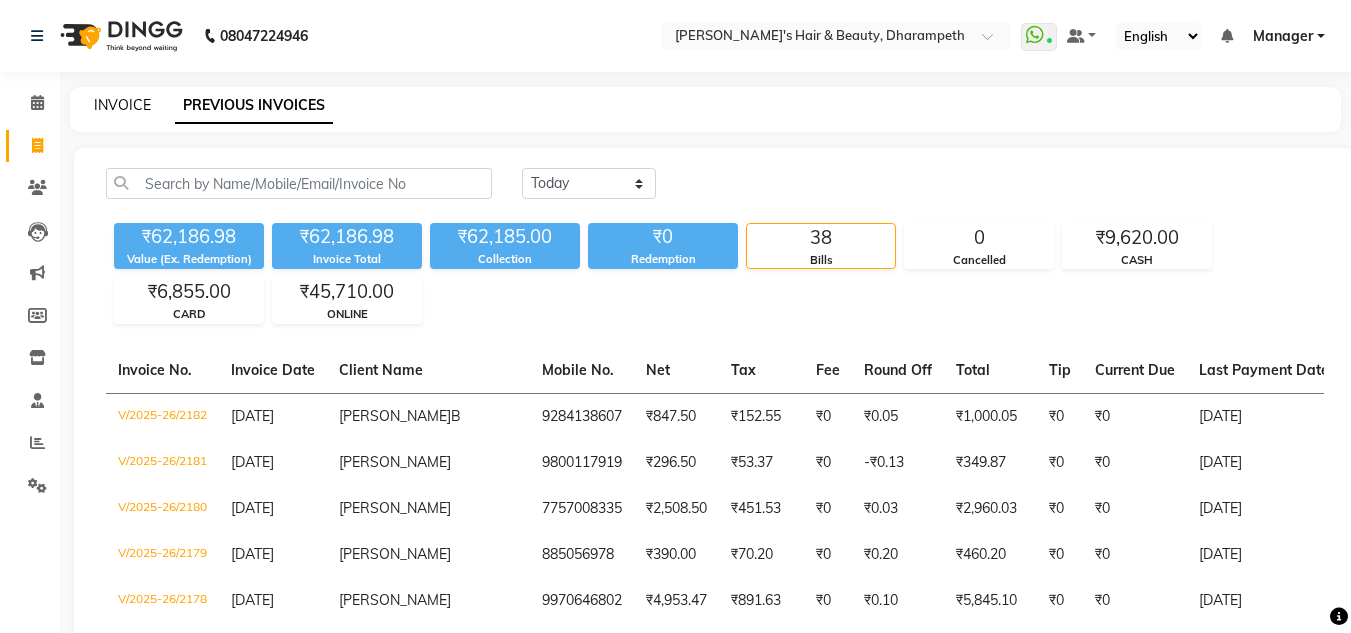 click on "INVOICE" 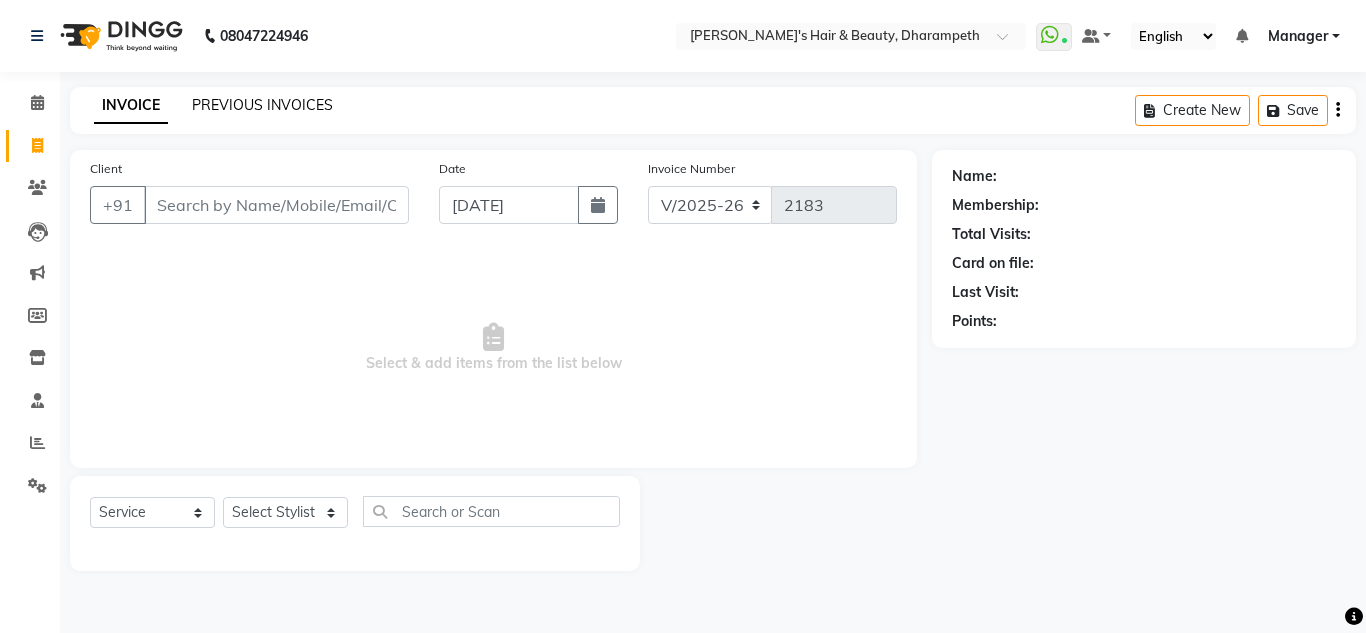 click on "PREVIOUS INVOICES" 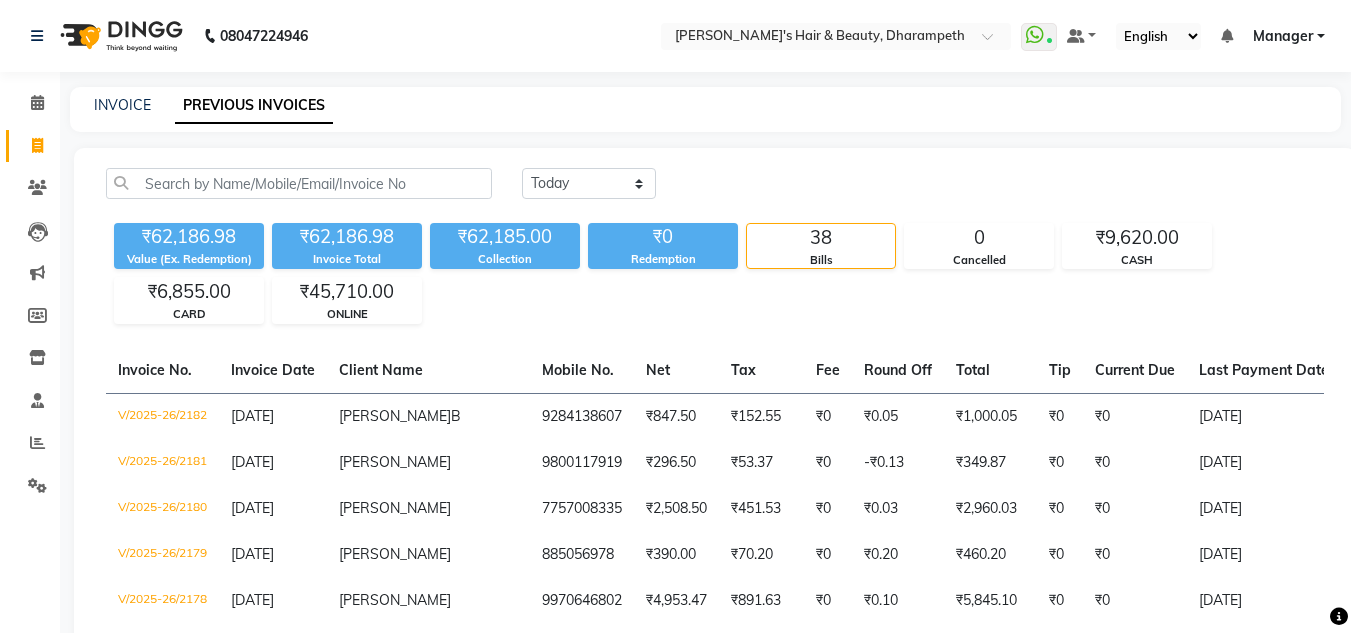 click on "[DATE] [DATE] Custom Range" 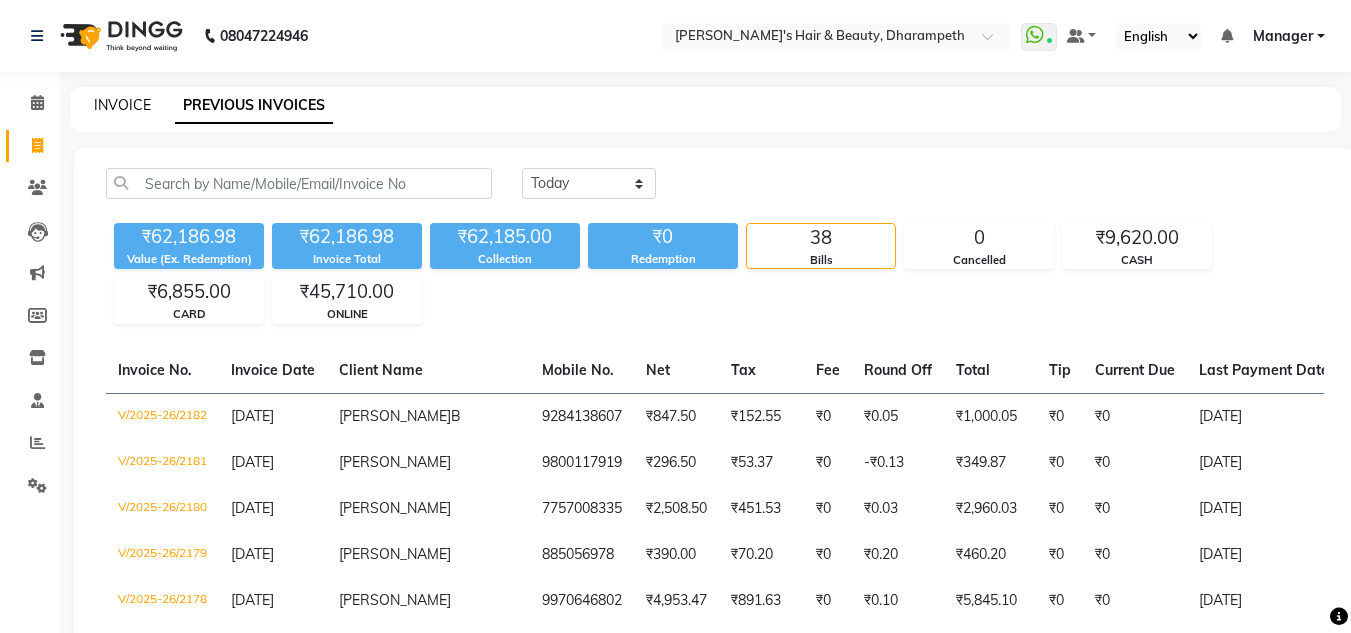click on "INVOICE" 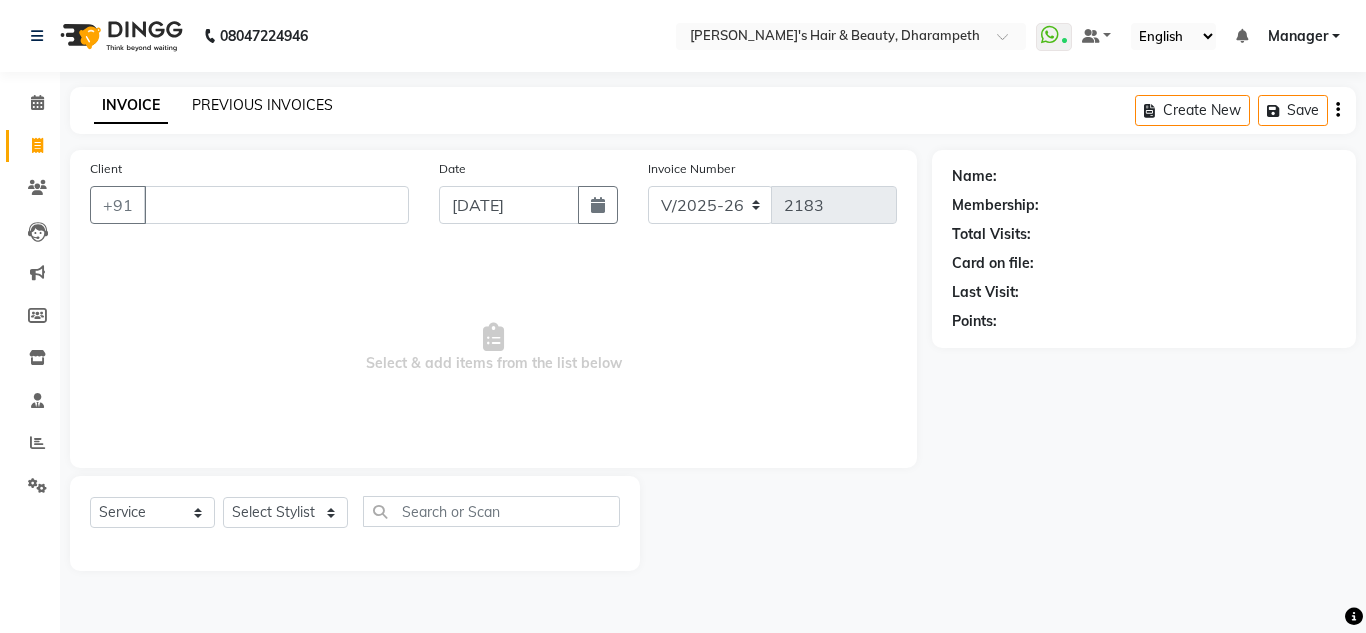 click on "PREVIOUS INVOICES" 